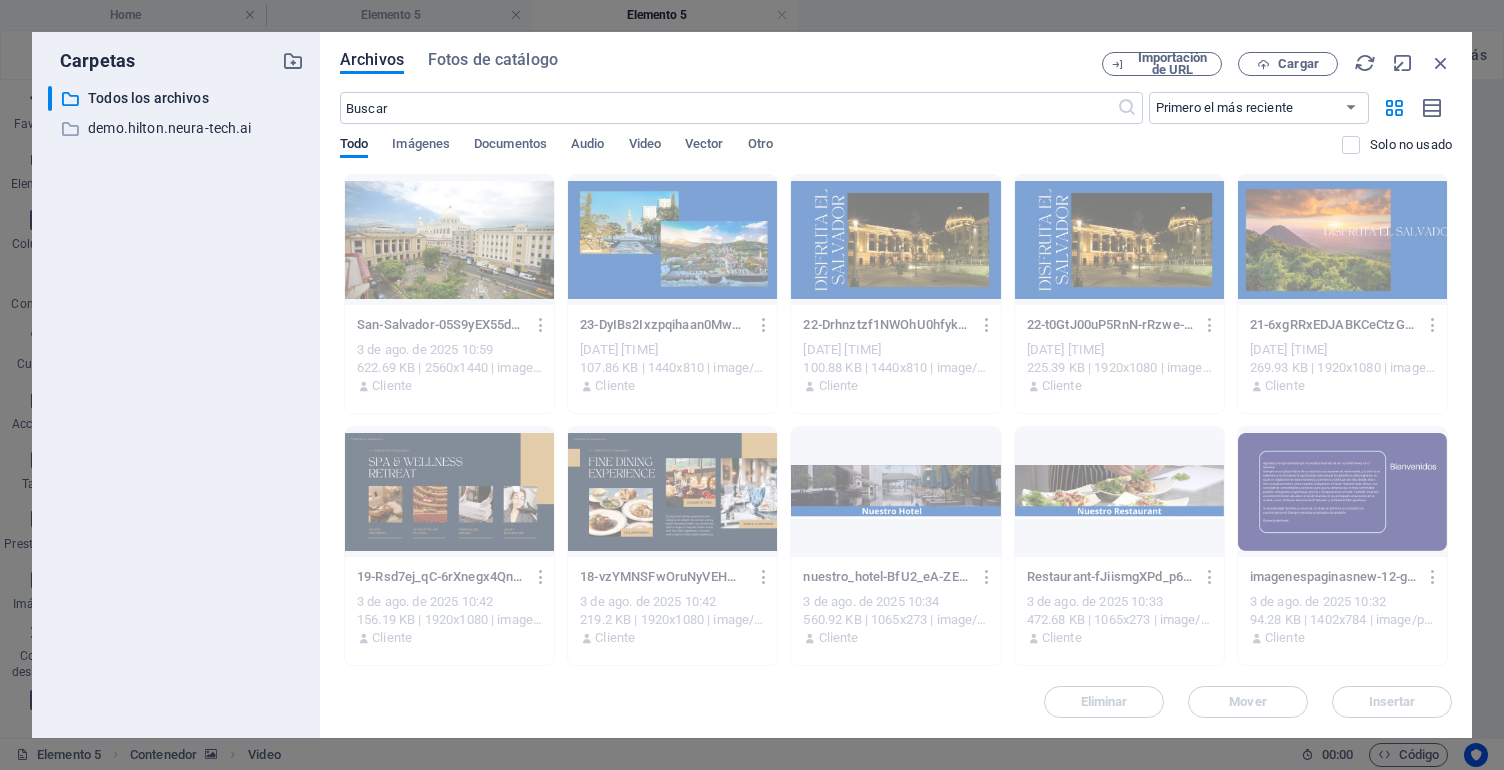 select on "%" 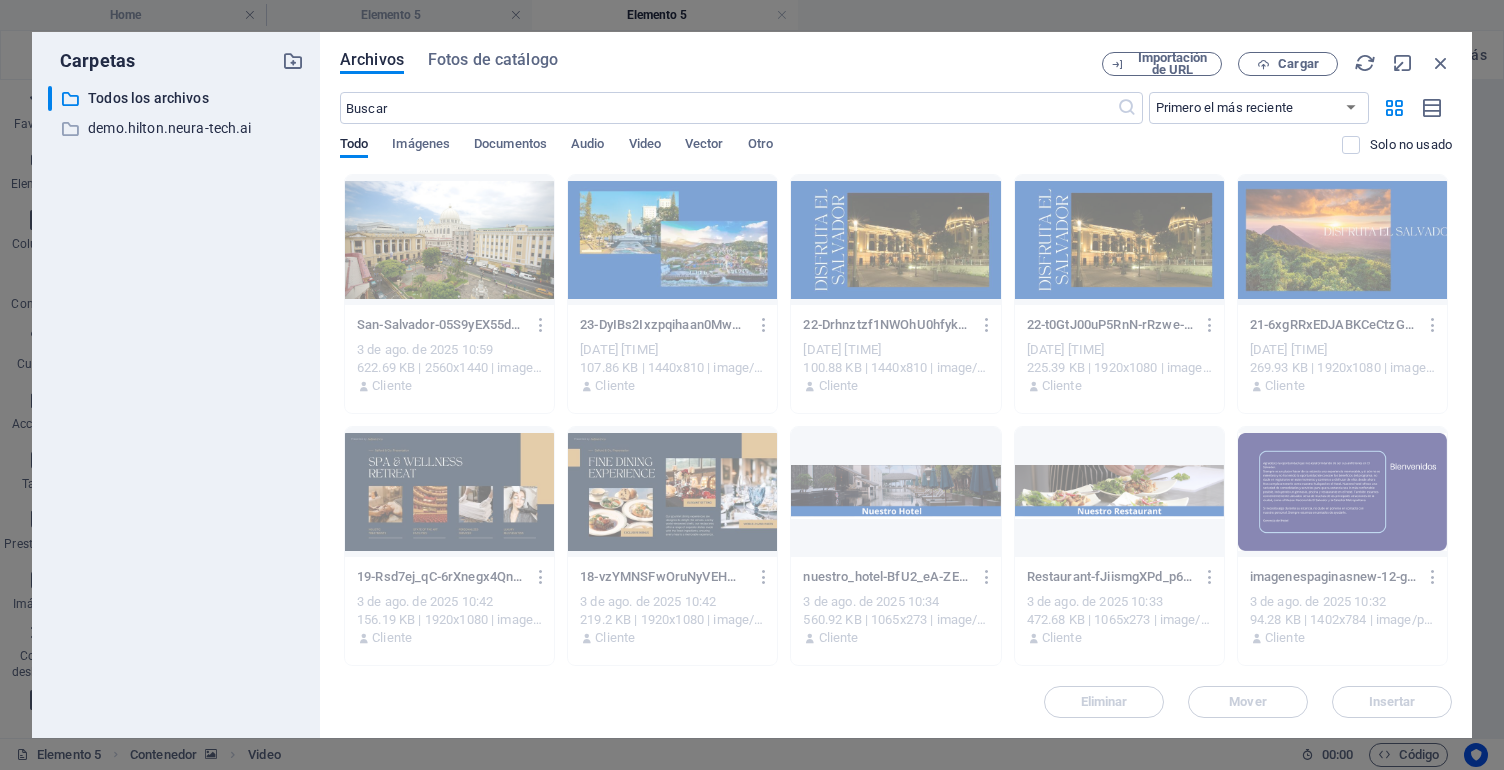 scroll, scrollTop: 0, scrollLeft: 0, axis: both 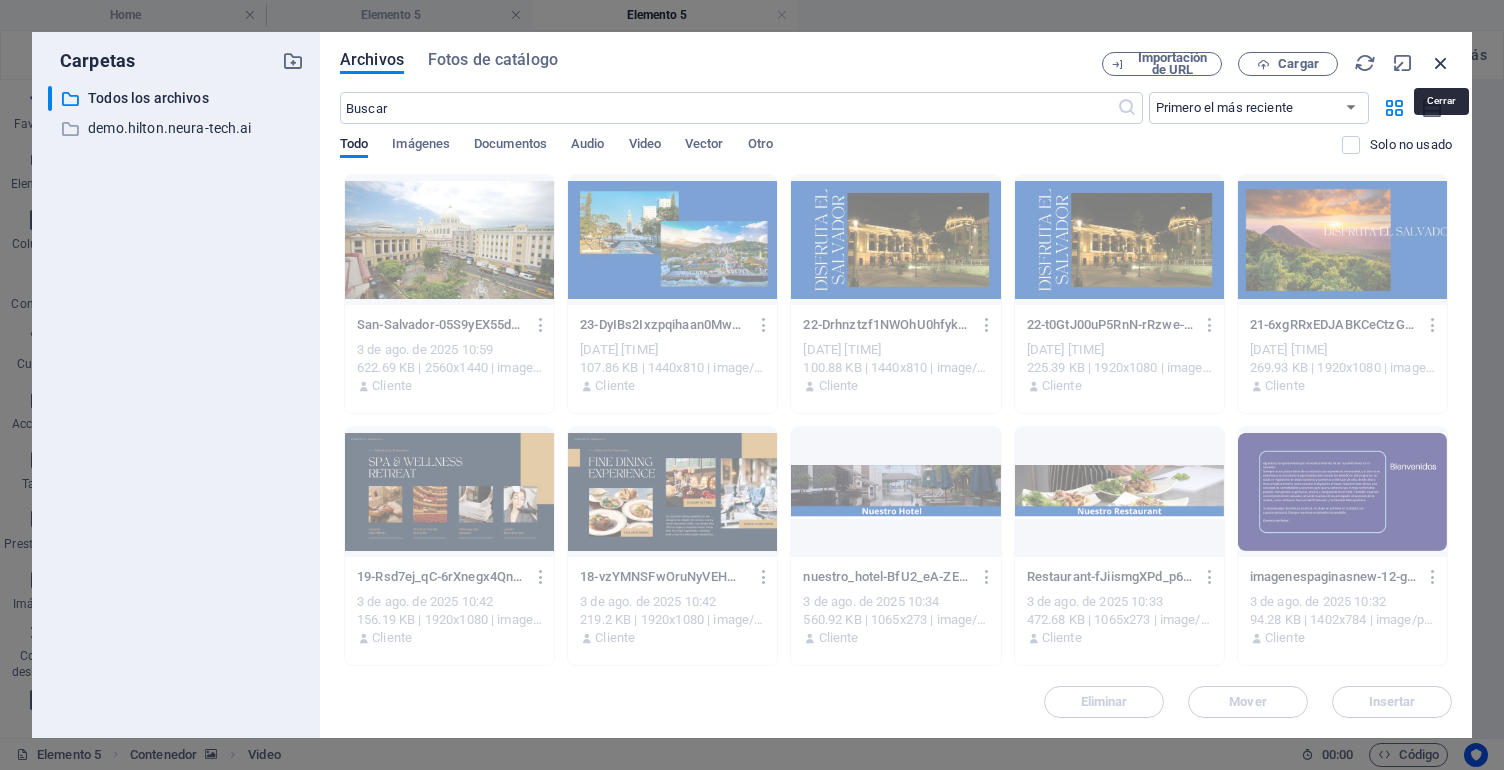 click at bounding box center (1441, 63) 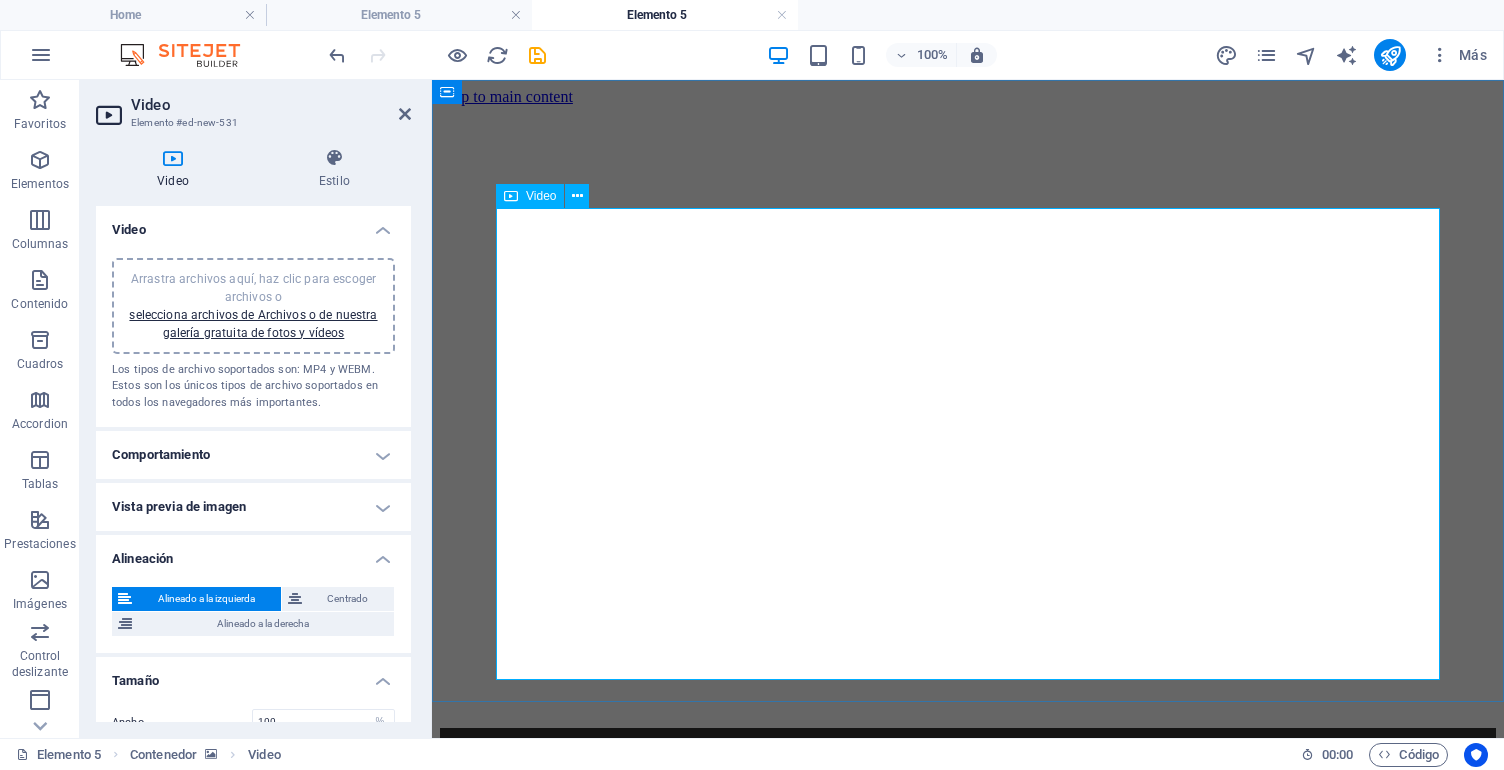 click at bounding box center [968, 994] 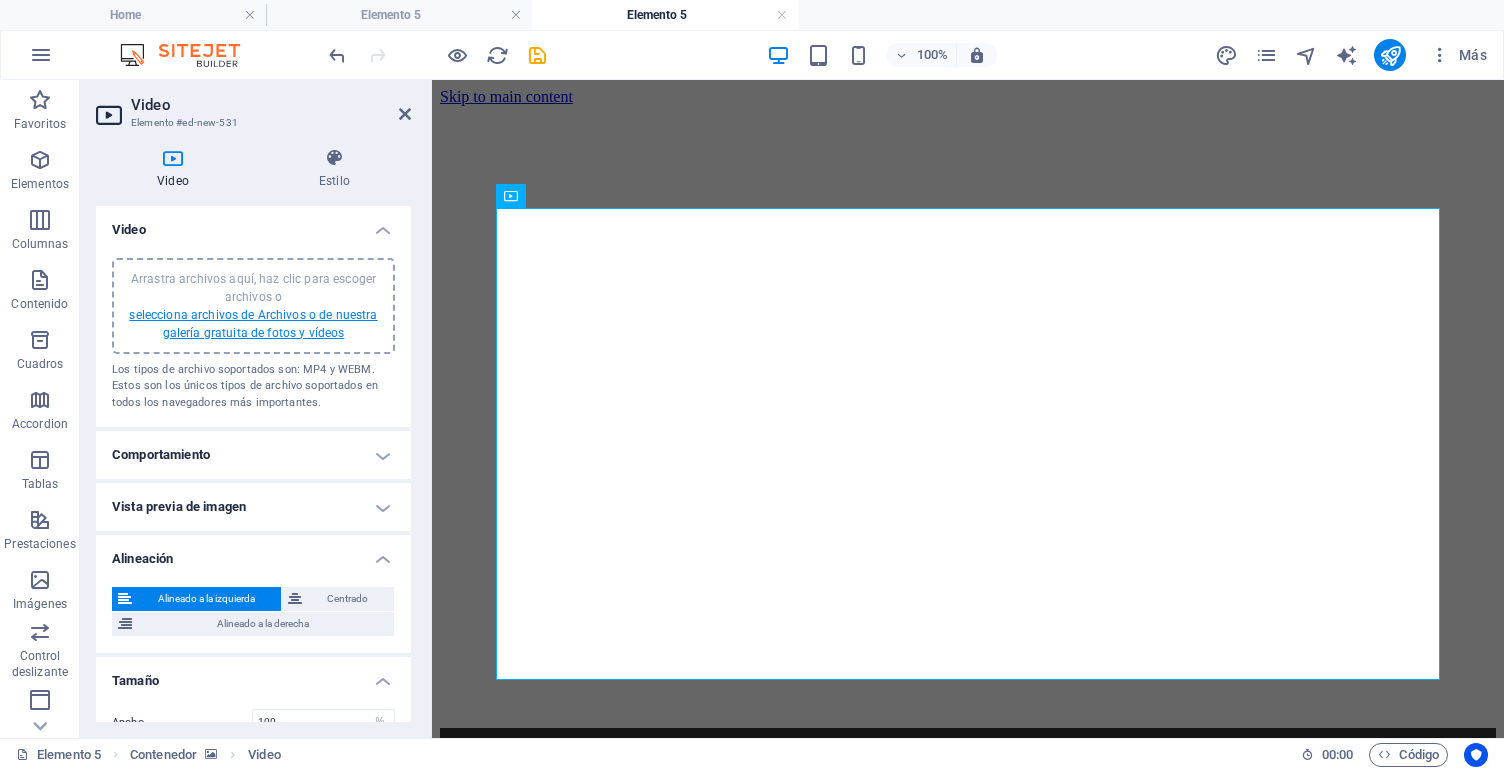 click on "selecciona archivos de Archivos o de nuestra galería gratuita de fotos y vídeos" at bounding box center (253, 324) 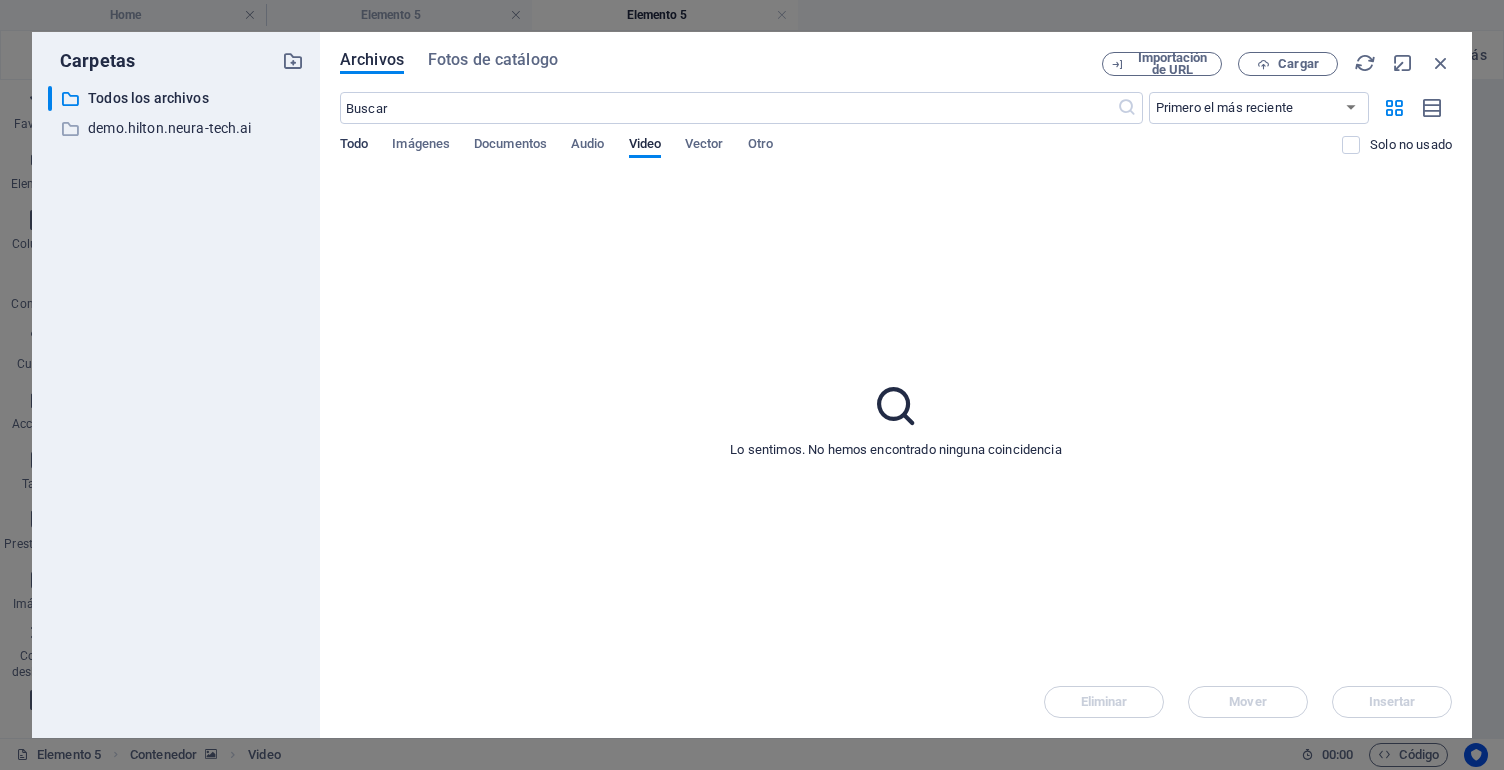 click on "Todo" at bounding box center (354, 146) 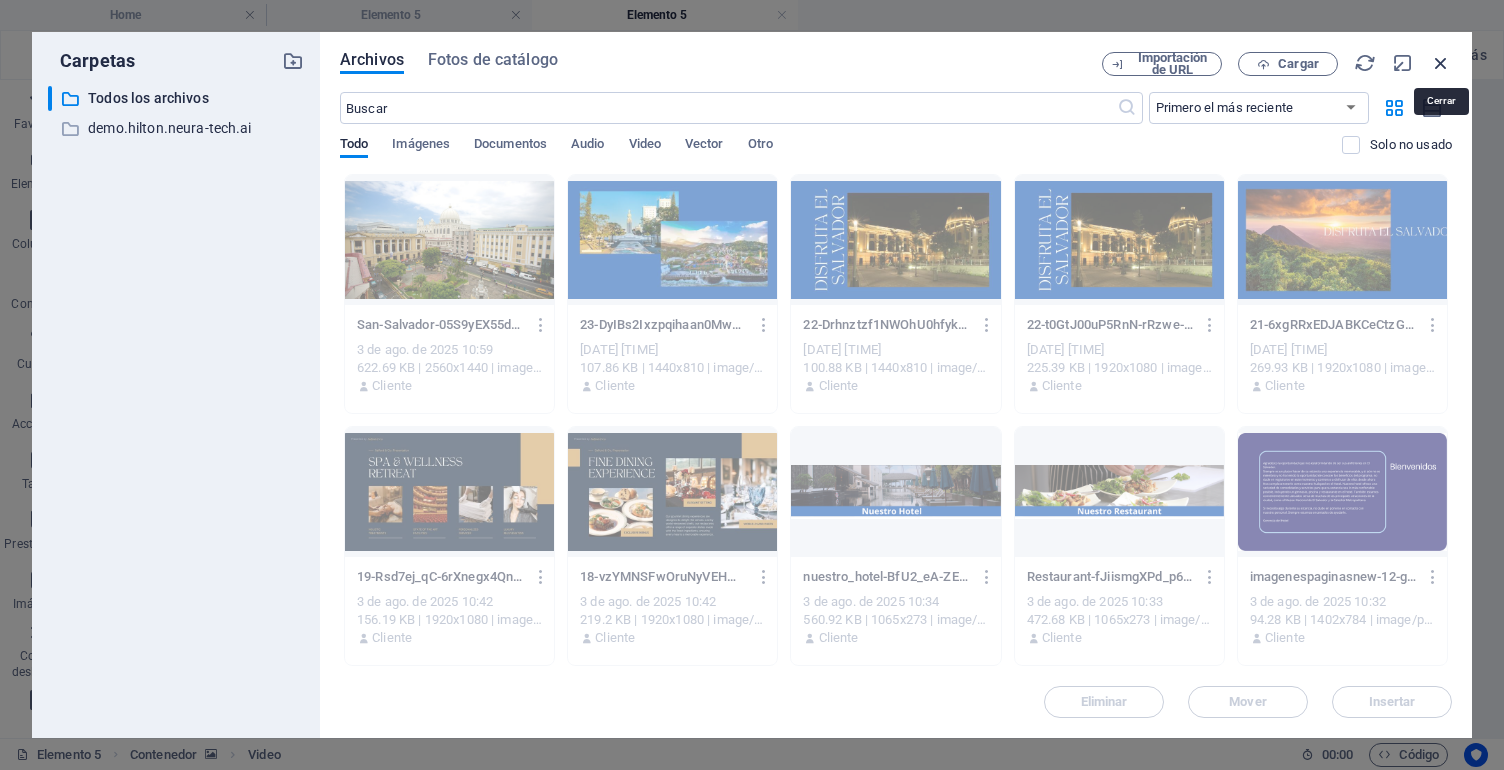 click at bounding box center (1441, 63) 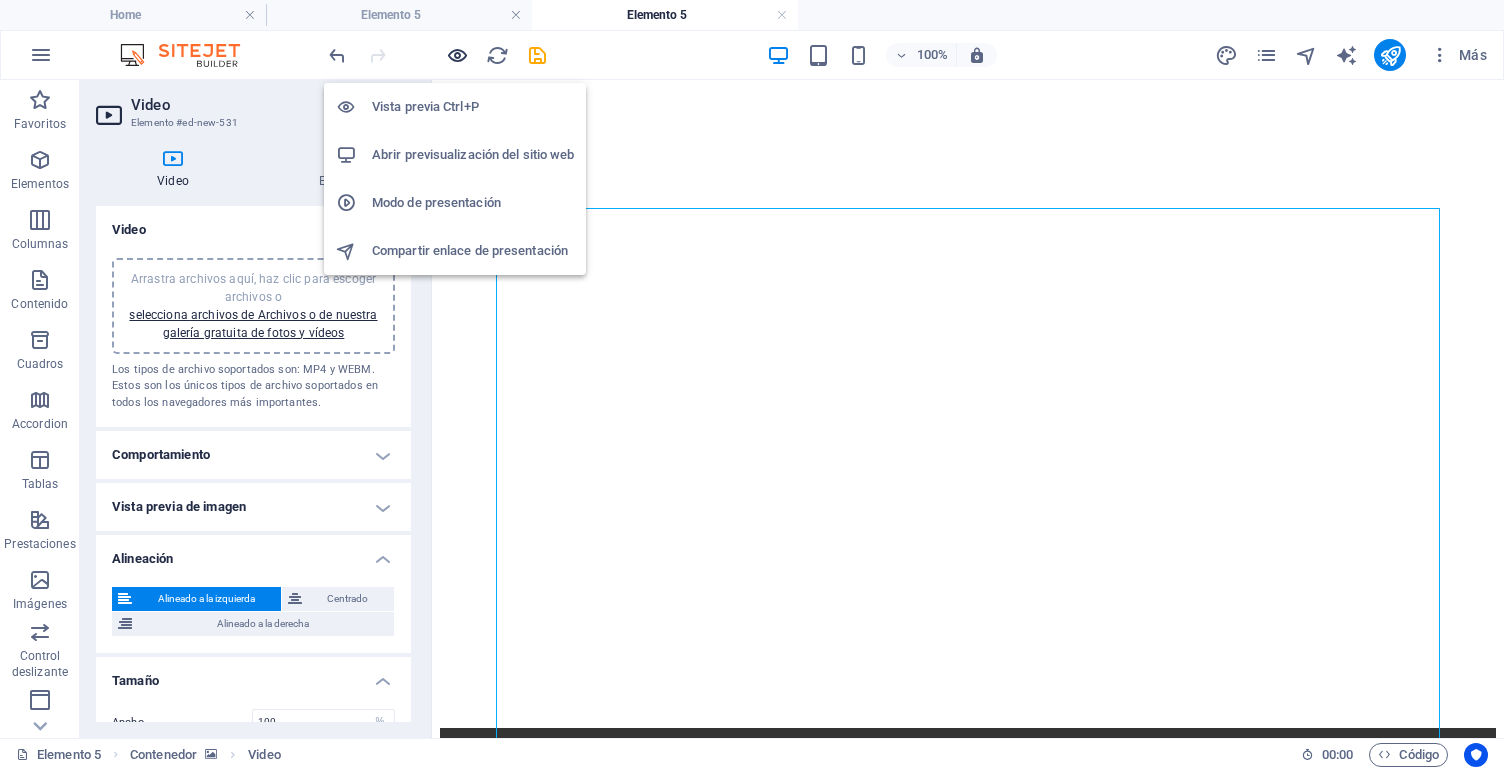 click at bounding box center (457, 55) 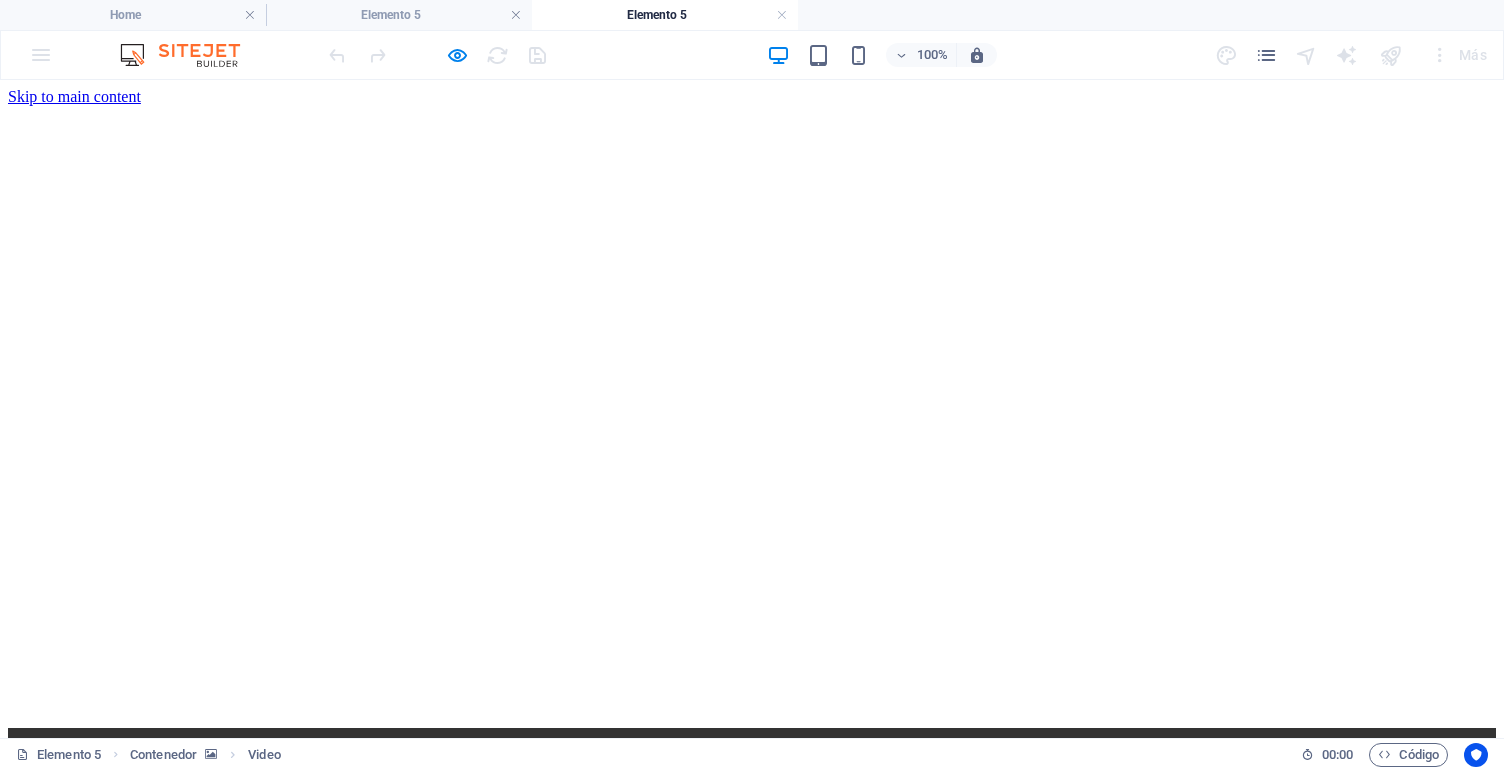 click at bounding box center [752, 1100] 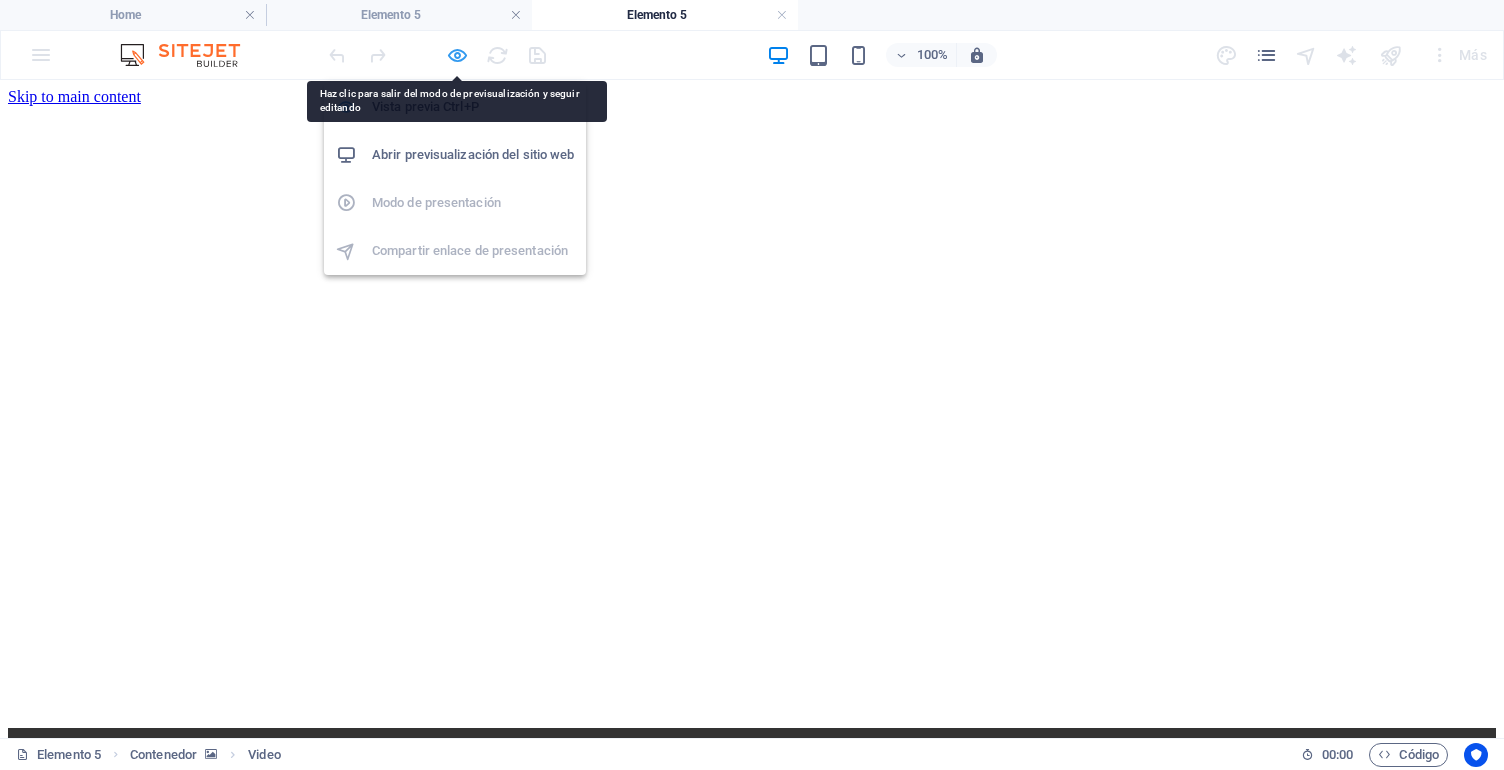 click at bounding box center (457, 55) 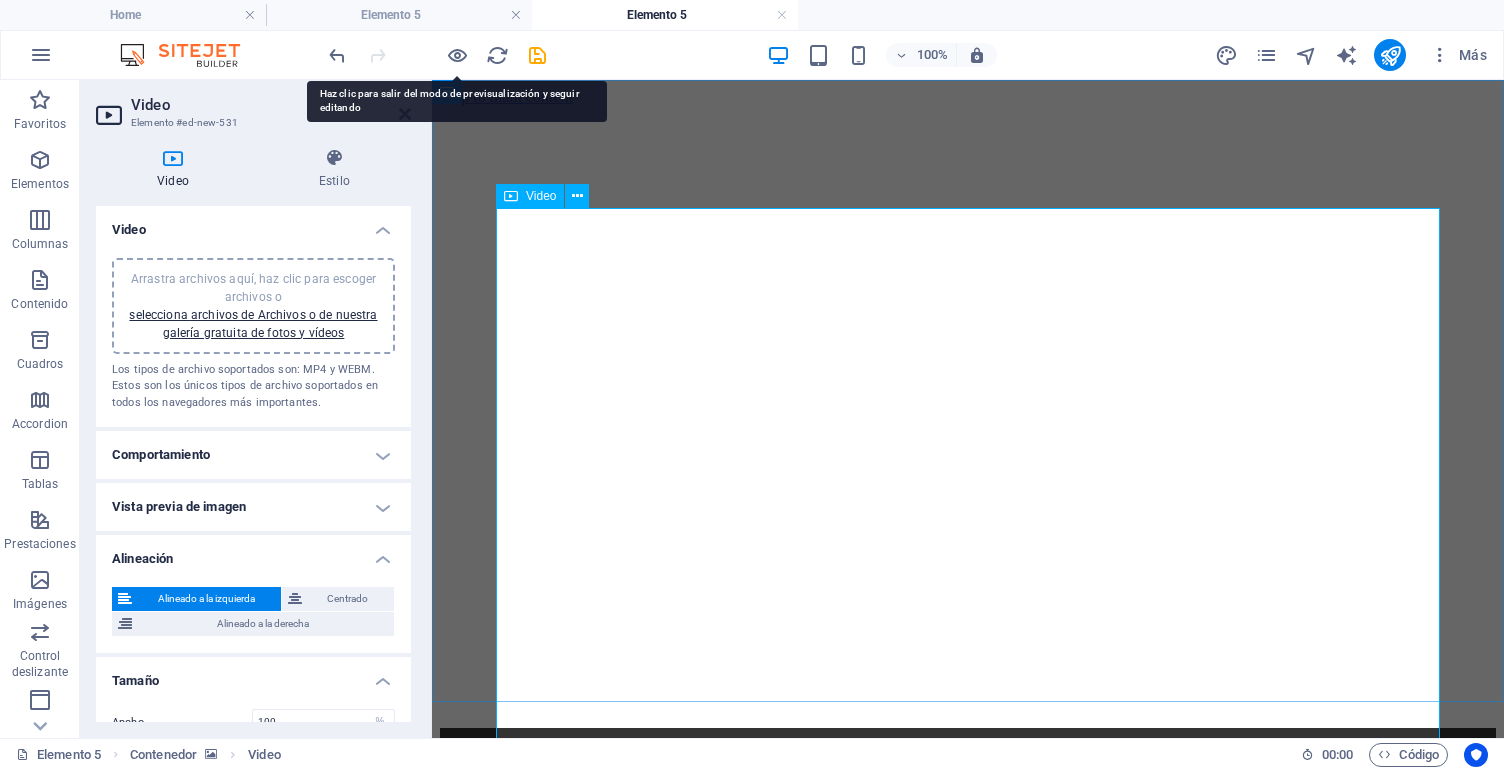 click at bounding box center [968, 994] 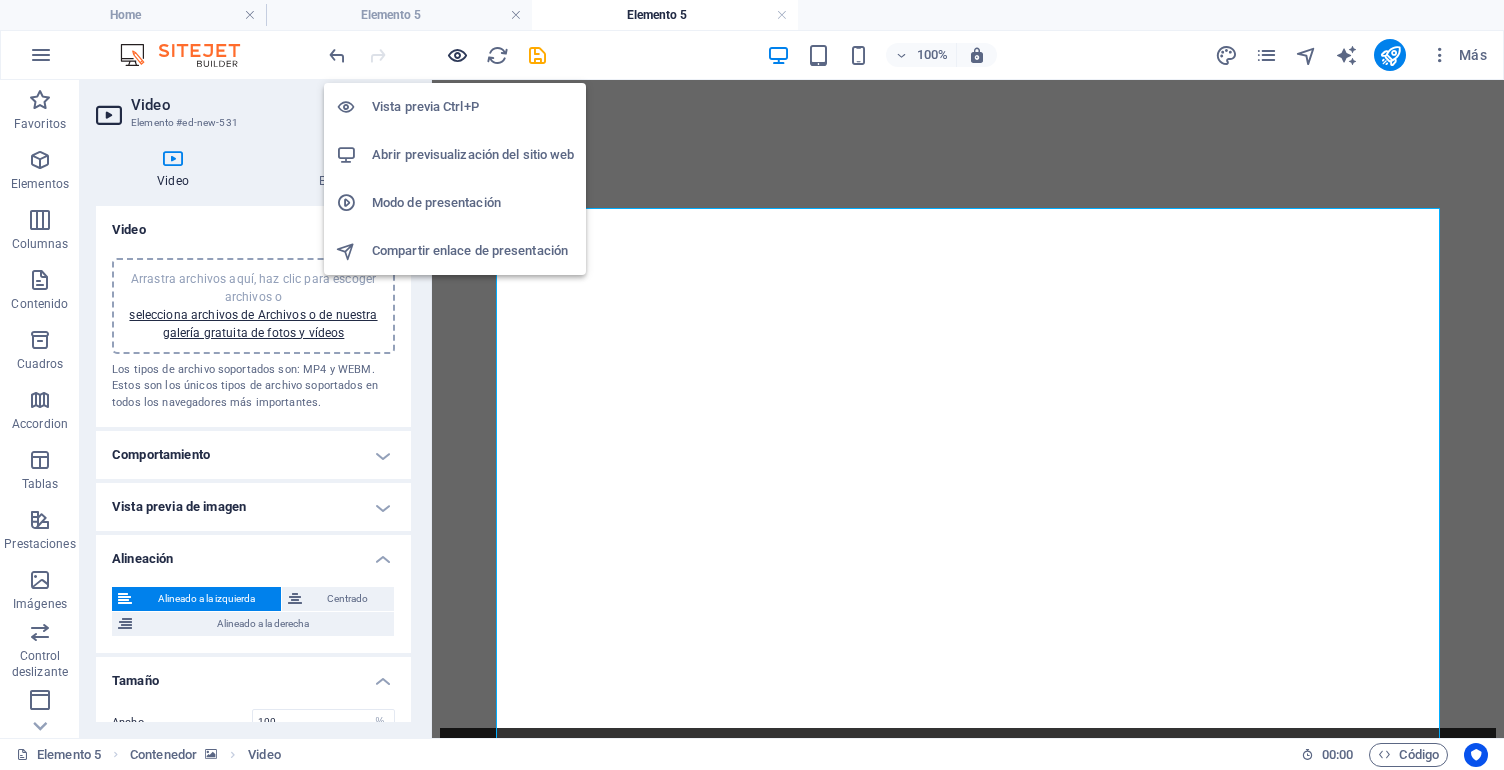 click at bounding box center [457, 55] 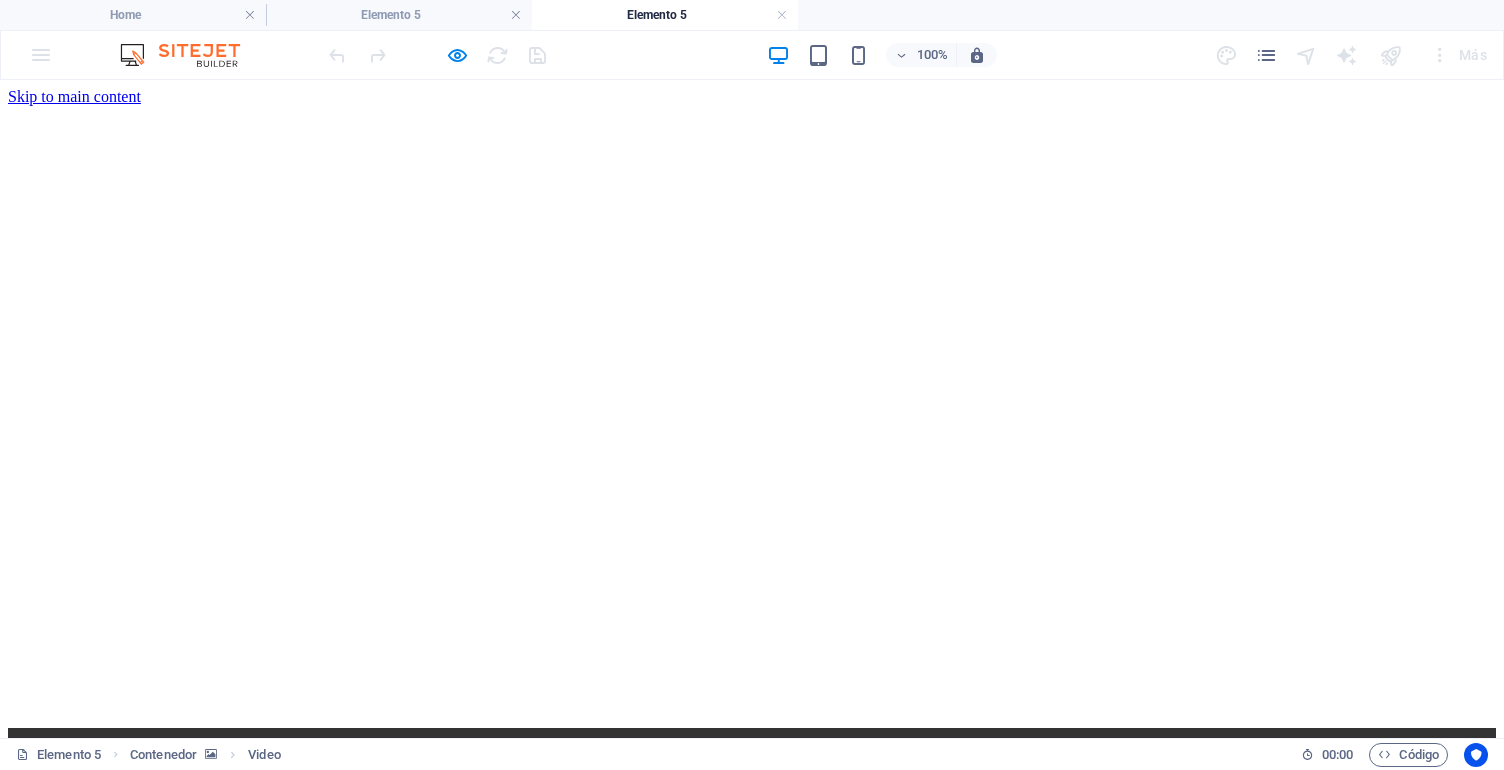 click at bounding box center [752, 1100] 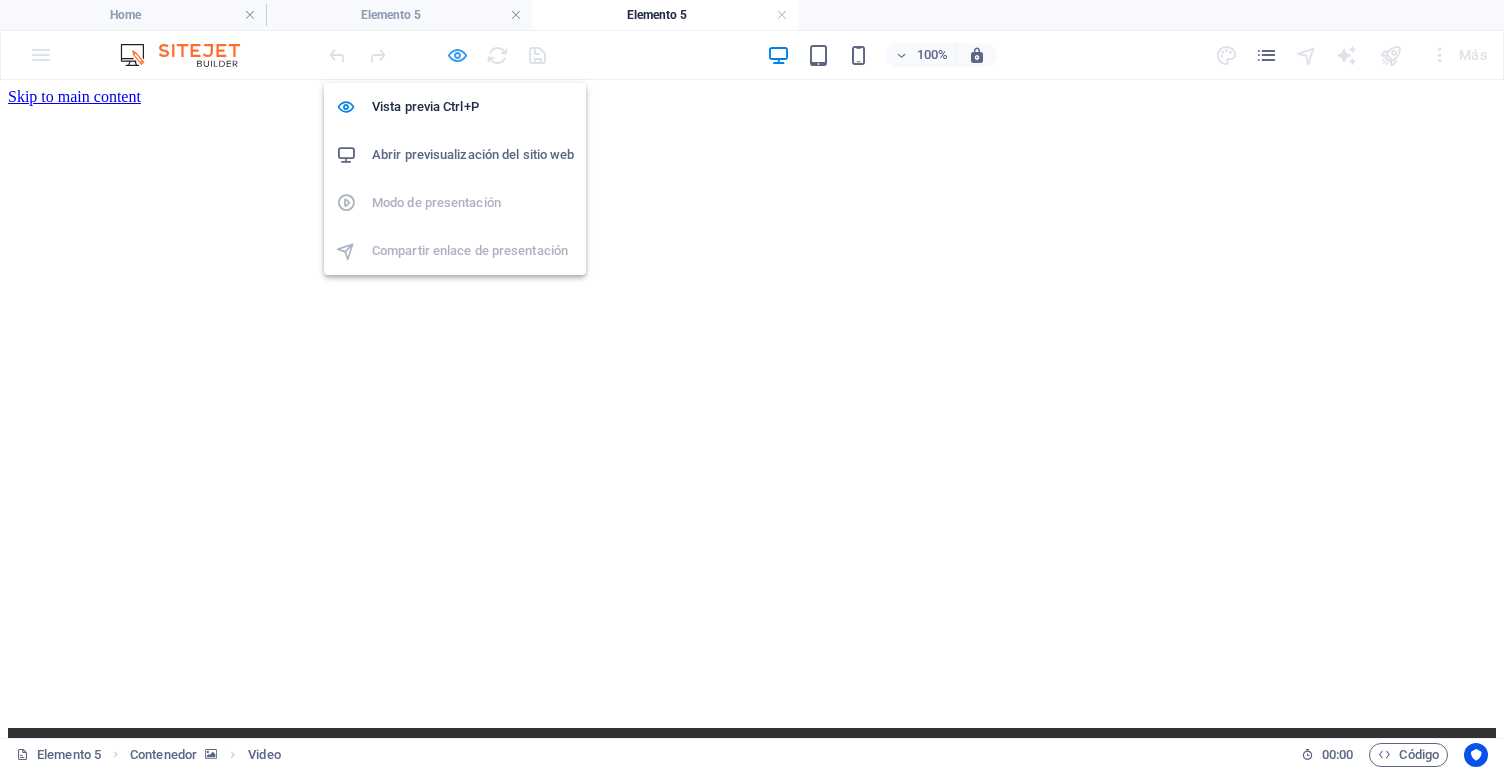 click at bounding box center (457, 55) 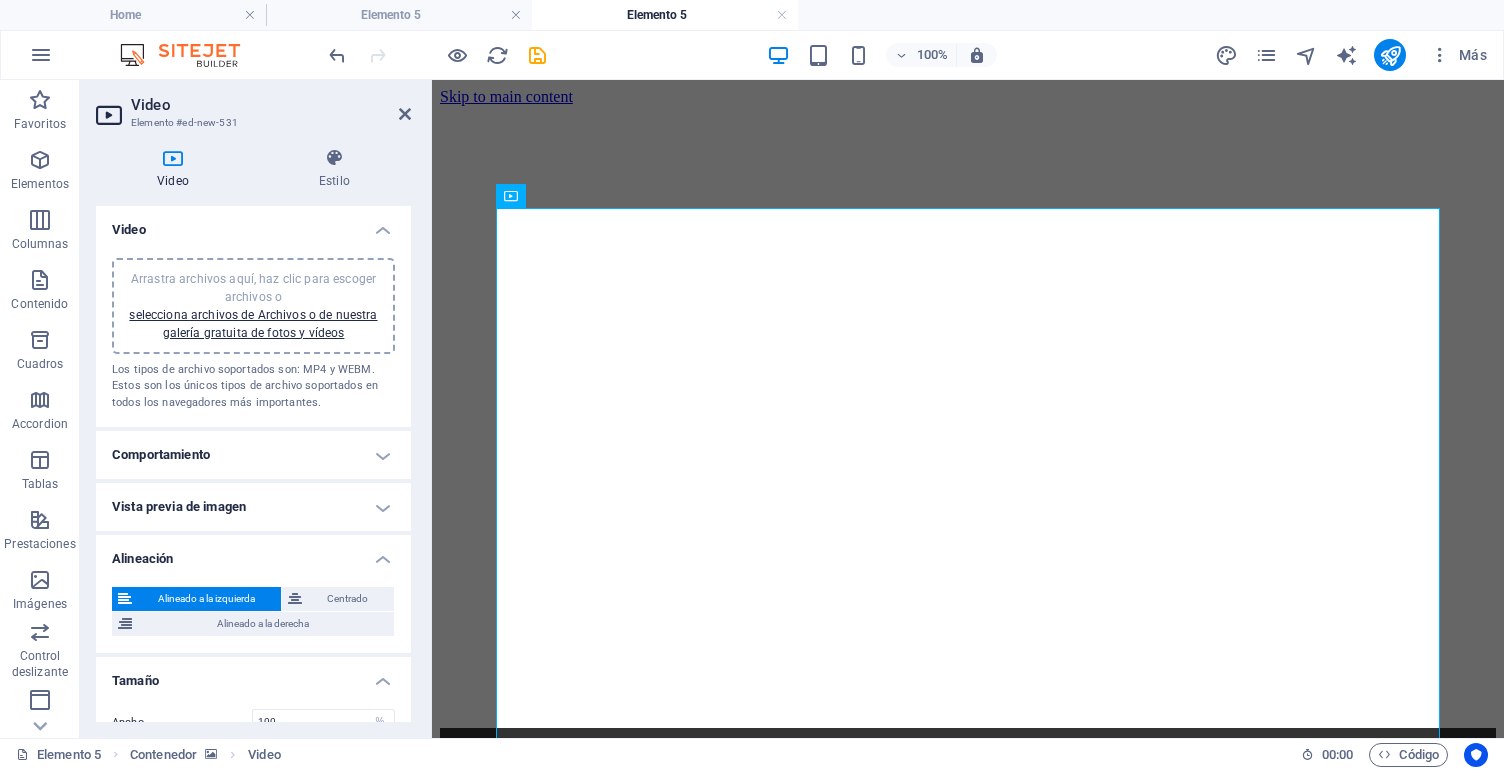 click on "Video Estilo Video Arrastra archivos aquí, haz clic para escoger archivos o  selecciona archivos de Archivos o de nuestra galería gratuita de fotos y vídeos Los tipos de archivo soportados son: MP4 y WEBM. Estos son los únicos tipos de archivo soportados en todos los navegadores más importantes. Comportamiento Reproducción automática La reproducción automática solo está disponible si silenciado está seleccionado Silenciar video La reproducción automática estará disponible si silenciado está seleccionado Repetir vídeo Mostrar controles Vista previa de imagen Arrastra archivos aquí, haz clic para escoger archivos o  selecciona archivos de Archivos o de nuestra galería gratuita de fotos y vídeos Selecciona archivos del administrador de archivos, de la galería de fotos o carga archivo(s) Cargar Carga una imagen que servirá como una vista previa. Solo se muestra si la reproducción automática está desactivada Alineación Alineado a la izquierda Centrado Alineado a la derecha Tamaño Ancho px" at bounding box center [253, 435] 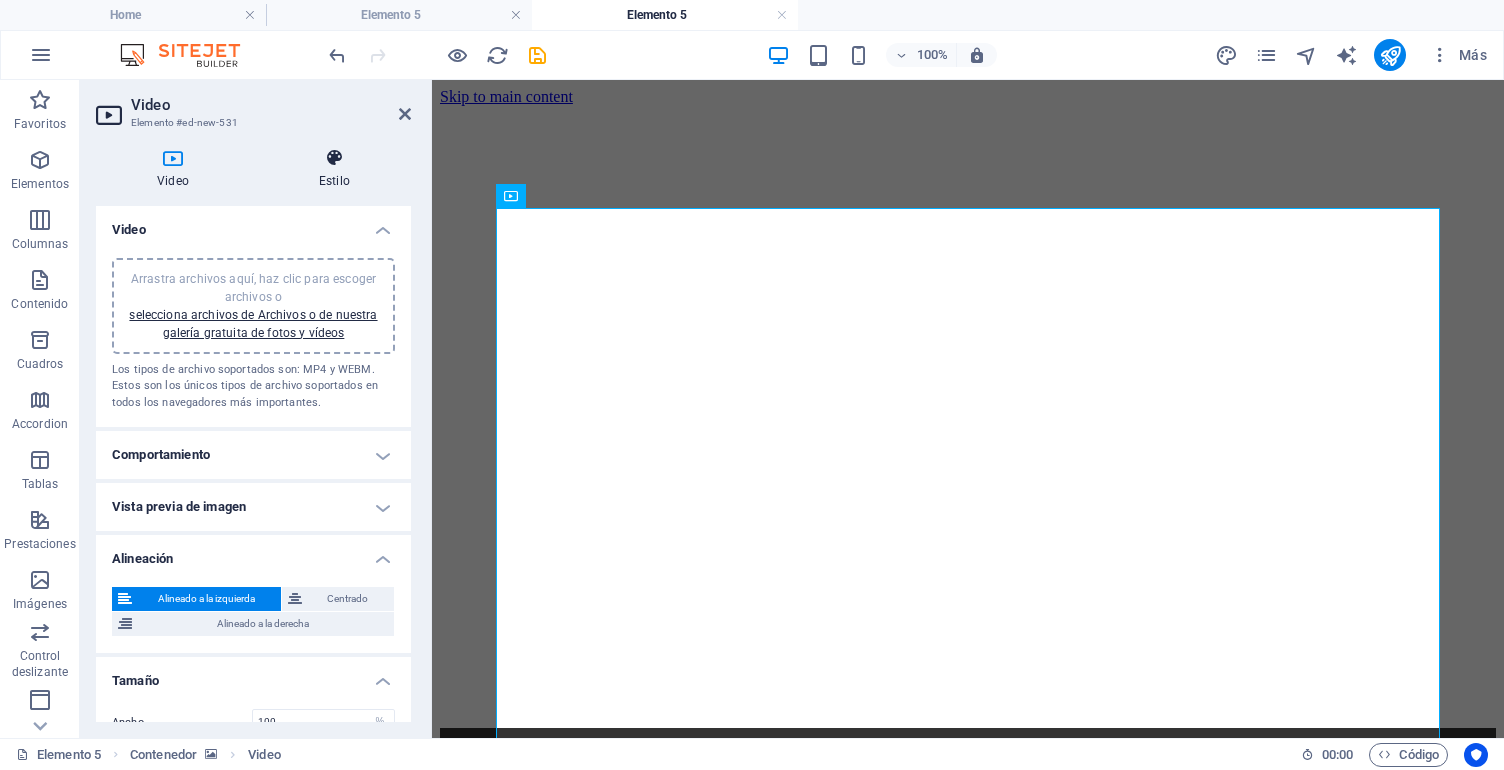click on "Estilo" at bounding box center (334, 169) 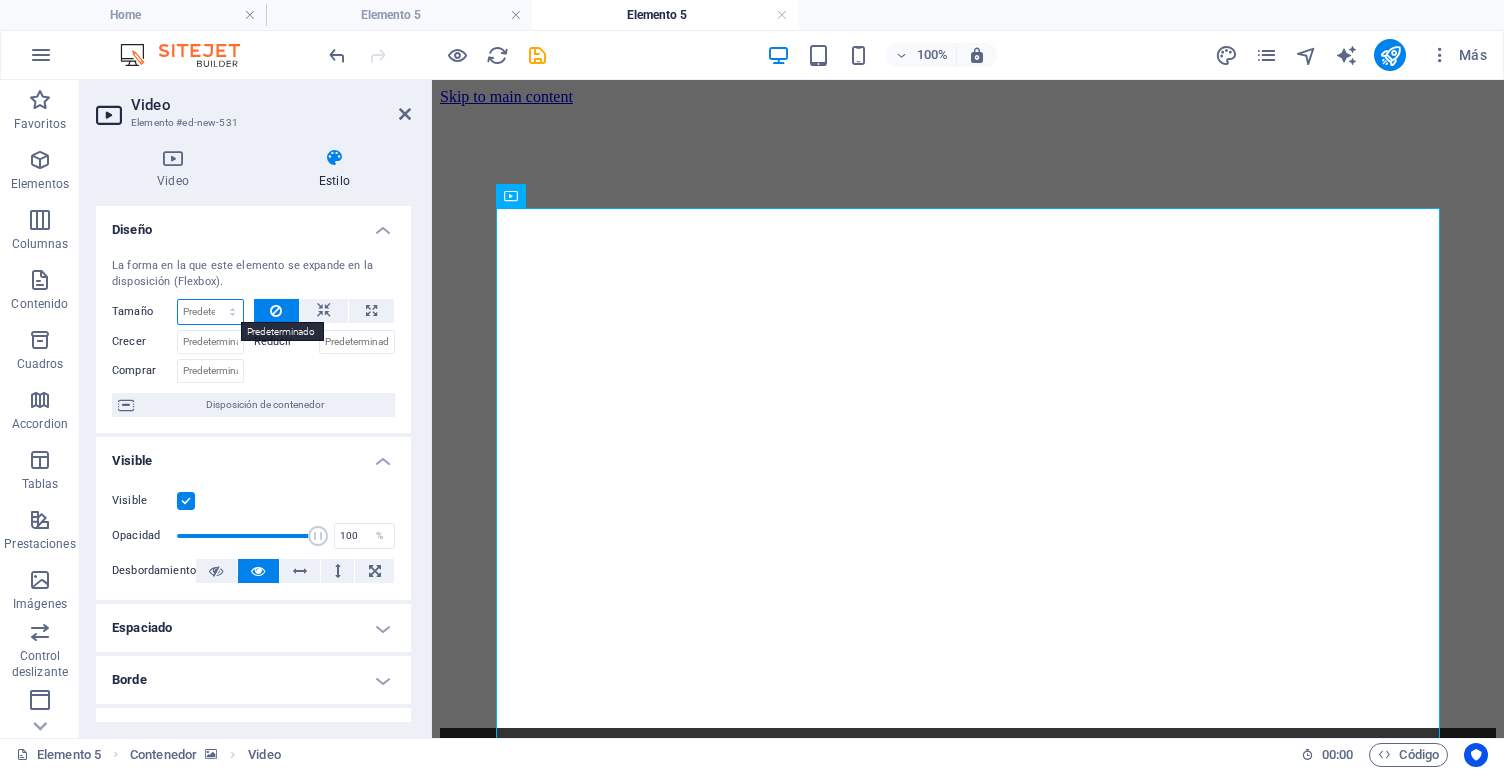 select on "px" 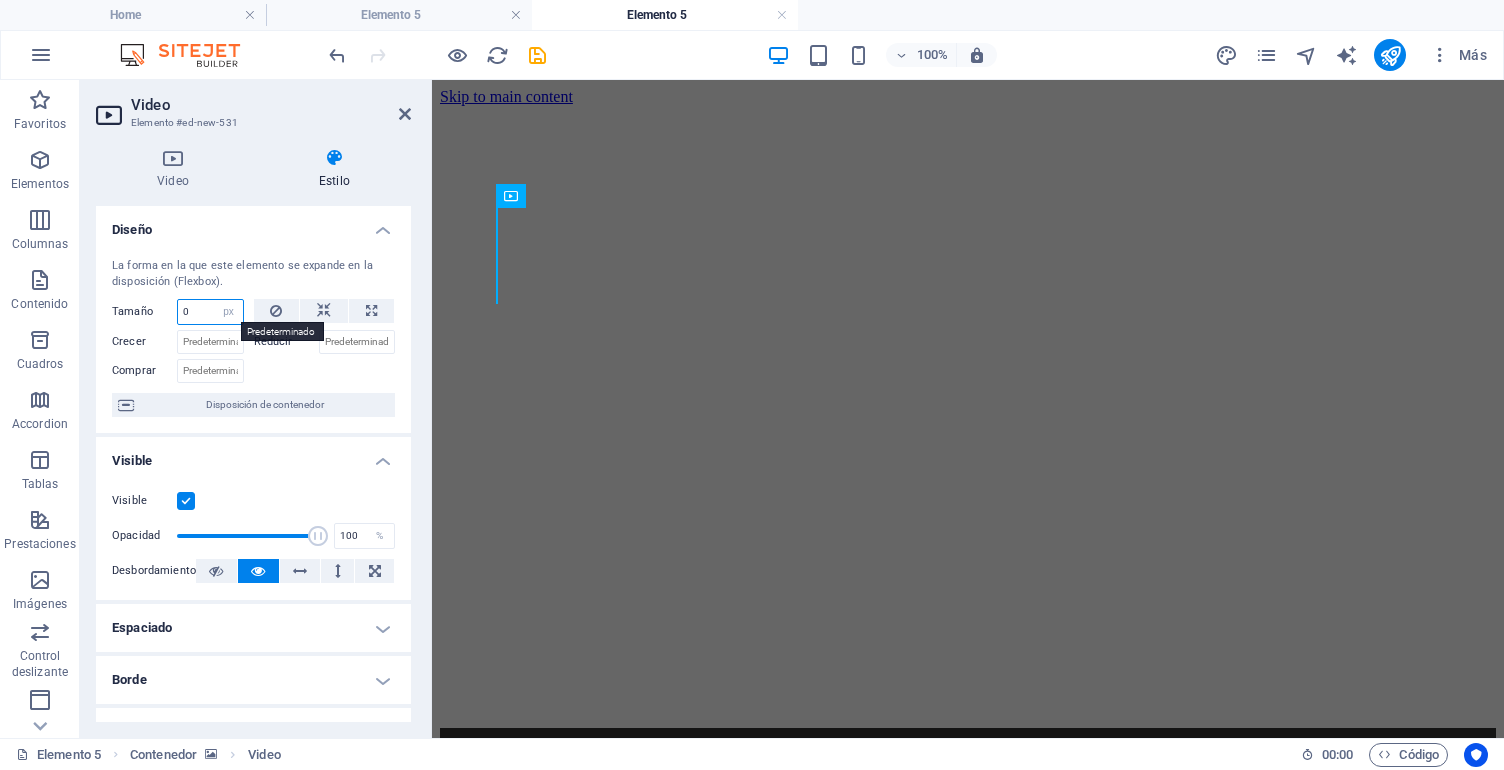drag, startPoint x: 204, startPoint y: 312, endPoint x: 175, endPoint y: 307, distance: 29.427877 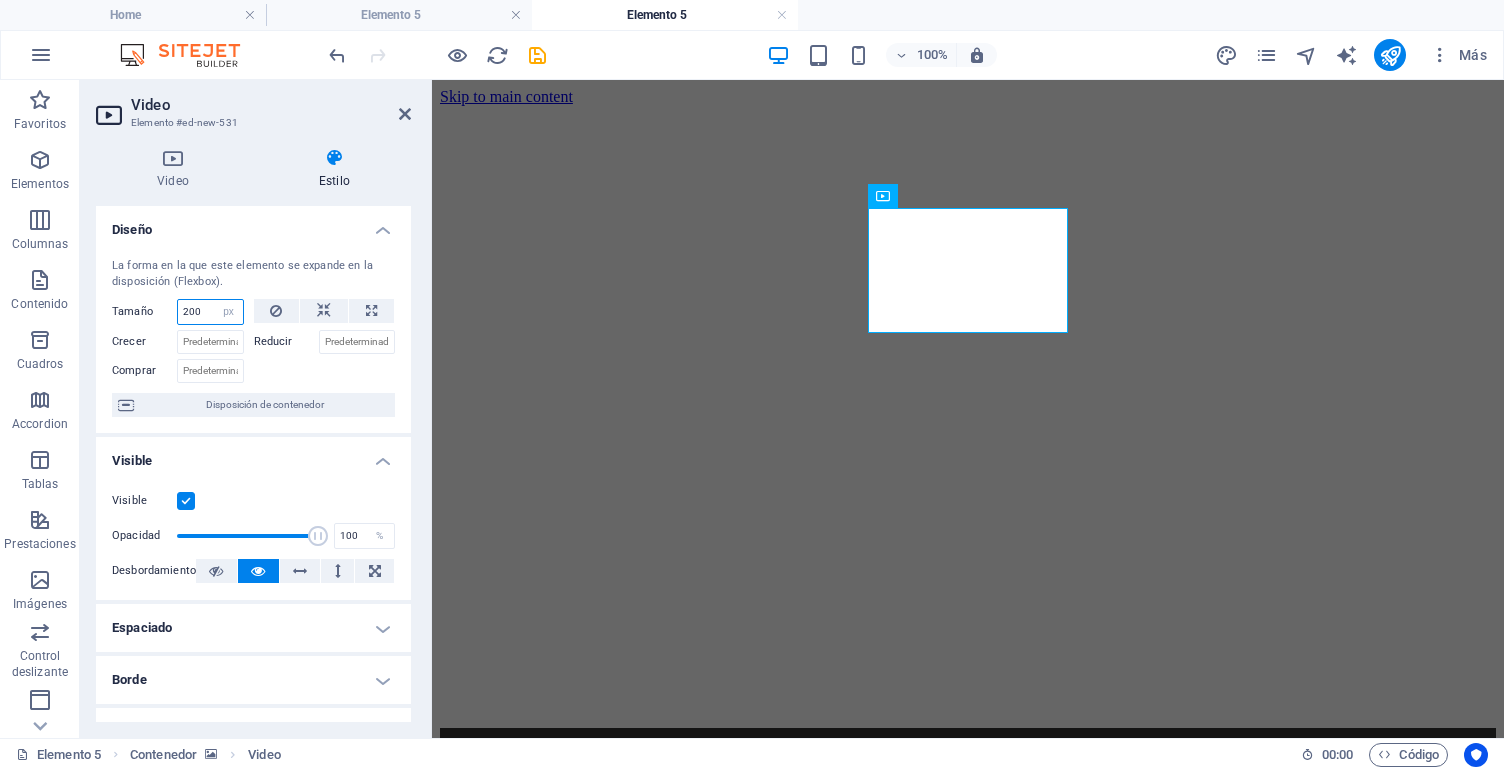 drag, startPoint x: 193, startPoint y: 309, endPoint x: 180, endPoint y: 307, distance: 13.152946 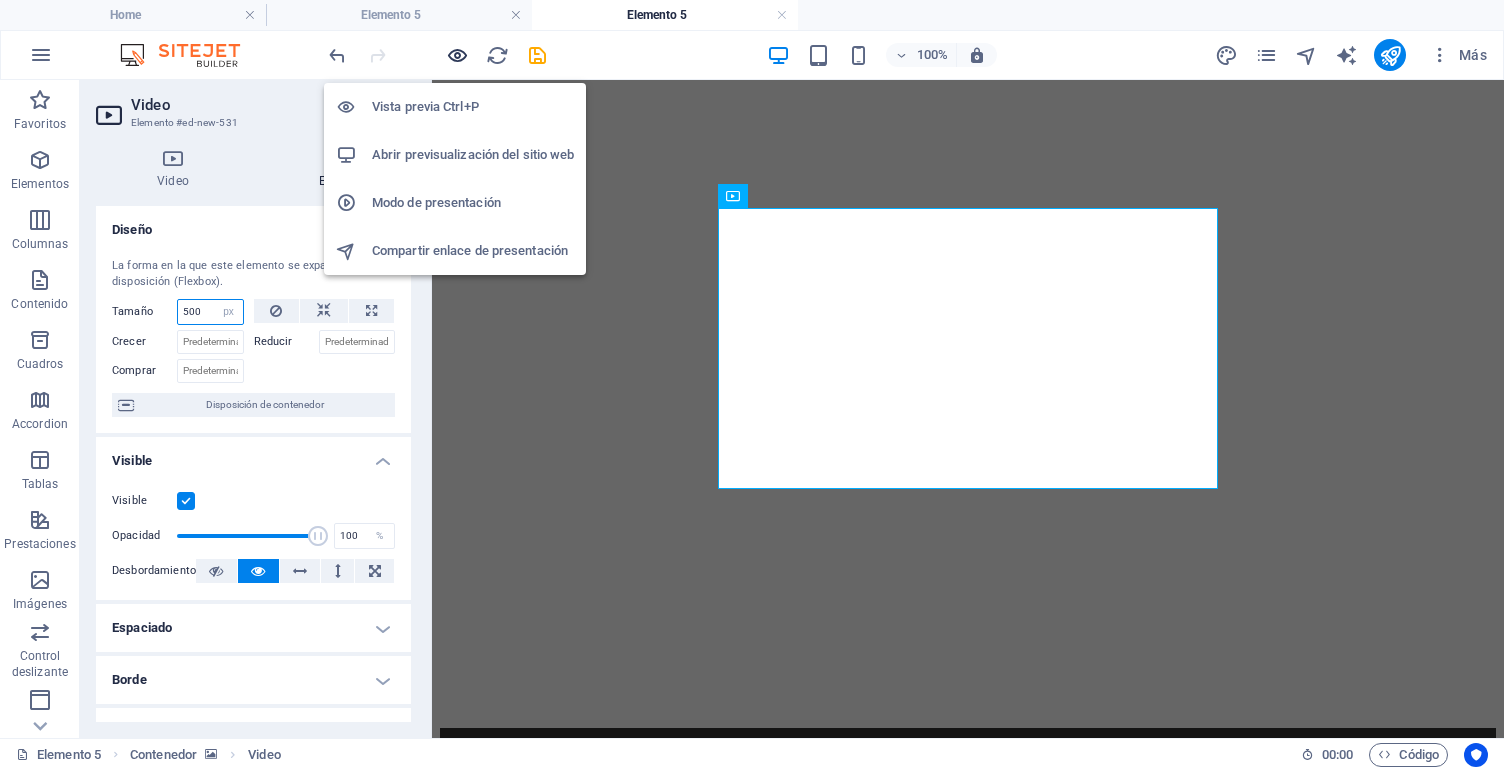 type on "500" 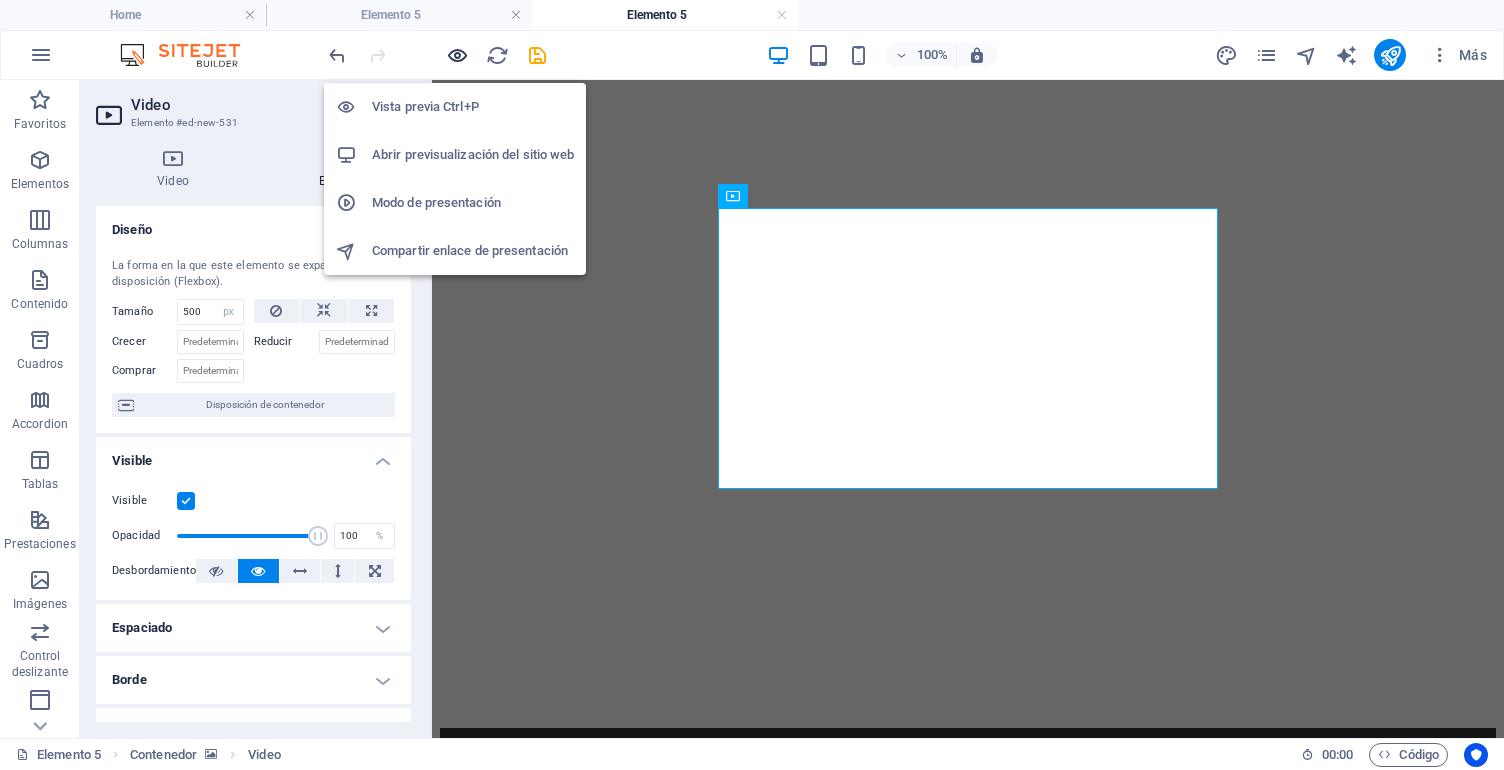 click at bounding box center [457, 55] 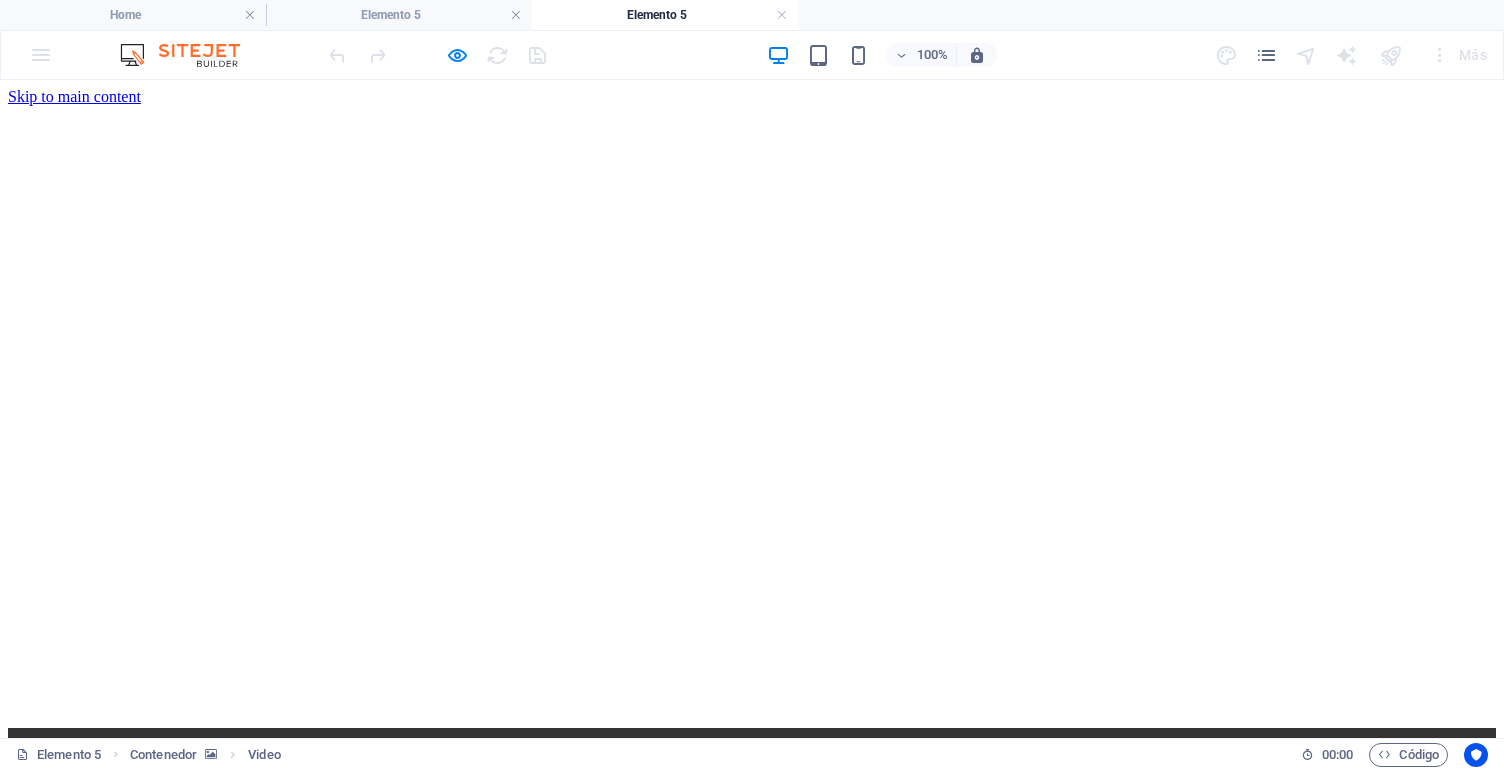click at bounding box center [752, 1100] 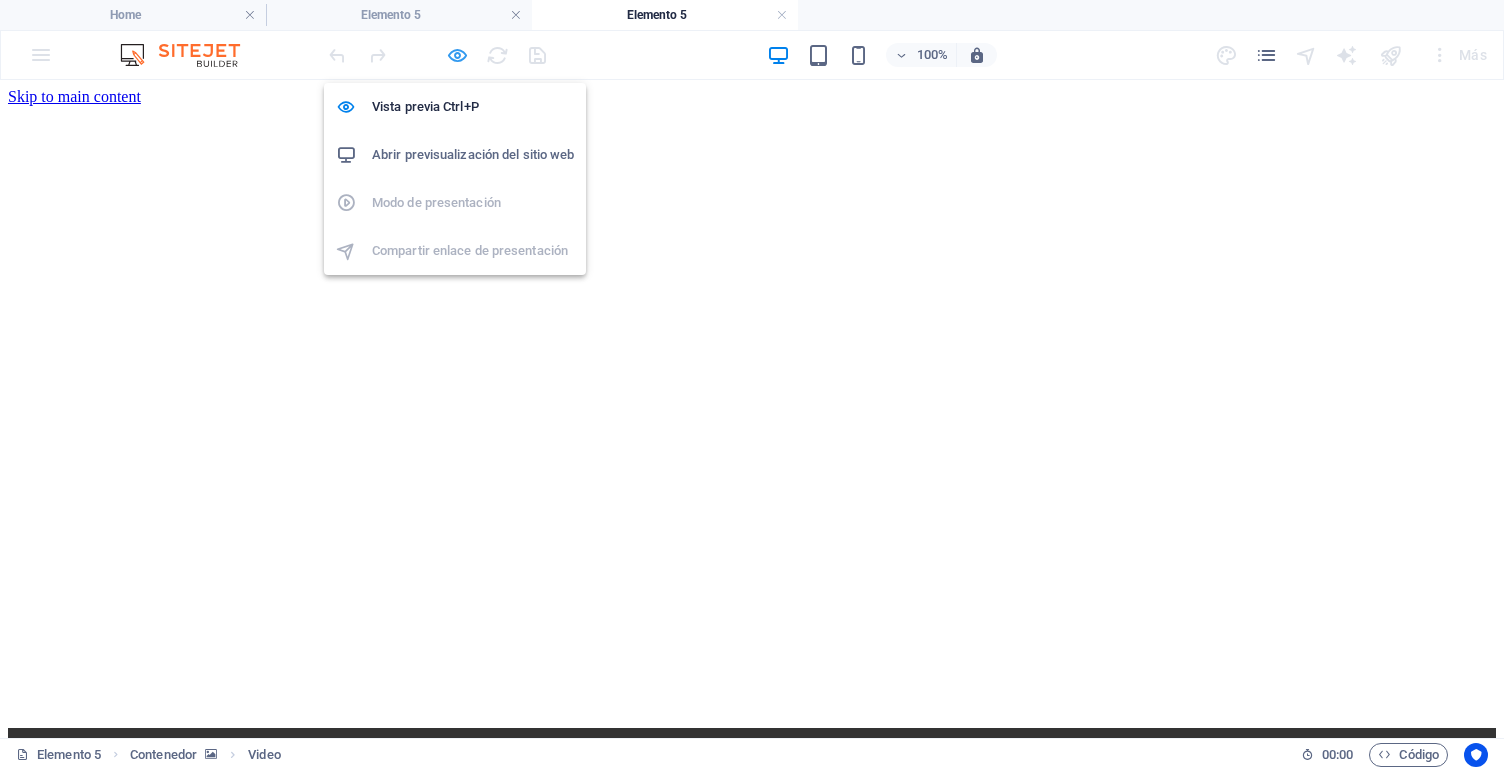 click at bounding box center [457, 55] 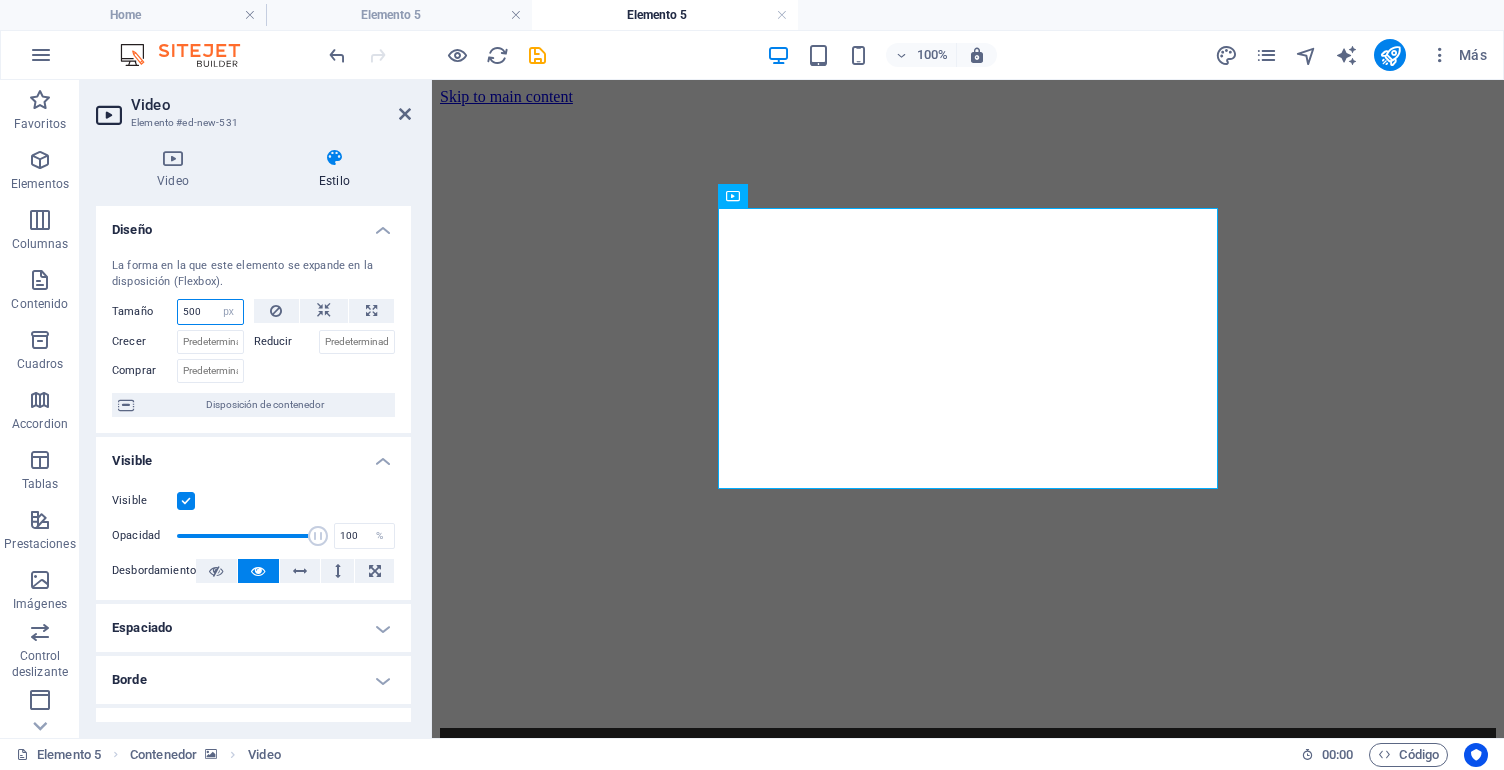 drag, startPoint x: 200, startPoint y: 310, endPoint x: 170, endPoint y: 308, distance: 30.066593 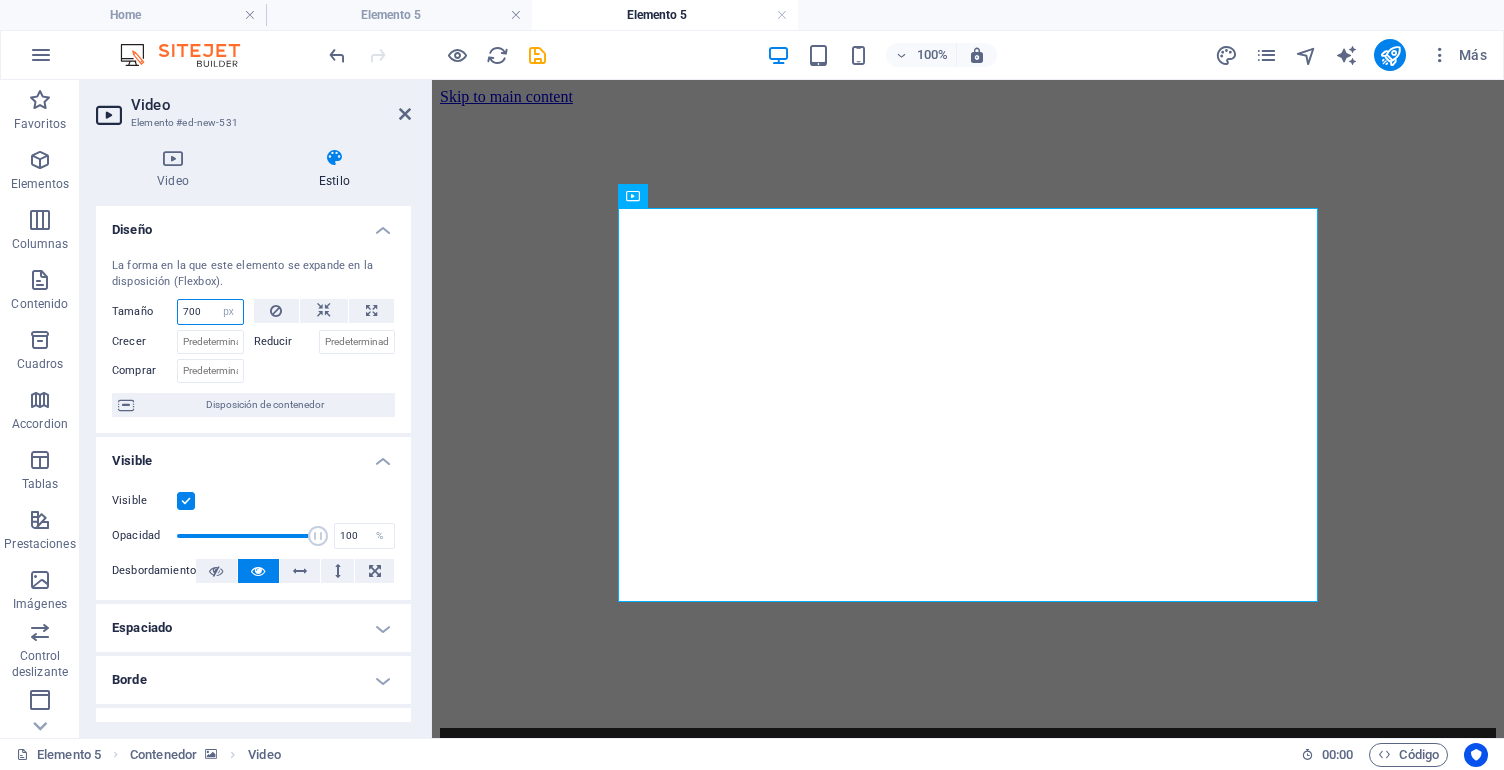type on "700" 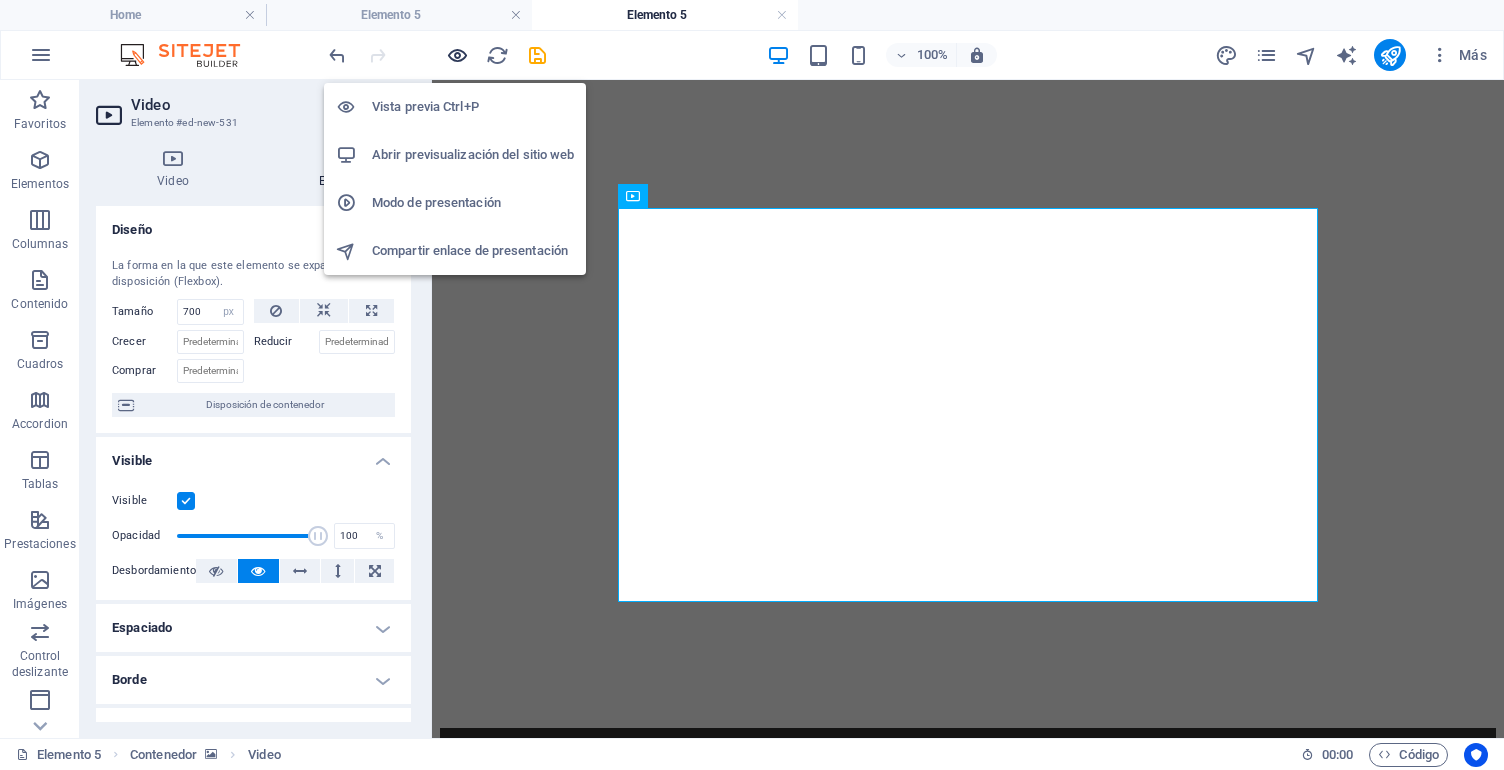 click at bounding box center (457, 55) 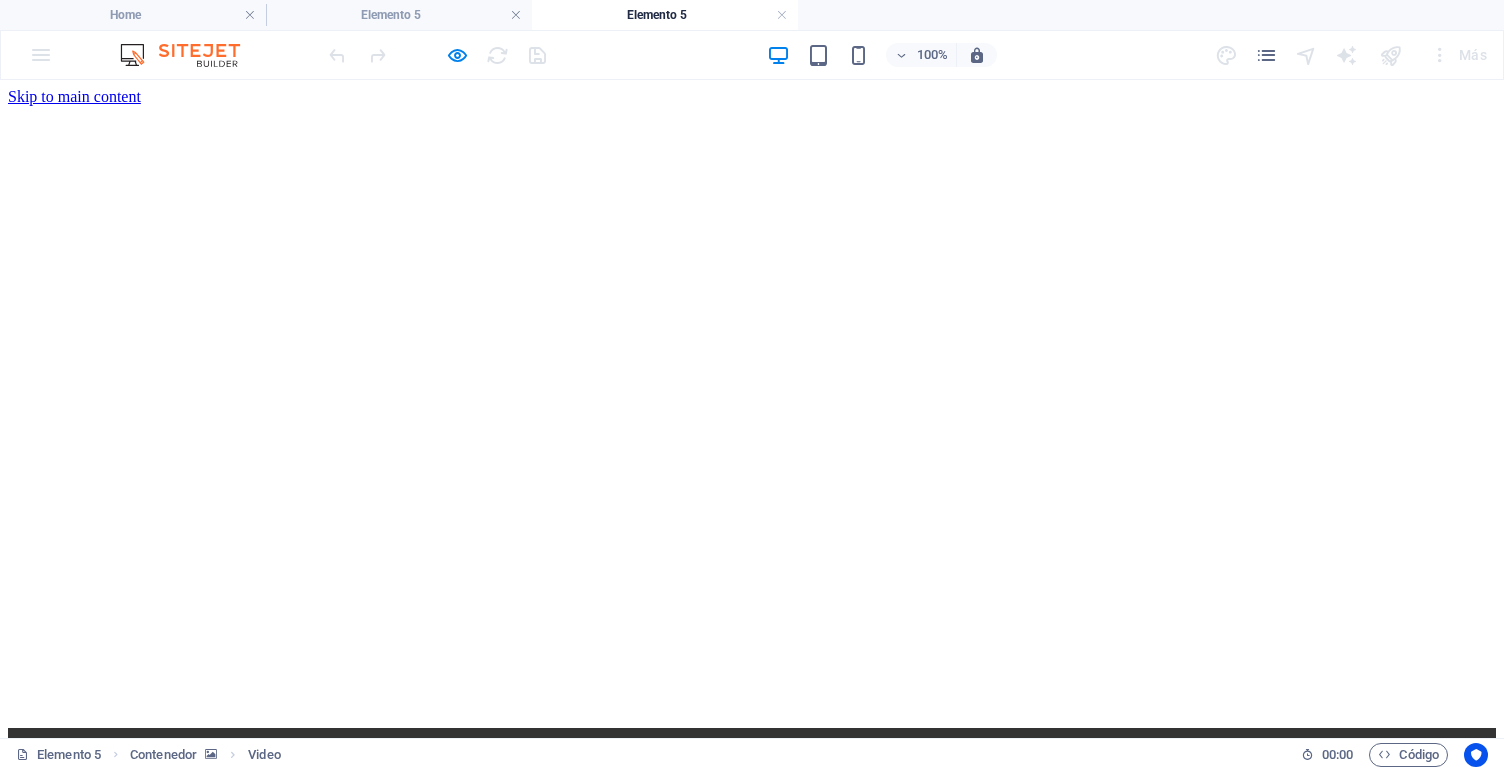 click at bounding box center (752, 1100) 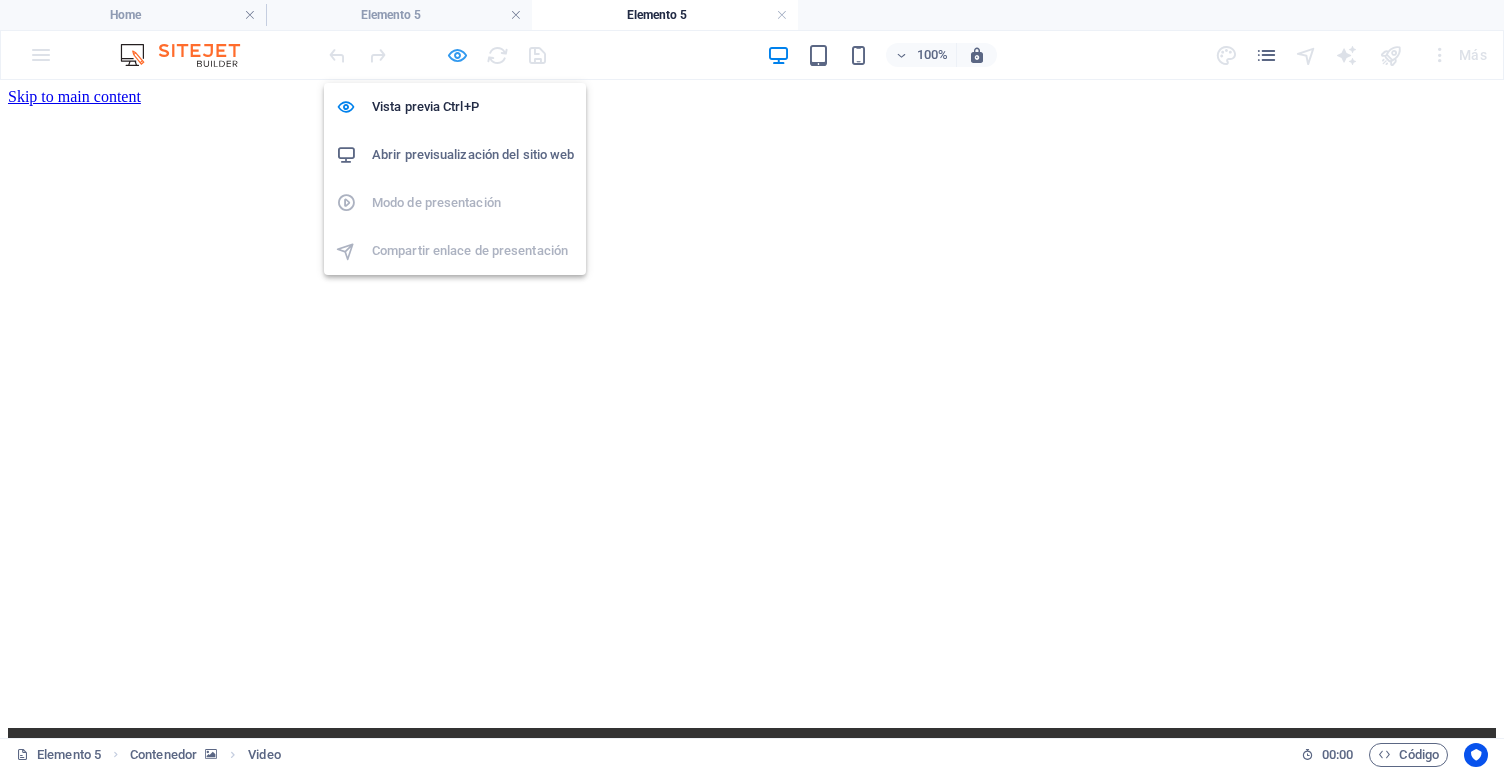 click at bounding box center (457, 55) 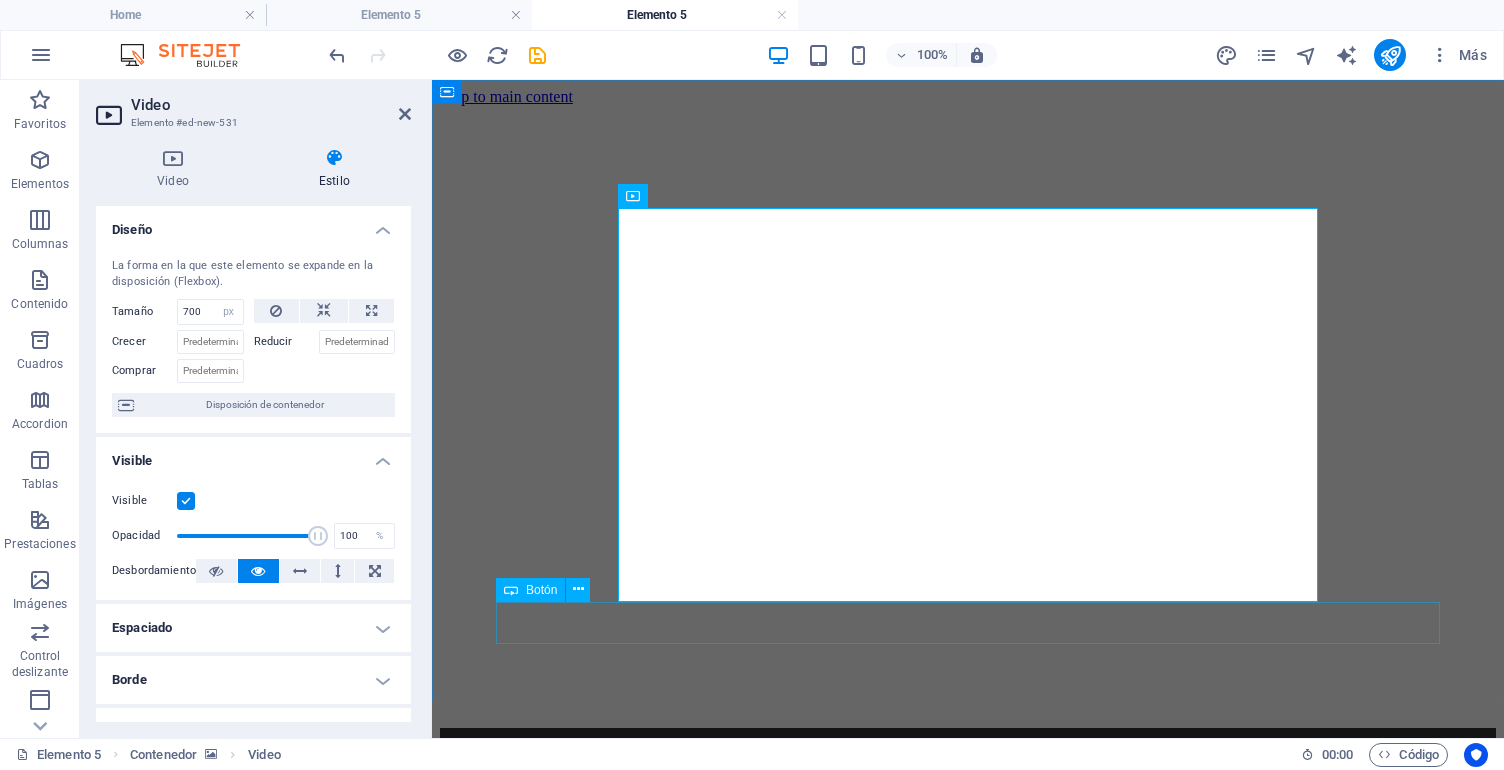 click on "Etiqueta del botón" at bounding box center (968, 1269) 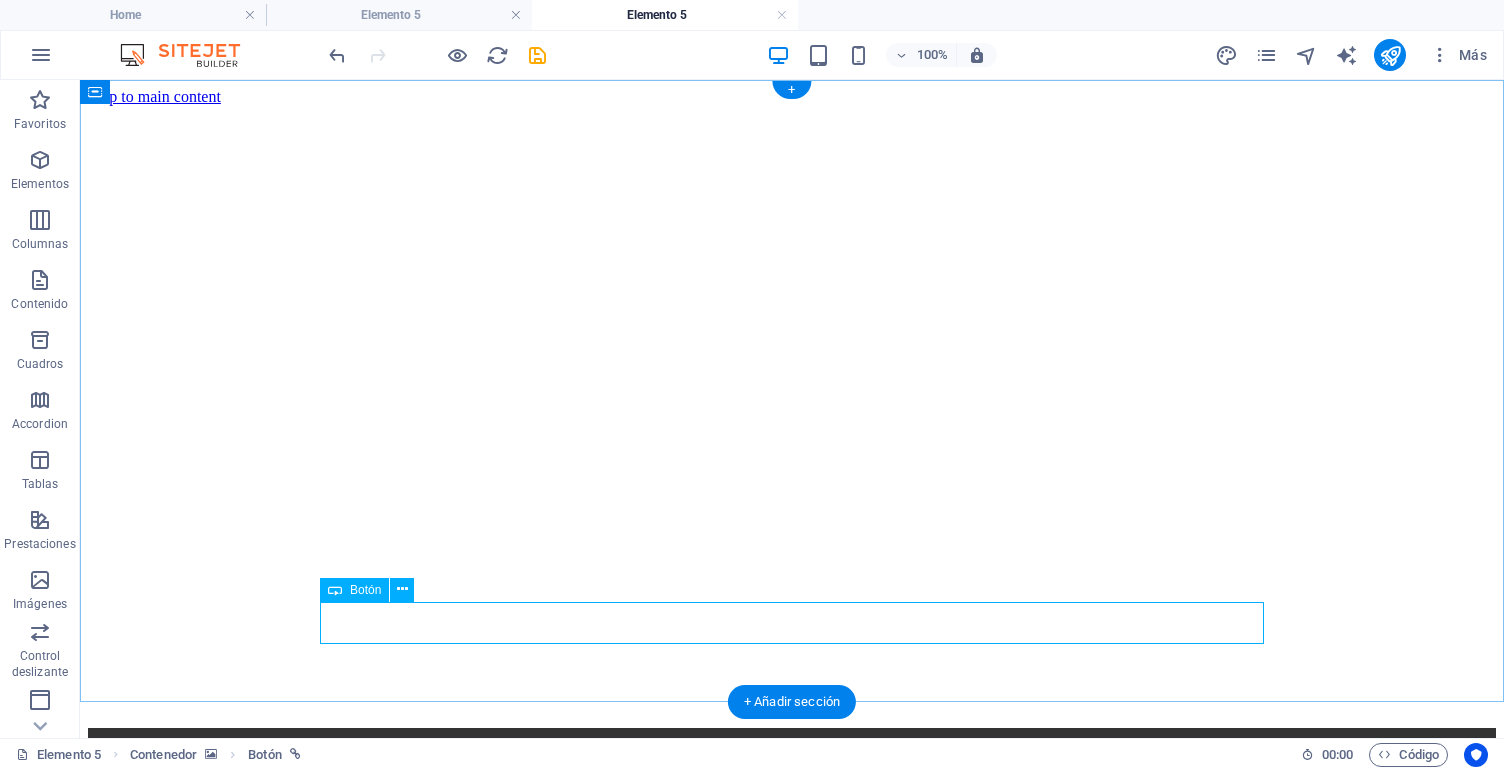 click on "Etiqueta del botón" at bounding box center (792, 1445) 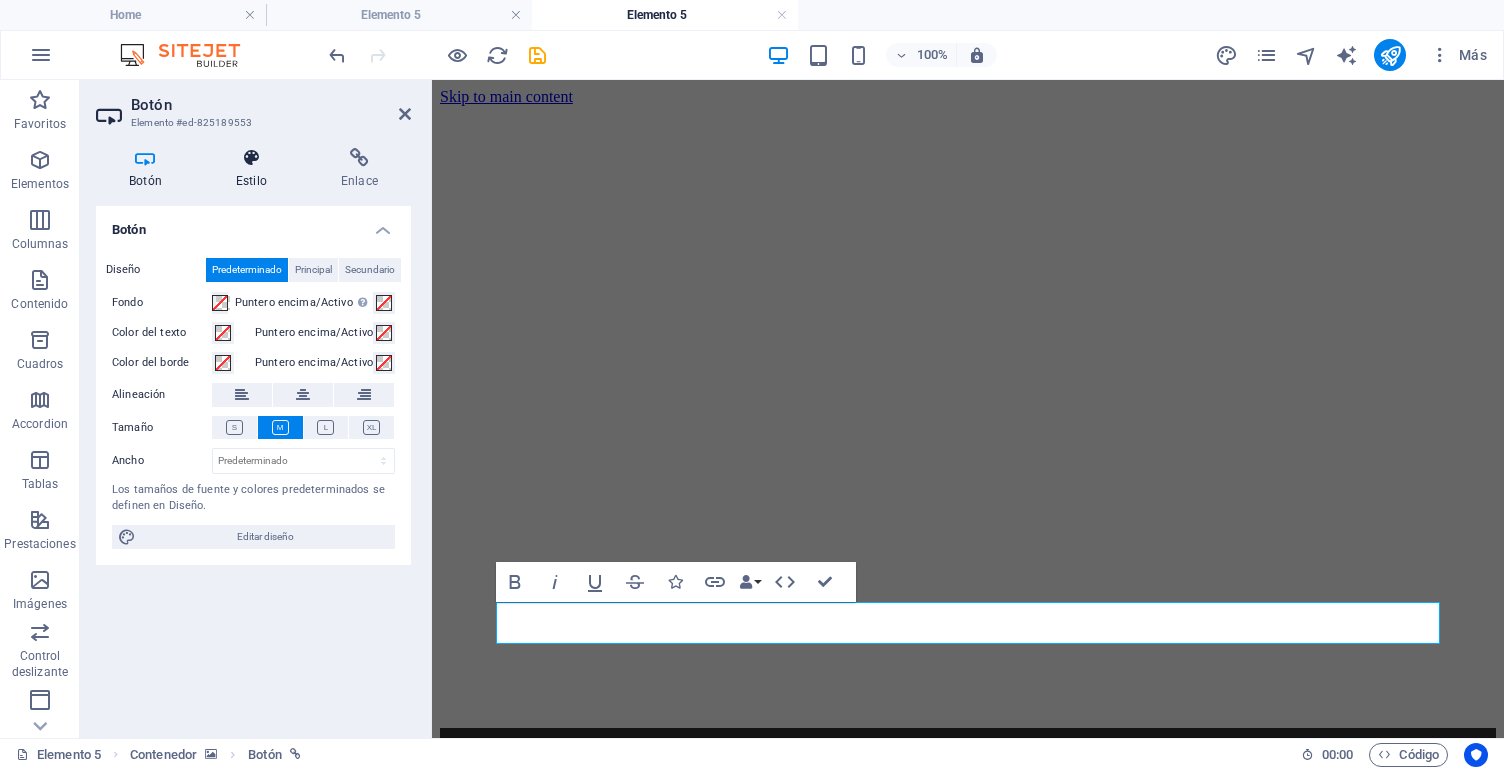 click on "Estilo" at bounding box center [255, 169] 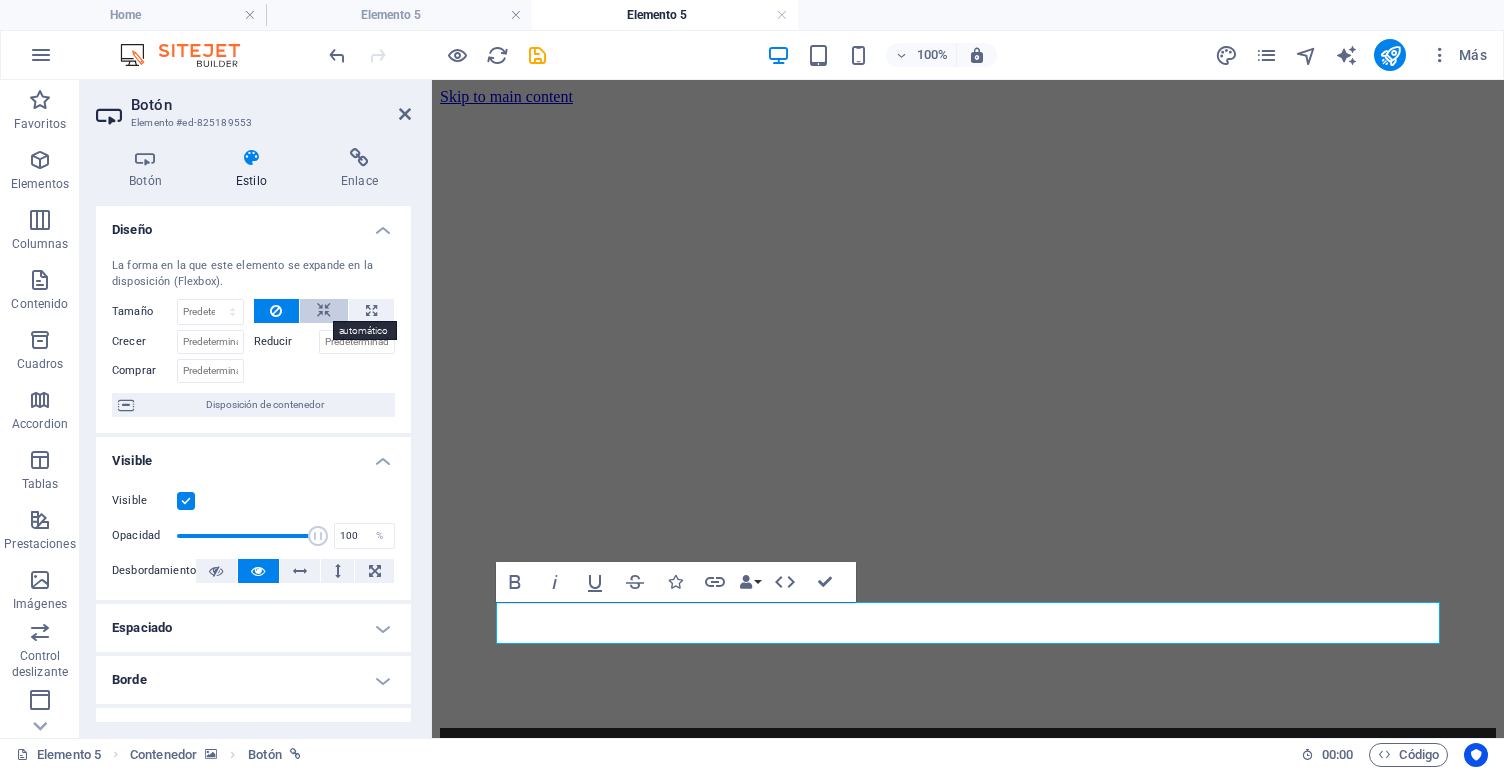 click at bounding box center [324, 311] 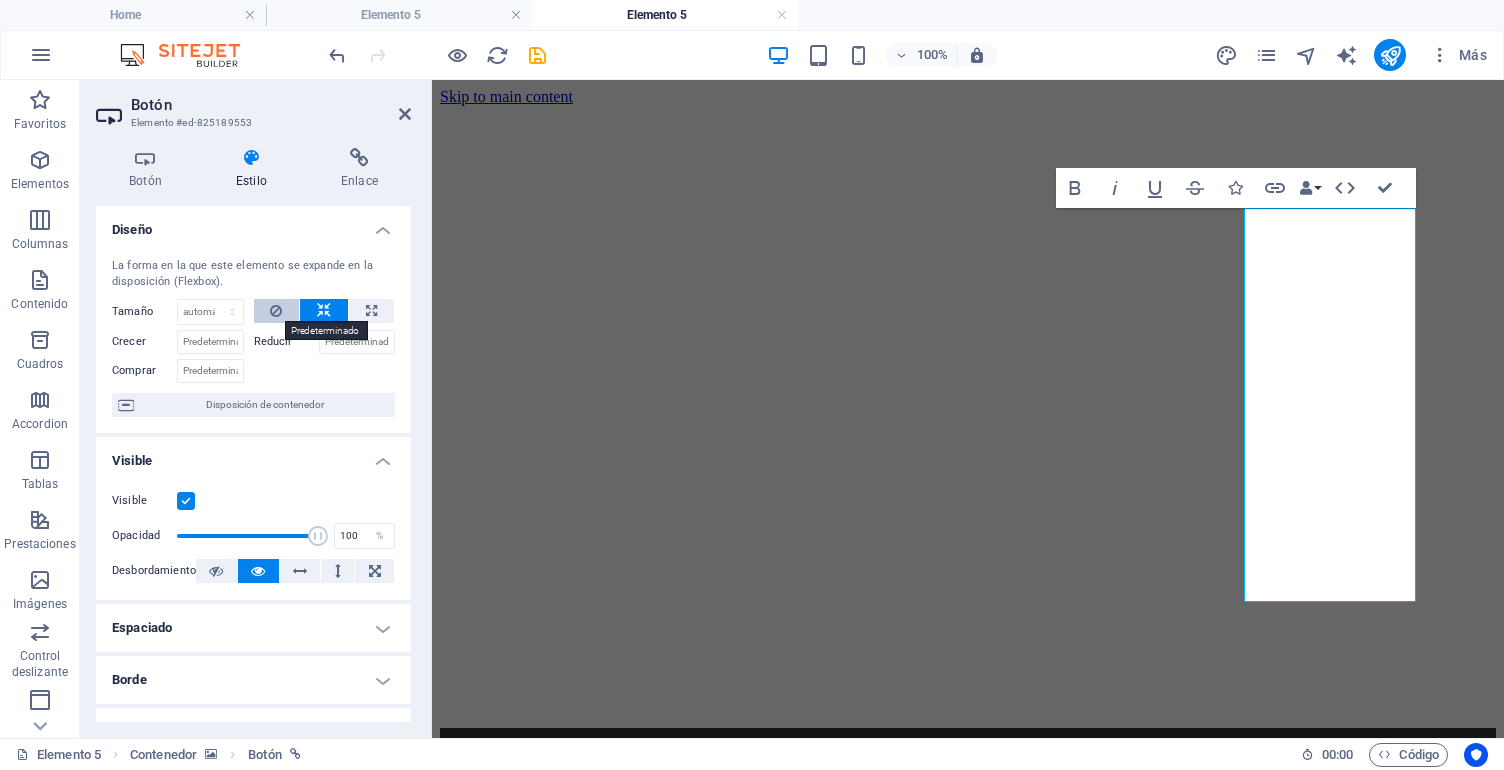 click at bounding box center (277, 311) 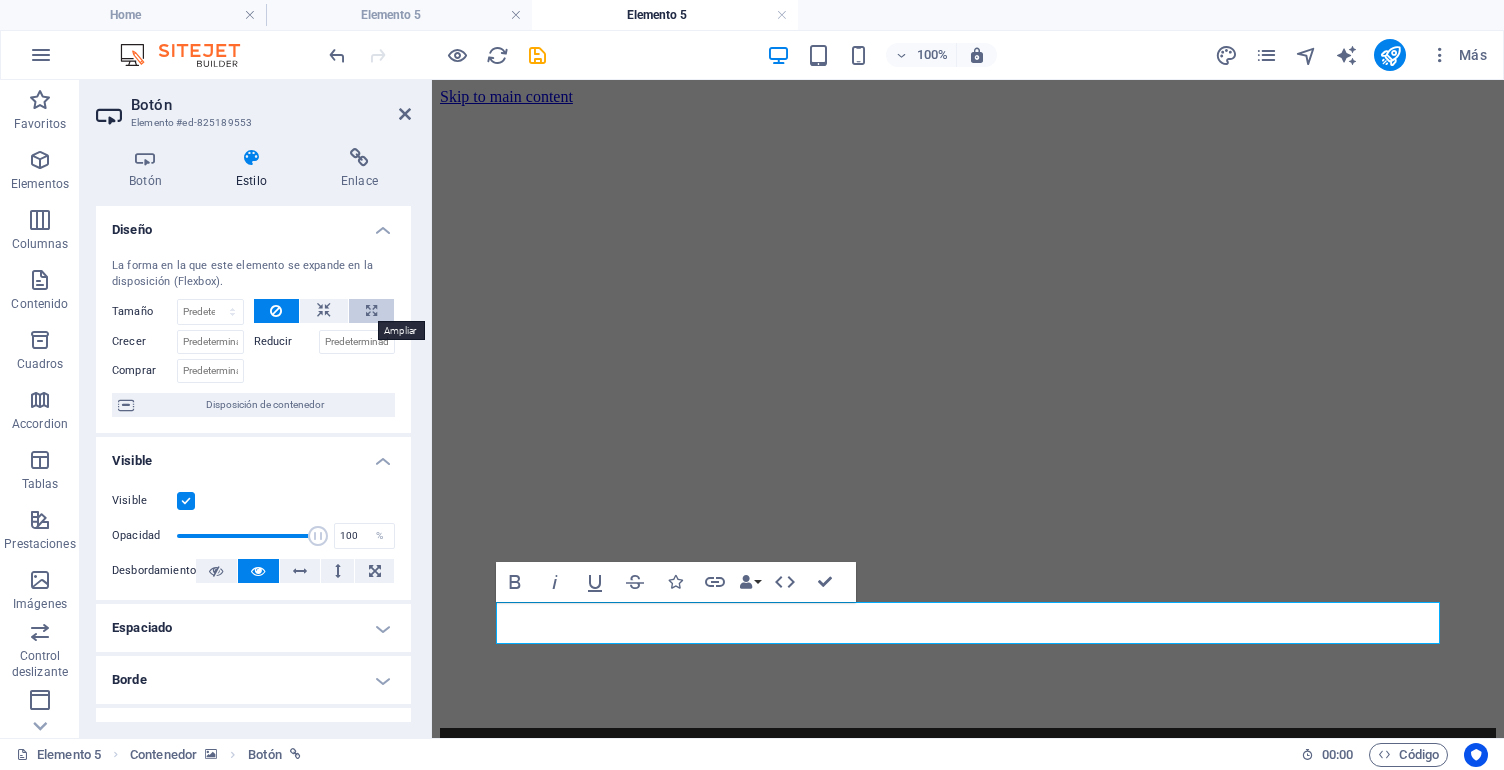 click at bounding box center (371, 311) 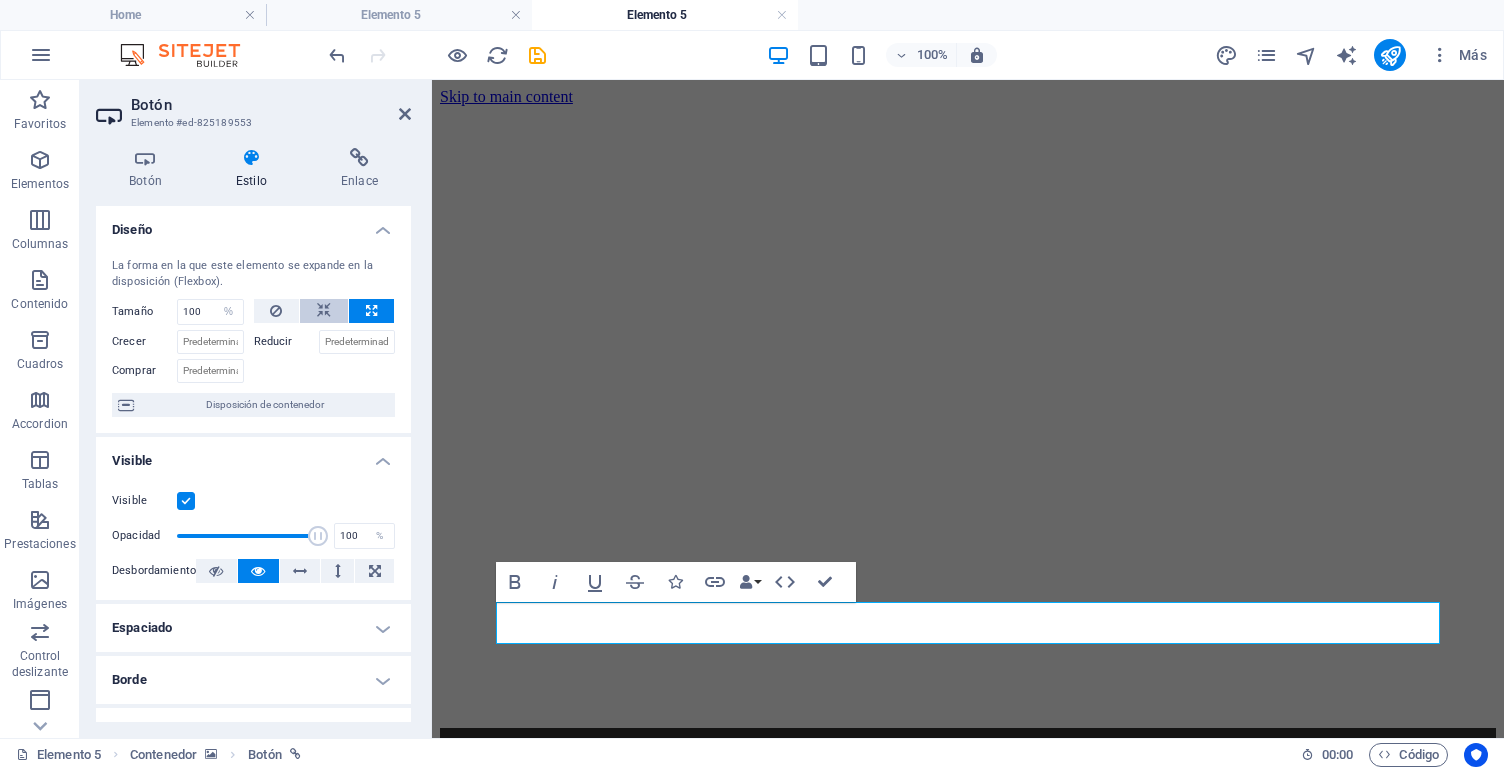click at bounding box center (324, 311) 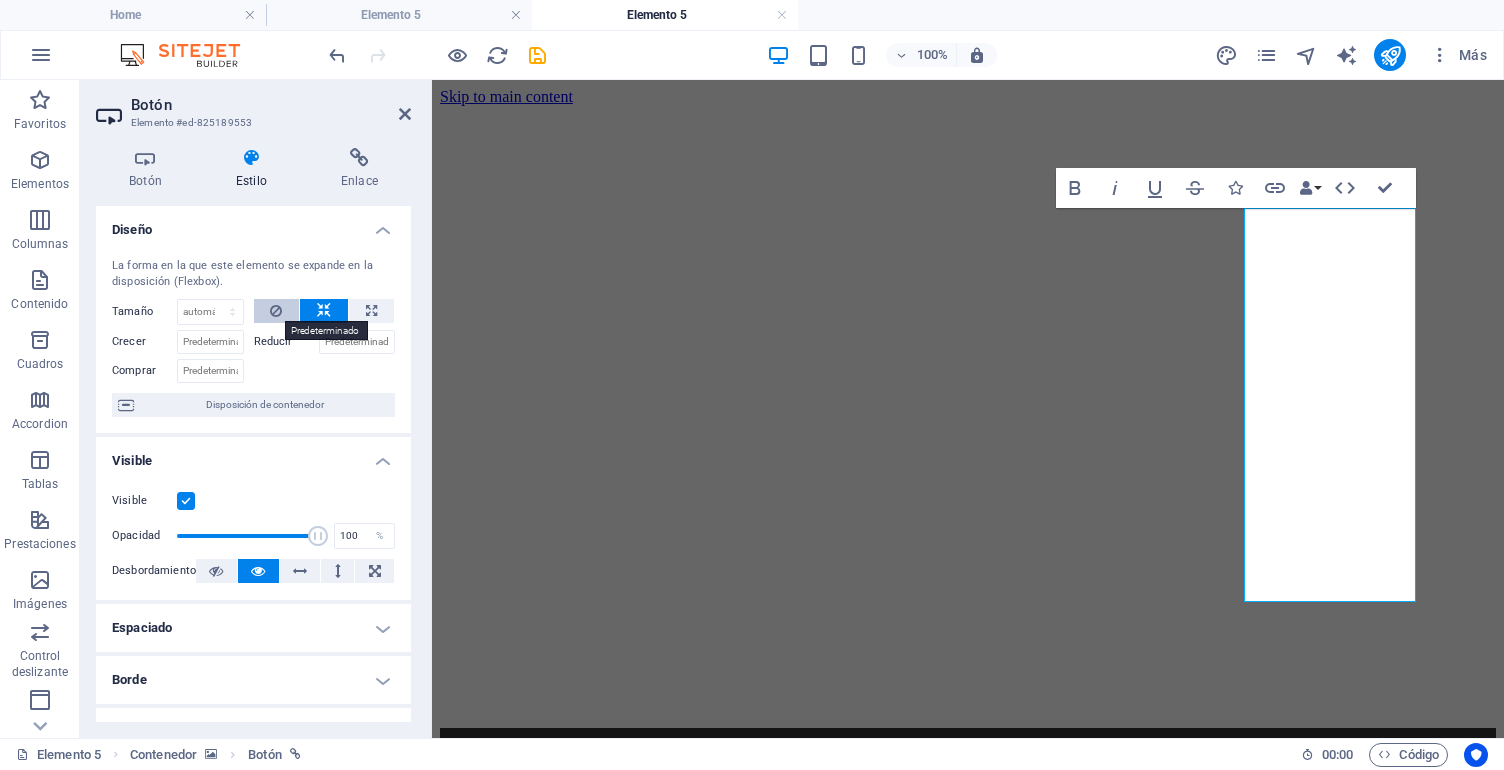 click at bounding box center (277, 311) 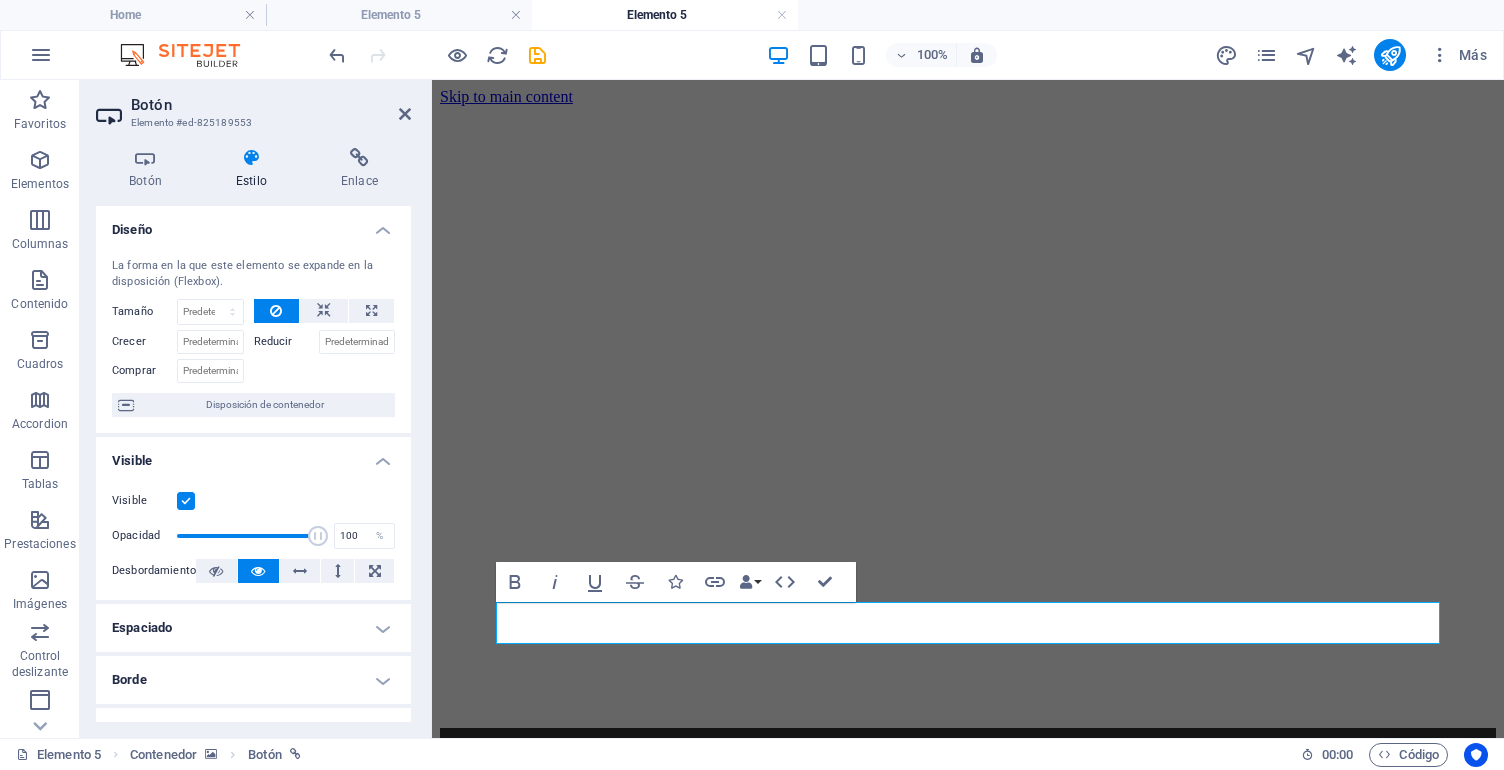 click on "Diseño" at bounding box center [253, 224] 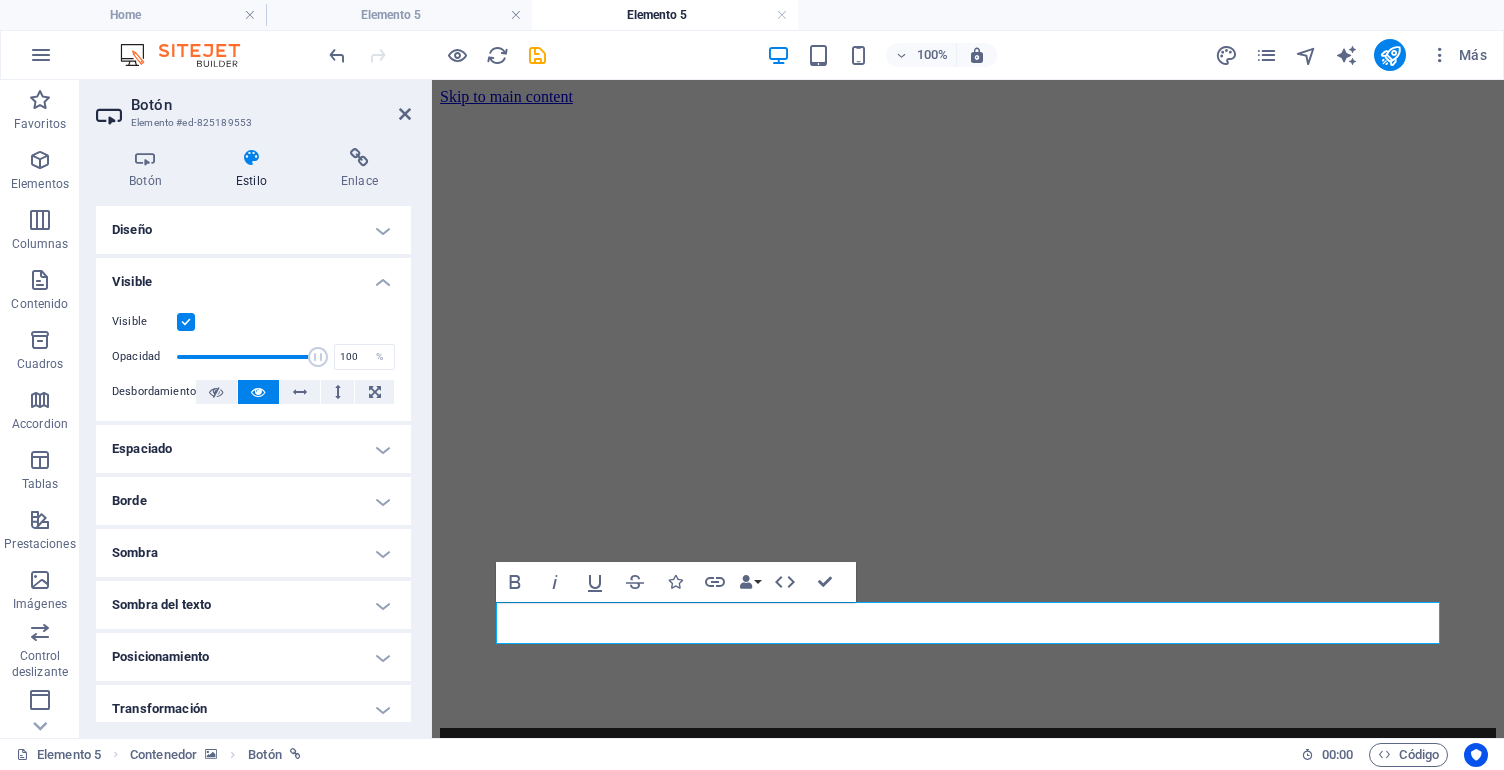click on "Visible" at bounding box center (253, 276) 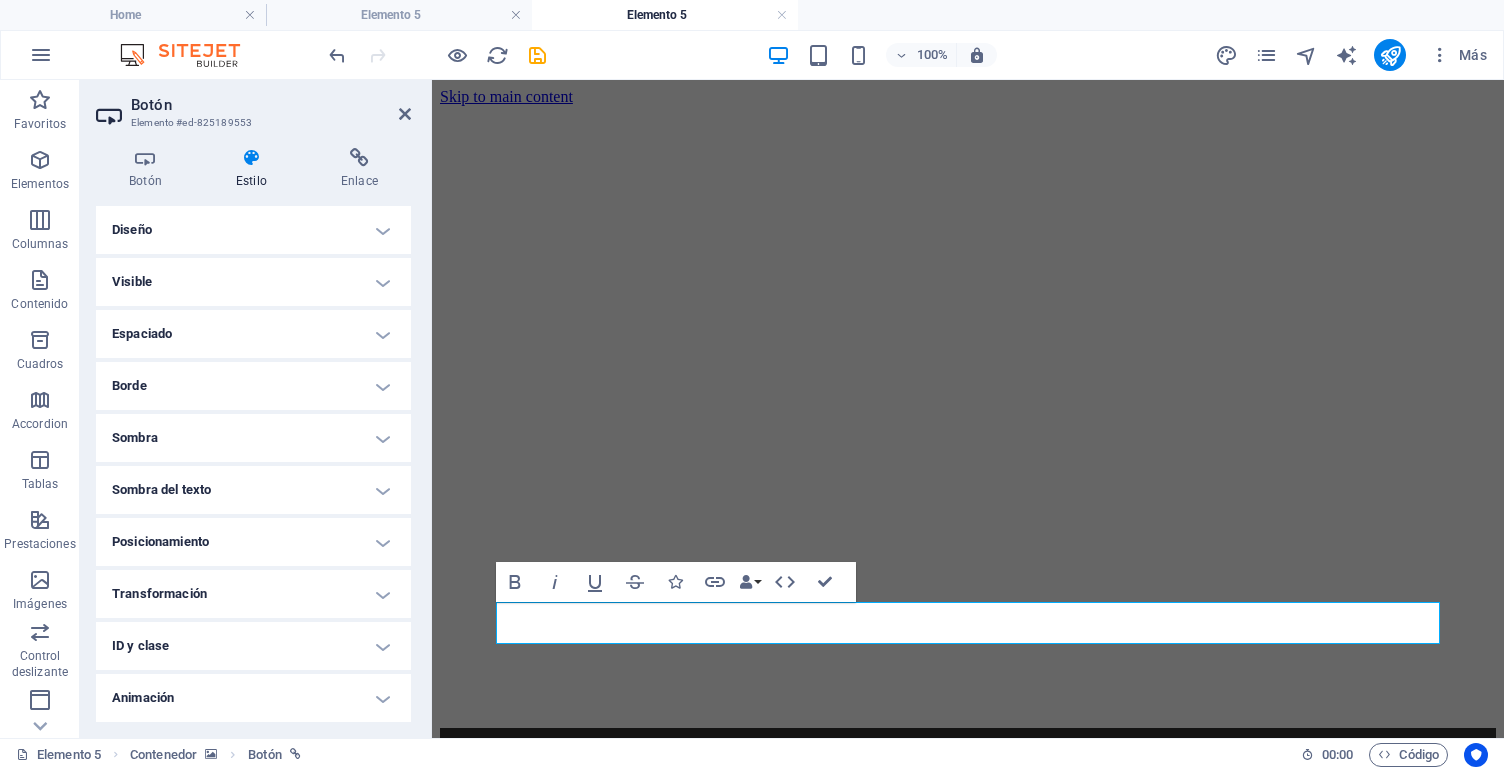 click on "Visible" at bounding box center [253, 282] 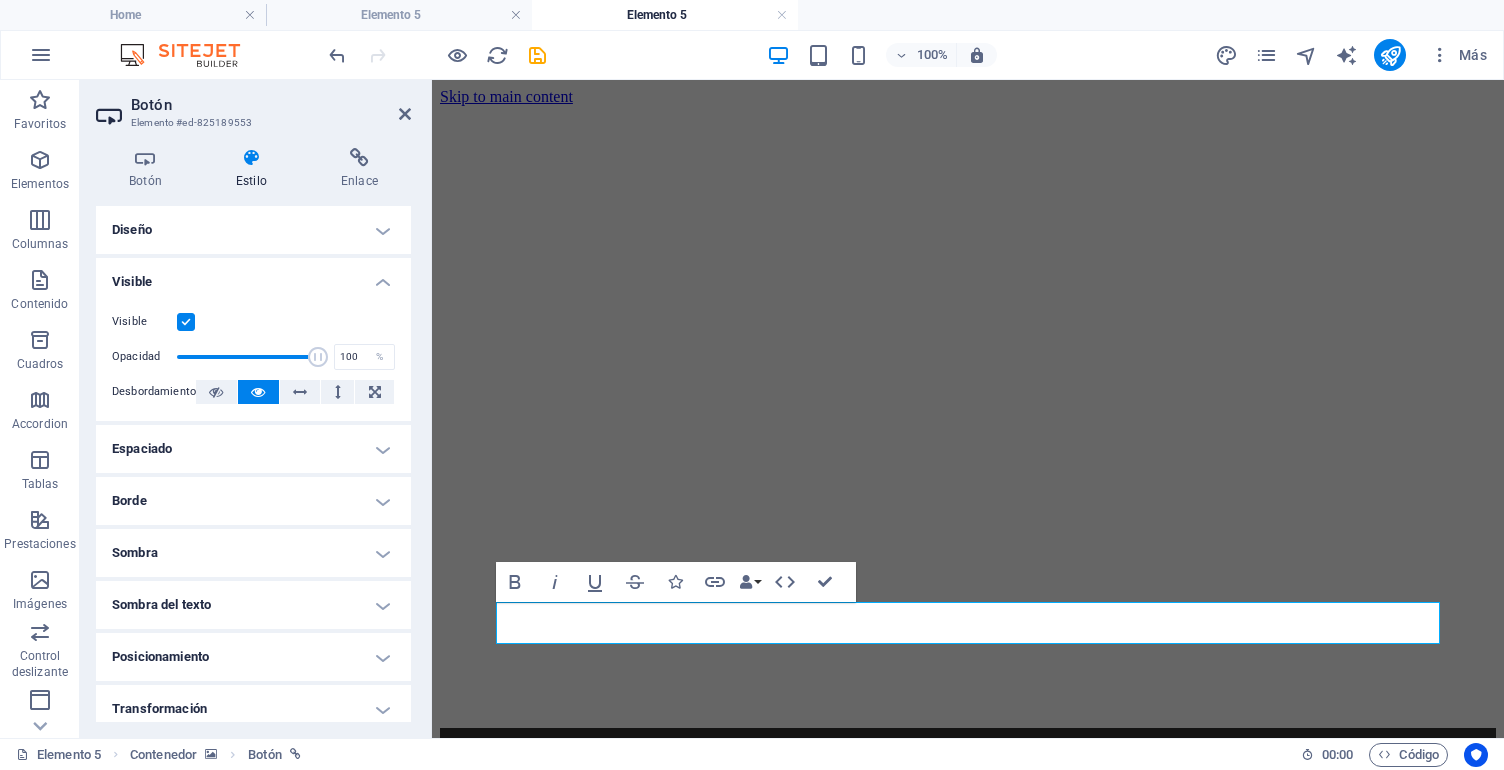 click on "Visible" at bounding box center (253, 276) 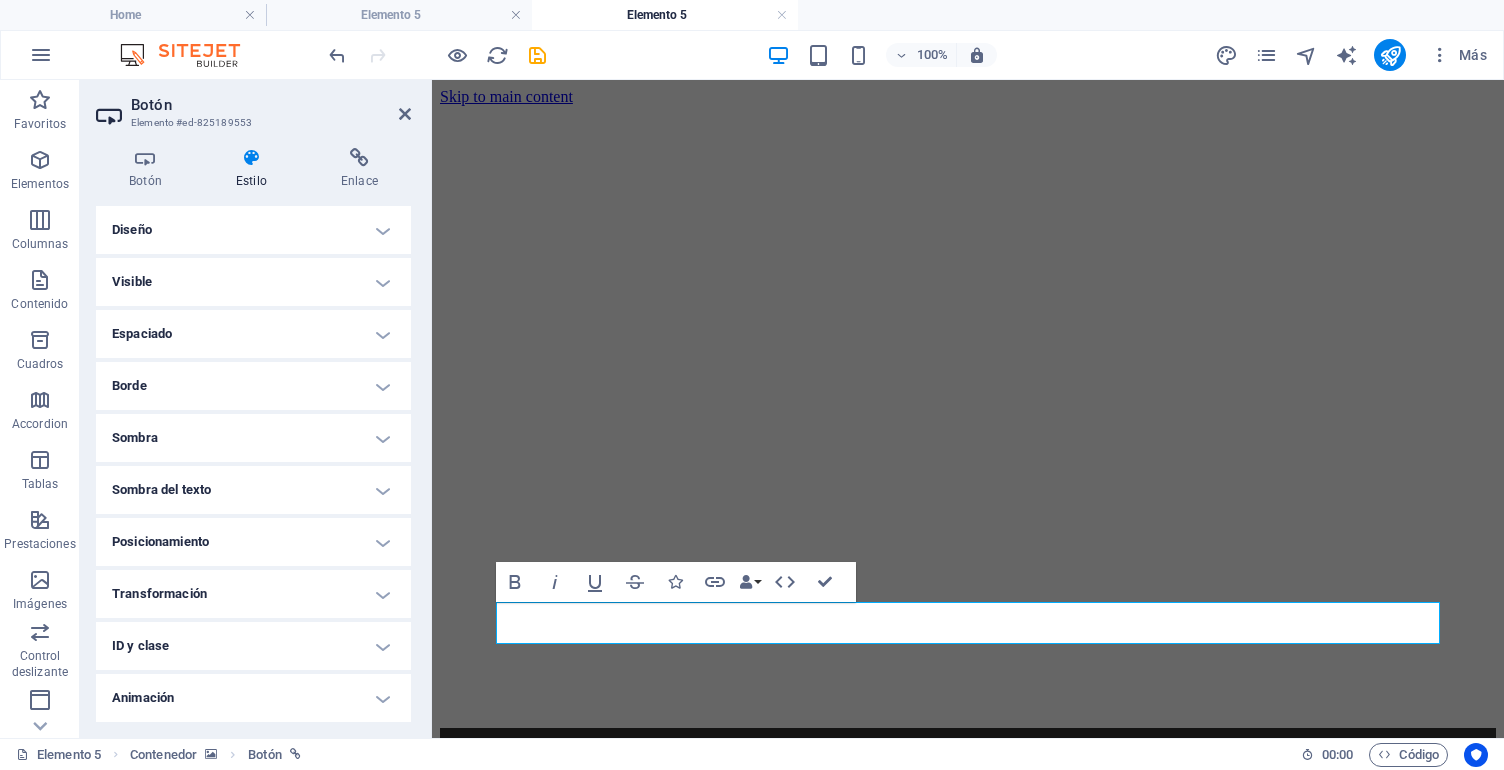 click on "Espaciado" at bounding box center [253, 334] 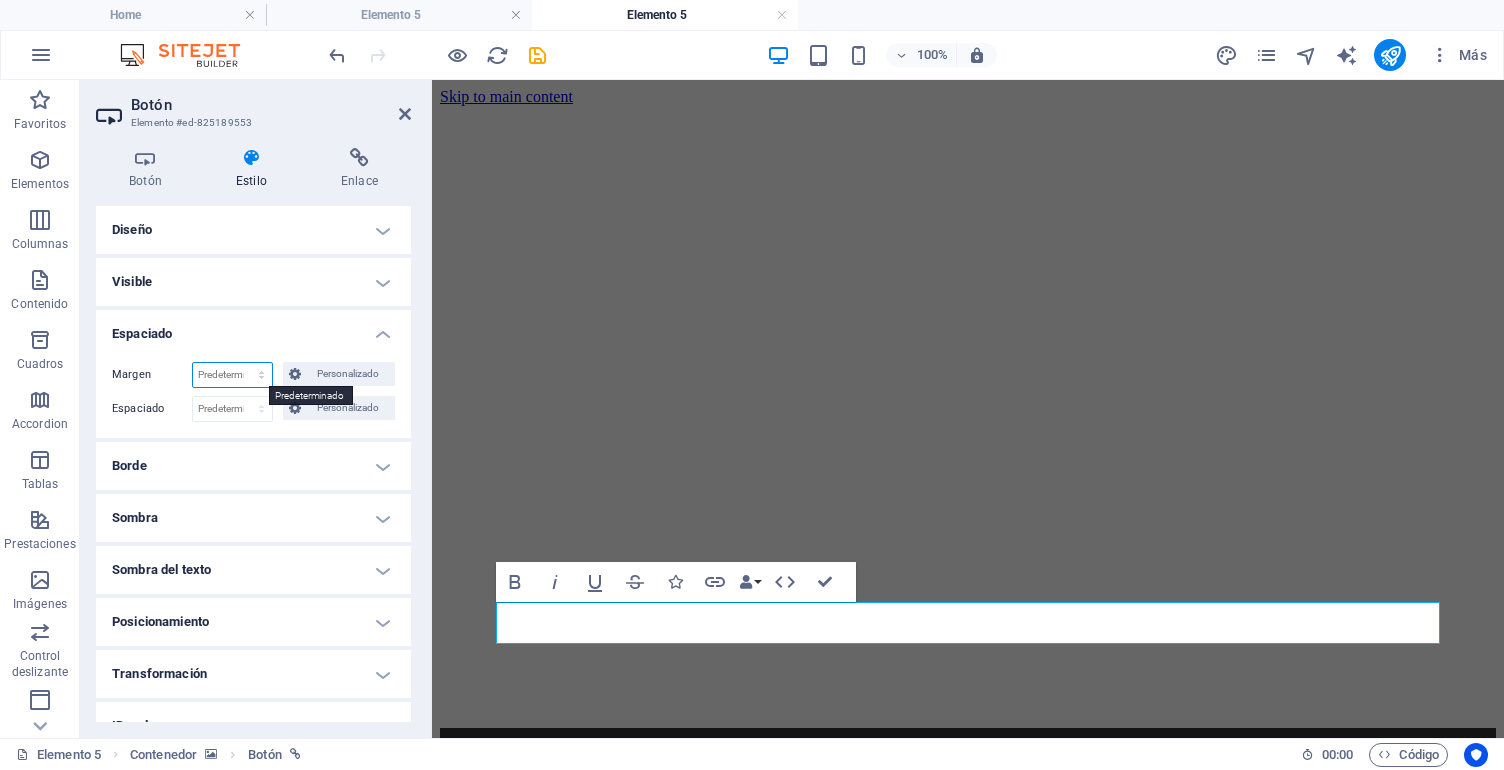 select on "px" 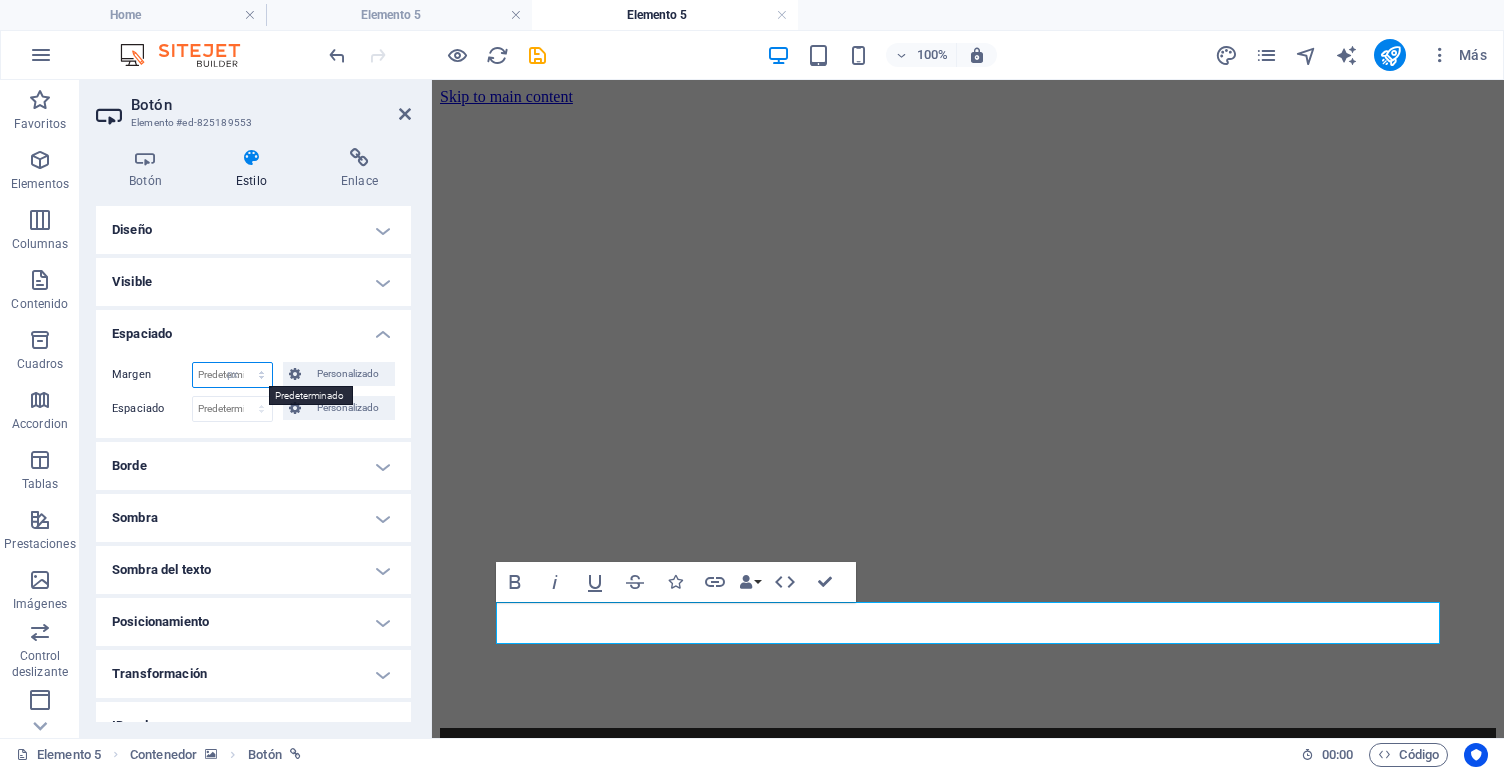 type on "0" 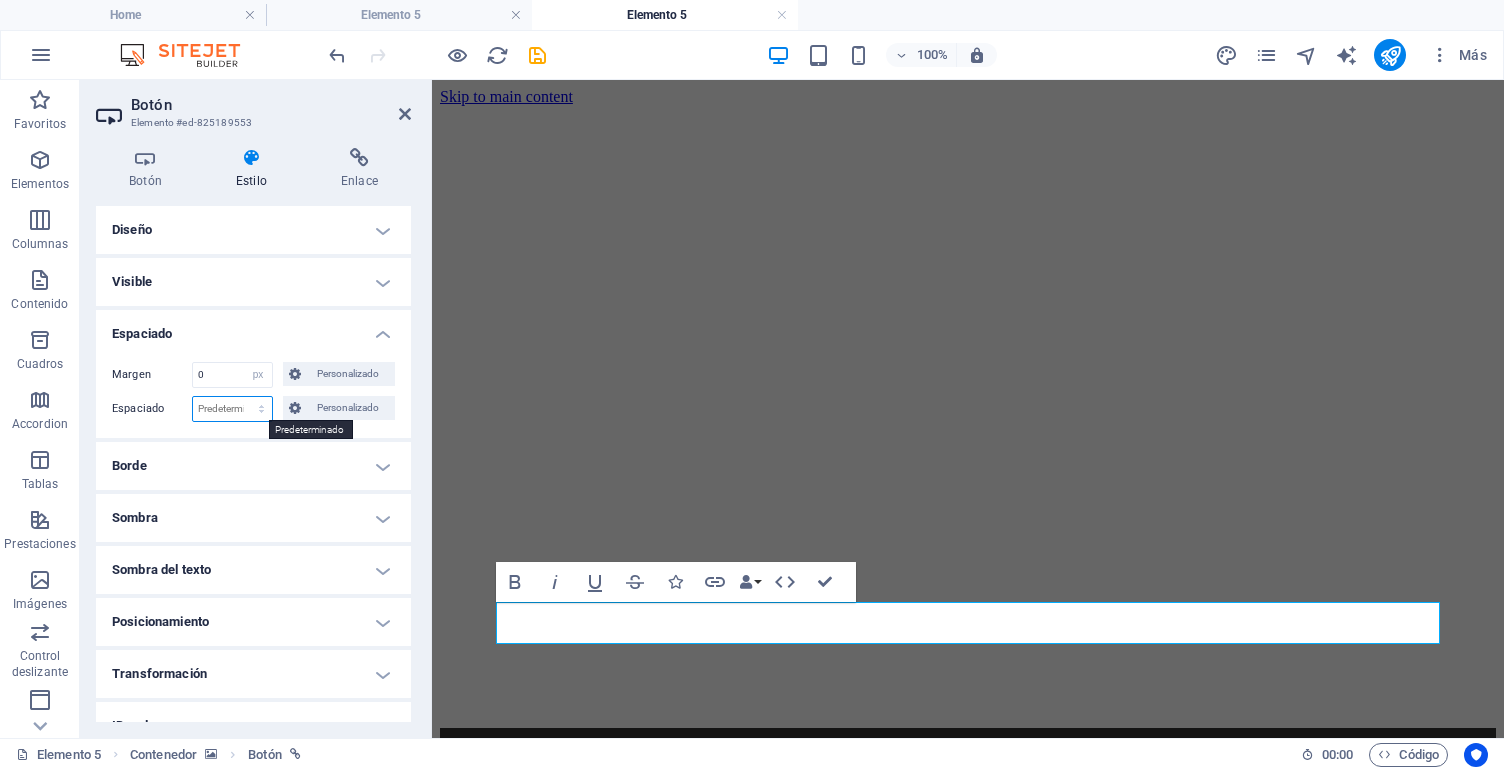 select on "px" 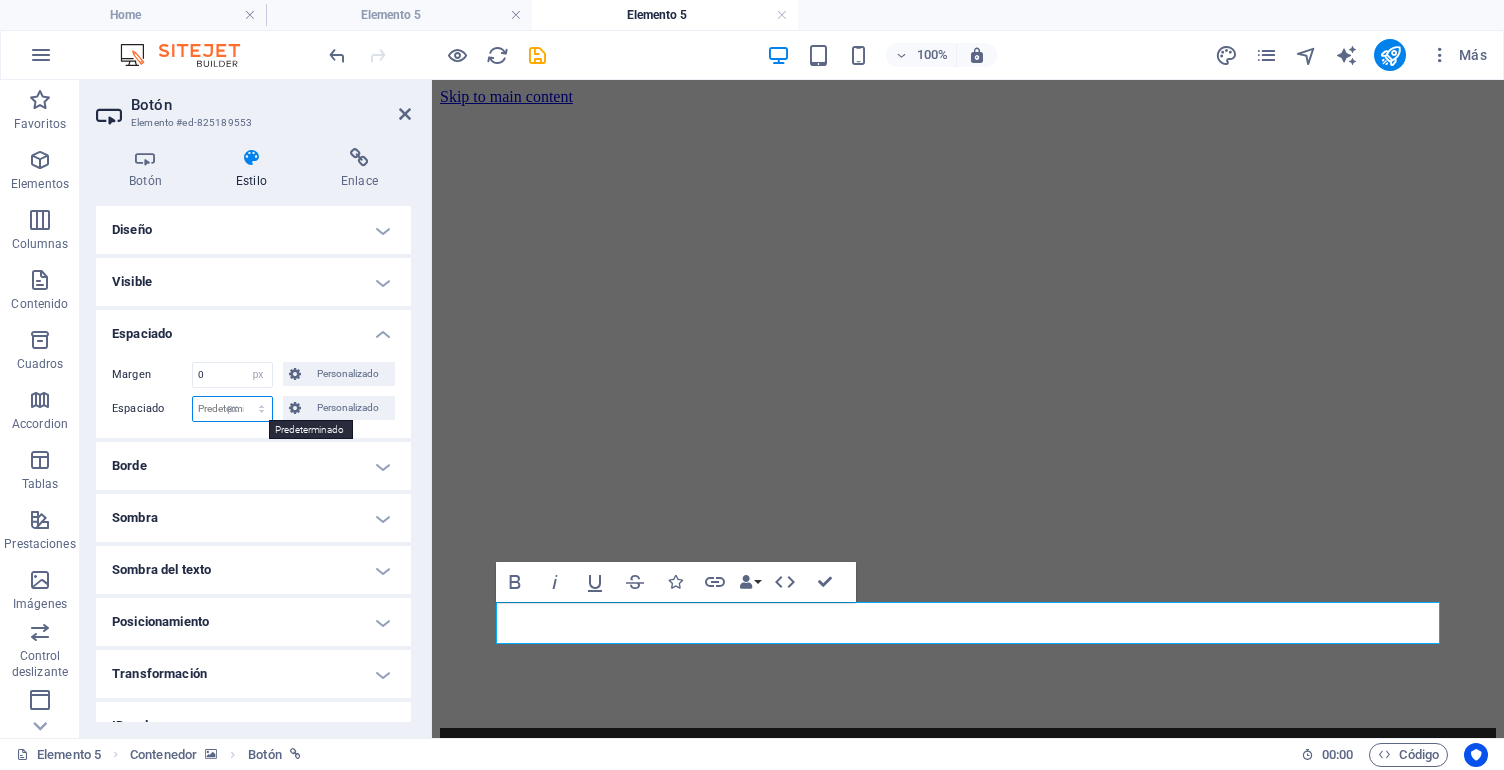 type on "0" 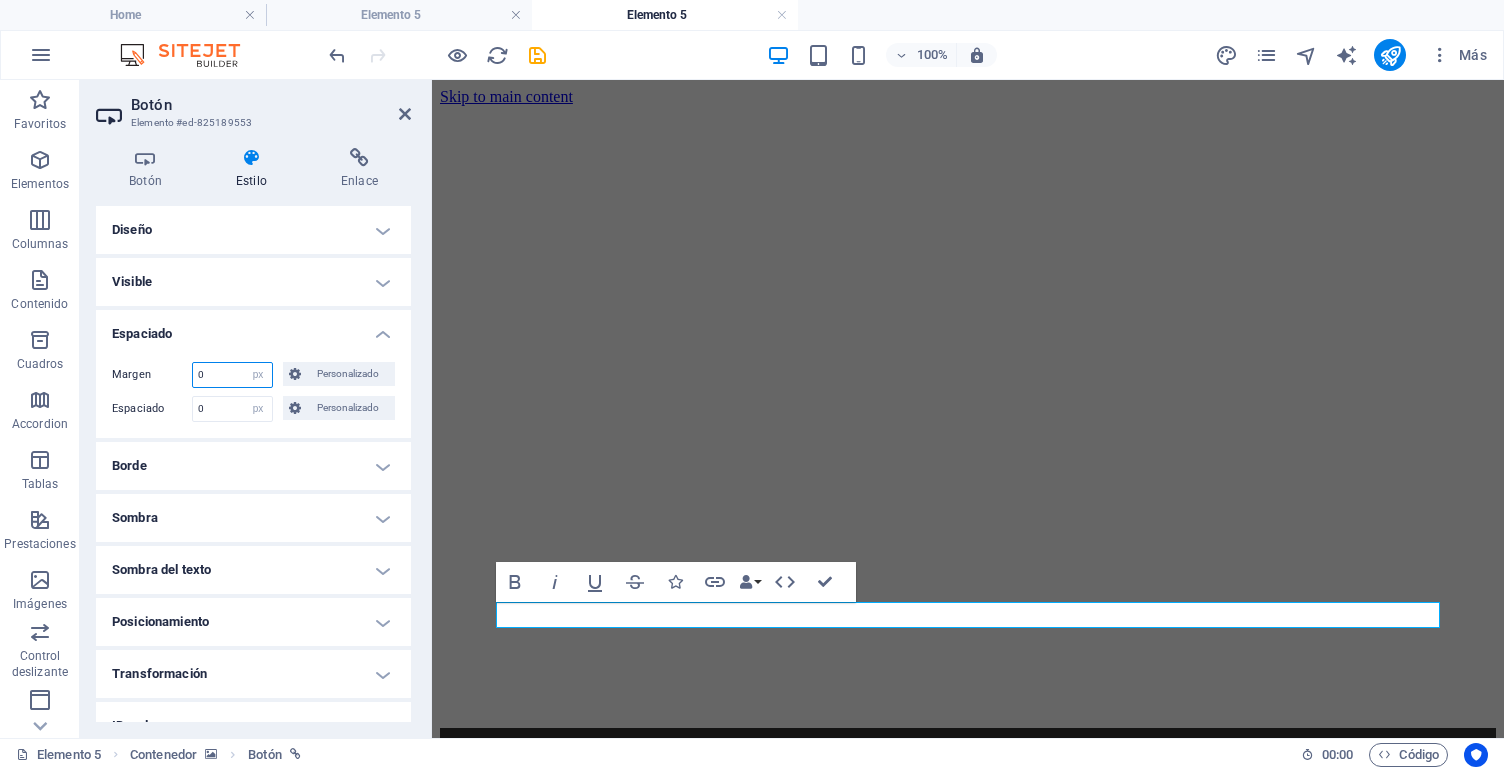 drag, startPoint x: 208, startPoint y: 373, endPoint x: 185, endPoint y: 371, distance: 23.086792 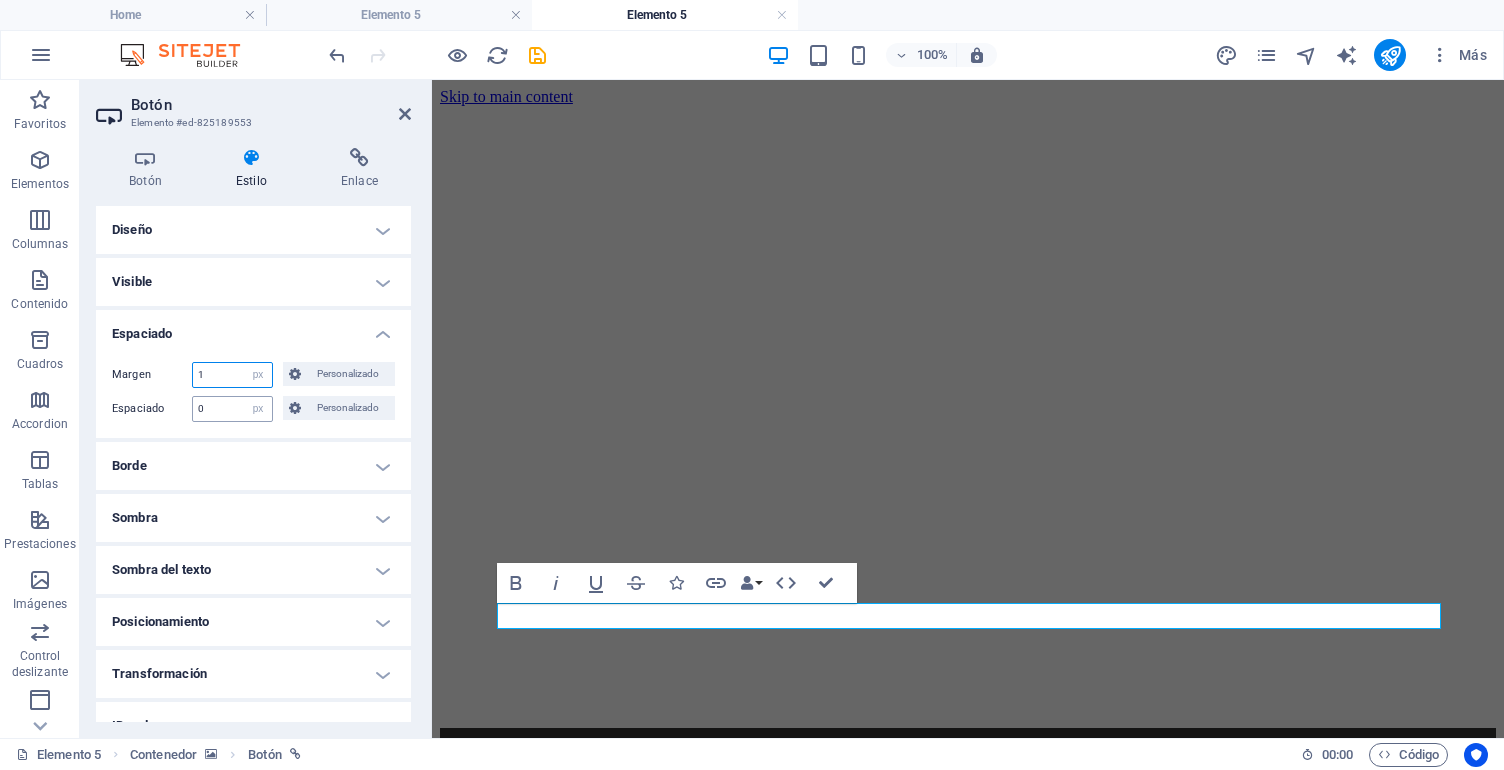 type on "1" 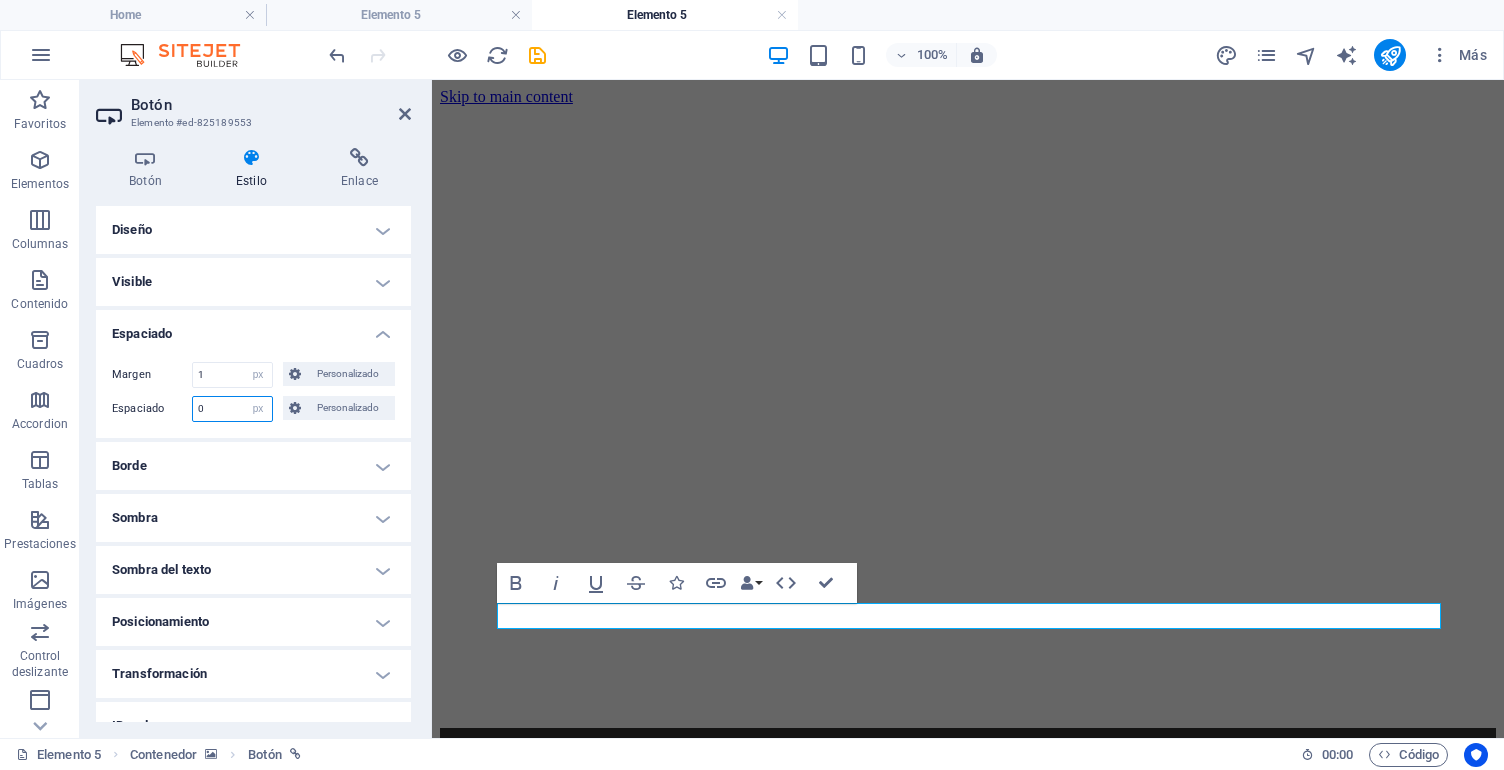 drag, startPoint x: 207, startPoint y: 409, endPoint x: 191, endPoint y: 408, distance: 16.03122 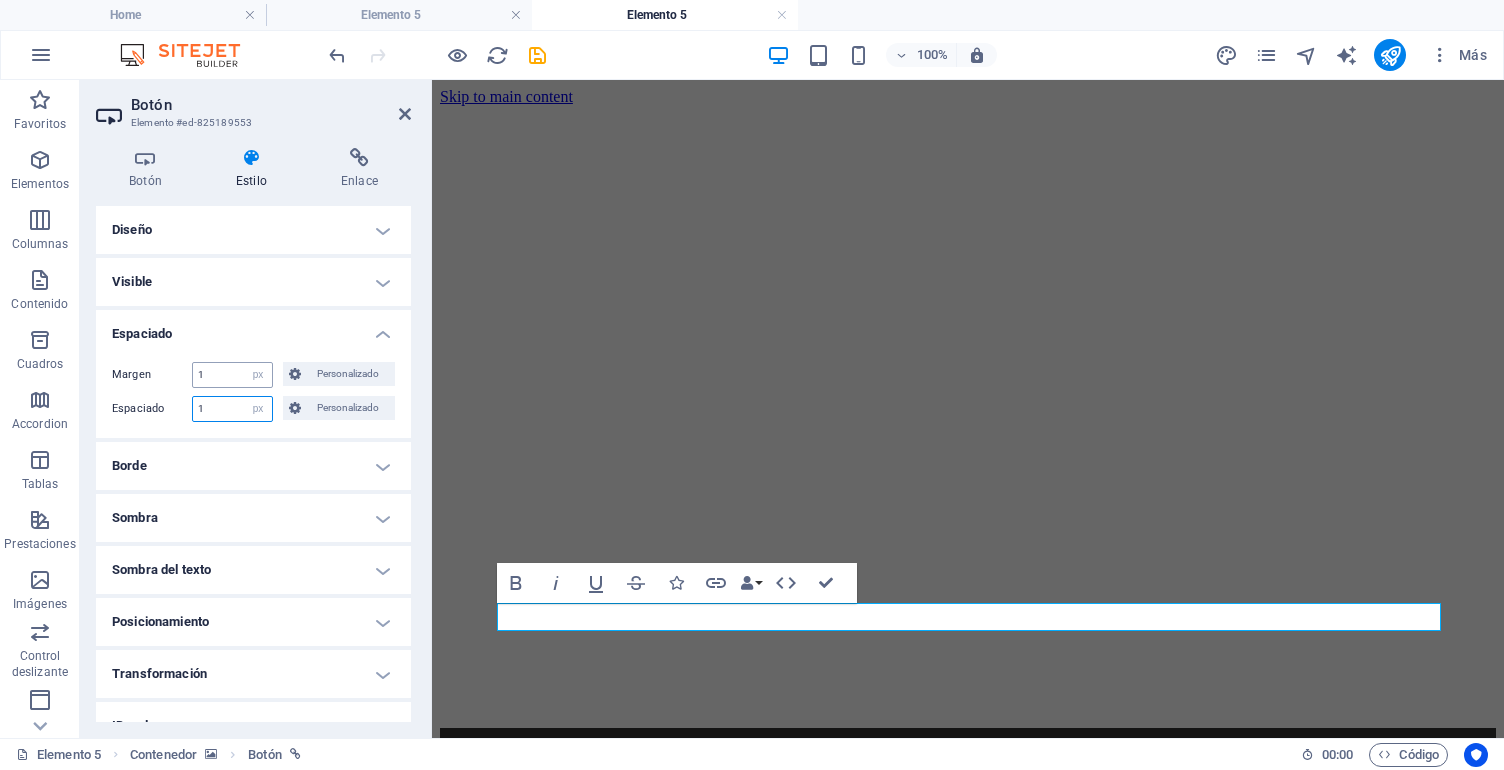 type on "1" 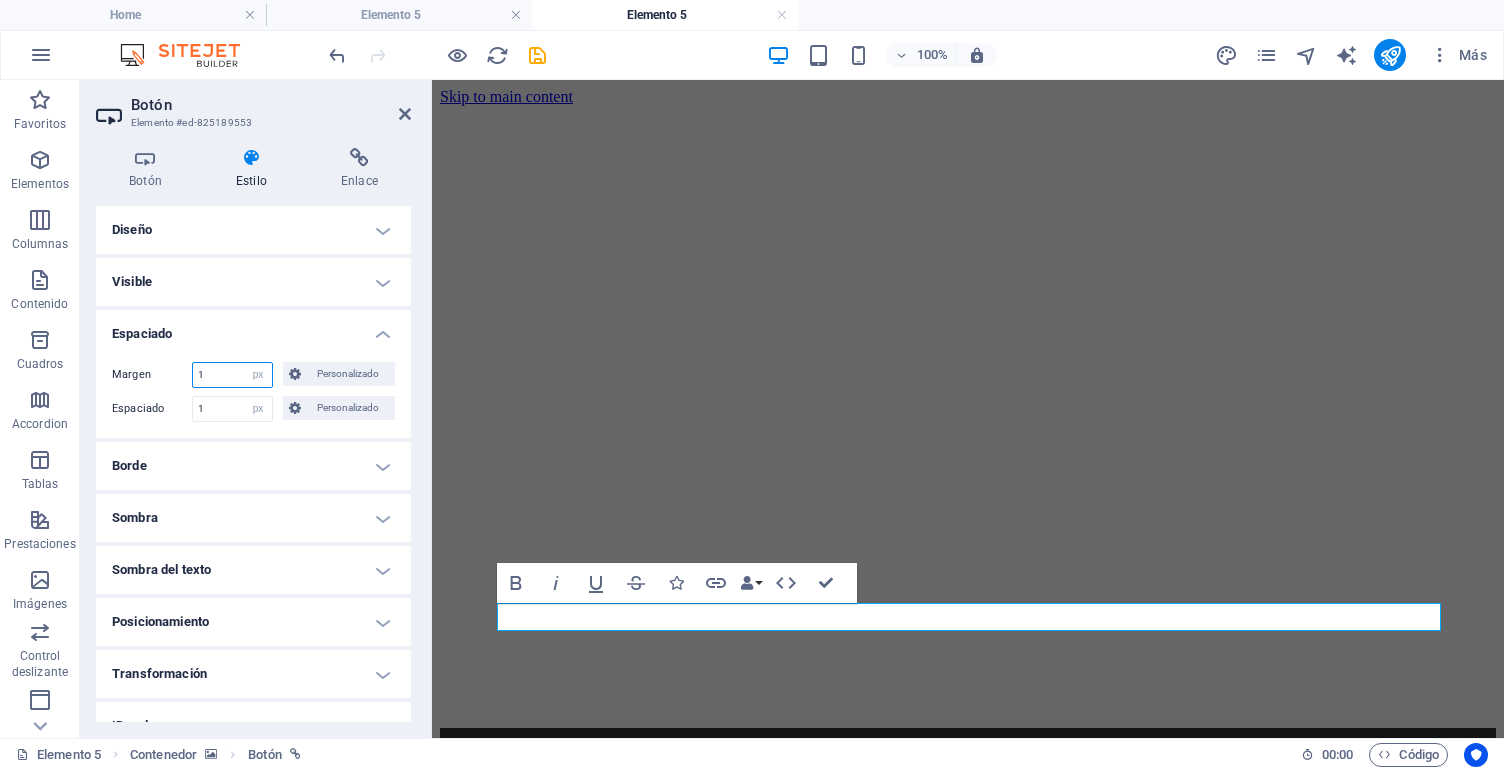 drag, startPoint x: 214, startPoint y: 373, endPoint x: 191, endPoint y: 372, distance: 23.021729 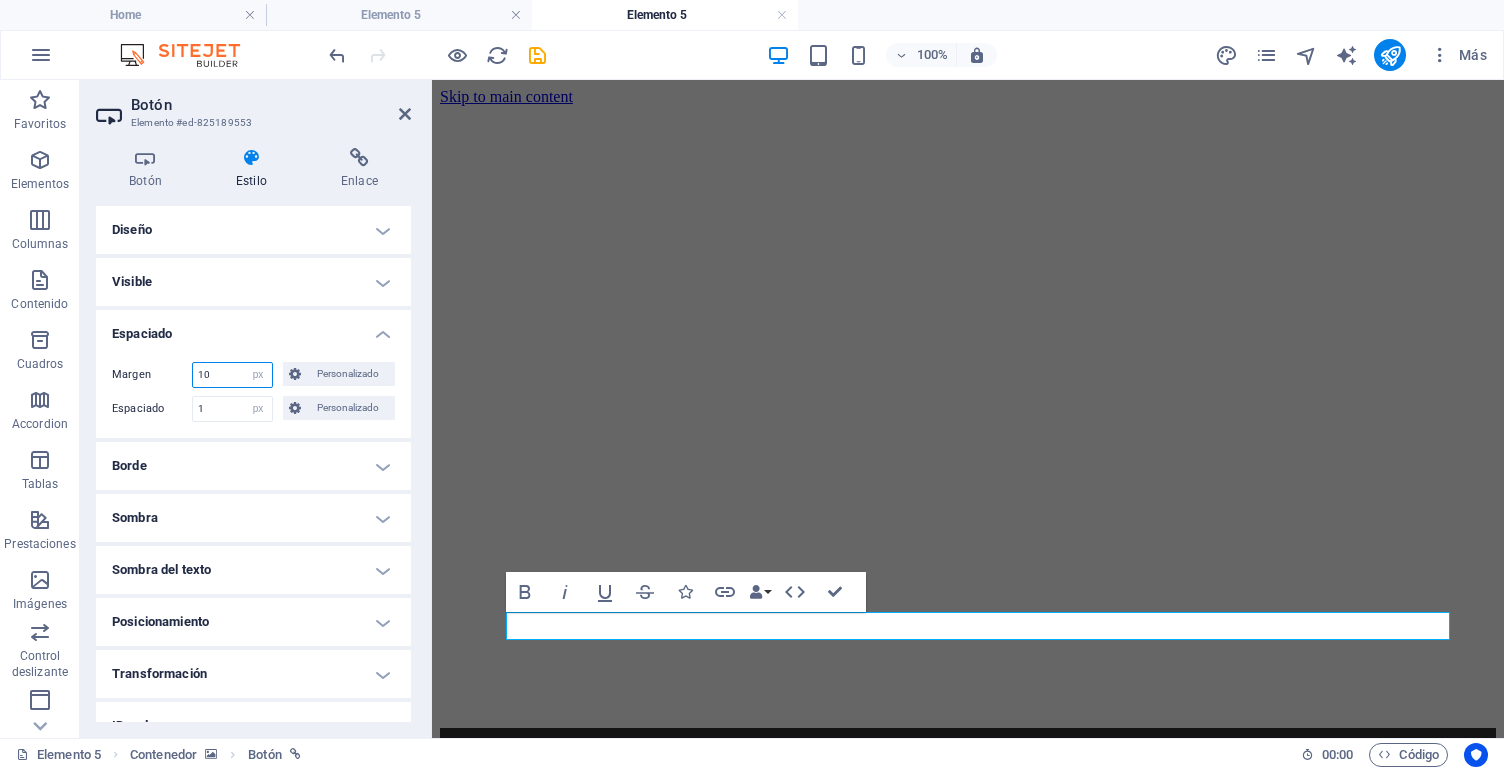 click on "Margen 10 Predeterminado automático px % rem vw vh Personalizado Personalizado" at bounding box center (253, 375) 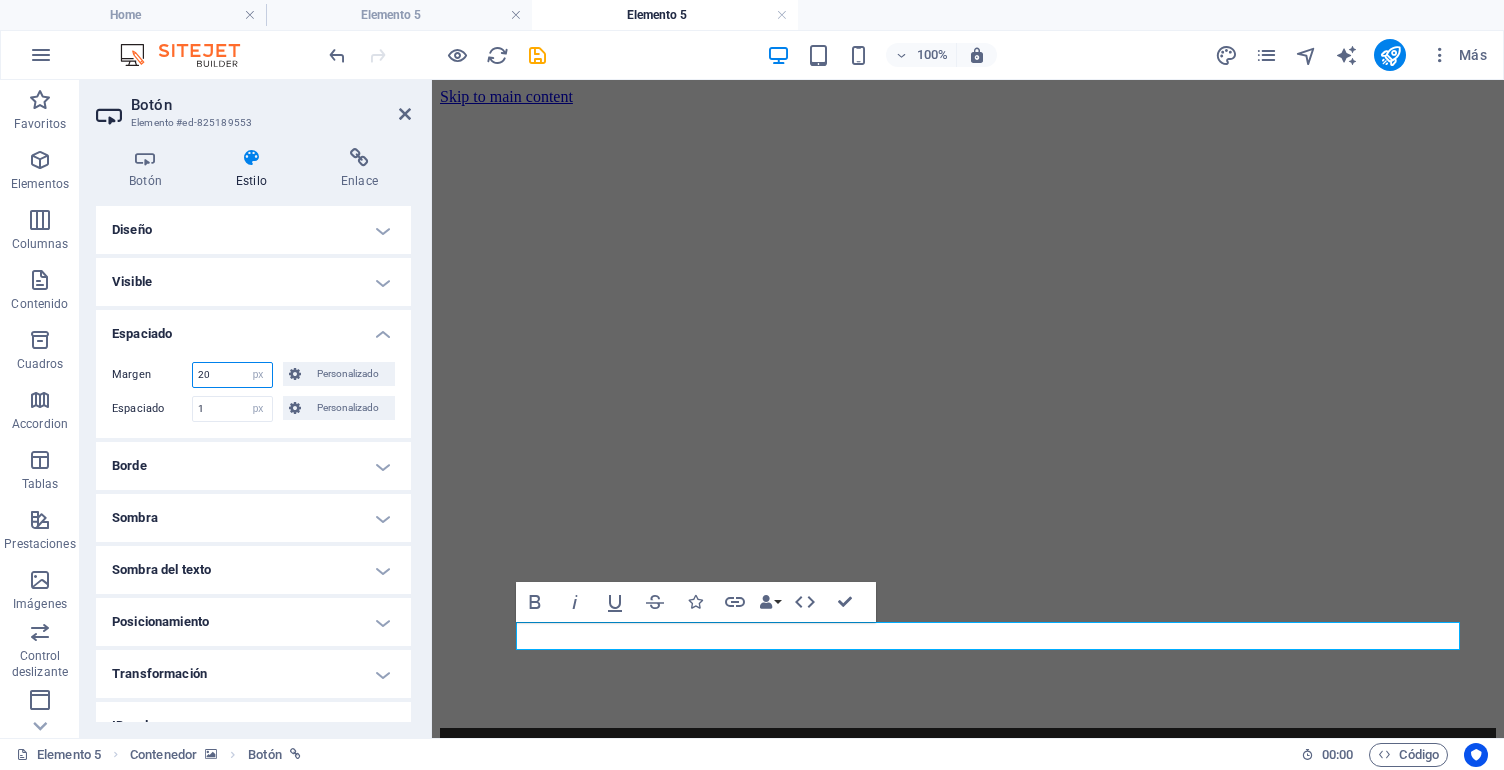 type on "20" 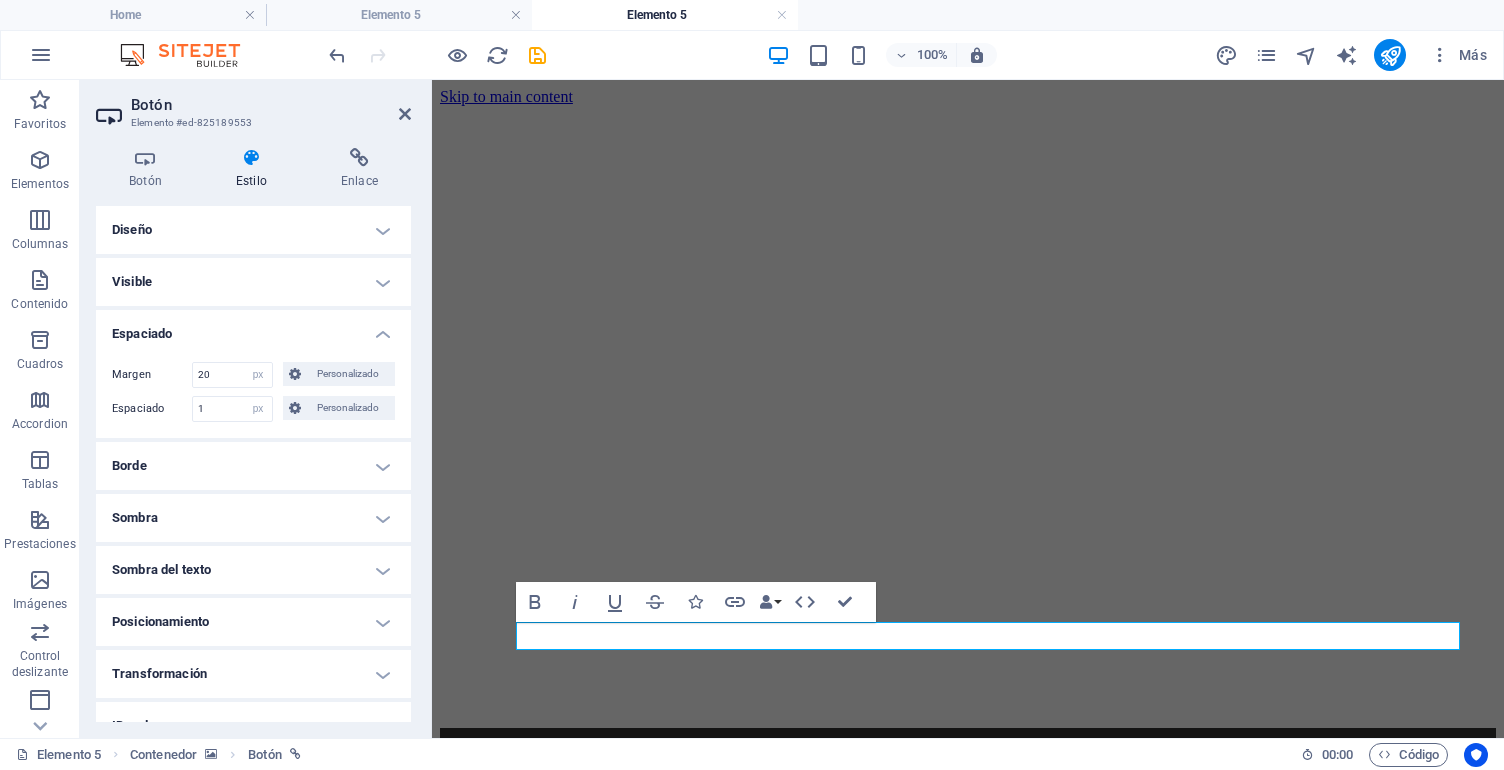 click on "Espaciado" at bounding box center (253, 328) 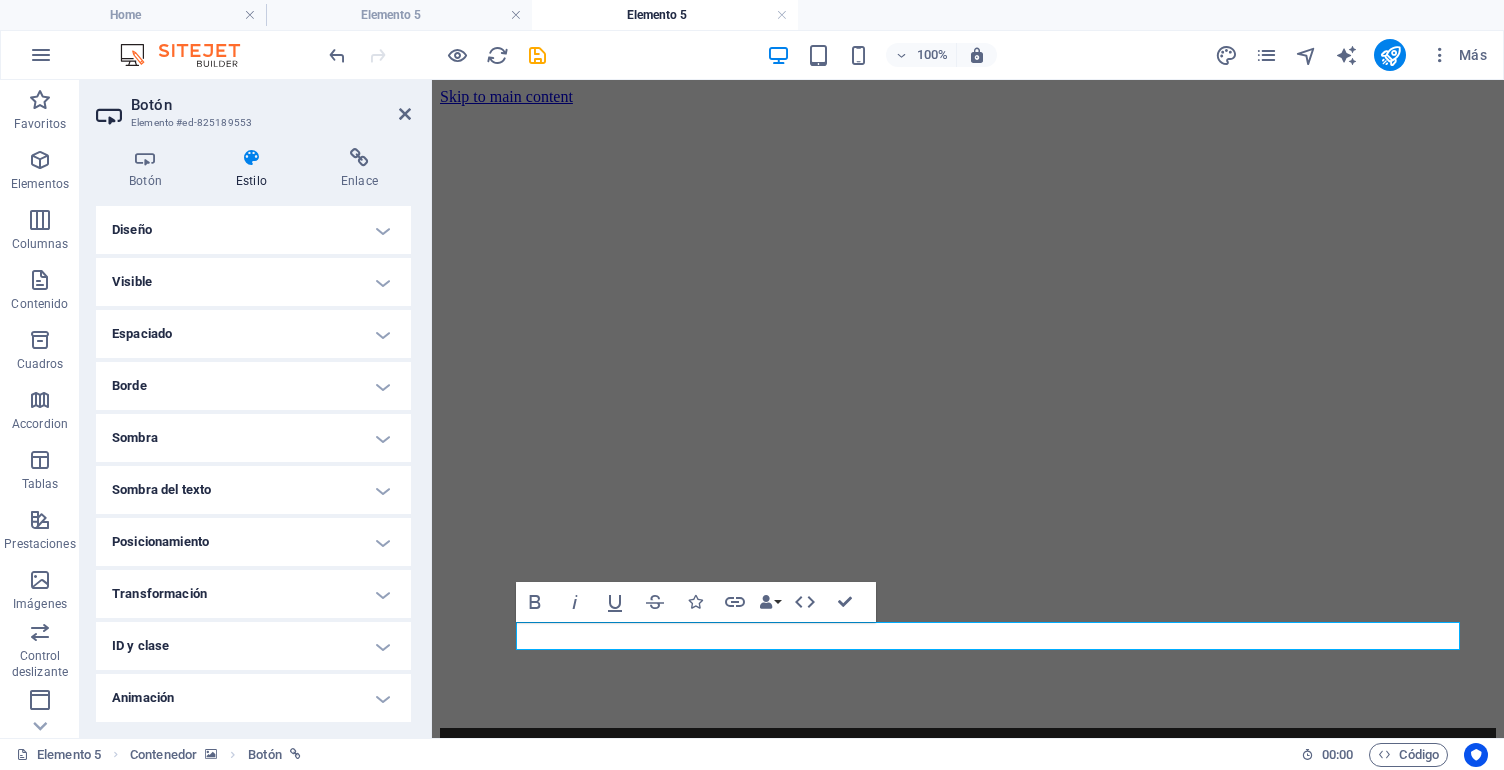 click on "Posicionamiento" at bounding box center [253, 542] 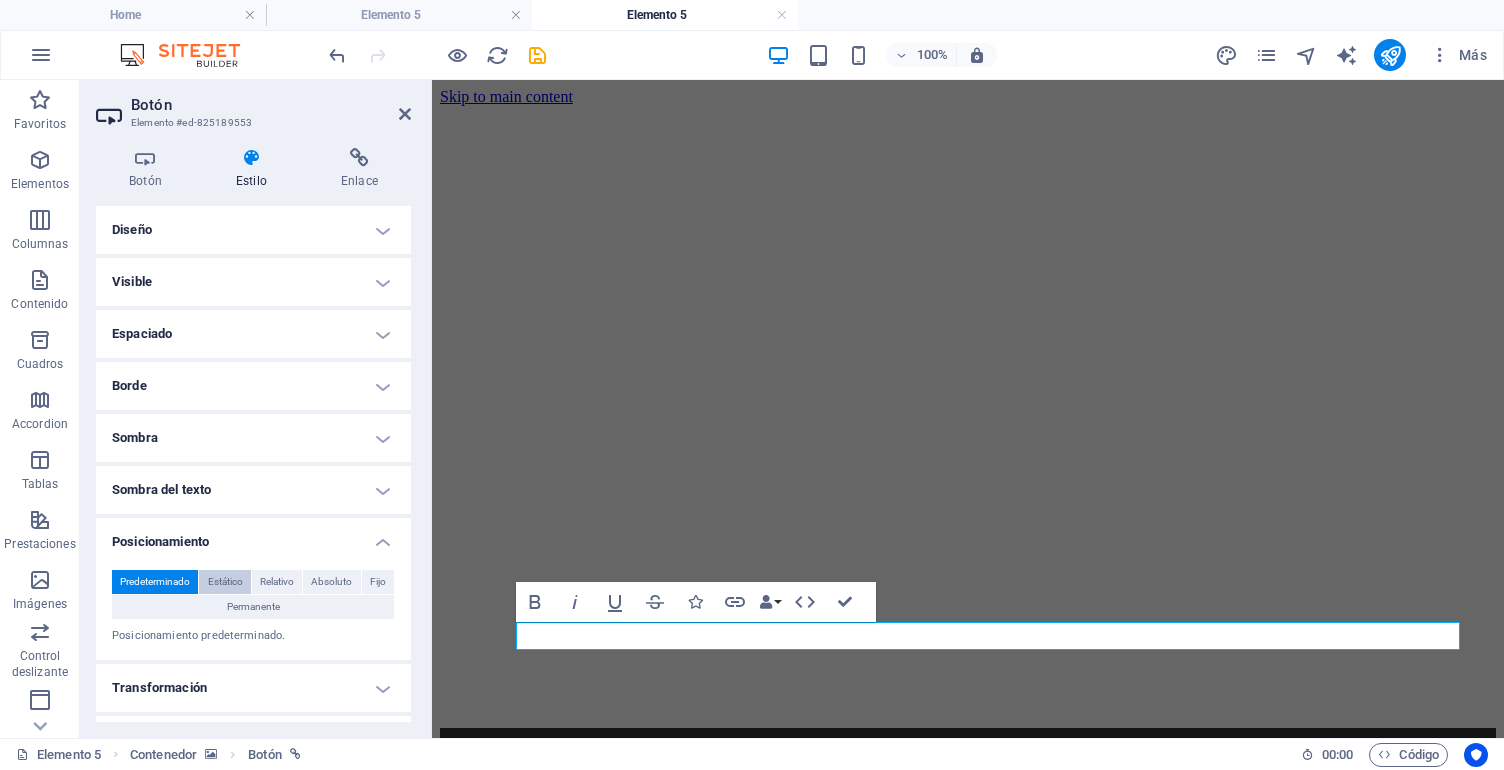 click on "Estático" at bounding box center (225, 582) 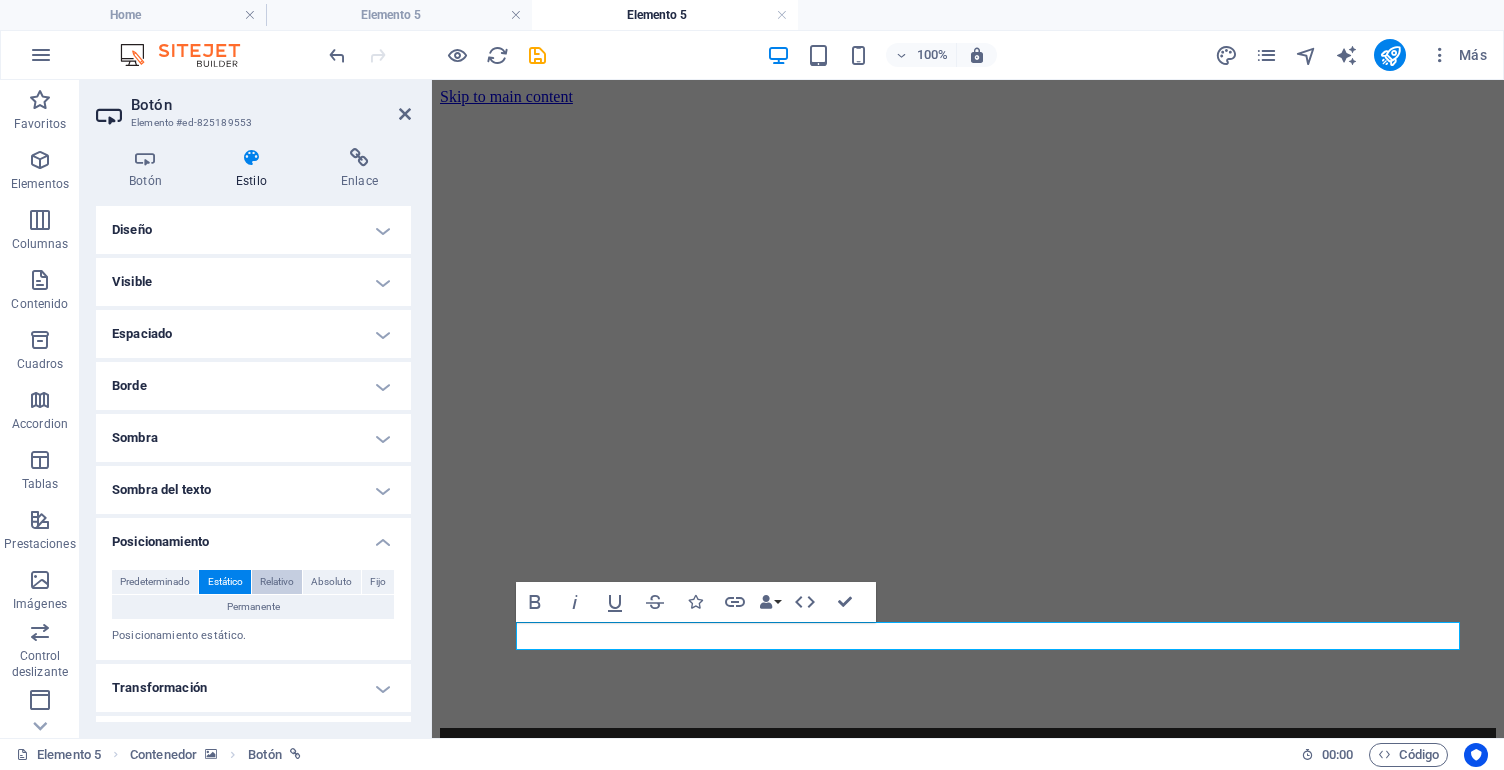 click on "Relativo" at bounding box center [277, 582] 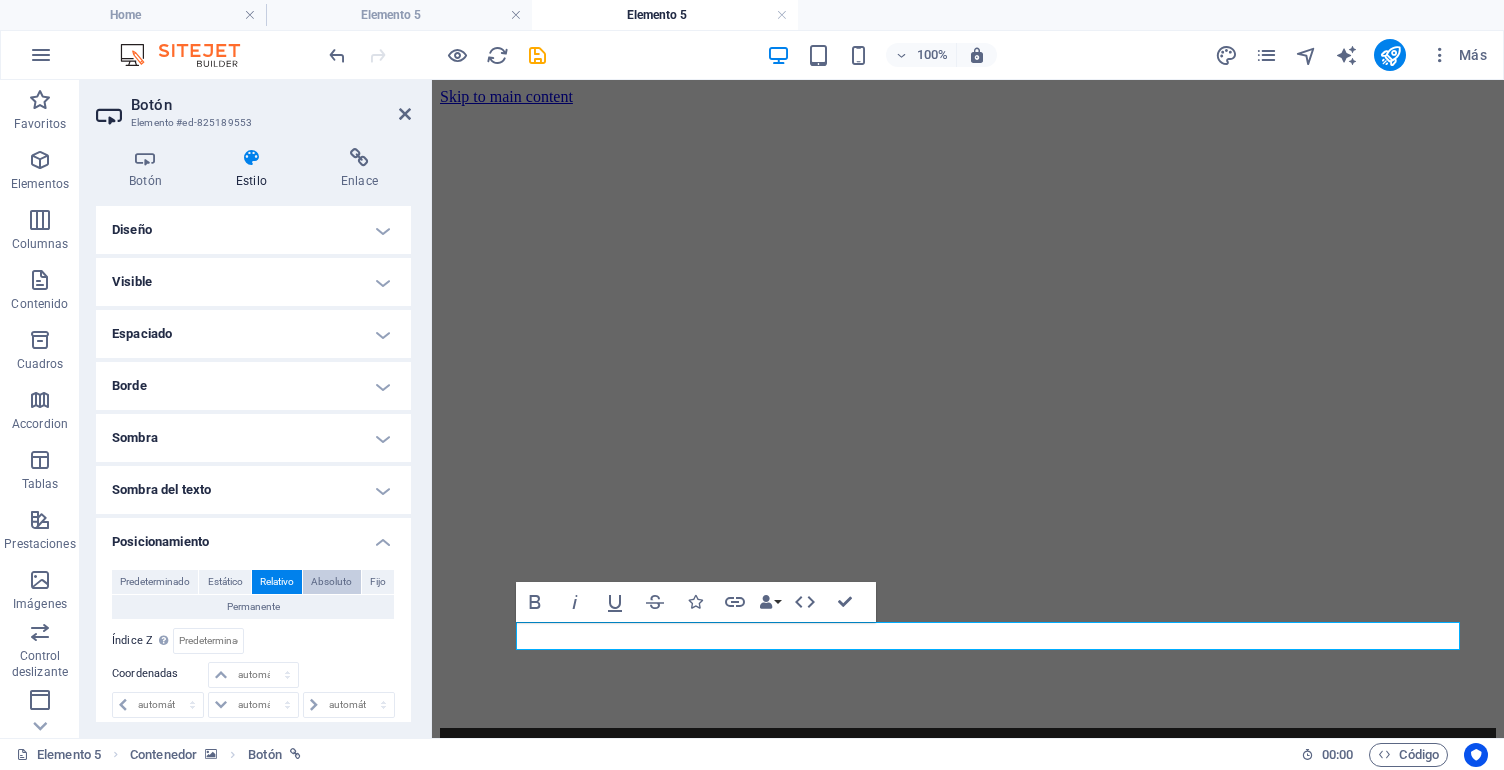 click on "Absoluto" at bounding box center [331, 582] 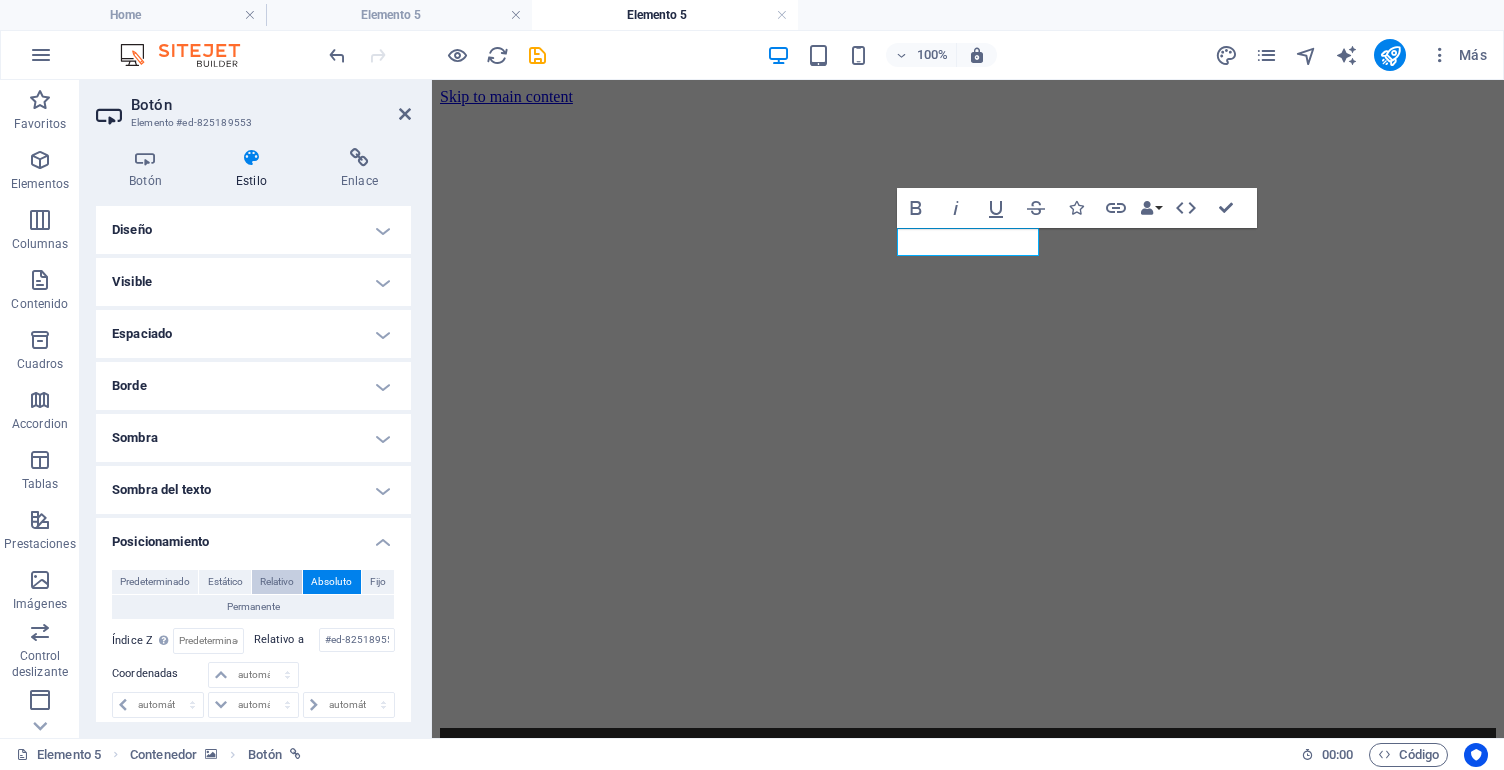 click on "Relativo" at bounding box center (277, 582) 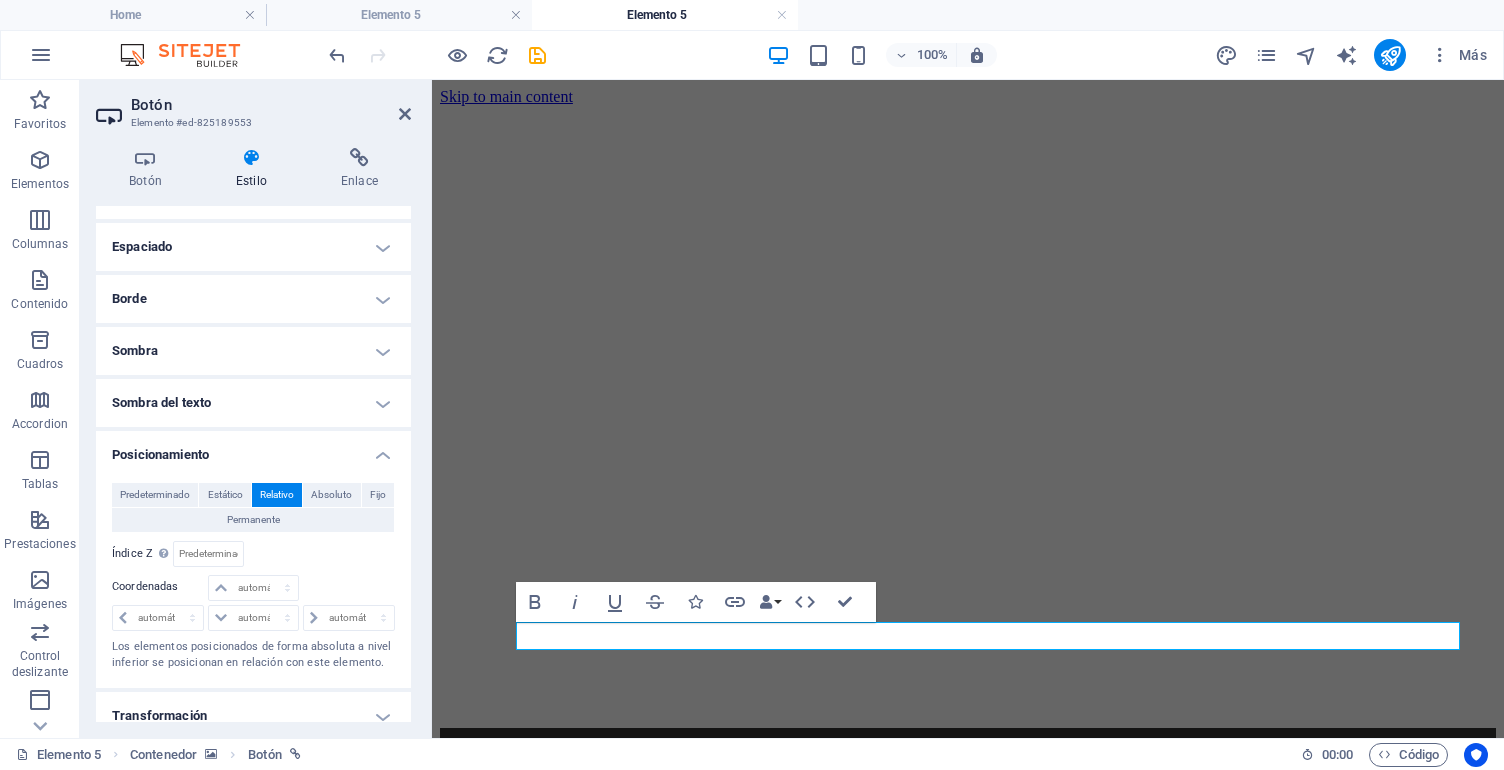 scroll, scrollTop: 100, scrollLeft: 0, axis: vertical 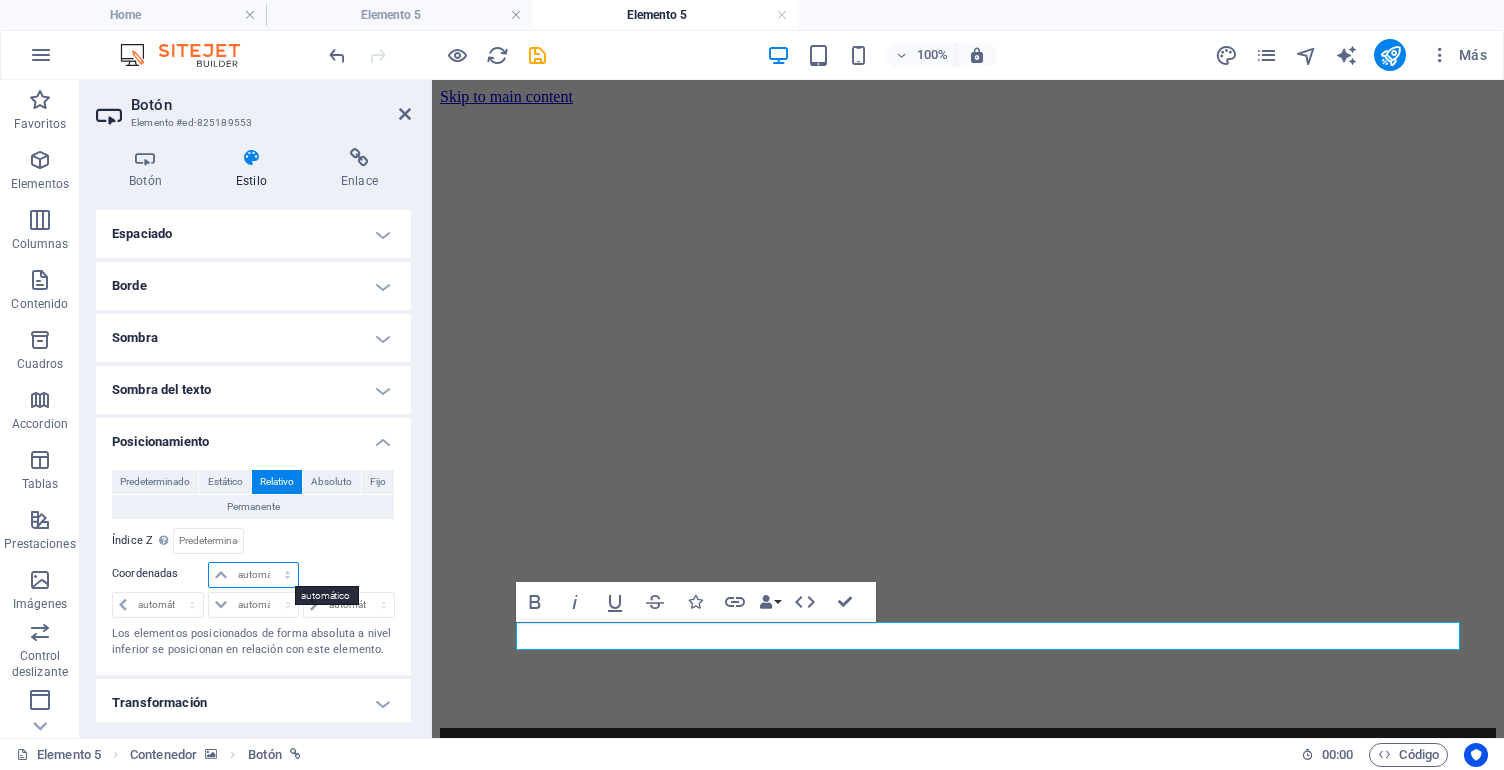 select on "px" 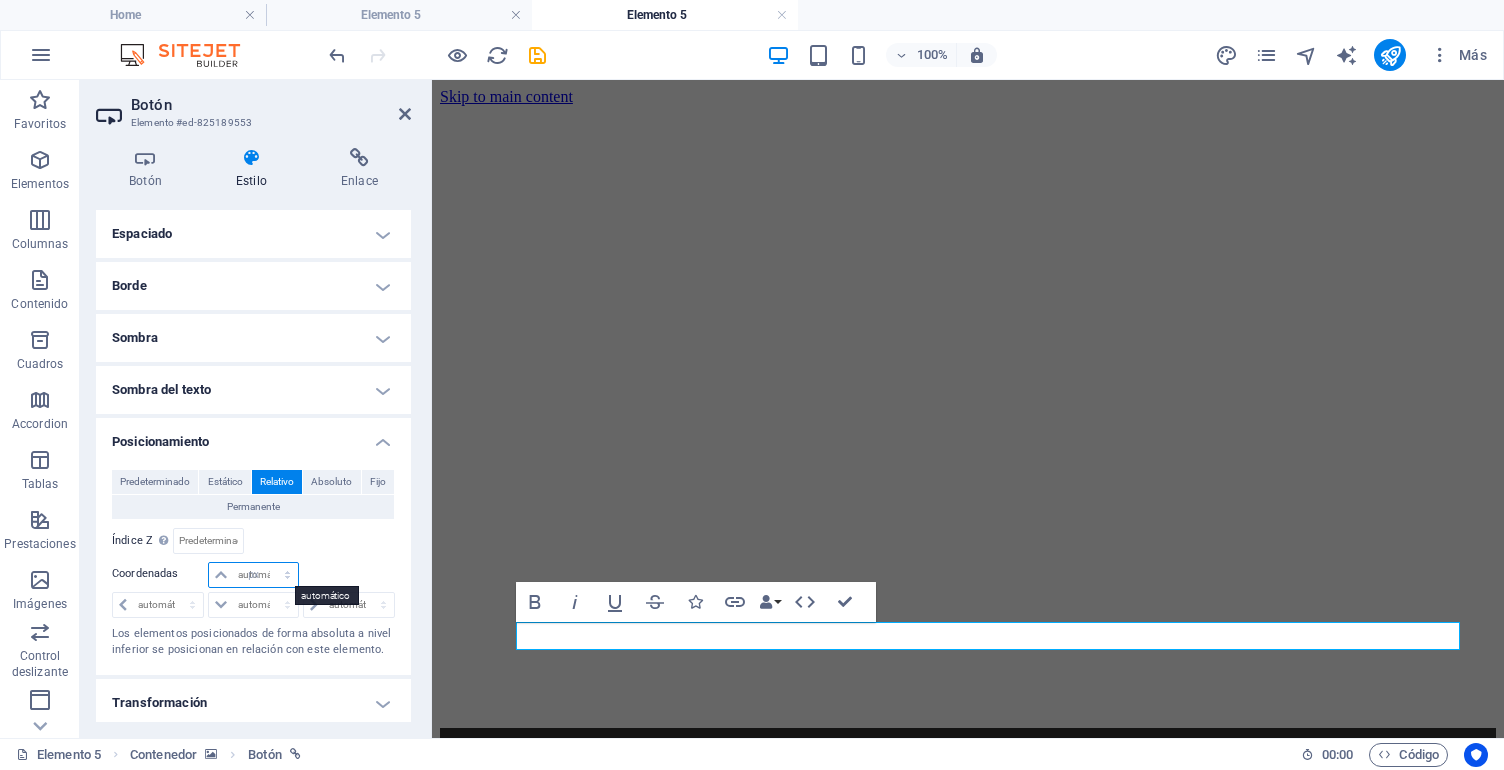 type on "0" 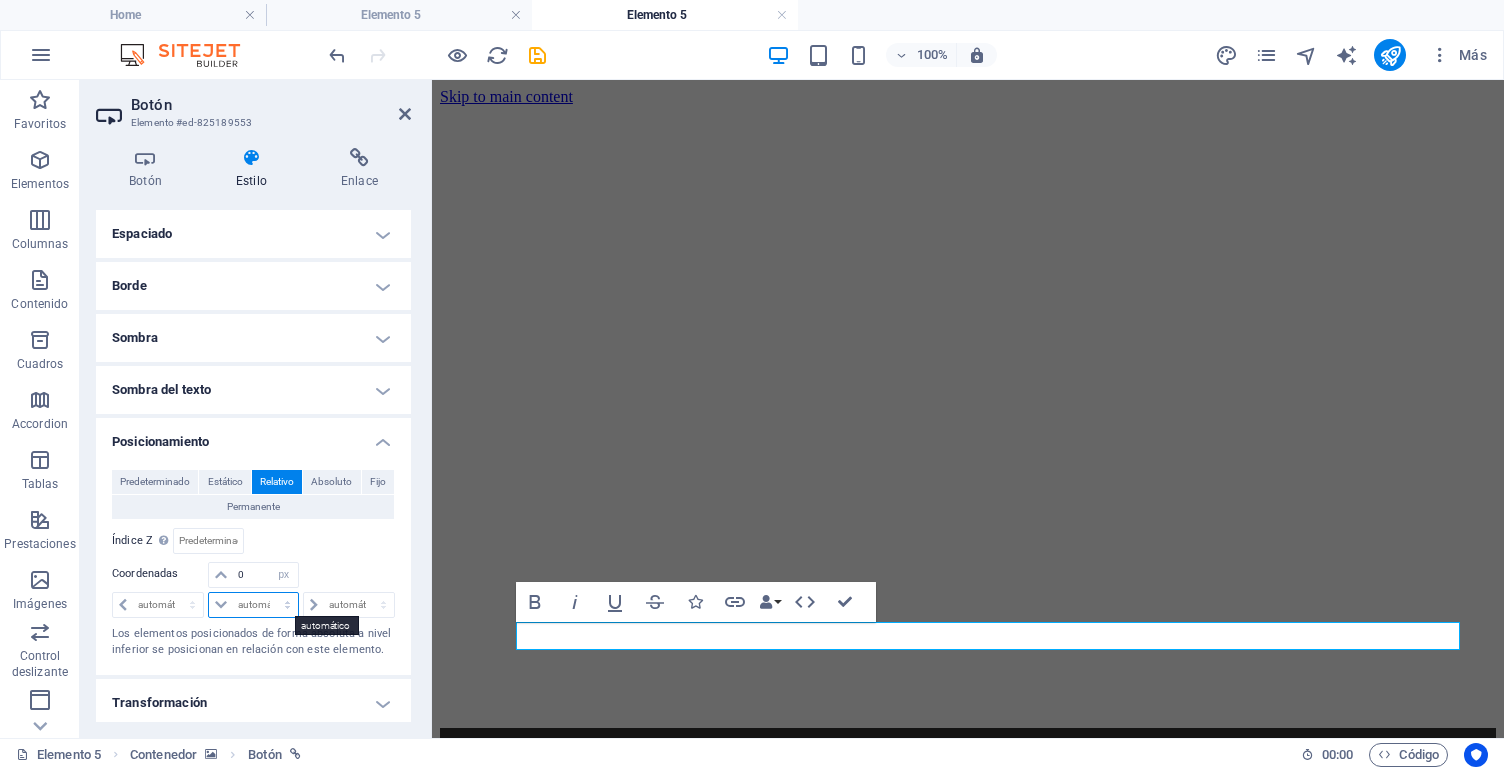 select on "px" 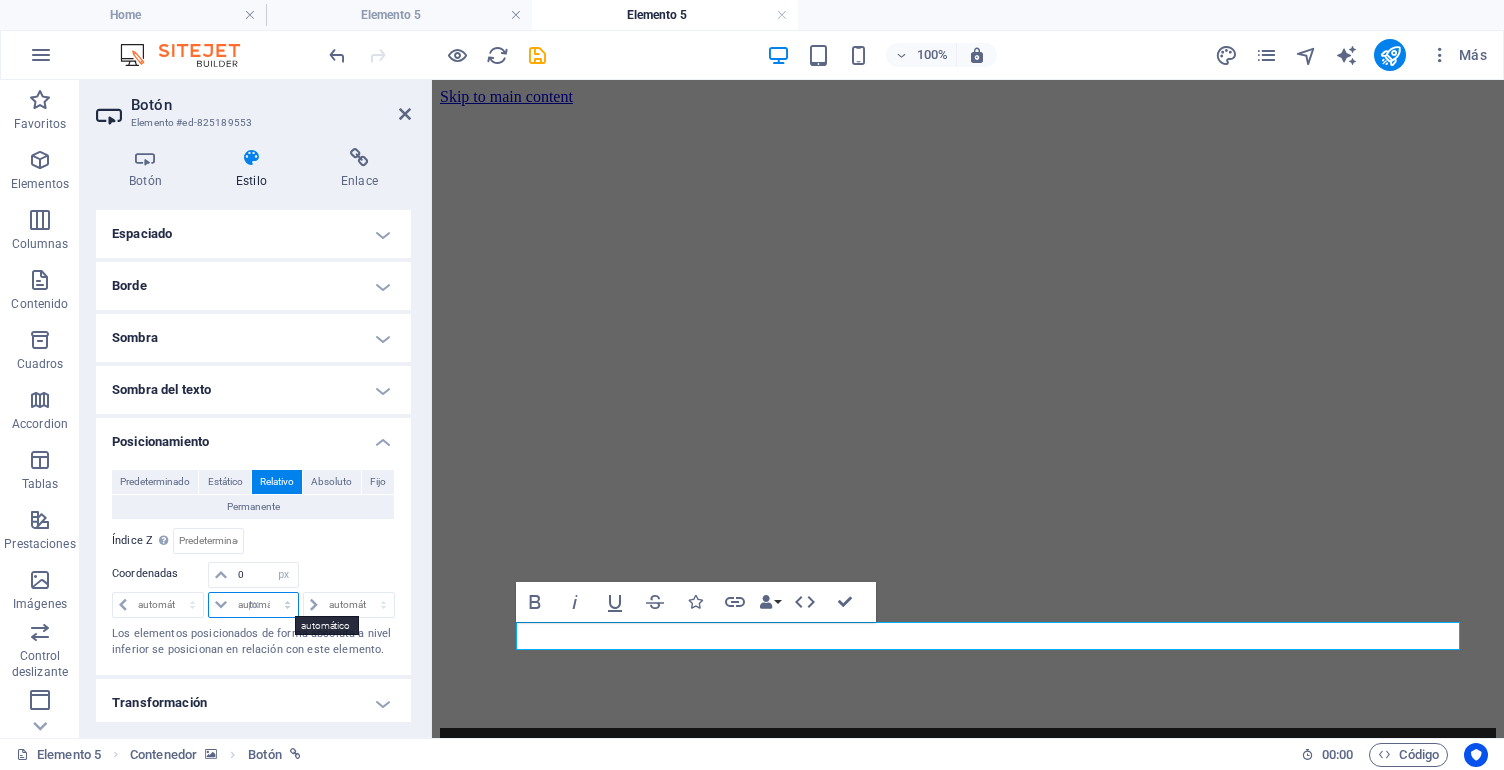 type on "0" 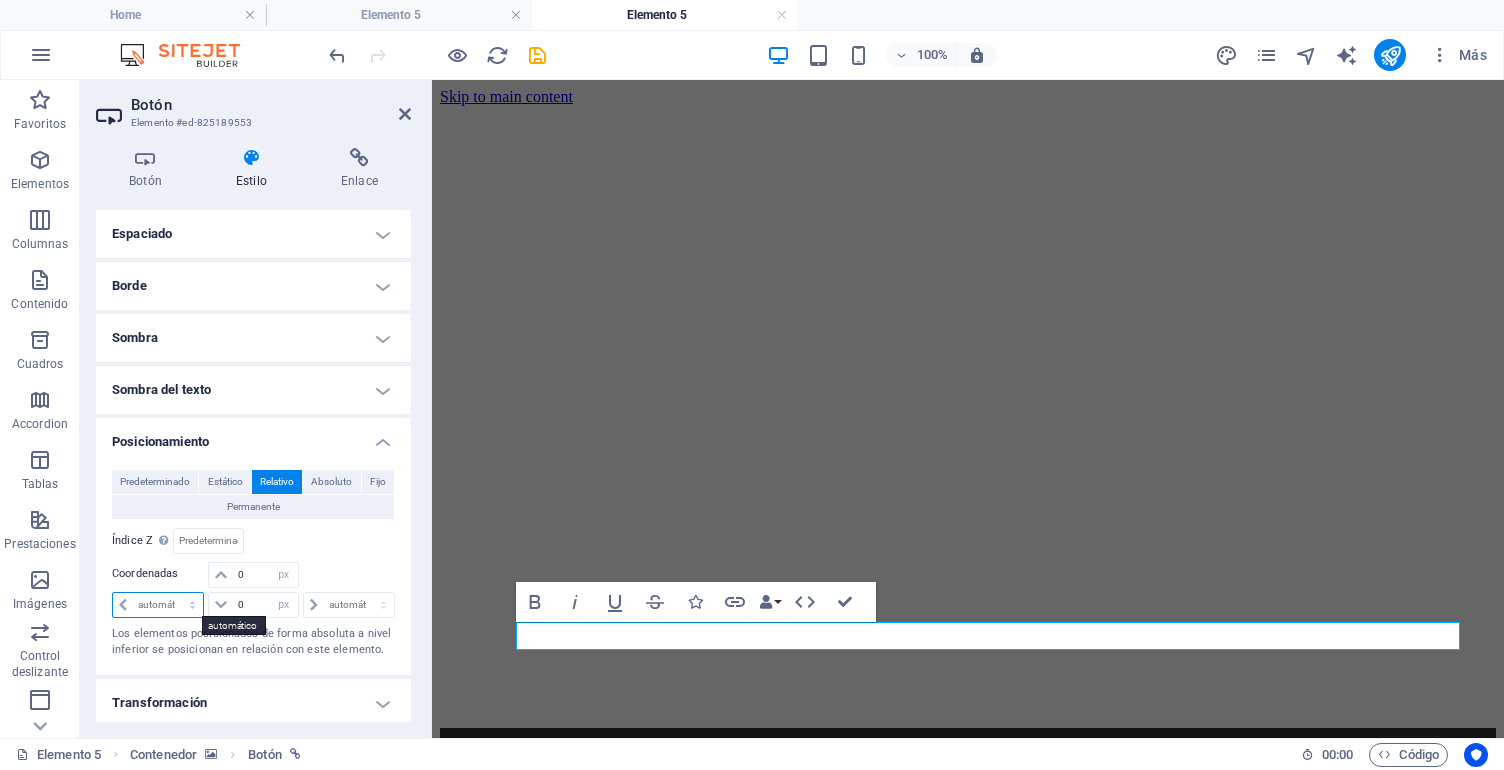 select on "px" 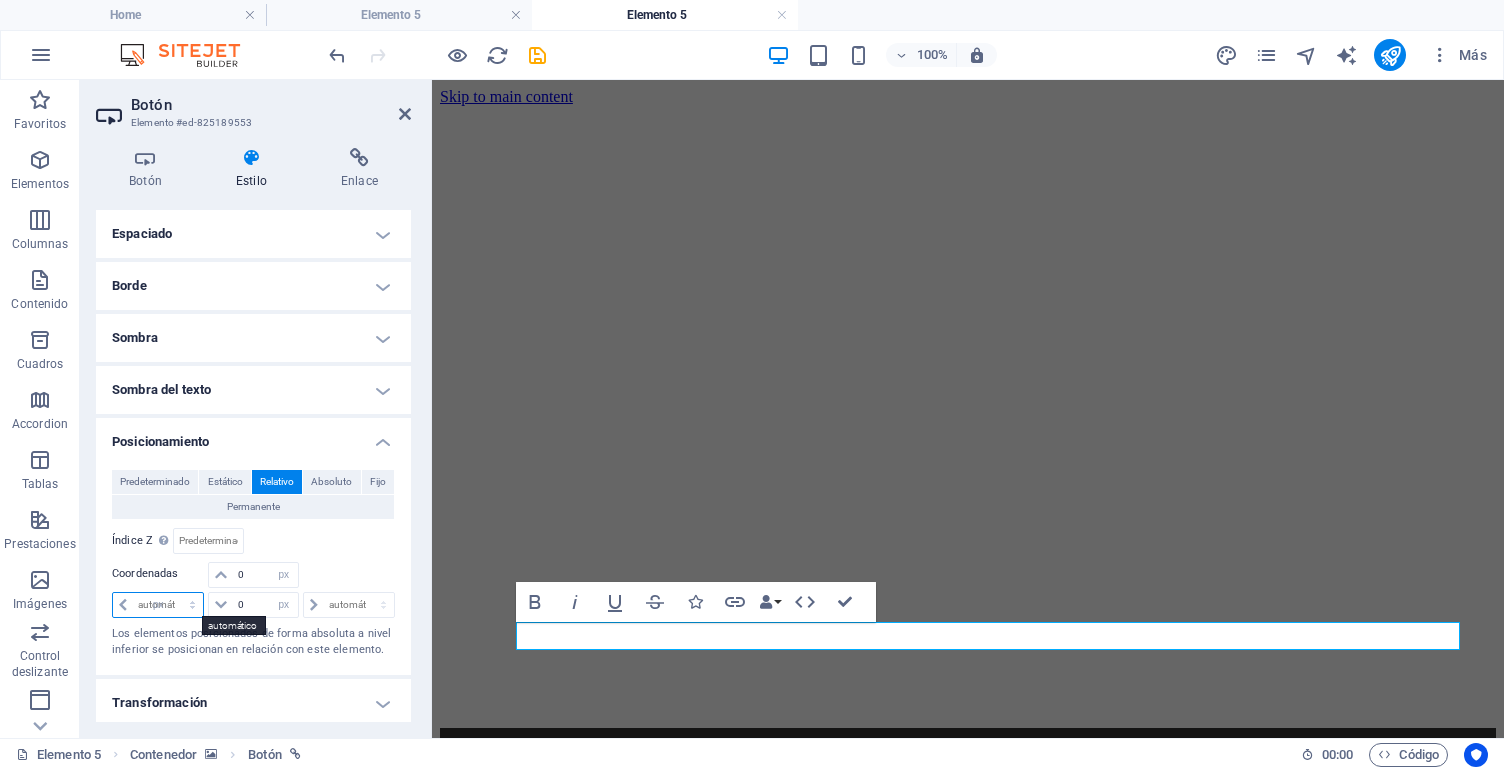 type on "0" 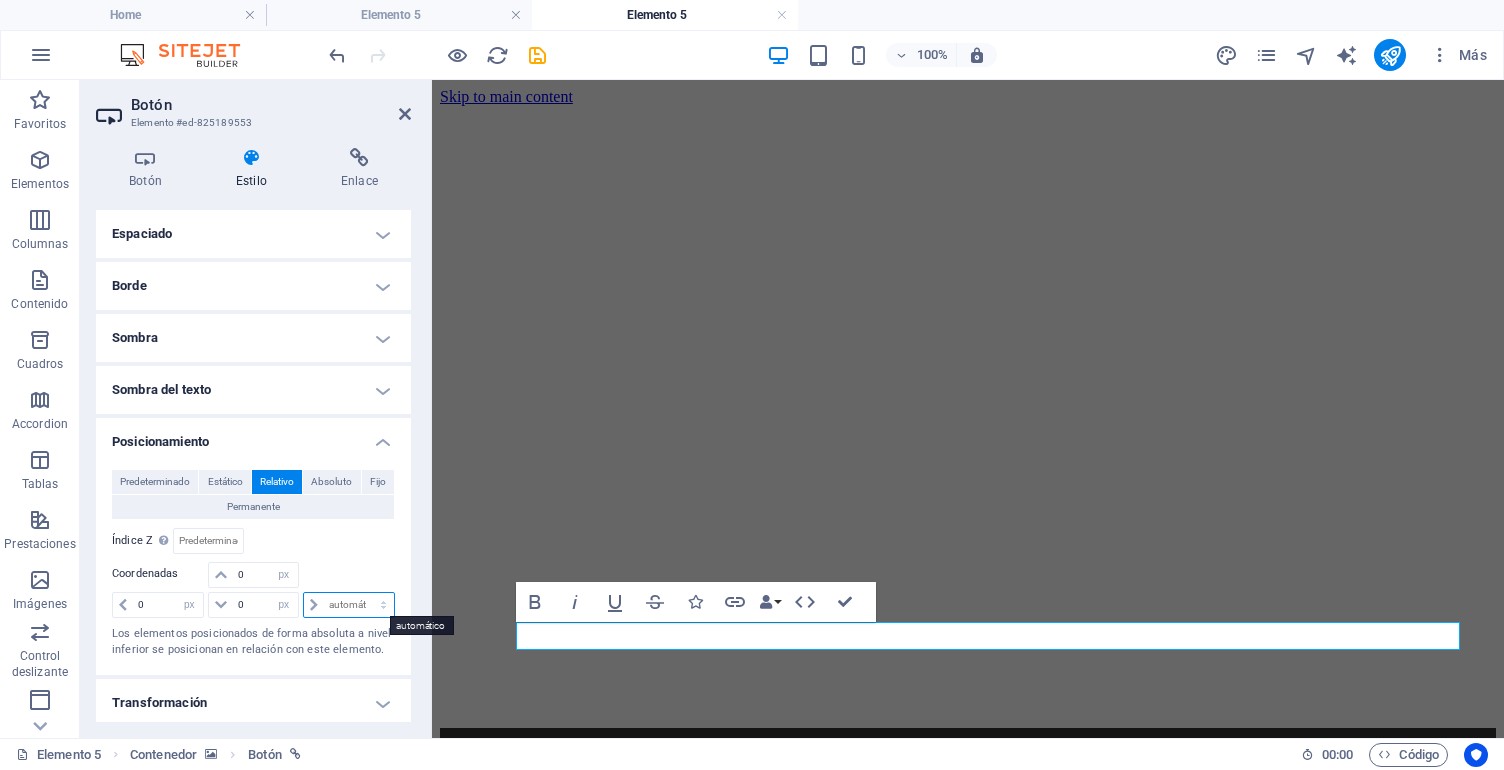 select on "px" 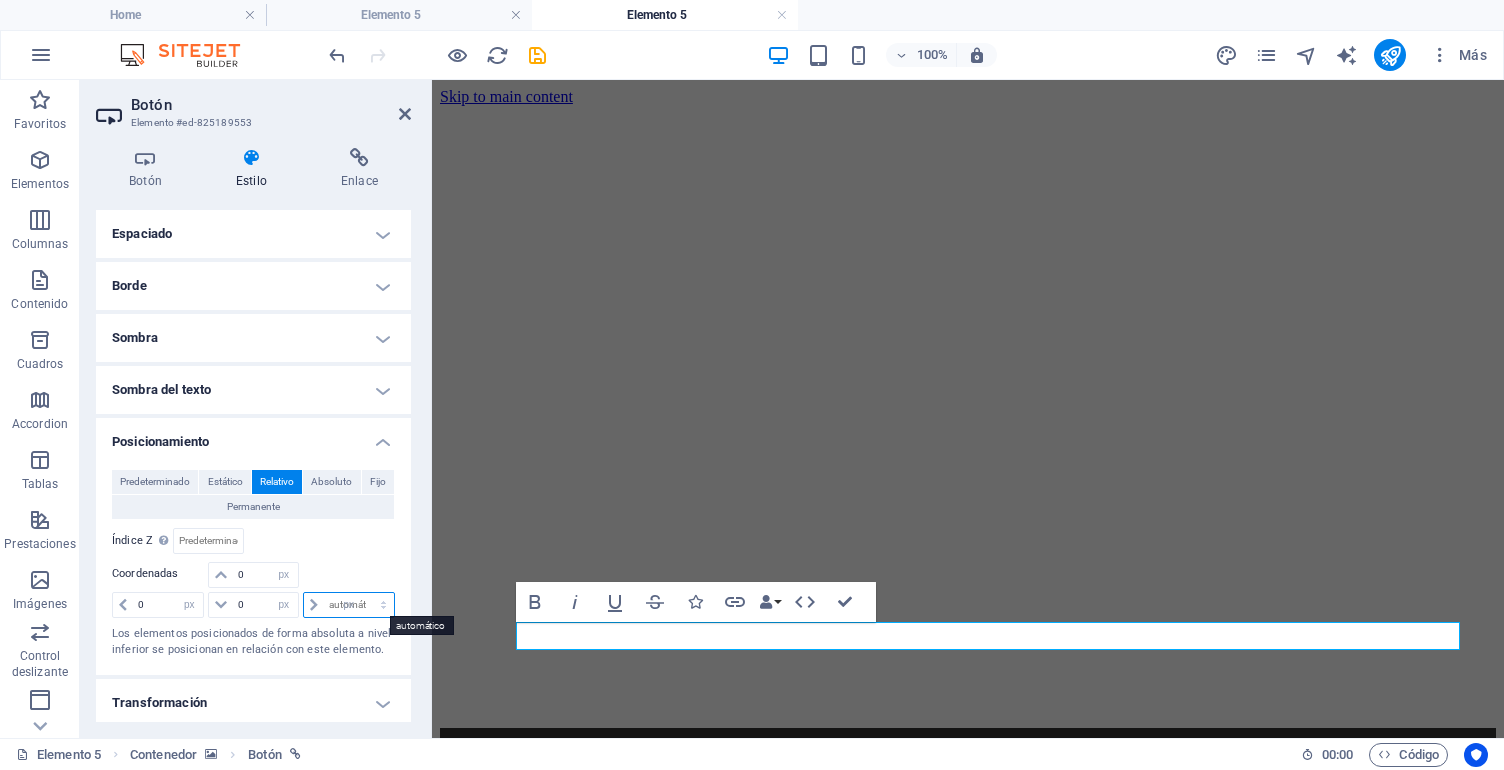 type on "0" 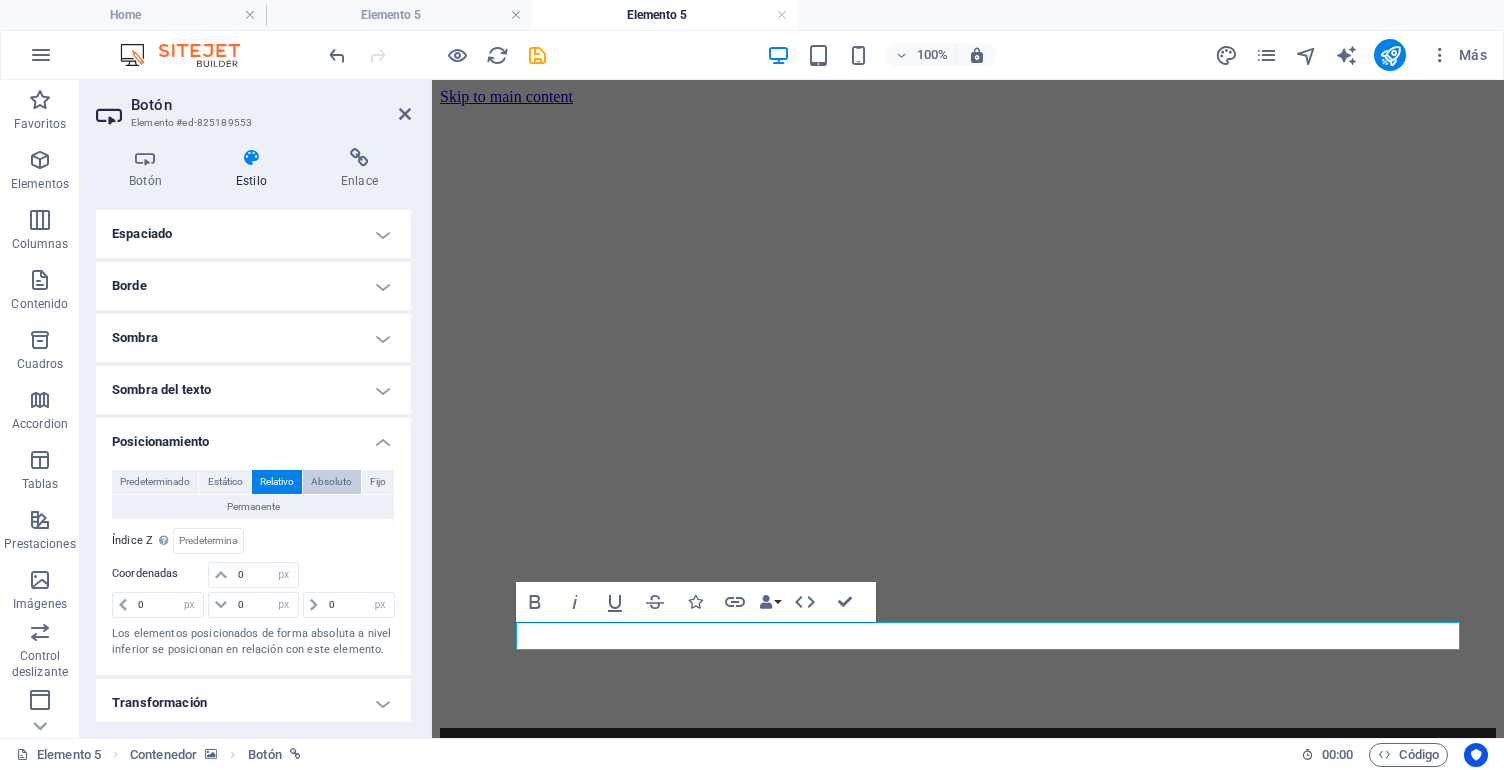 click on "Absoluto" at bounding box center (331, 482) 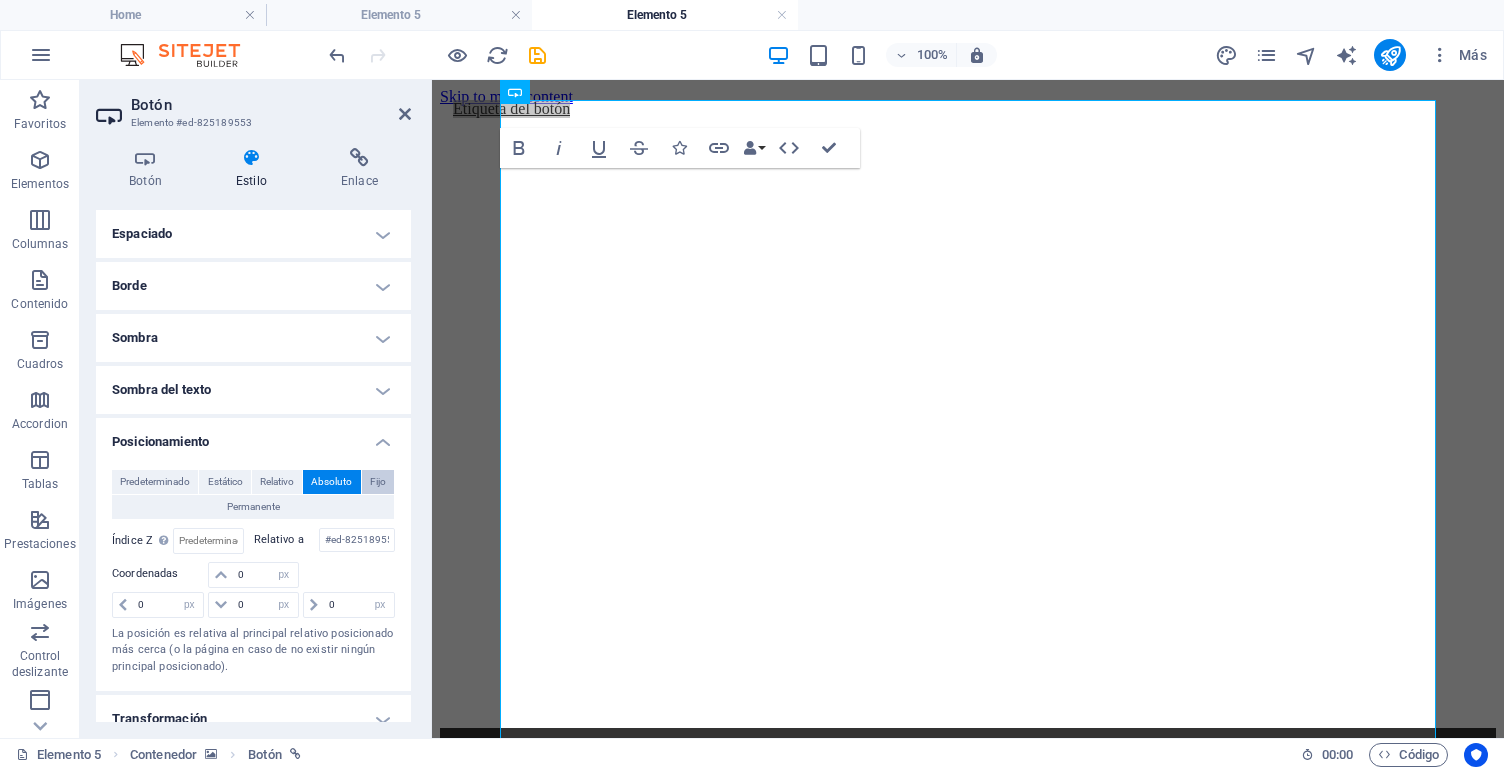 click on "Fijo" at bounding box center (378, 482) 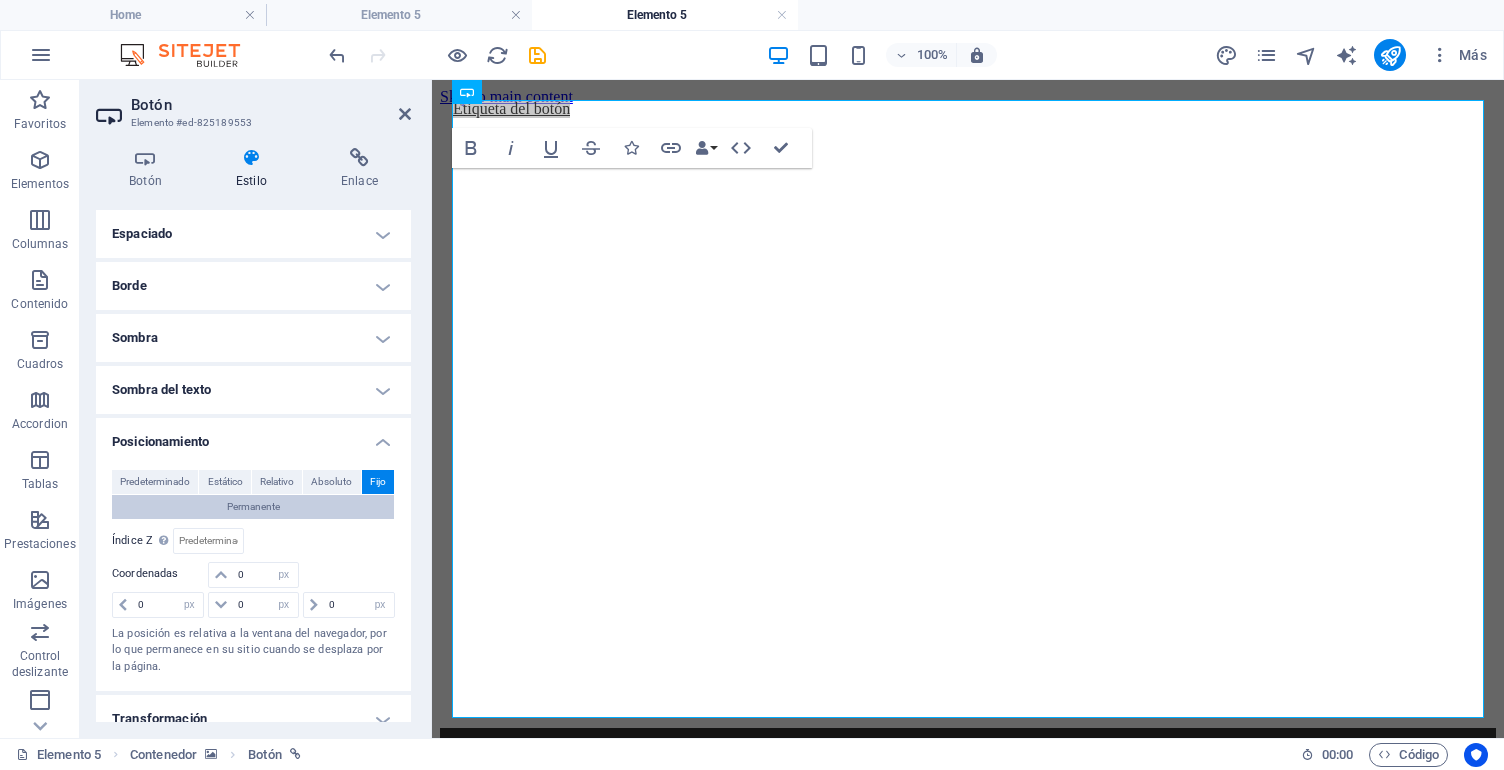 click on "Permanente" at bounding box center (253, 507) 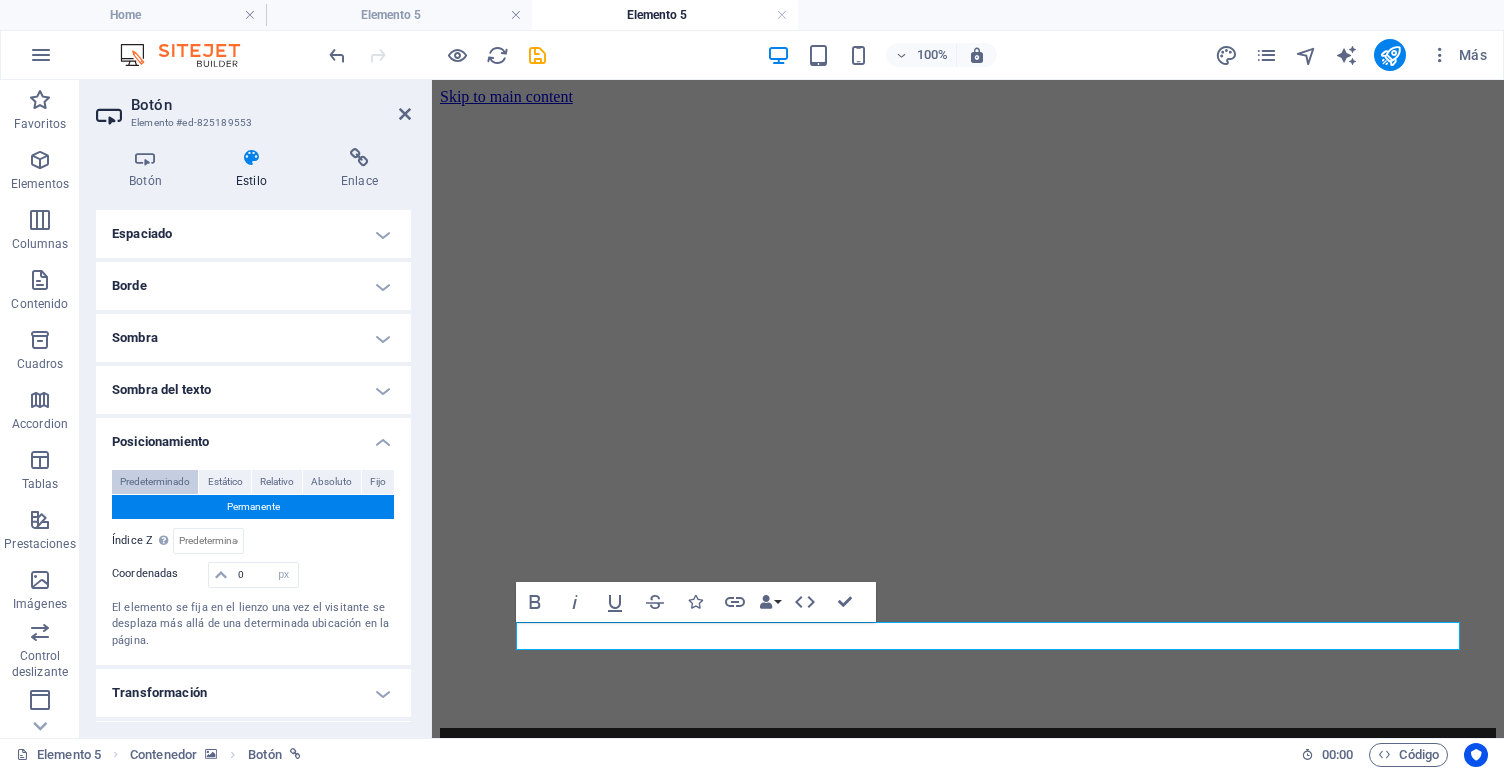 click on "Predeterminado" at bounding box center [155, 482] 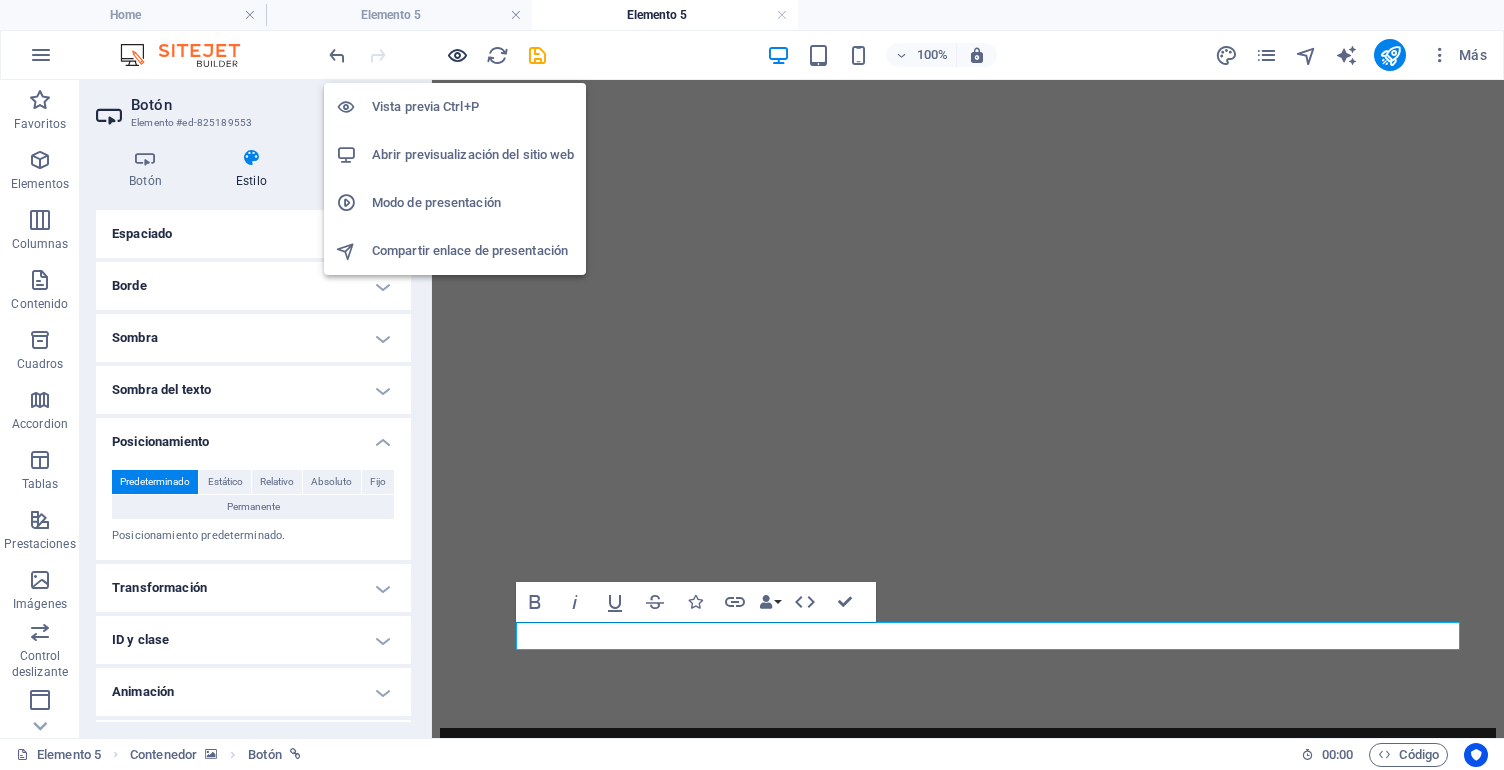 click at bounding box center (457, 55) 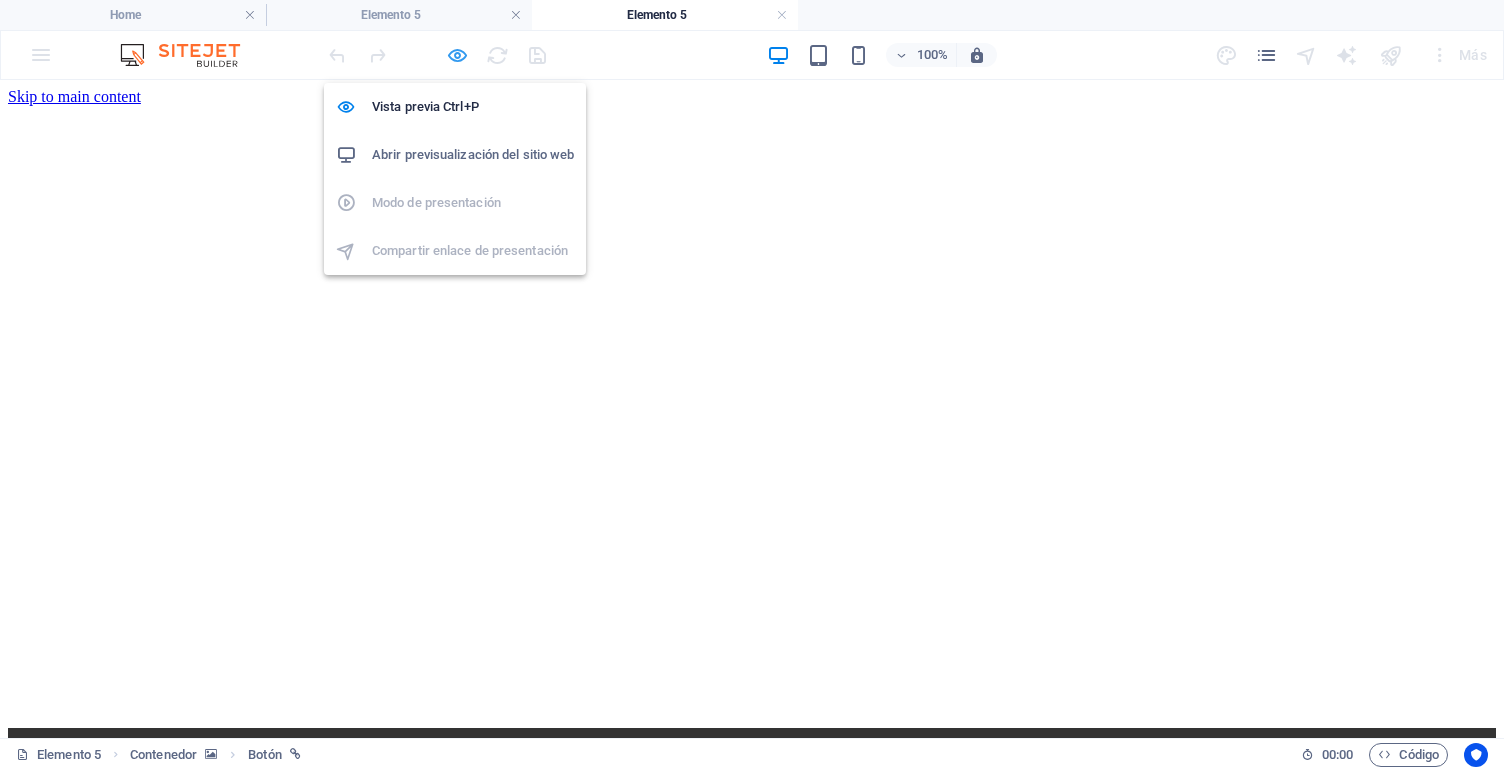 click at bounding box center [457, 55] 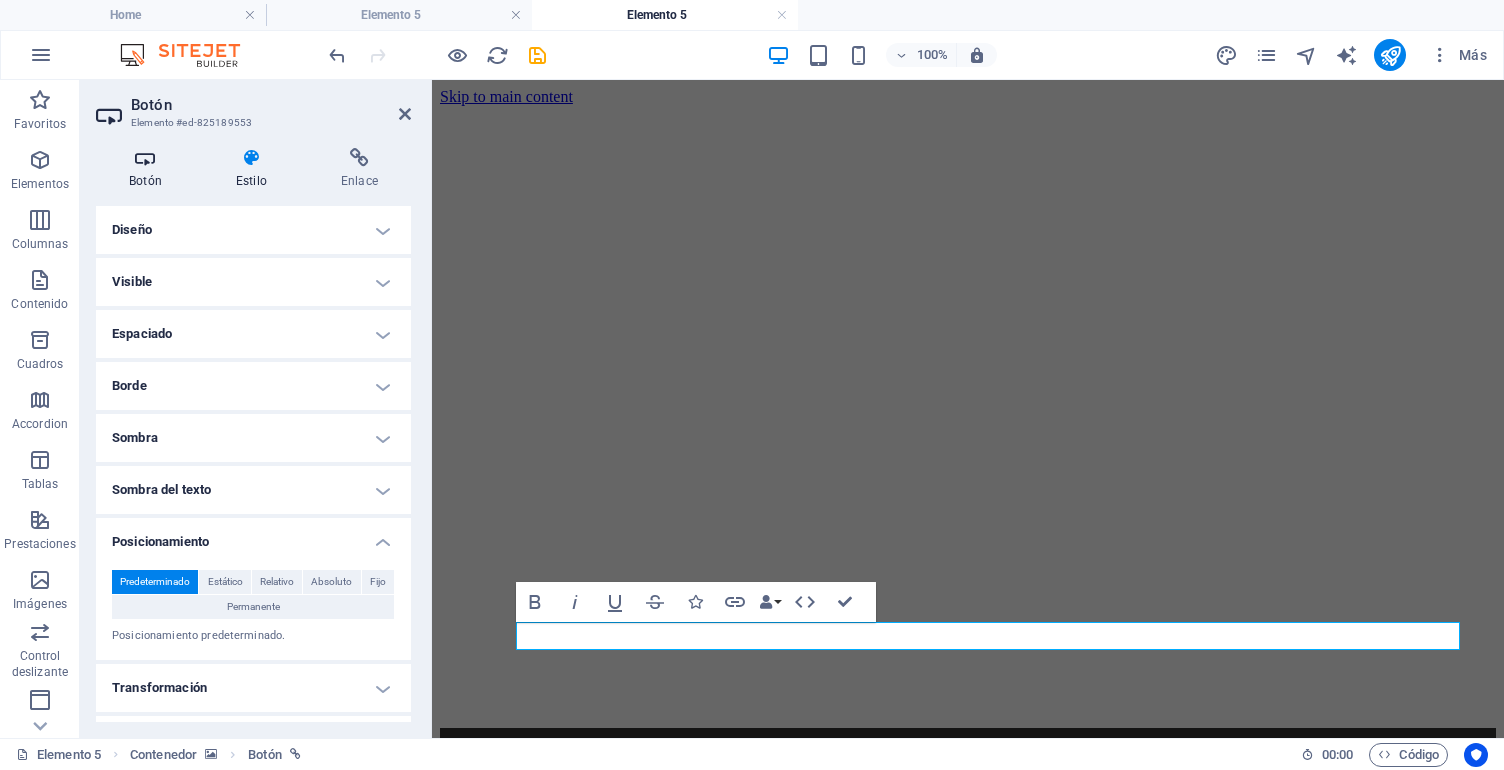 click on "Botón" at bounding box center [149, 169] 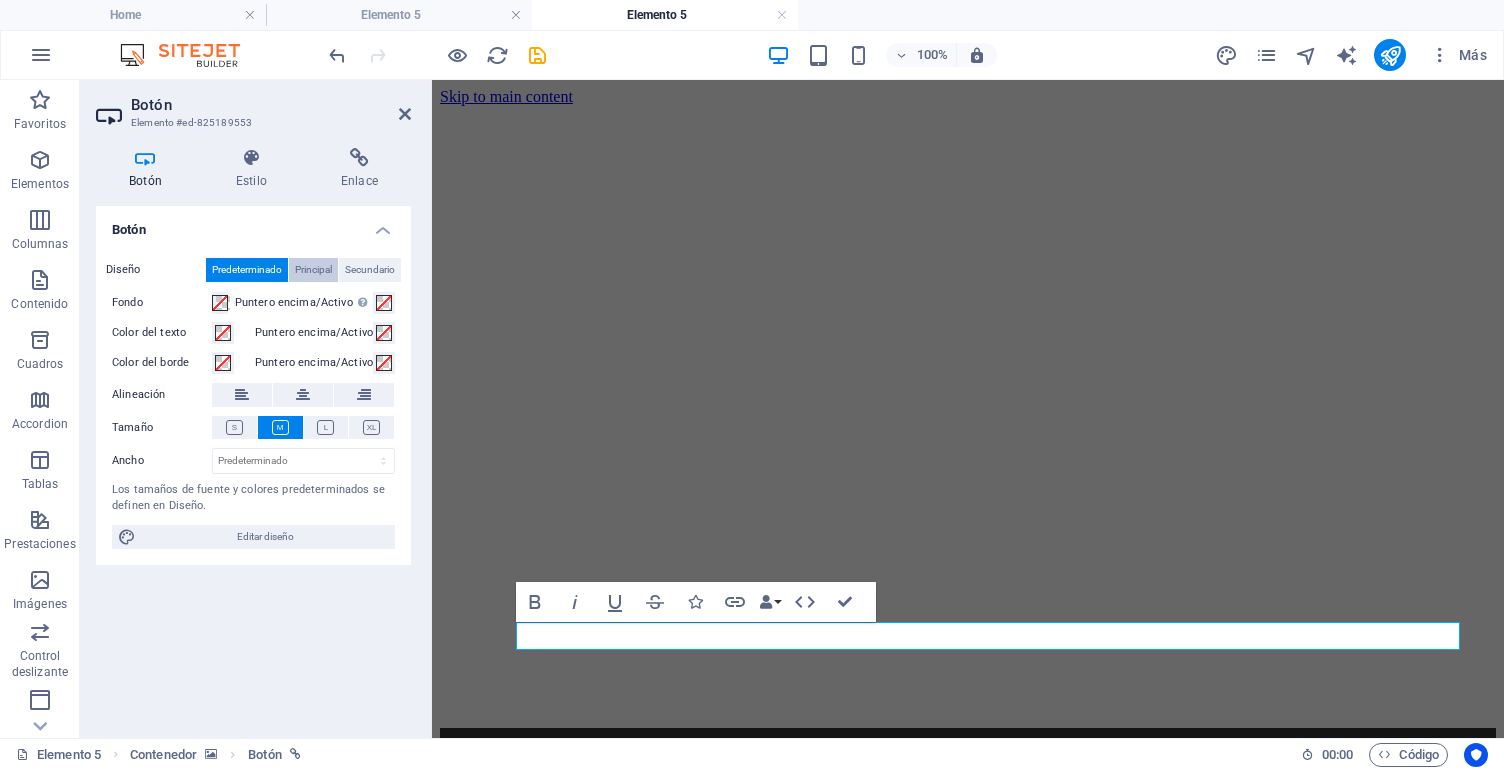 click on "Principal" at bounding box center [313, 270] 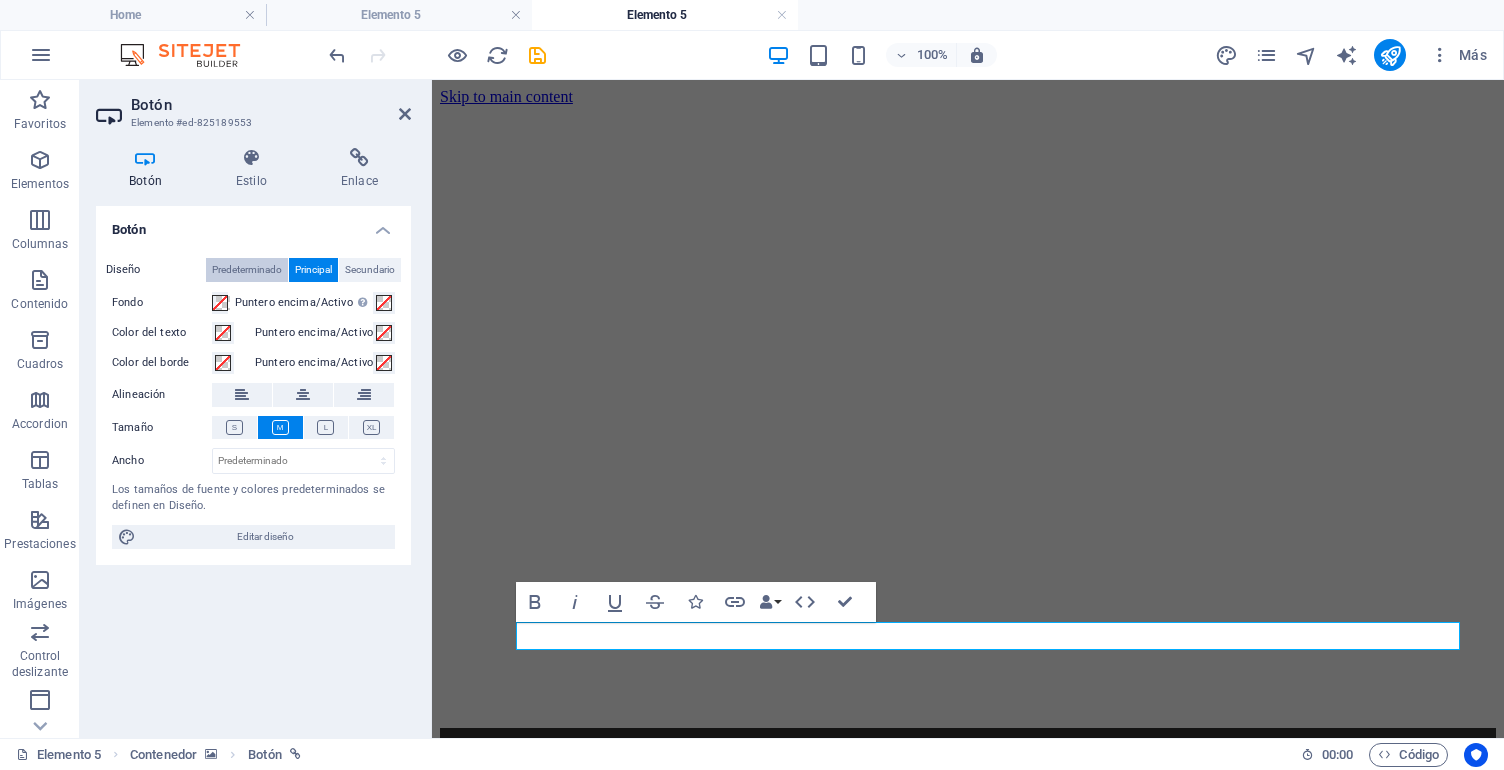 click on "Predeterminado" at bounding box center (247, 270) 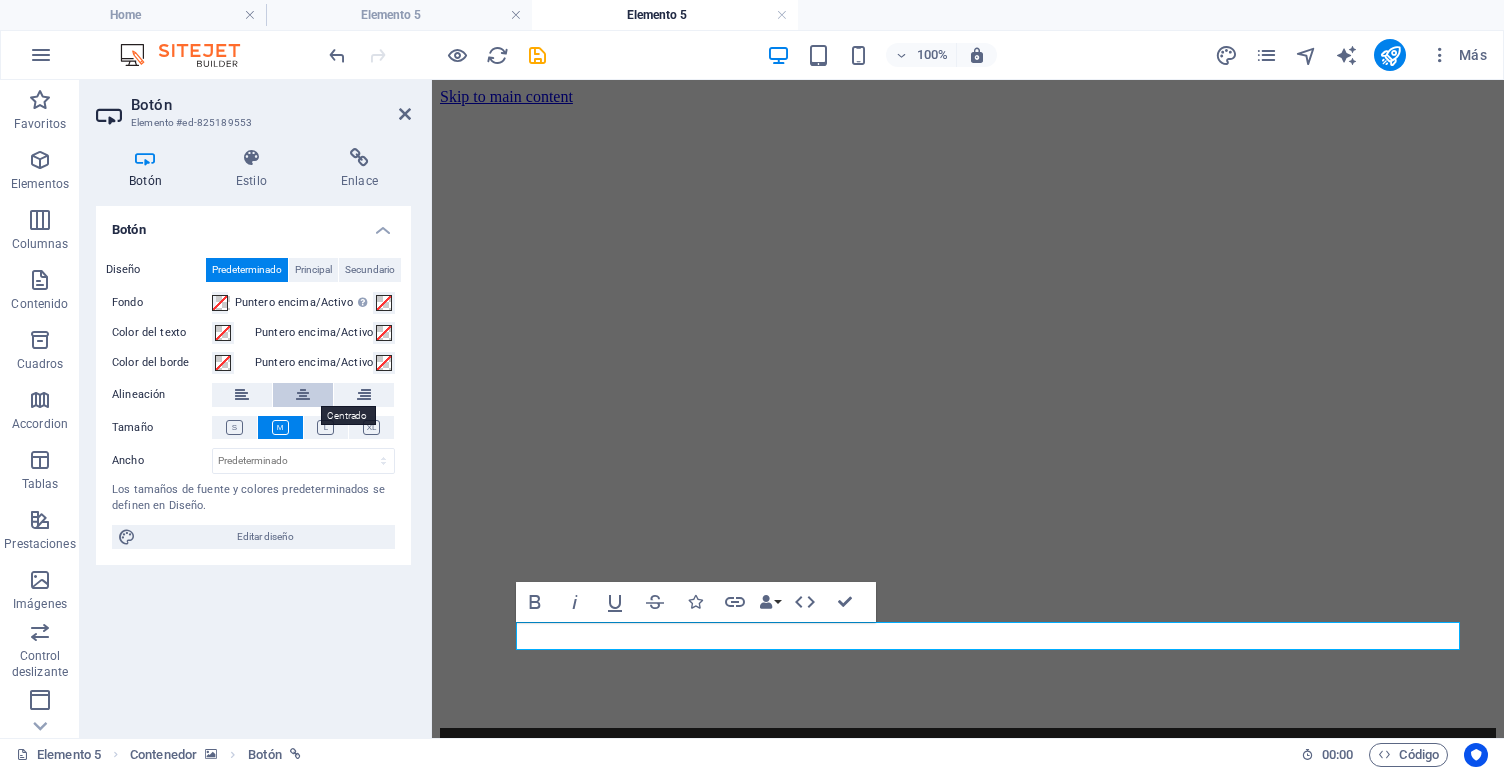 click at bounding box center (303, 395) 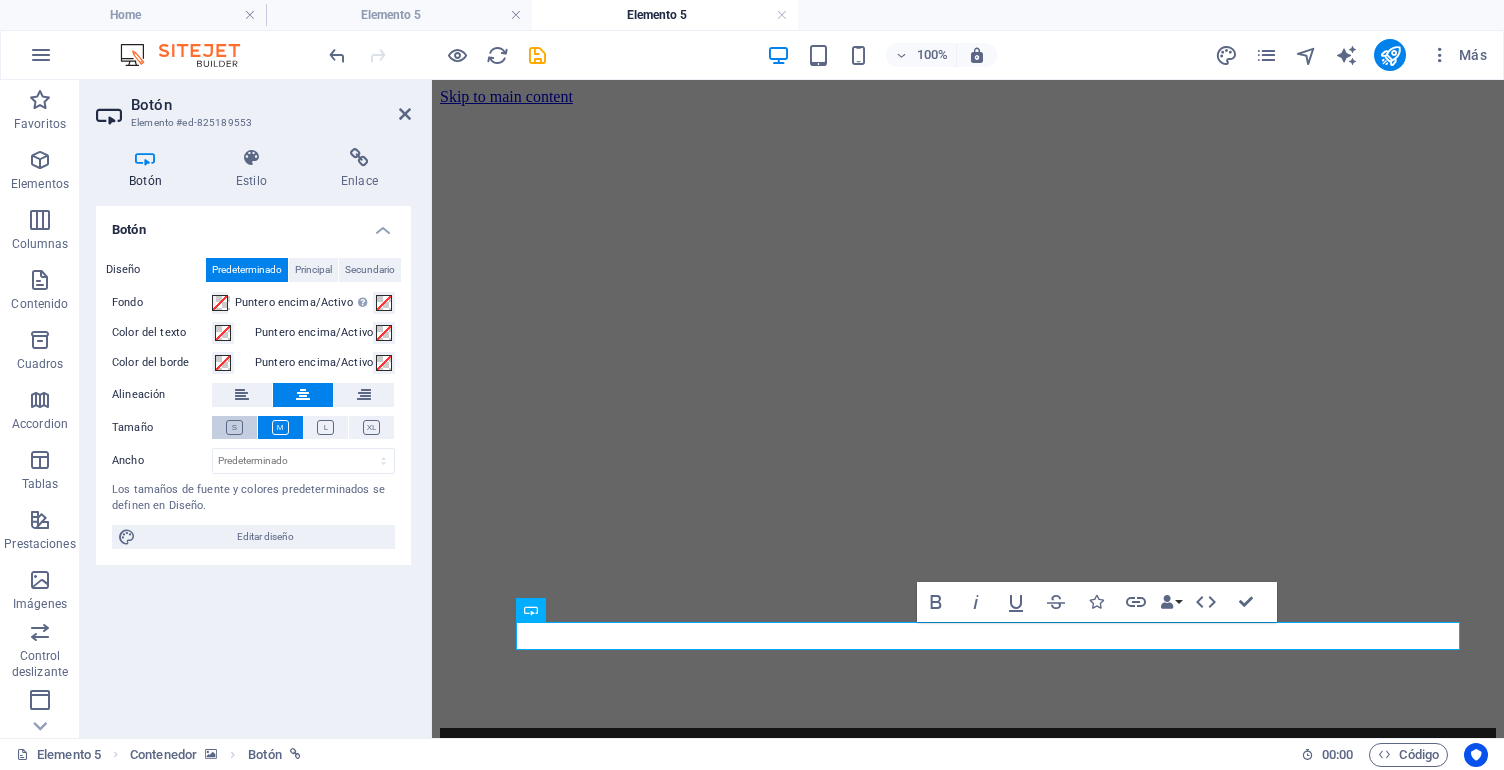 click at bounding box center [234, 427] 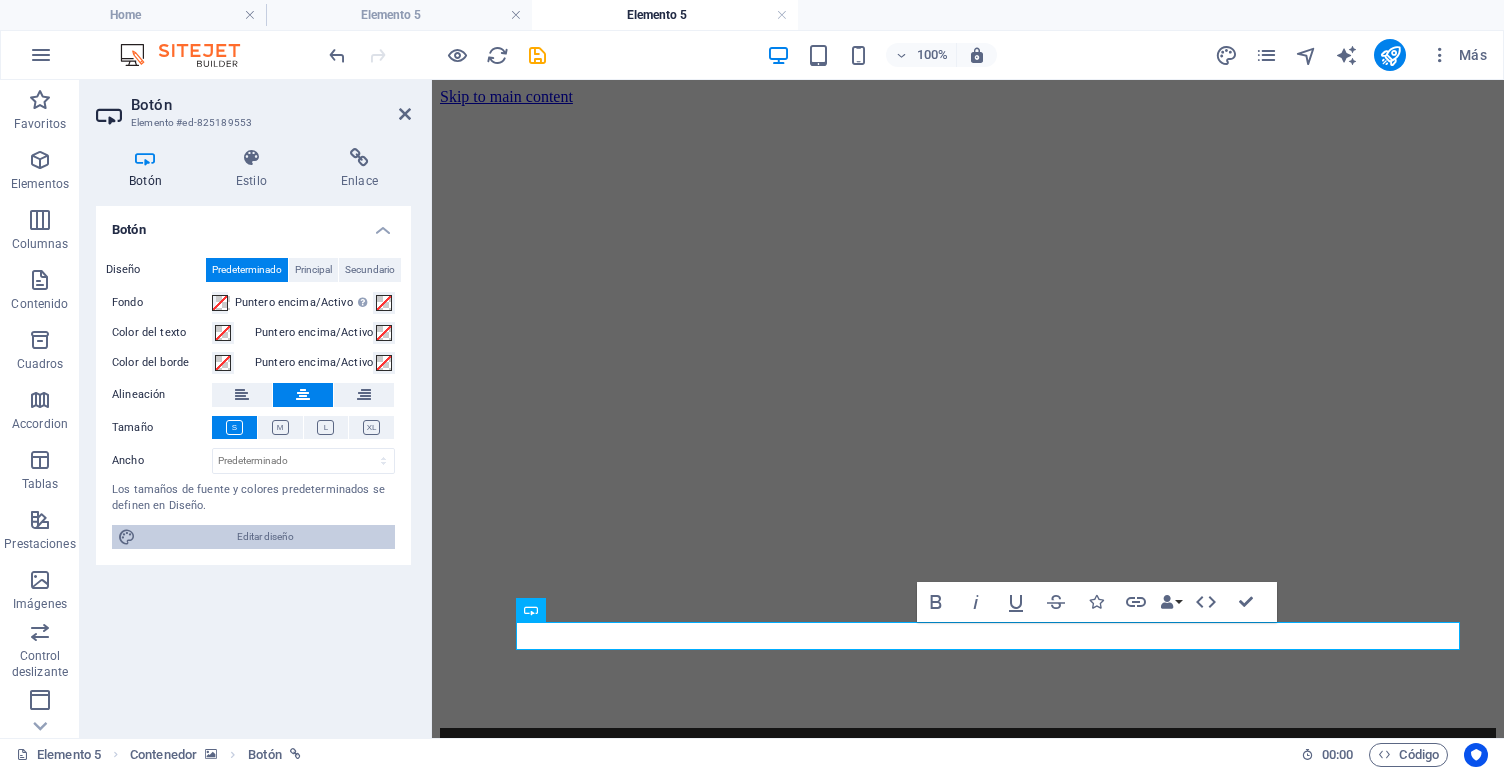 click on "Editar diseño" at bounding box center [265, 537] 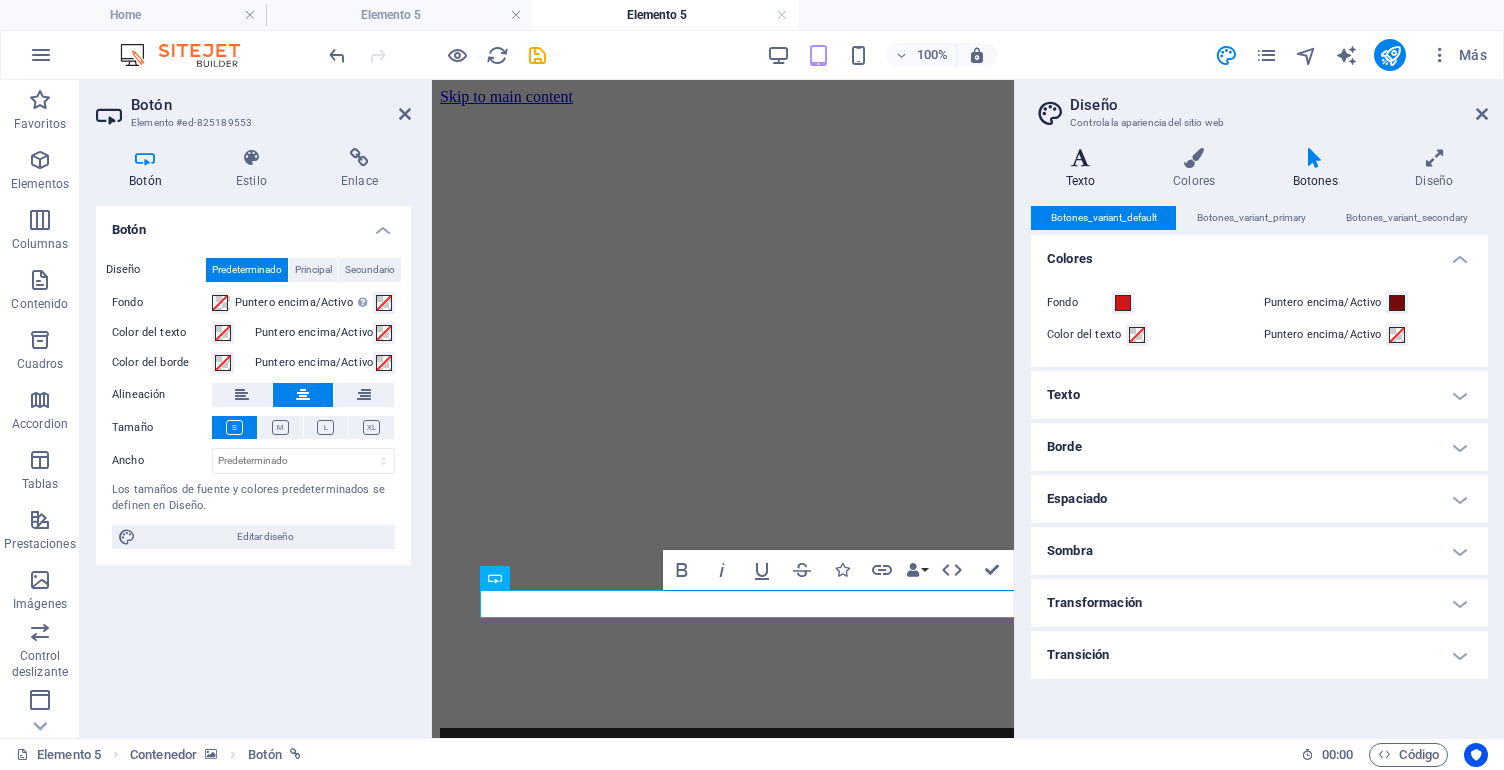 click on "Texto" at bounding box center [1084, 169] 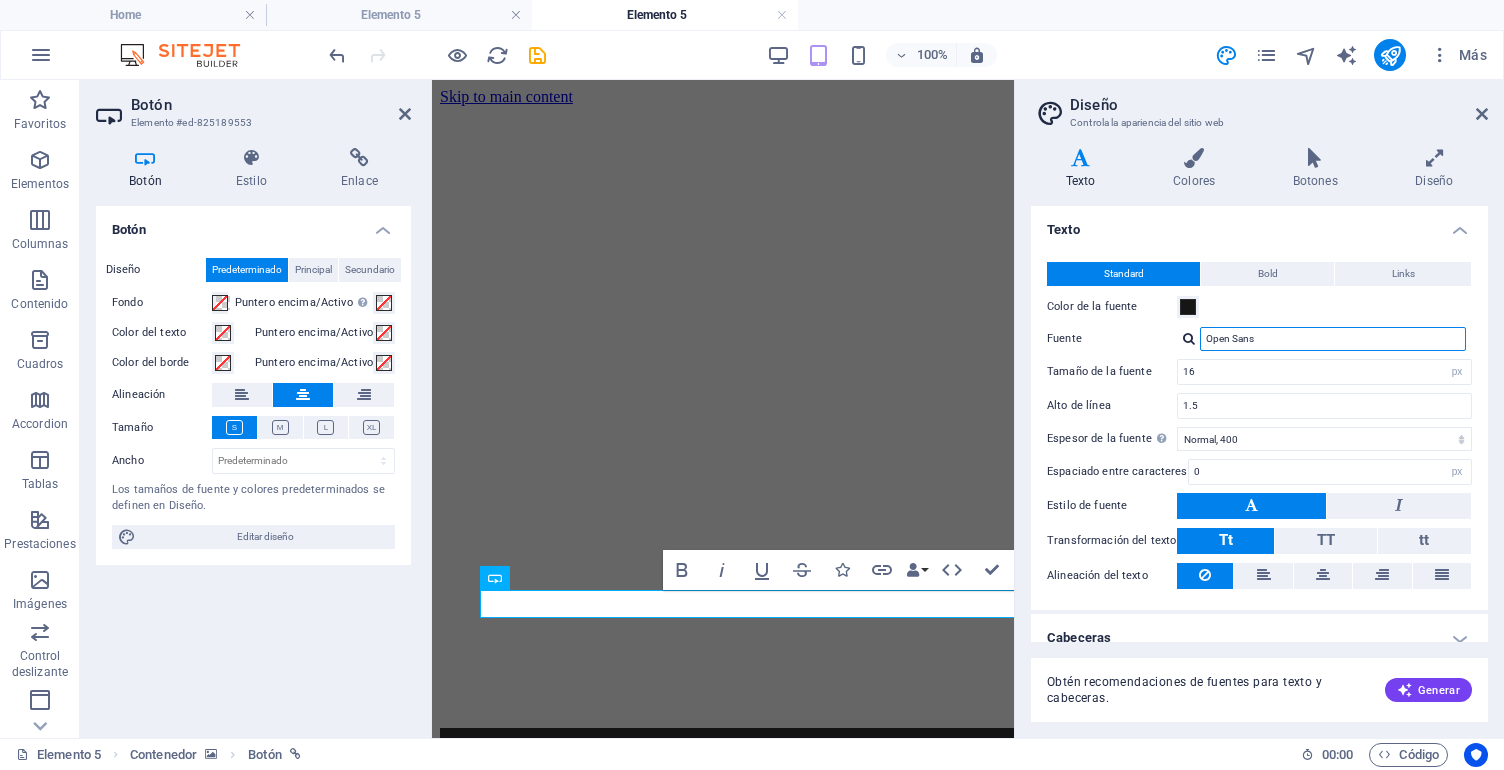 click on "Open Sans" at bounding box center (1333, 339) 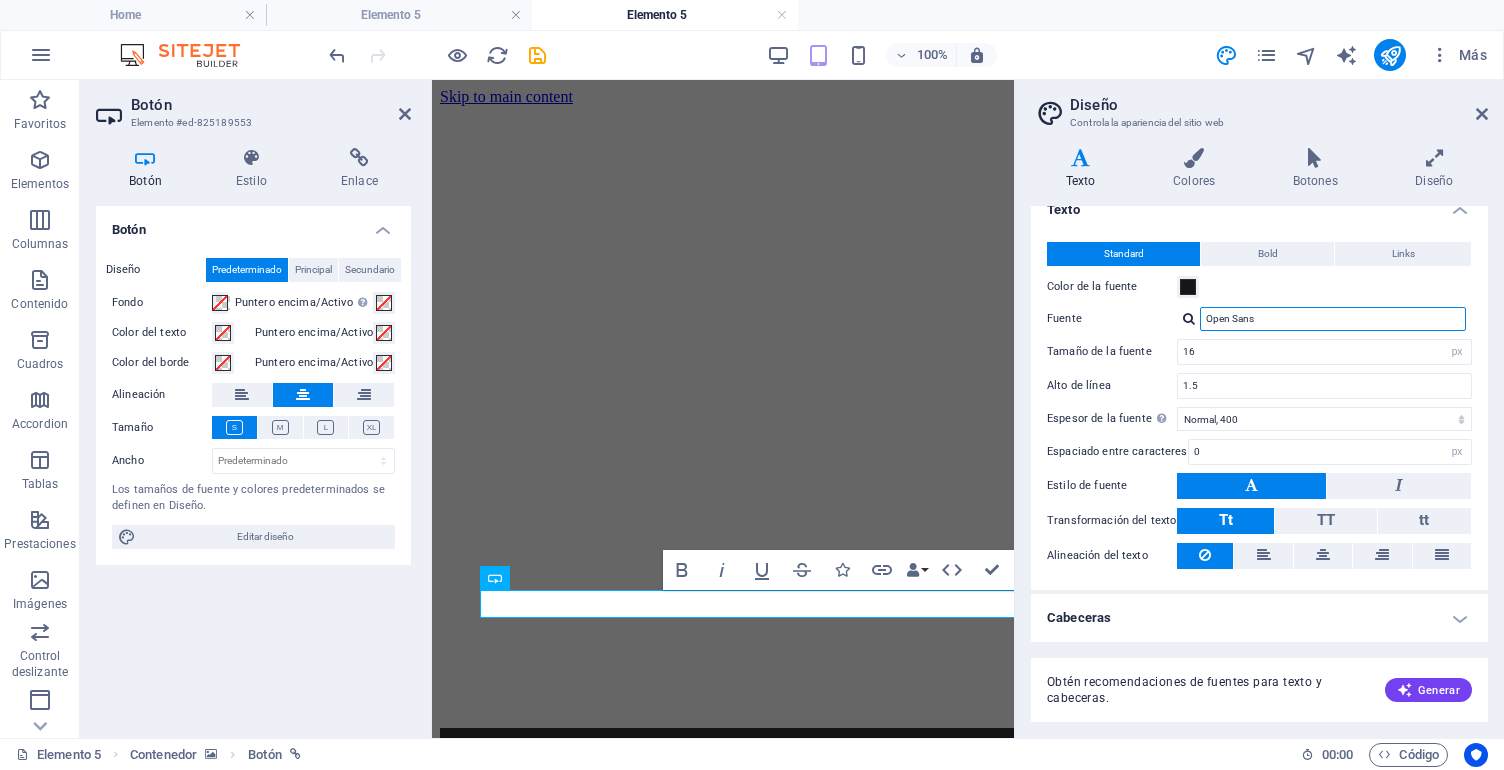 scroll, scrollTop: 19, scrollLeft: 0, axis: vertical 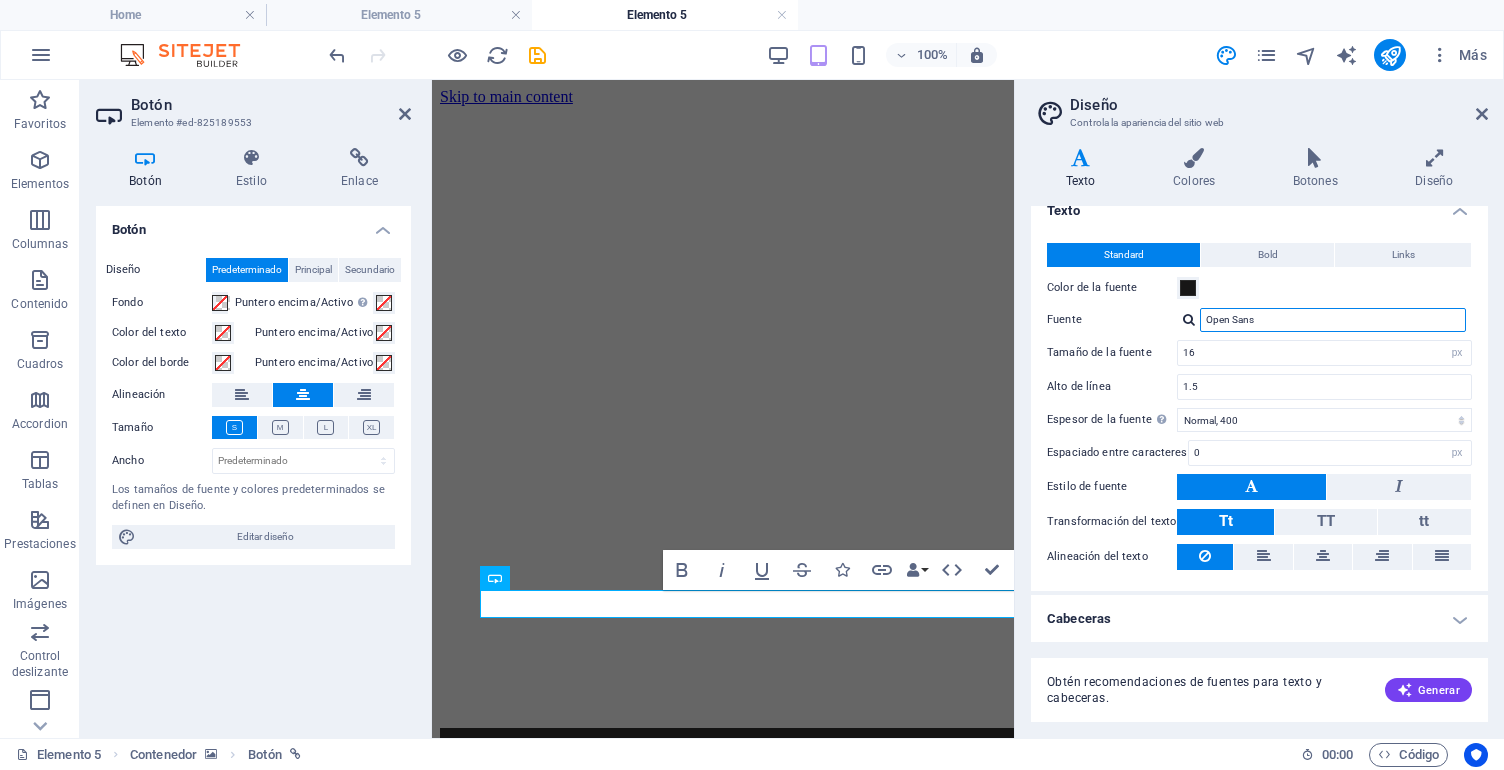 drag, startPoint x: 1272, startPoint y: 321, endPoint x: 1207, endPoint y: 320, distance: 65.00769 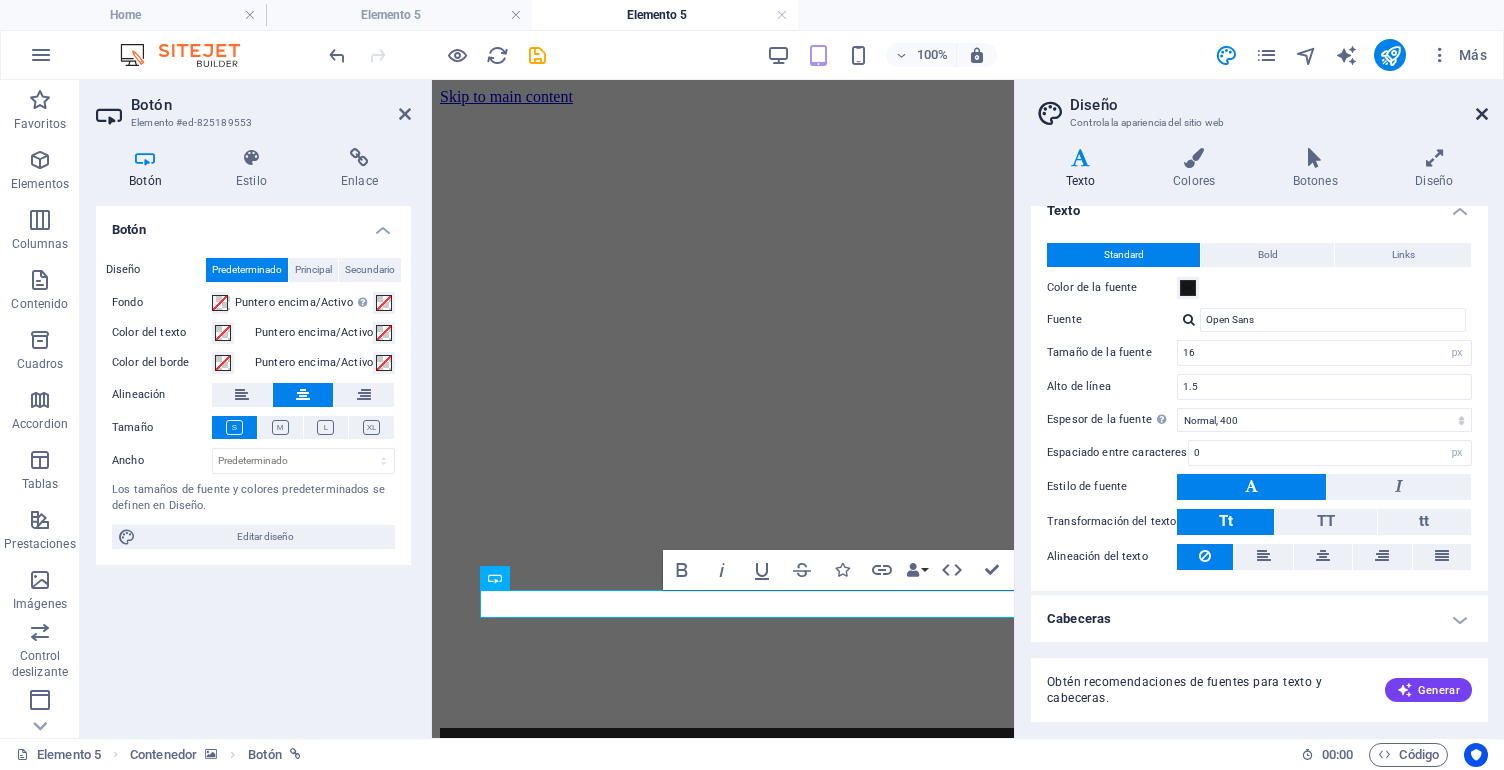 click at bounding box center (1482, 114) 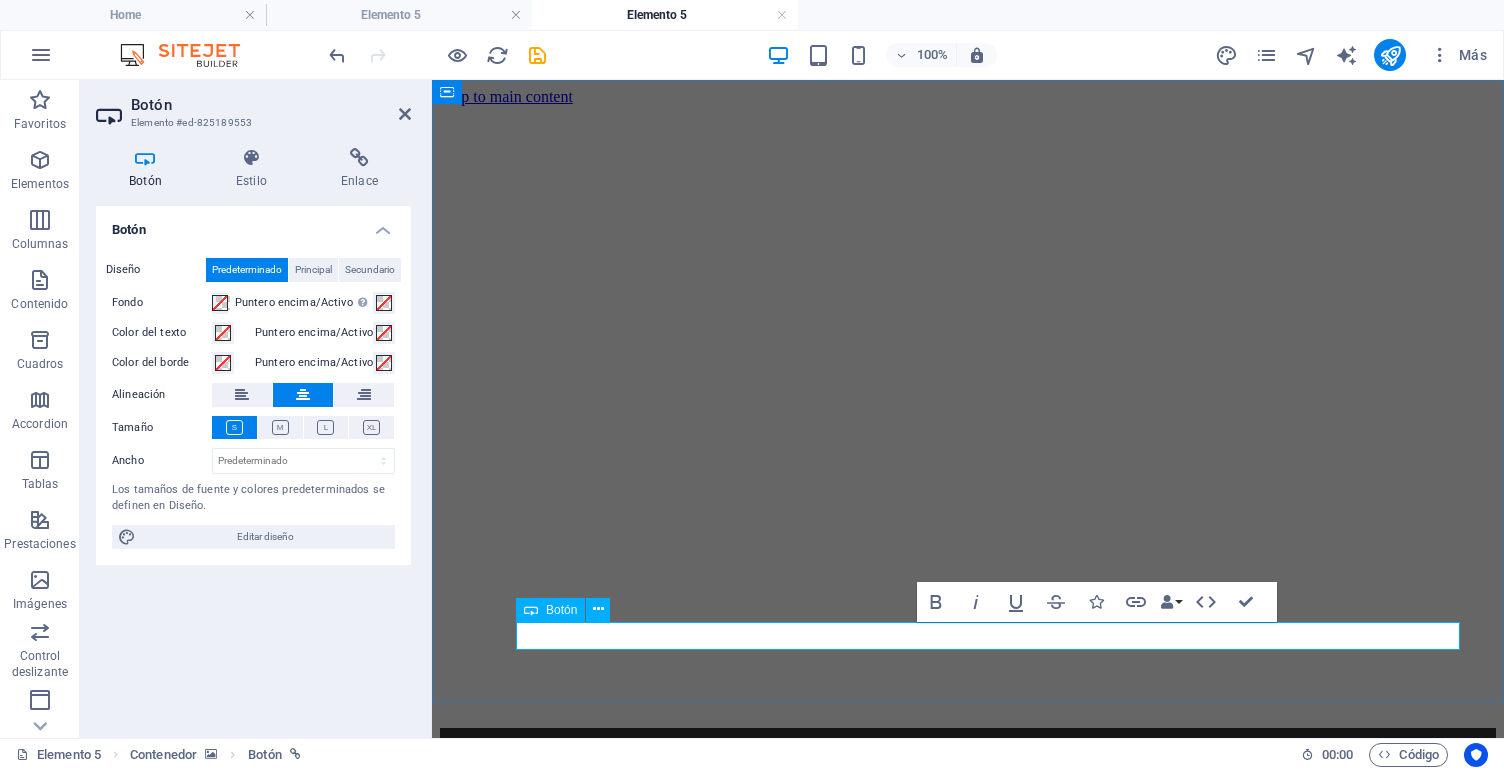 click on "Etiqueta del botón" at bounding box center (967, 1288) 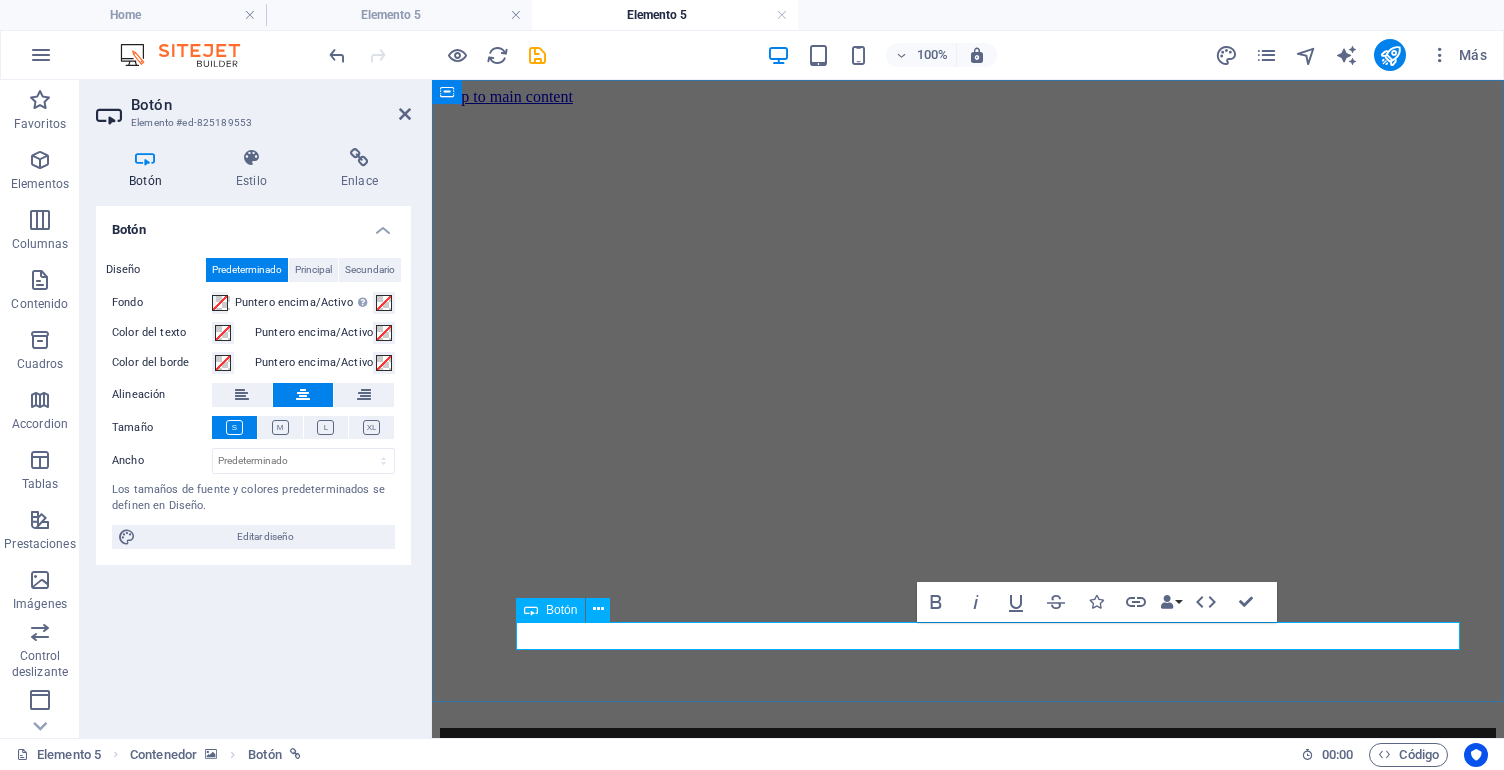 click on "Etiqueta del botón" at bounding box center [967, 1288] 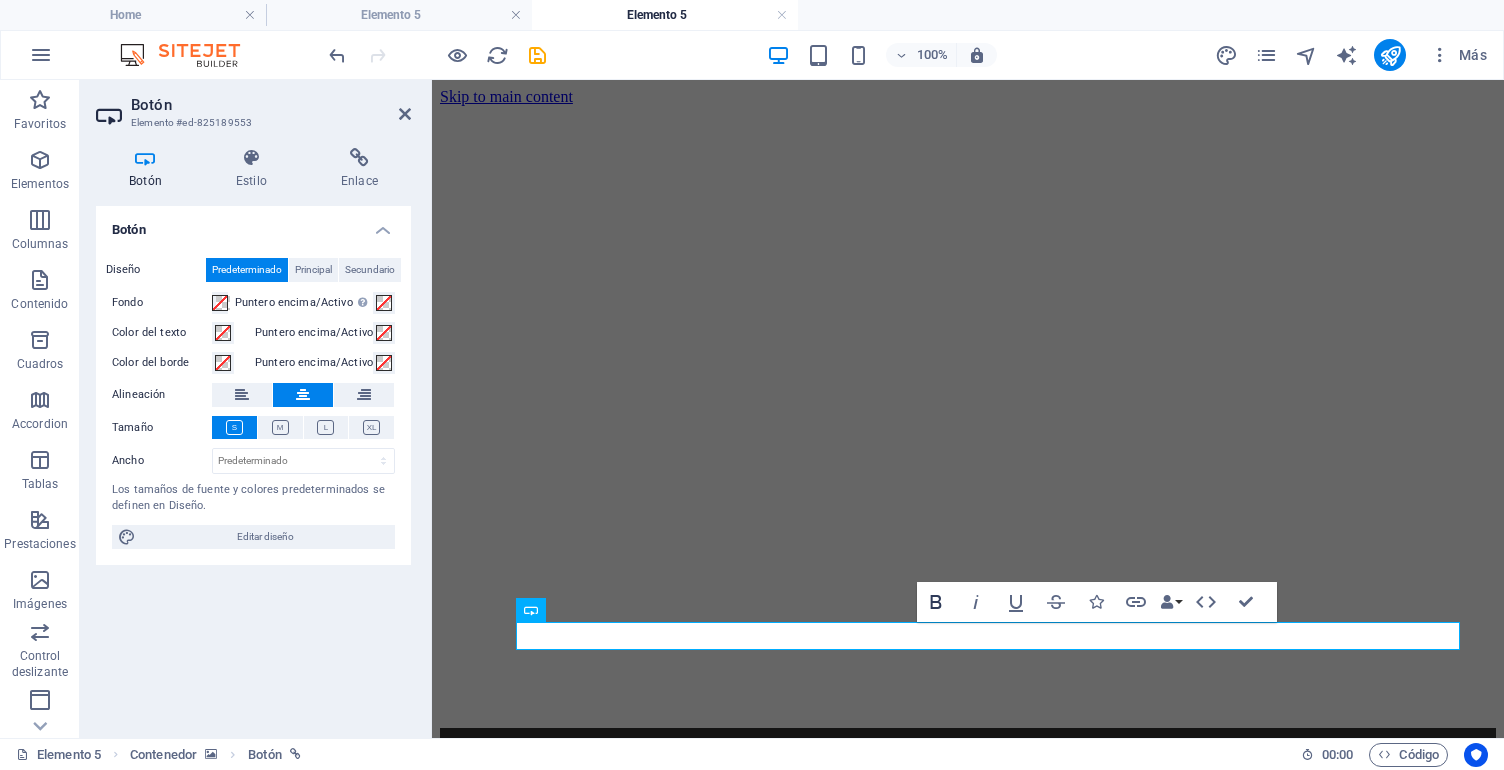 click 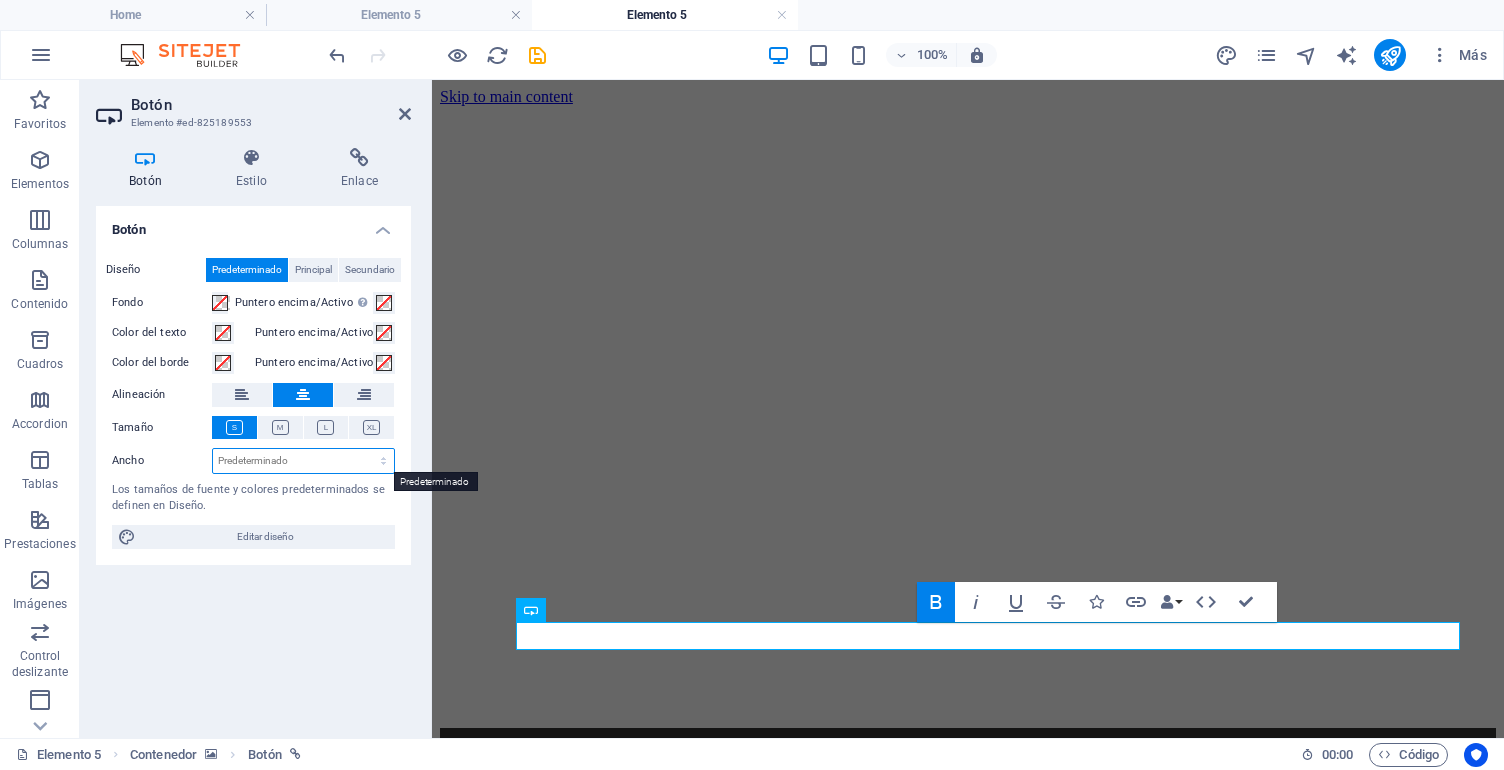 select on "px" 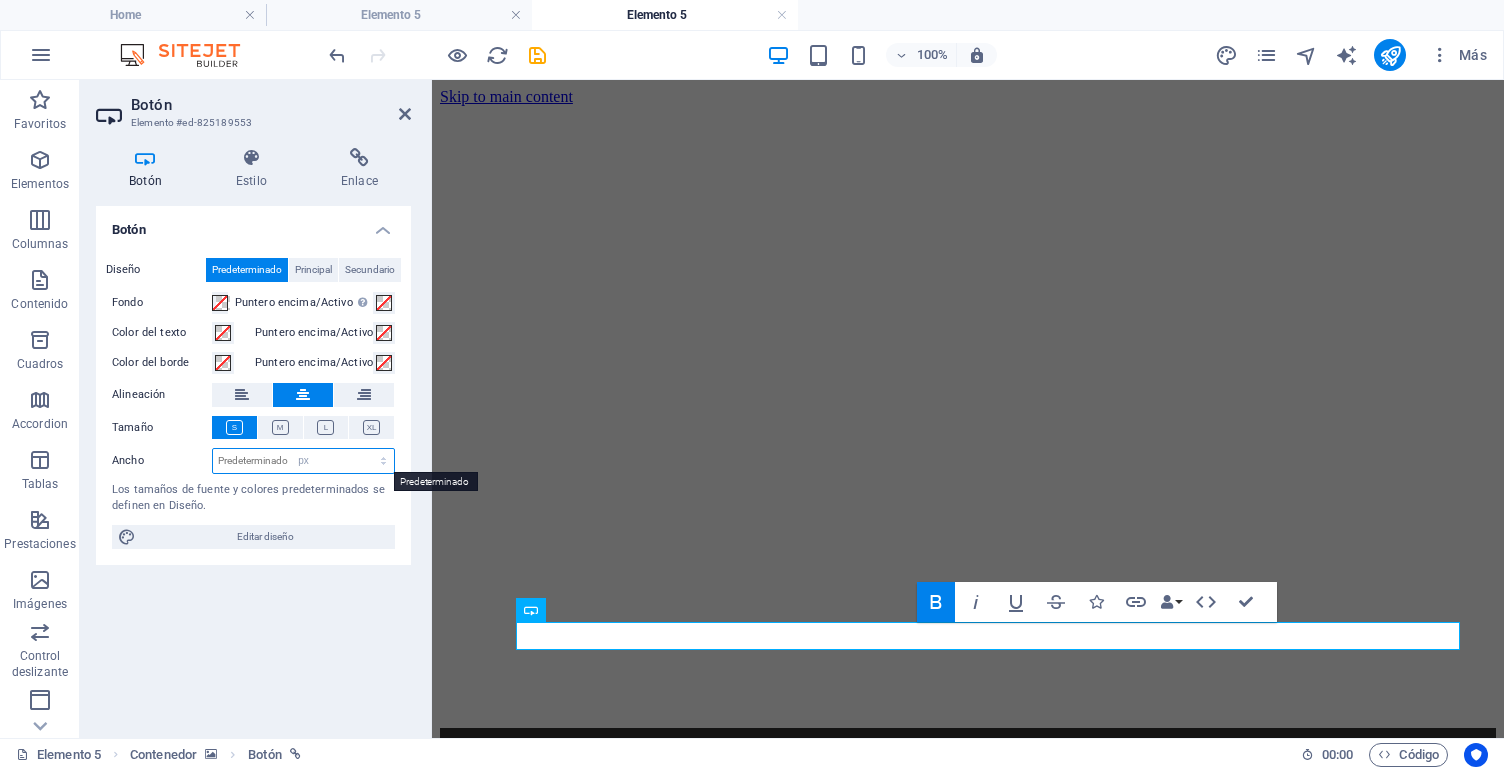 type on "142" 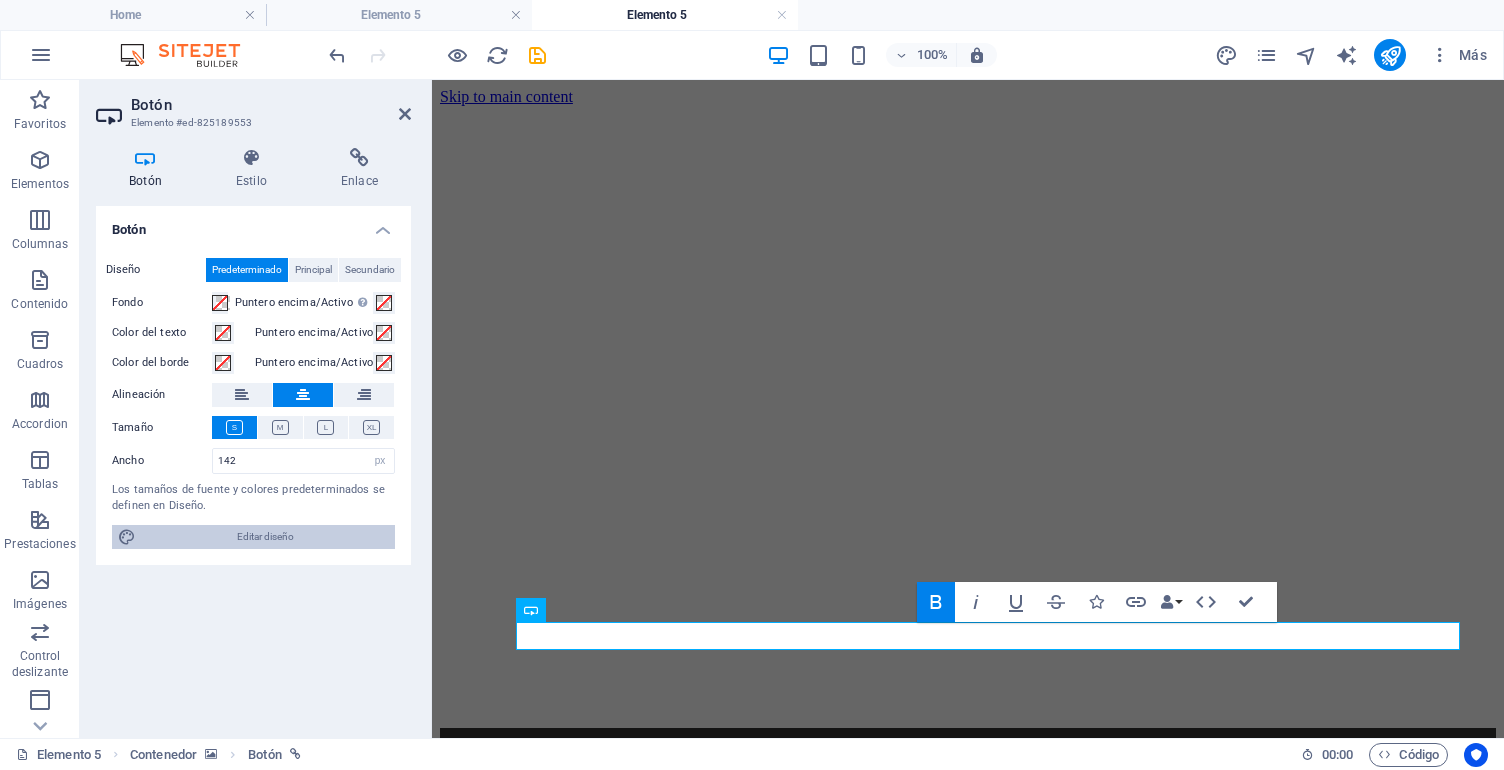 click on "Editar diseño" at bounding box center (265, 537) 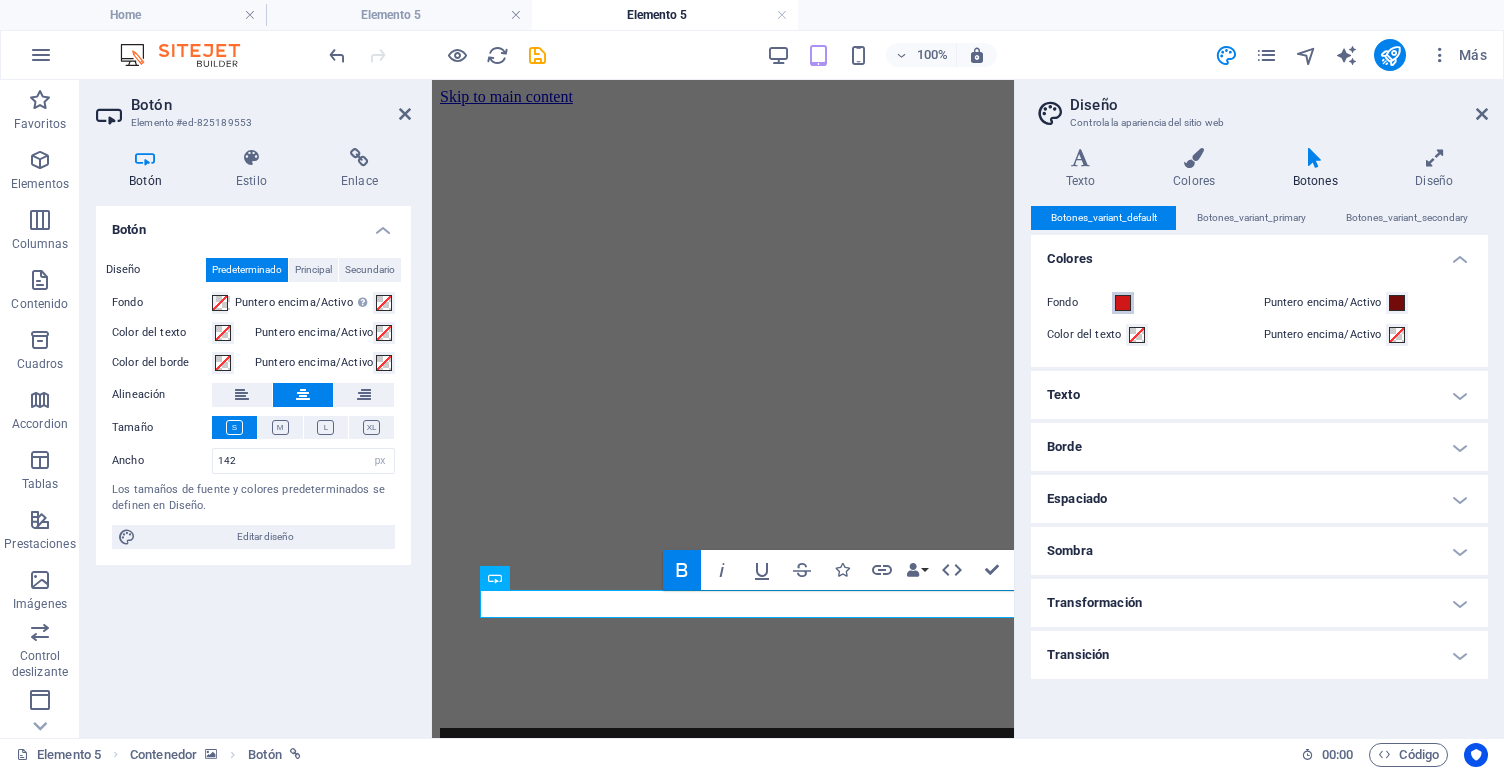 click at bounding box center [1123, 303] 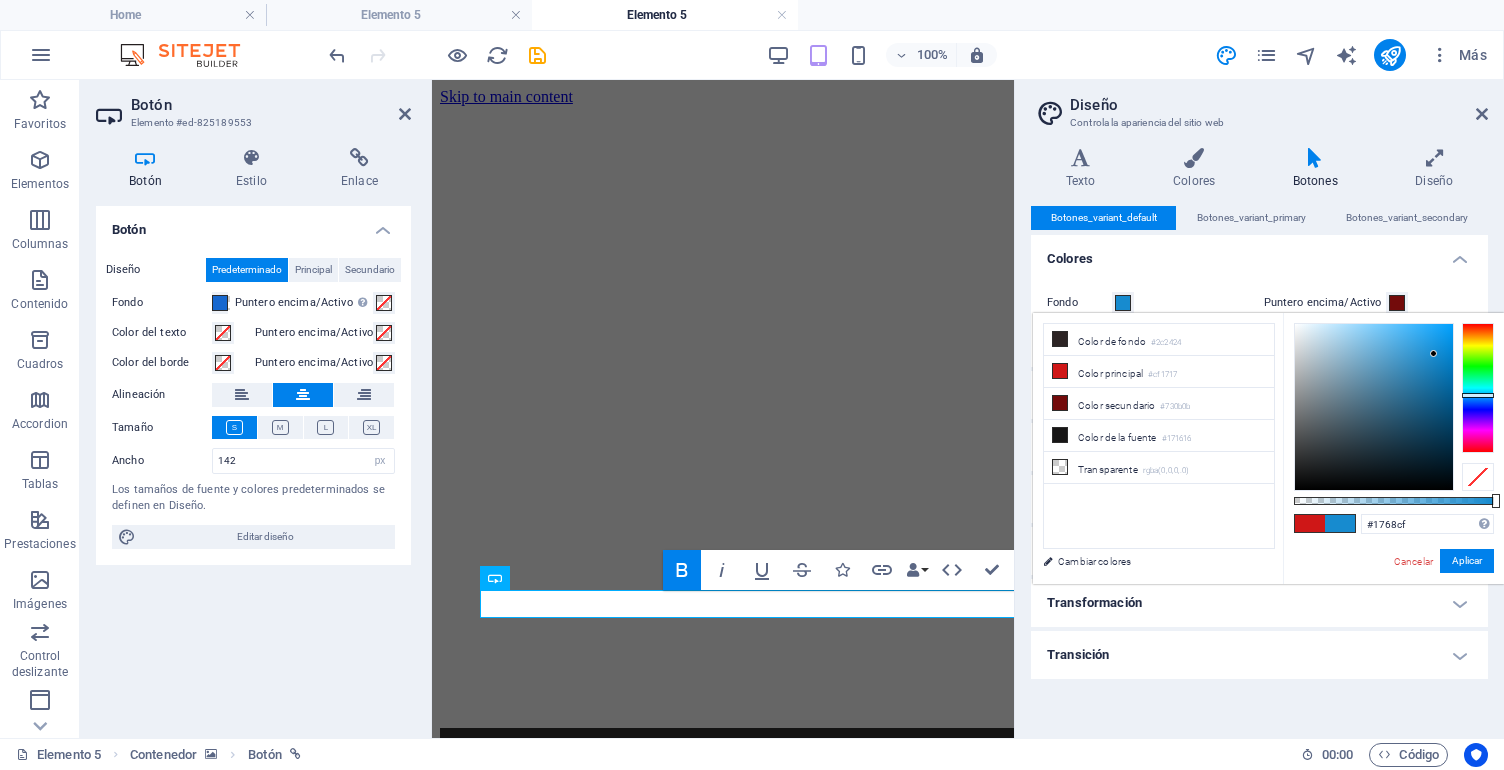 type on "#1794cf" 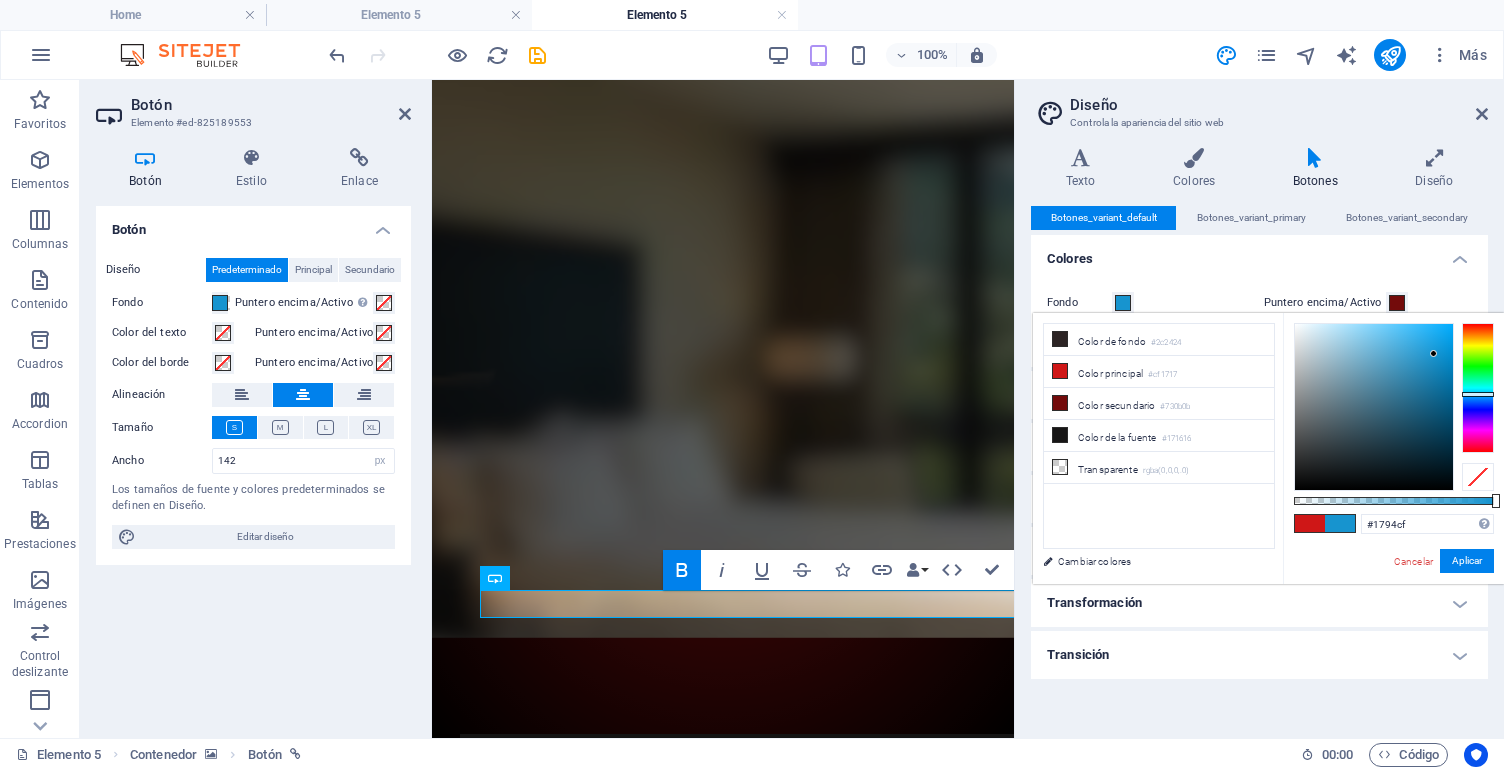 drag, startPoint x: 1487, startPoint y: 324, endPoint x: 1484, endPoint y: 394, distance: 70.064255 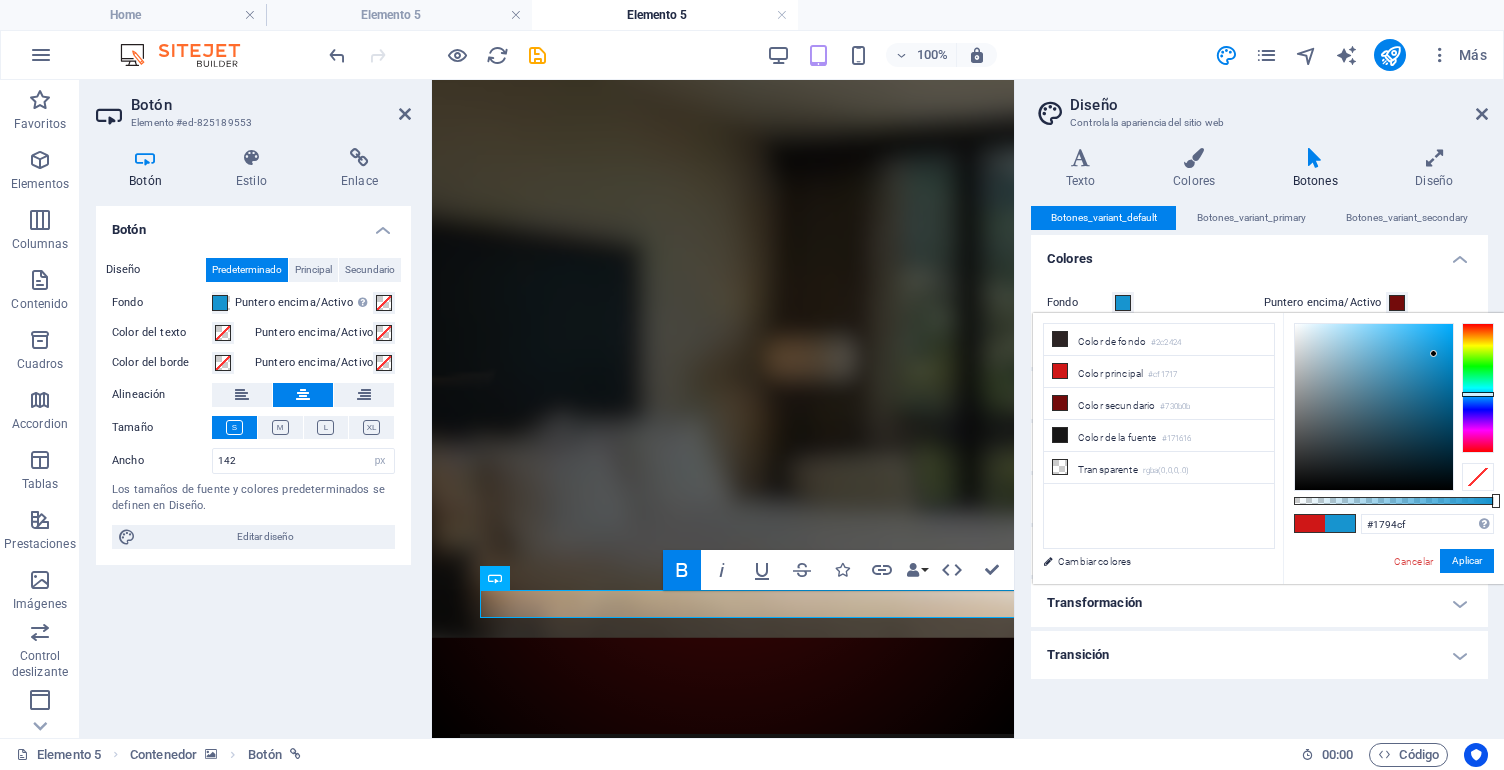 click at bounding box center [1478, 394] 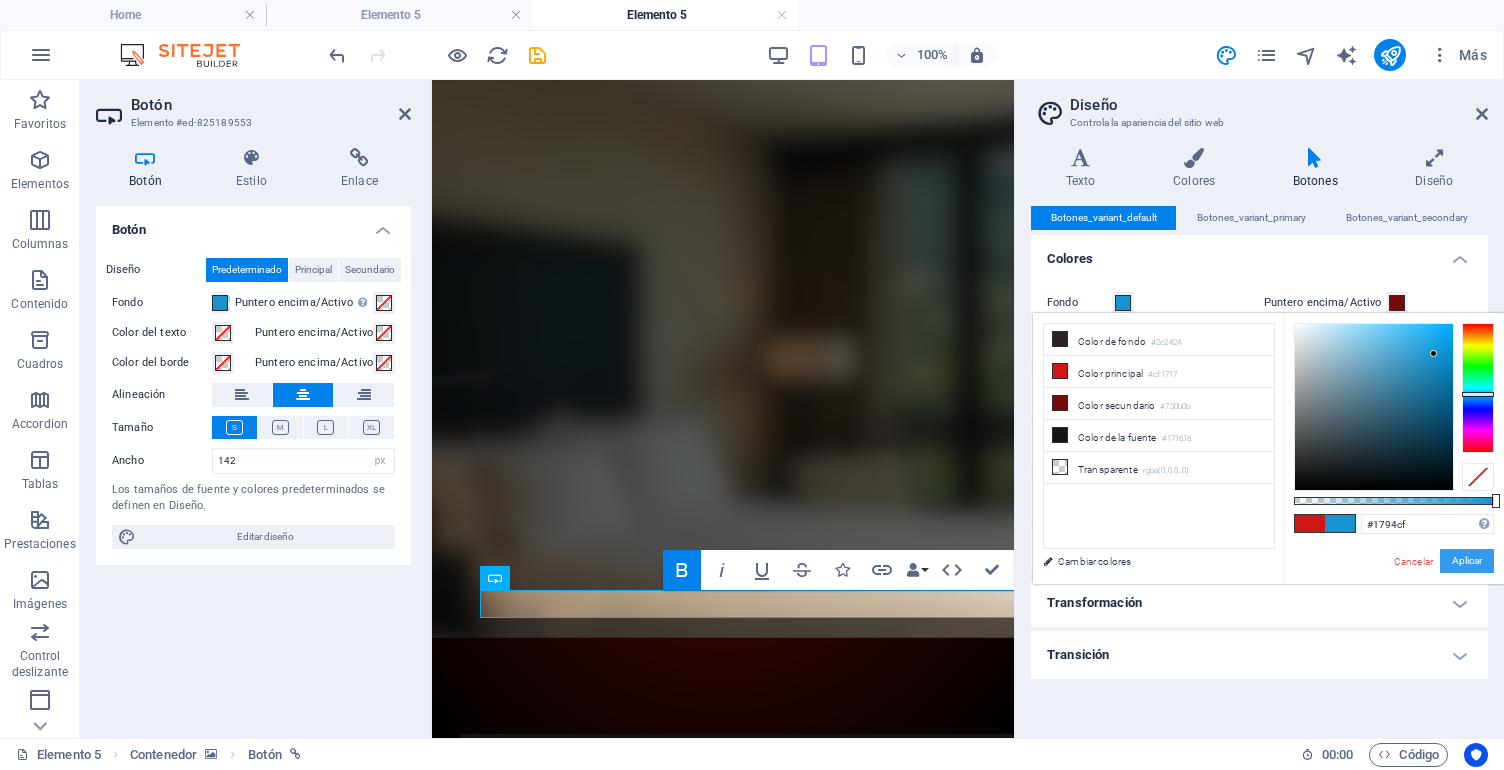 click on "Aplicar" at bounding box center (1467, 561) 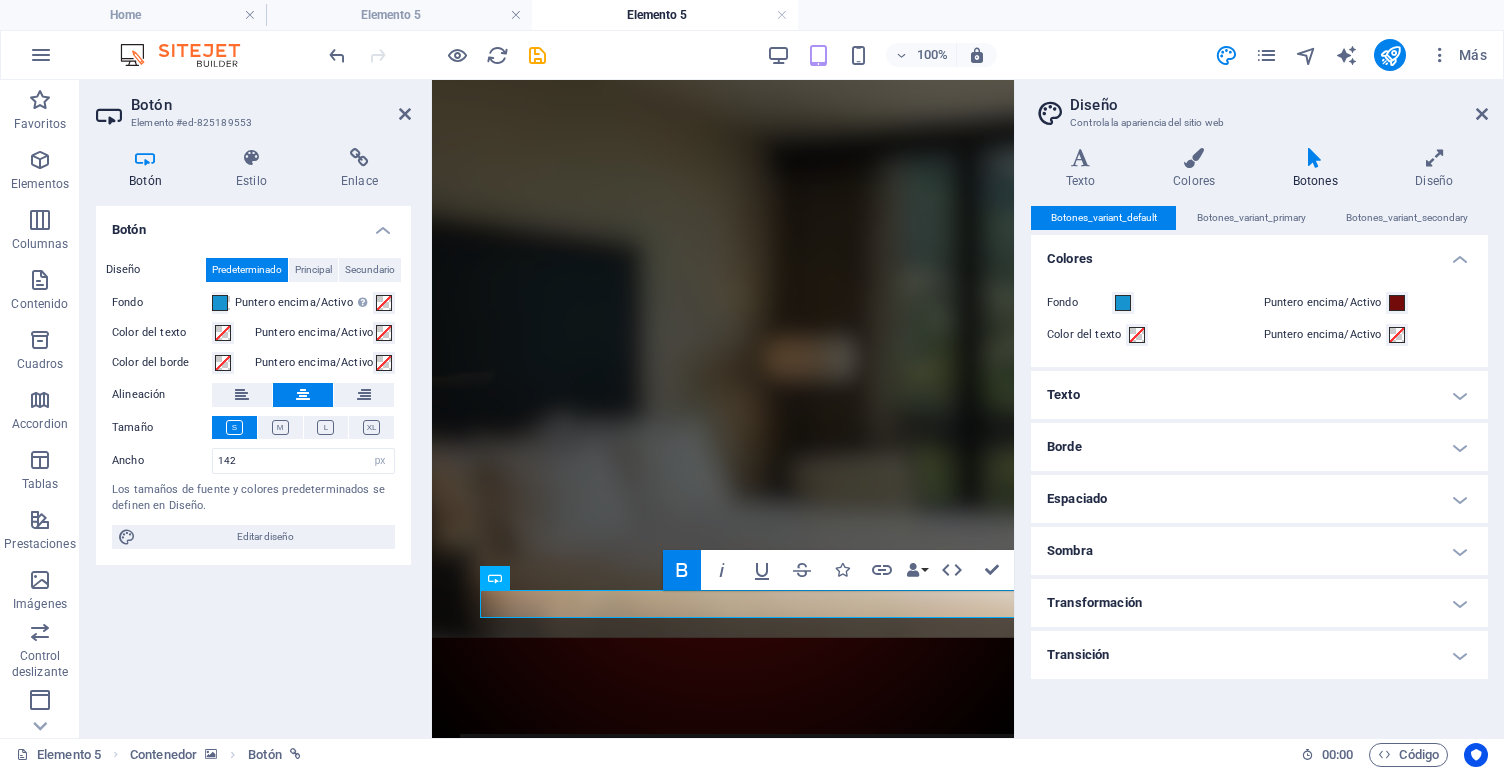 click on "Texto" at bounding box center (1259, 395) 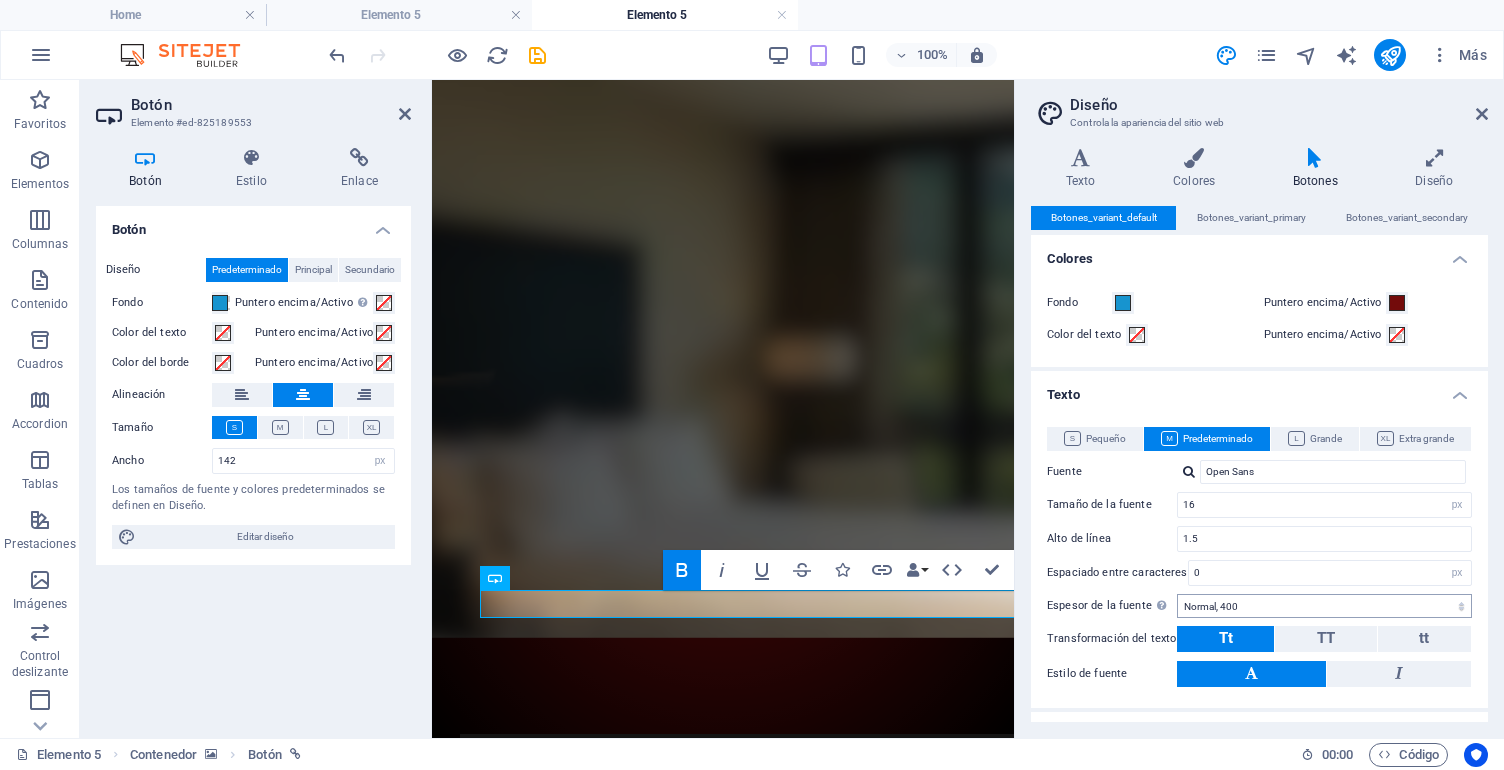 scroll, scrollTop: 0, scrollLeft: 0, axis: both 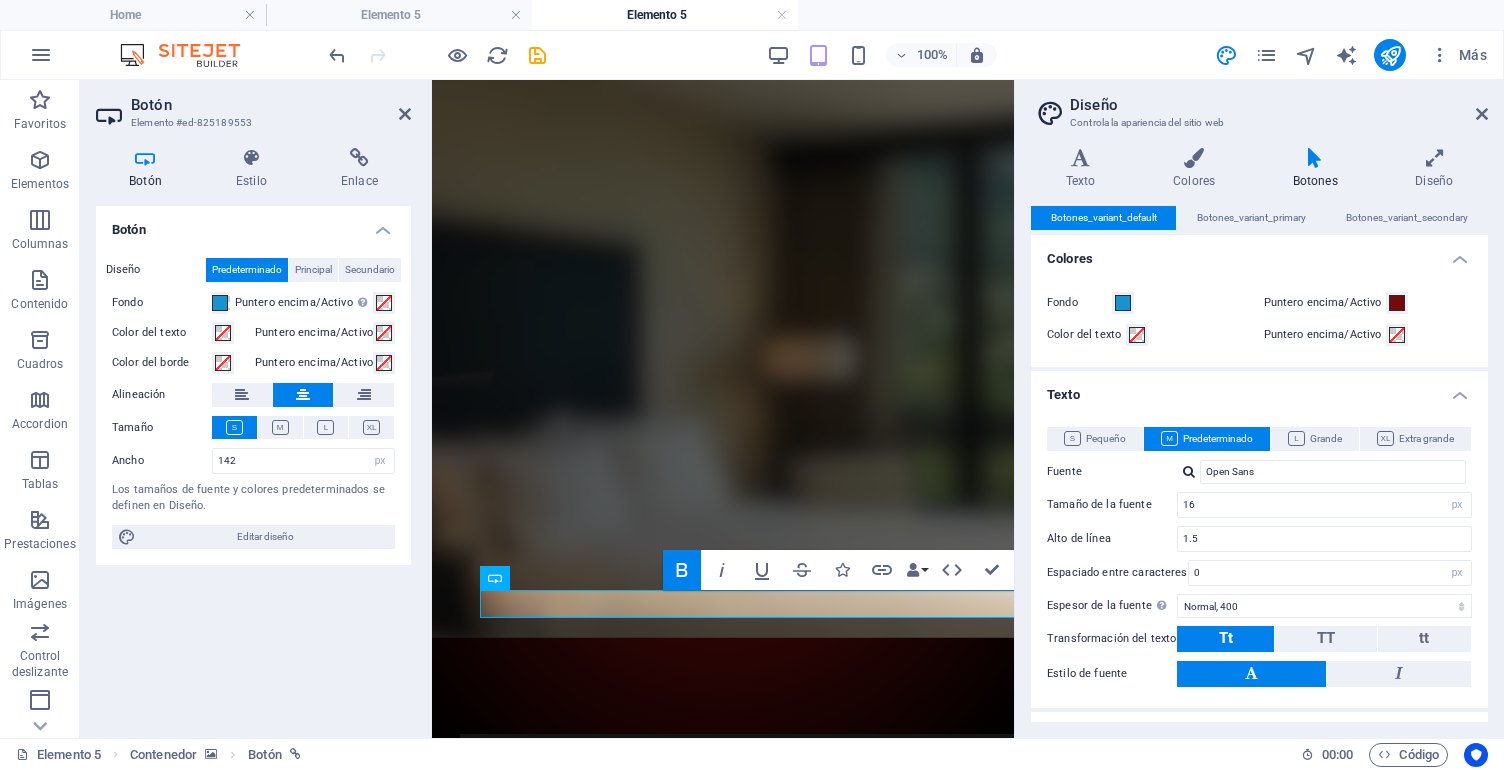 click on "Variantes  Texto  Colores  Botones  Diseño Texto Standard Bold Links Color de la fuente Fuente Open Sans Tamaño de la fuente 16 rem px Alto de línea 1.5 Espesor de la fuente Para mostrar el espesor de la fuente correctamente, puede que deba activarse.  Gestionar fuentes Fino, 100 Extra delgado, 200 Delgado, 300 Normal, 400 Medio, 500 Seminegrita, 600 Negrita, 700 Extra negrita, 800 Negro, 900 Espaciado entre caracteres 0 rem px Estilo de fuente Transformación del texto Tt TT tt Alineación del texto Espesor de la fuente Para mostrar el espesor de la fuente correctamente, puede que deba activarse.  Gestionar fuentes Fino, 100 Extra delgado, 200 Delgado, 300 Normal, 400 Medio, 500 Seminegrita, 600 Negrita, 700 Extra negrita, 800 Negro, 900 Default Hover / Active Color de la fuente Color de la fuente Decoración Decoración Duración de la transición 0.3 s Función de la transición Lentitud Entrada lenta Salida lenta Entrada/salida lenta Lineal Cabeceras Todo H1 / Texto de logo H2 H3 H4 H5 H6 Fuente 1.5 0" at bounding box center (1259, 435) 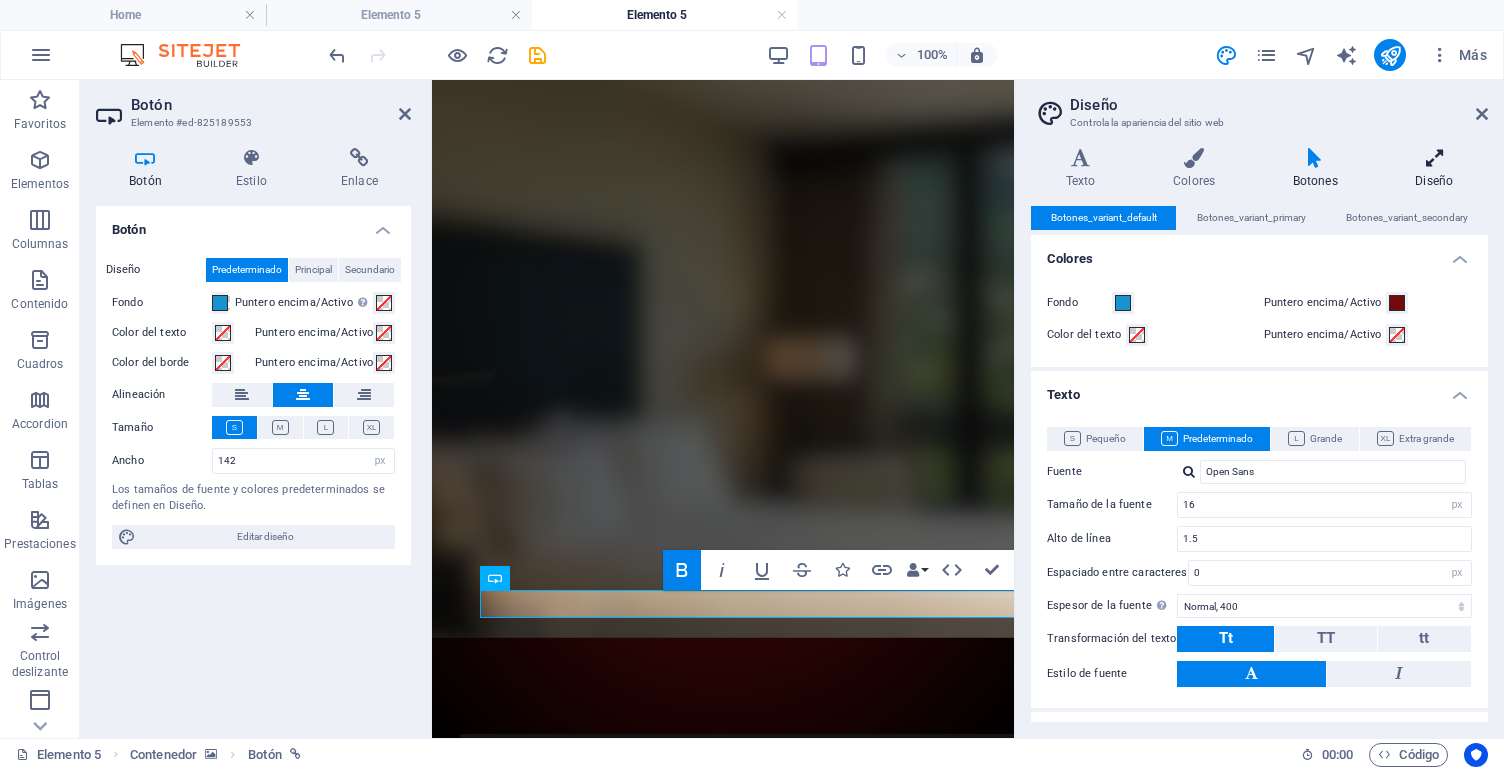 click at bounding box center [1434, 158] 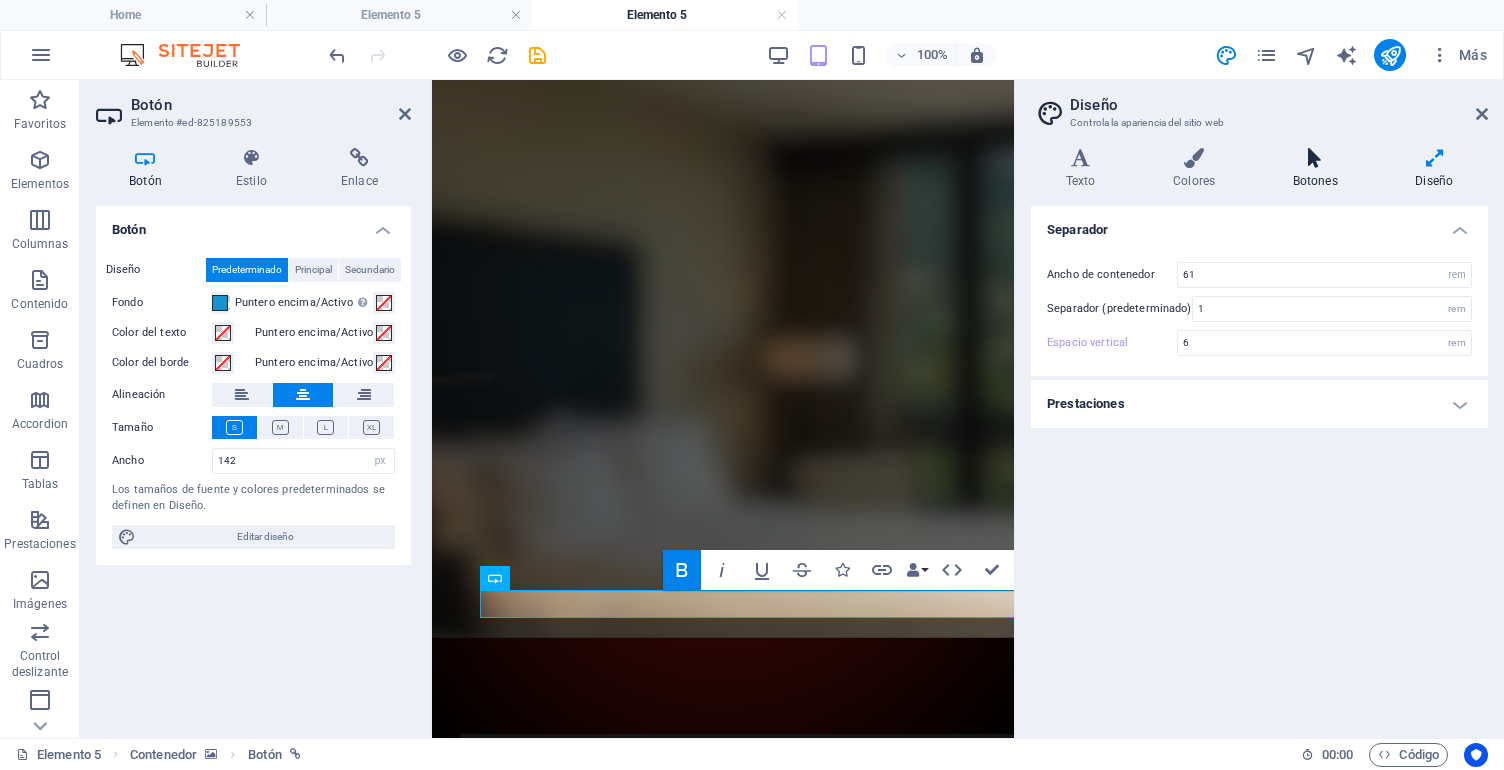 click at bounding box center (1315, 158) 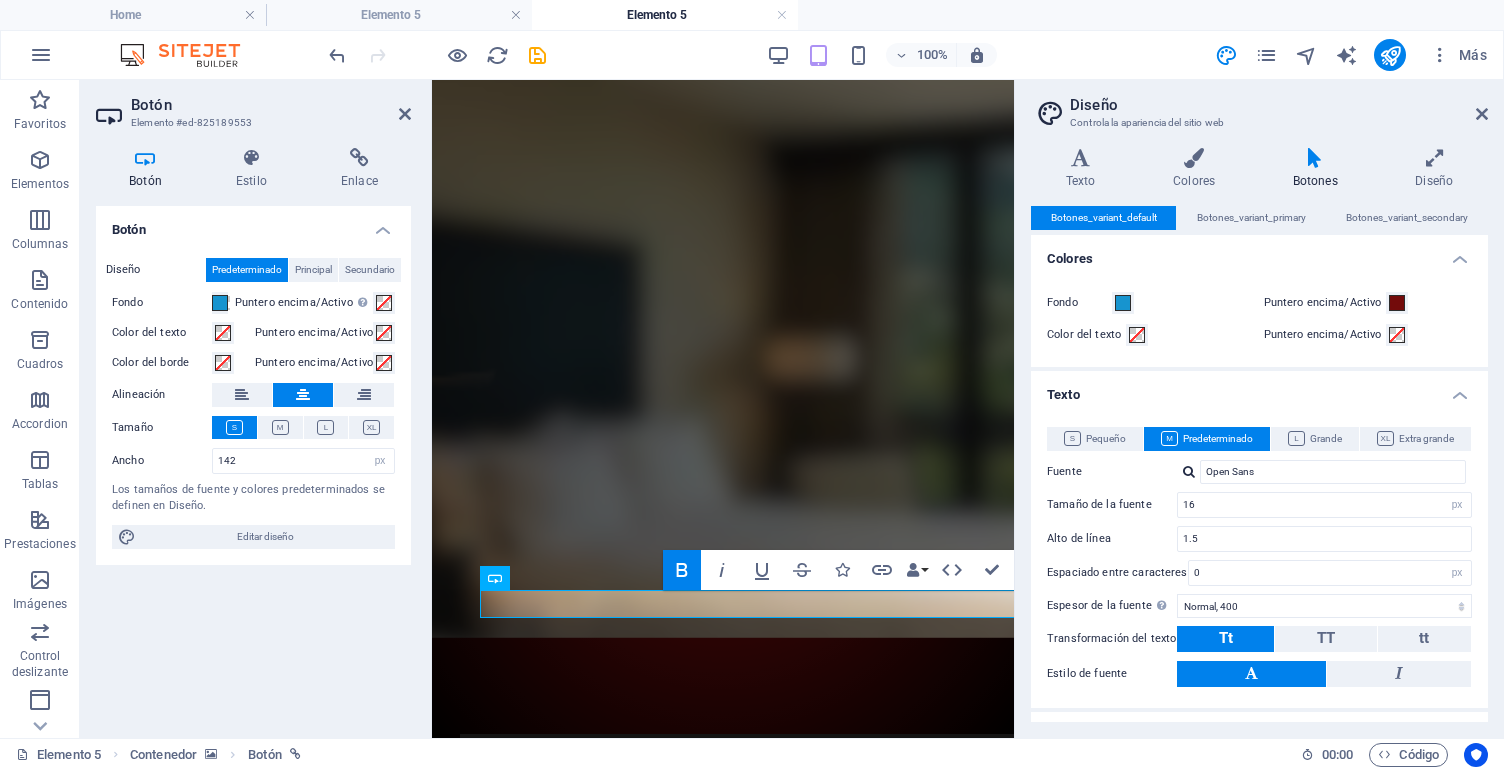 scroll, scrollTop: 0, scrollLeft: 0, axis: both 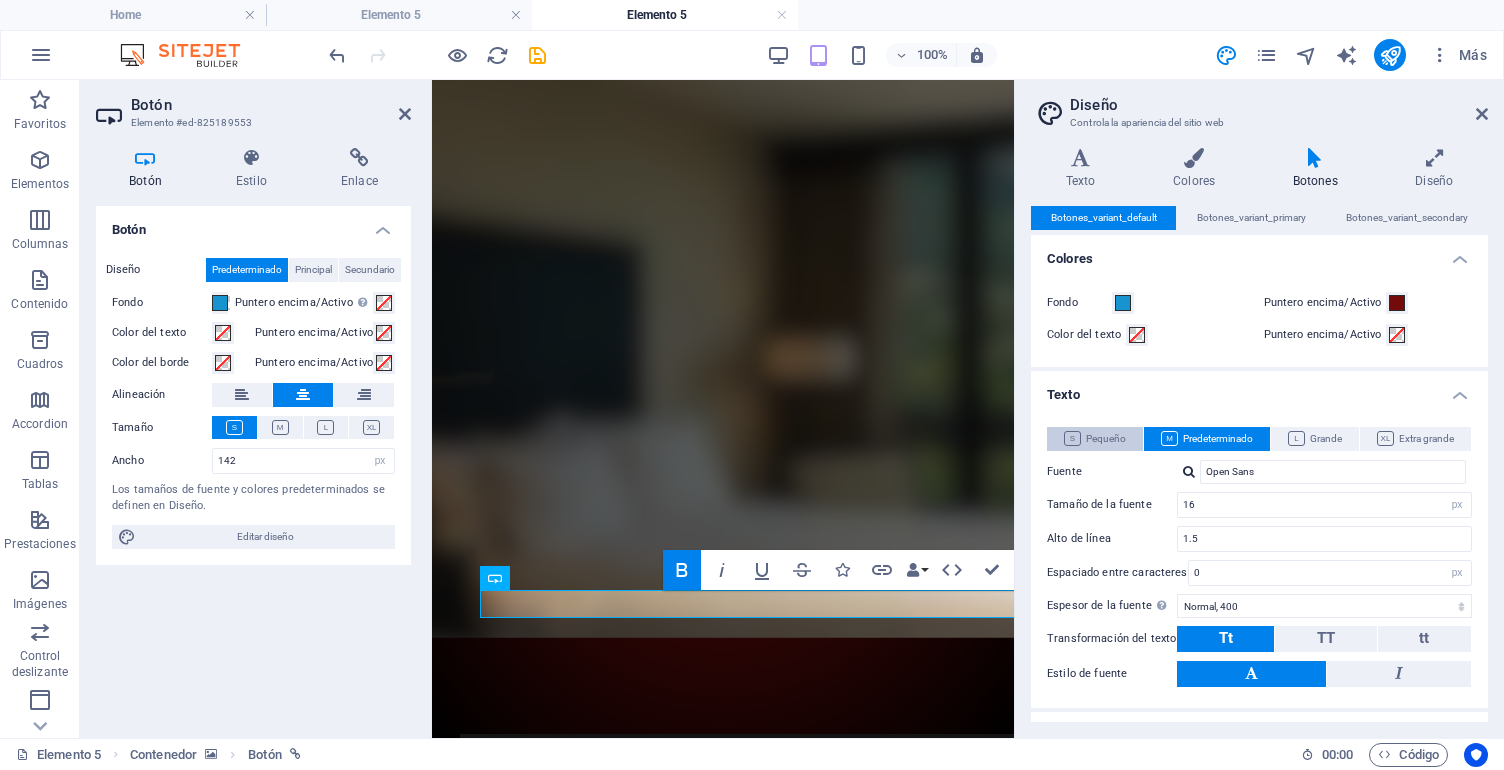 click on "Pequeño" at bounding box center (1095, 439) 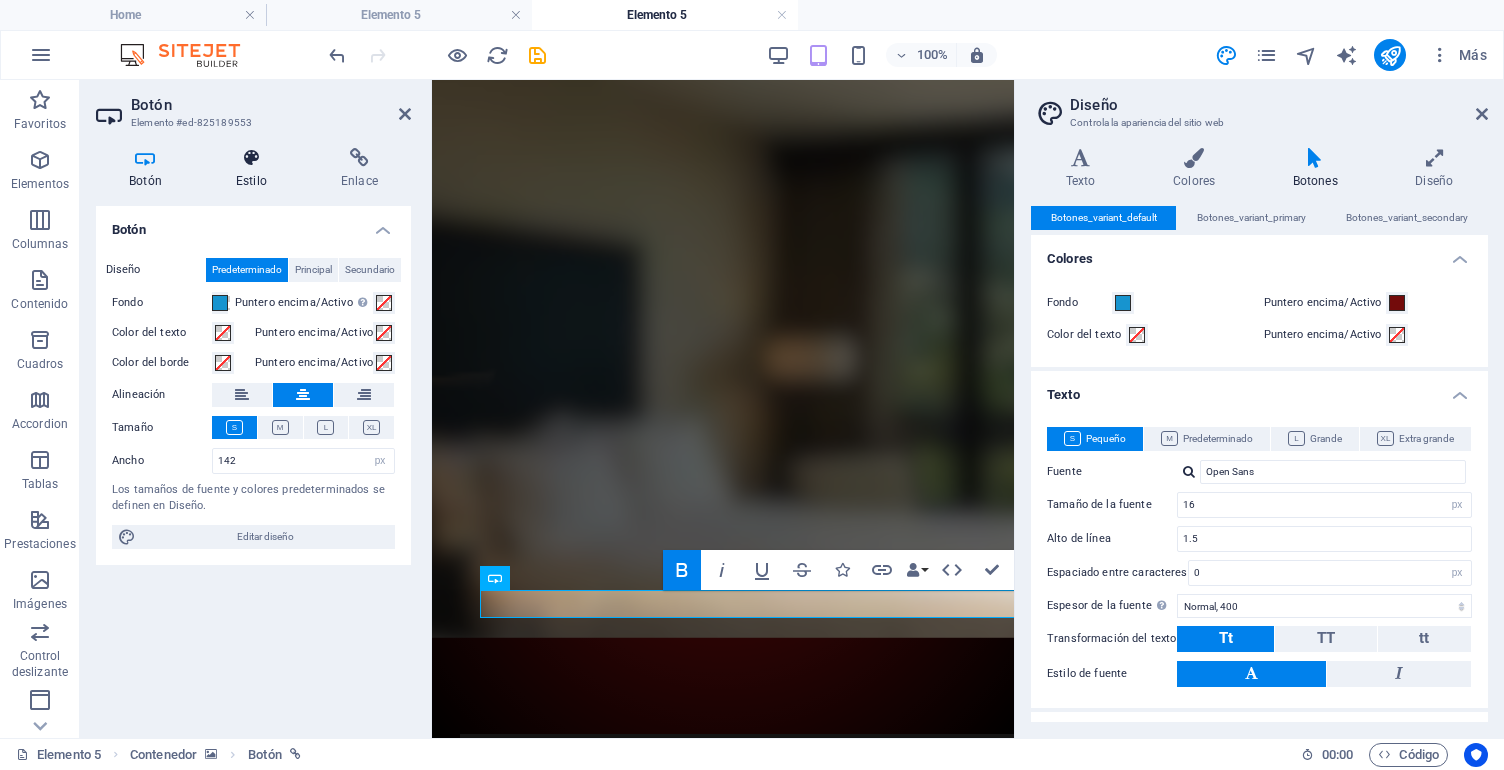 click at bounding box center (251, 158) 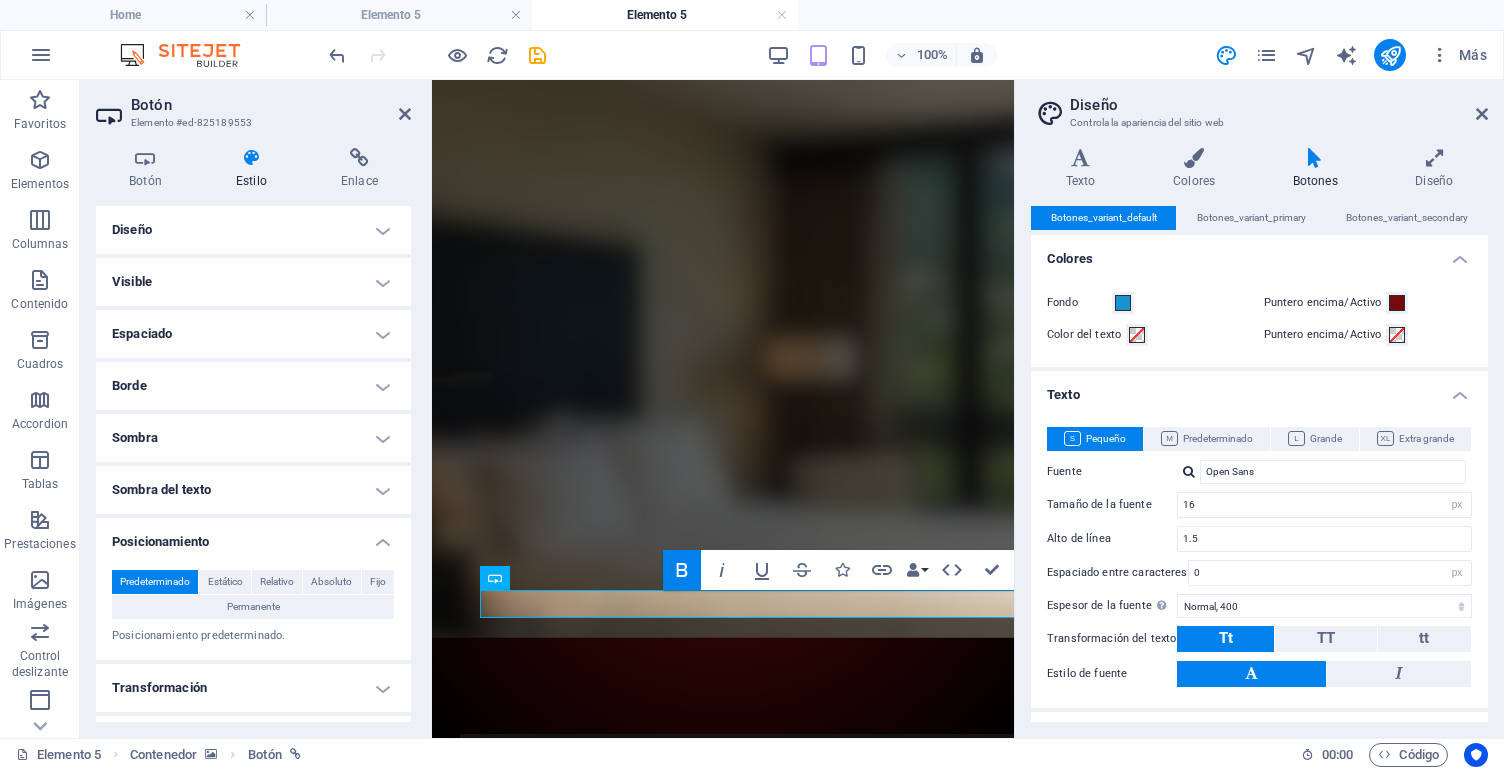 click on "Diseño" at bounding box center (253, 230) 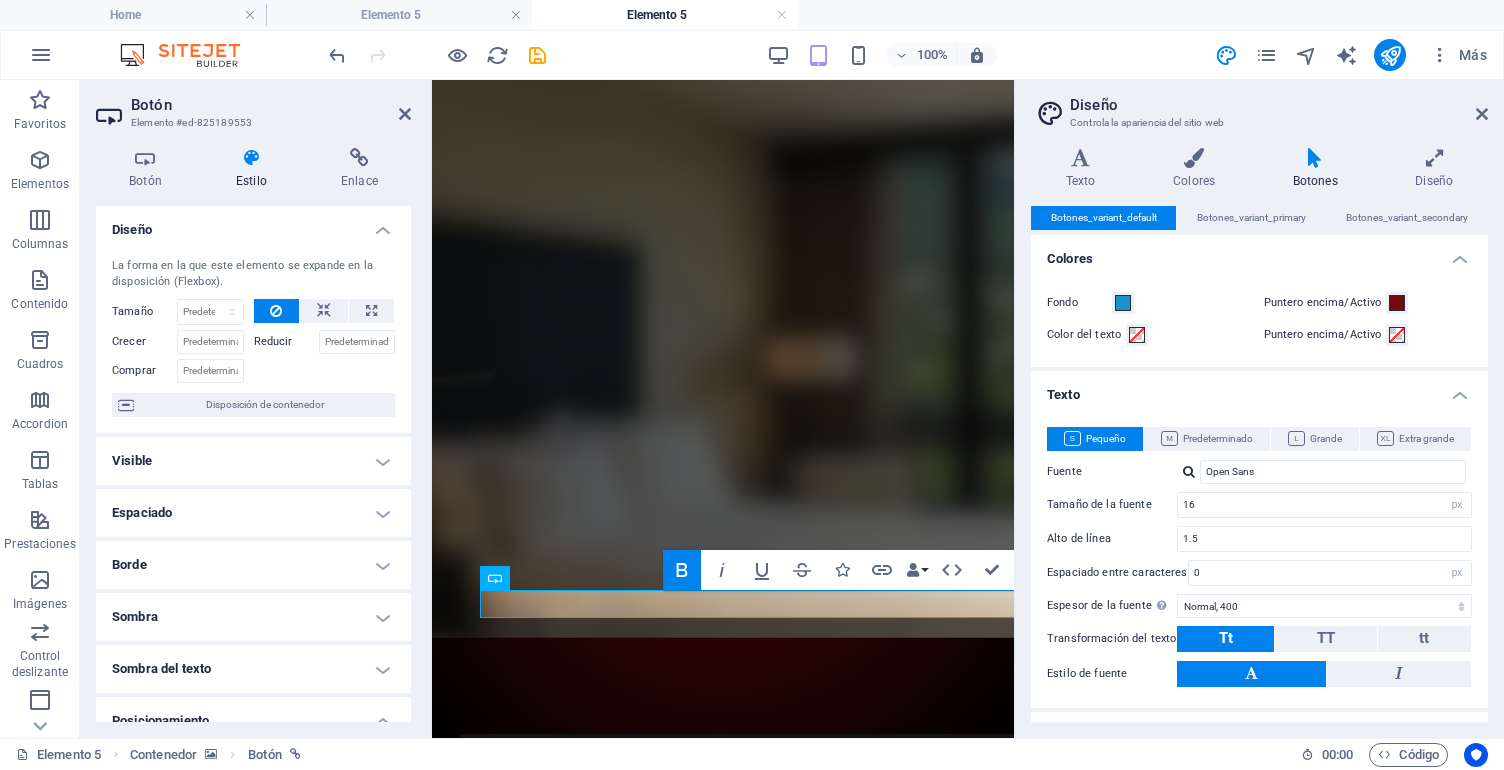 click on "Estilo" at bounding box center [255, 169] 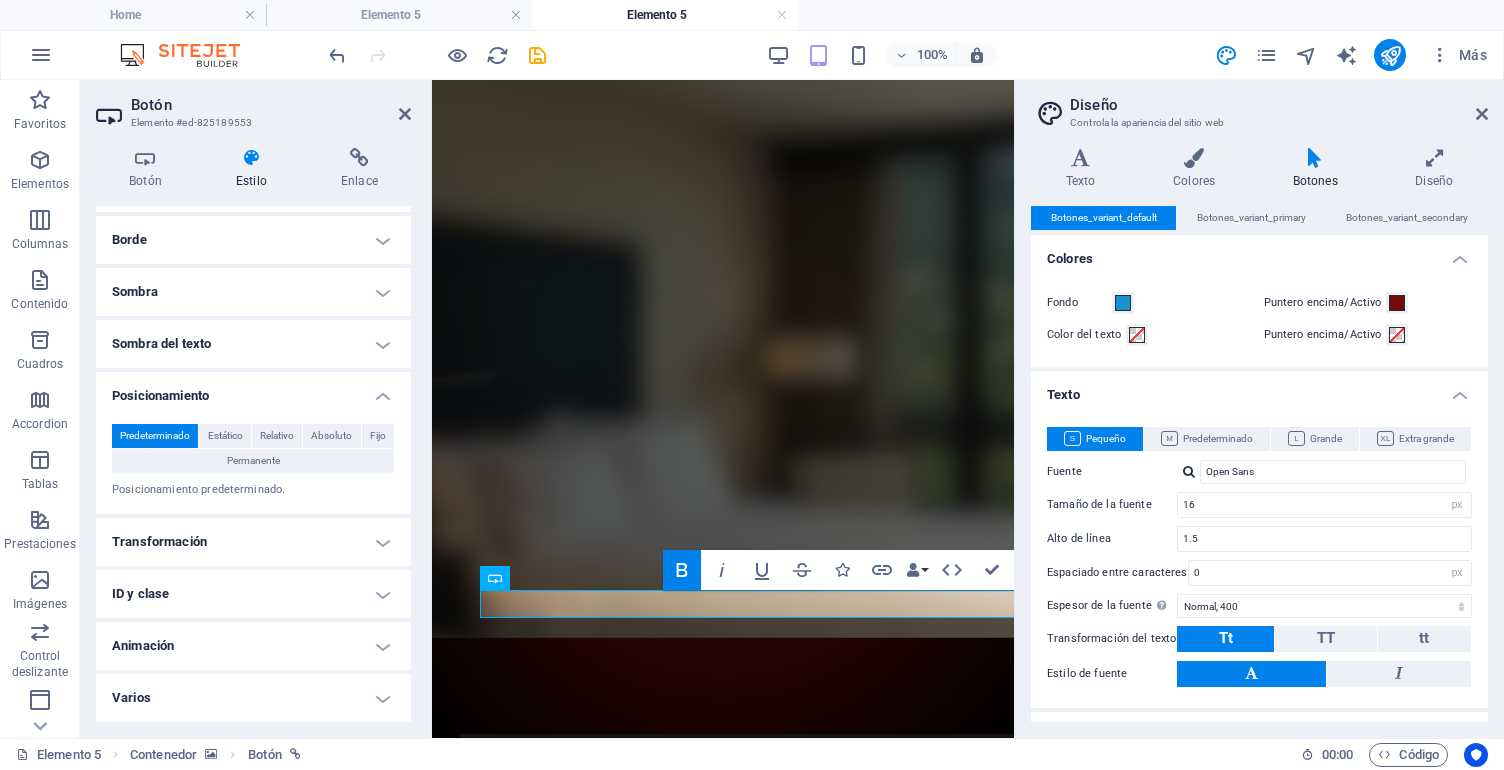 scroll, scrollTop: 145, scrollLeft: 0, axis: vertical 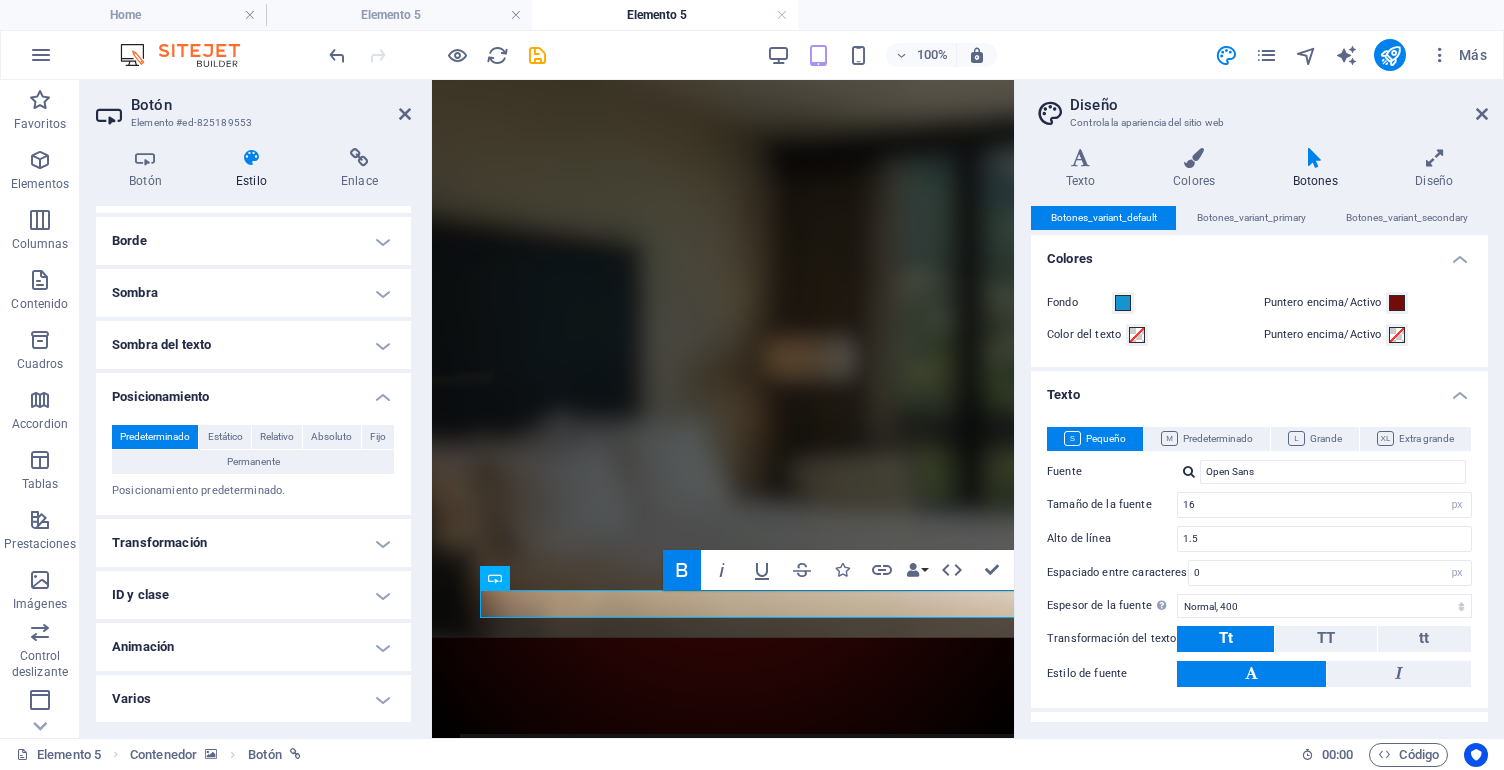 click on "Posicionamiento" at bounding box center (253, 391) 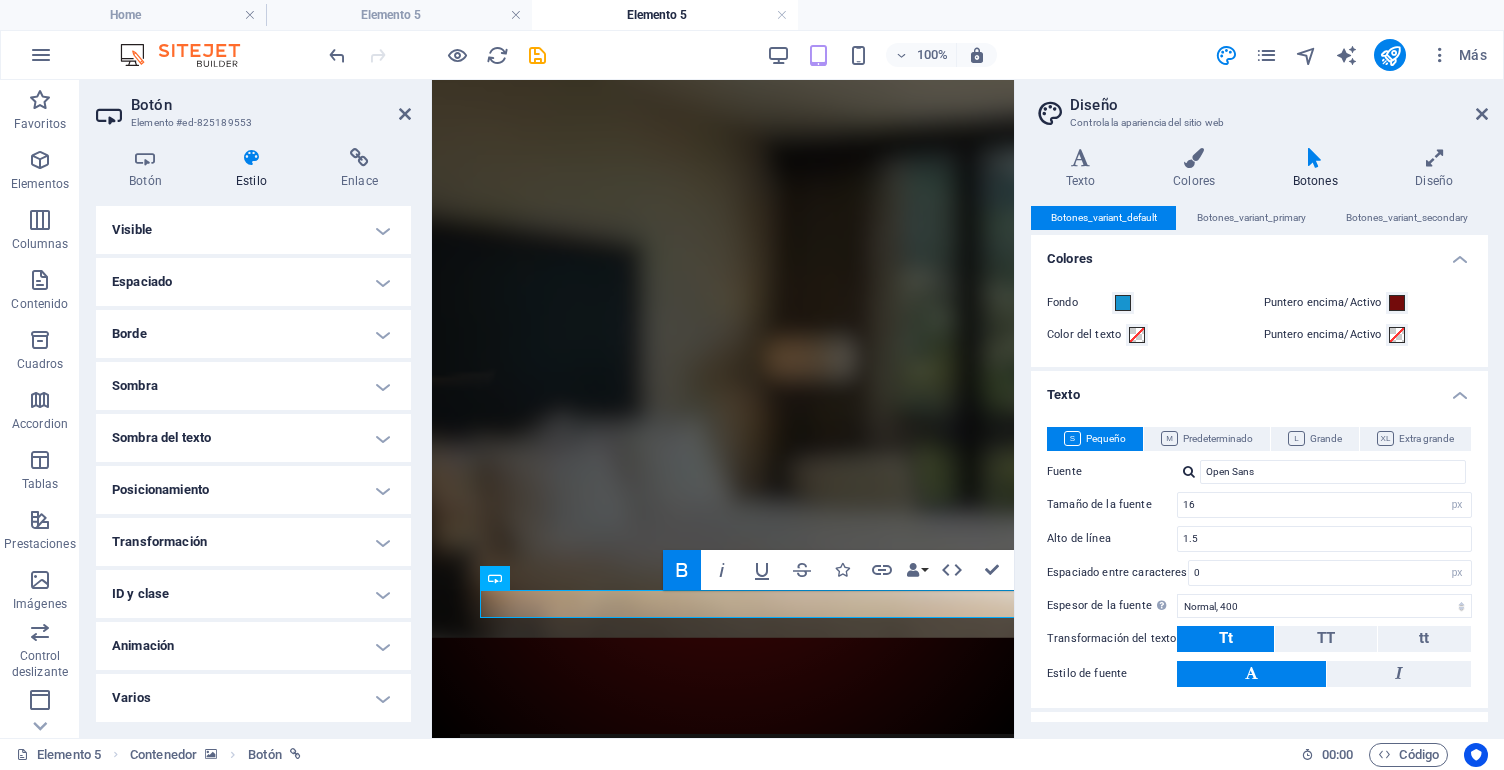 scroll, scrollTop: 51, scrollLeft: 0, axis: vertical 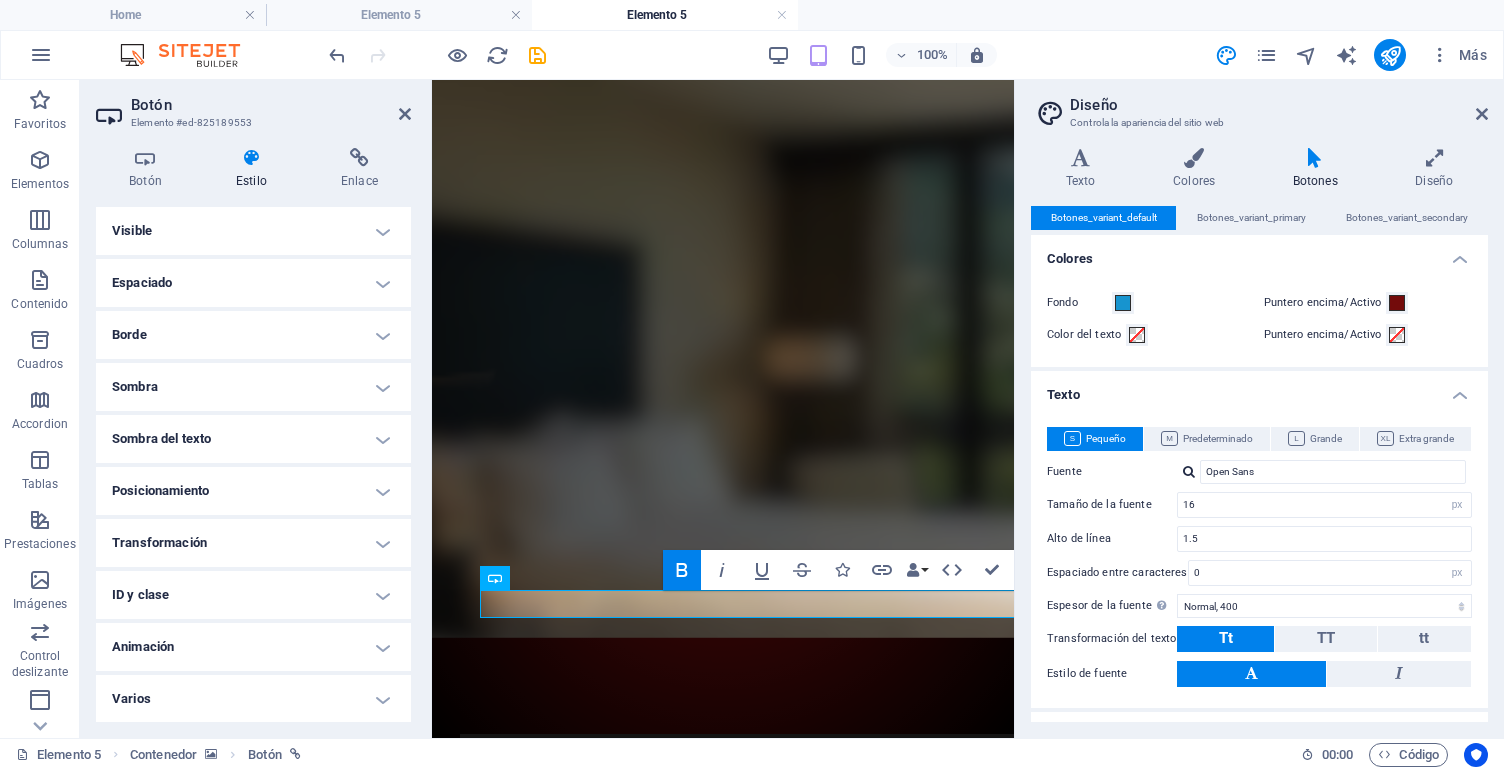 click on "Animación" at bounding box center [253, 647] 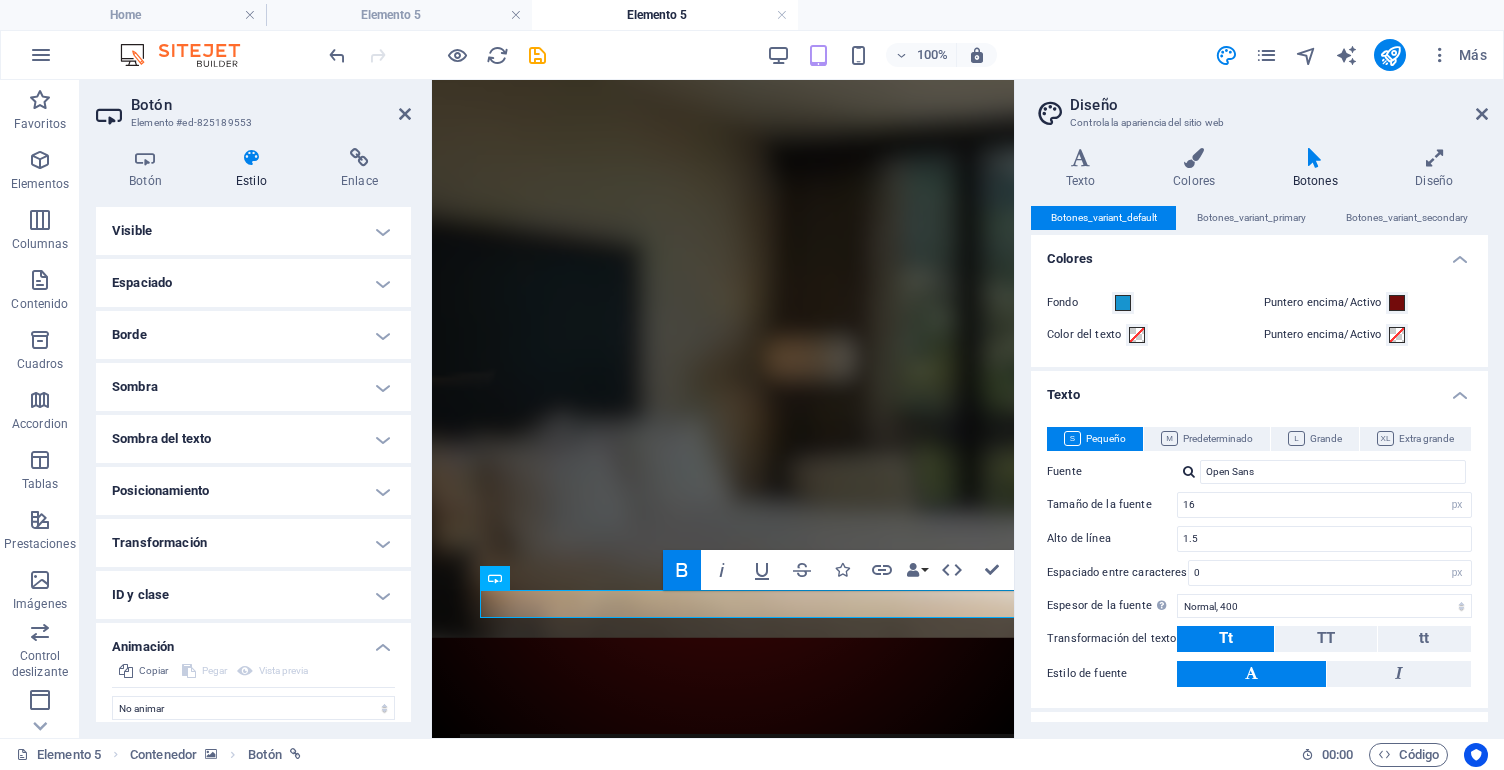 click on "Animación" at bounding box center (253, 641) 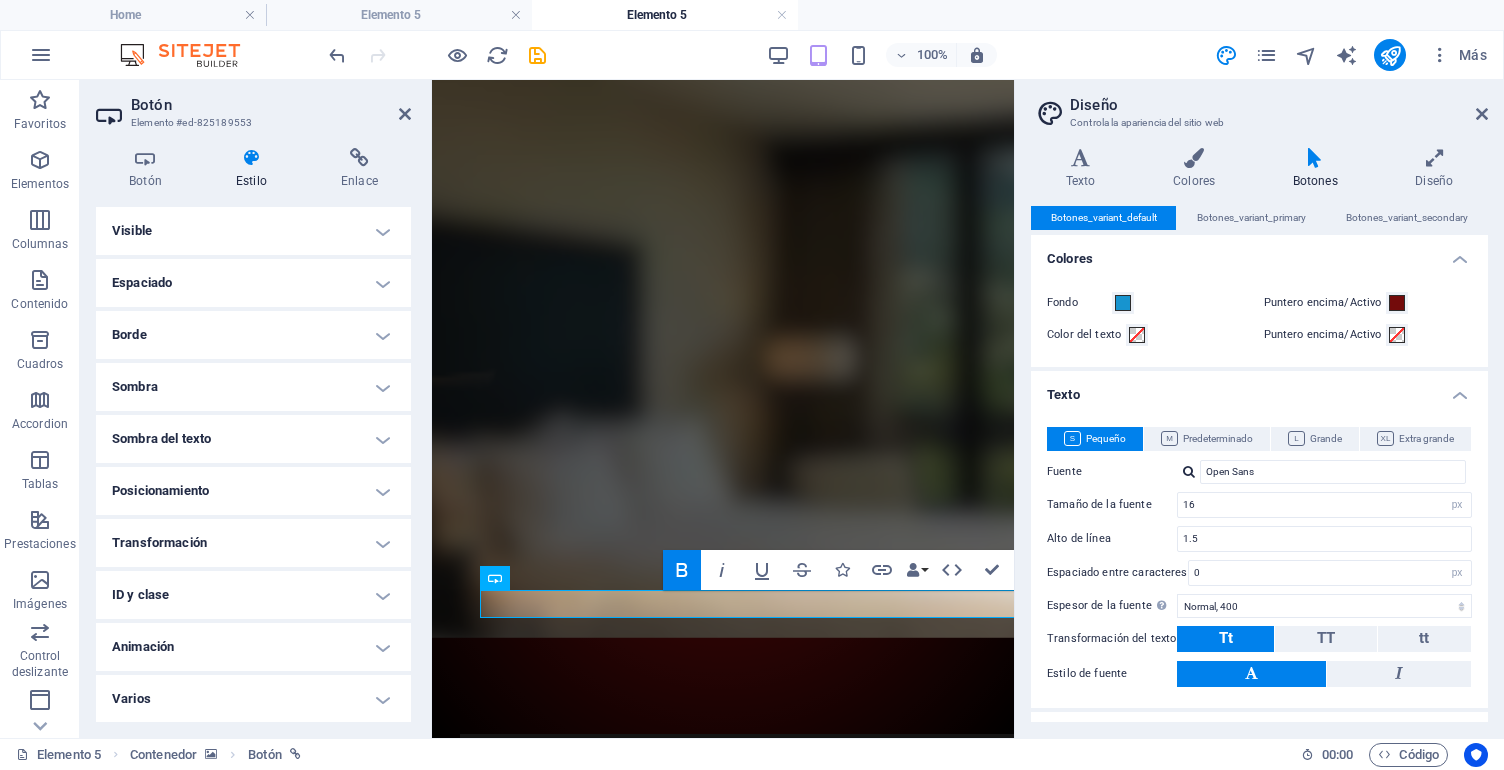 click on "ID y clase" at bounding box center (253, 595) 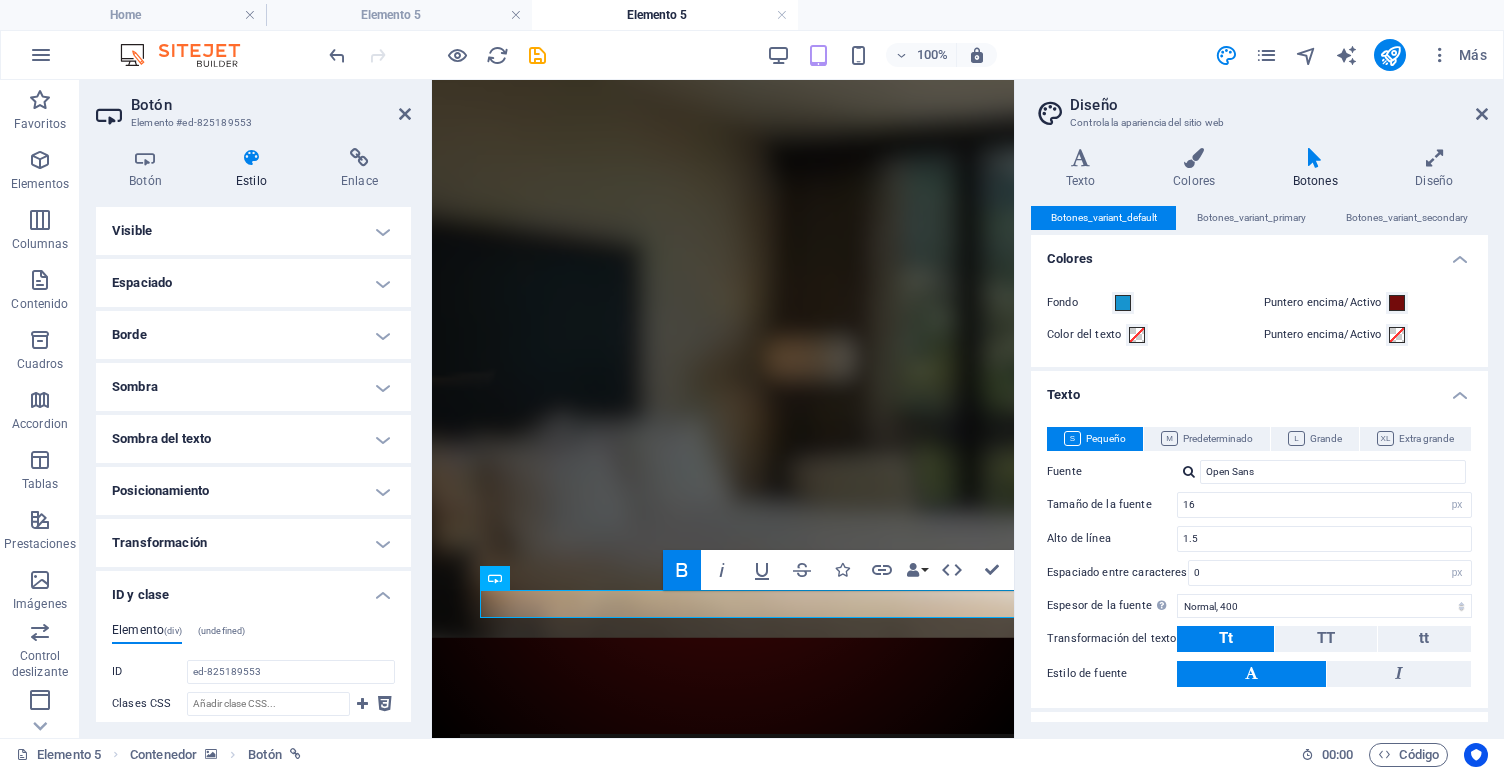 click on "ID y clase" at bounding box center [253, 589] 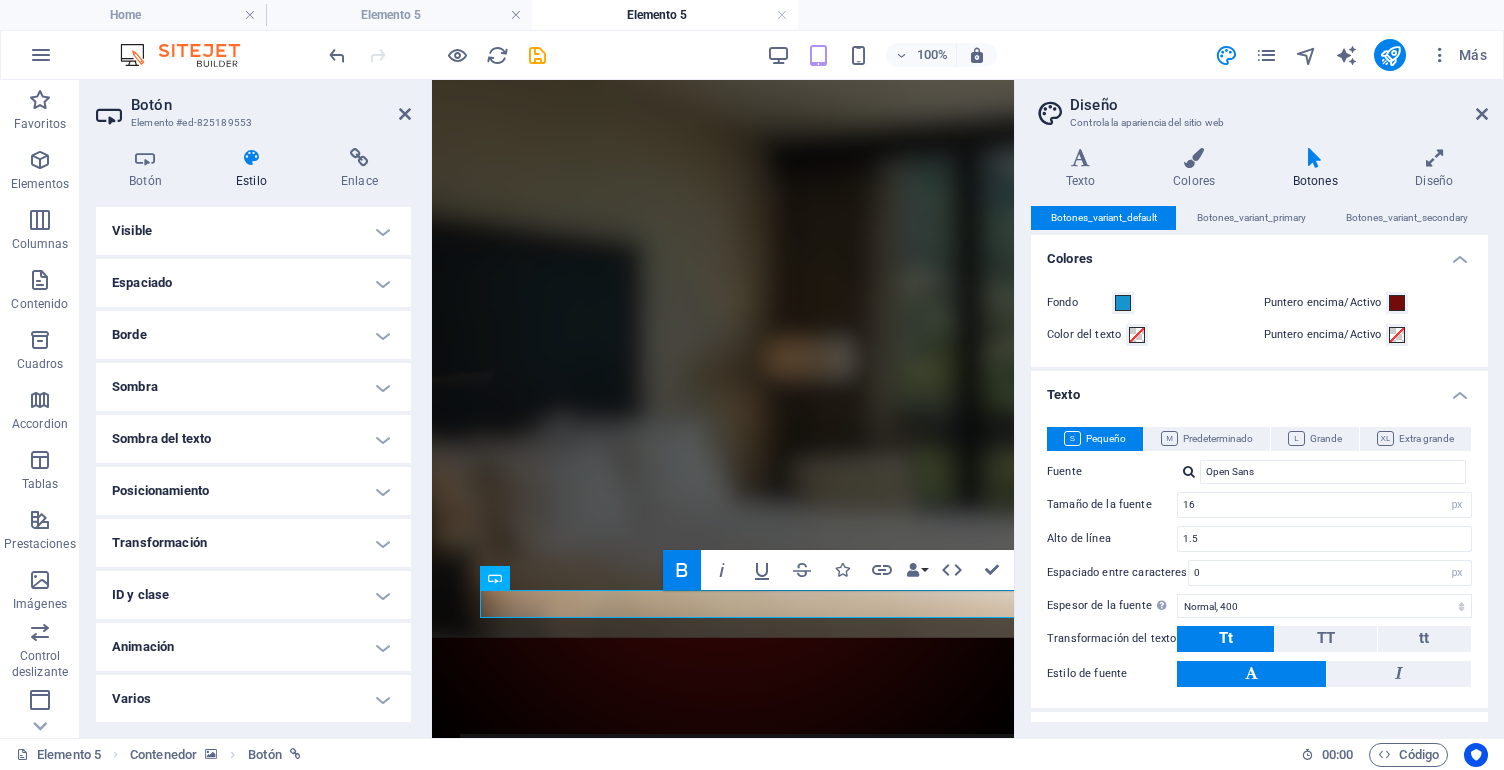 click on "Posicionamiento" at bounding box center (253, 491) 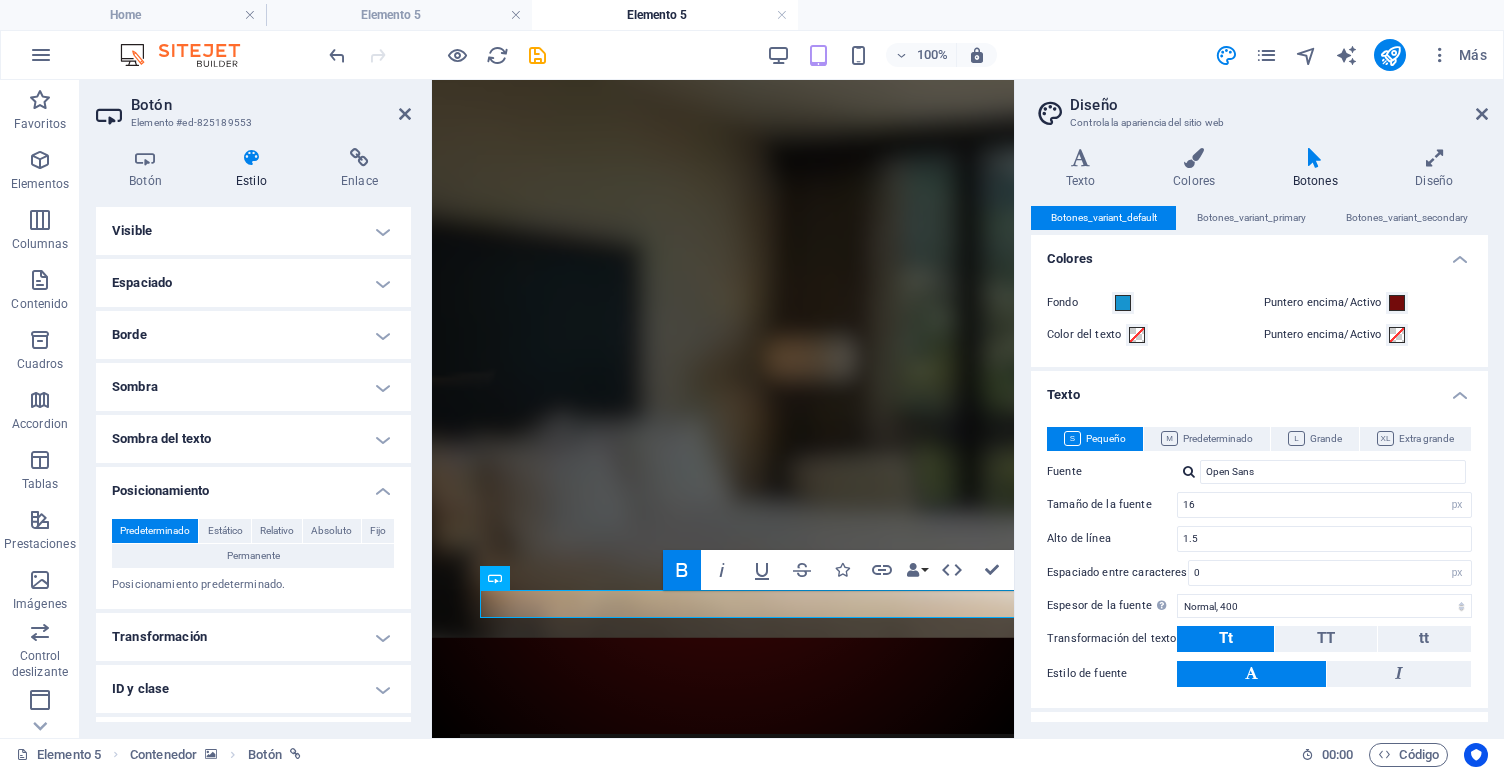 click on "Posicionamiento" at bounding box center (253, 485) 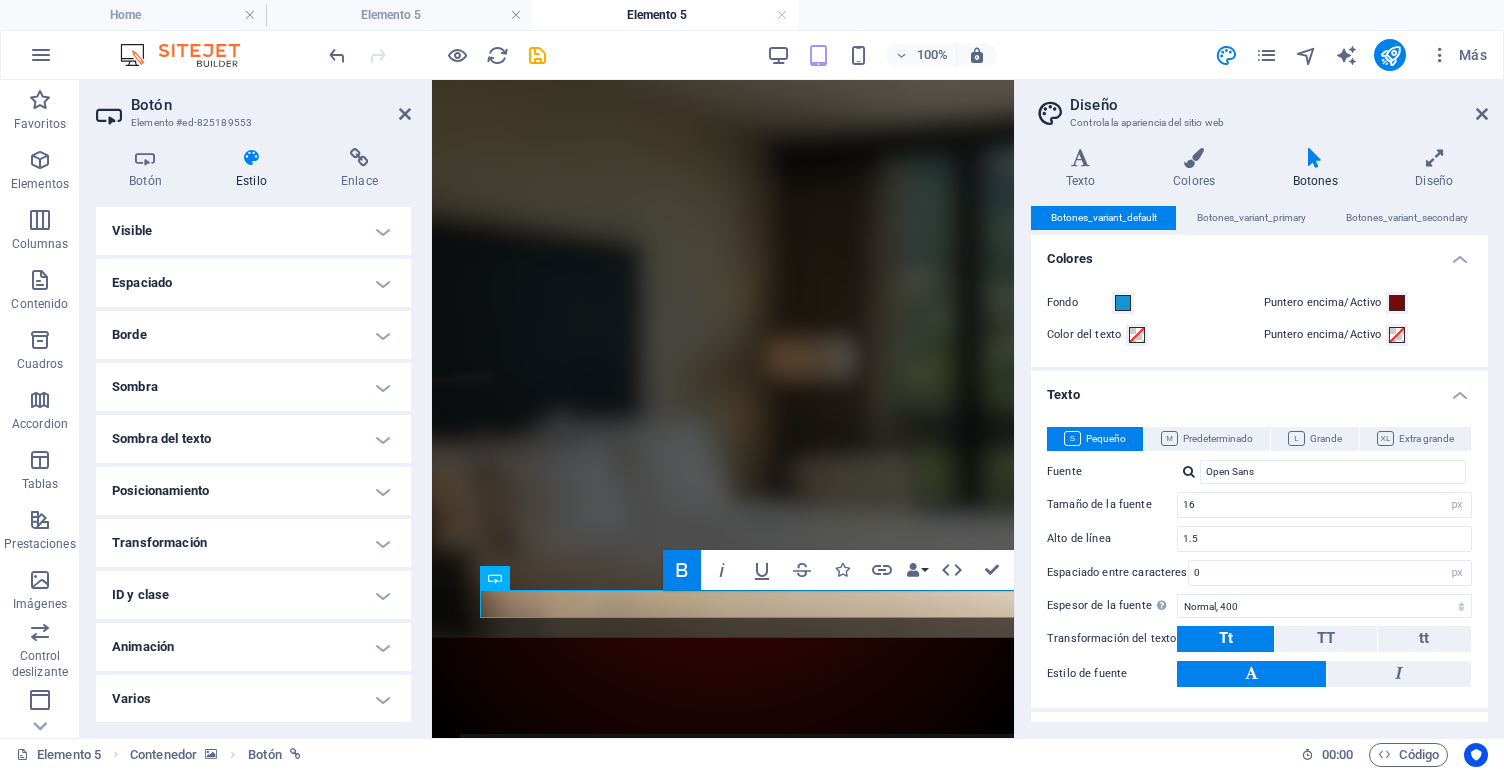 click on "Sombra del texto" at bounding box center (253, 439) 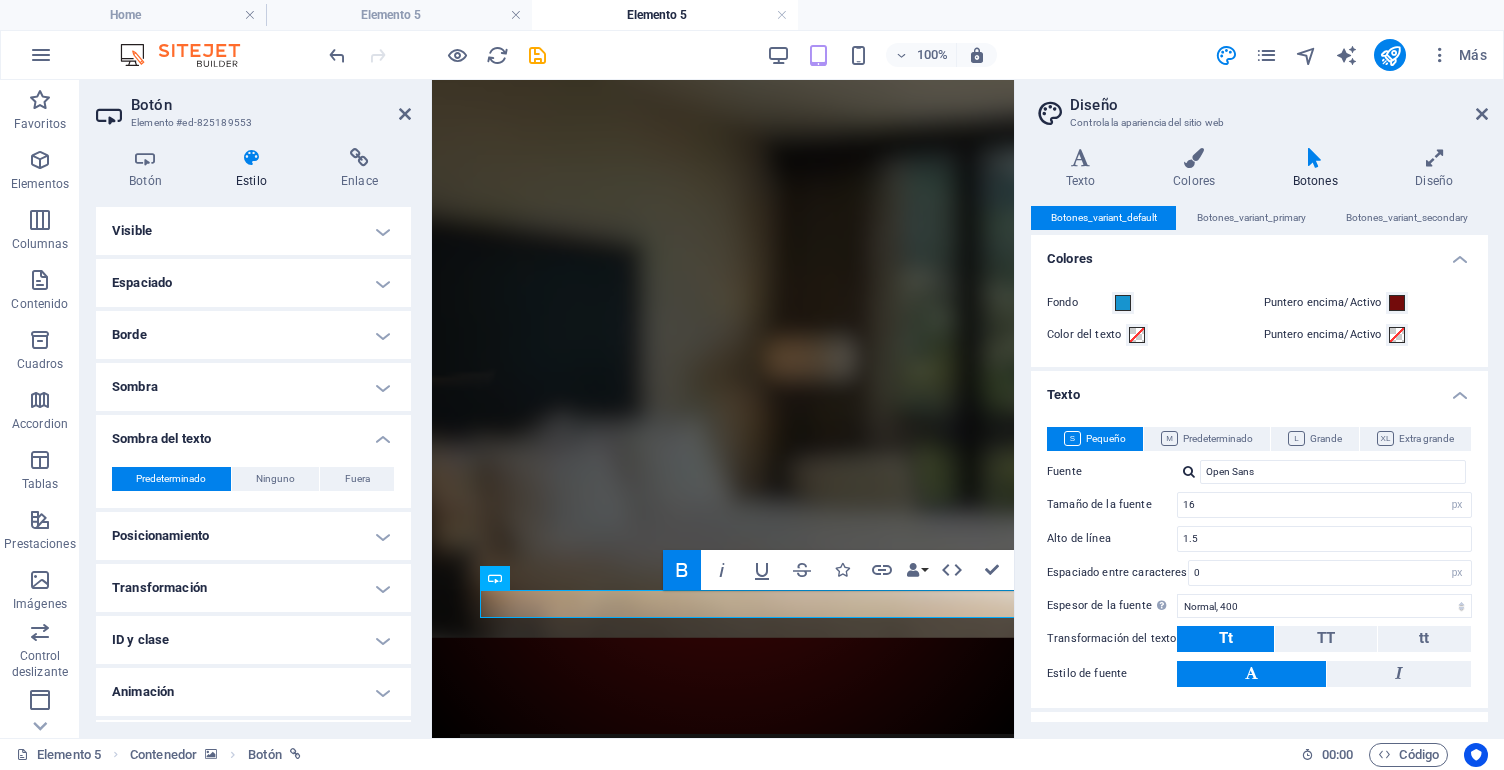 click on "Sombra del texto" at bounding box center [253, 433] 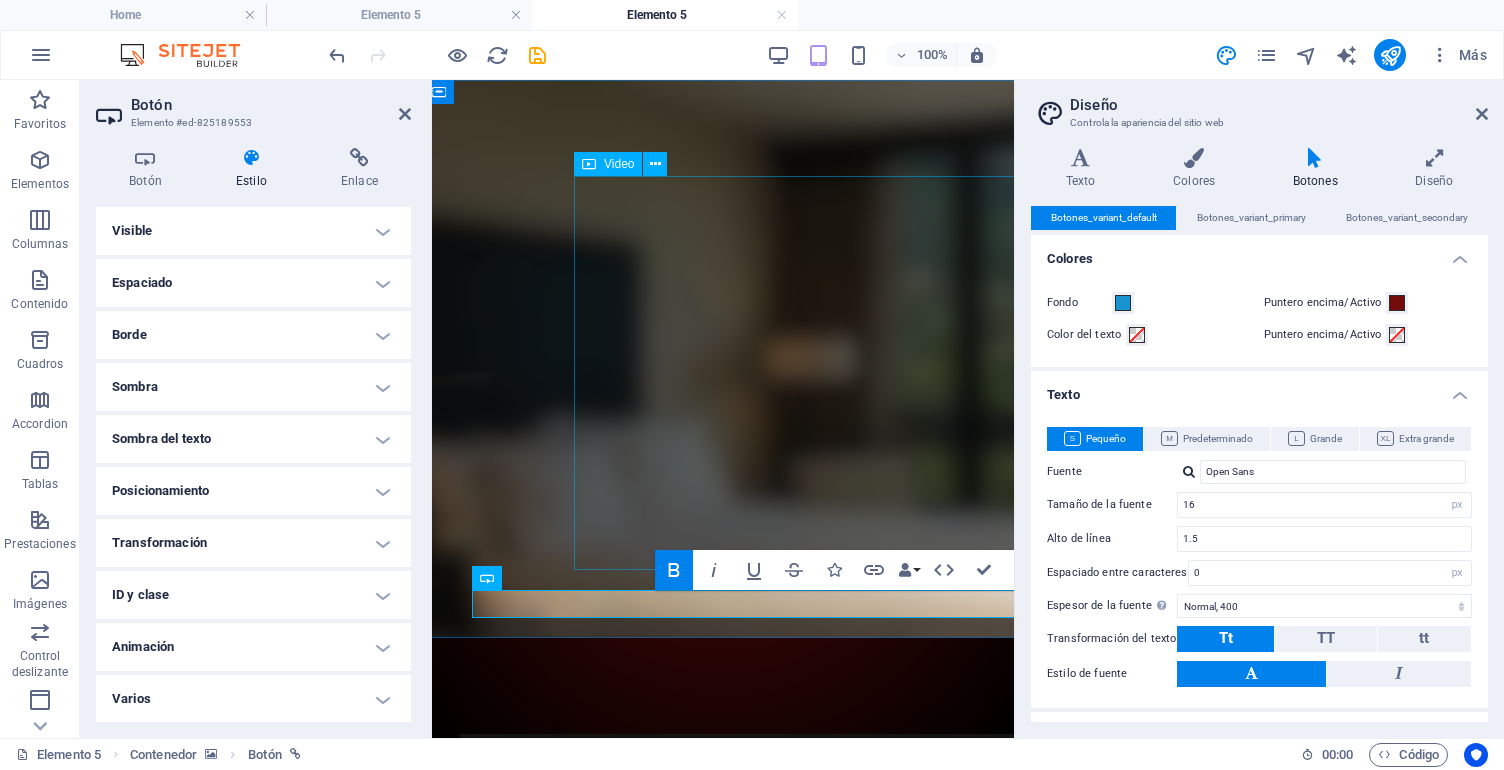 scroll, scrollTop: 0, scrollLeft: 12, axis: horizontal 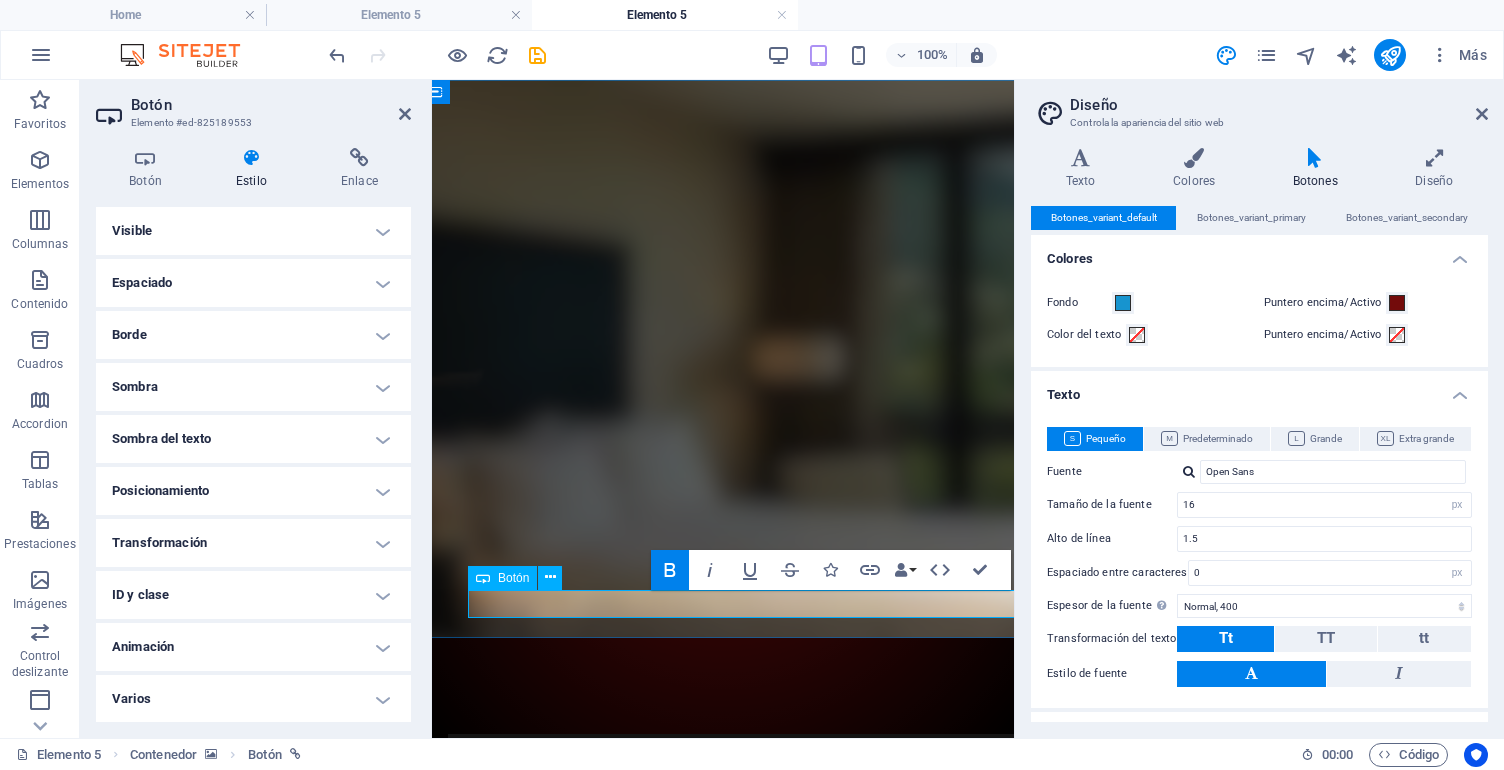 click on "Etiqueta   del botón" at bounding box center (920, 1252) 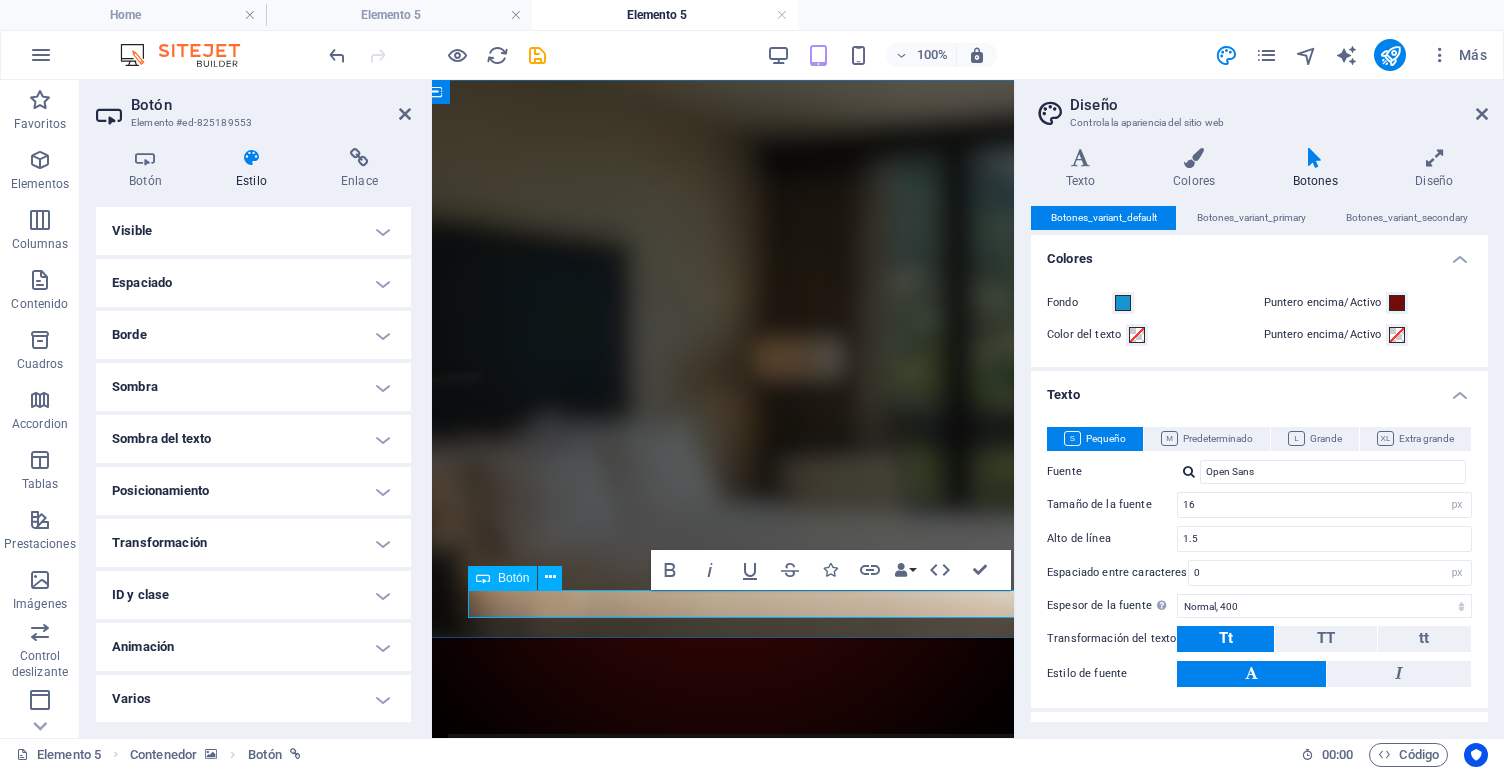 click on "Etiqueta   del botón" at bounding box center (920, 1252) 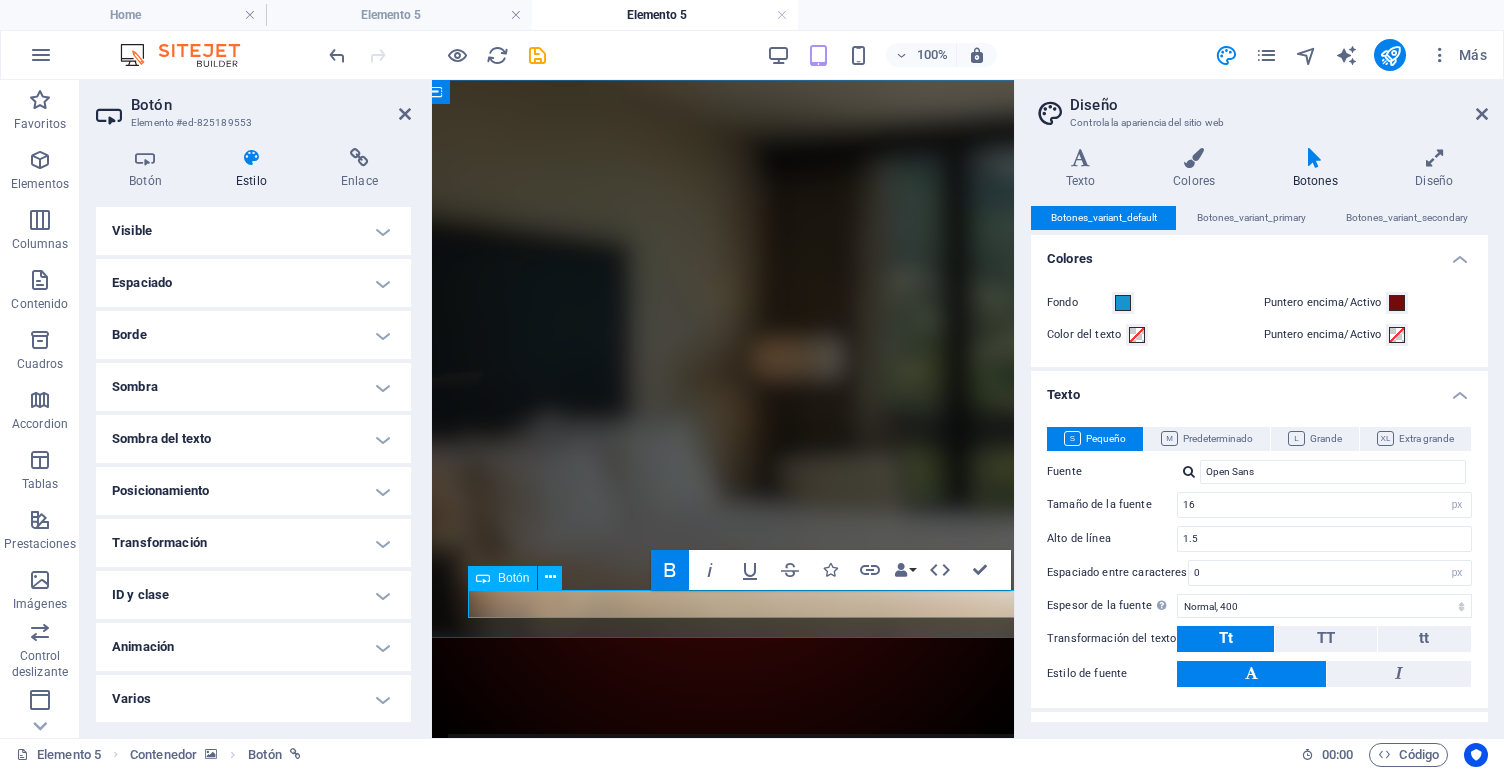 click on "Etiqueta   del botón" at bounding box center (920, 1252) 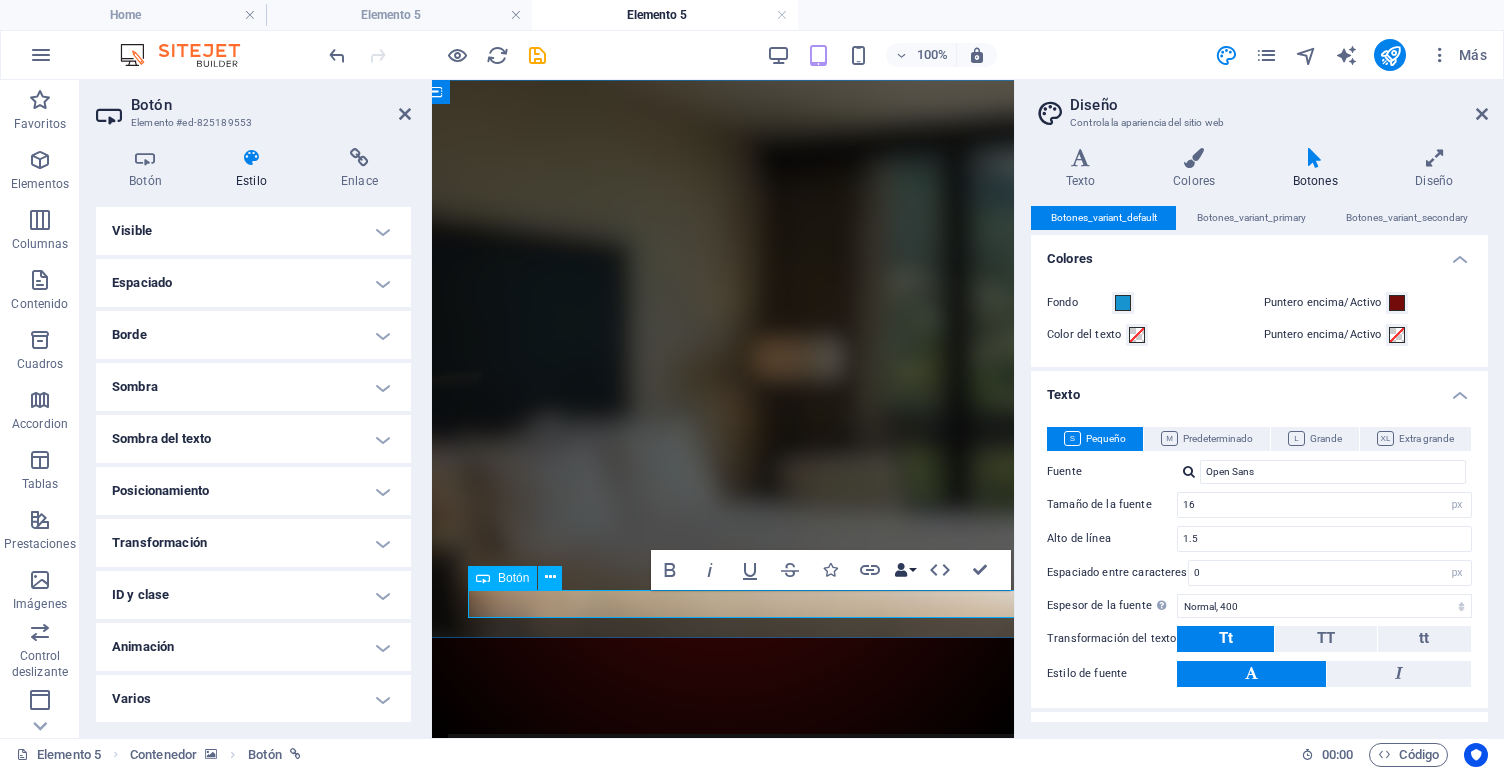 click on "Data Bindings" at bounding box center [905, 570] 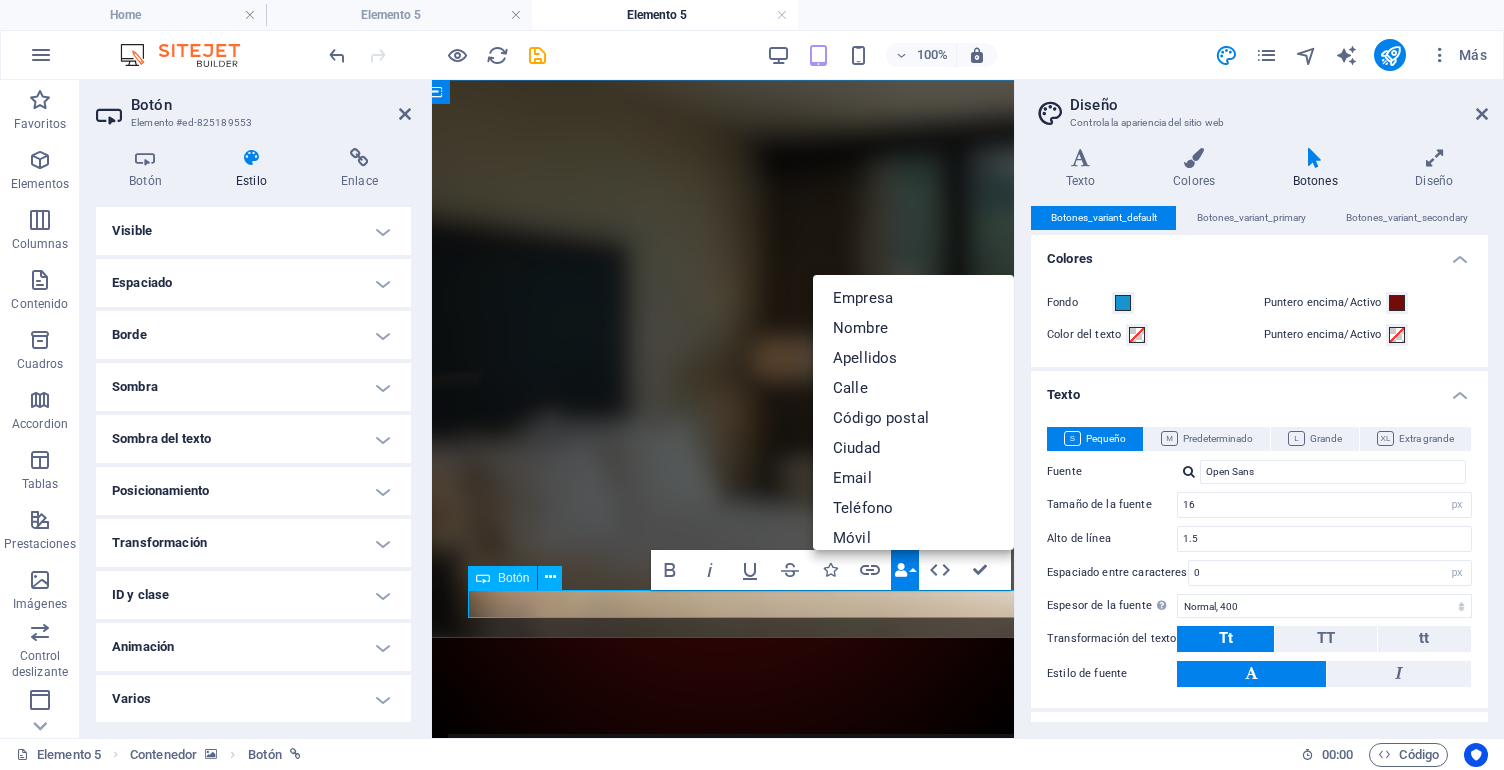 click on "Etiqueta   del botón" at bounding box center (920, 1252) 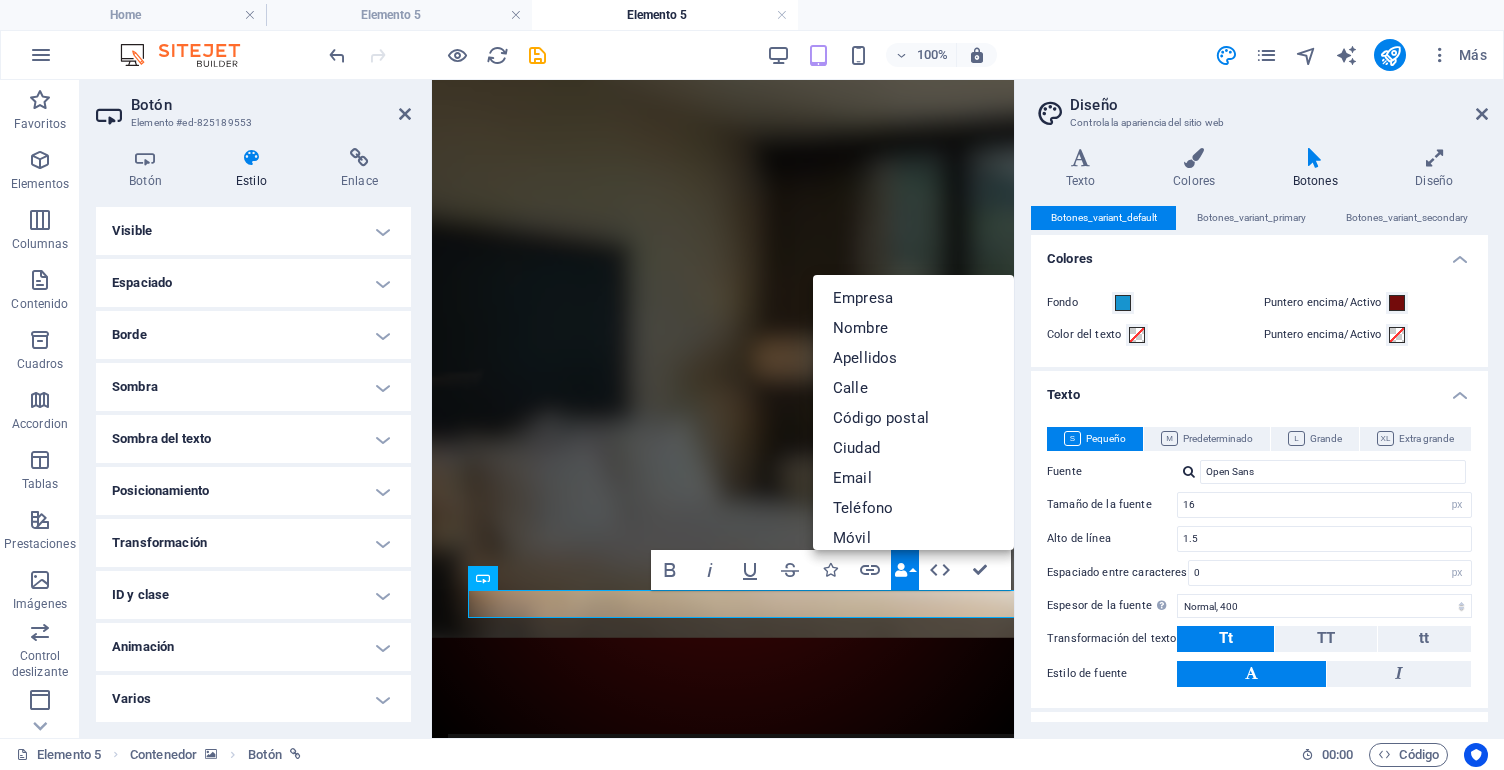 click at bounding box center [920, 359] 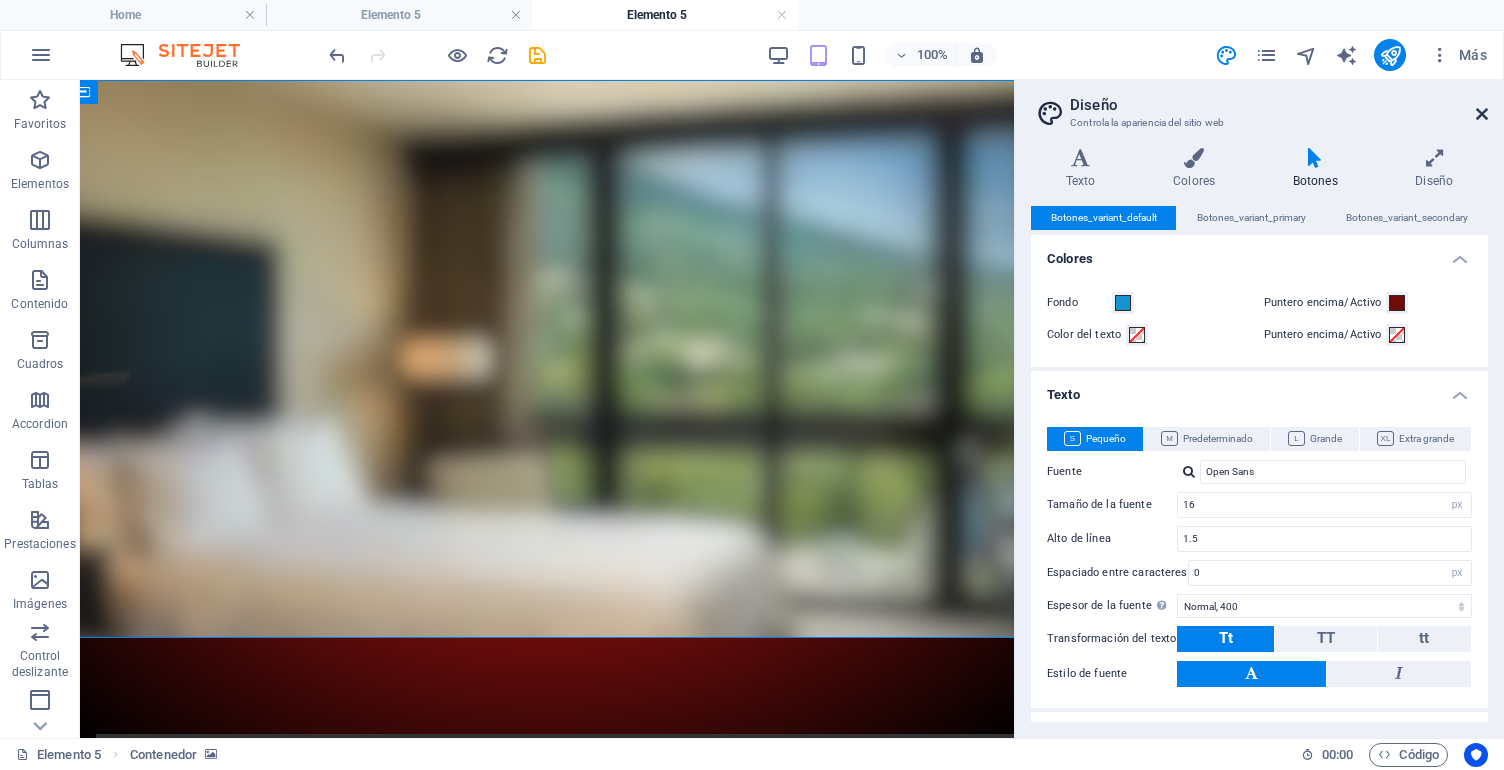 click at bounding box center [1482, 114] 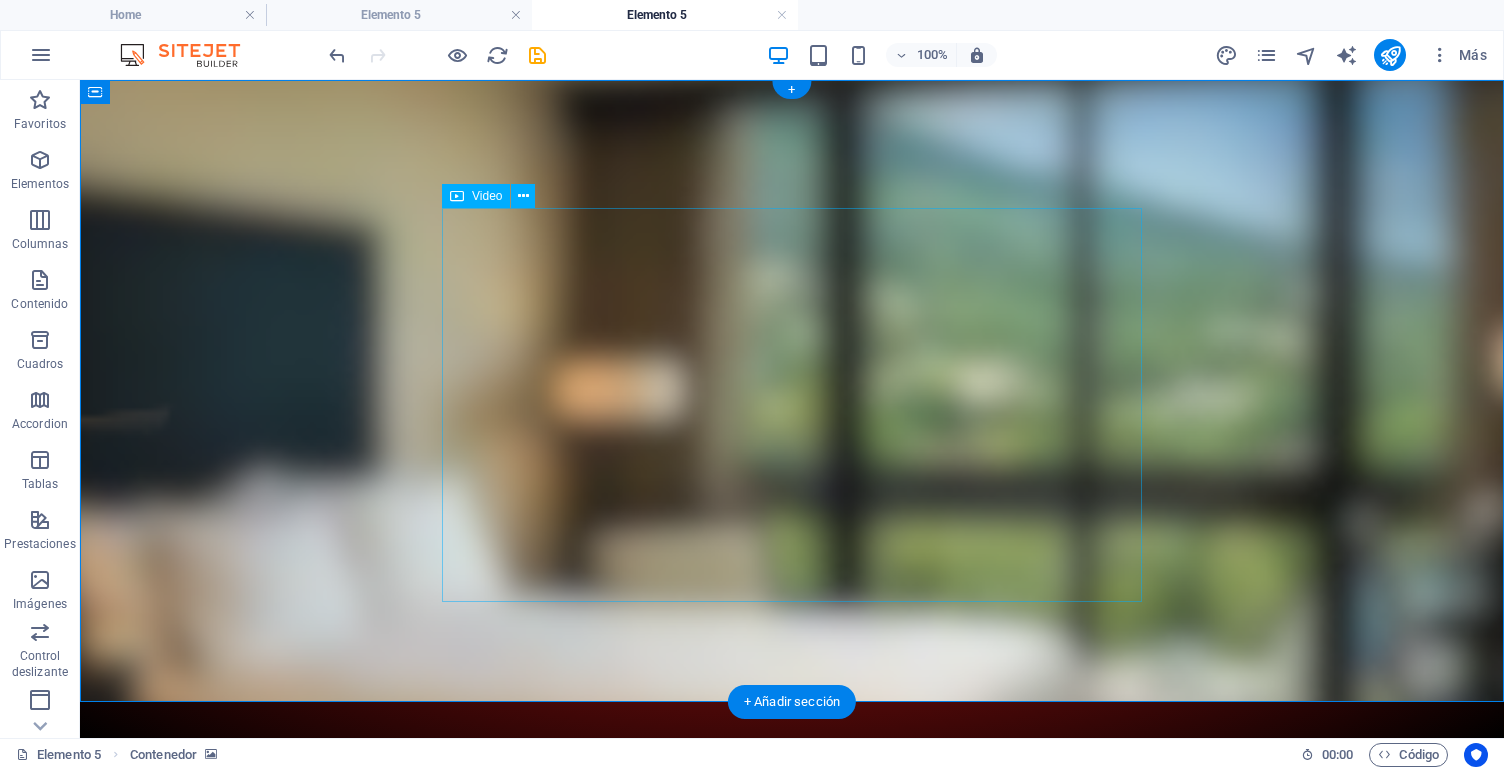 click on "Video" at bounding box center (487, 196) 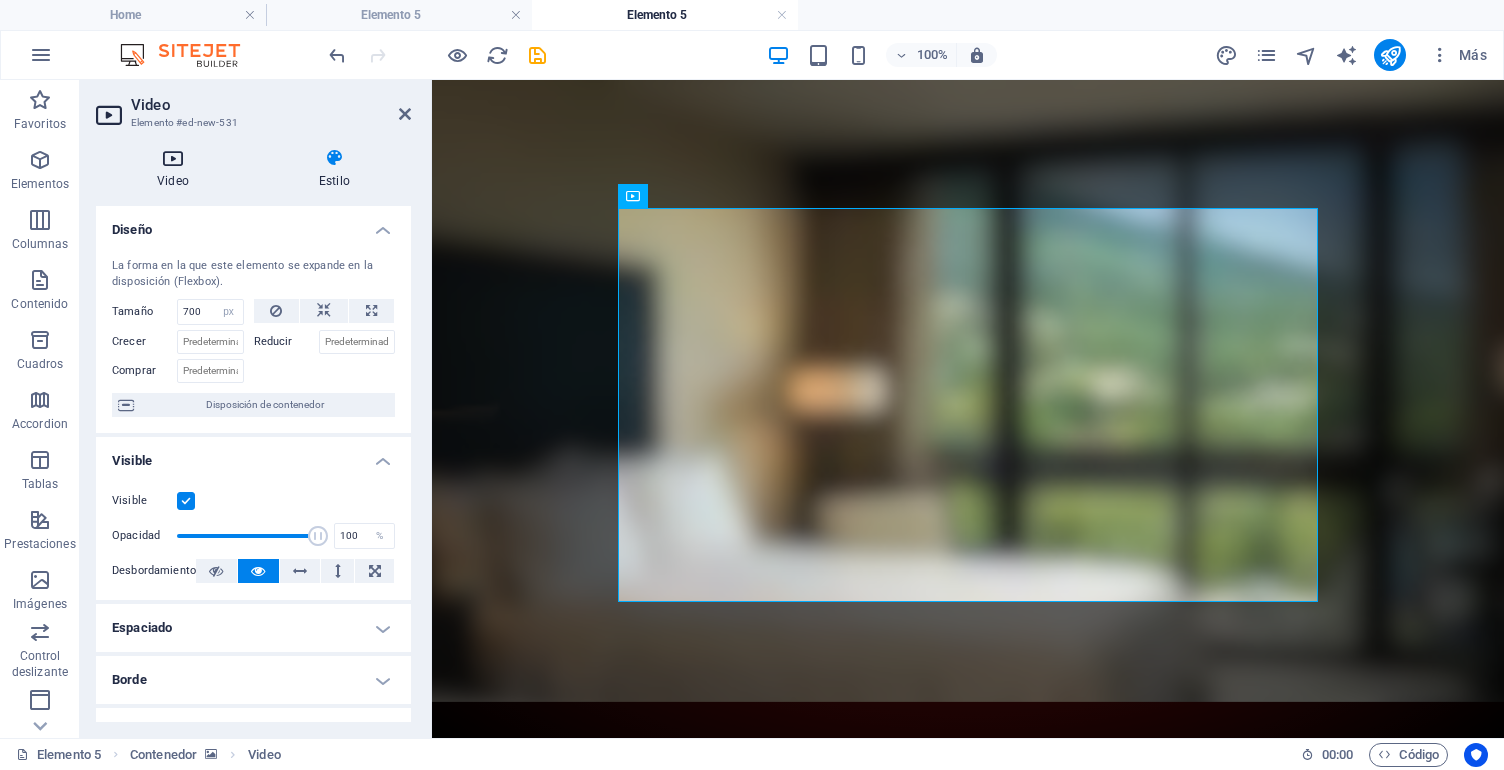 click at bounding box center (173, 158) 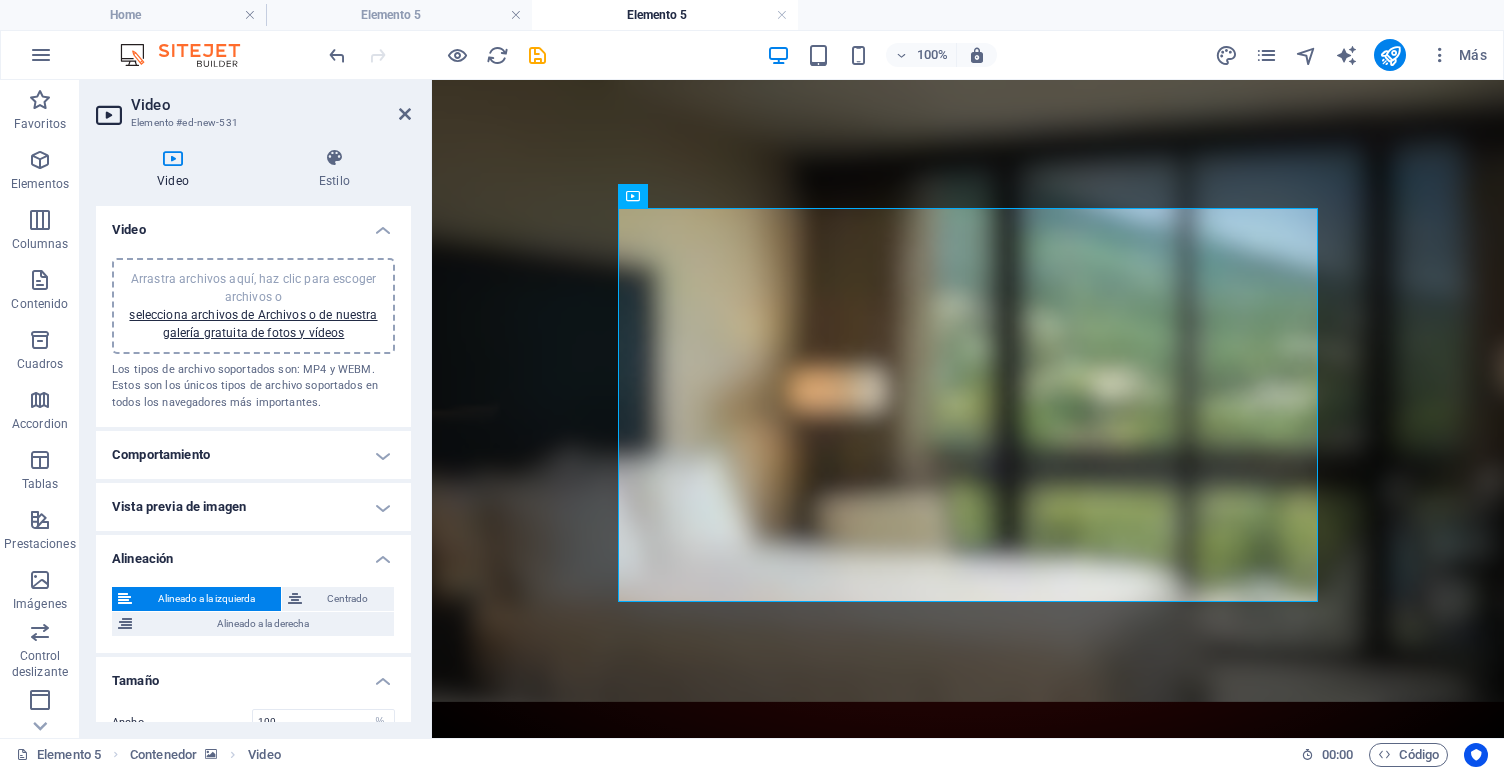 click on "Alineación" at bounding box center [253, 553] 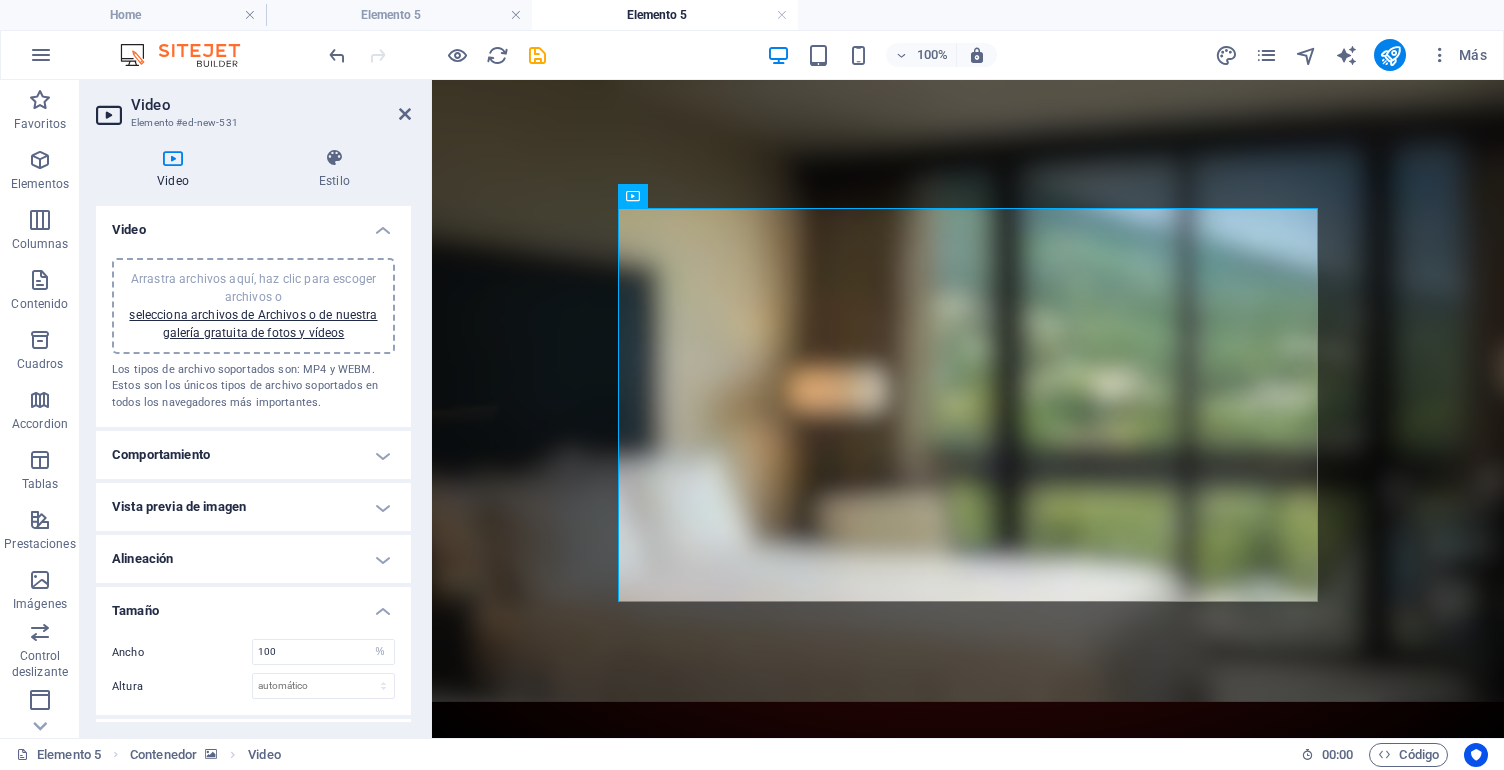 click on "Comportamiento" at bounding box center (253, 455) 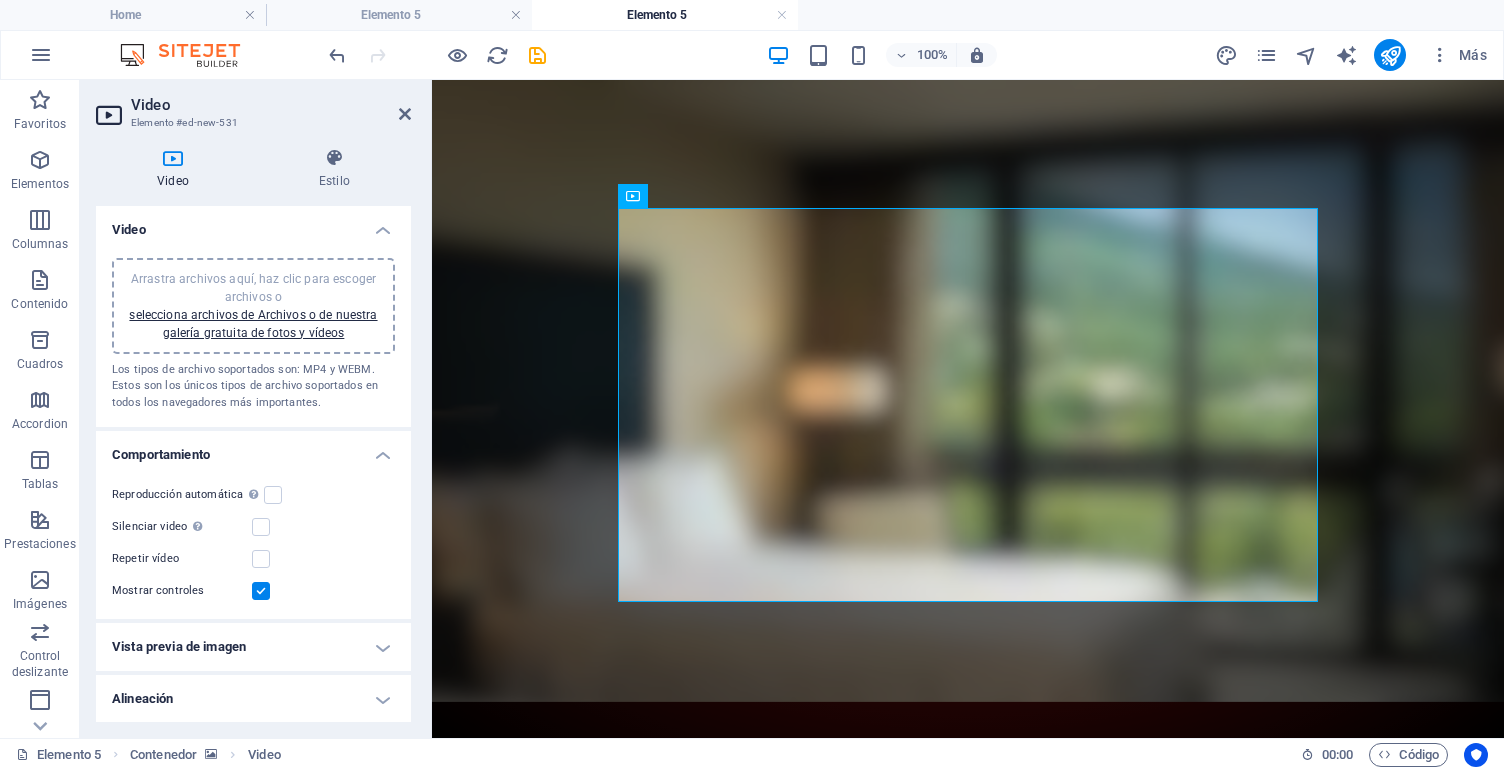 click on "Reproducción automática La reproducción automática solo está disponible si silenciado está seleccionado" at bounding box center (253, 495) 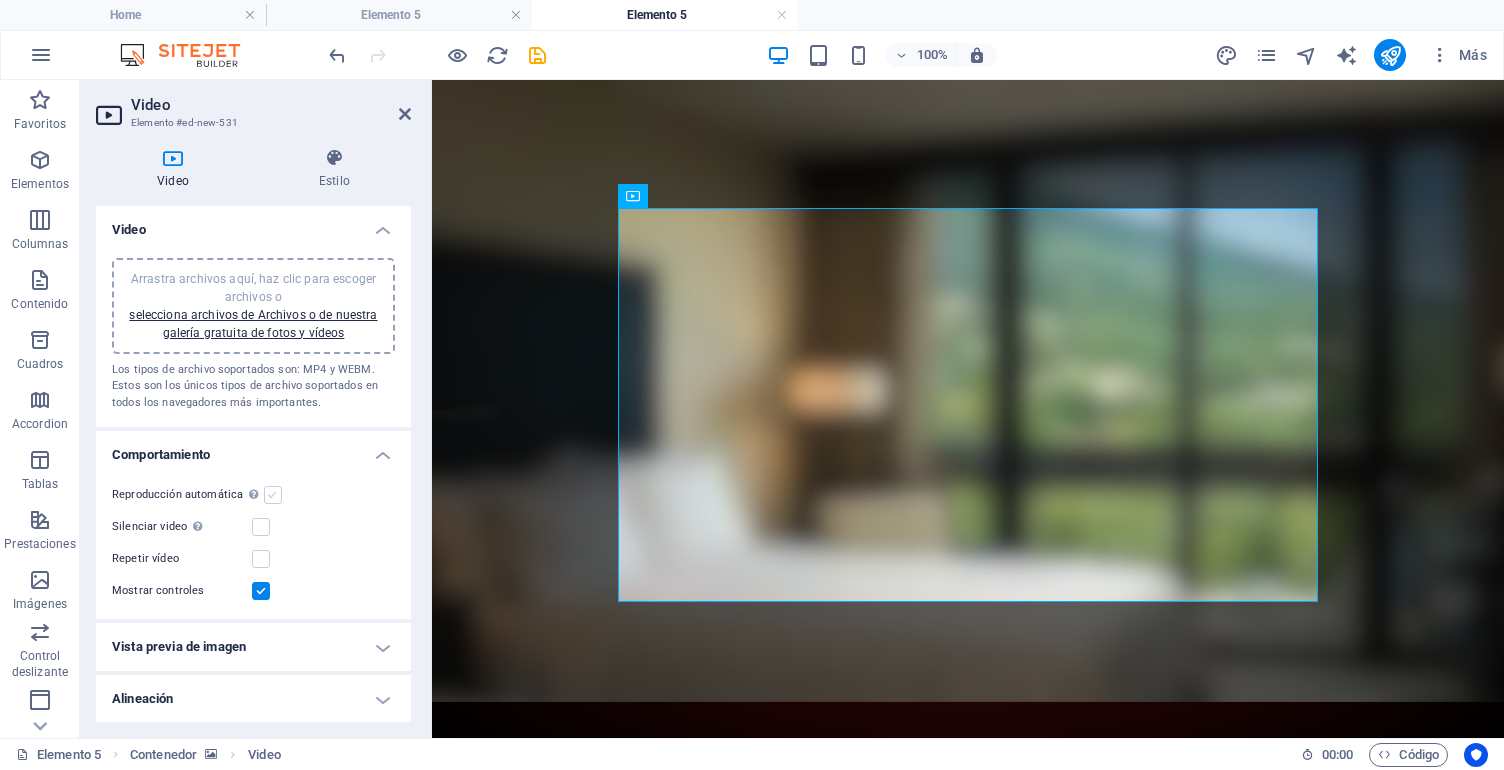 click at bounding box center (273, 495) 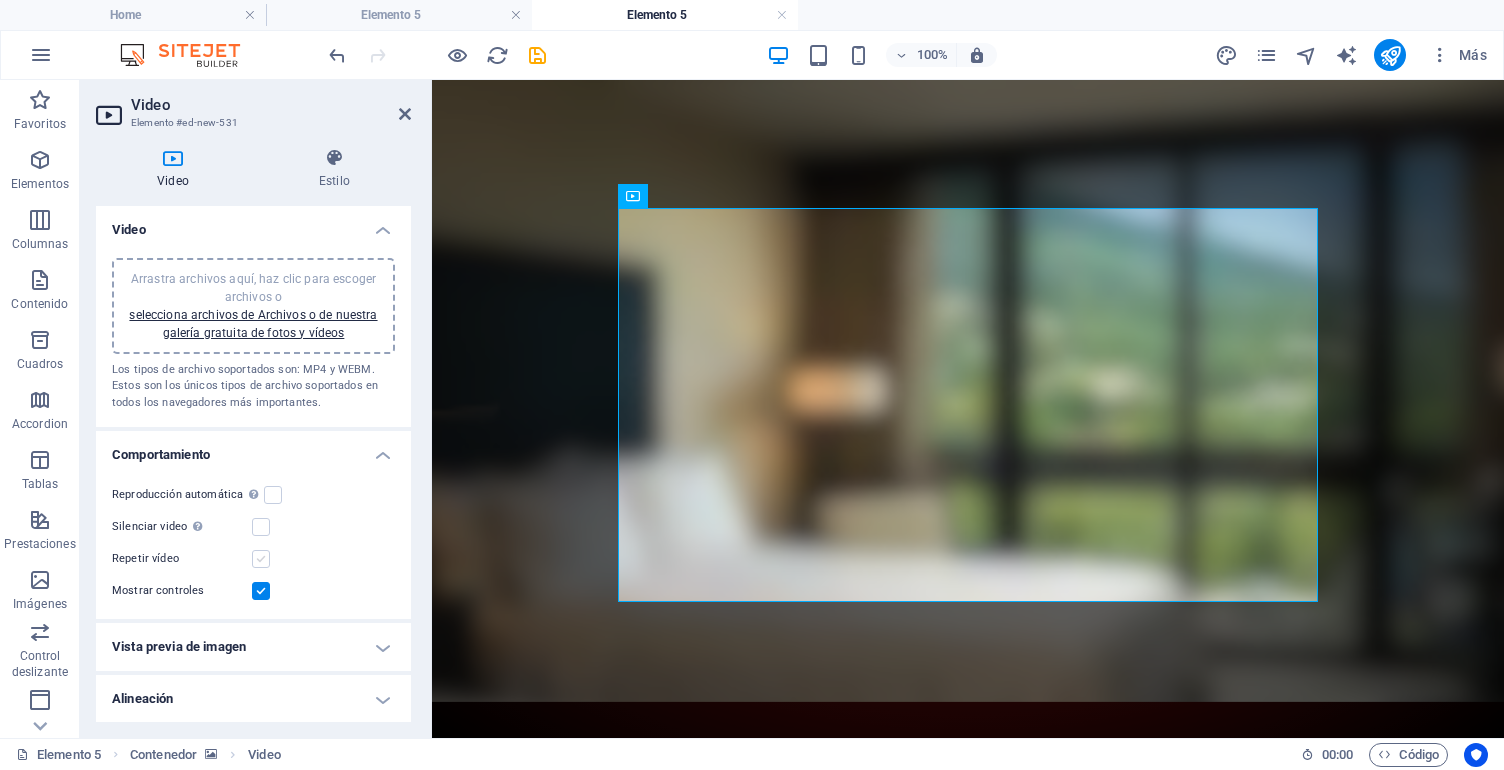 click at bounding box center [261, 559] 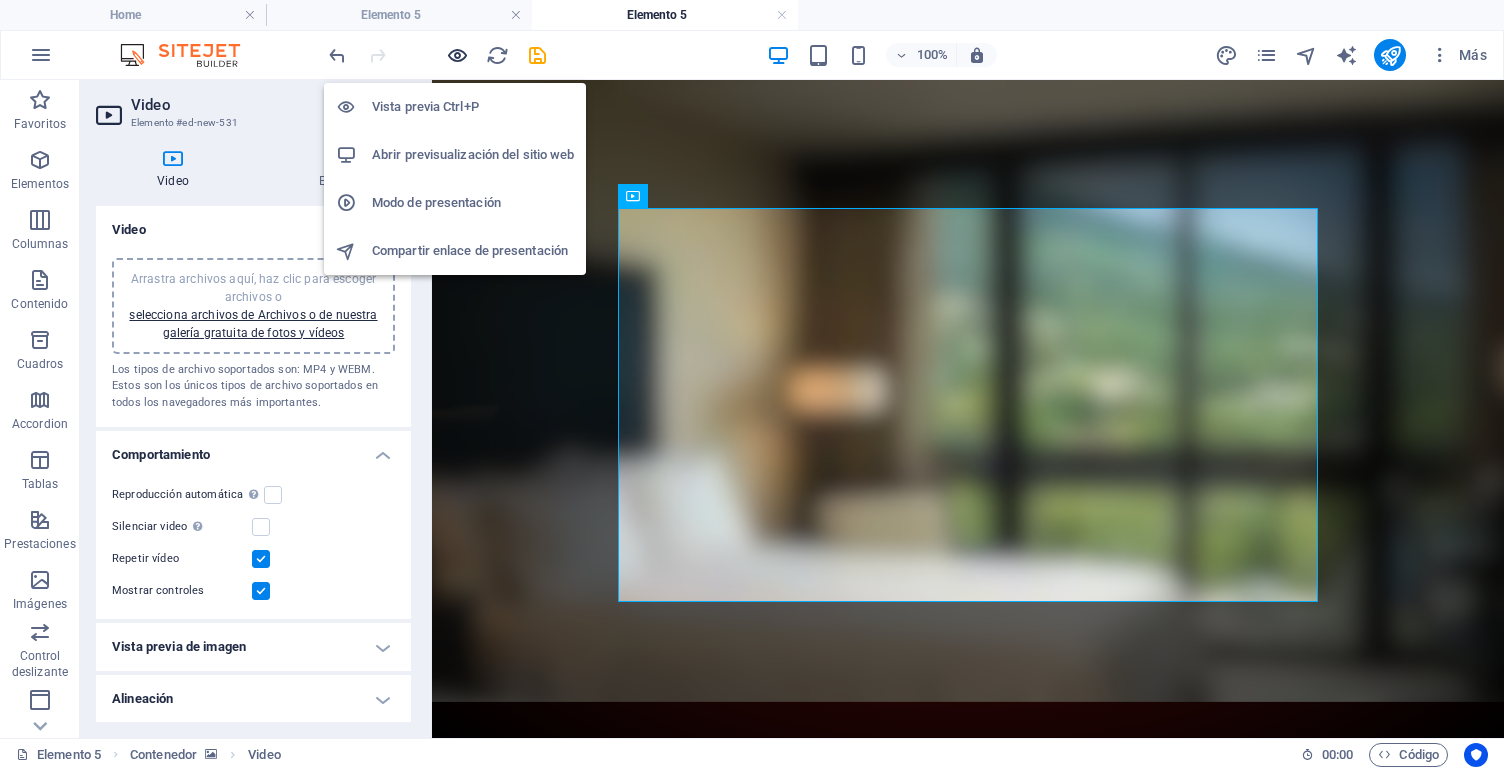 click at bounding box center [457, 55] 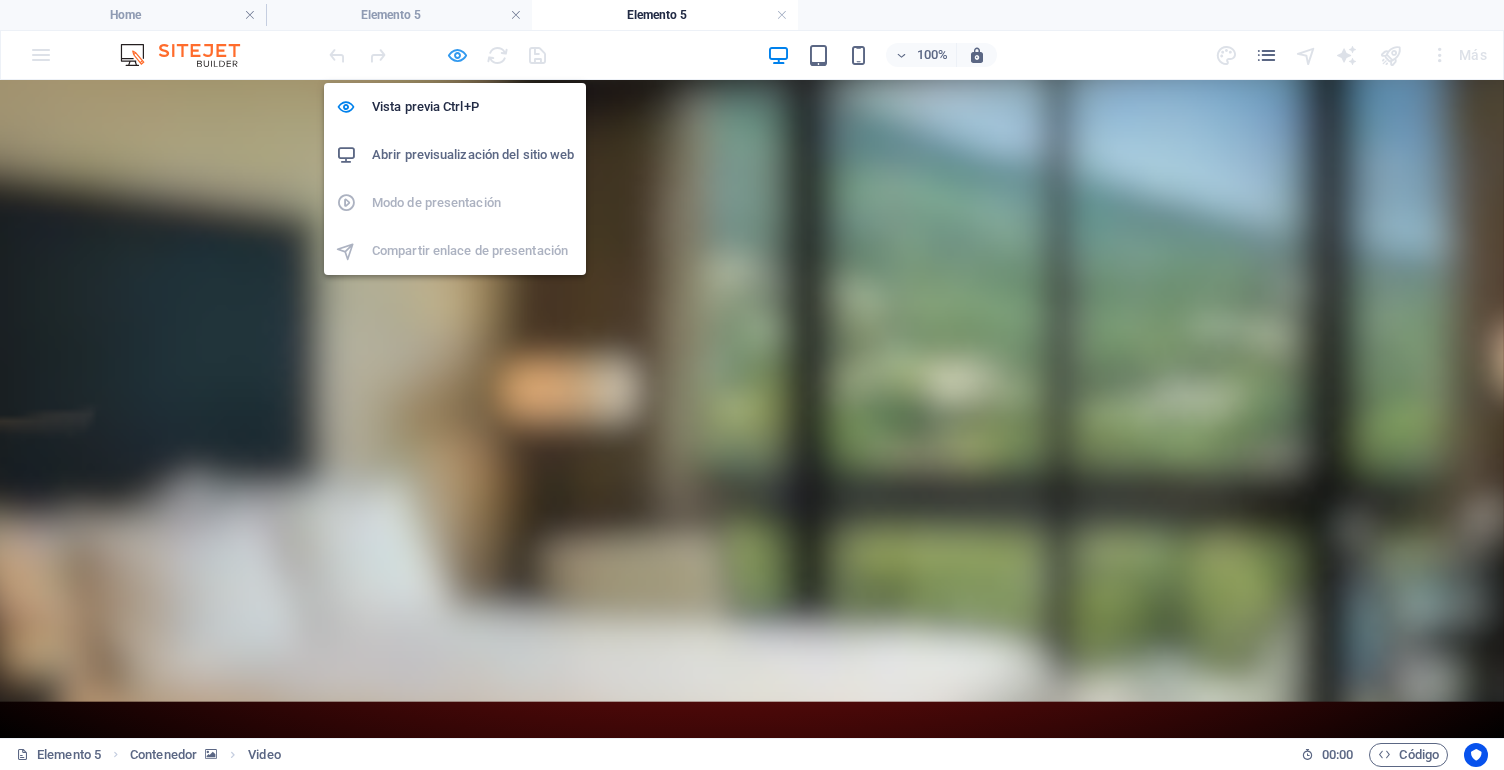 click at bounding box center [457, 55] 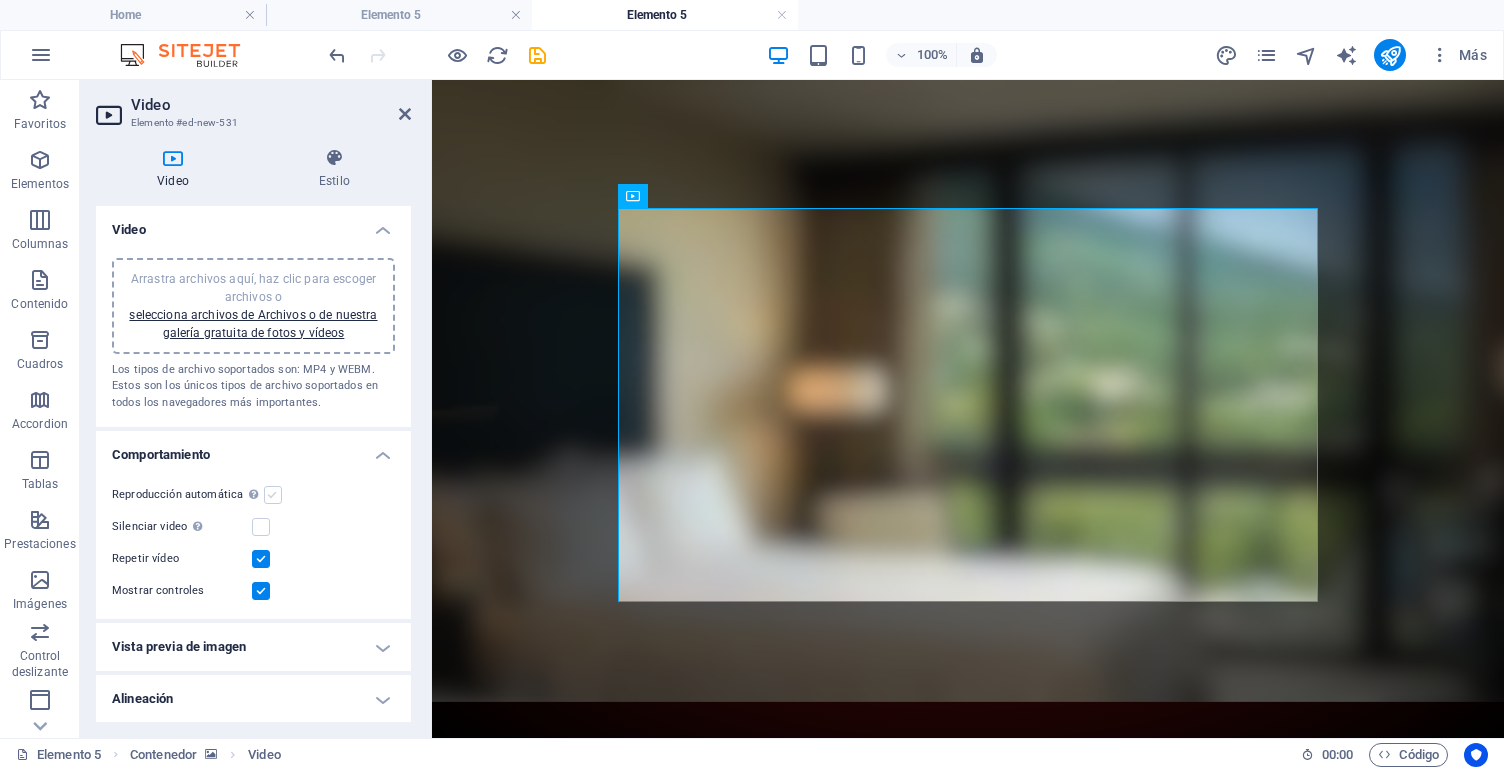 click at bounding box center (273, 495) 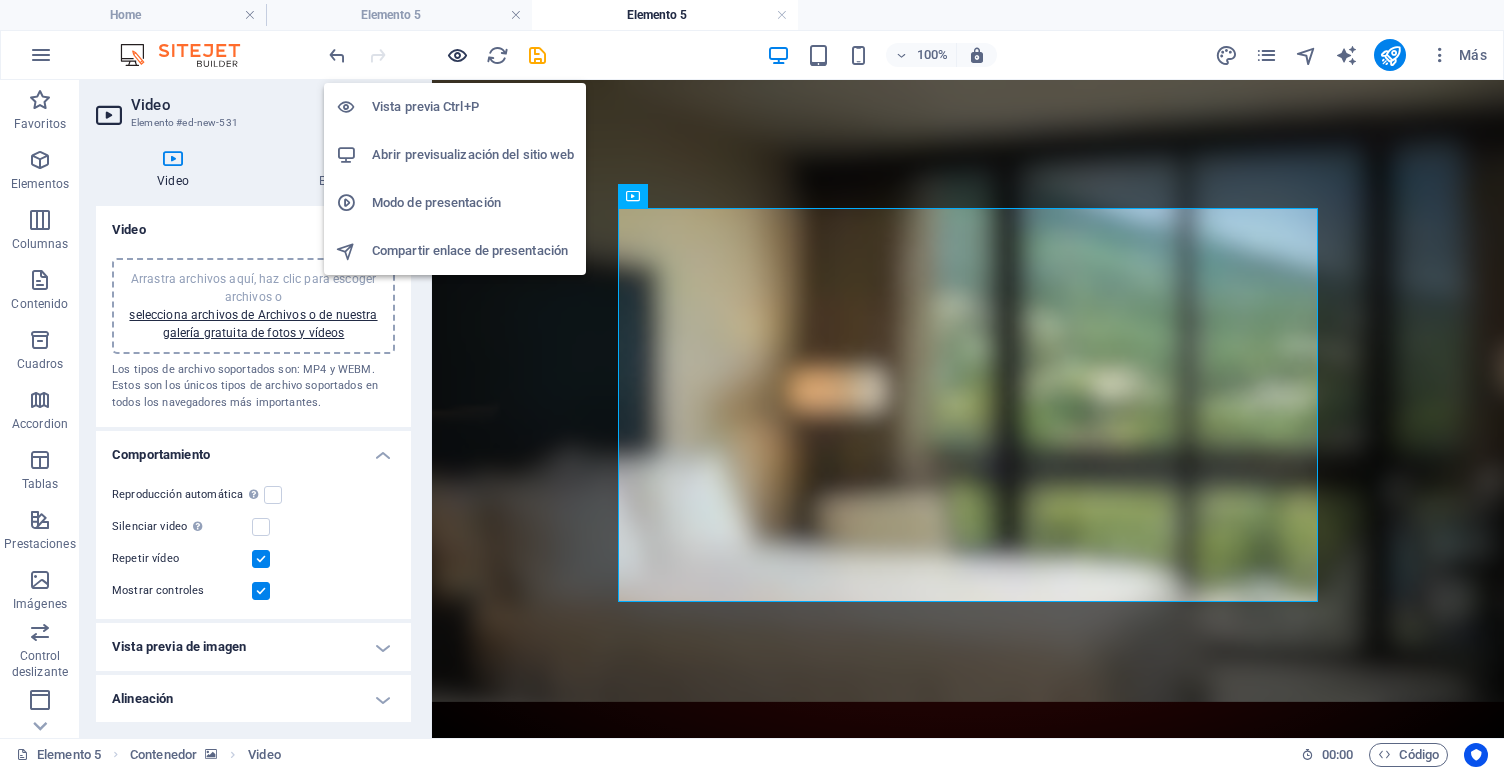 click at bounding box center (457, 55) 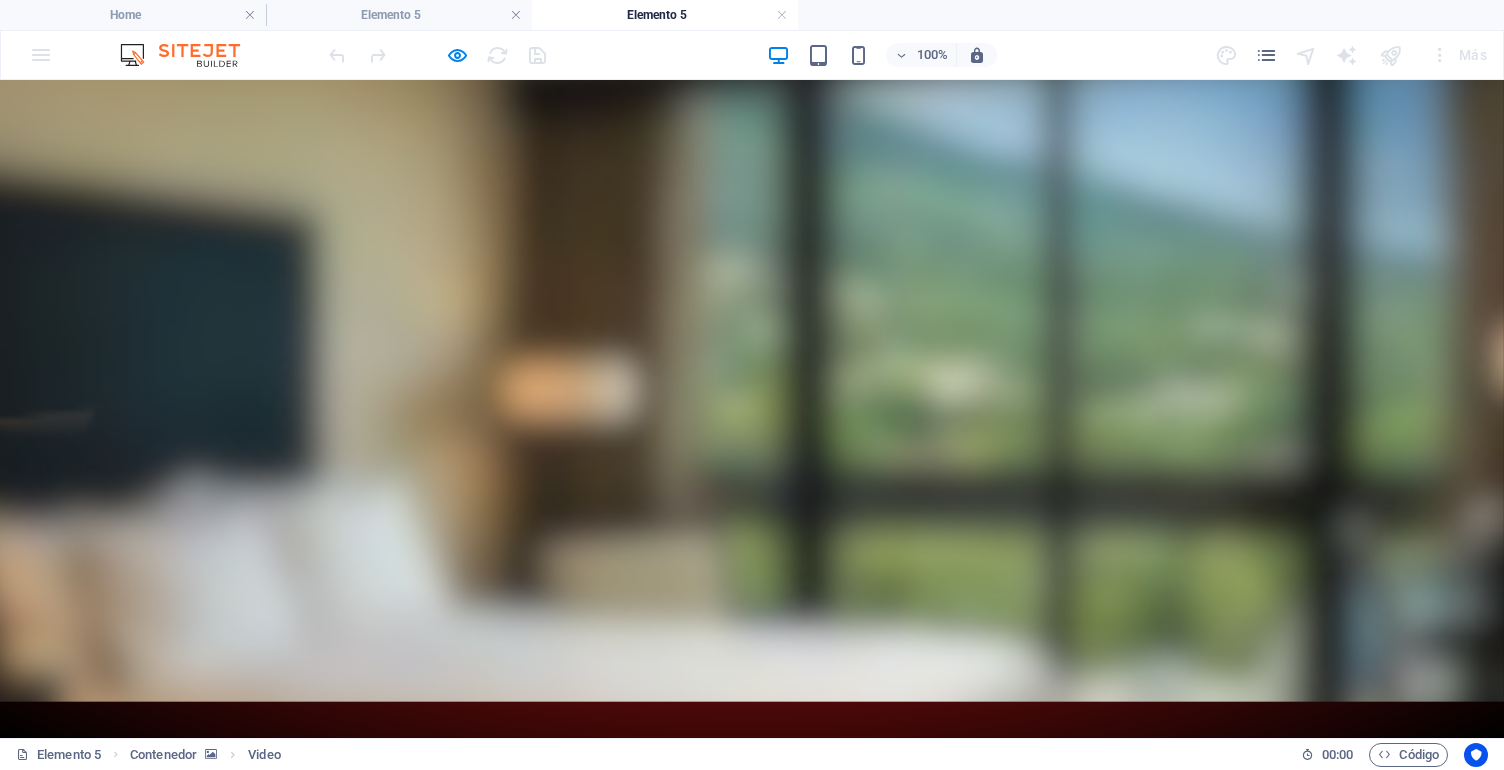 click at bounding box center [752, 1066] 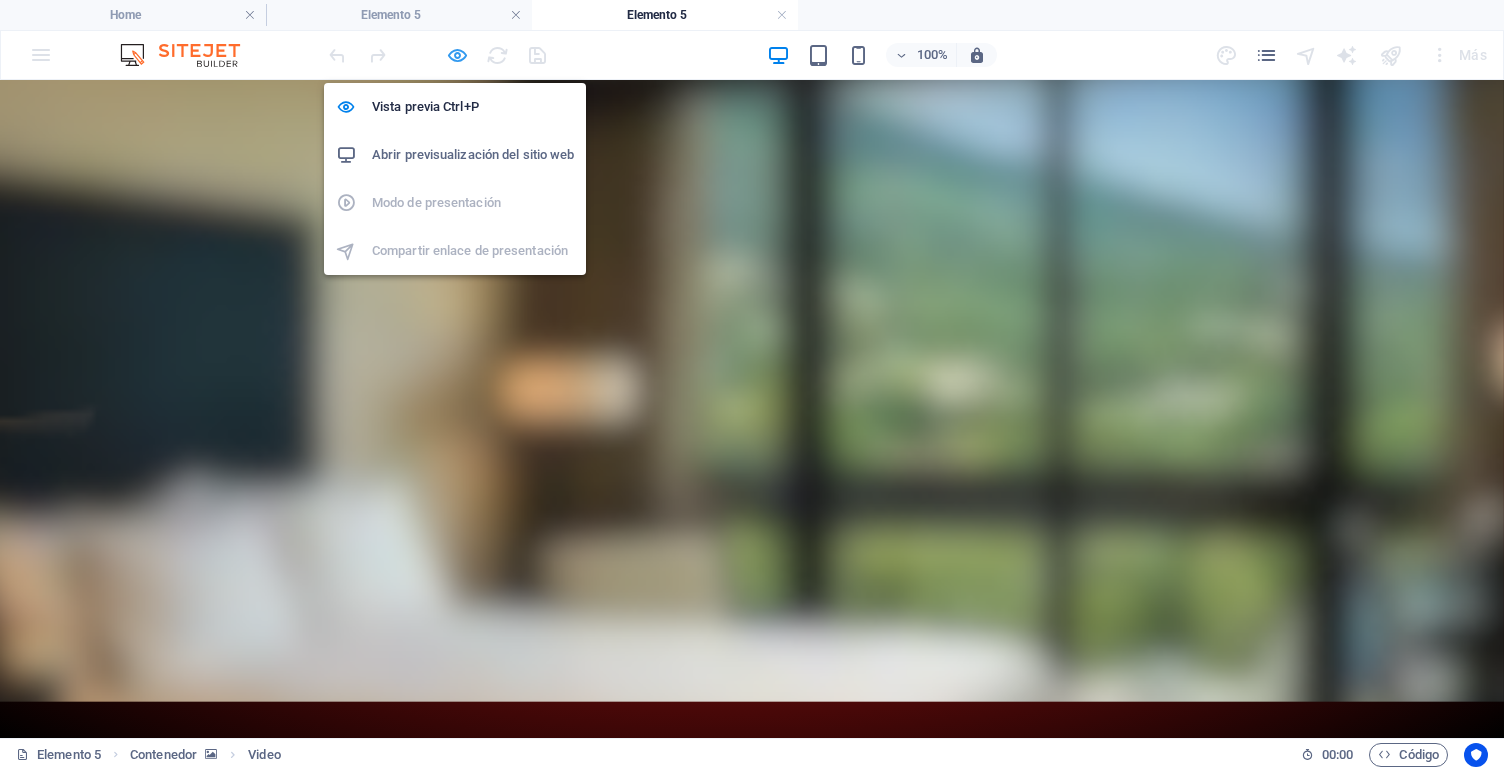 click at bounding box center (457, 55) 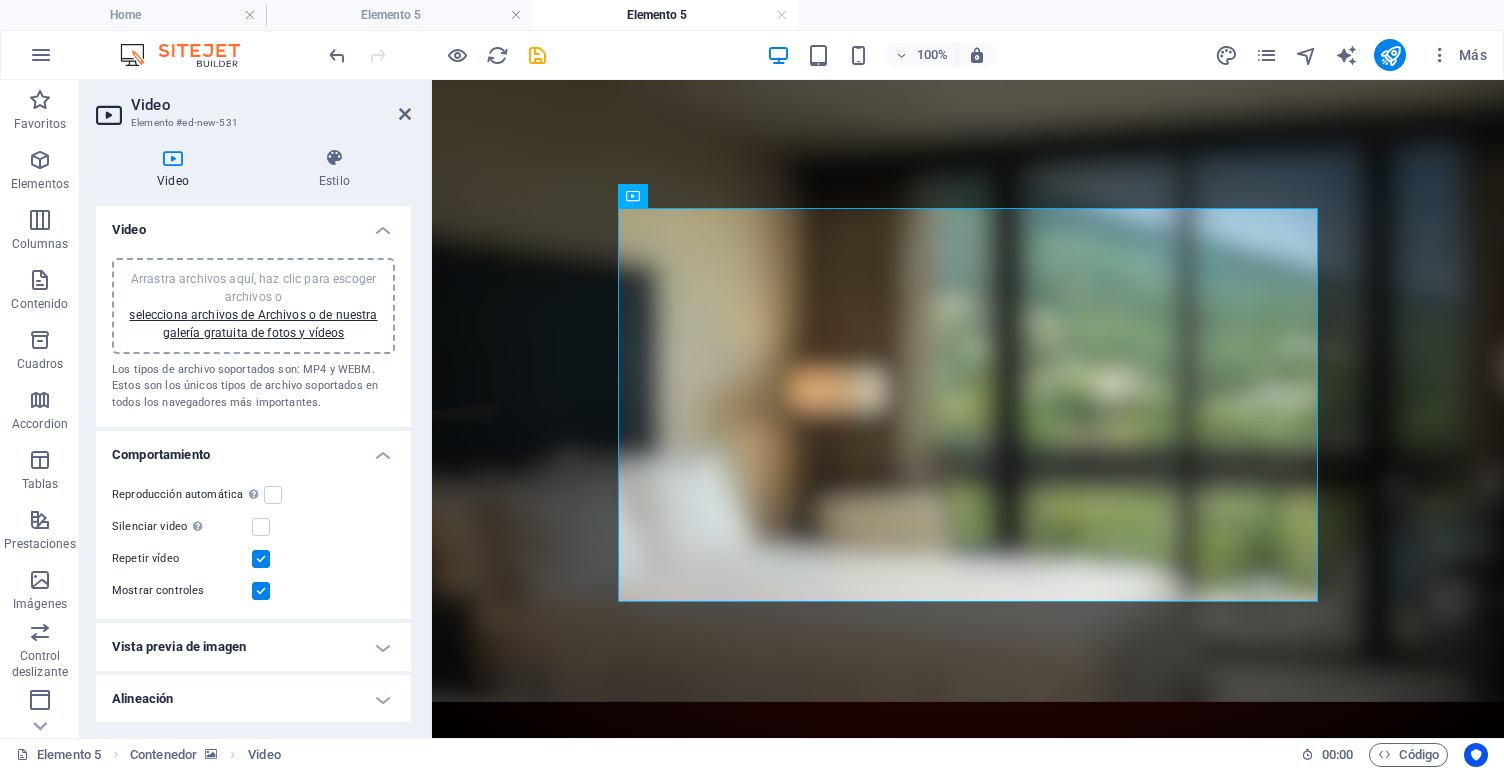 click on "Video" at bounding box center (253, 224) 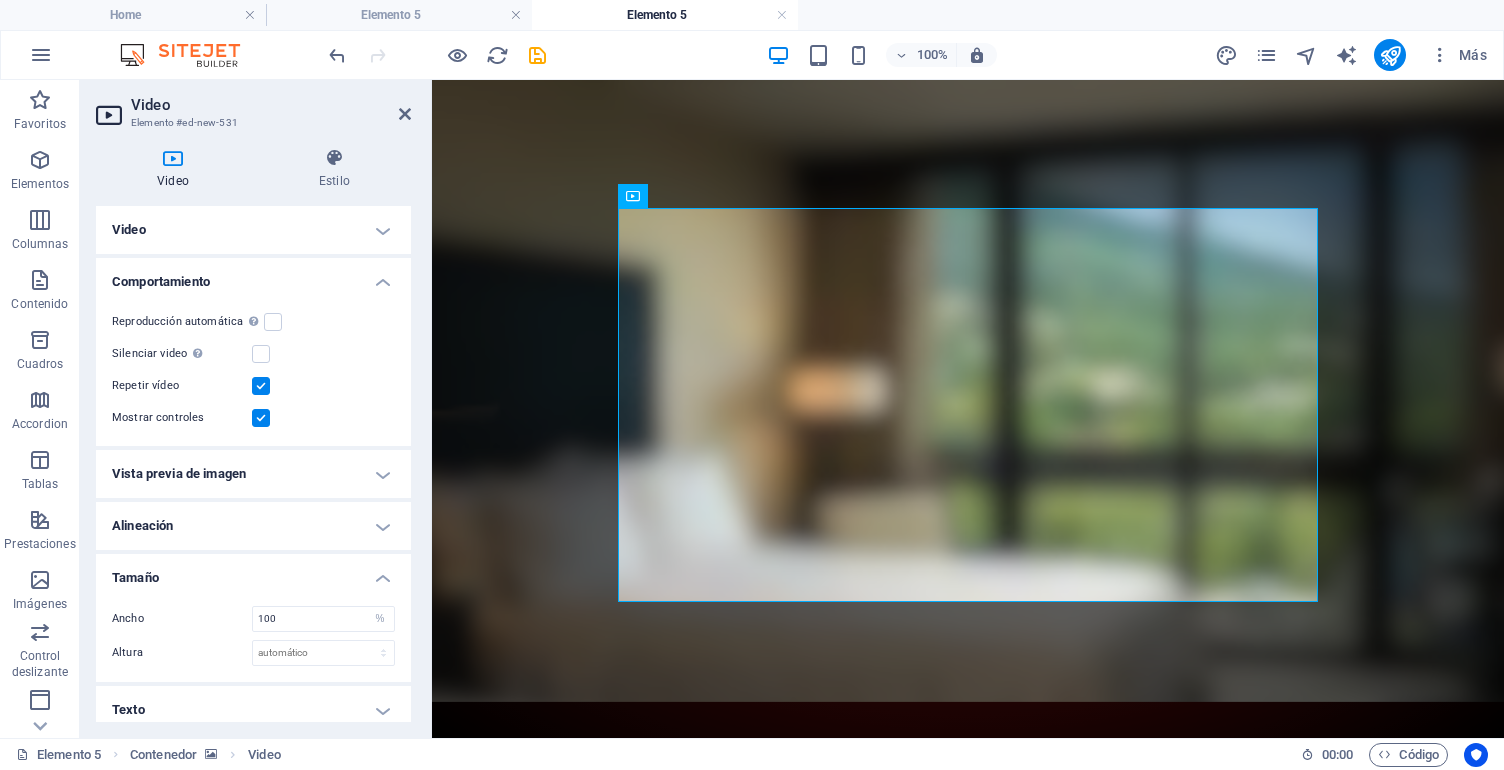 click on "Comportamiento" at bounding box center [253, 276] 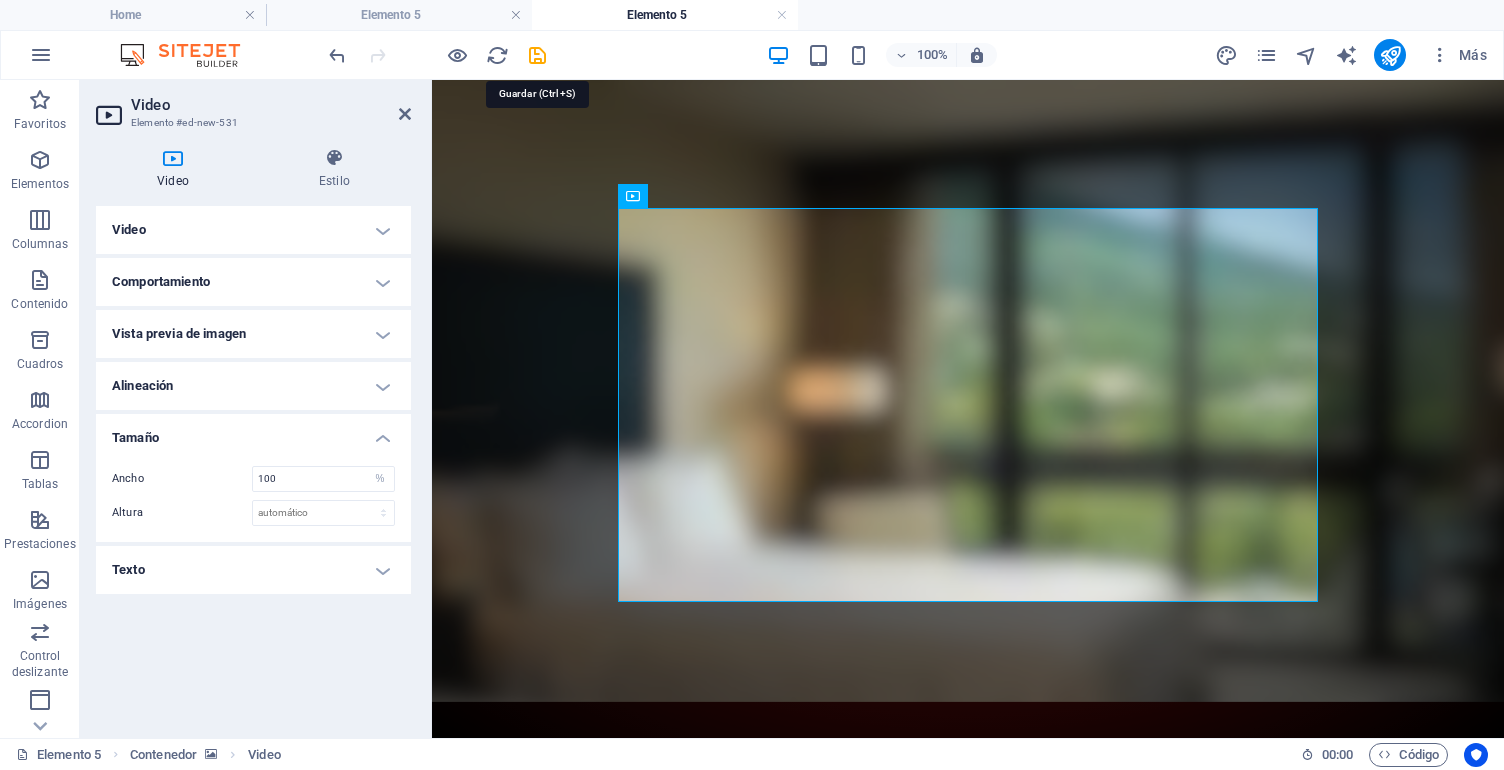click at bounding box center (537, 55) 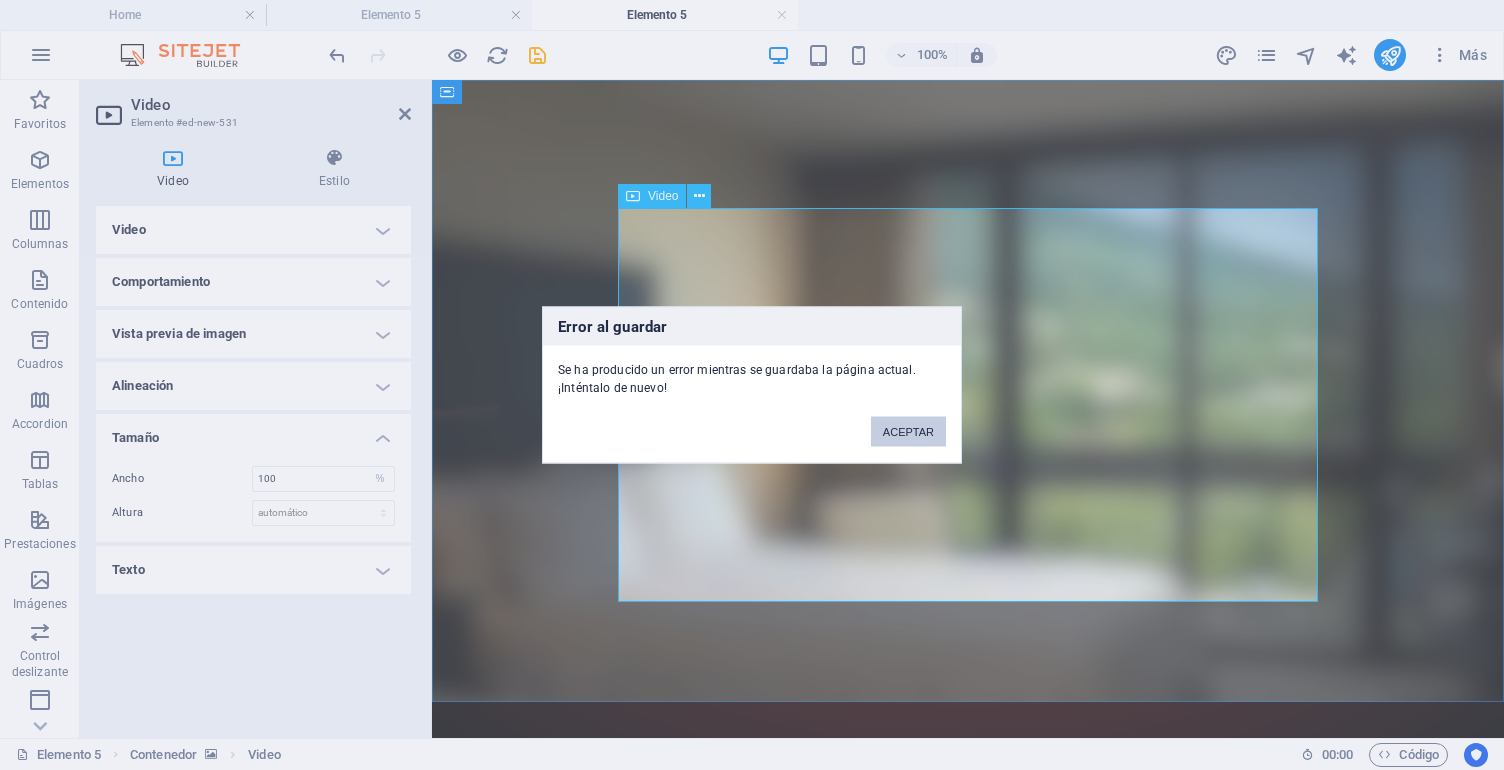 click on "ACEPTAR" at bounding box center [908, 432] 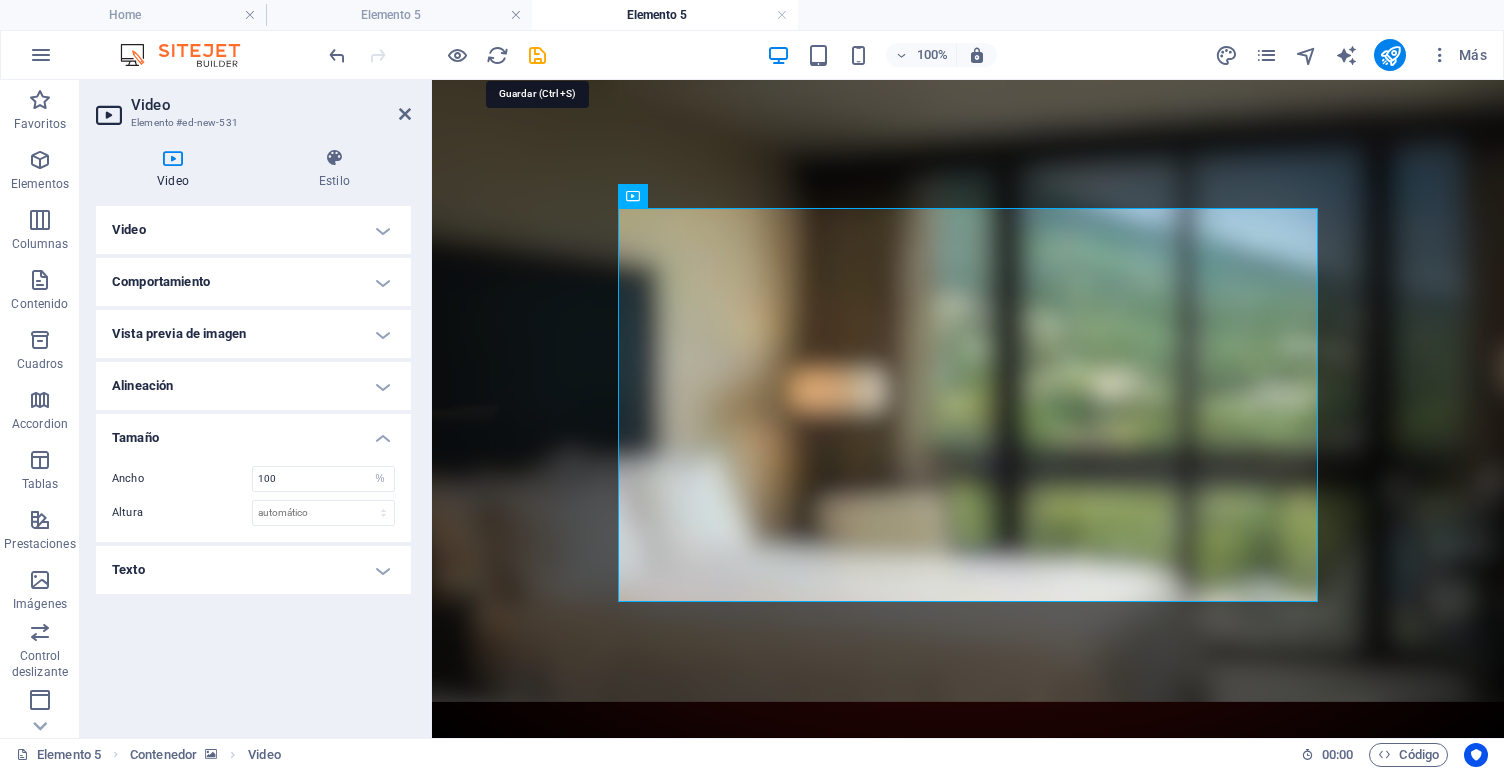 click at bounding box center (537, 55) 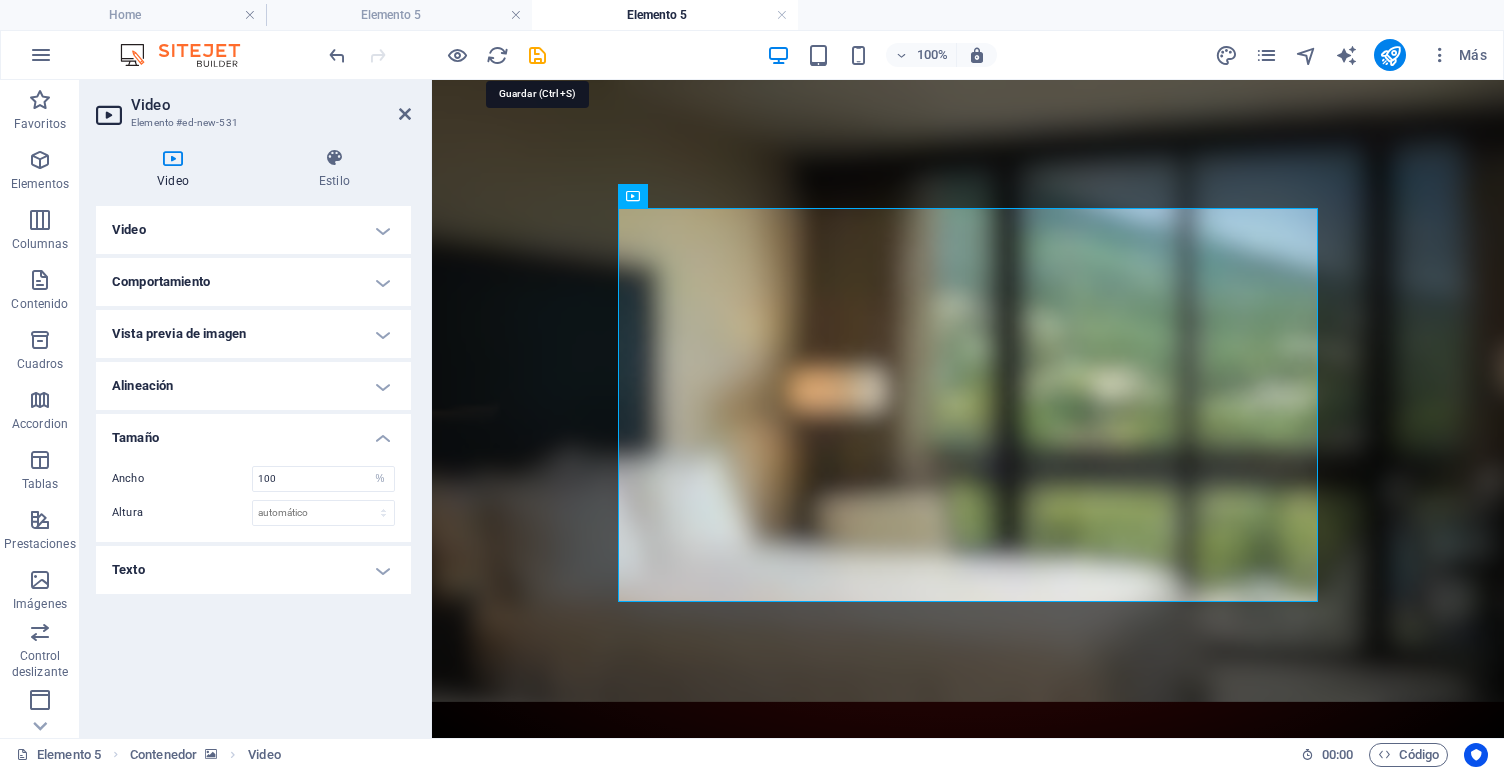 select on "%" 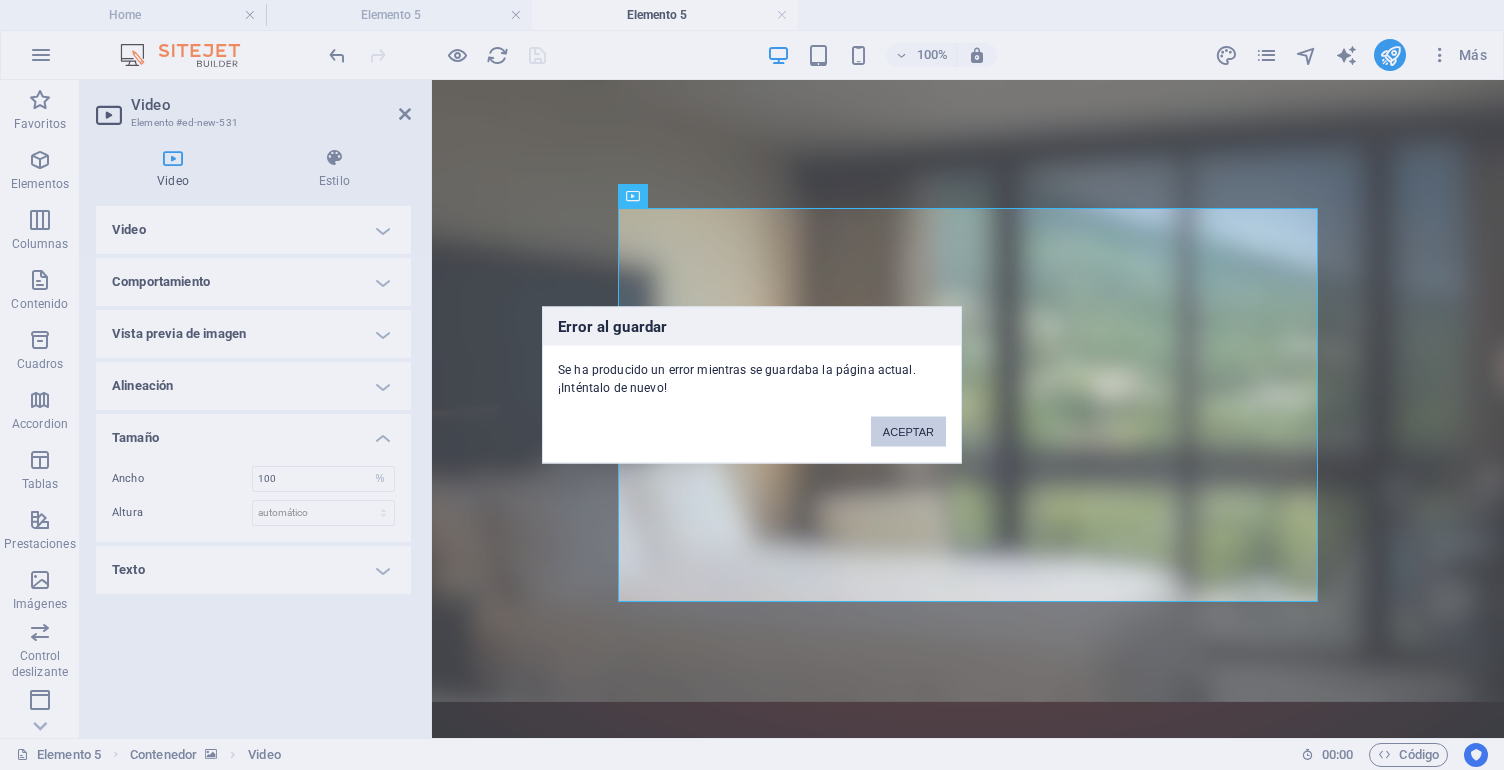 click on "ACEPTAR" at bounding box center [908, 432] 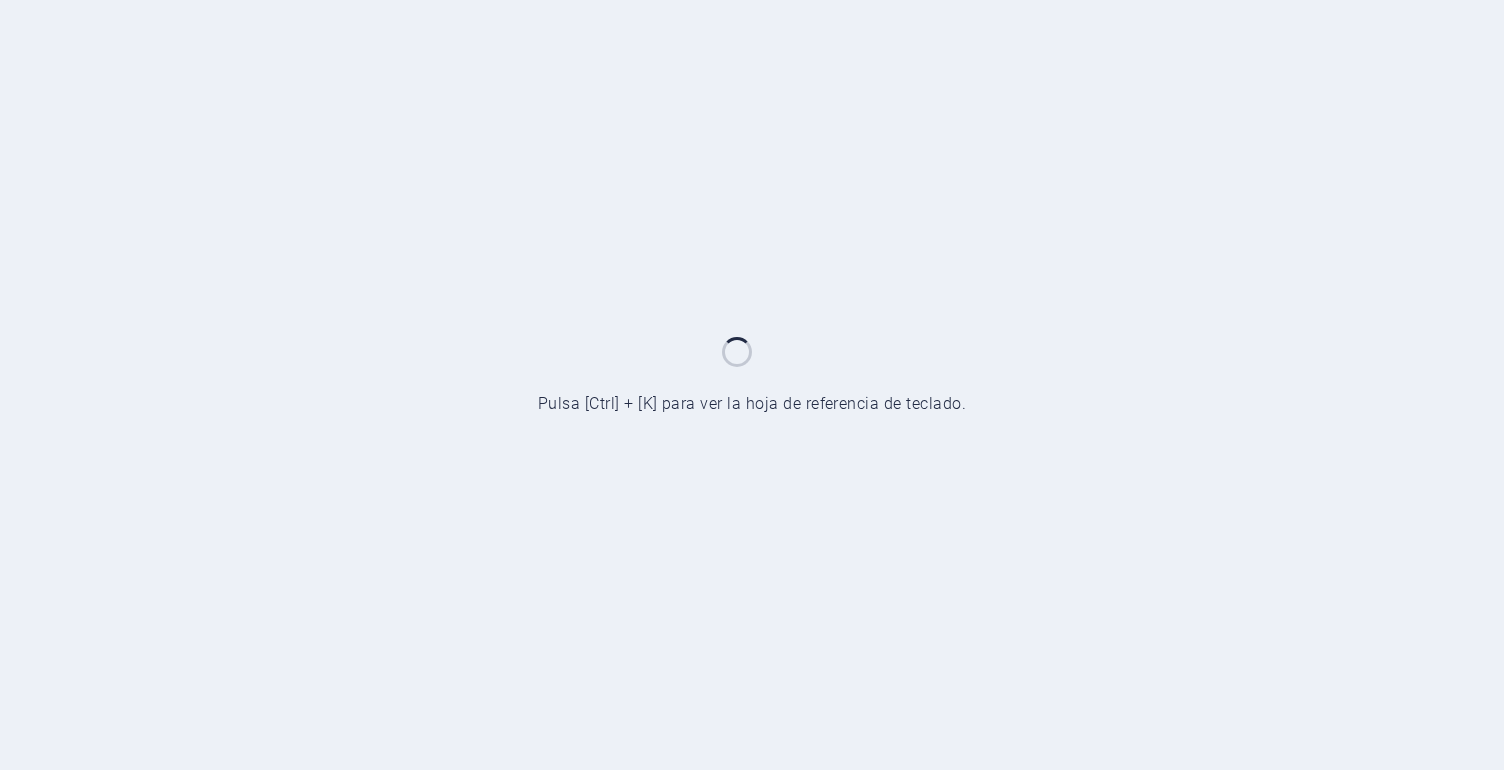 scroll, scrollTop: 0, scrollLeft: 0, axis: both 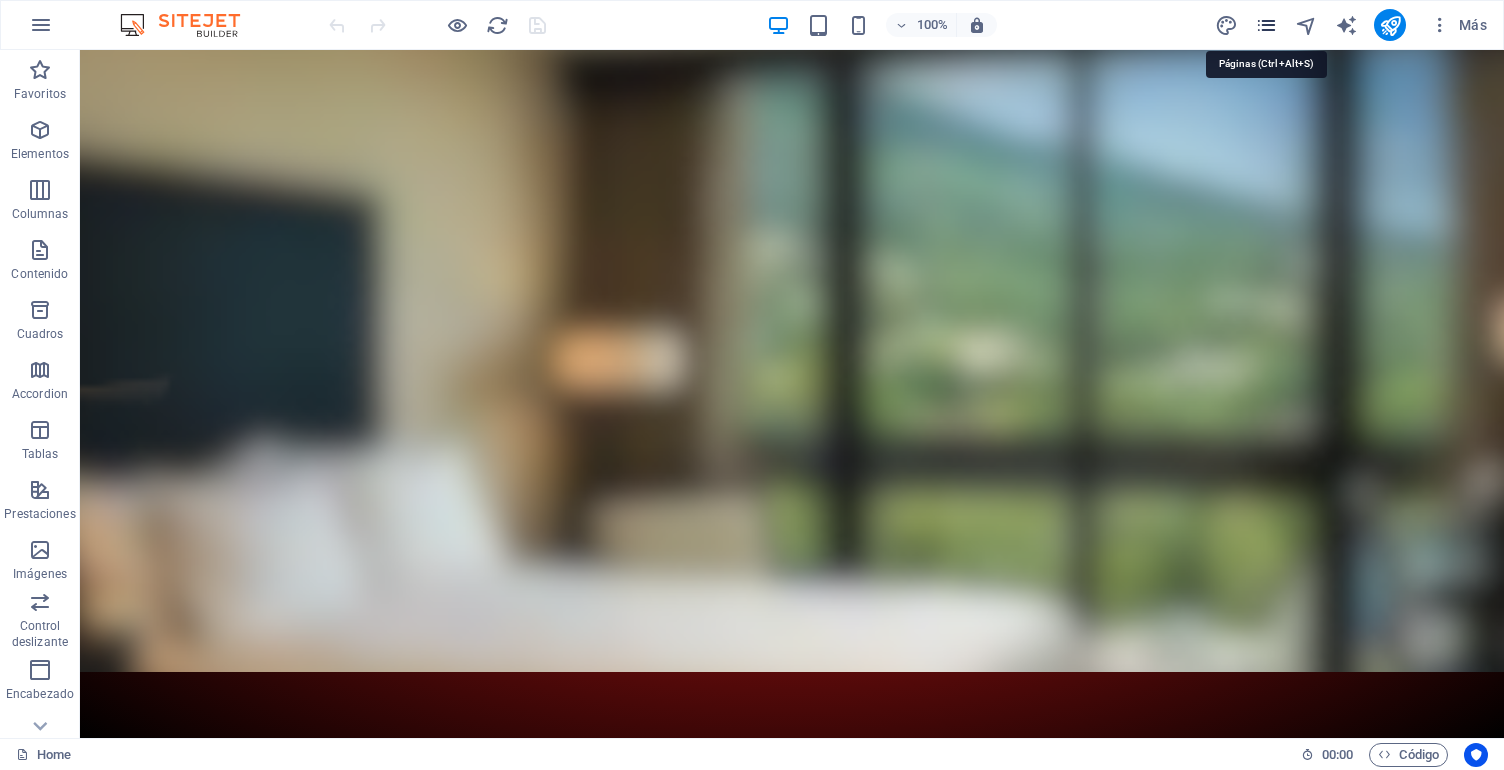 click at bounding box center [1266, 25] 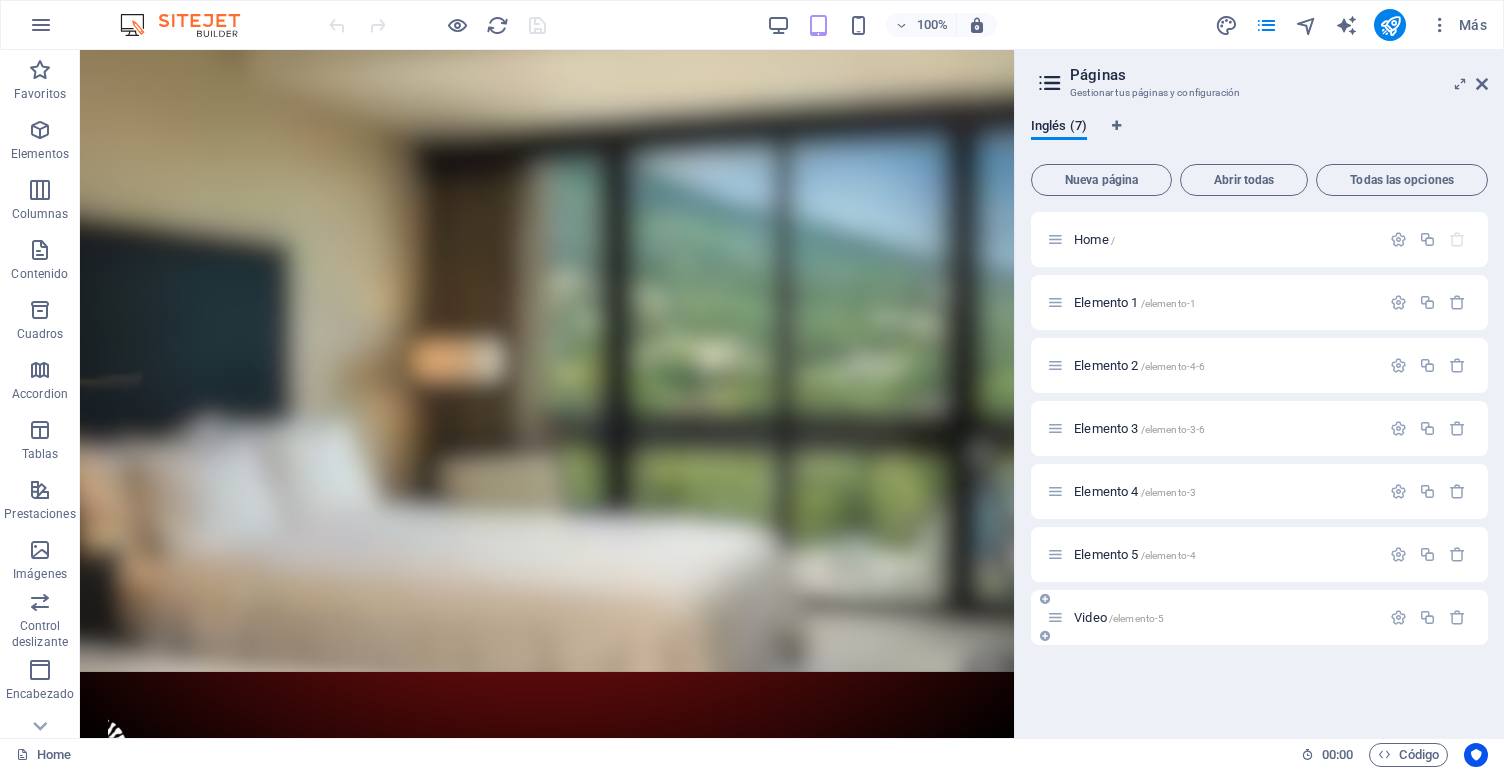 click on "Video /elemento-5" at bounding box center [1213, 617] 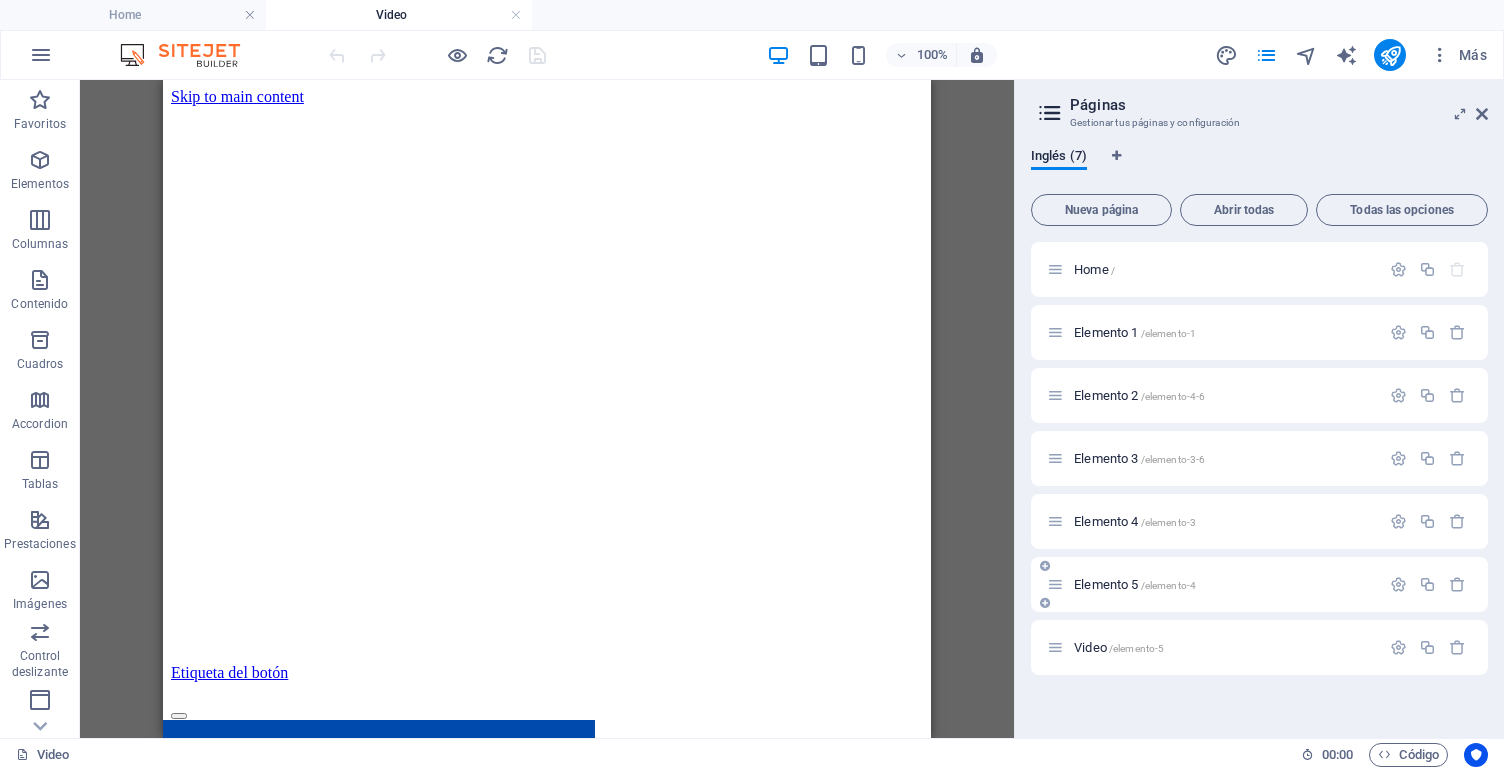scroll, scrollTop: 0, scrollLeft: 0, axis: both 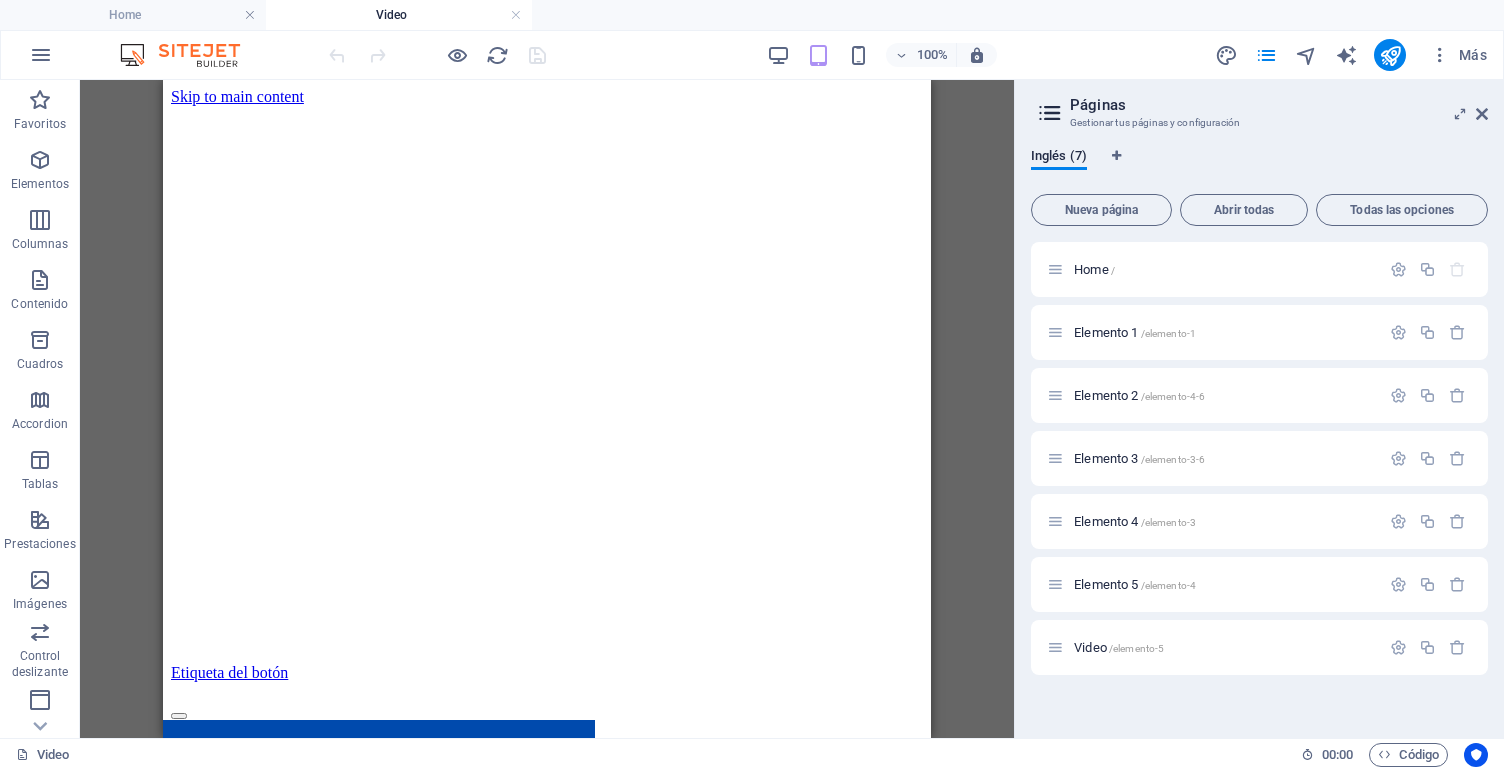 click at bounding box center [1482, 114] 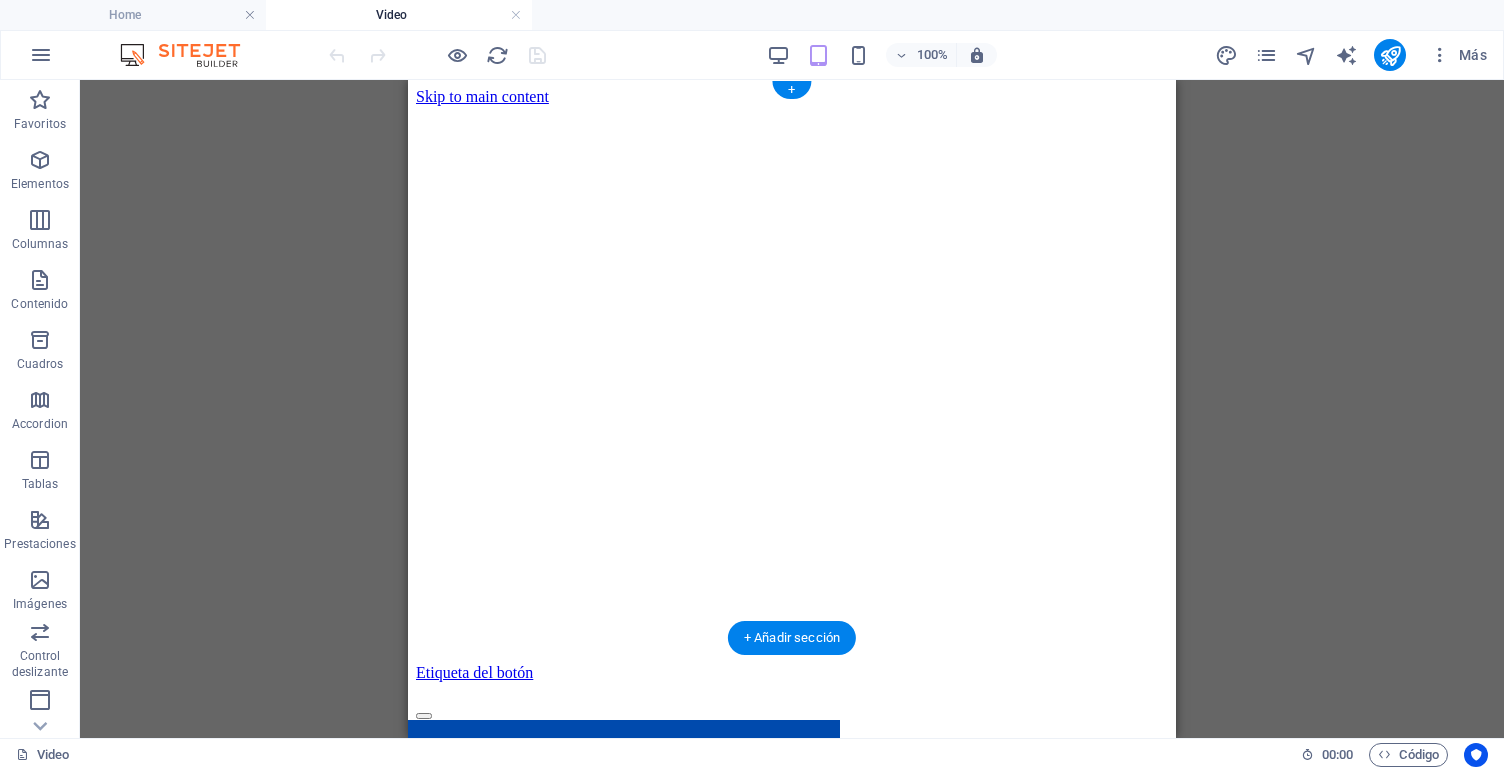 click at bounding box center [328, 1588] 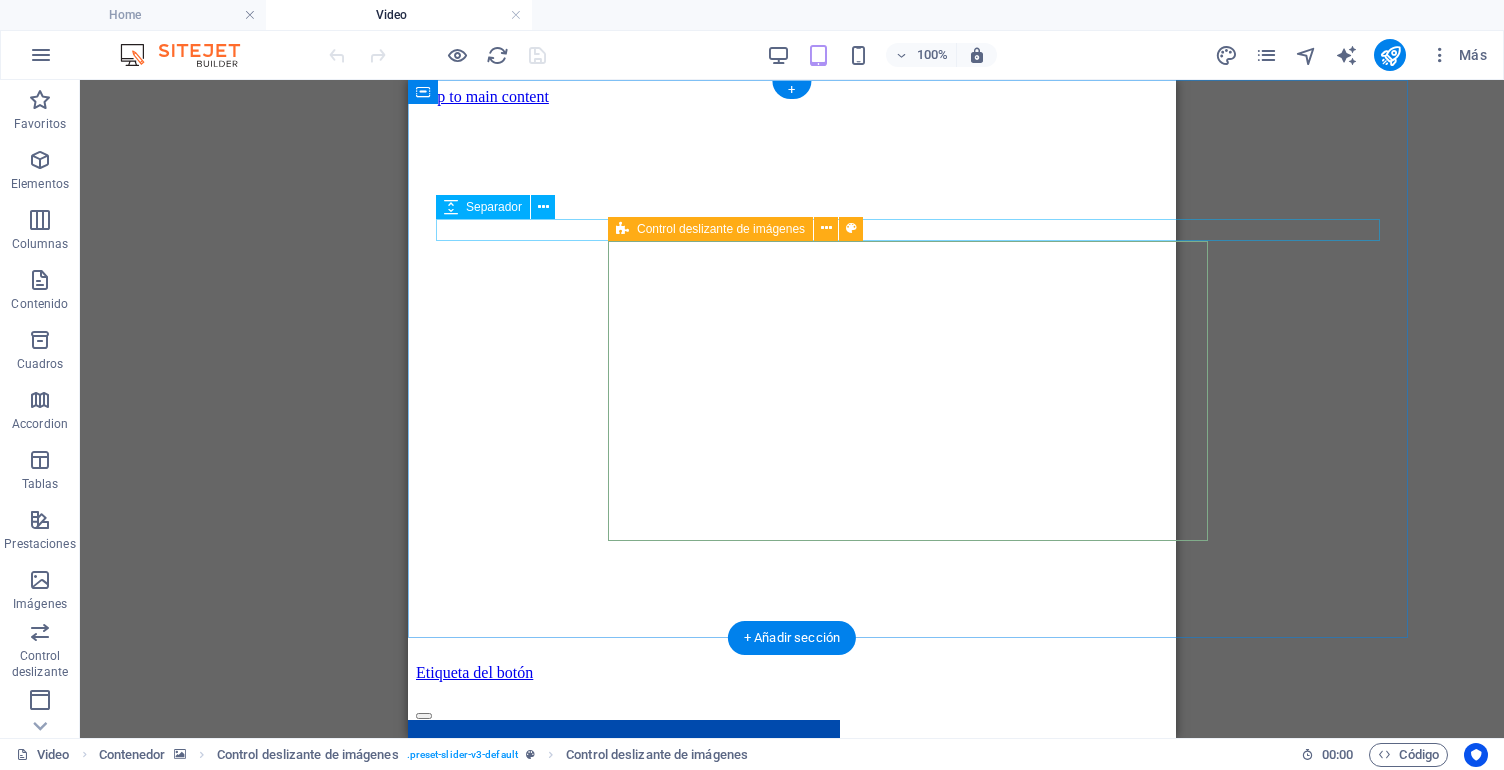 click on "Control deslizante de imágenes" at bounding box center (710, 229) 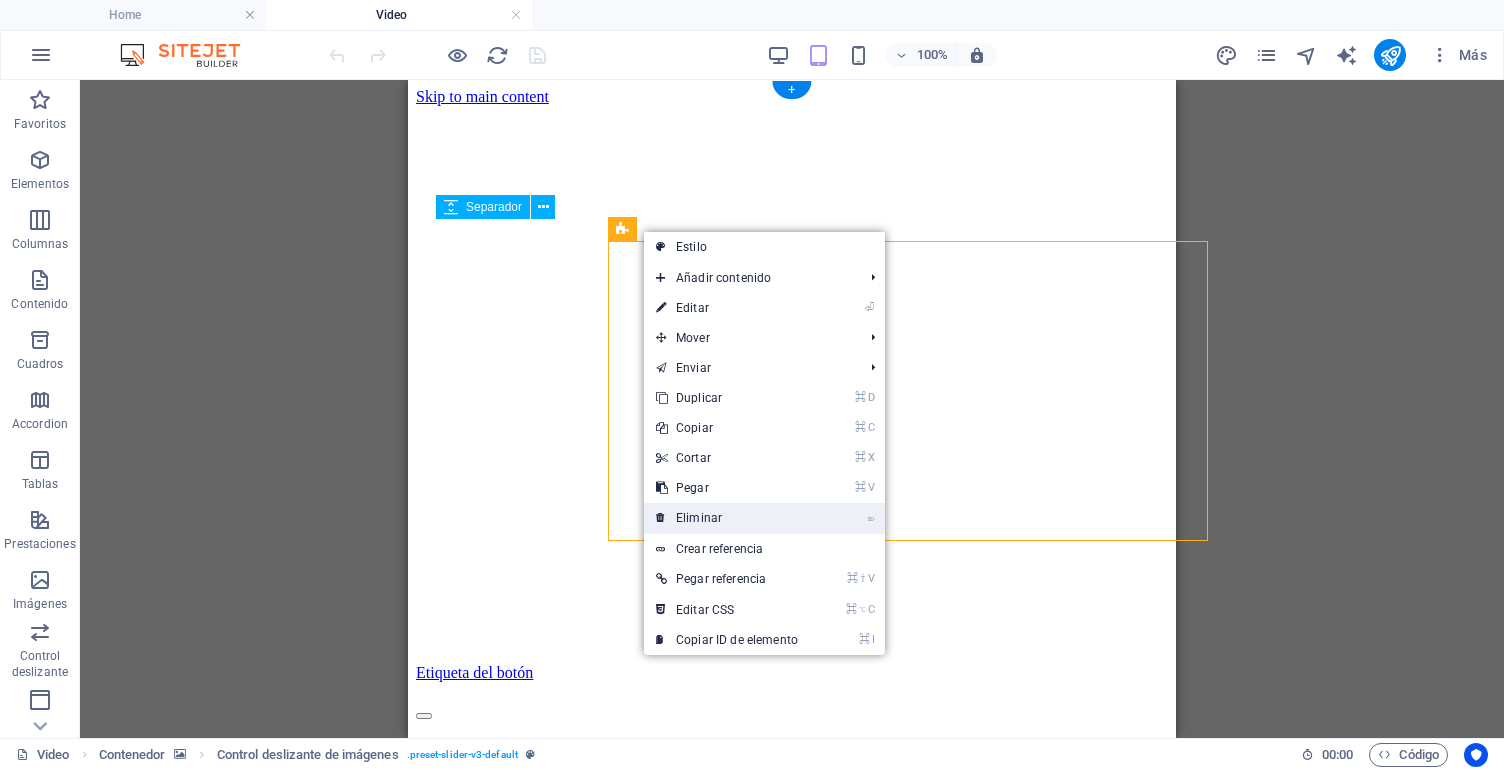 click on "⌦  Eliminar" at bounding box center (727, 518) 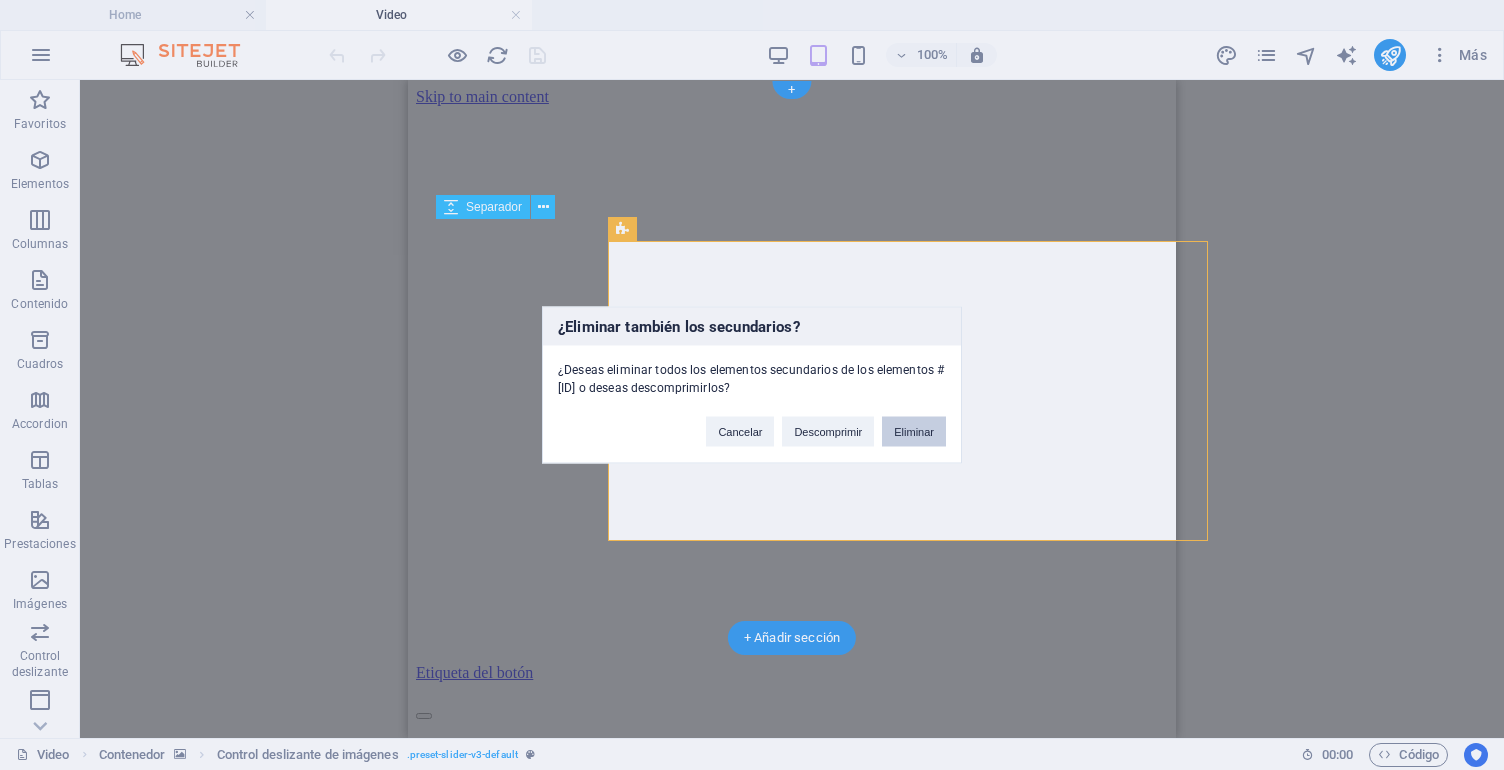 click on "Eliminar" at bounding box center (914, 432) 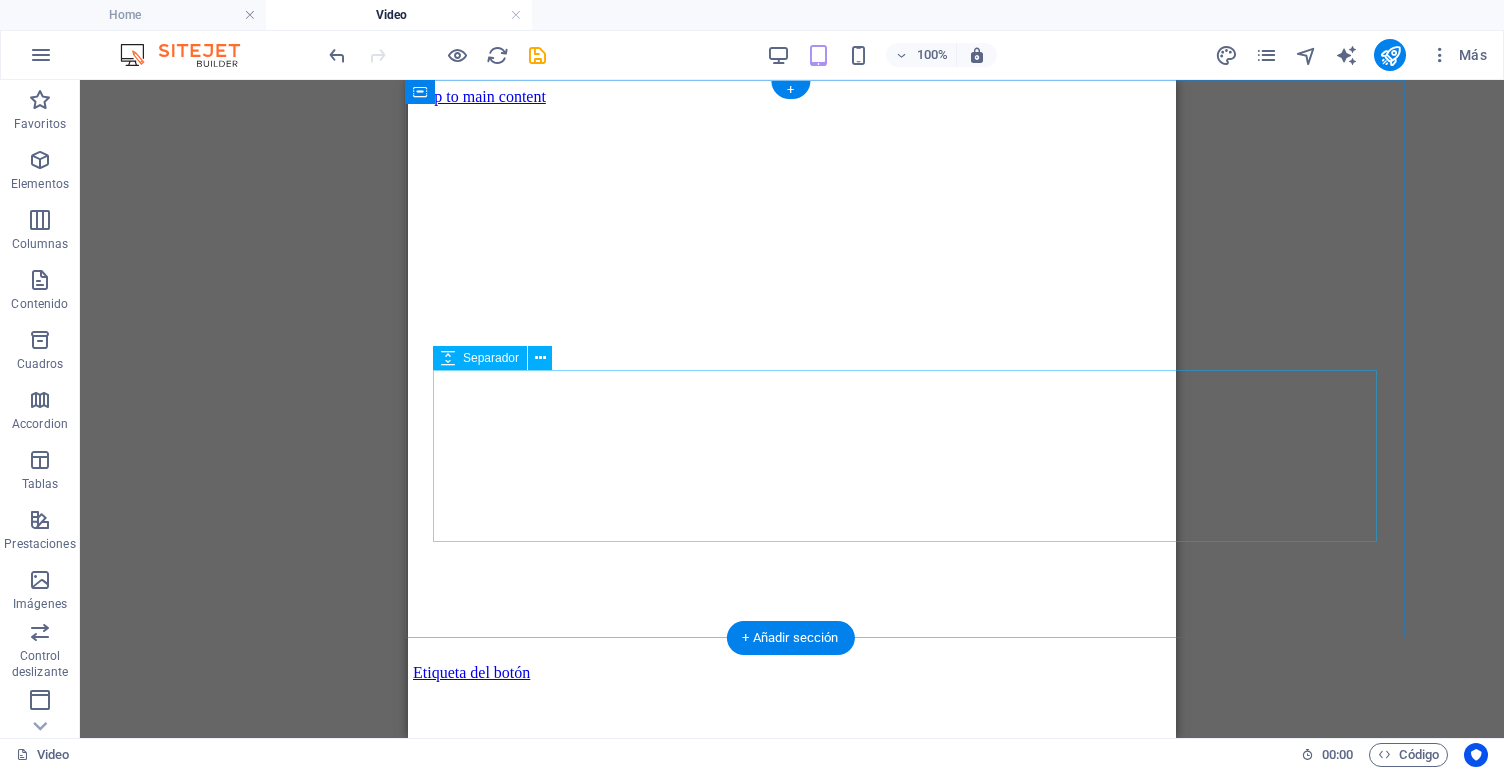 scroll, scrollTop: 0, scrollLeft: 5, axis: horizontal 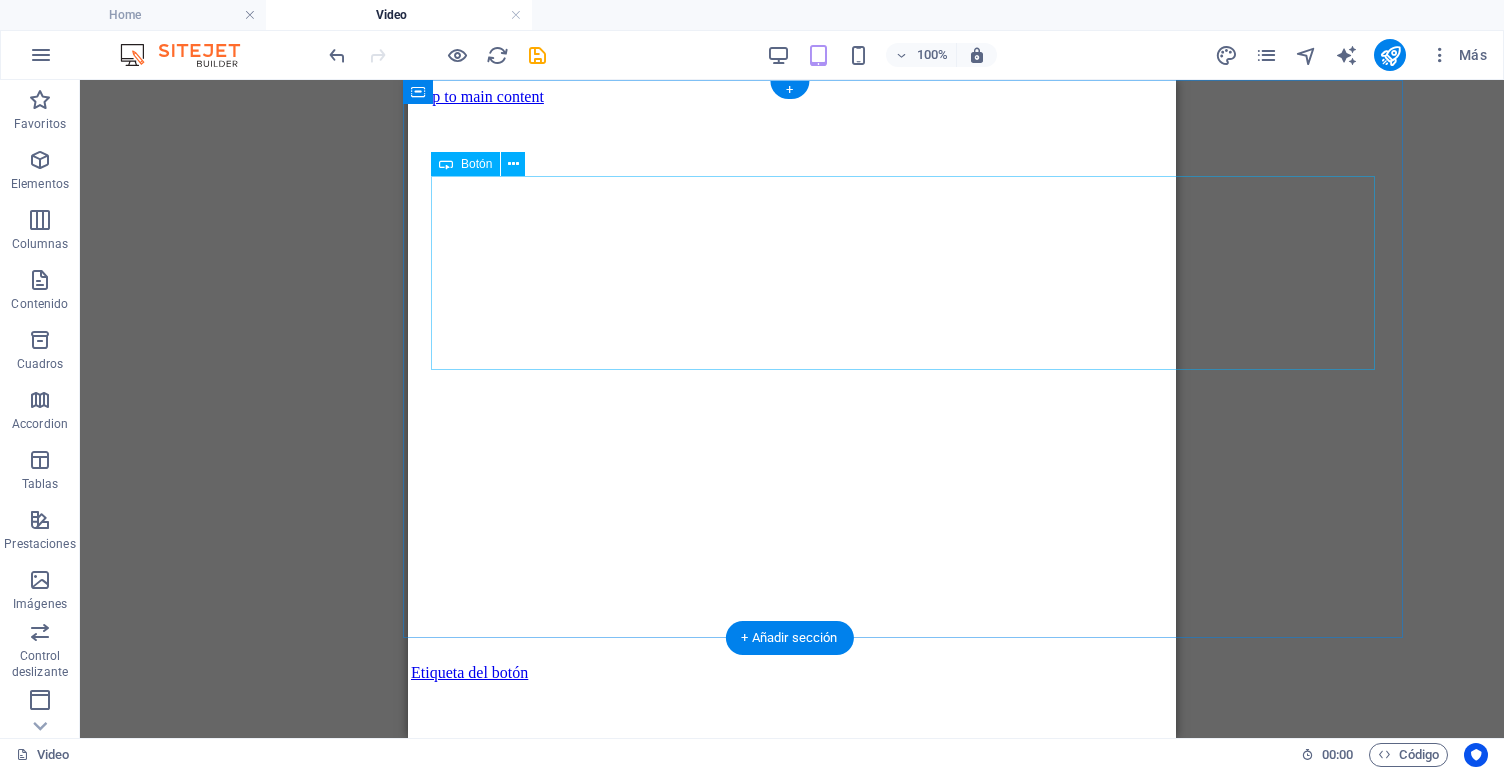 click on "Etiqueta del botón" at bounding box center (911, 673) 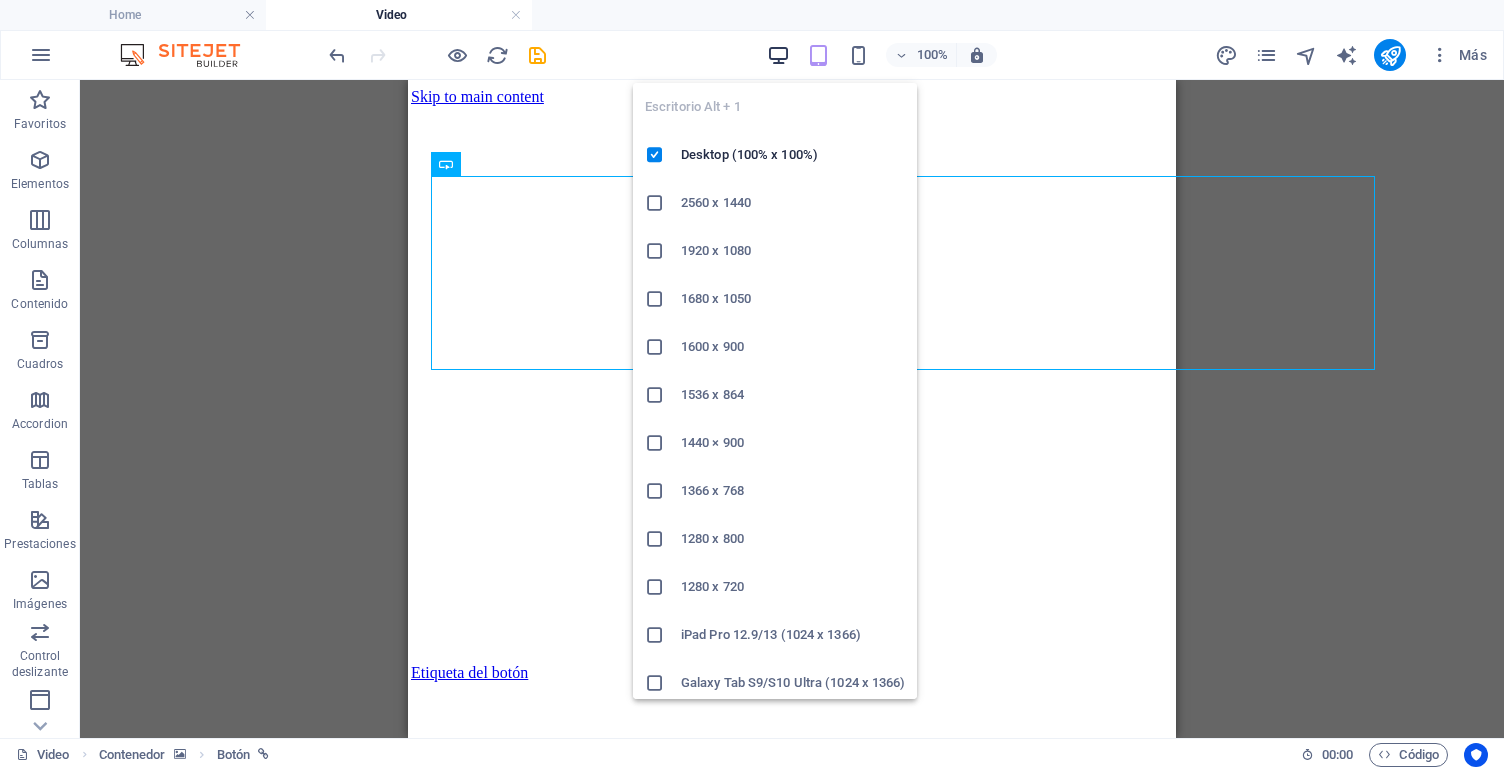 click at bounding box center (778, 55) 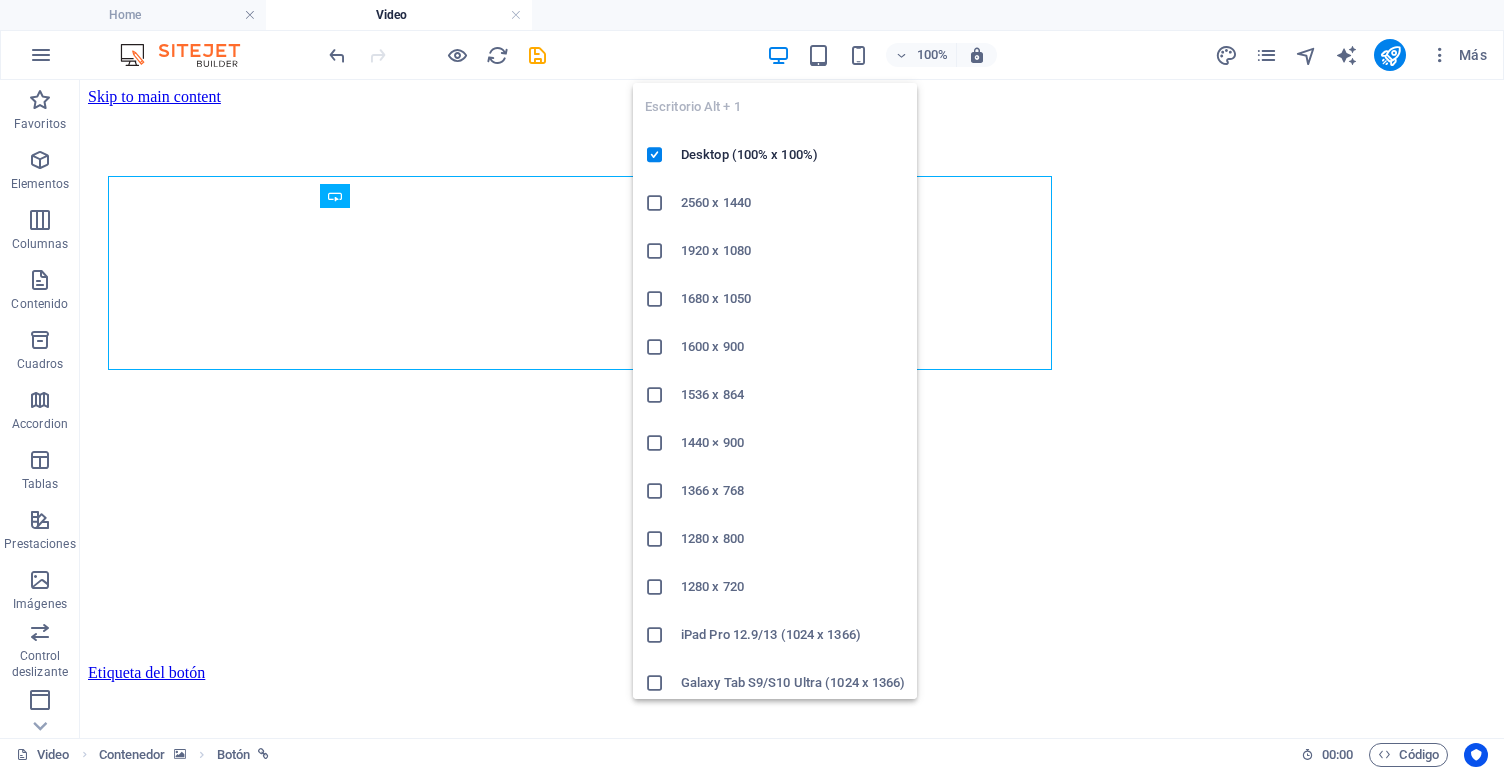 scroll, scrollTop: 0, scrollLeft: 0, axis: both 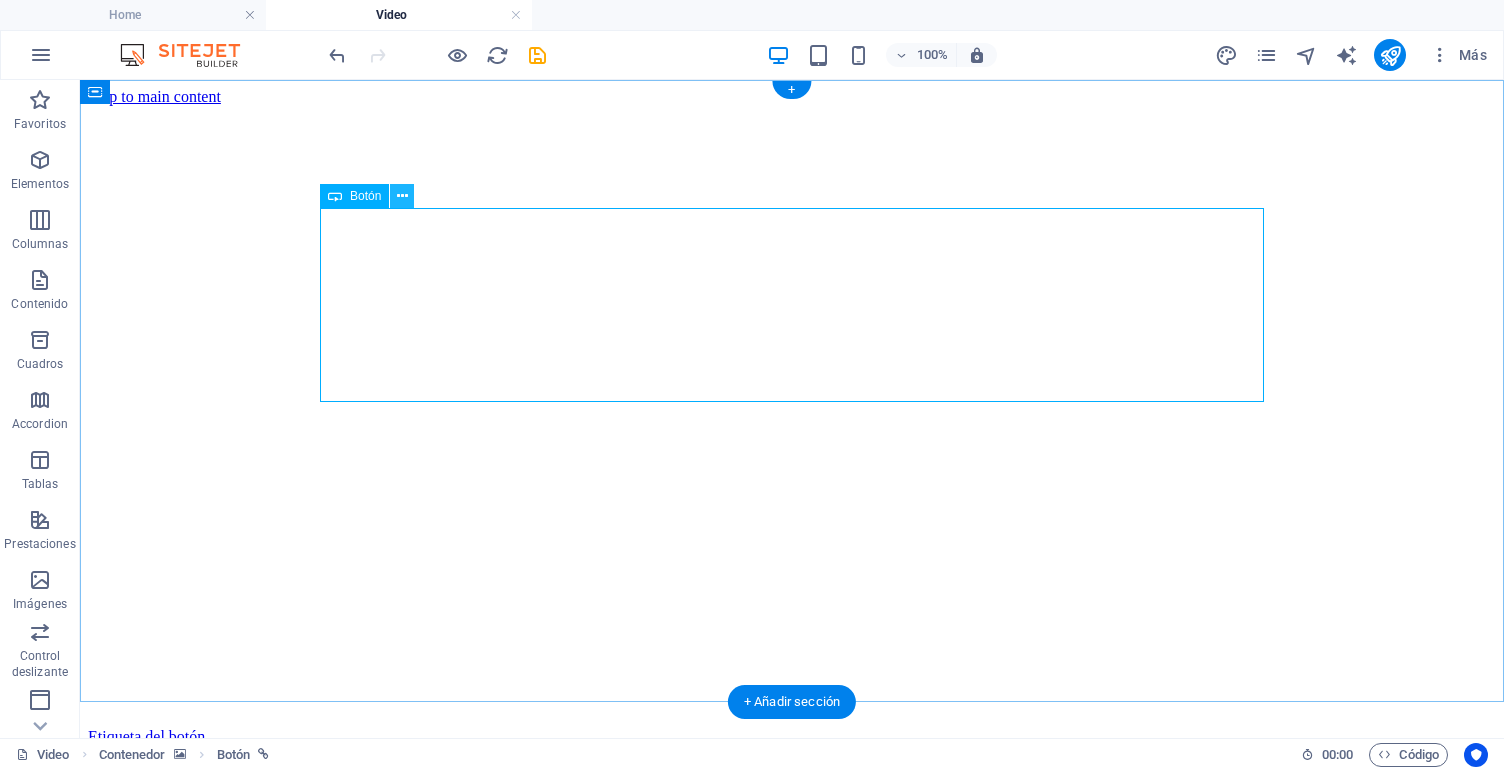 click at bounding box center [402, 196] 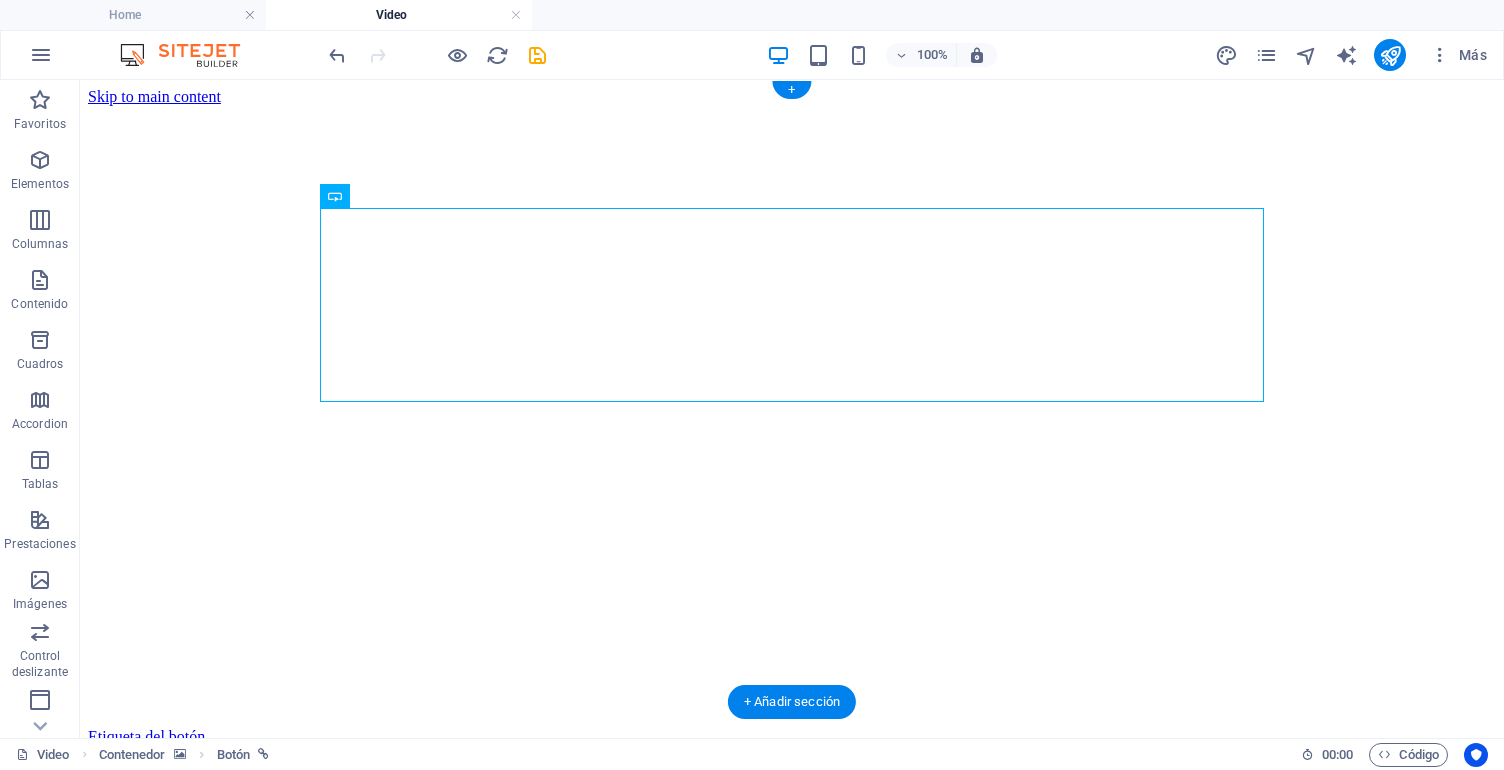 click at bounding box center (792, 106) 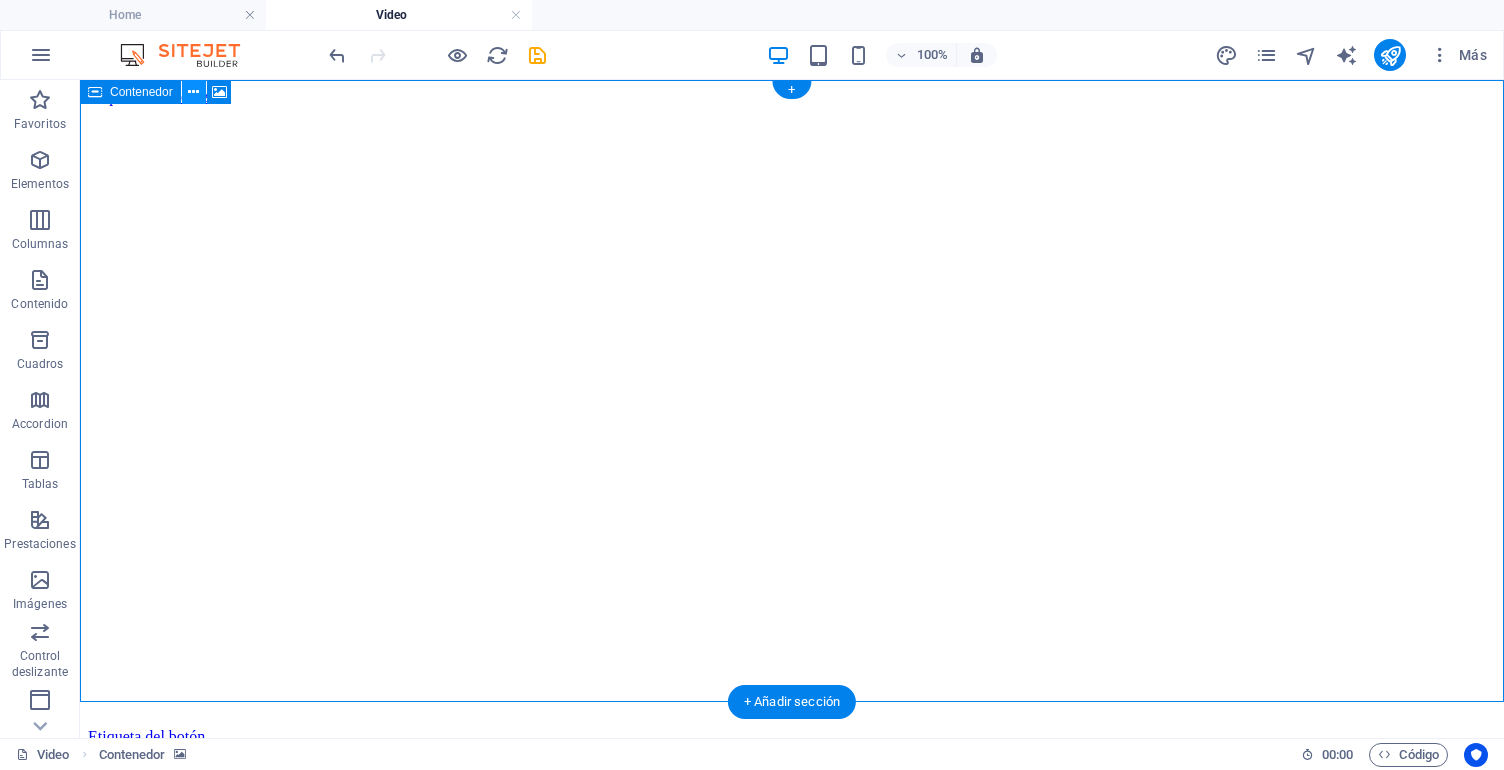 click at bounding box center [193, 92] 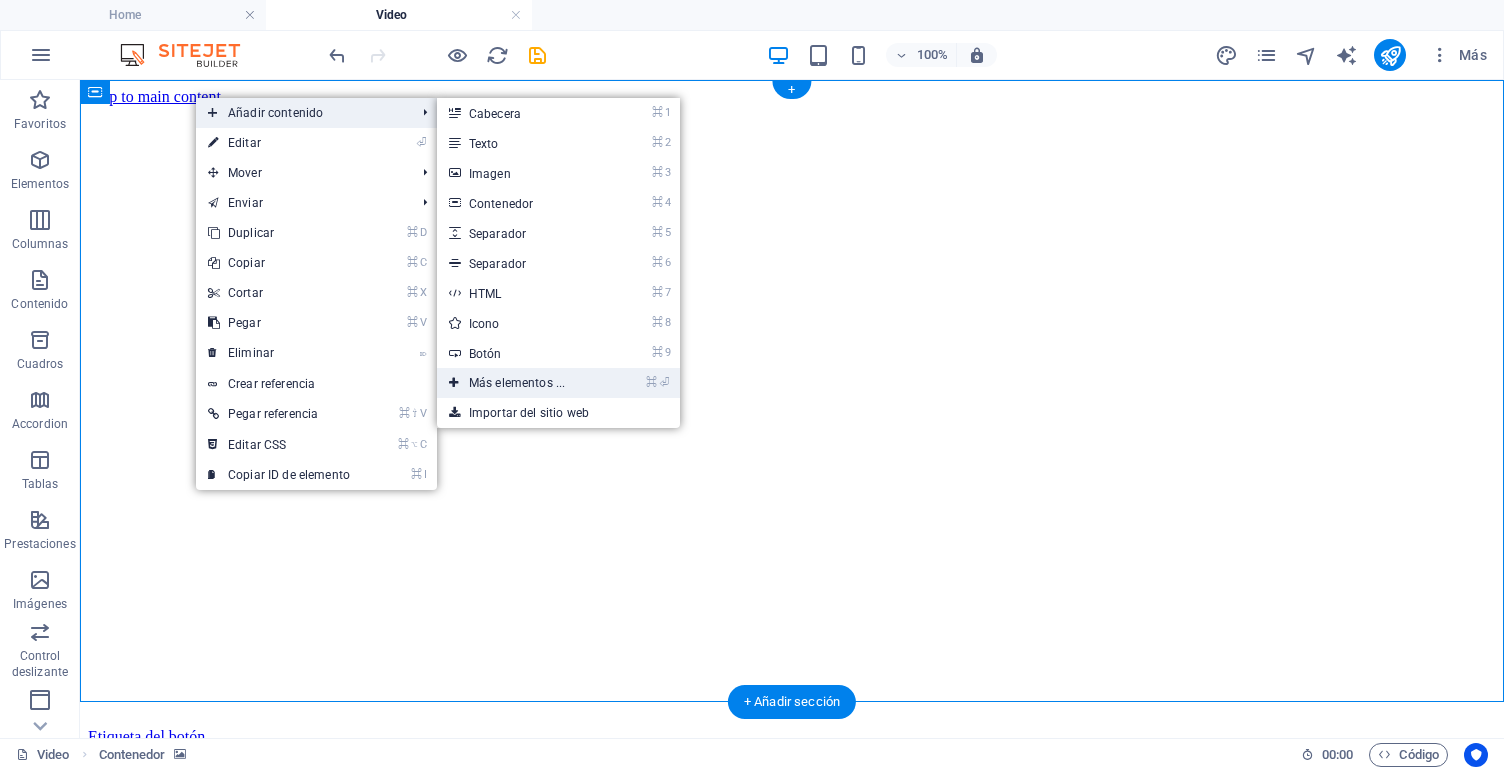 click on "⌘ ⏎  Más elementos ..." at bounding box center [521, 383] 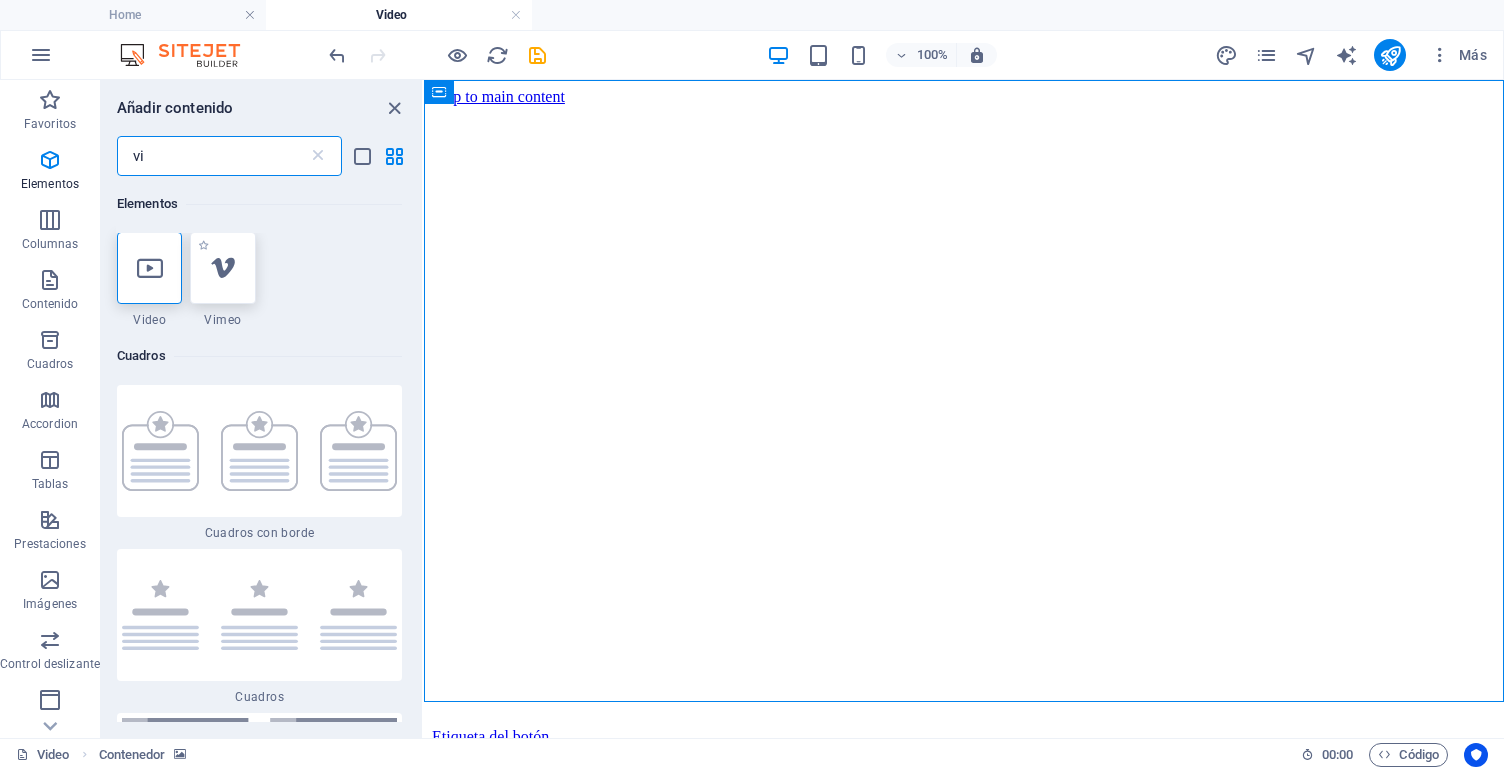 scroll, scrollTop: 0, scrollLeft: 0, axis: both 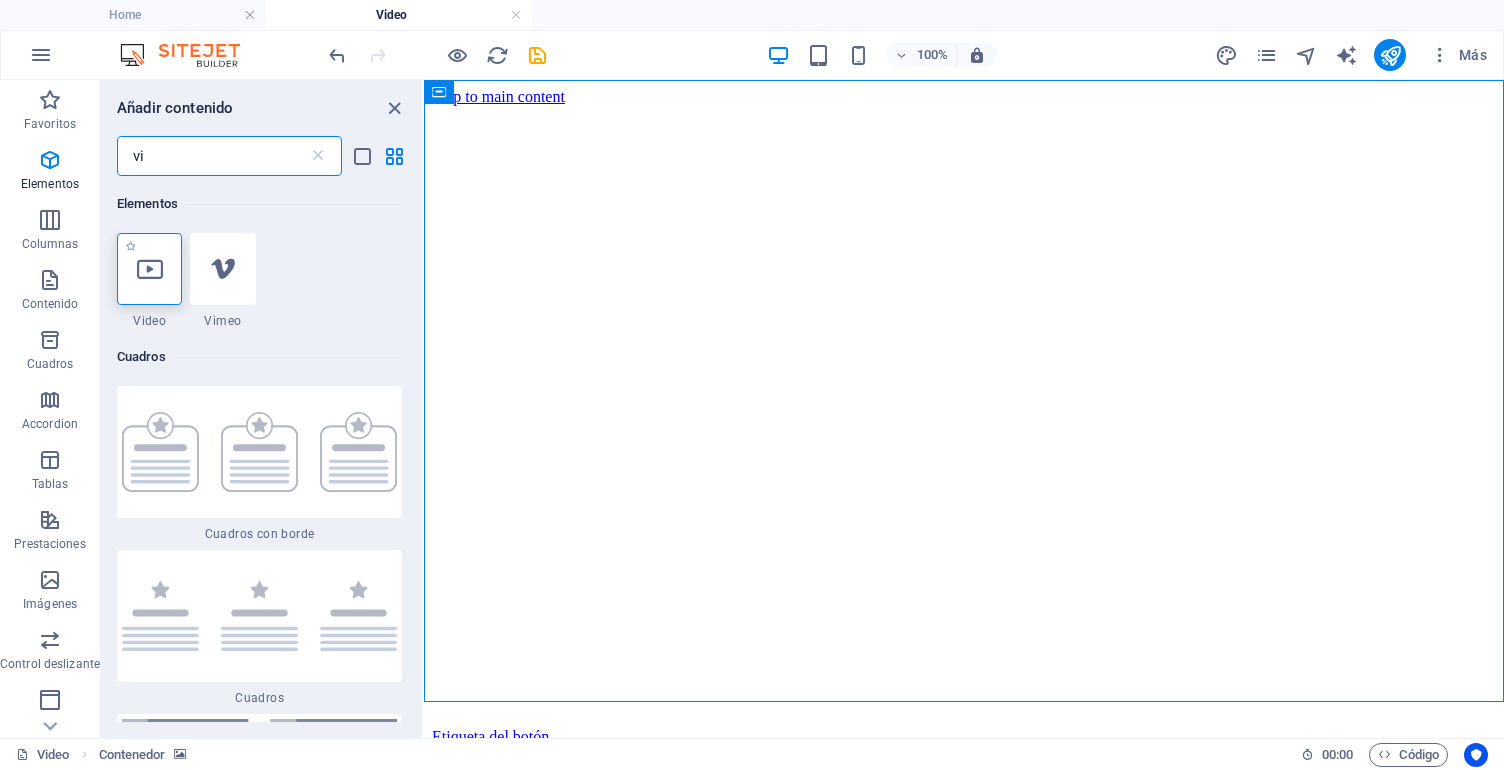 type on "vi" 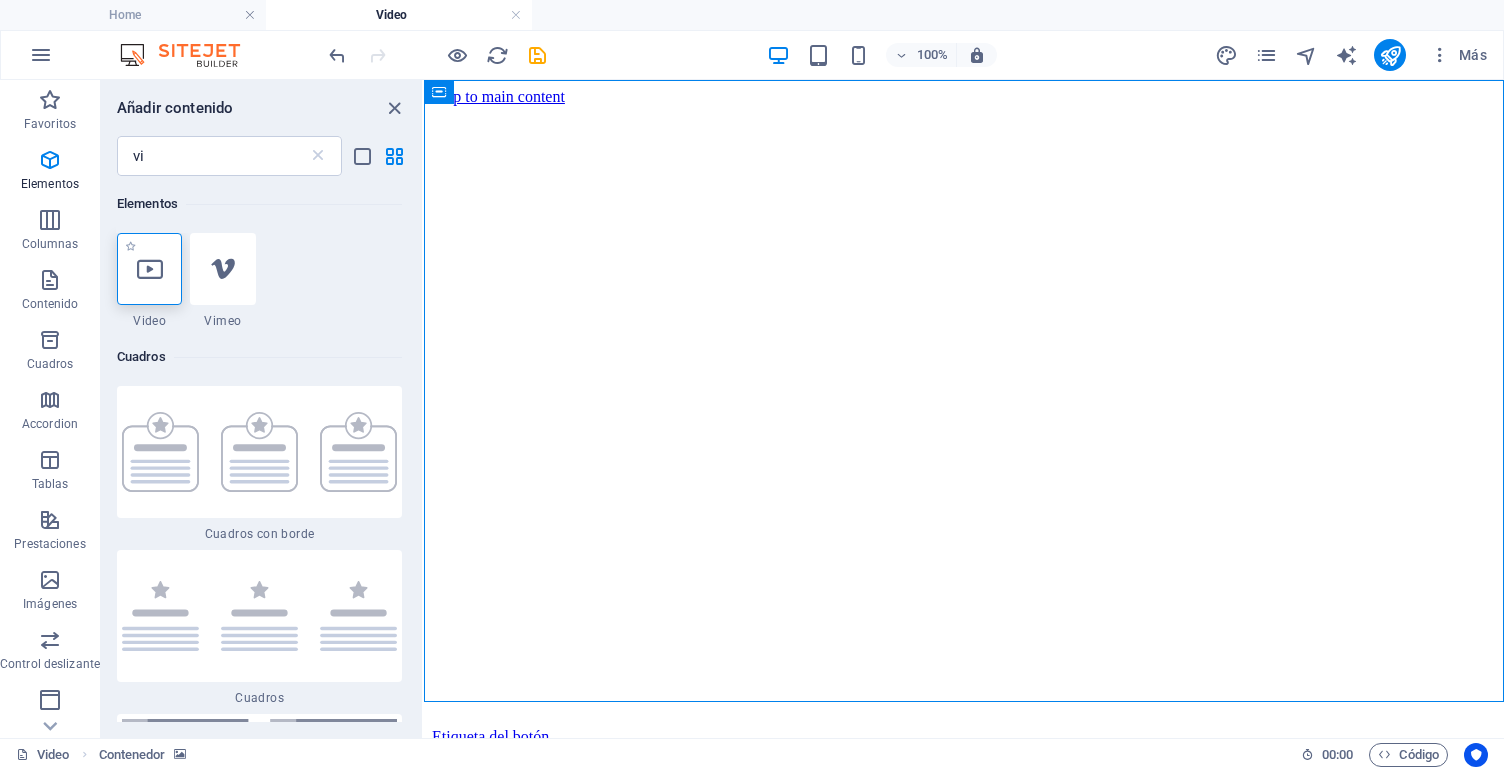 click at bounding box center (149, 269) 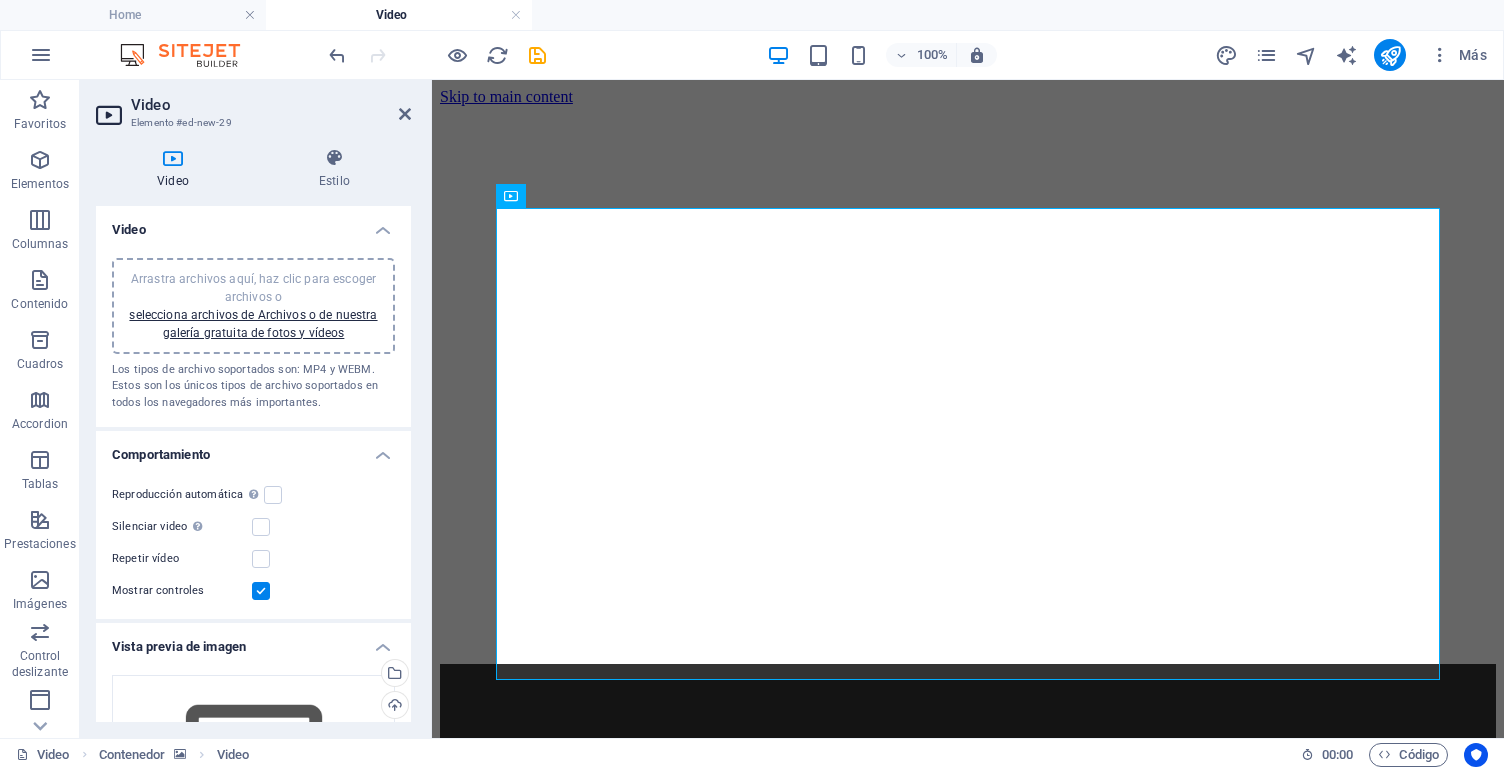 click on "Vista previa de imagen" at bounding box center [253, 641] 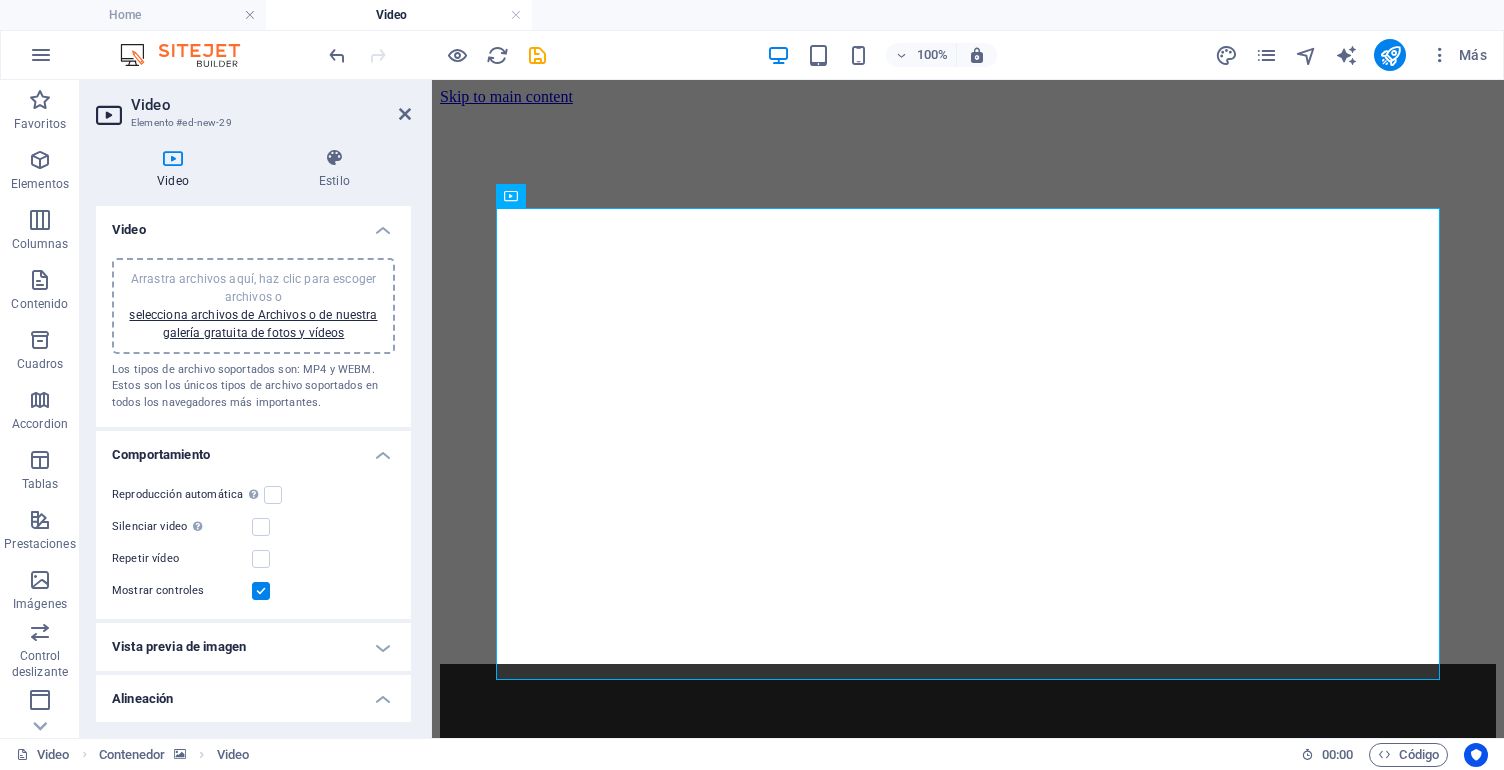 click on "Video" at bounding box center (253, 224) 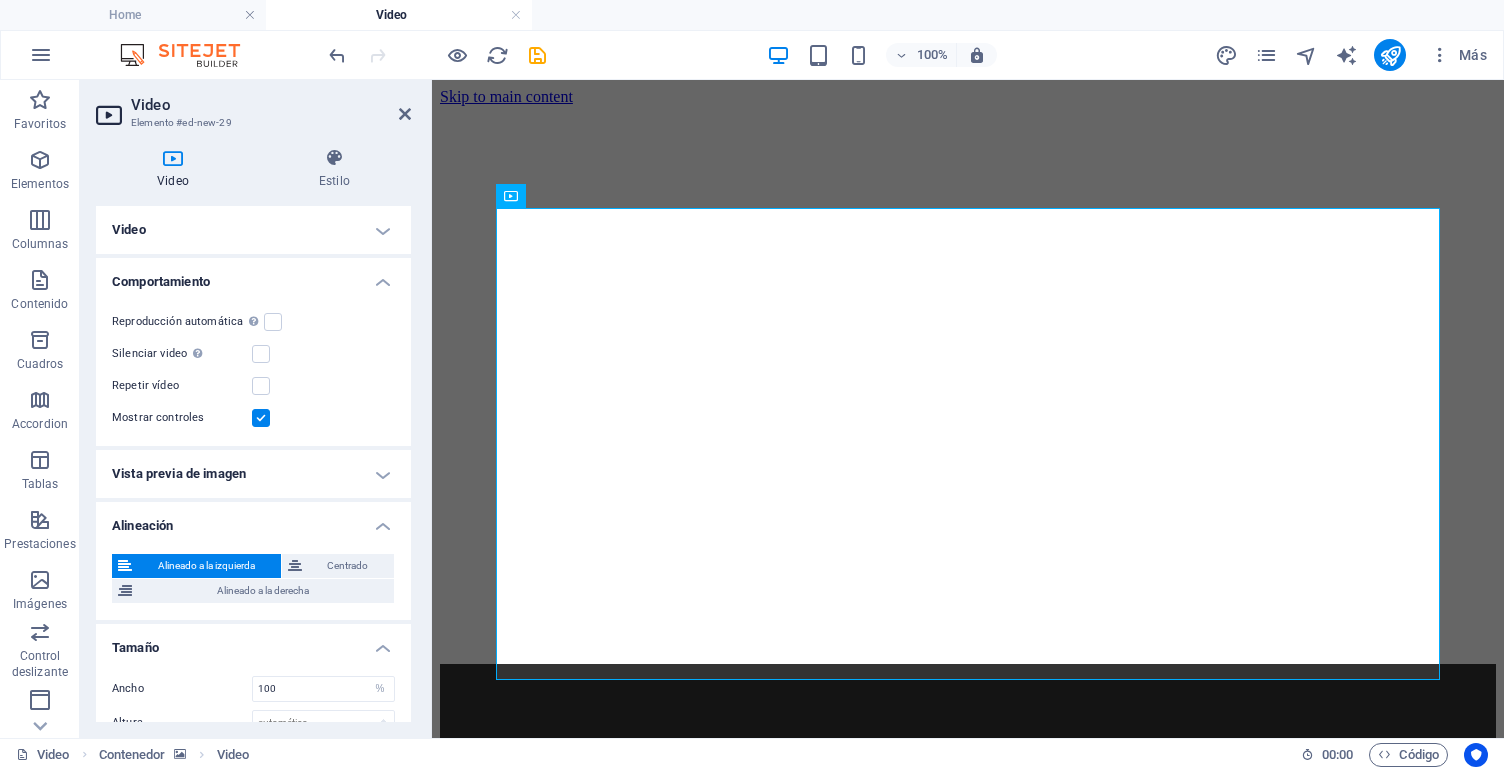 click on "Video" at bounding box center (253, 230) 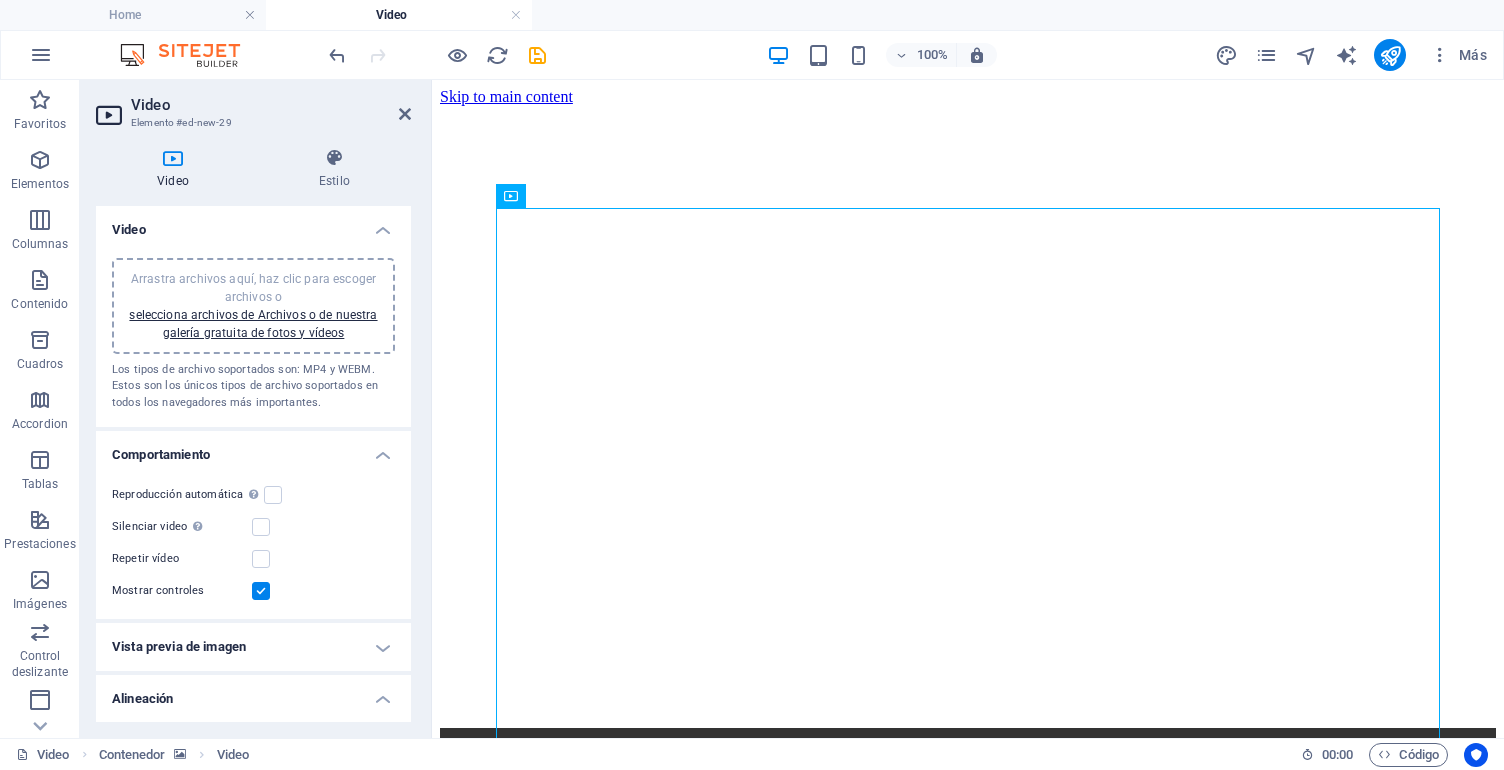 click on "Video" at bounding box center (253, 224) 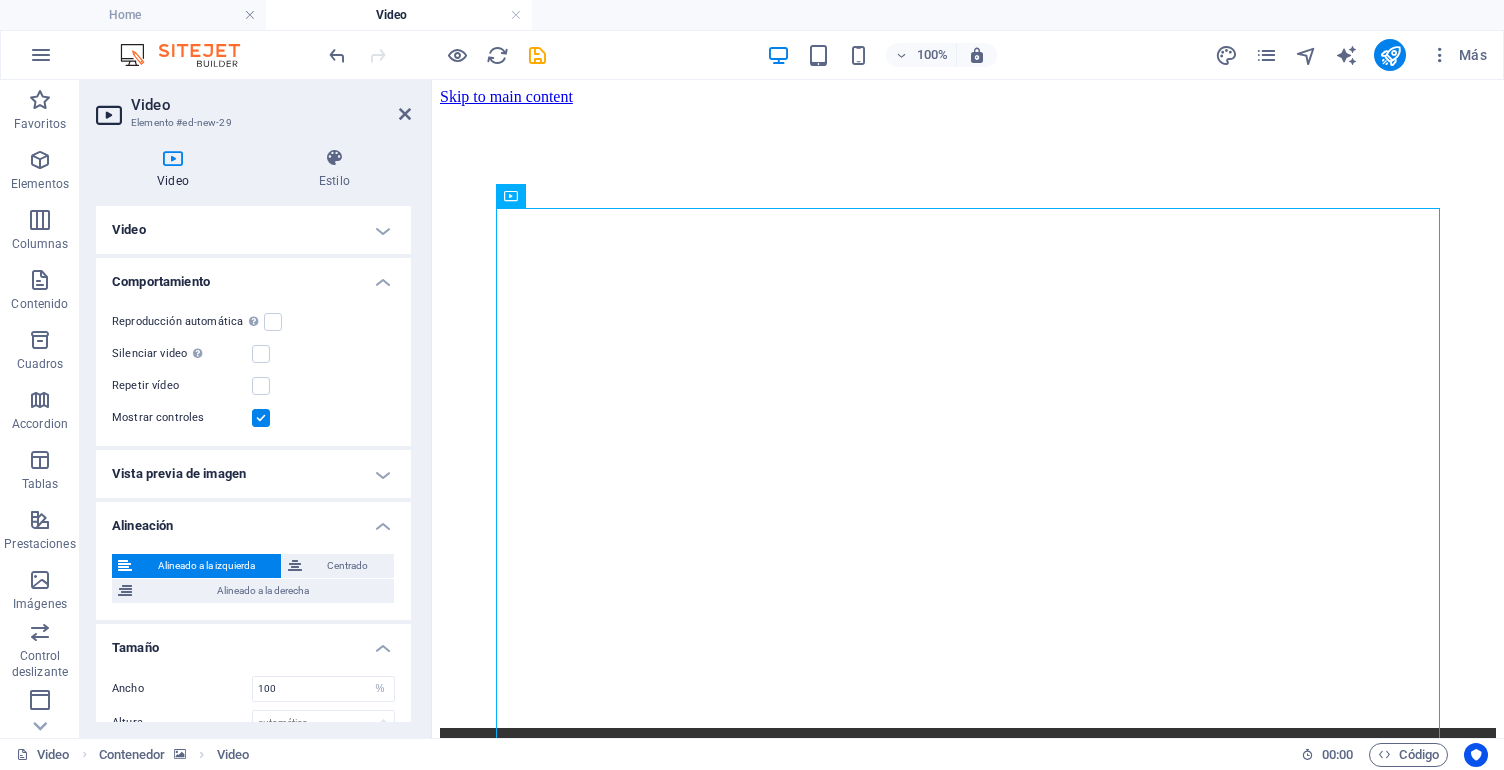 click on "Comportamiento" at bounding box center [253, 276] 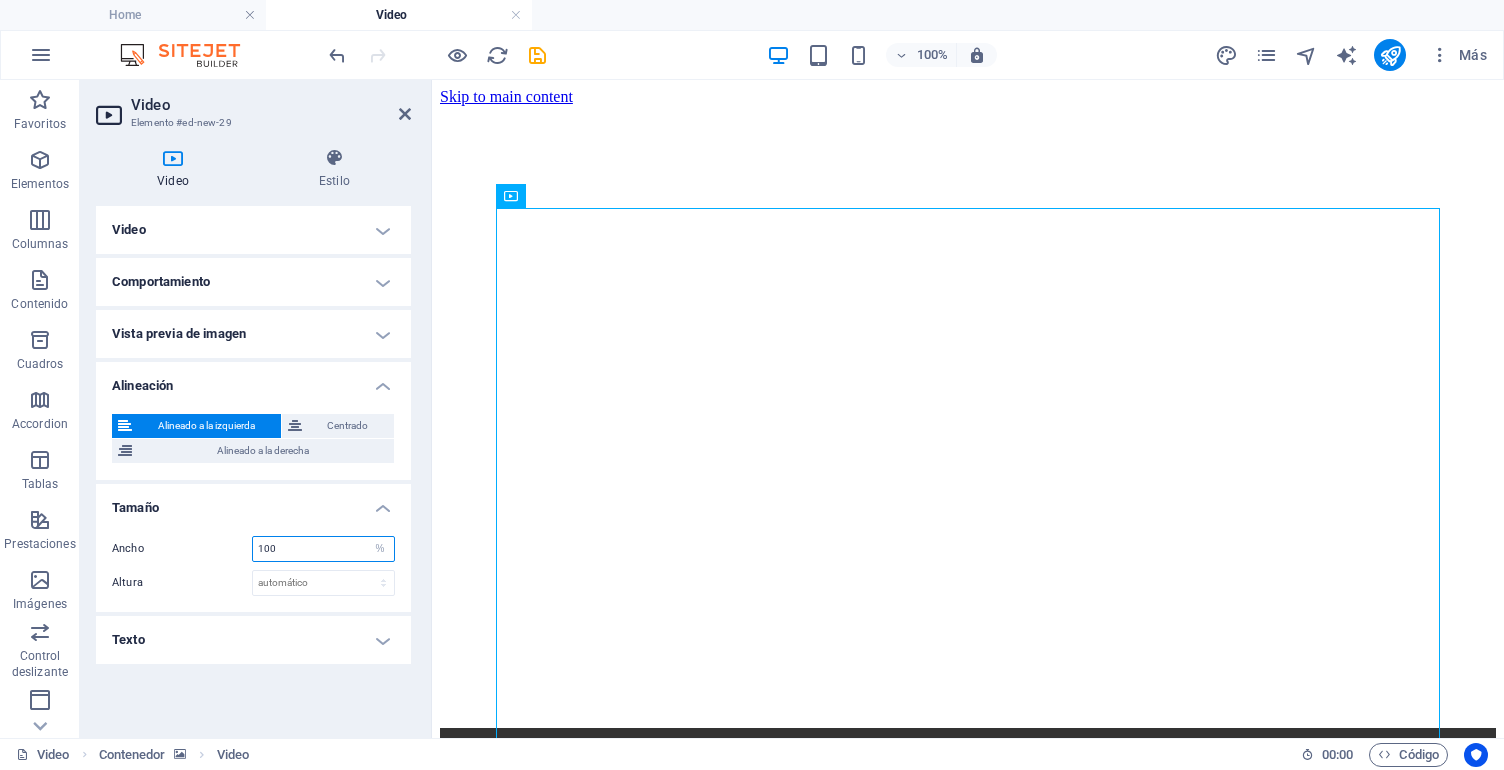 drag, startPoint x: 279, startPoint y: 551, endPoint x: 315, endPoint y: 548, distance: 36.124783 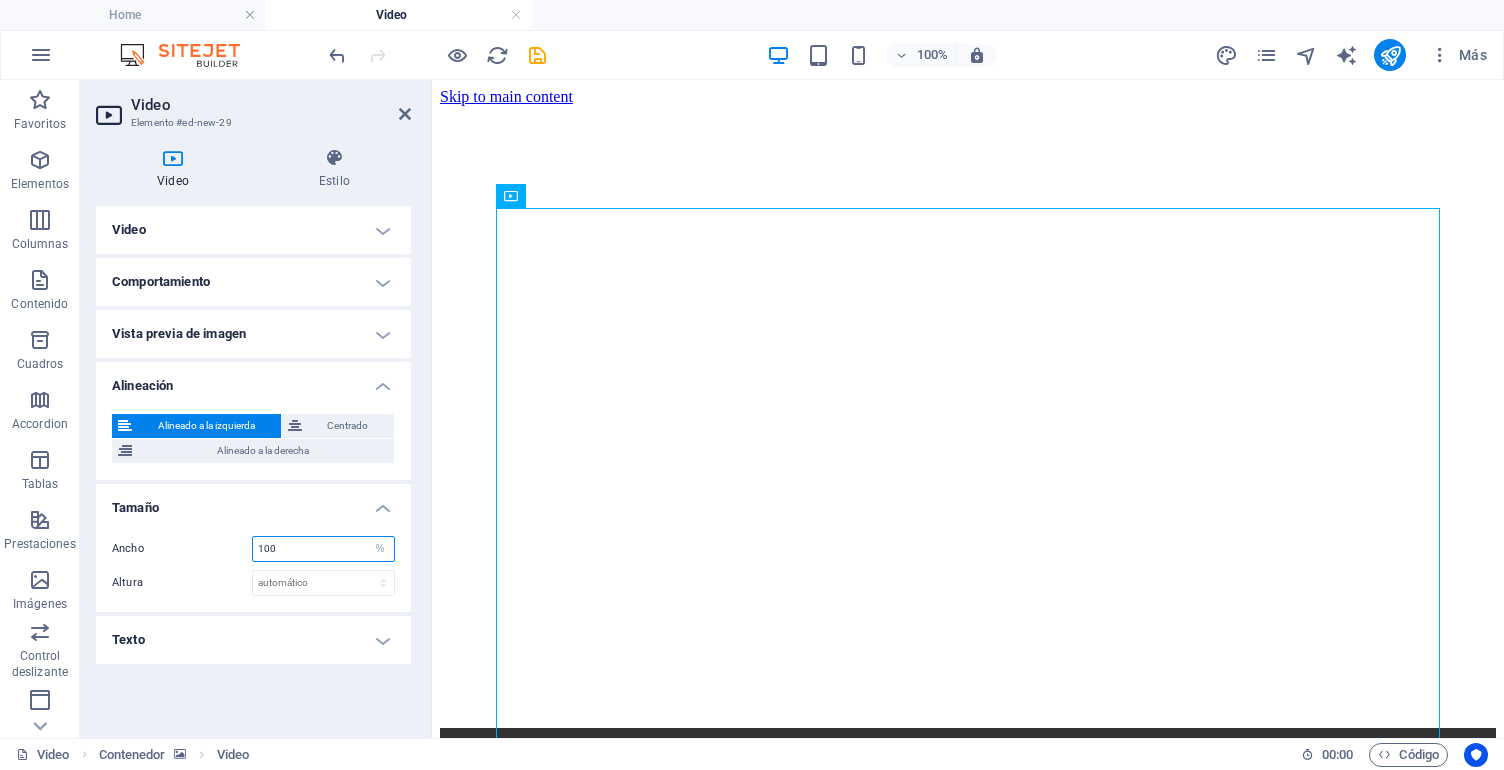 click on "100" at bounding box center (323, 549) 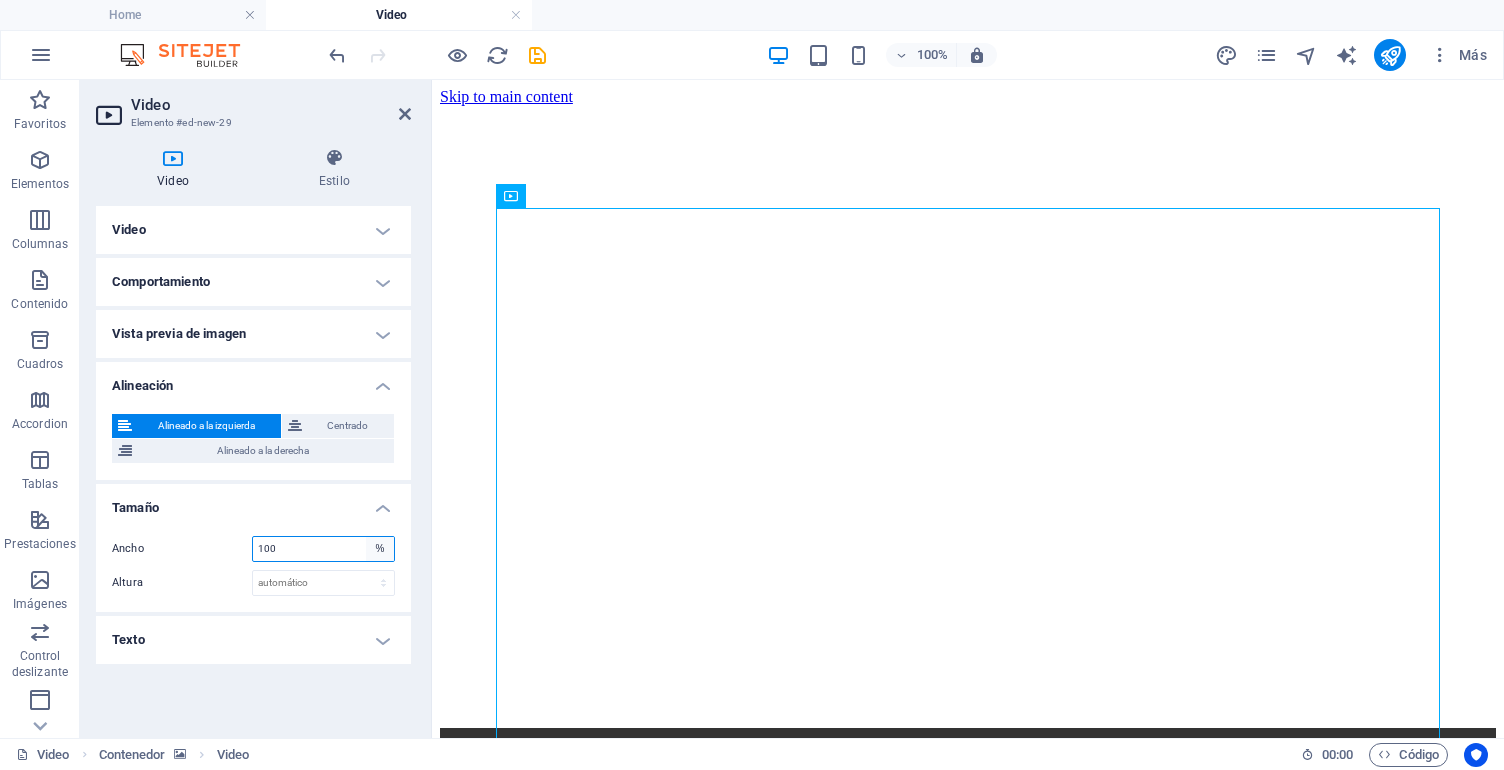 select on "px" 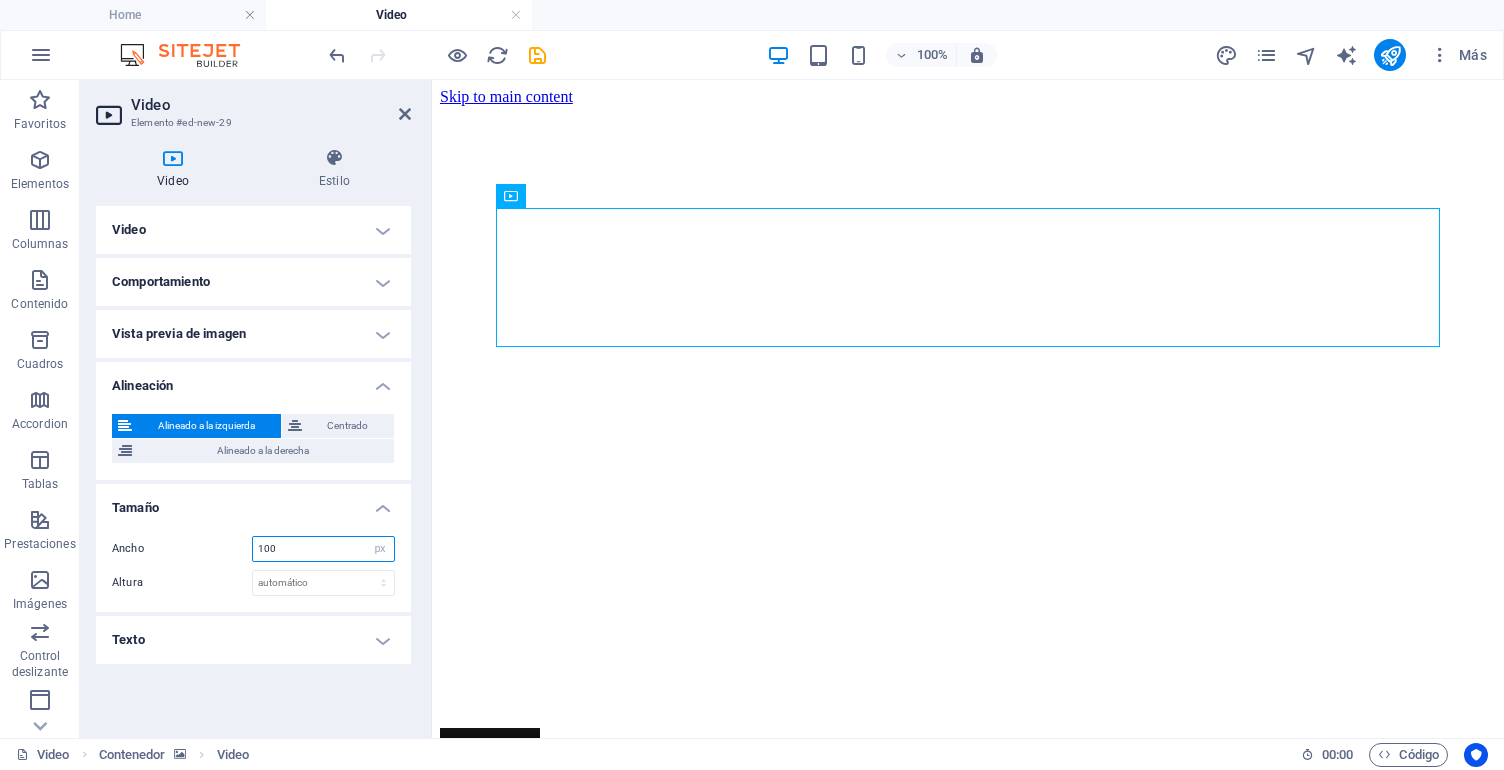 drag, startPoint x: 315, startPoint y: 553, endPoint x: 252, endPoint y: 547, distance: 63.28507 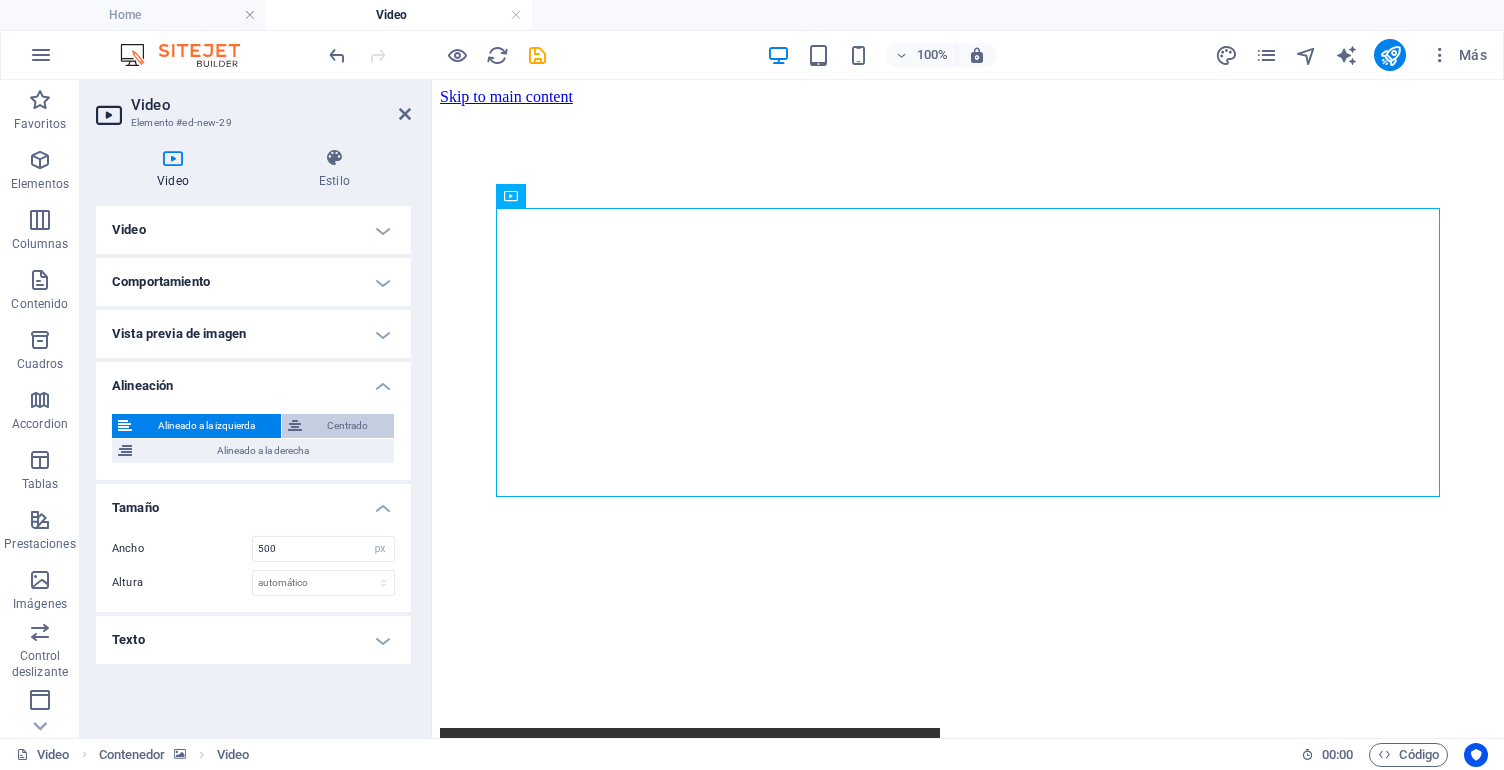 click at bounding box center [295, 426] 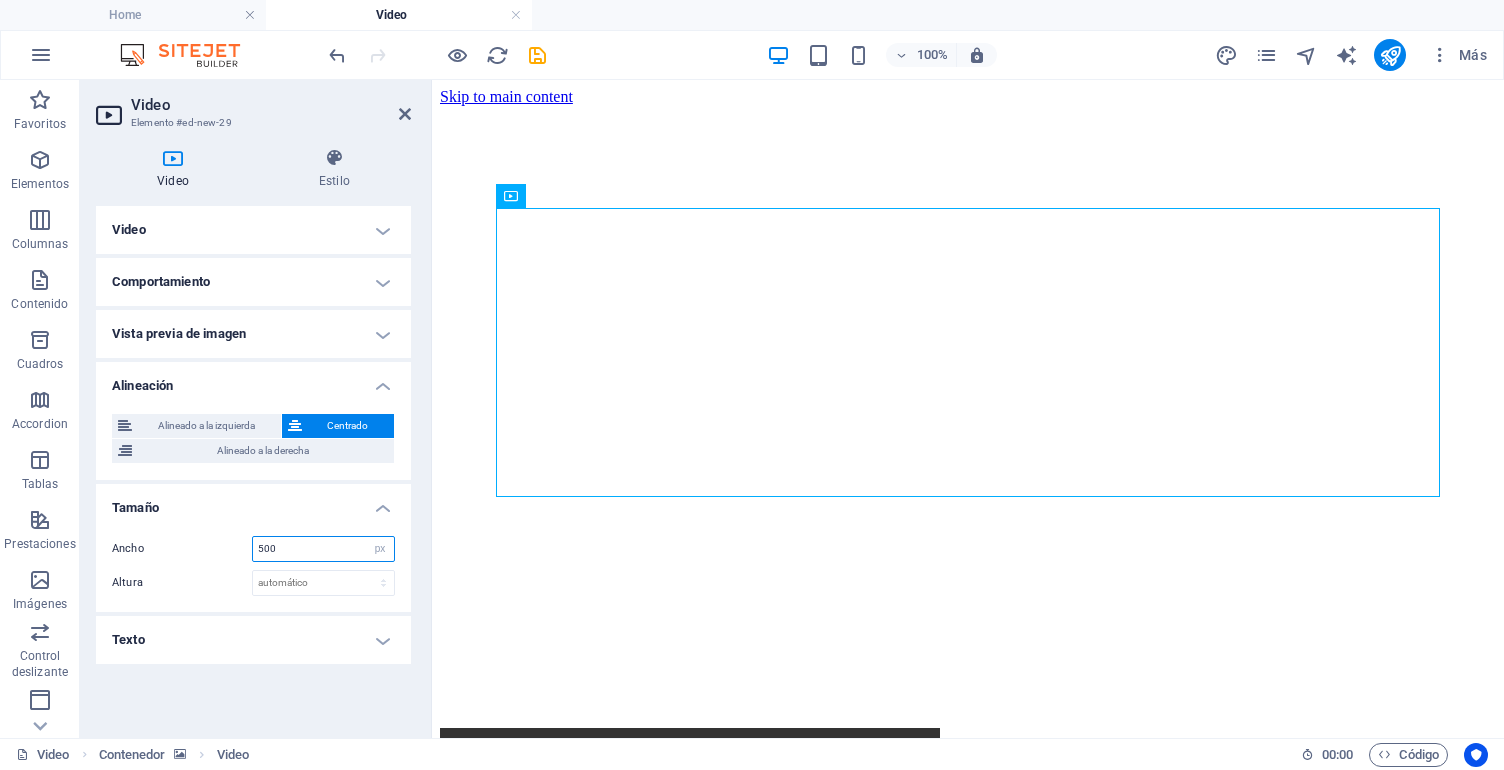 drag, startPoint x: 287, startPoint y: 544, endPoint x: 254, endPoint y: 547, distance: 33.13608 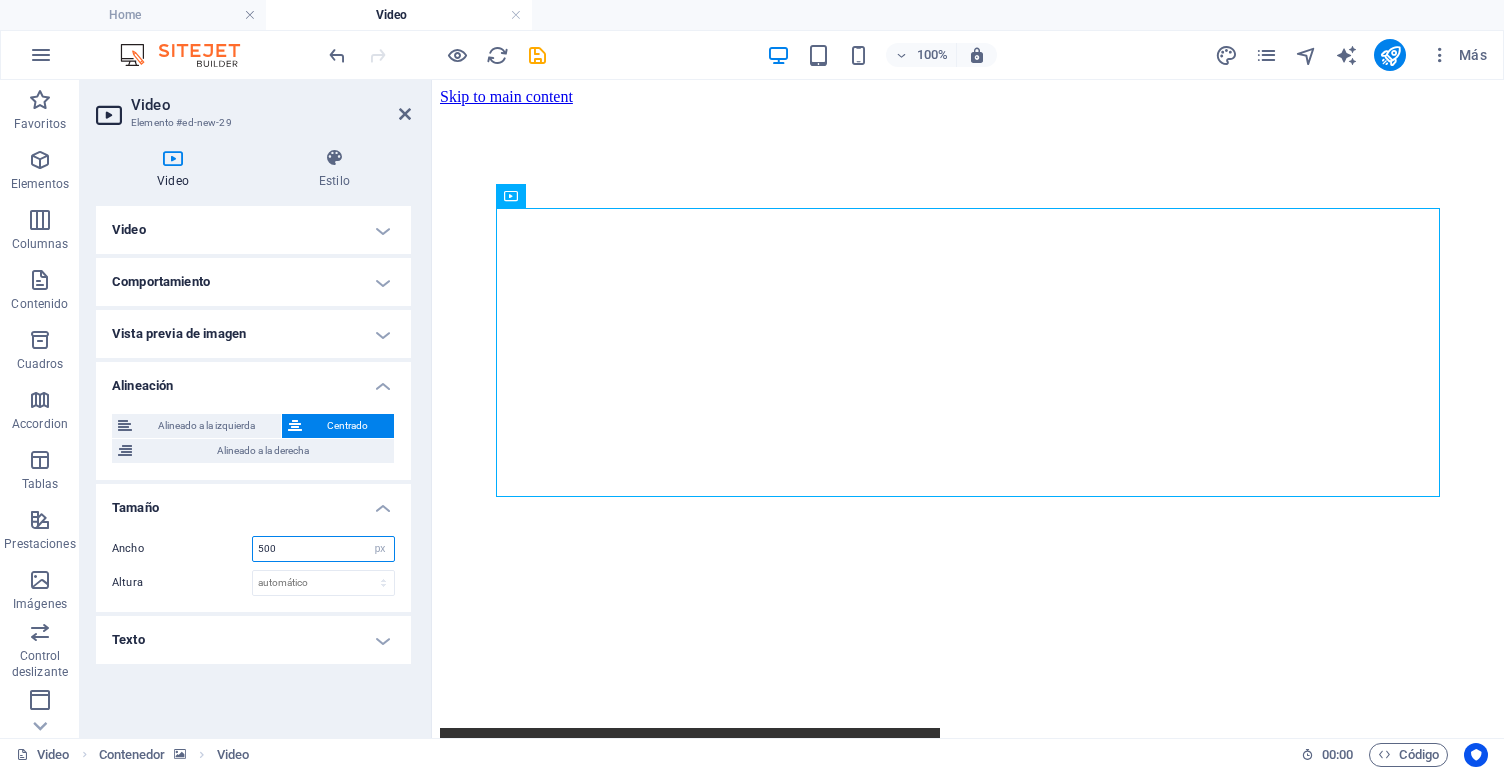 click on "500" at bounding box center [323, 549] 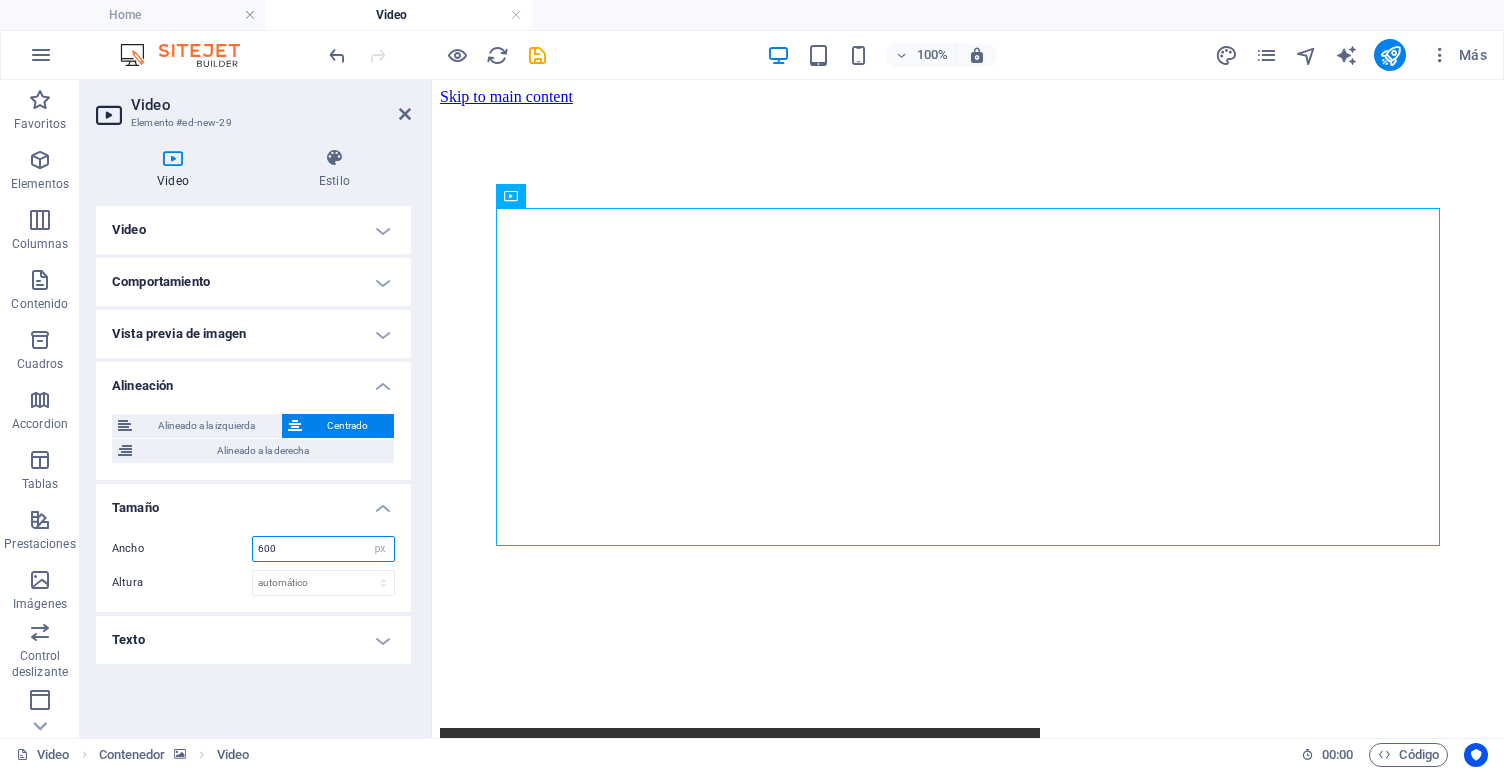 drag, startPoint x: 276, startPoint y: 548, endPoint x: 250, endPoint y: 550, distance: 26.076809 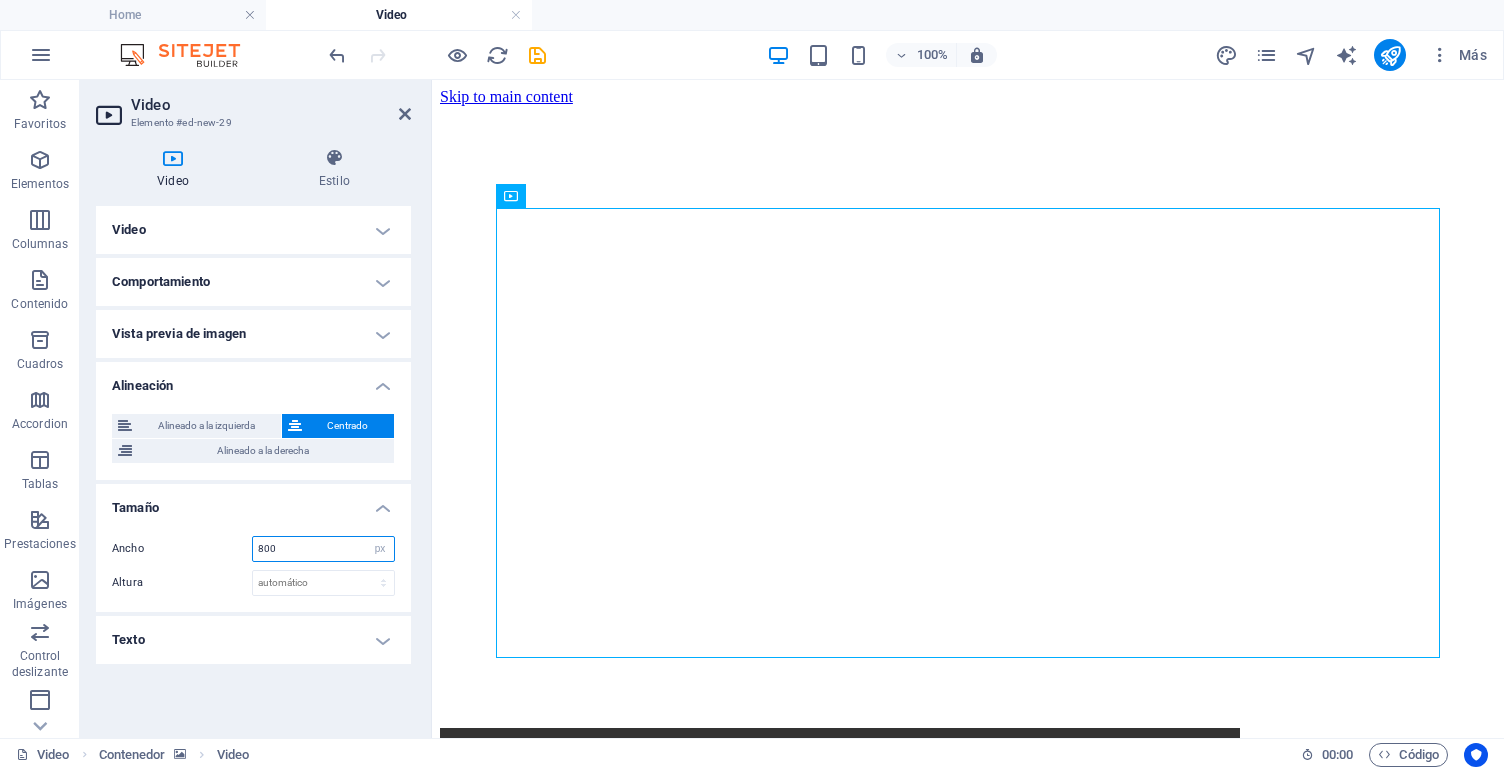 drag, startPoint x: 265, startPoint y: 546, endPoint x: 251, endPoint y: 547, distance: 14.035668 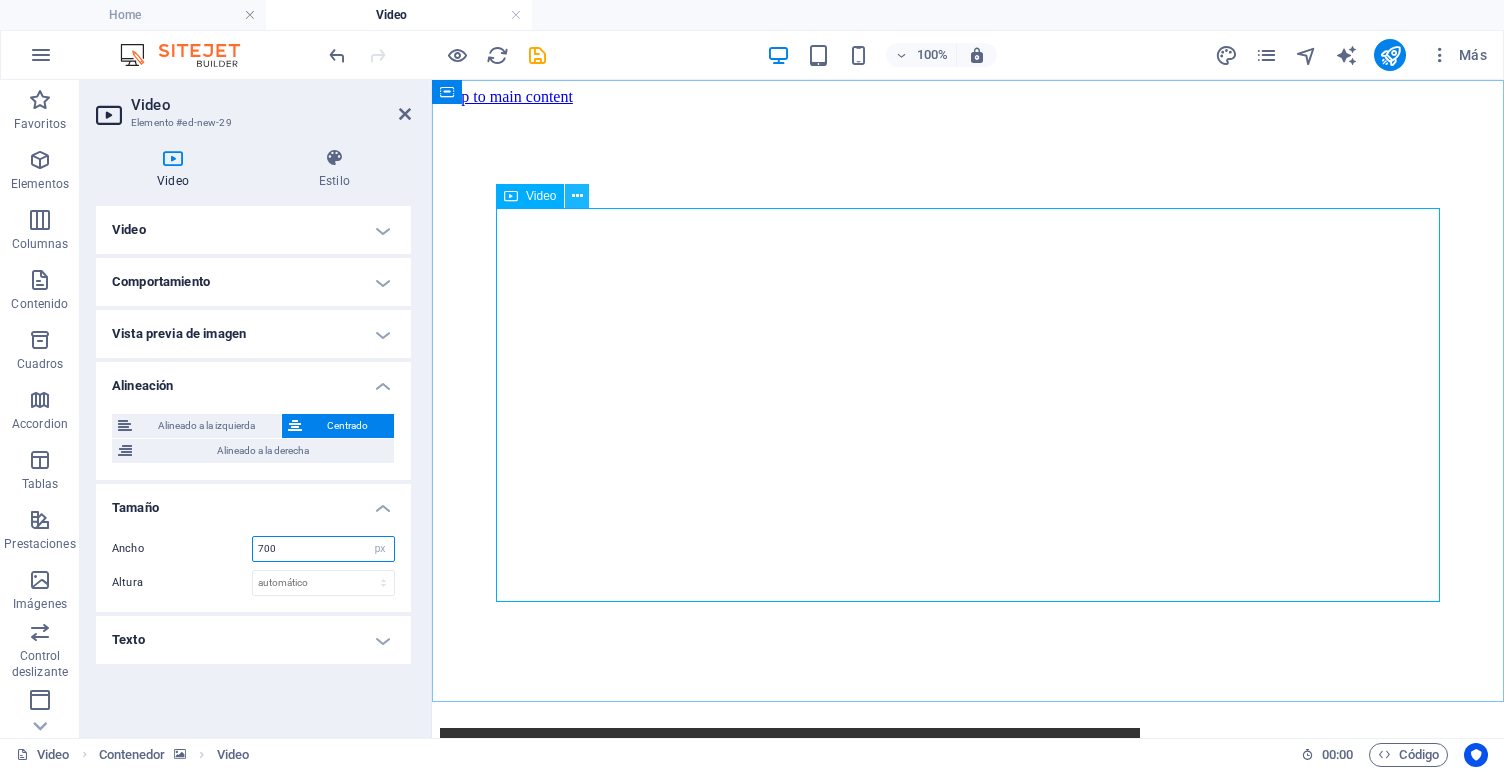 type on "700" 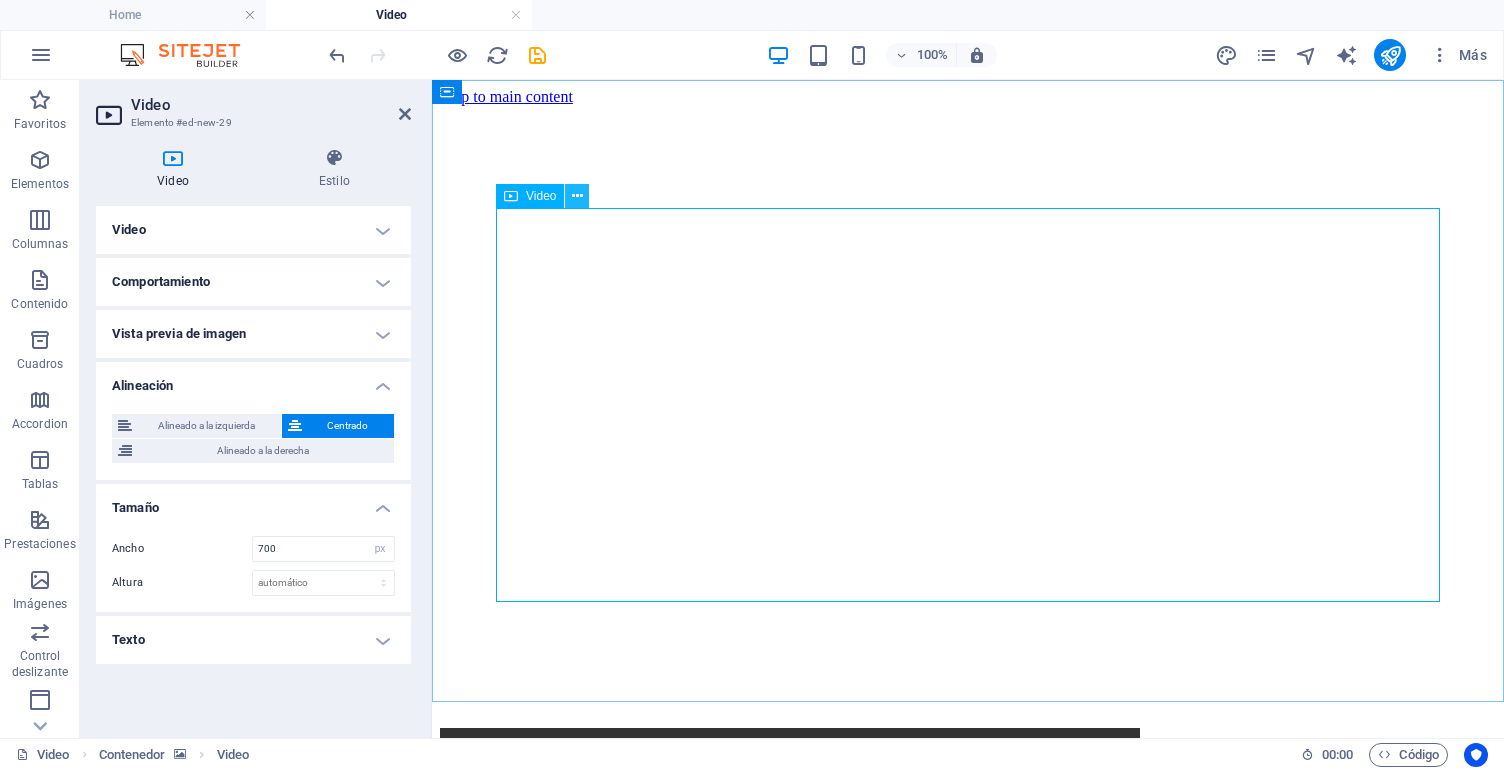 click at bounding box center [577, 196] 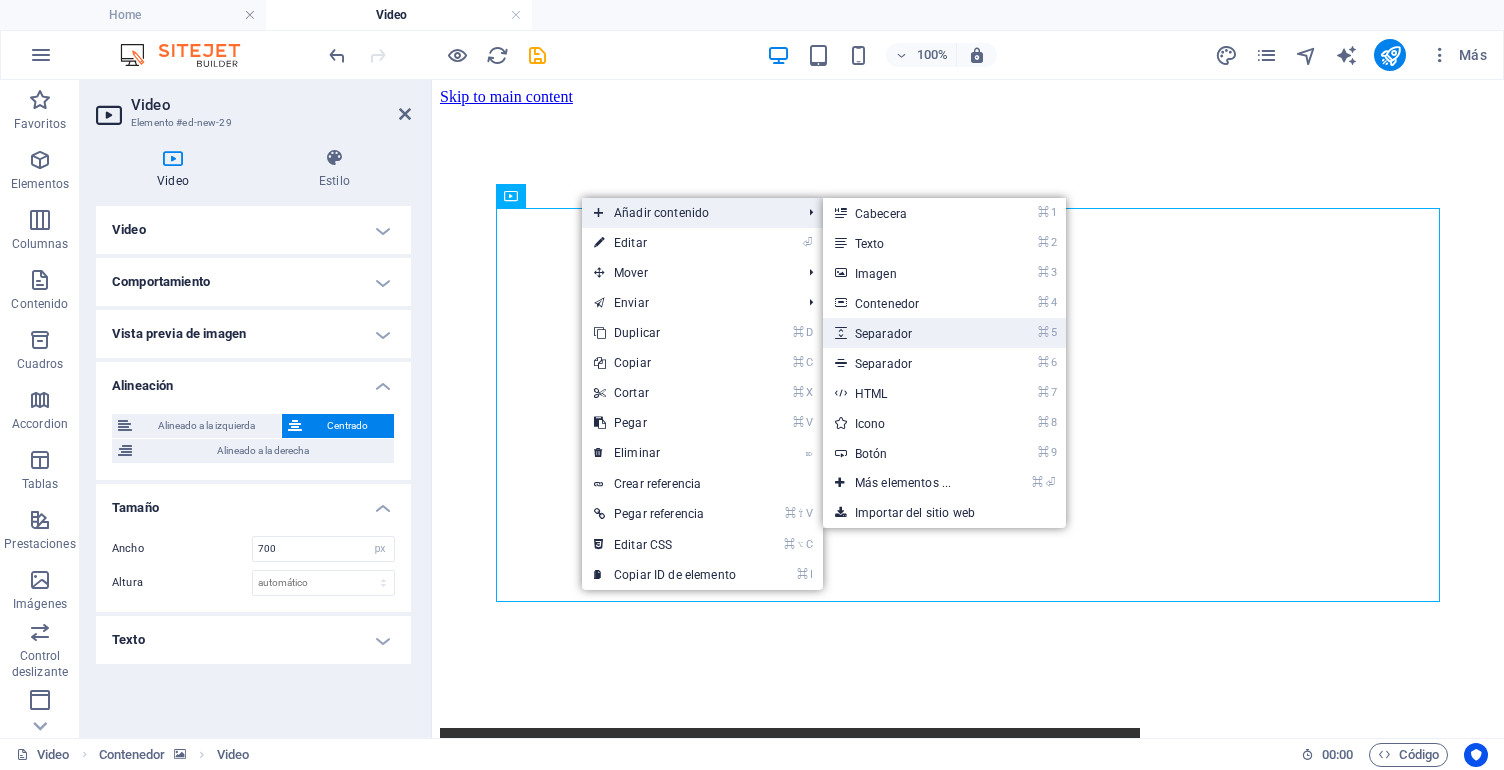 click on "⌘ 5  Separador" at bounding box center (907, 333) 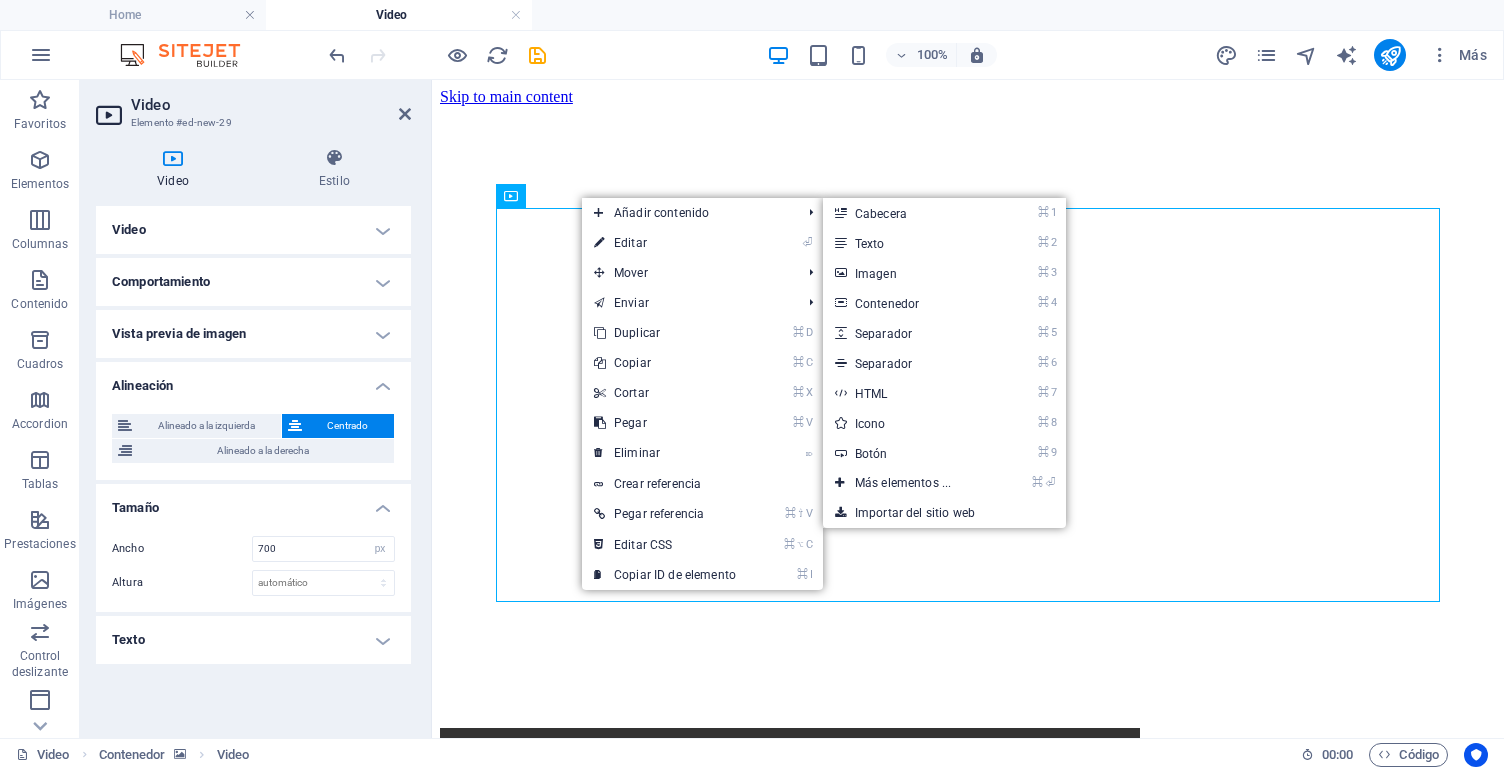 select on "px" 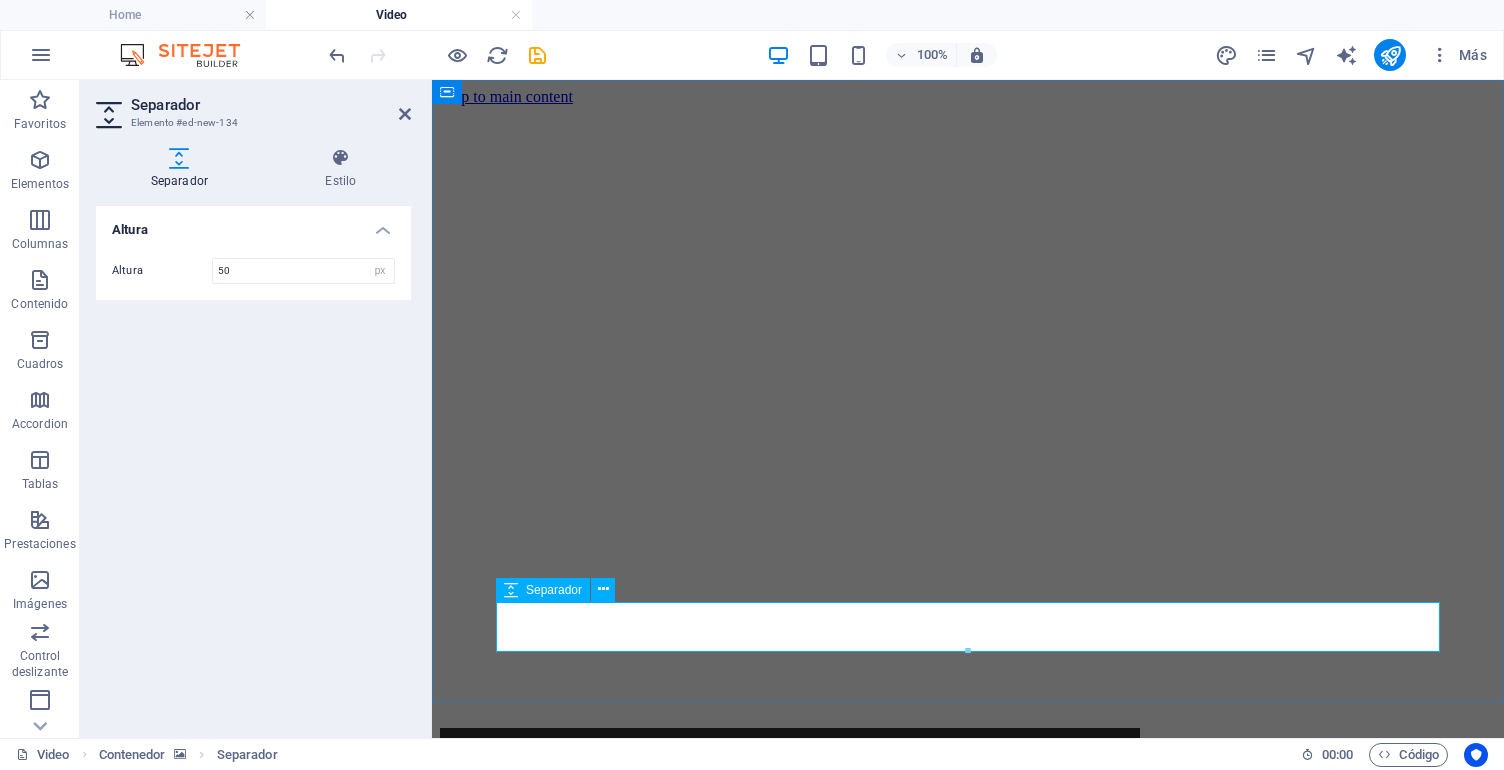 click at bounding box center (968, 1107) 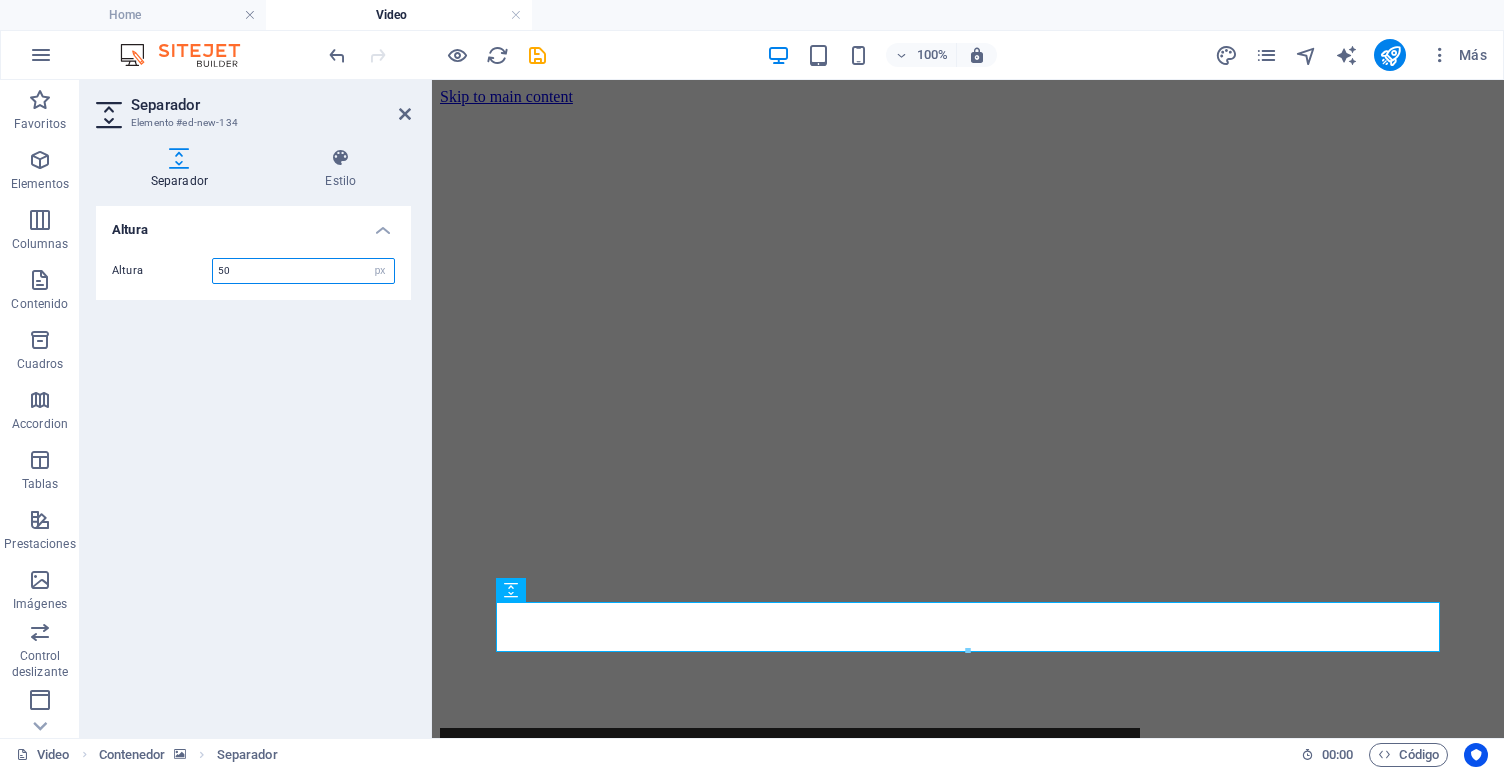 drag, startPoint x: 230, startPoint y: 267, endPoint x: 209, endPoint y: 269, distance: 21.095022 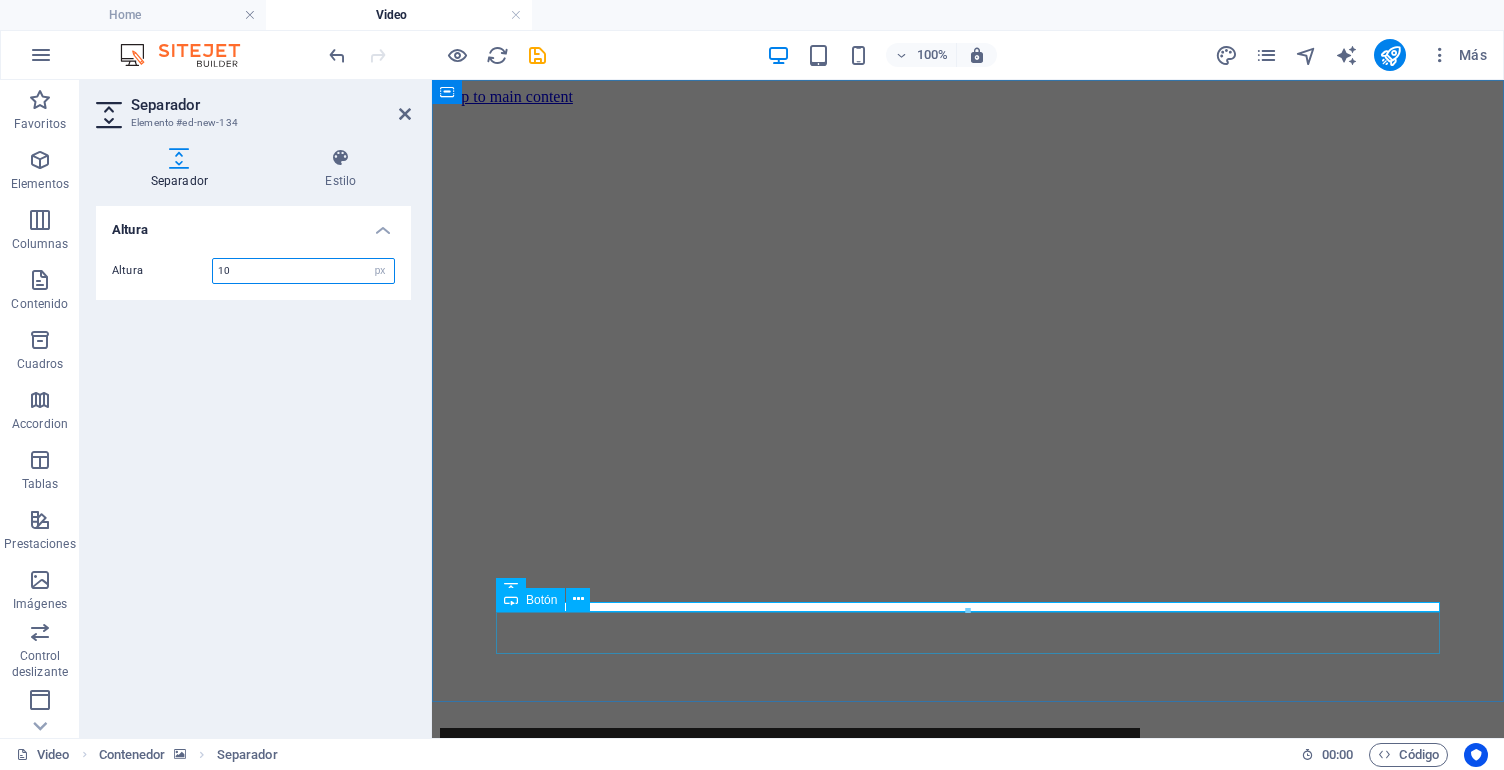 type on "10" 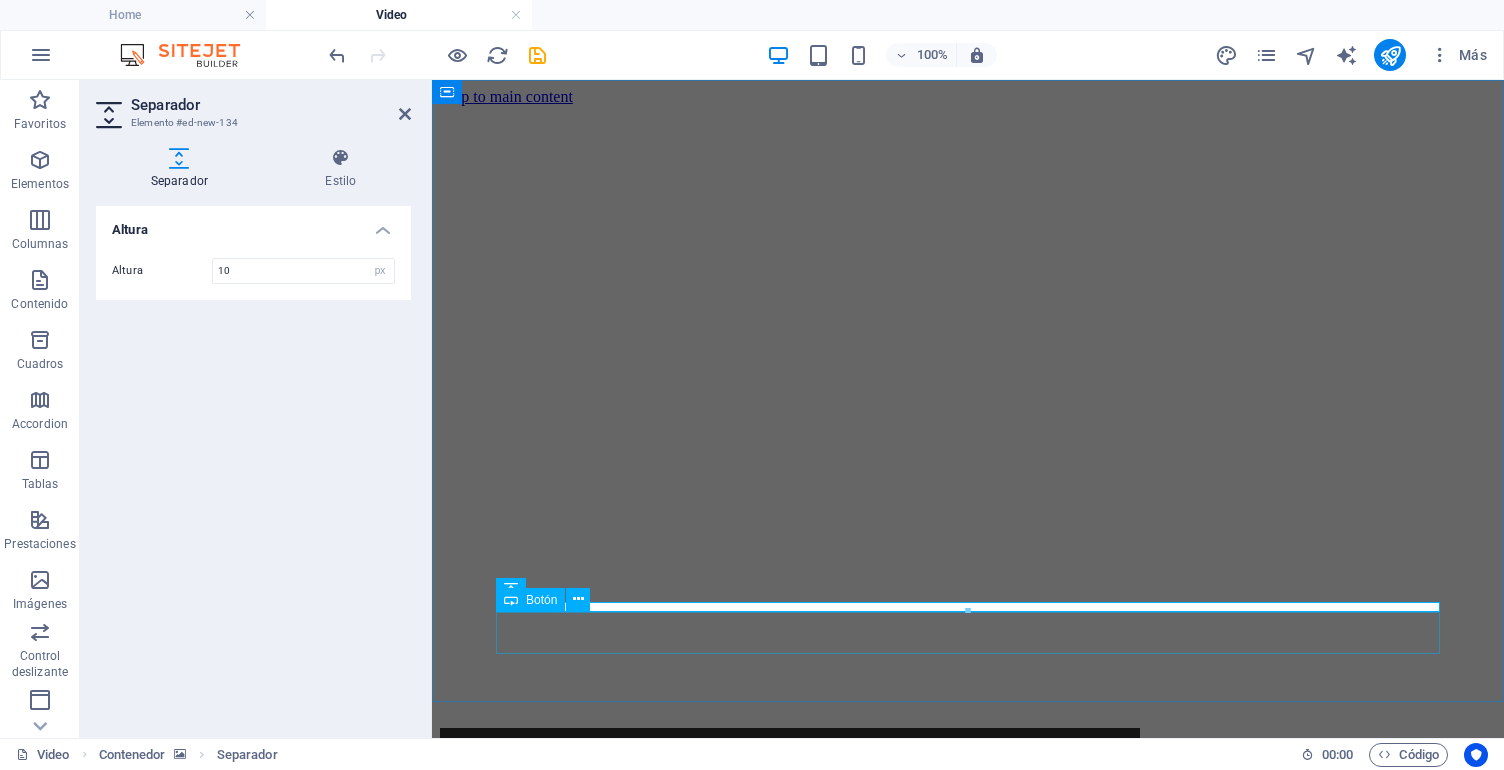 click on "Etiqueta del botón" at bounding box center [968, 1101] 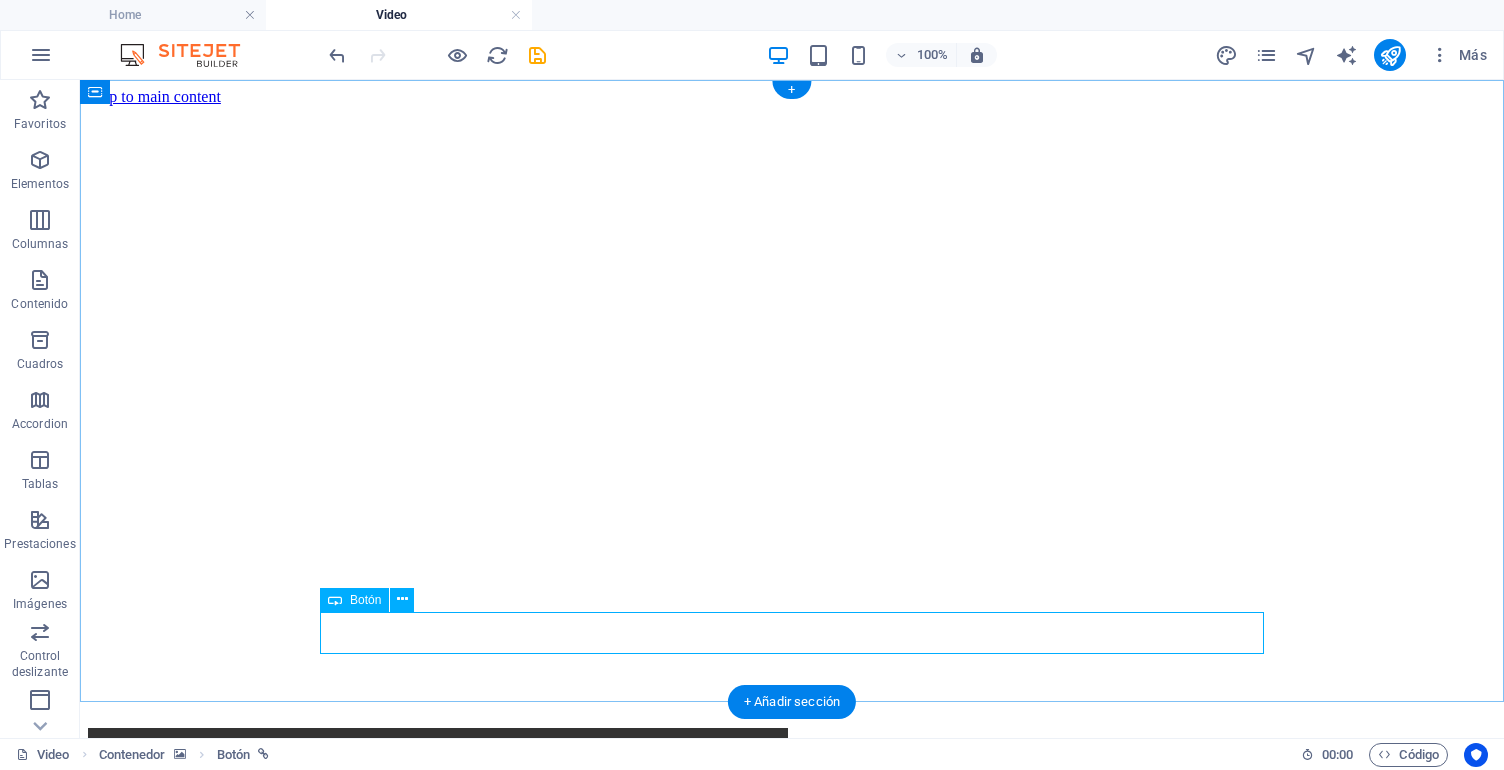 click on "Etiqueta del botón" at bounding box center [792, 1101] 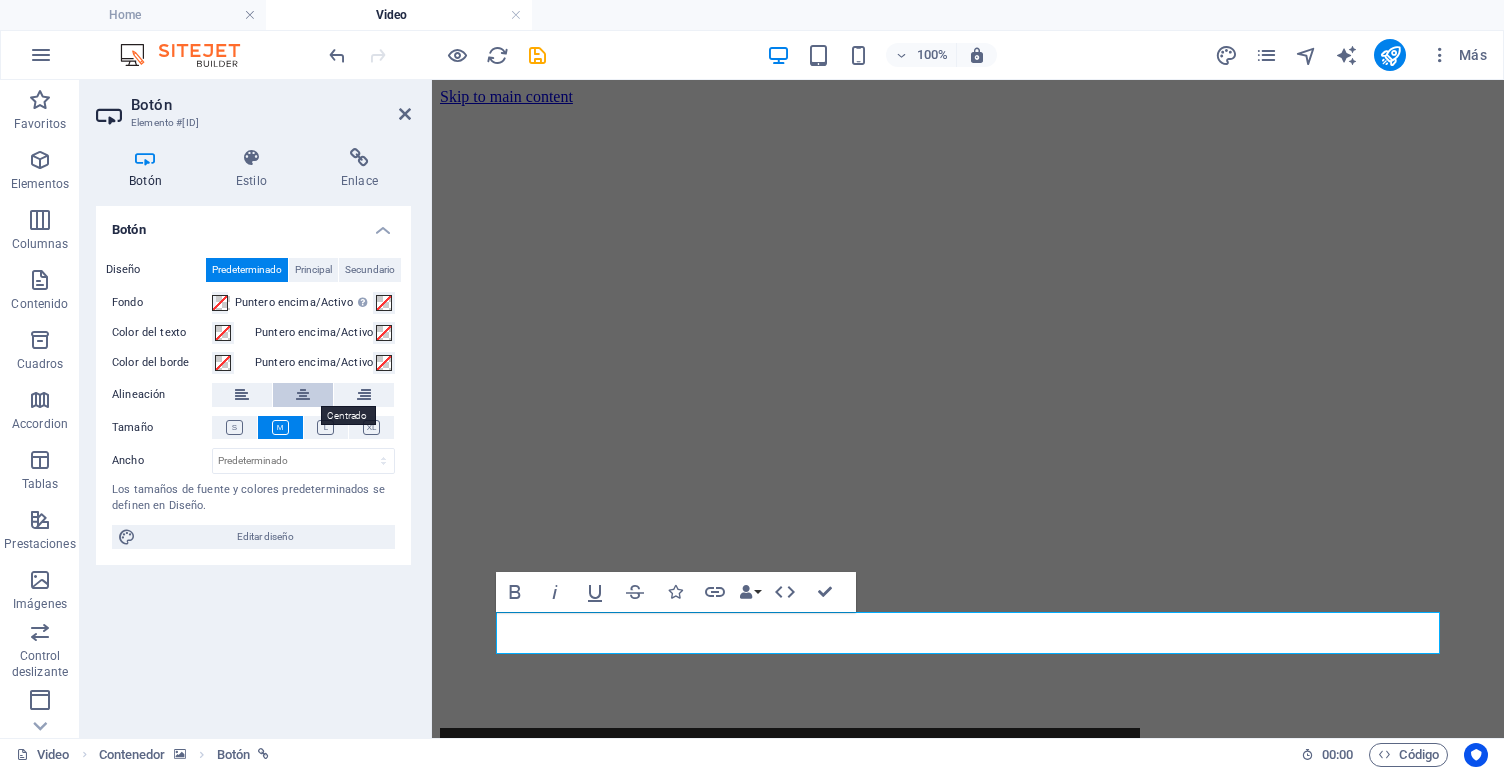 click at bounding box center (303, 395) 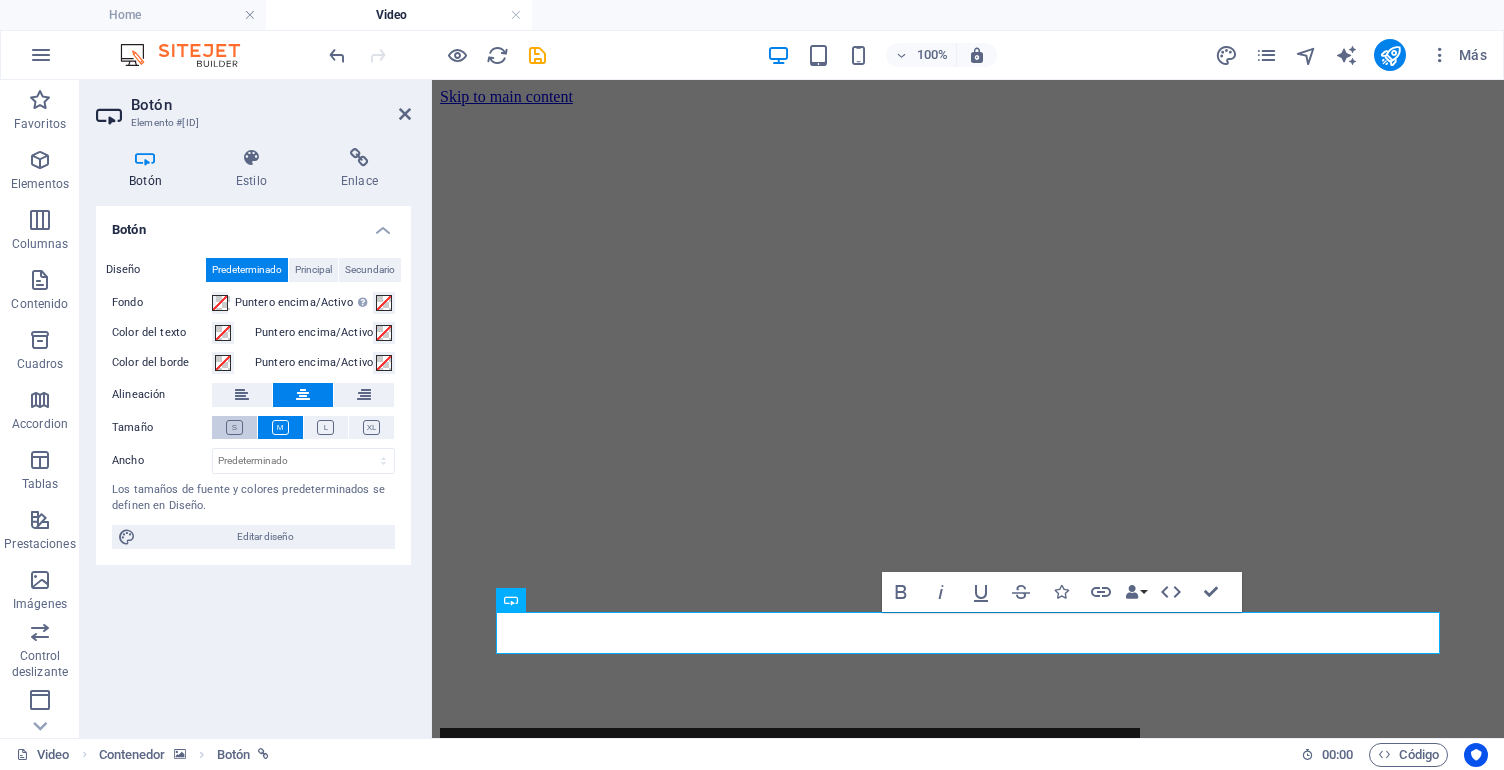 click at bounding box center [234, 427] 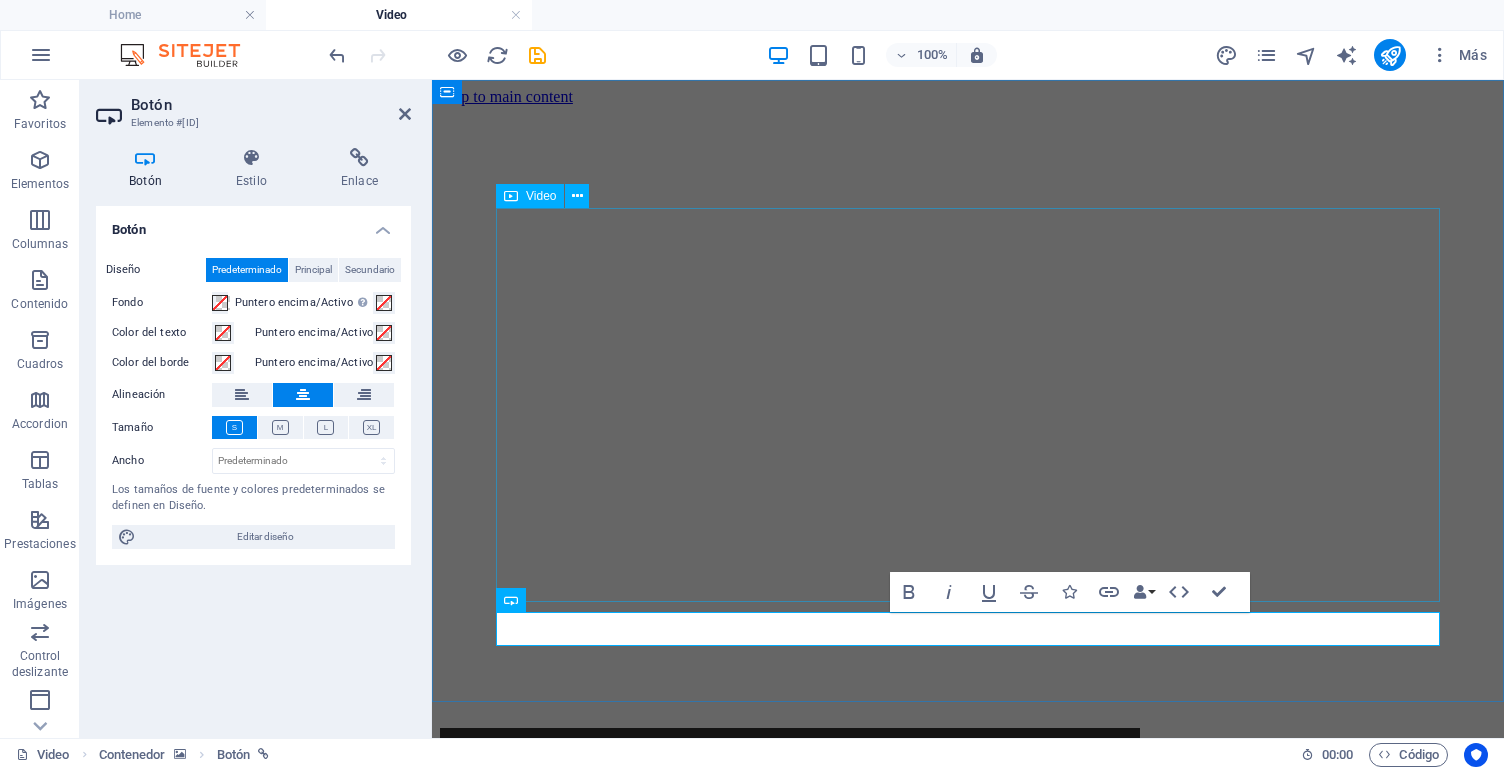 click at bounding box center [968, 905] 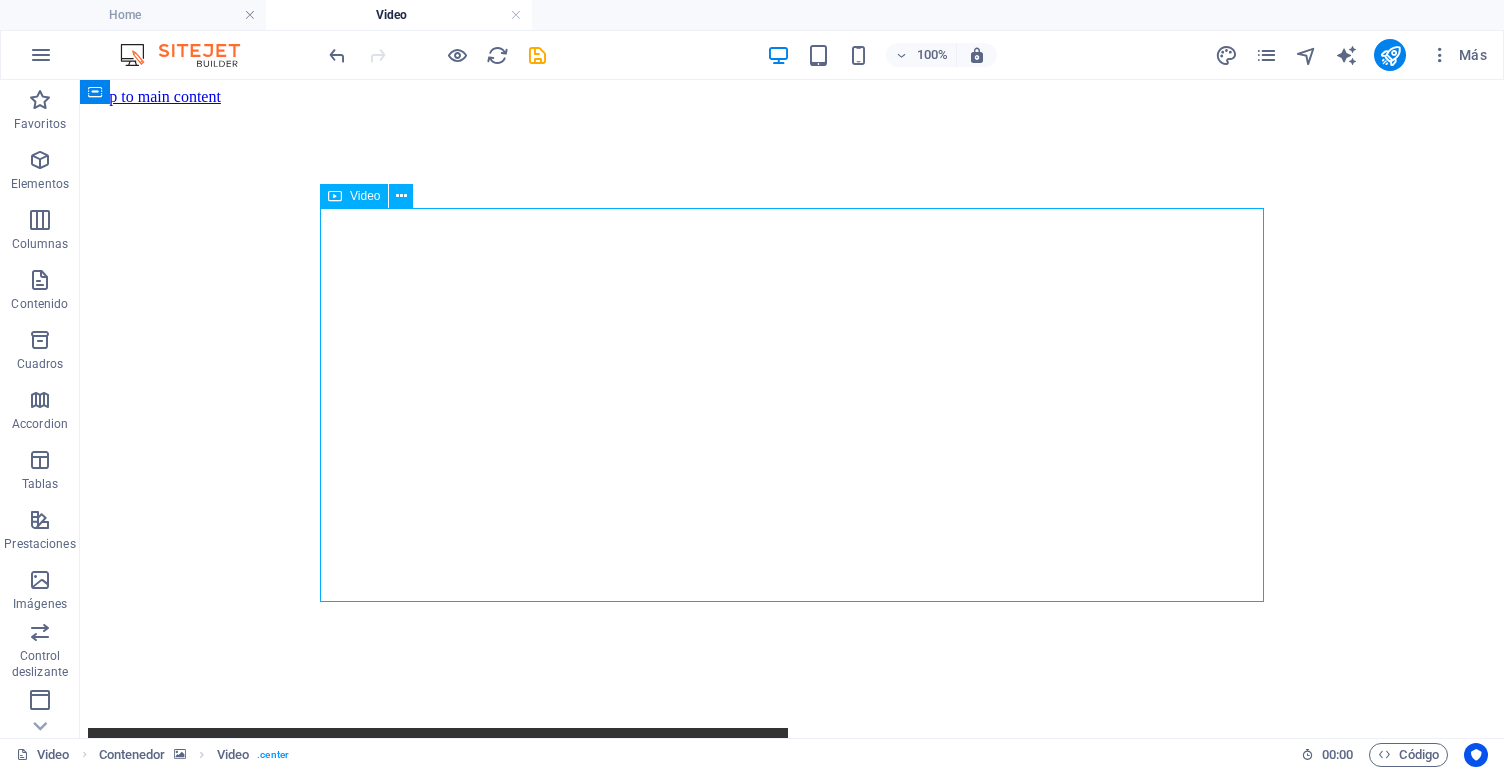 click at bounding box center (792, 905) 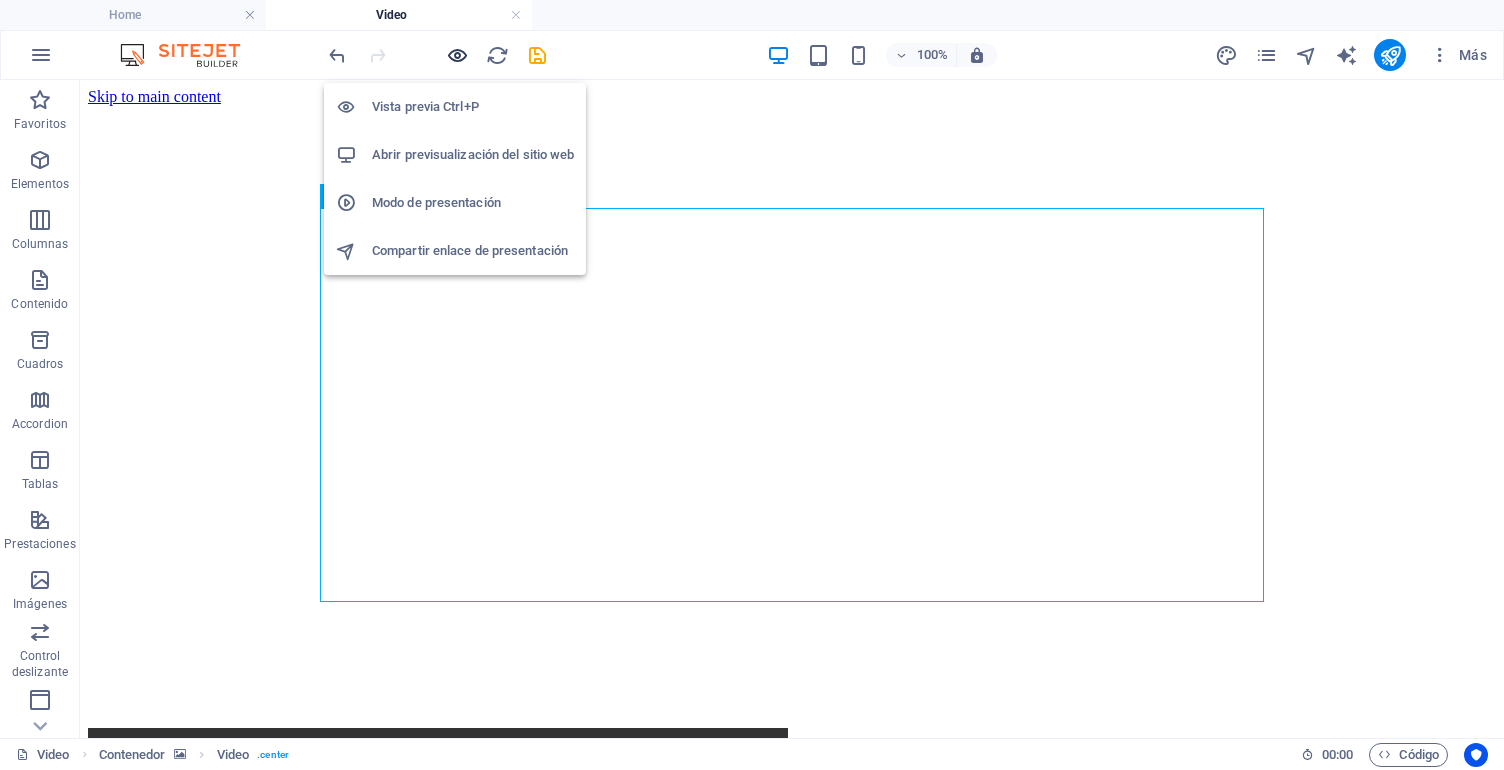 click at bounding box center (457, 55) 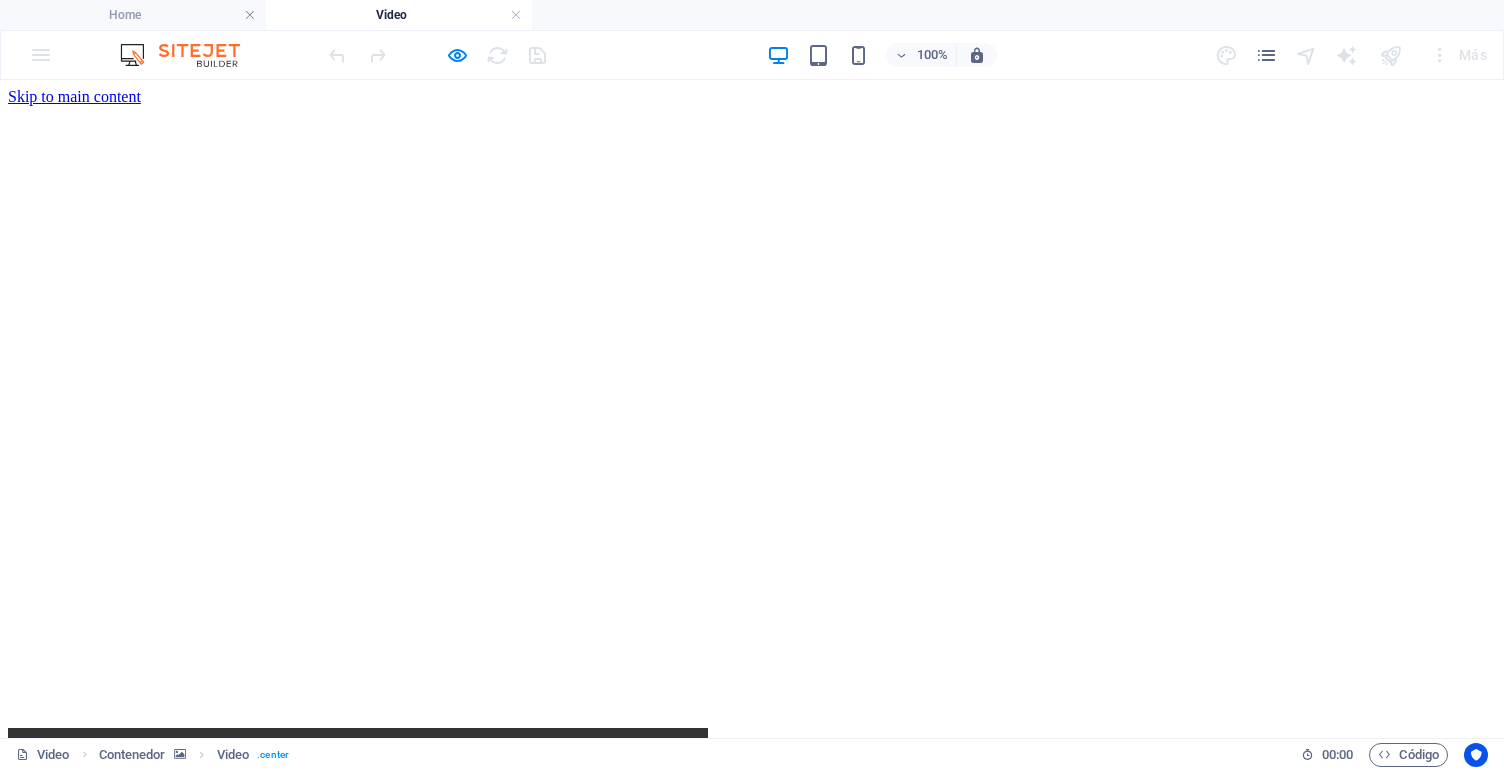 click at bounding box center (358, 903) 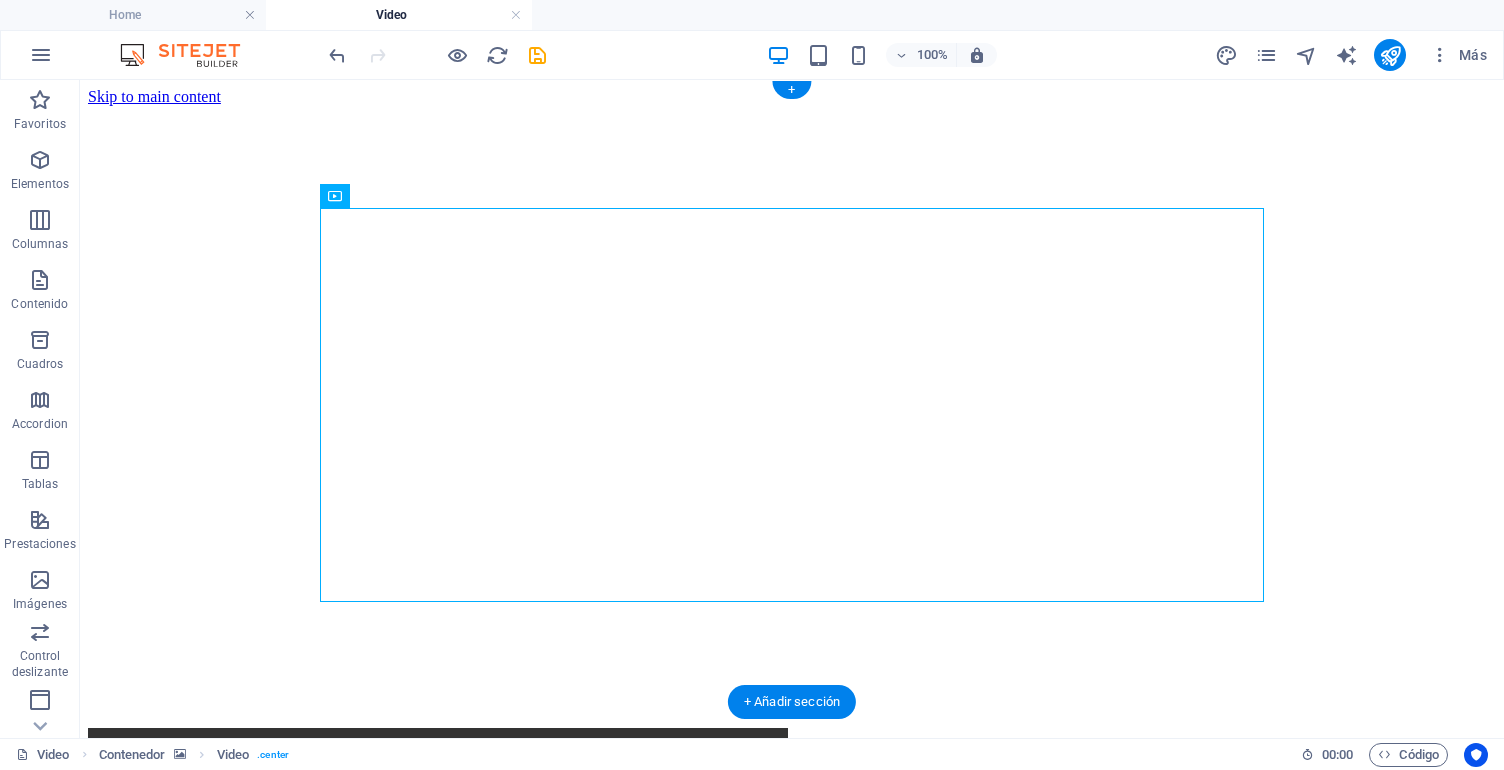 click at bounding box center [792, 905] 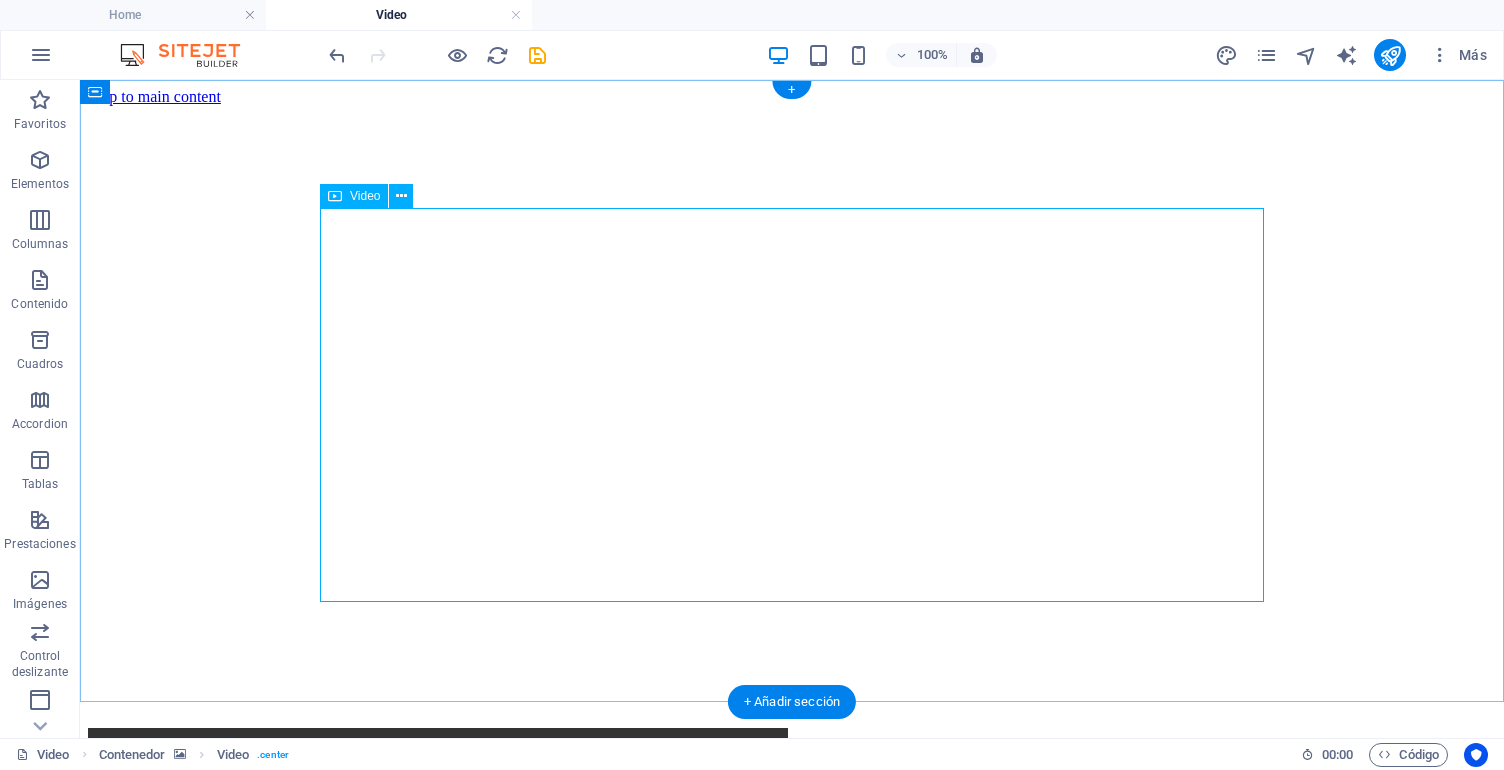 click at bounding box center (335, 196) 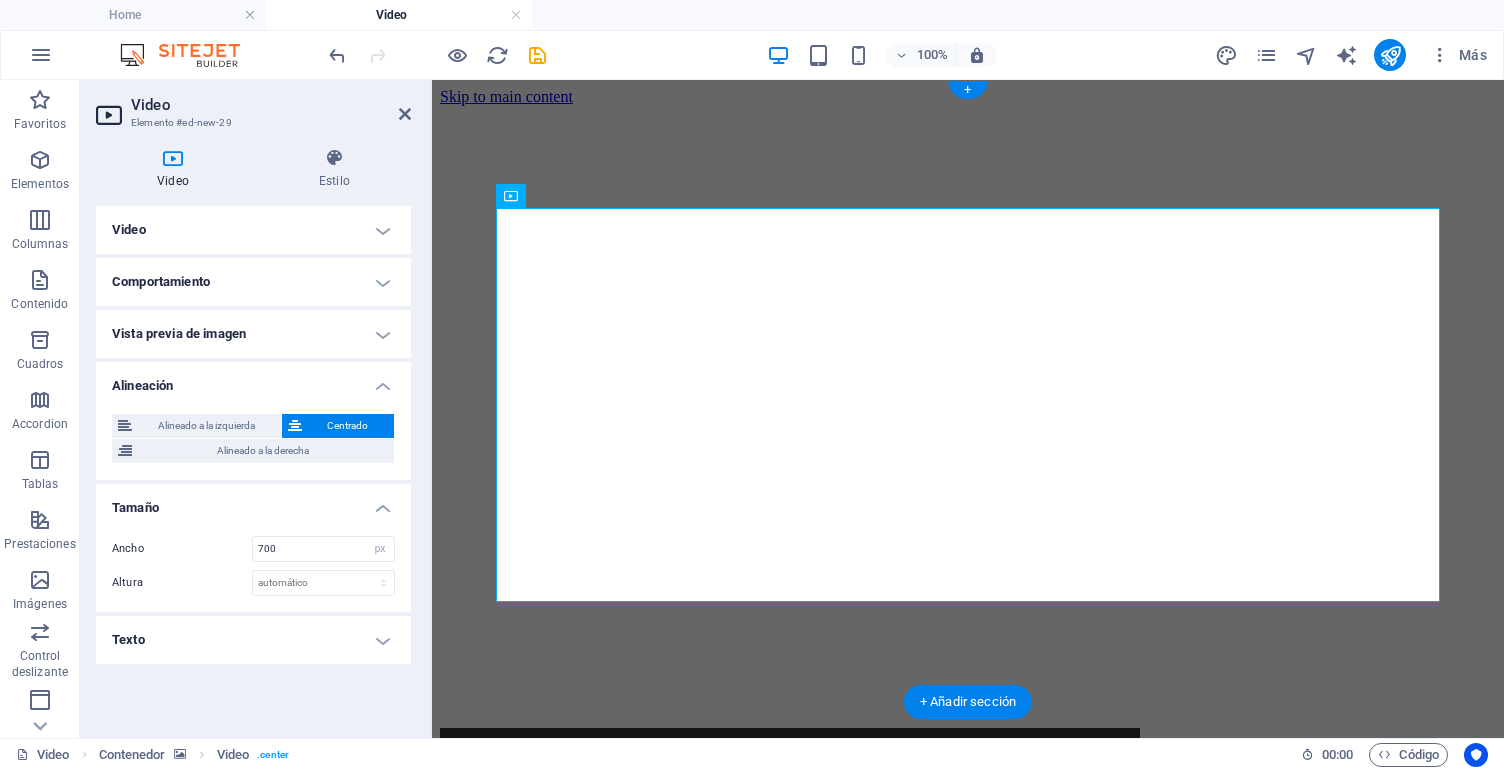 click on "Alineación" at bounding box center [253, 380] 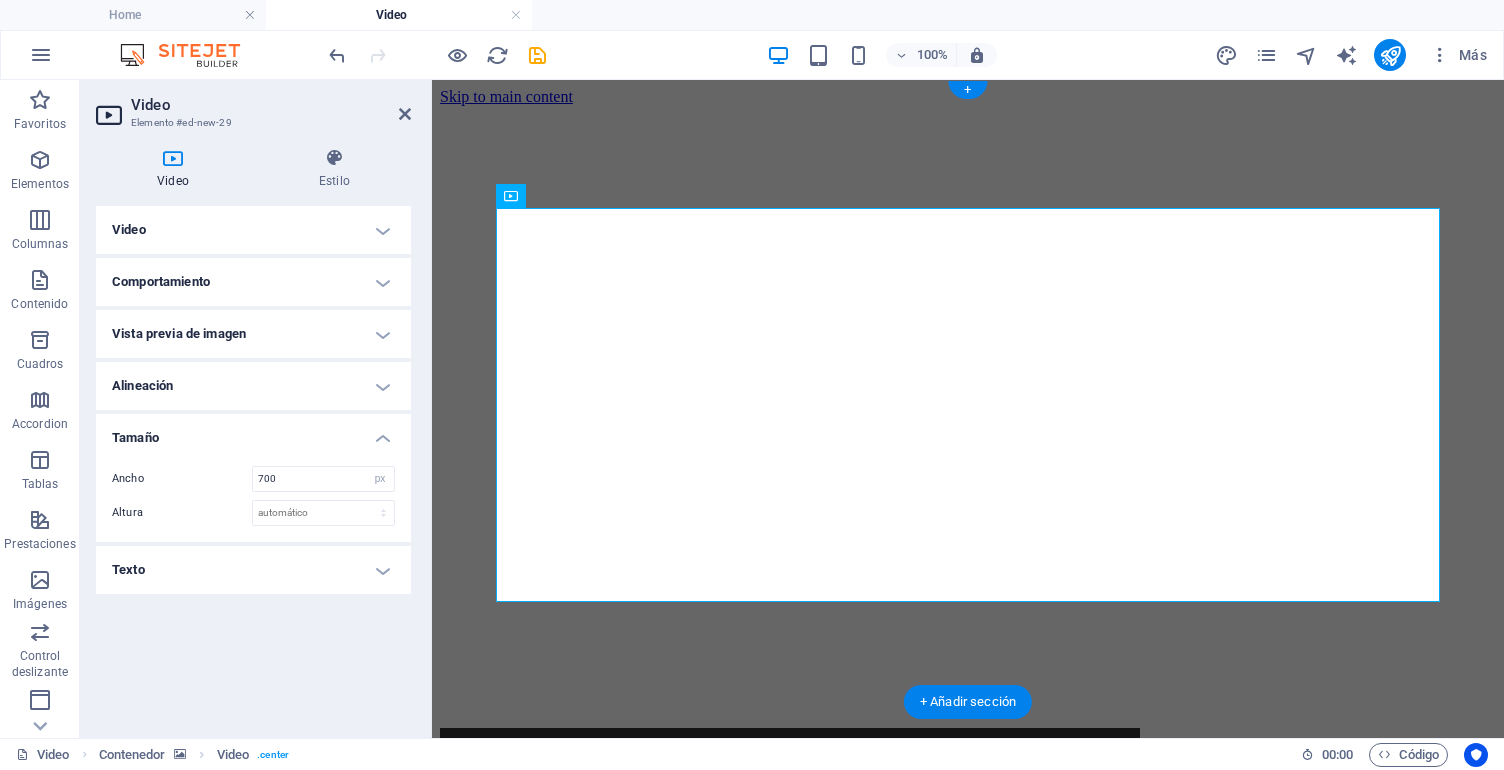 click at bounding box center [173, 158] 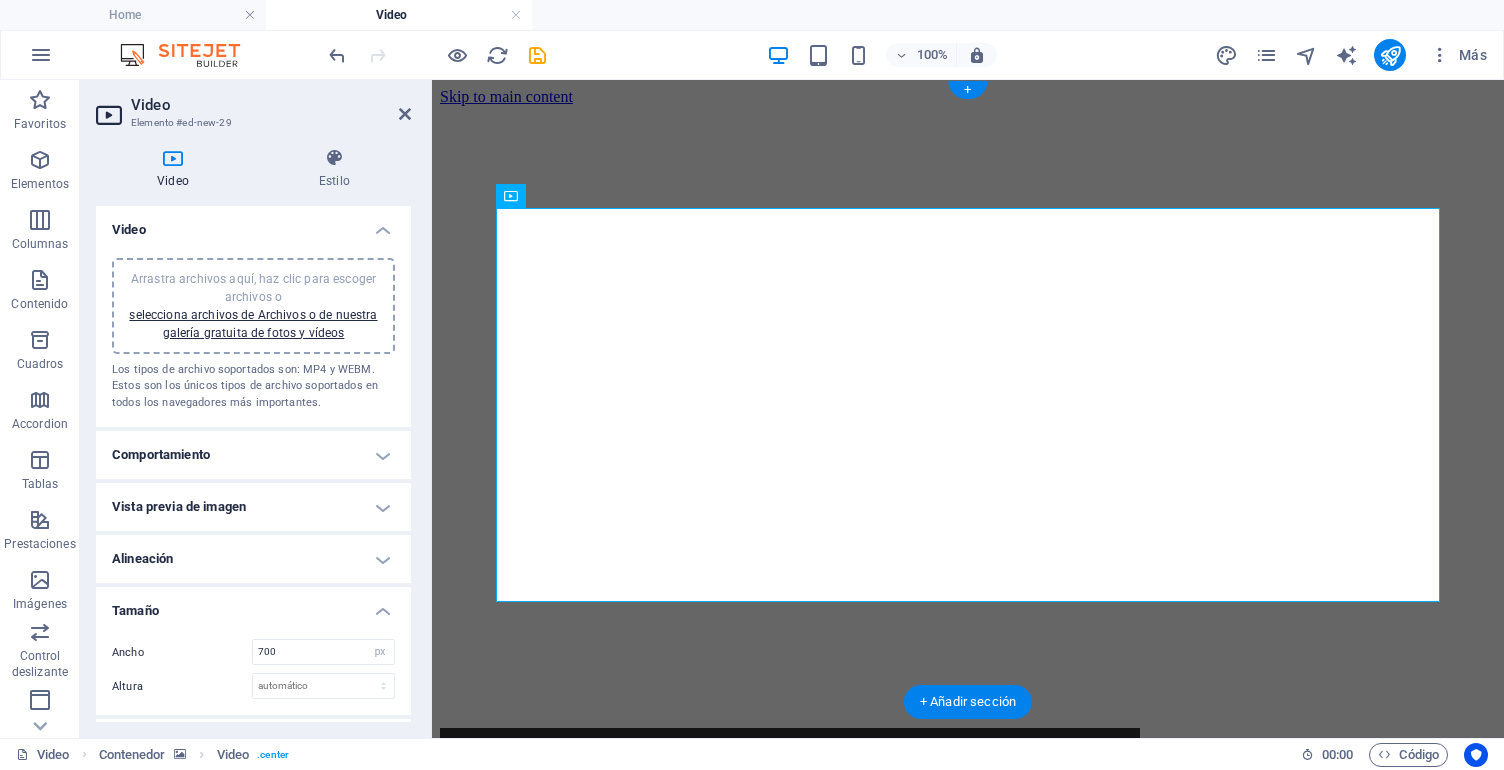 click on "Video" at bounding box center [253, 224] 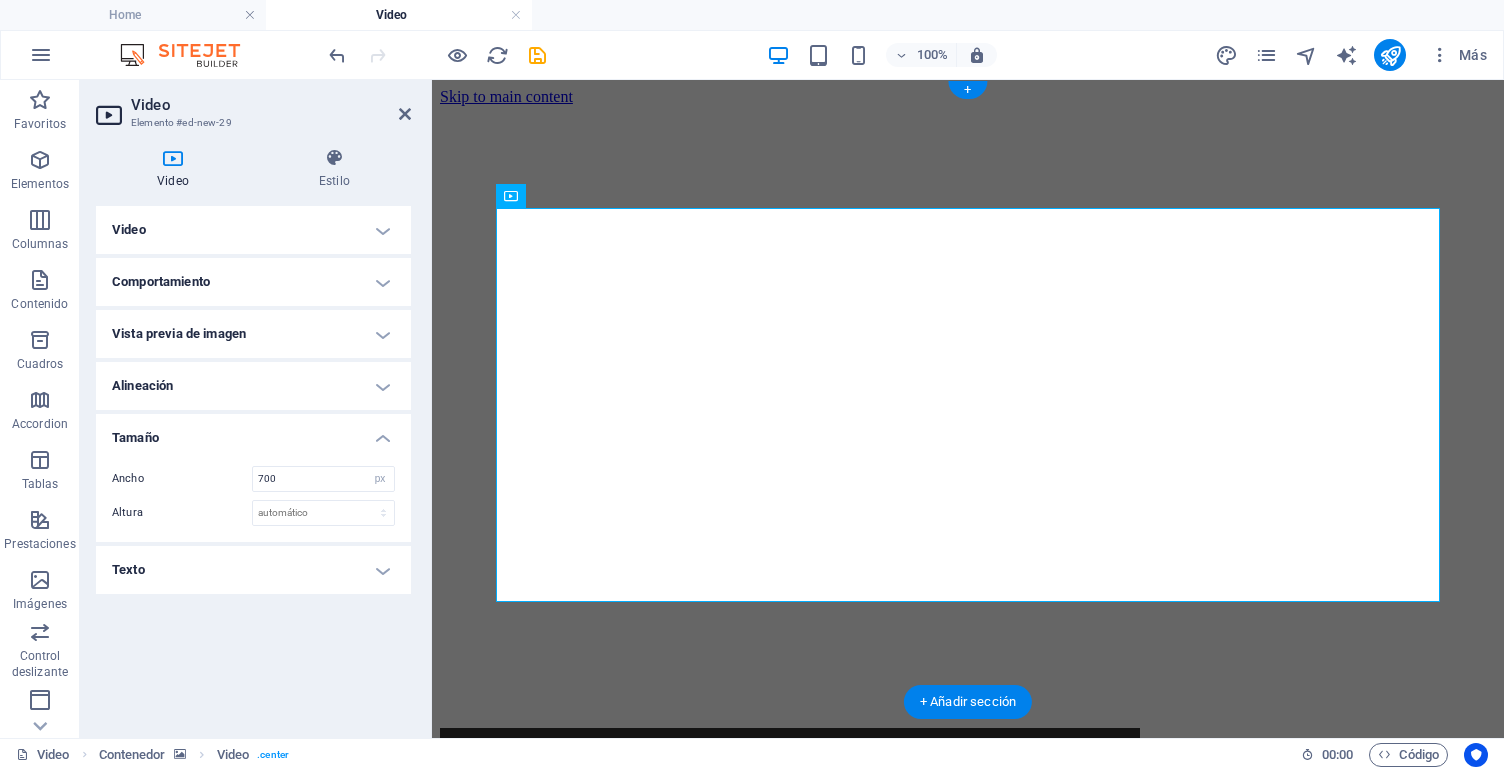 click on "Comportamiento" at bounding box center [253, 282] 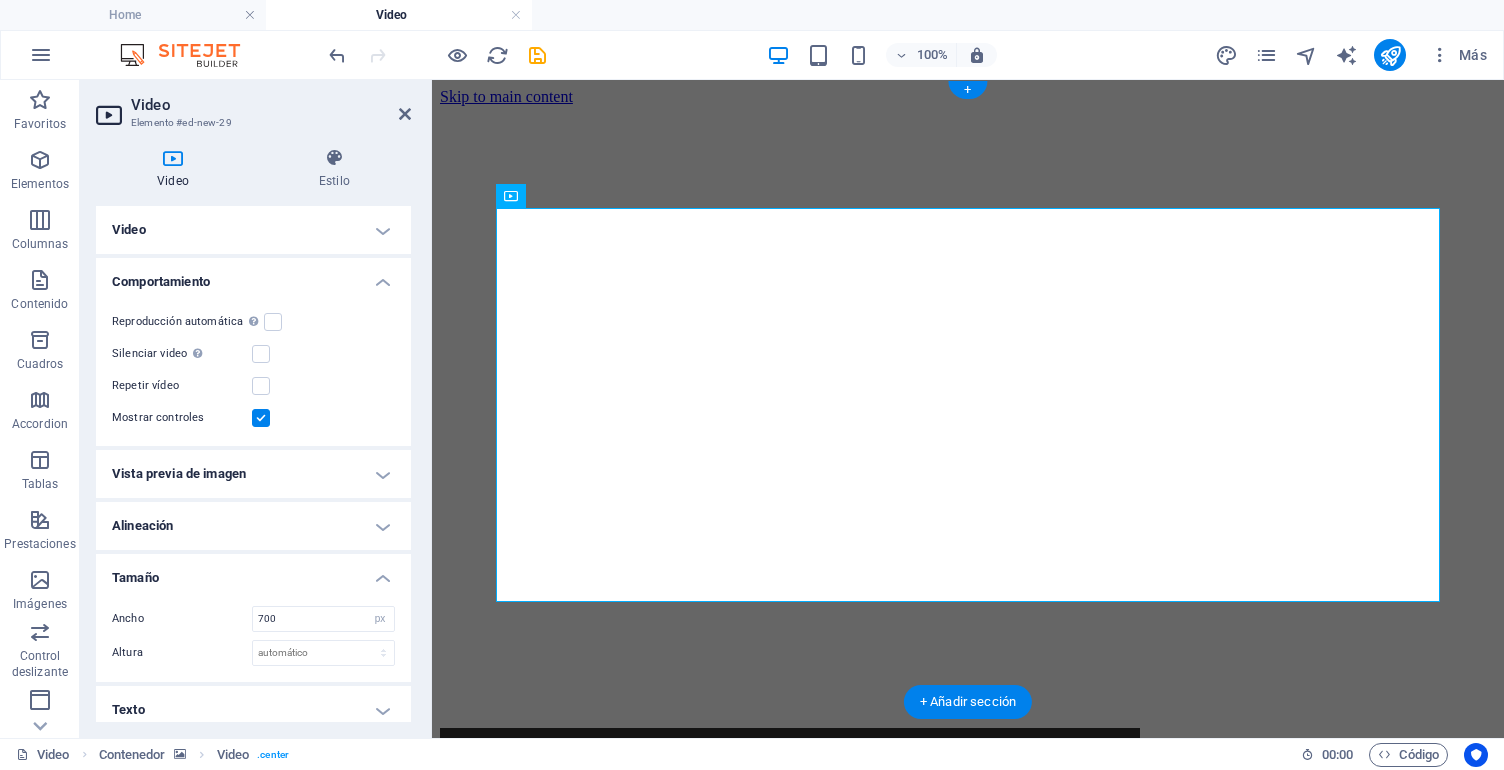 drag, startPoint x: 272, startPoint y: 324, endPoint x: 288, endPoint y: 325, distance: 16.03122 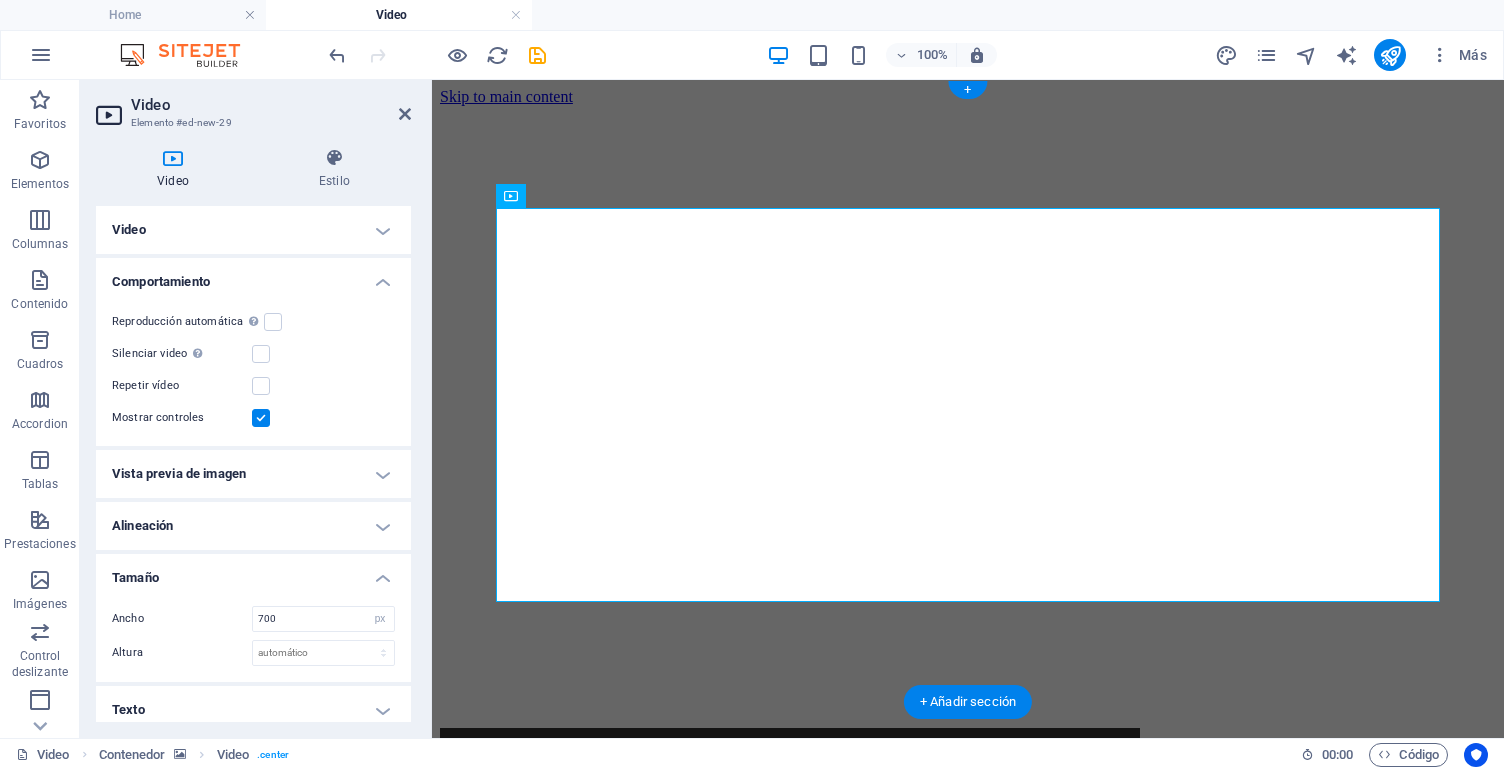 drag, startPoint x: 265, startPoint y: 384, endPoint x: 285, endPoint y: 384, distance: 20 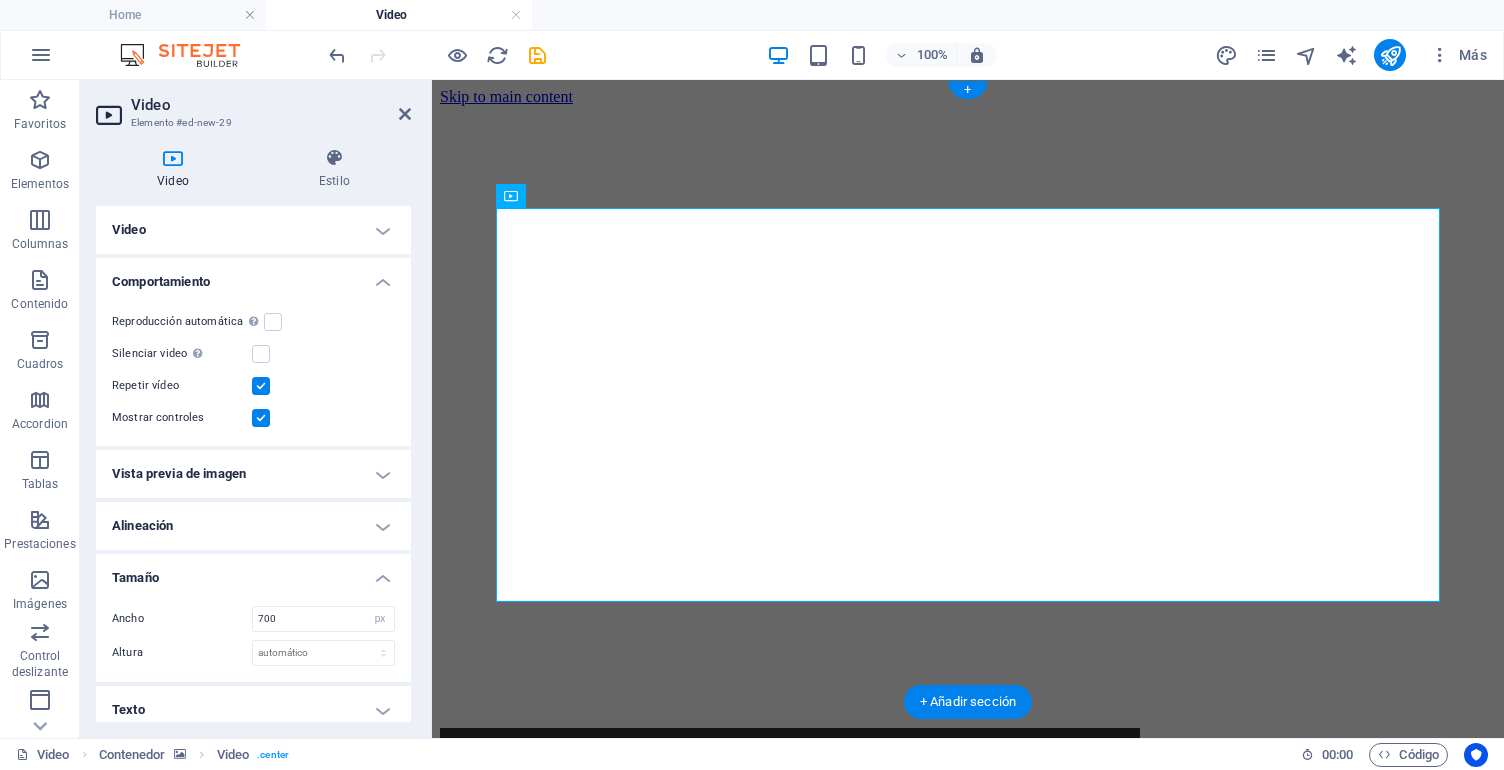 click on "Comportamiento" at bounding box center [253, 276] 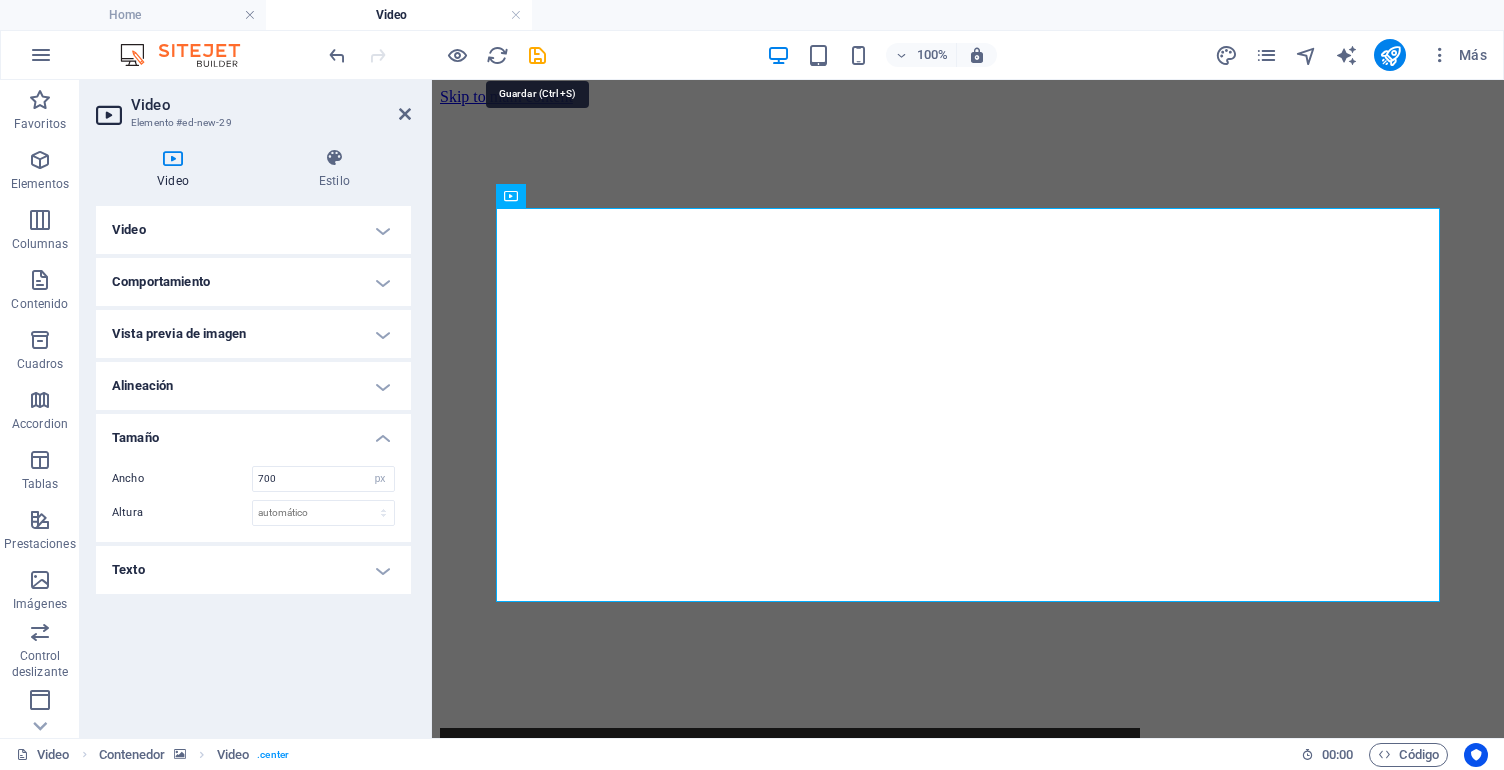 click at bounding box center [537, 55] 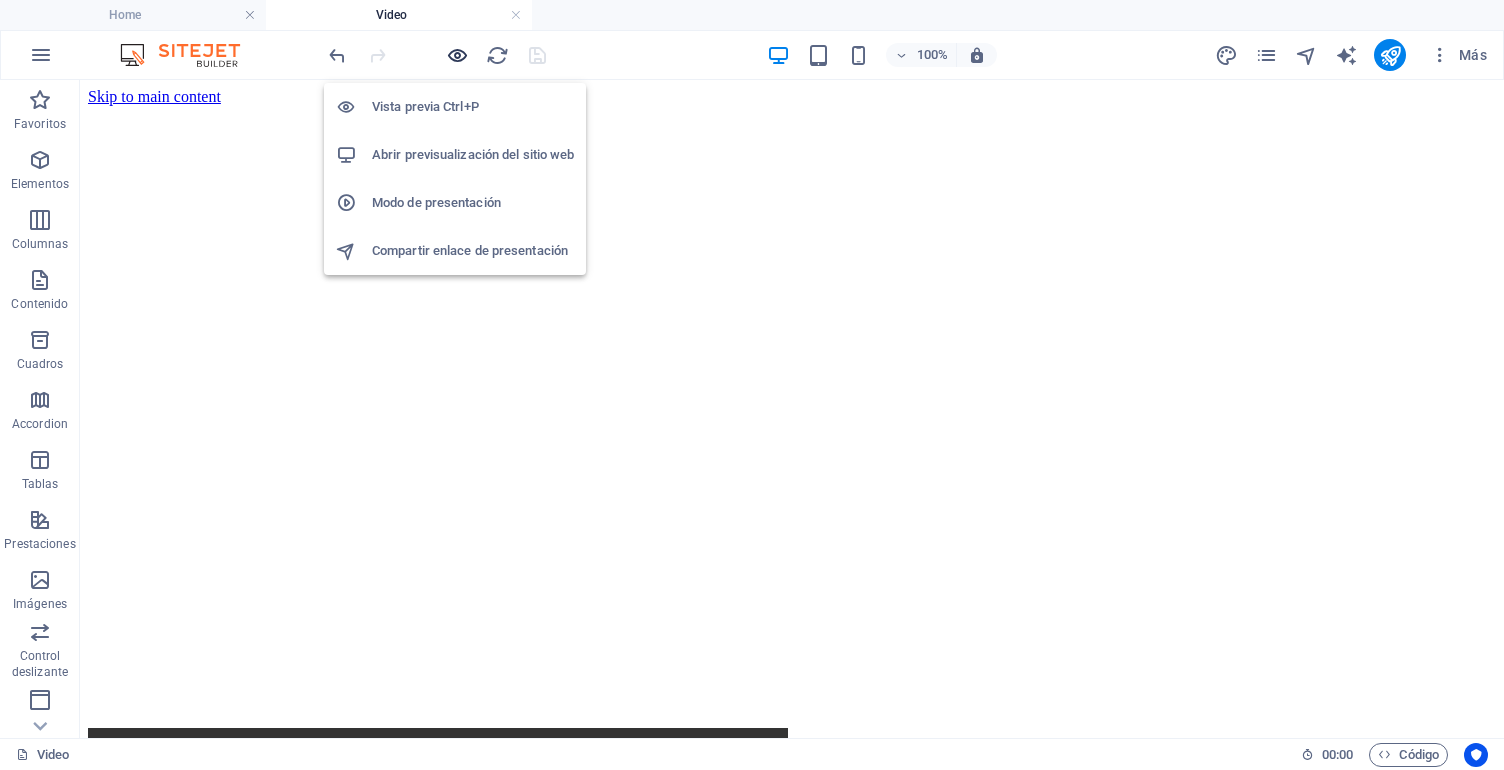 click at bounding box center (457, 55) 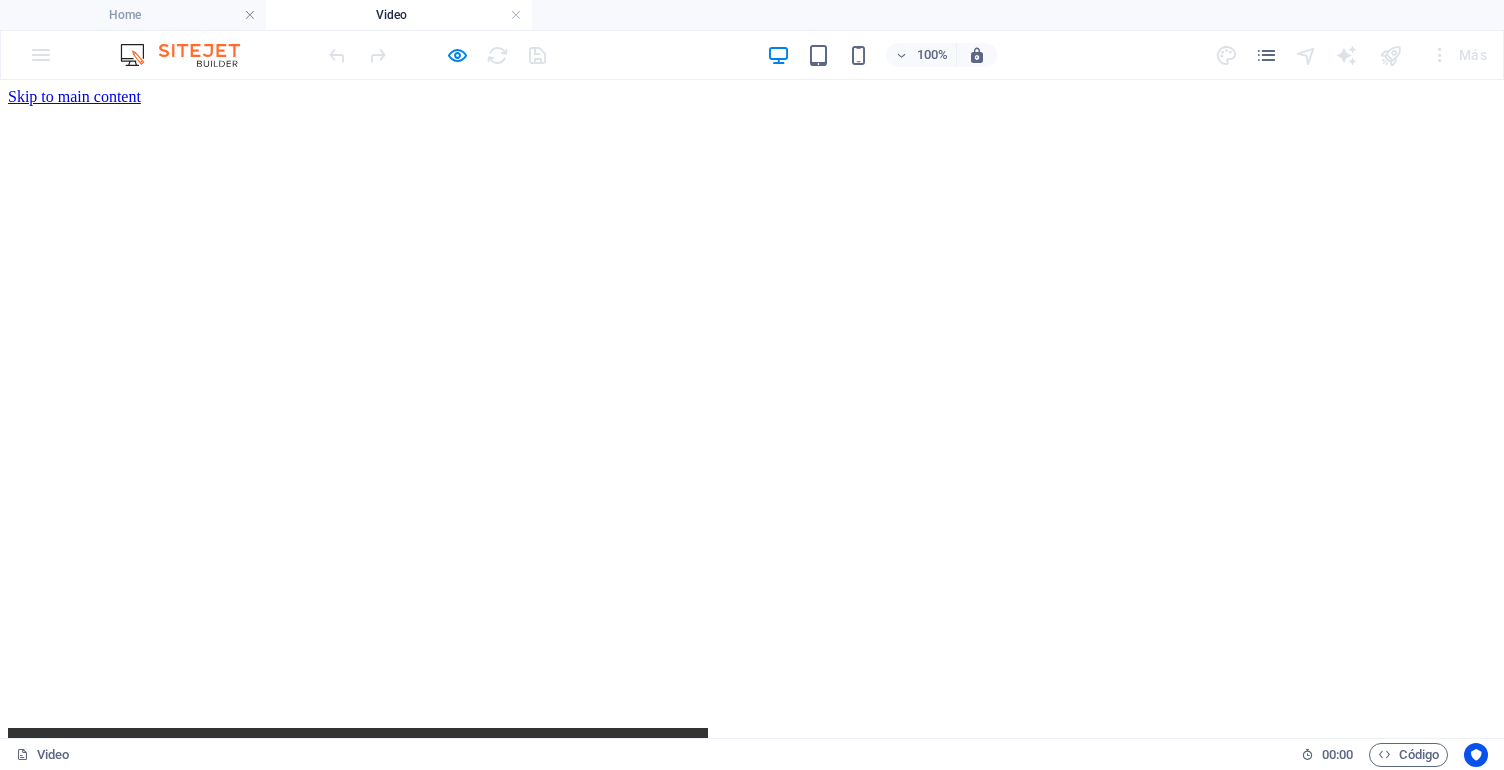 click at bounding box center (358, 903) 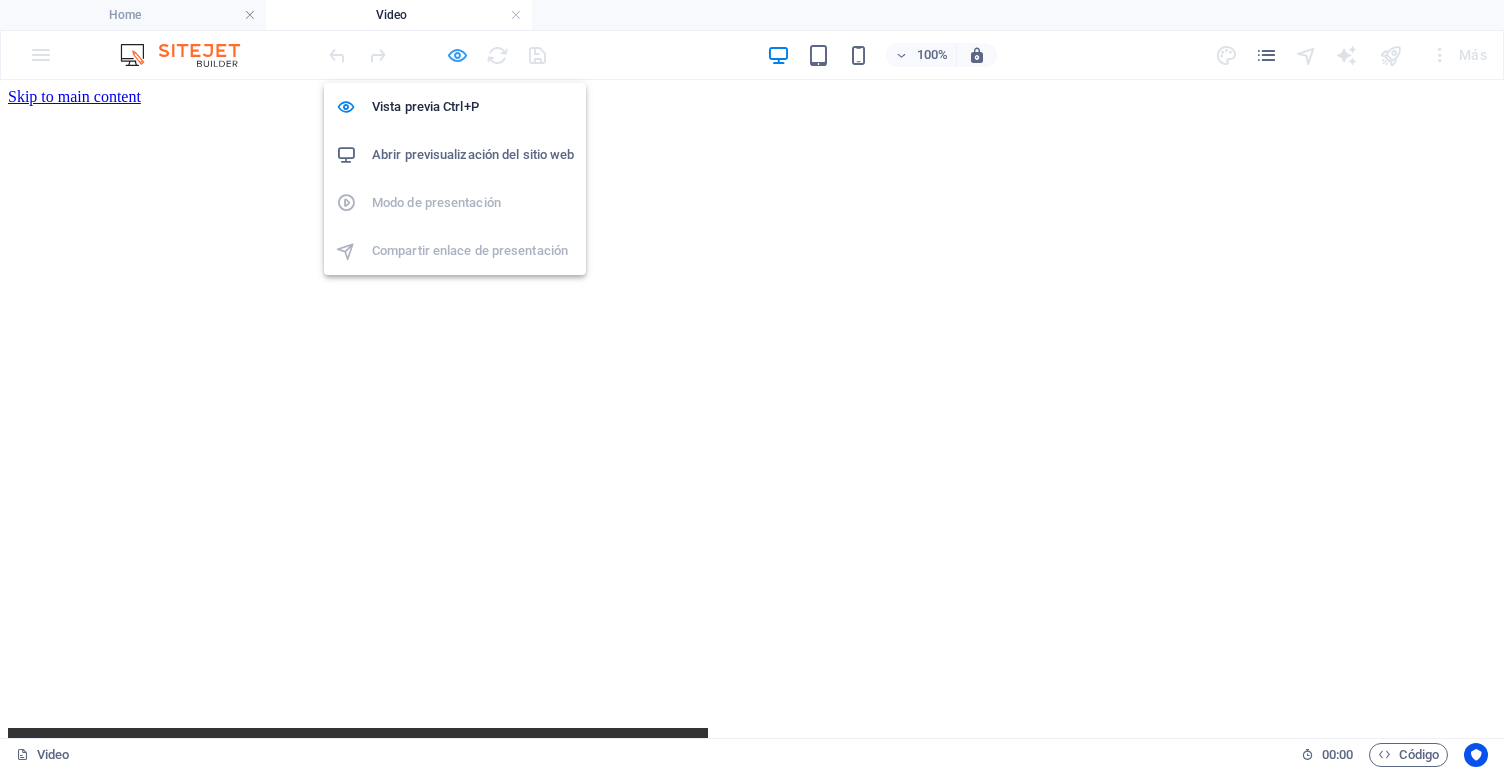 click at bounding box center (457, 55) 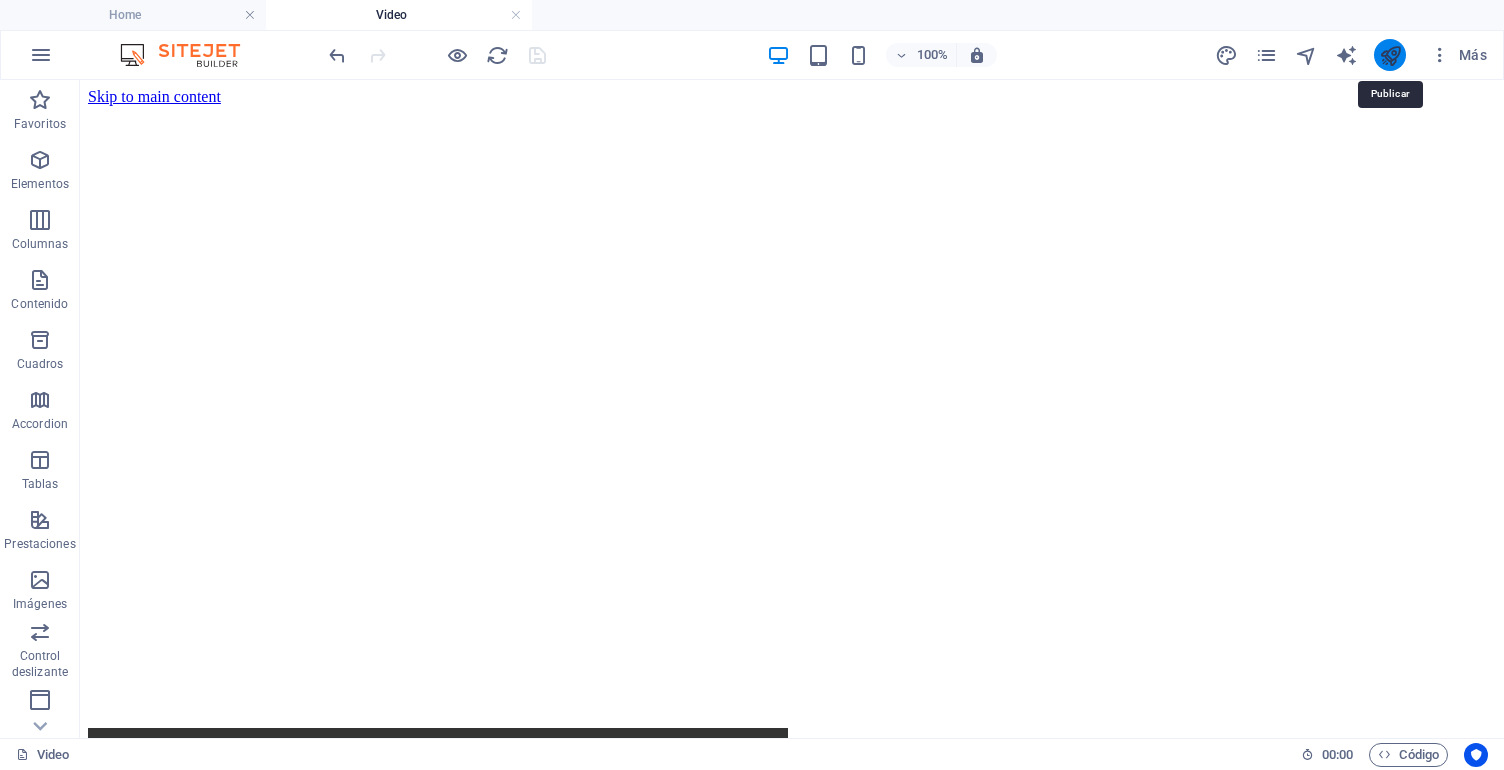 click at bounding box center [1390, 55] 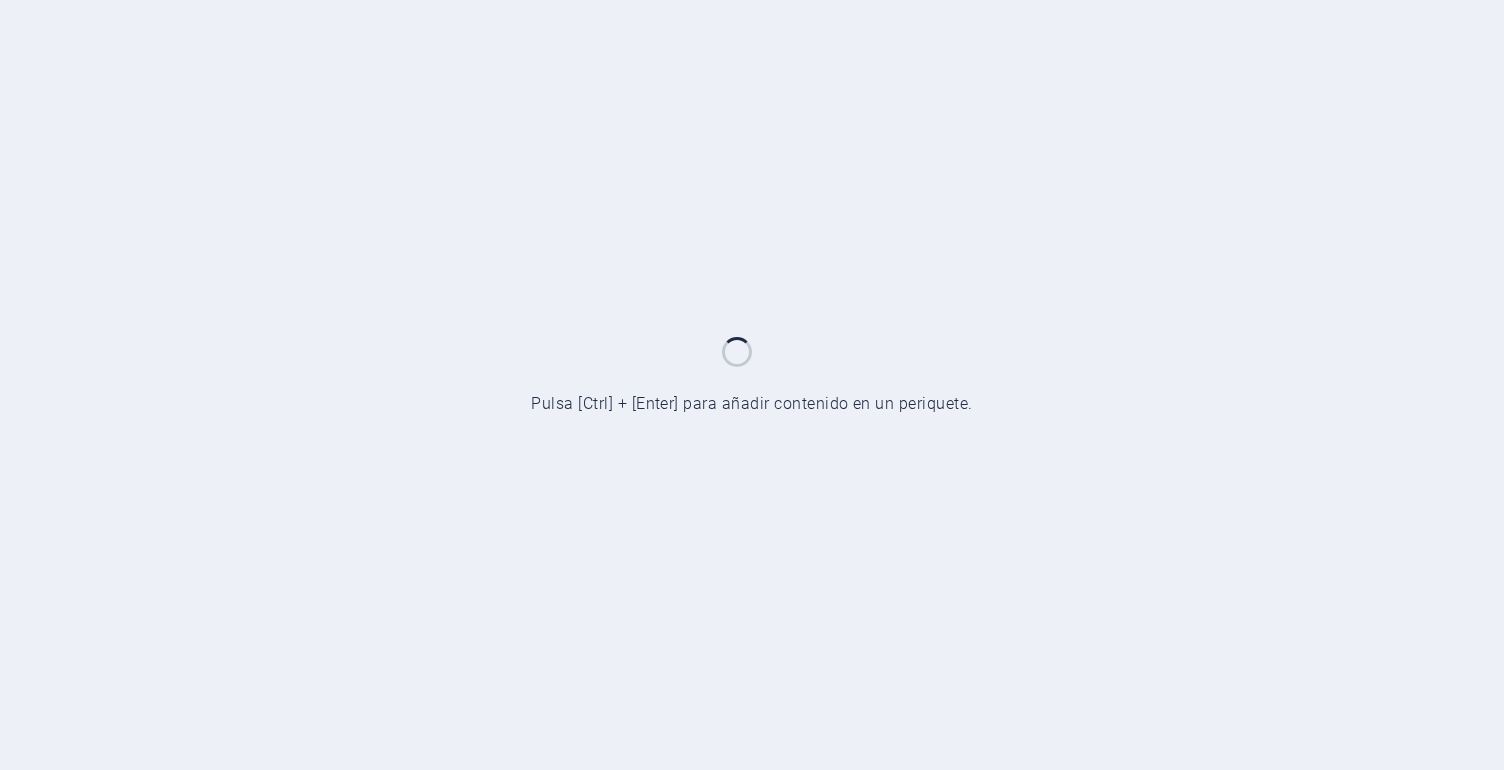 scroll, scrollTop: 0, scrollLeft: 0, axis: both 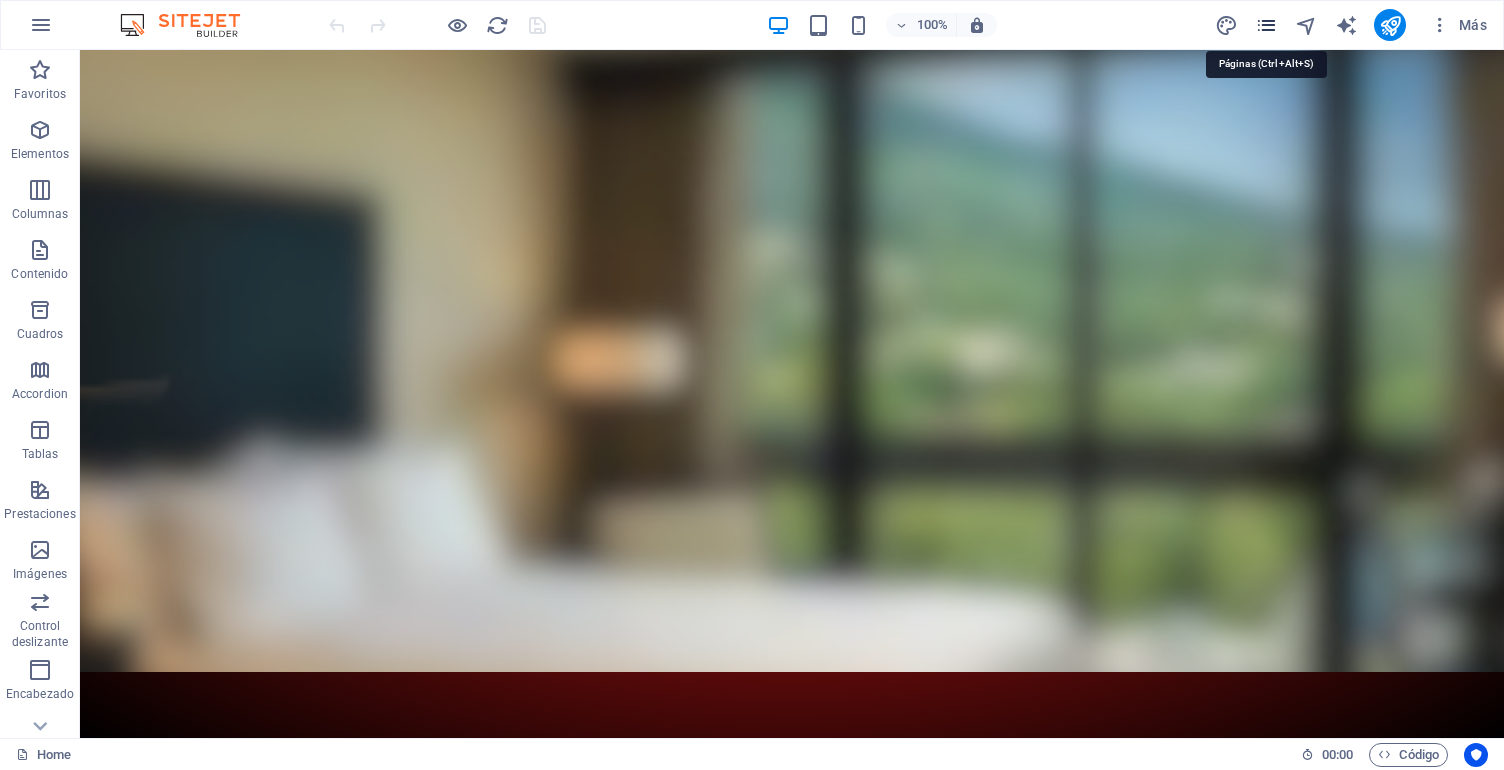 click at bounding box center (1266, 25) 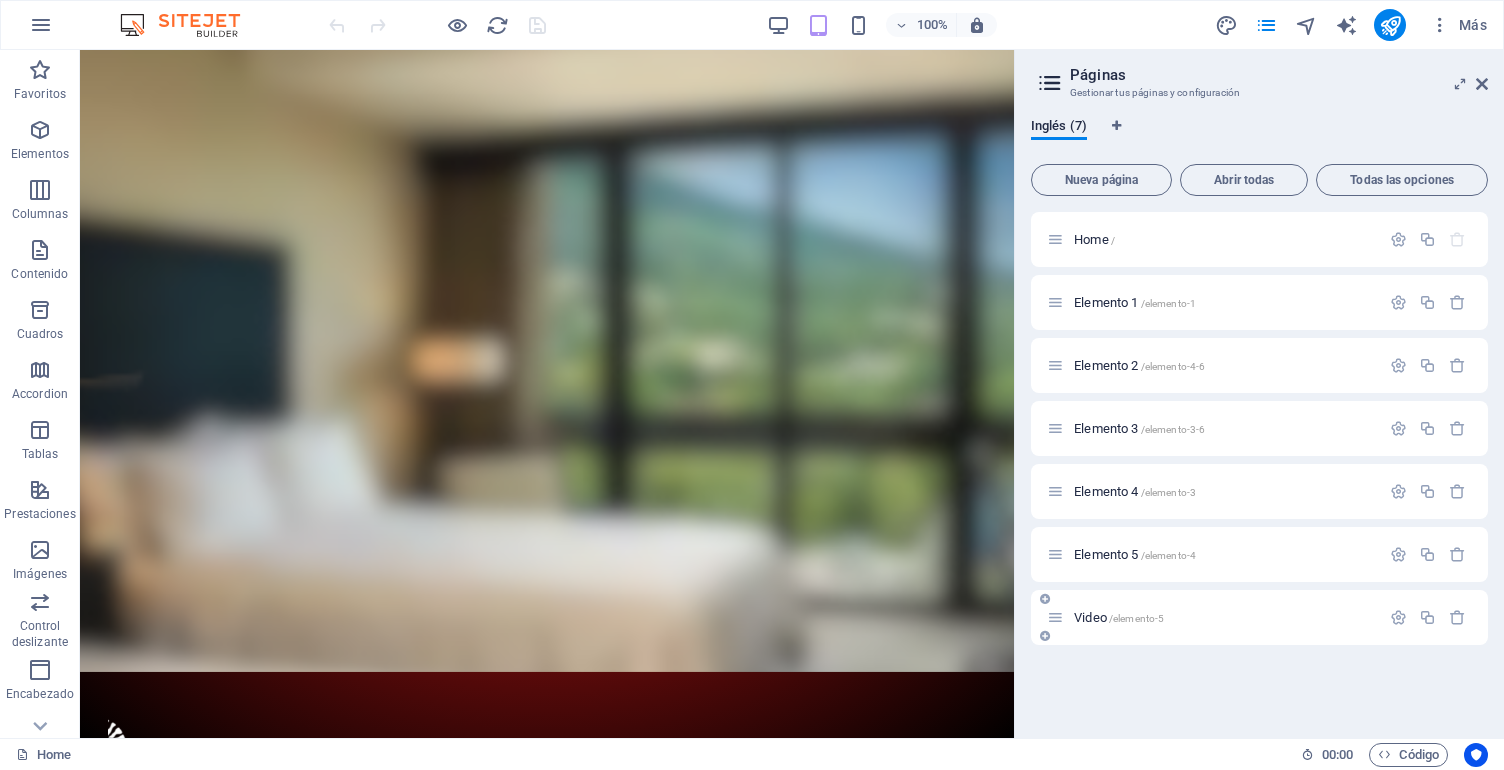 click on "/elemento-5" at bounding box center [1137, 618] 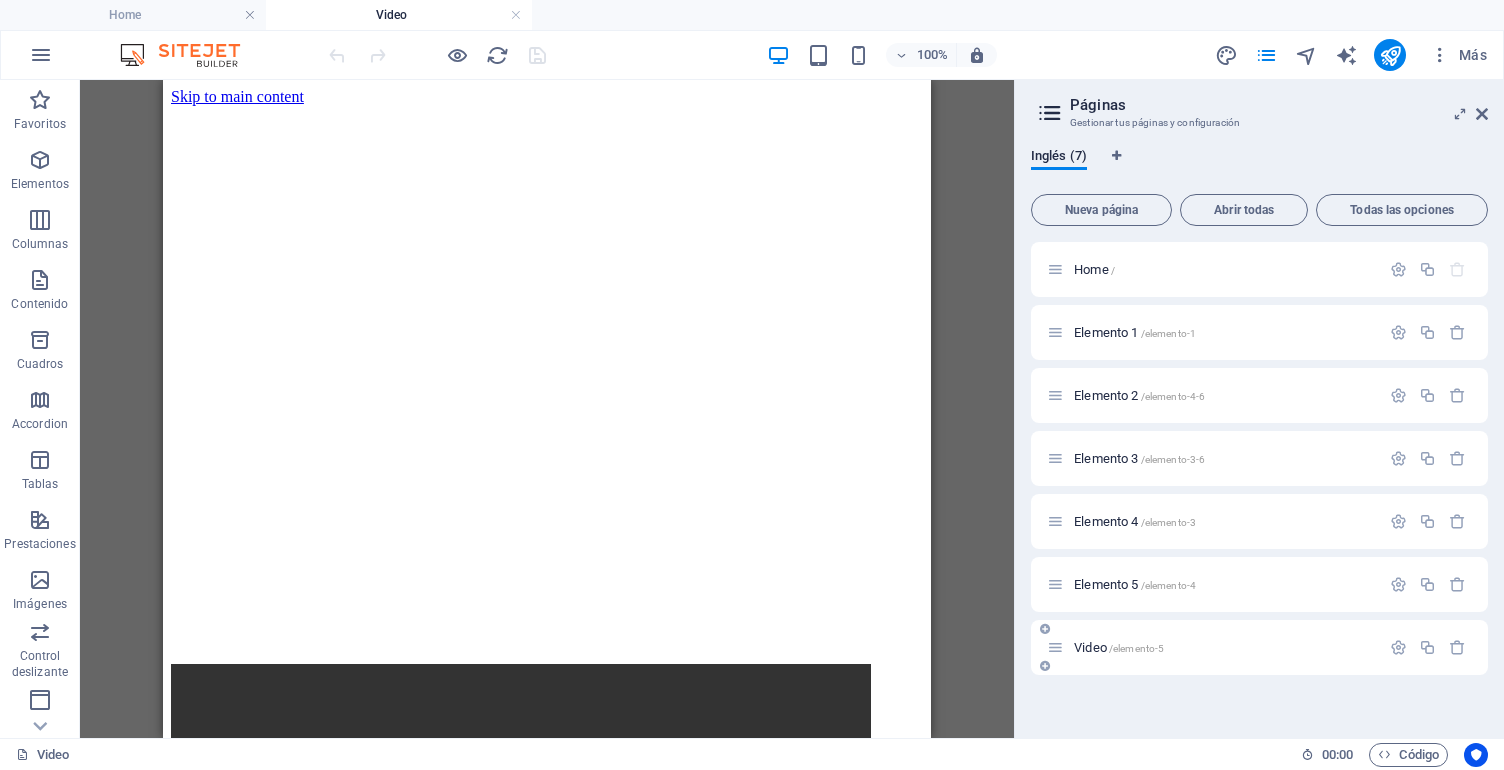 scroll, scrollTop: 0, scrollLeft: 0, axis: both 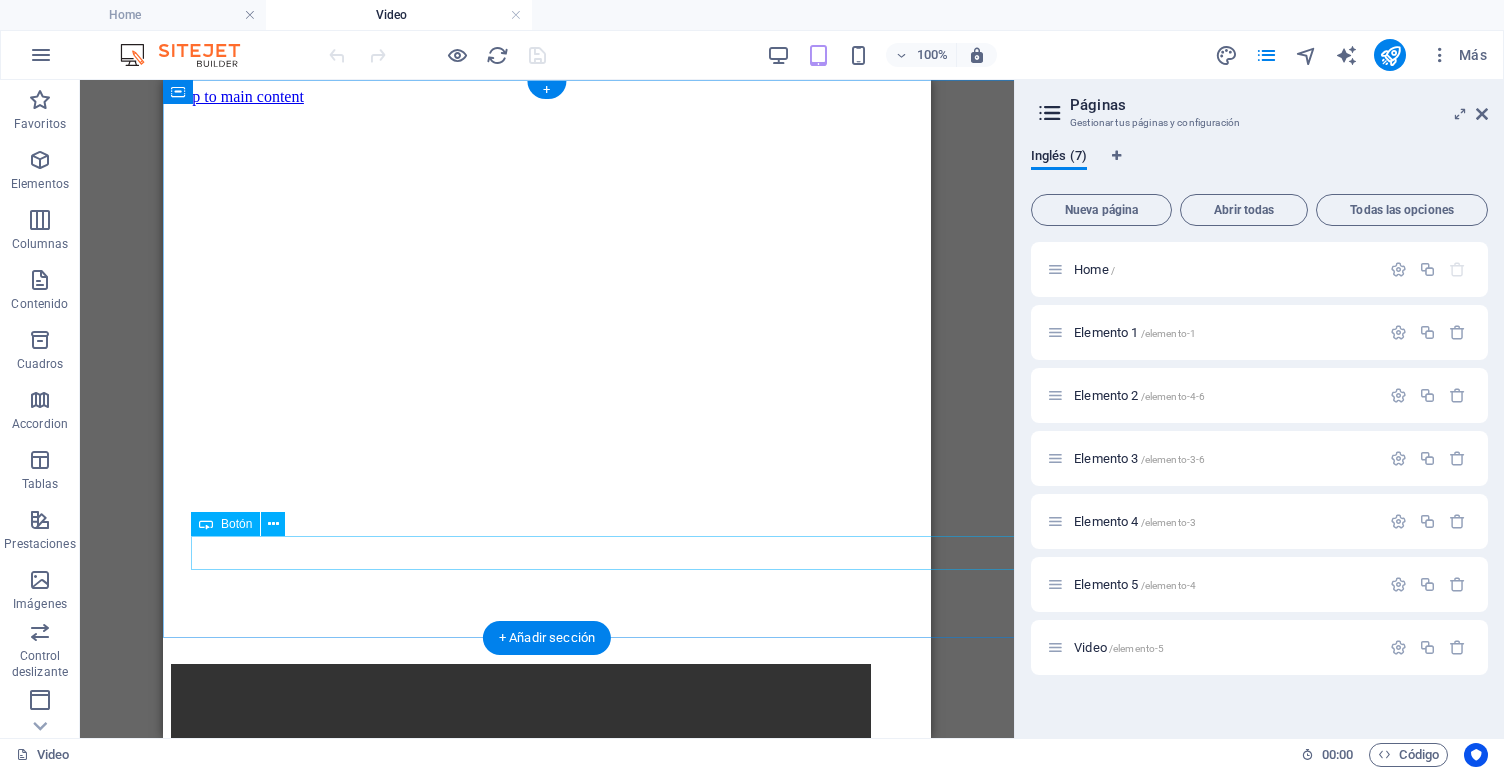 click on "Etiqueta del botón" at bounding box center [671, 1037] 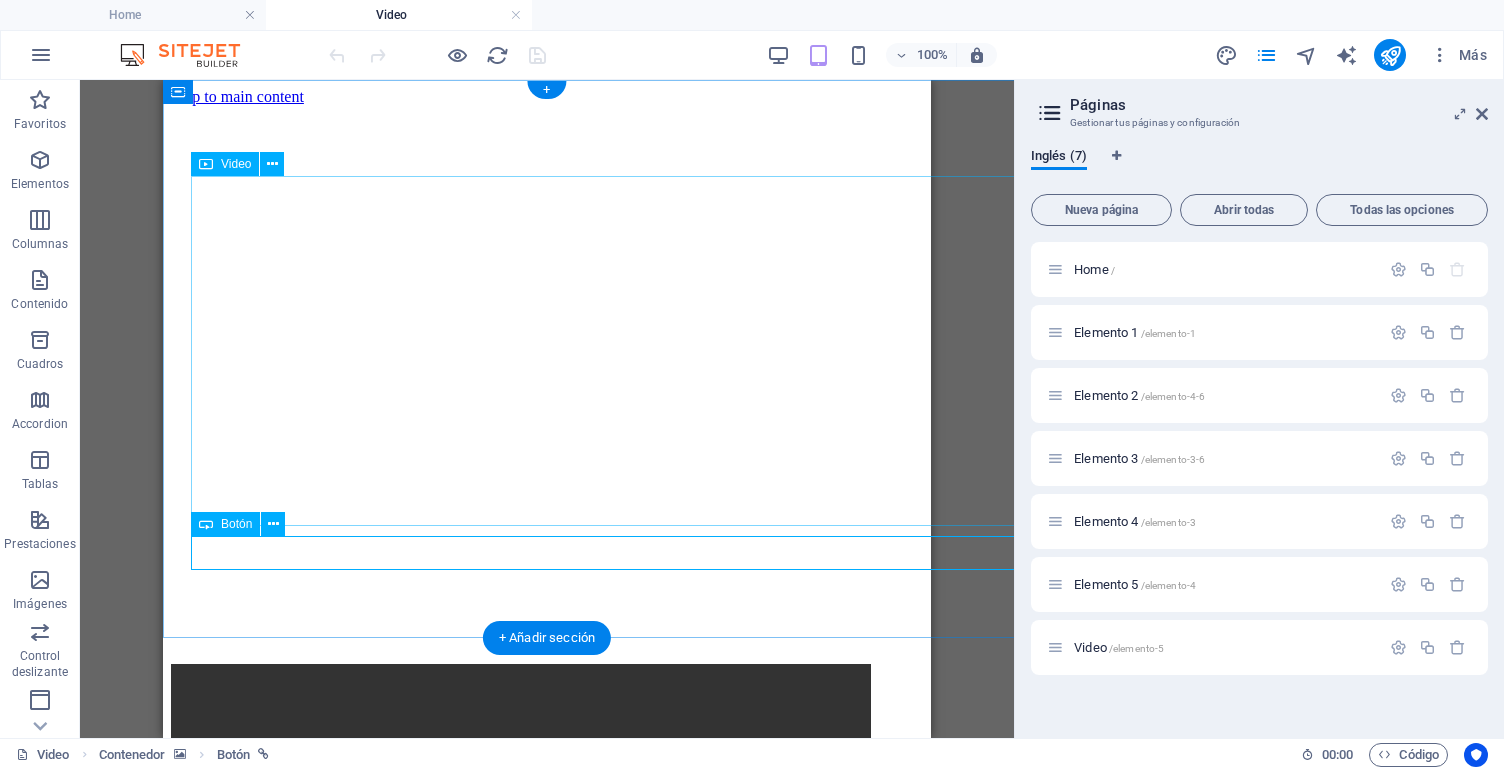 click on "Botón" at bounding box center (236, 524) 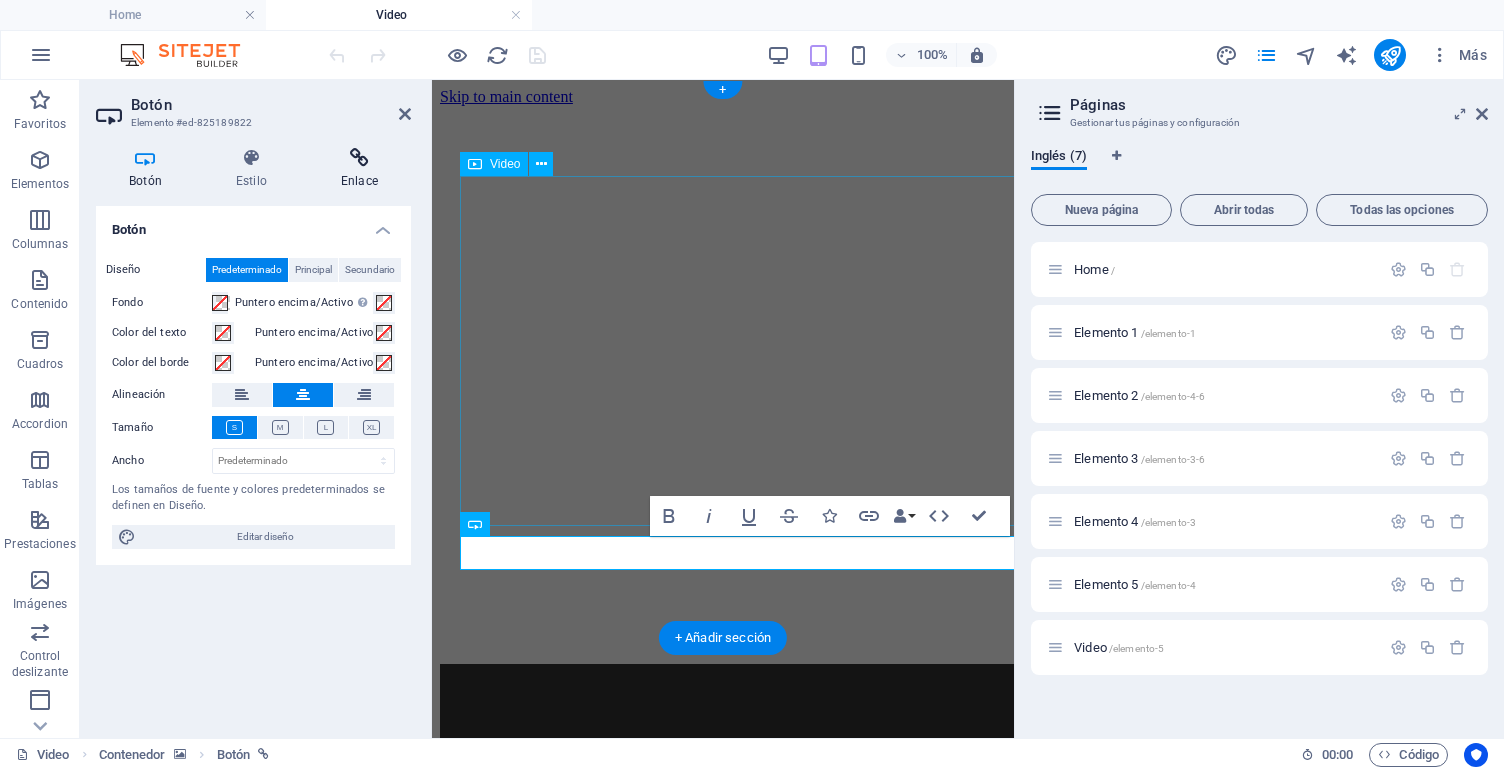click on "Enlace" at bounding box center [359, 169] 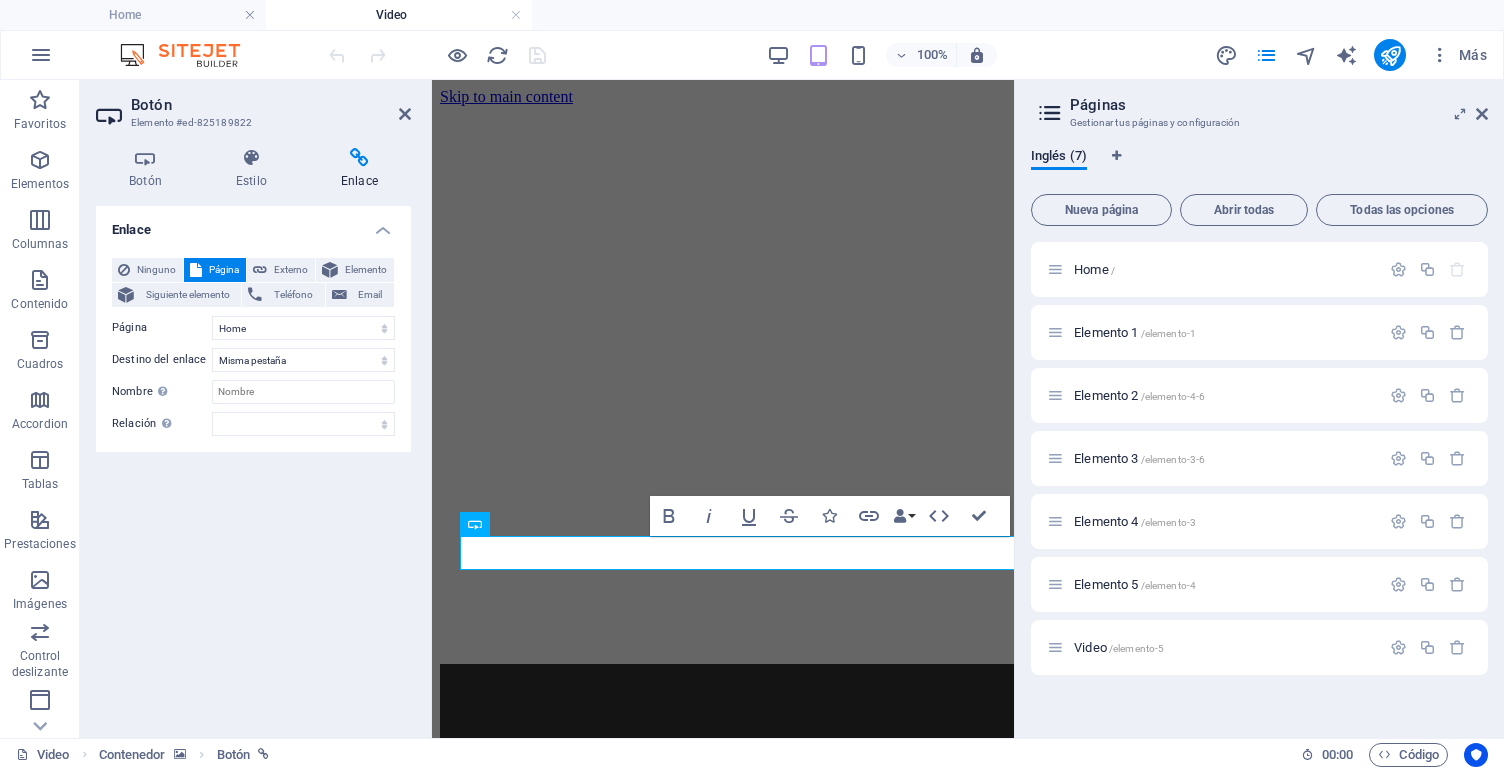 drag, startPoint x: 1068, startPoint y: 642, endPoint x: 1065, endPoint y: 612, distance: 30.149628 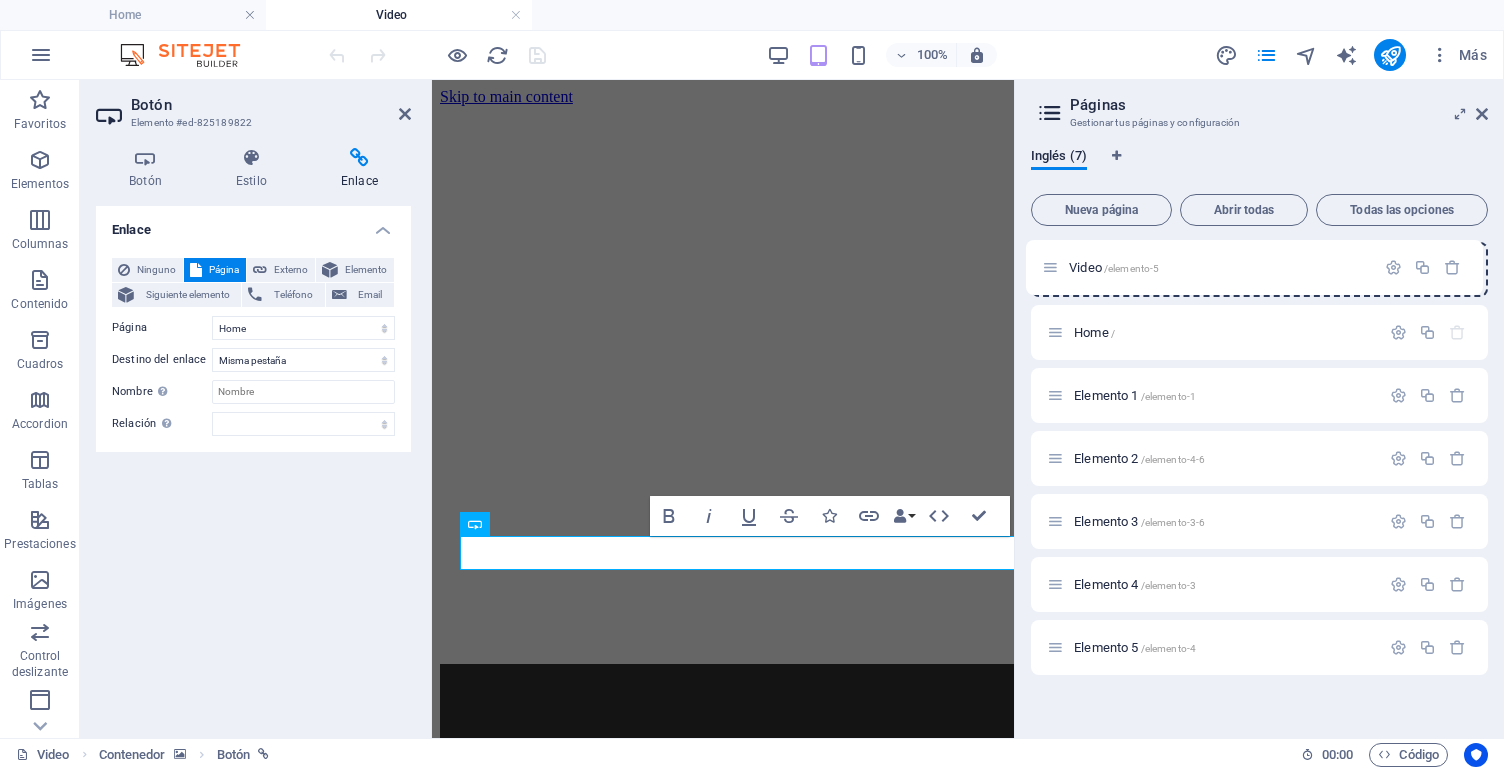 drag, startPoint x: 1054, startPoint y: 645, endPoint x: 1067, endPoint y: 265, distance: 380.2223 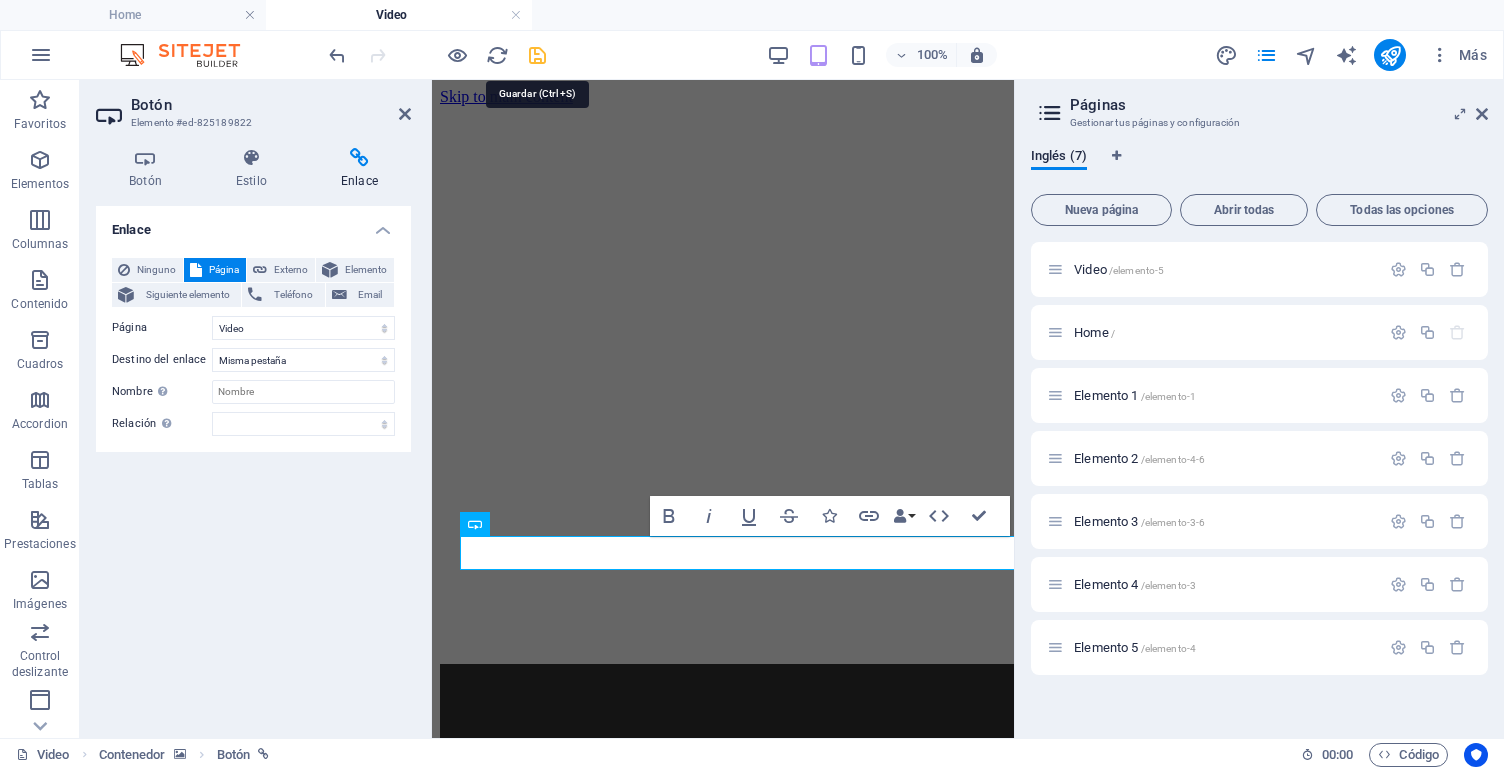 click at bounding box center [537, 55] 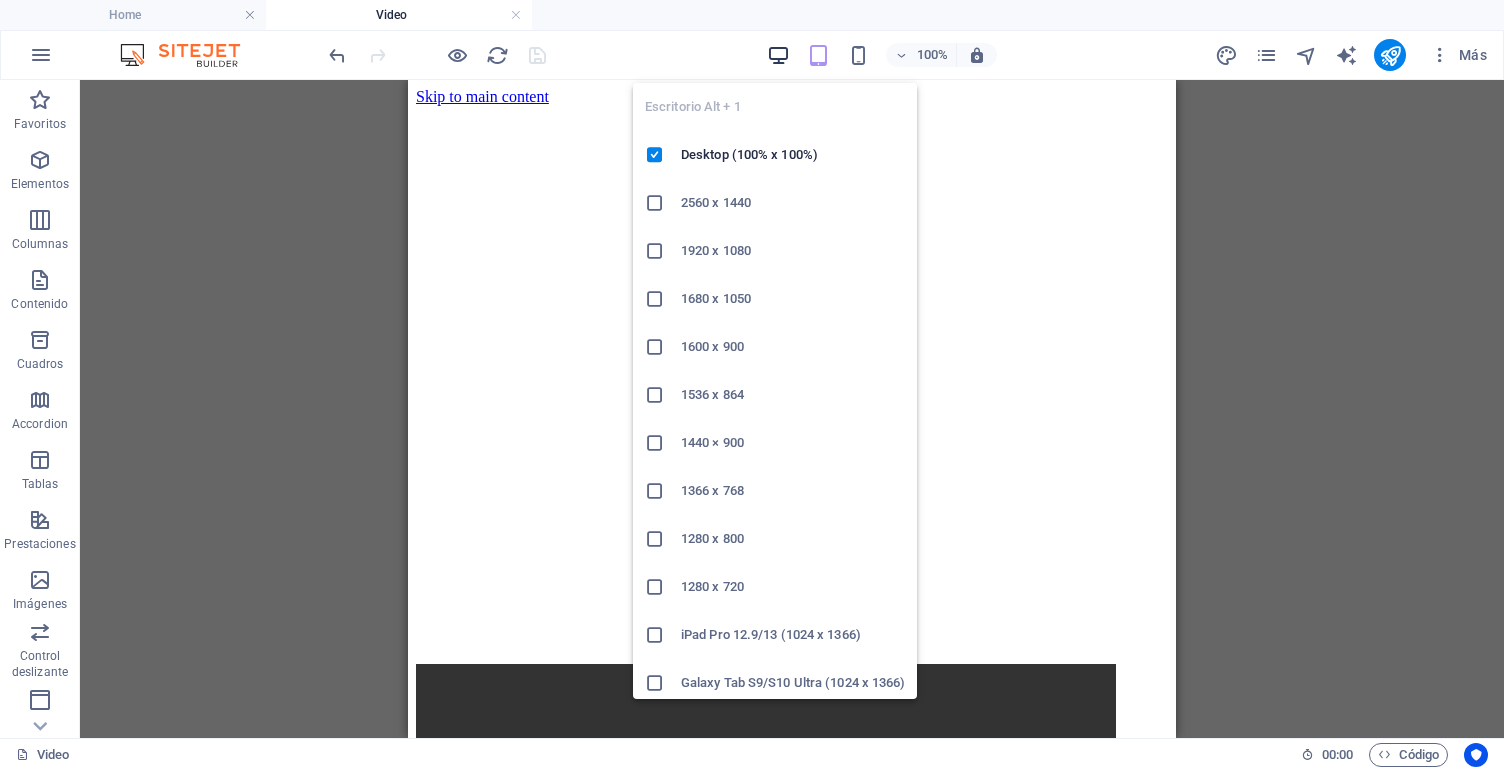 click at bounding box center [778, 55] 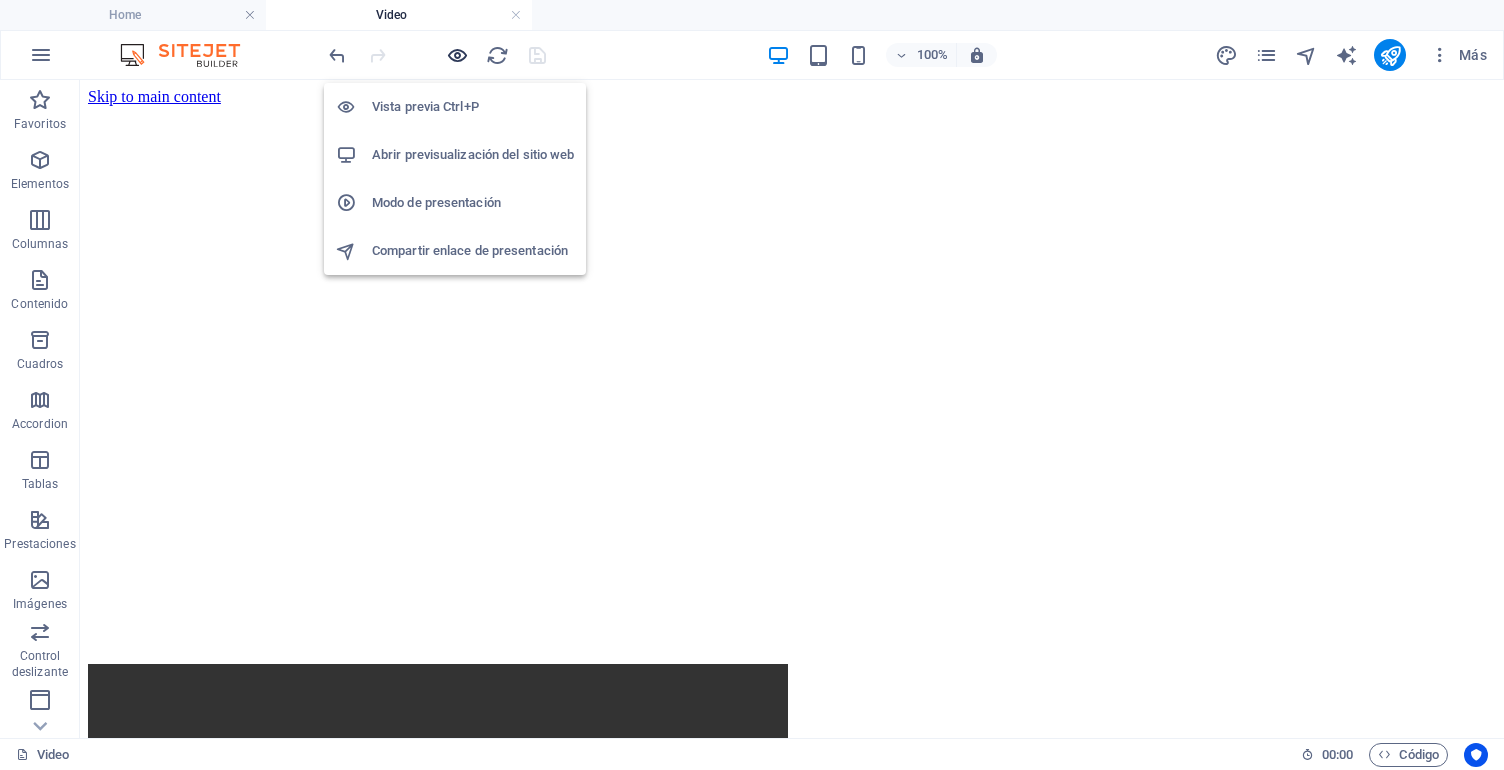 click at bounding box center (457, 55) 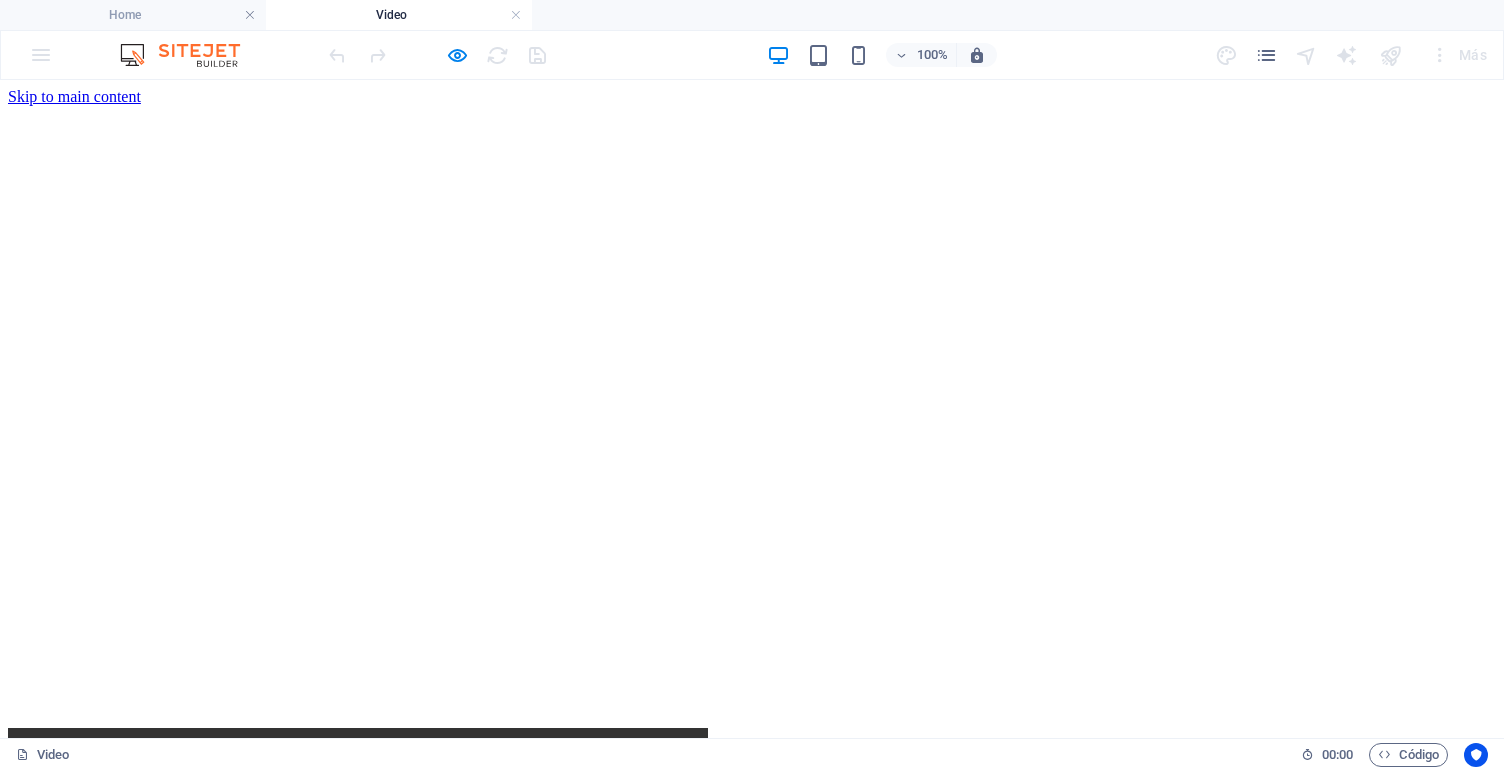 click on "Etiqueta del botón" at bounding box center [751, 1100] 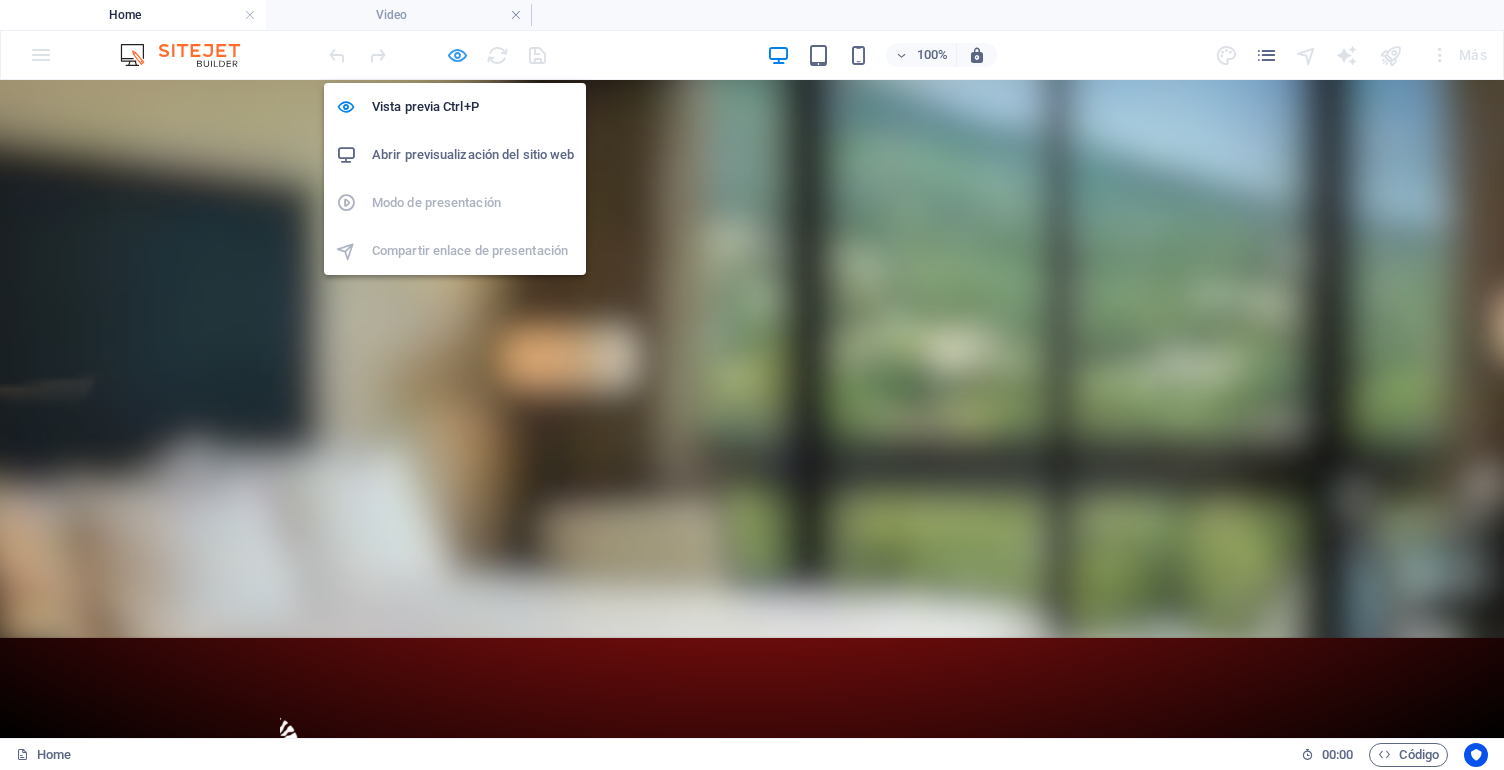 click at bounding box center [457, 55] 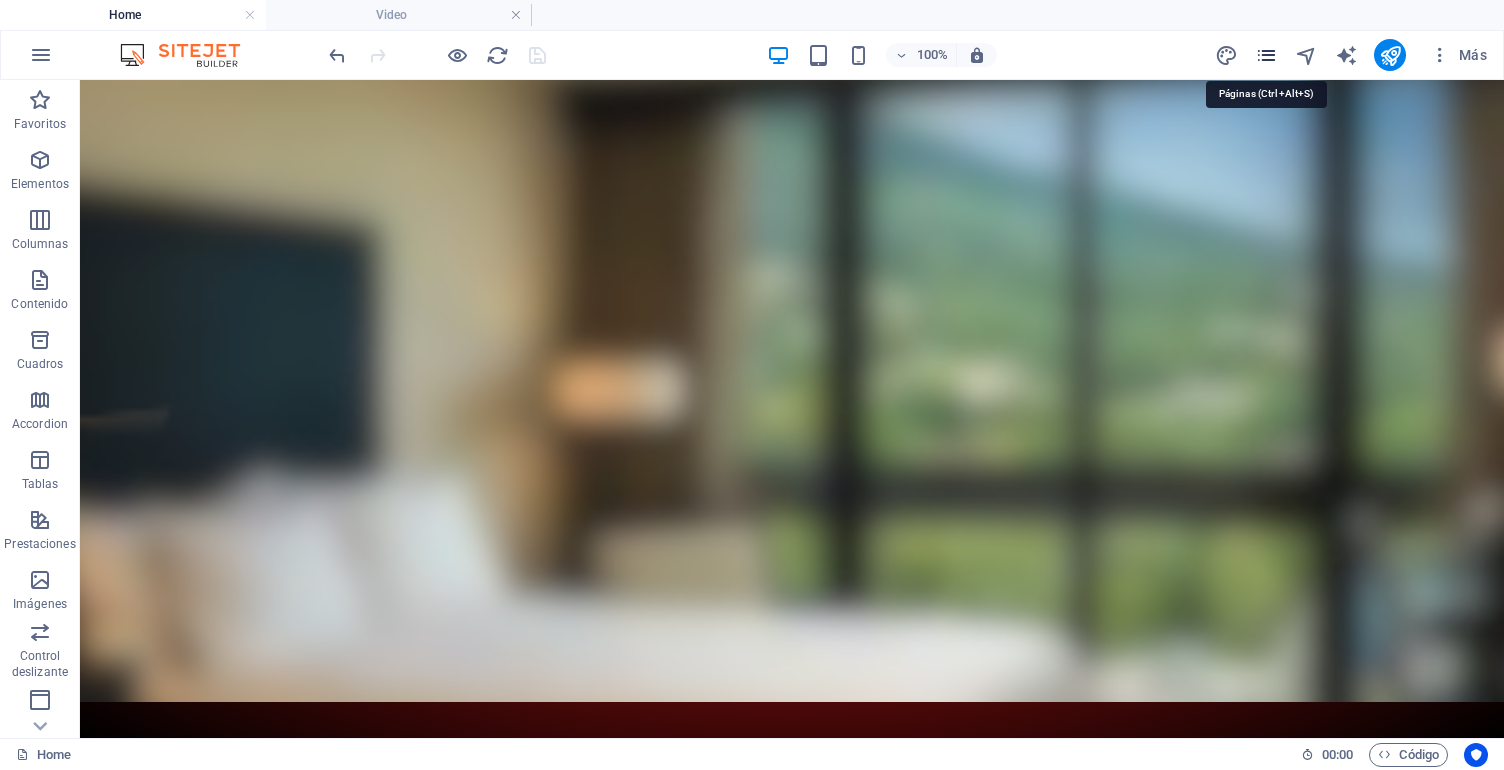 click at bounding box center [1266, 55] 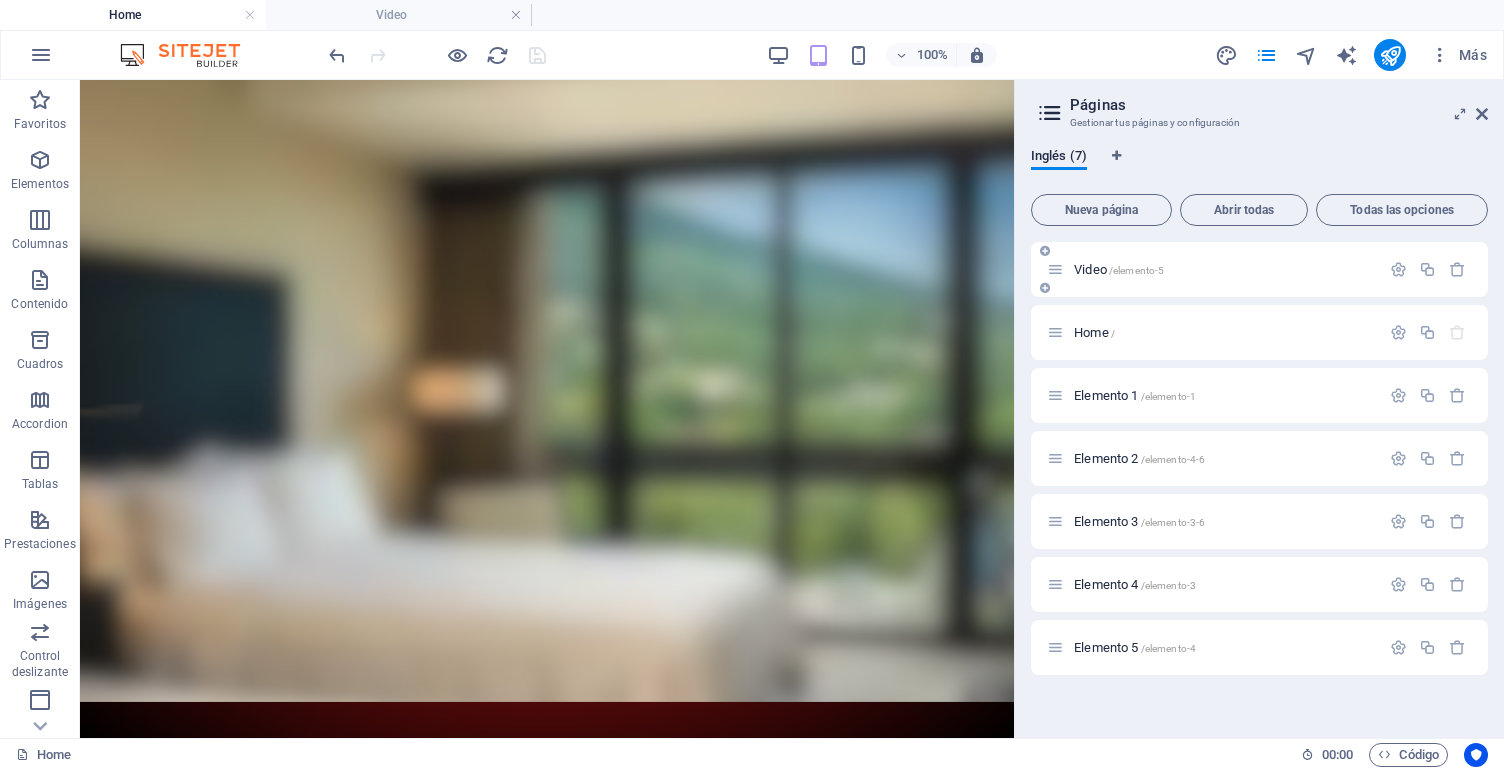 click on "Video /elemento-5" at bounding box center [1224, 269] 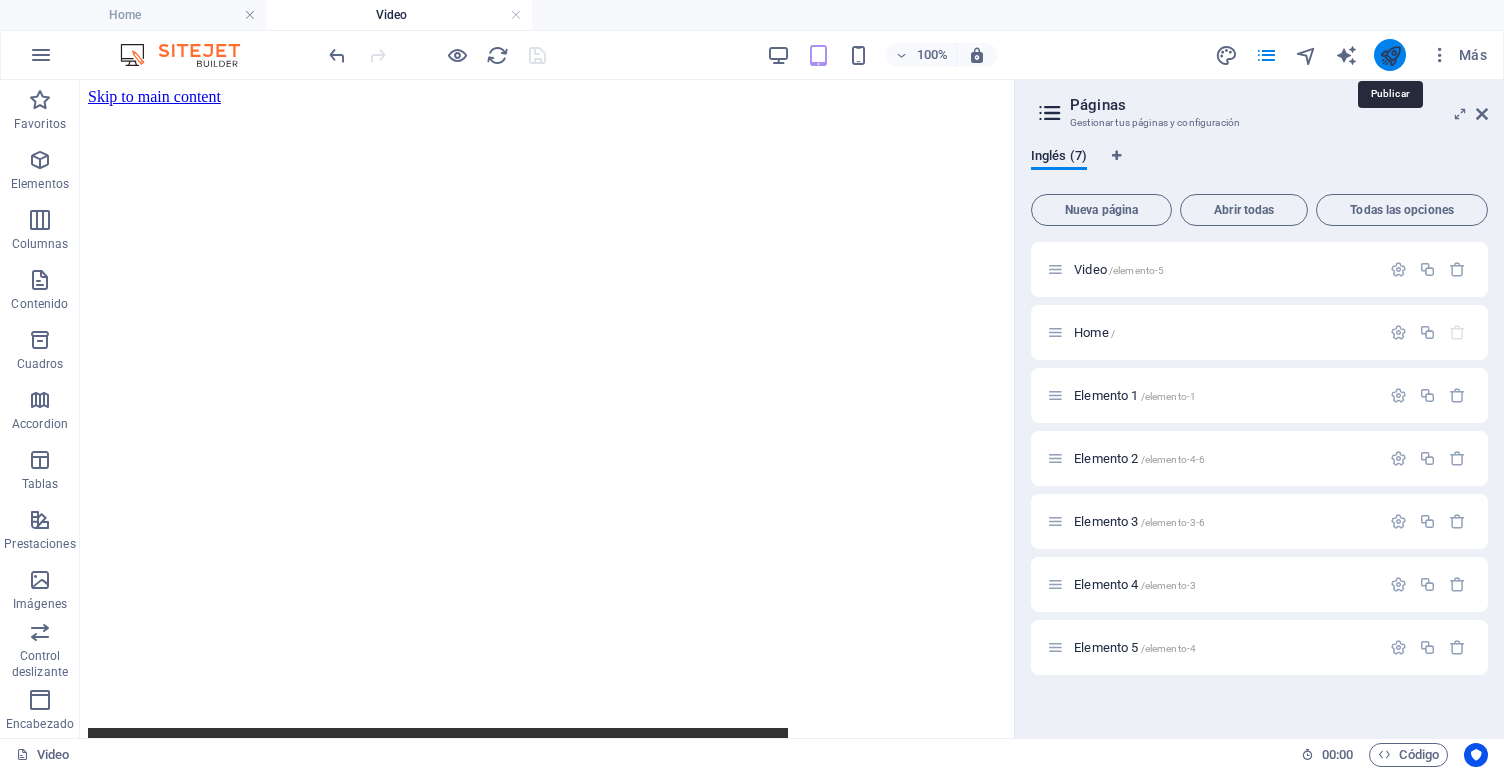 click at bounding box center [1390, 55] 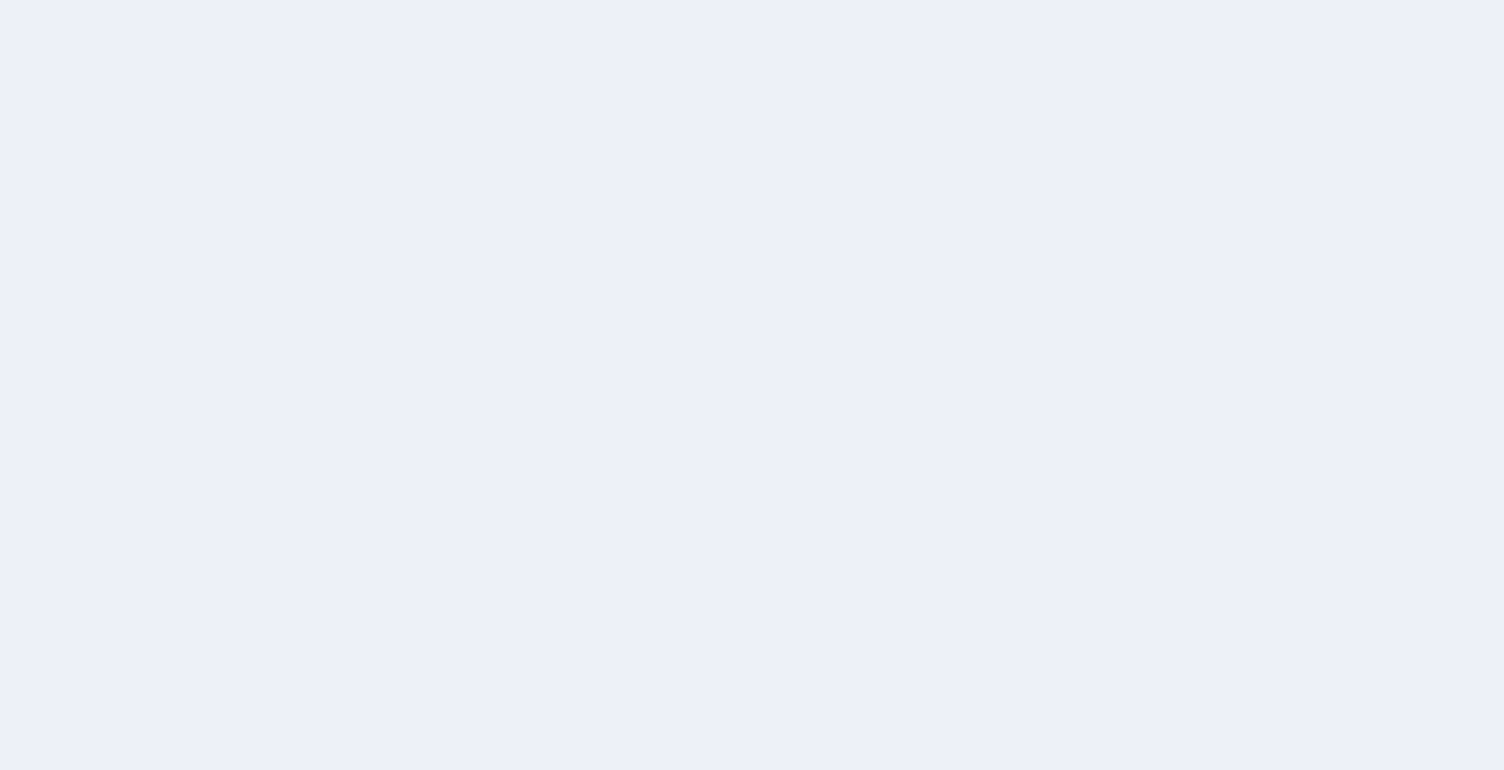 scroll, scrollTop: 0, scrollLeft: 0, axis: both 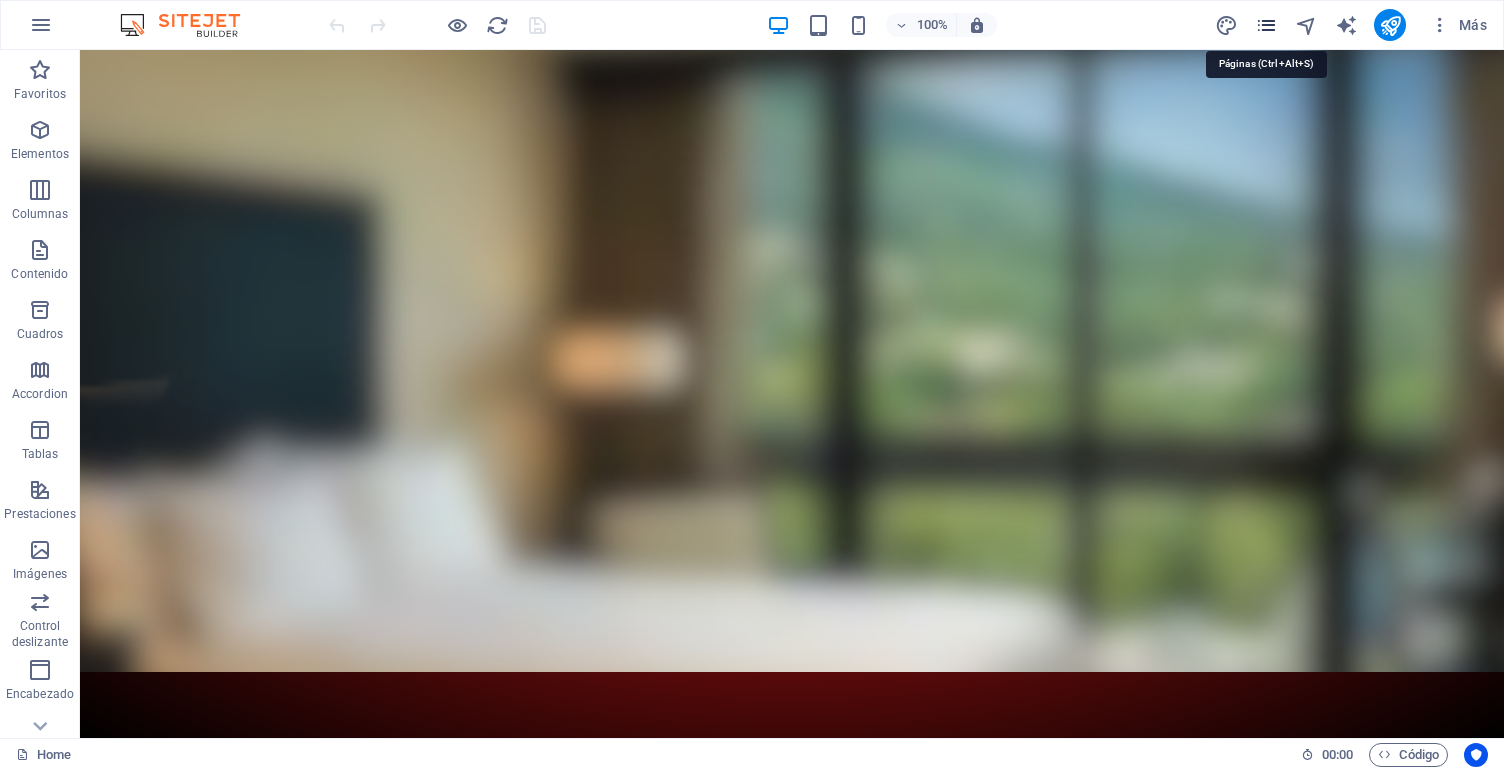 click at bounding box center [1266, 25] 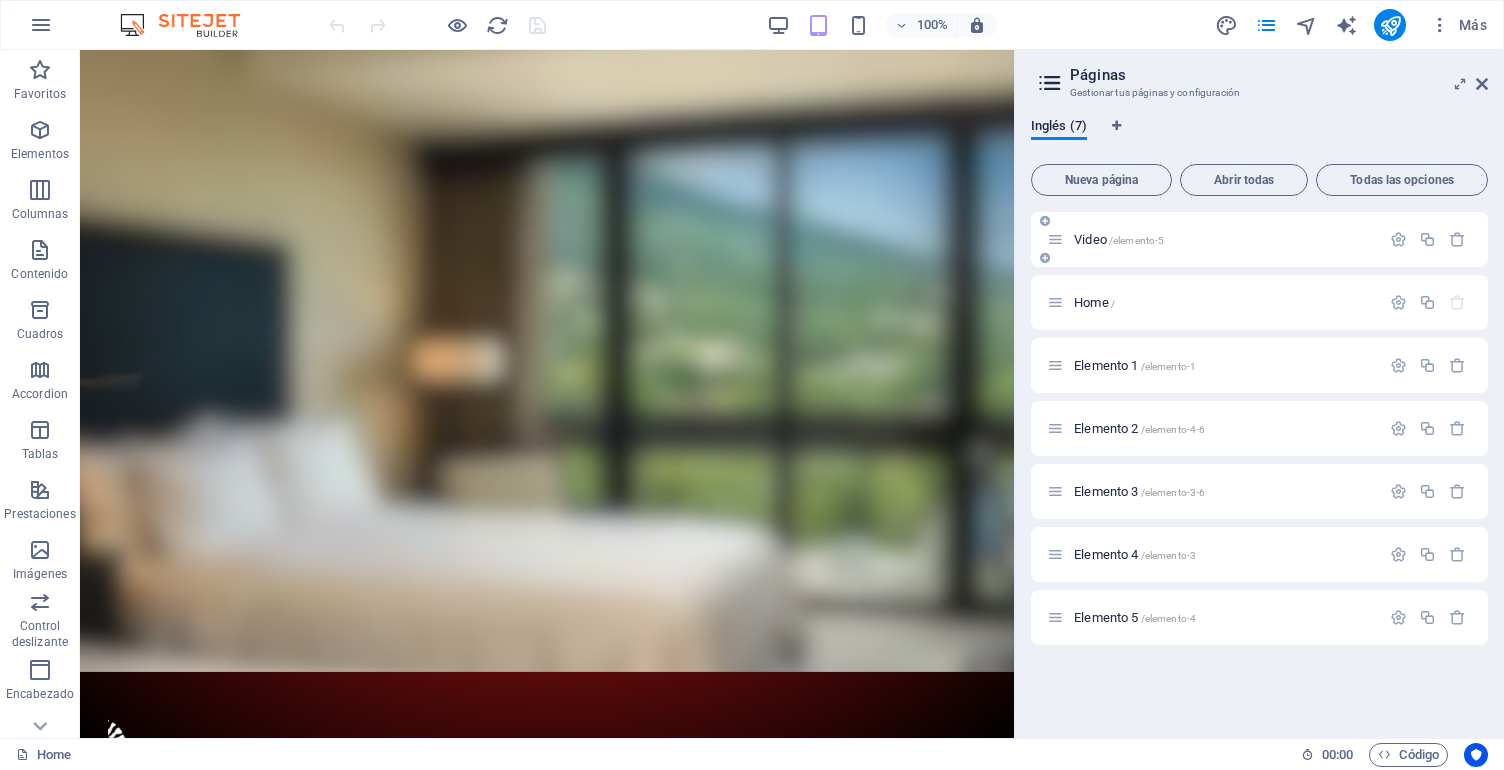 click on "Video /elemento-5" at bounding box center [1224, 239] 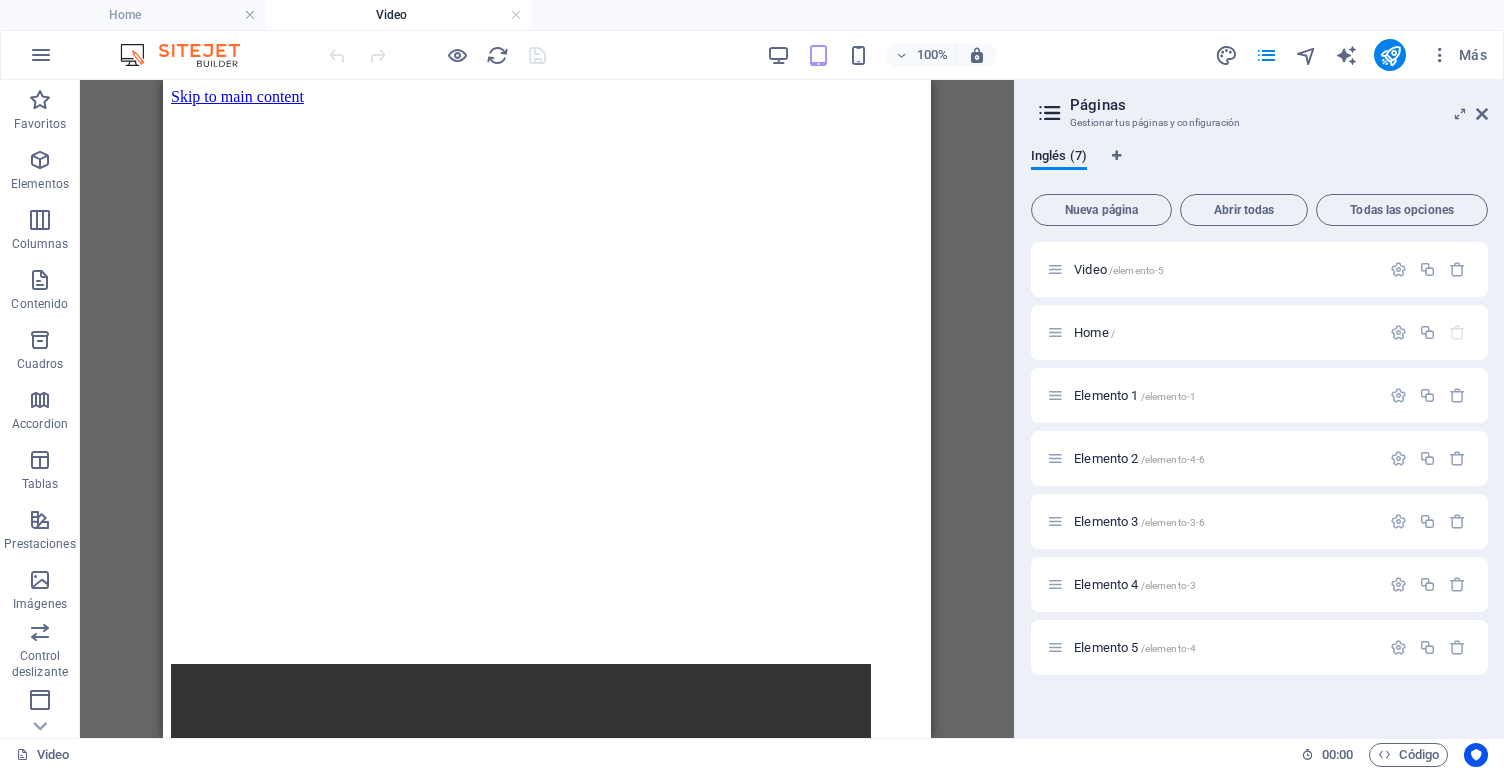scroll, scrollTop: 0, scrollLeft: 0, axis: both 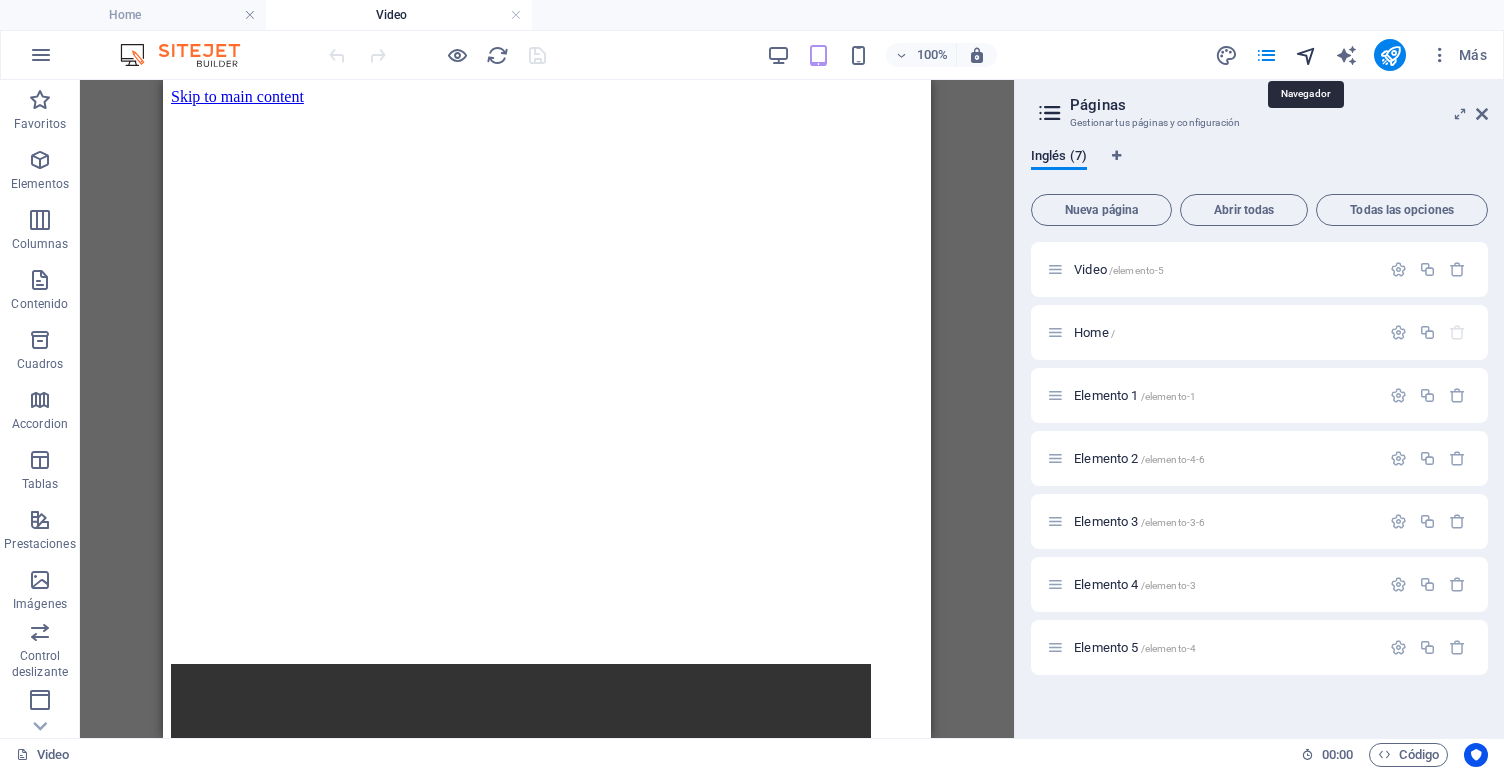 click at bounding box center [1306, 55] 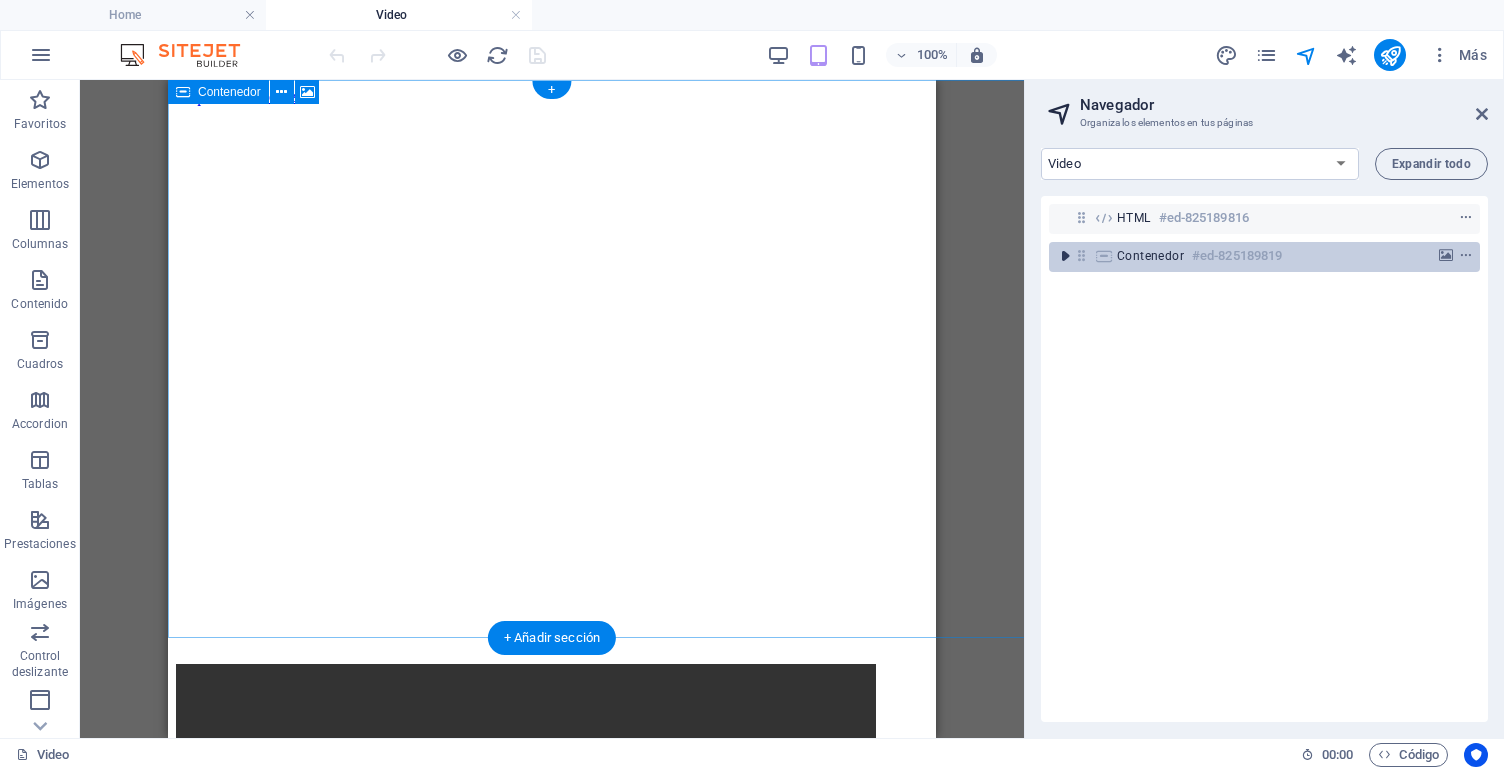 click at bounding box center [1065, 256] 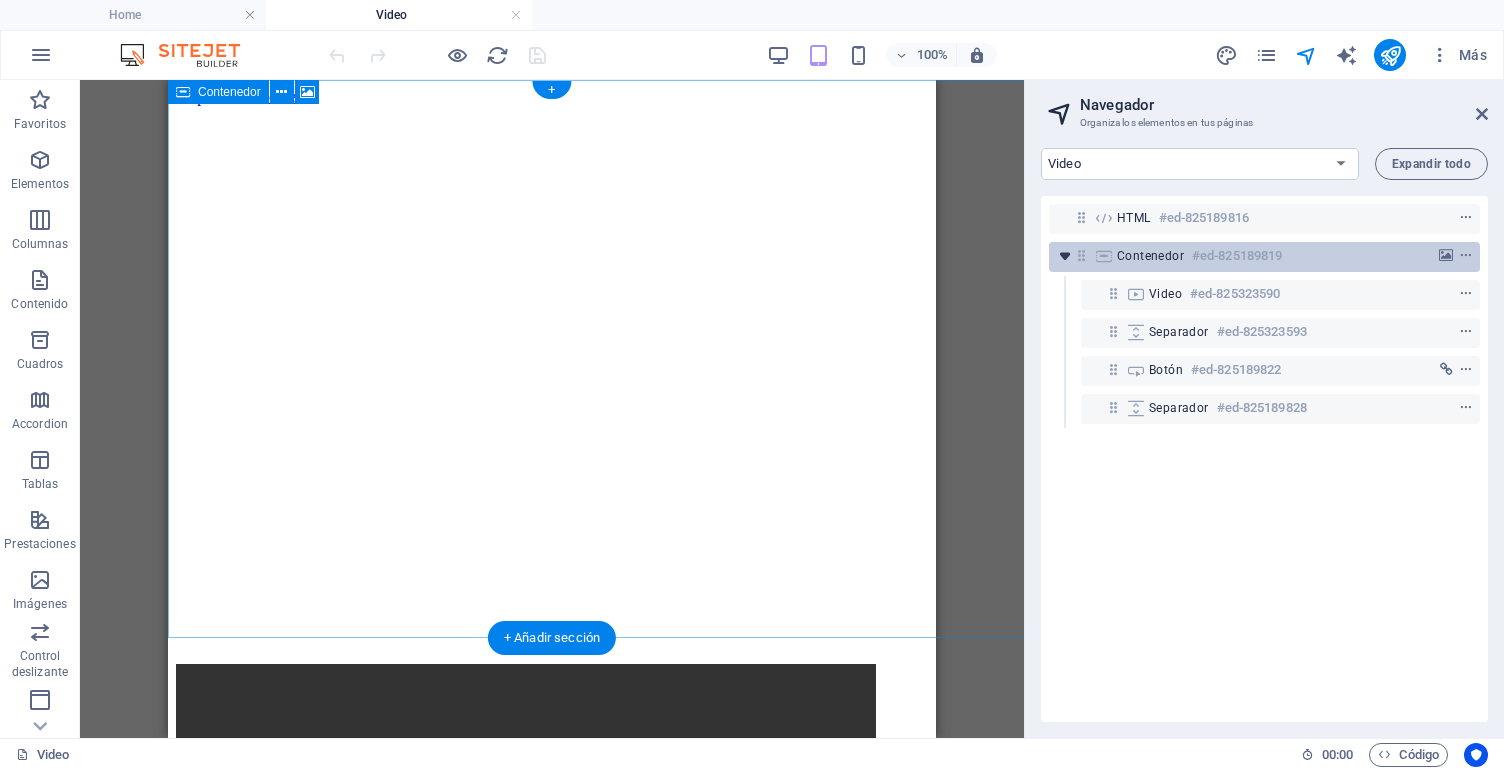click at bounding box center (1065, 256) 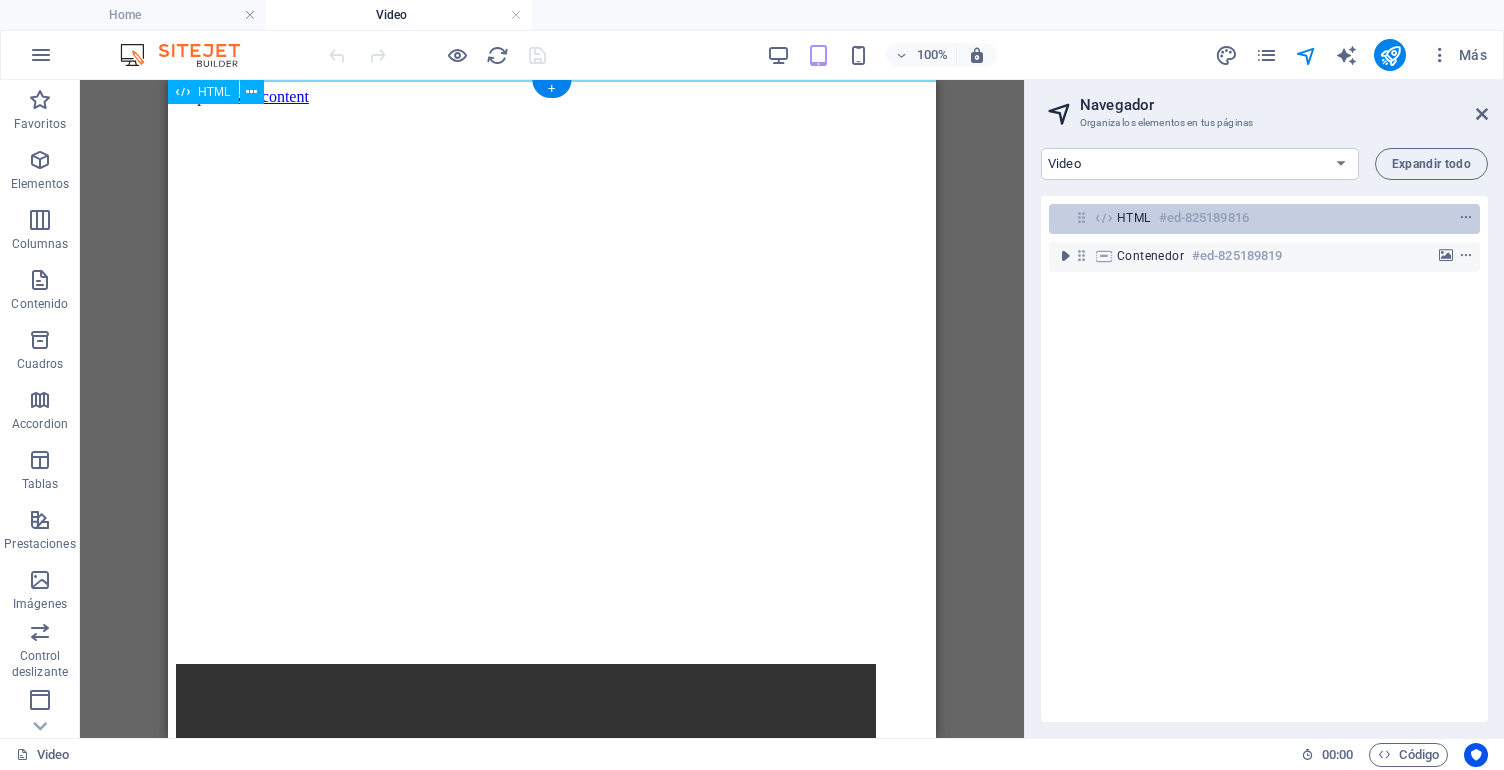 click at bounding box center [1081, 217] 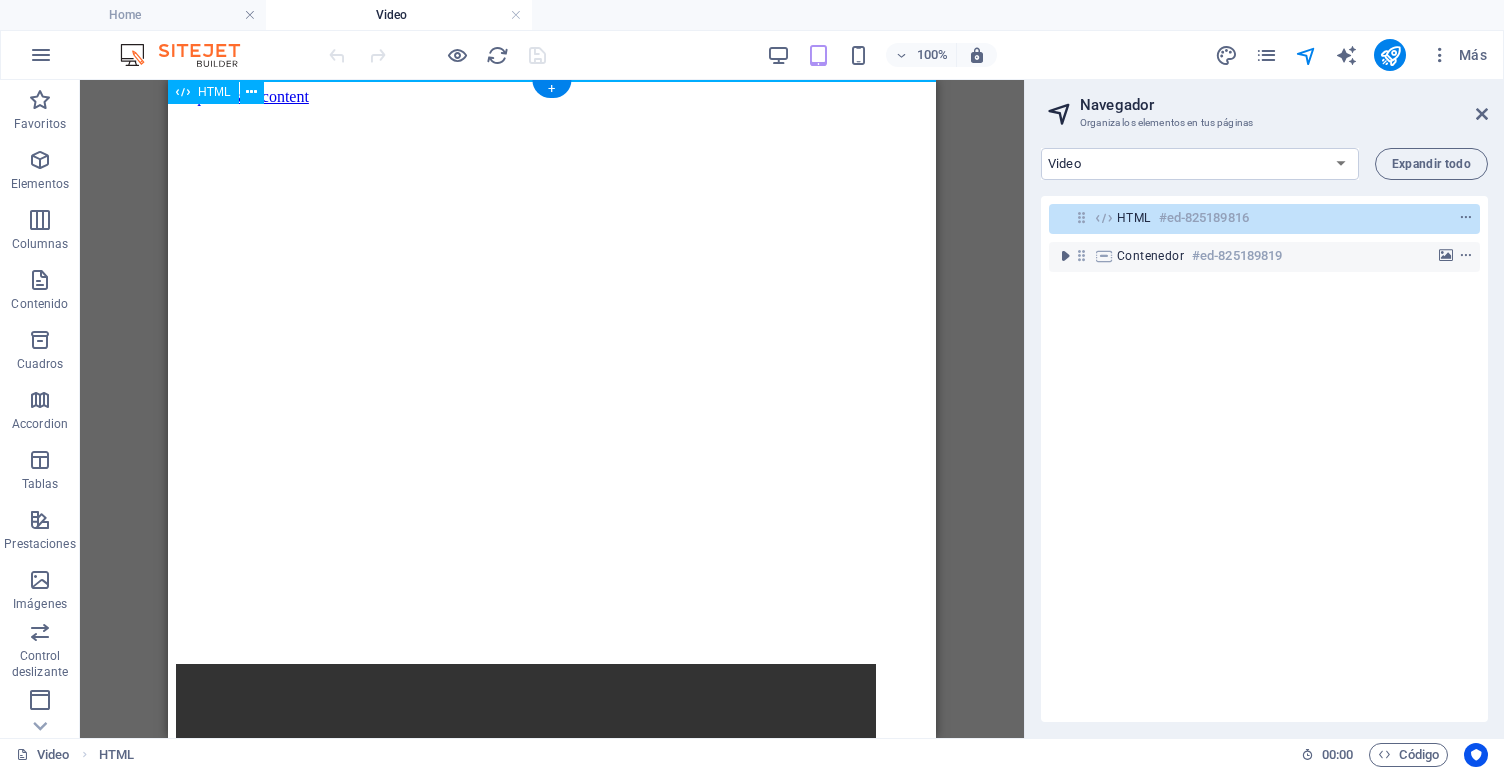 click at bounding box center [1081, 217] 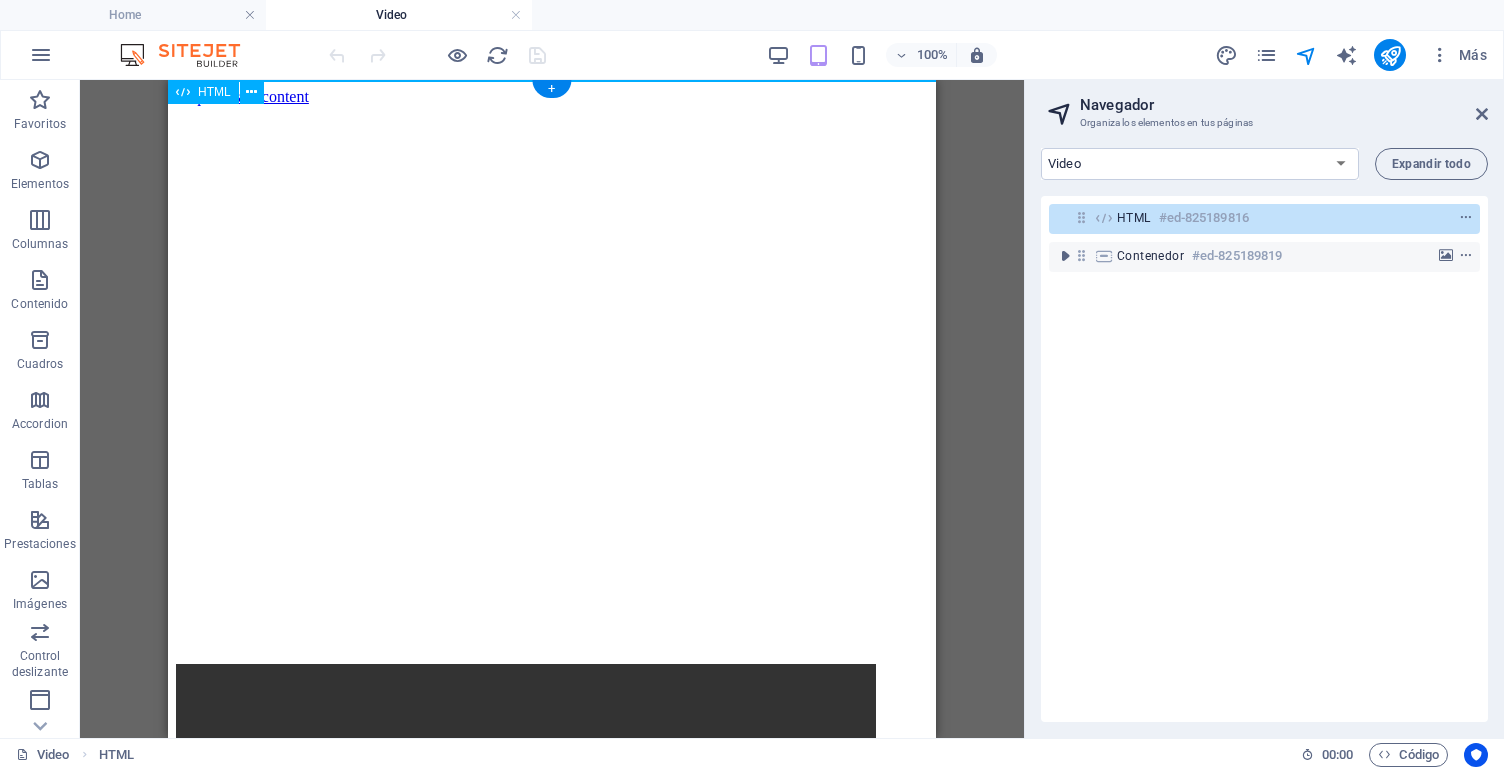 click at bounding box center (1081, 217) 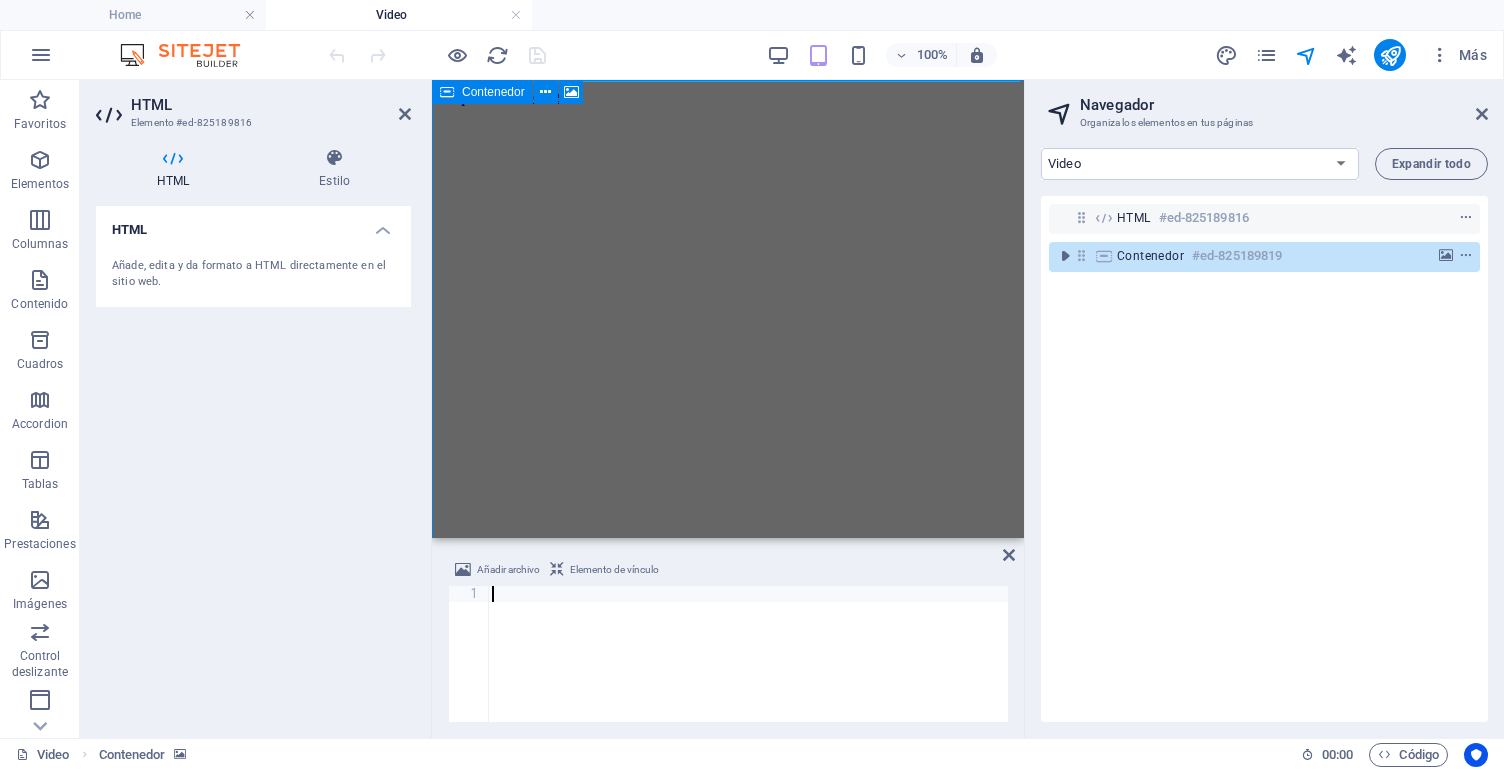 click at bounding box center (1081, 255) 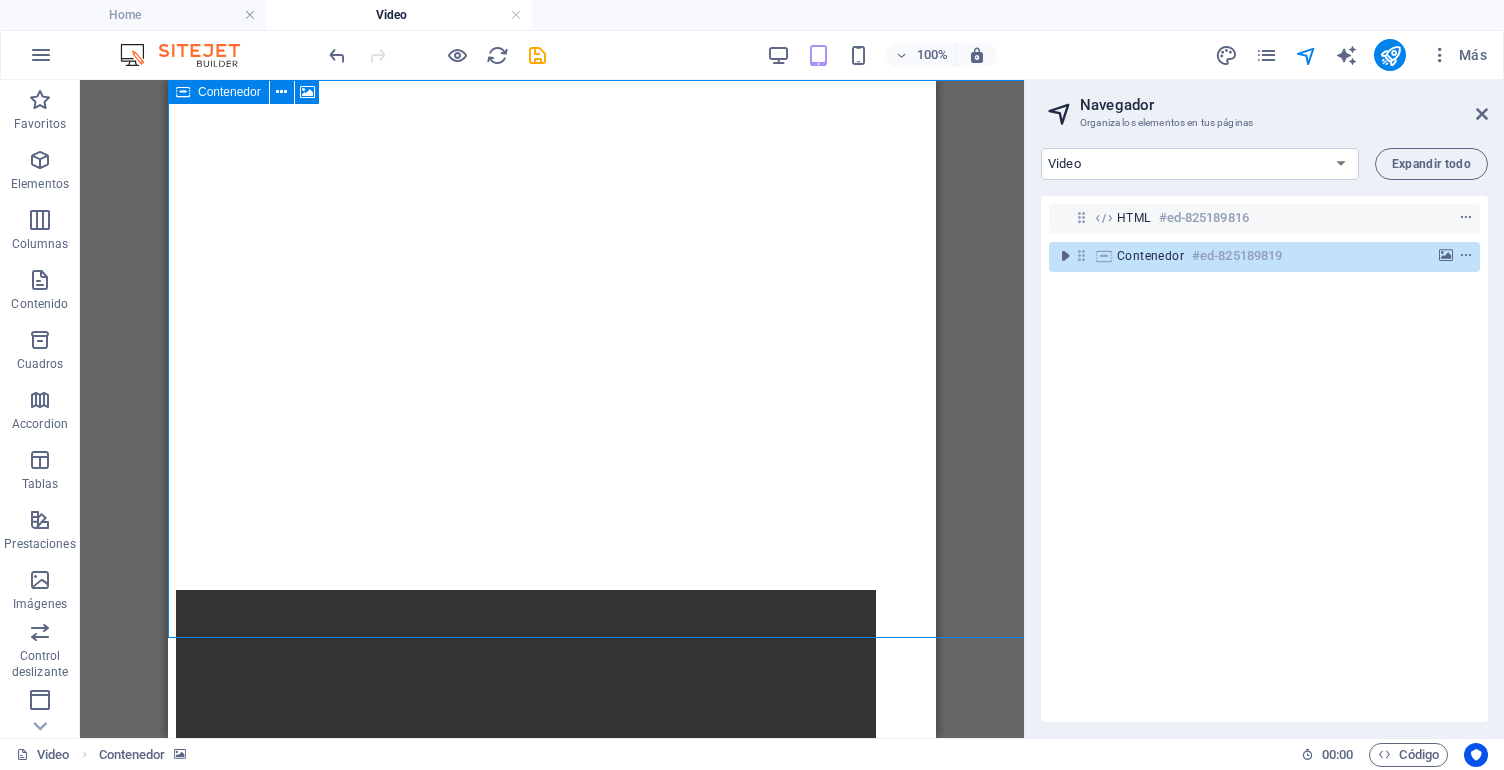 scroll, scrollTop: 0, scrollLeft: 0, axis: both 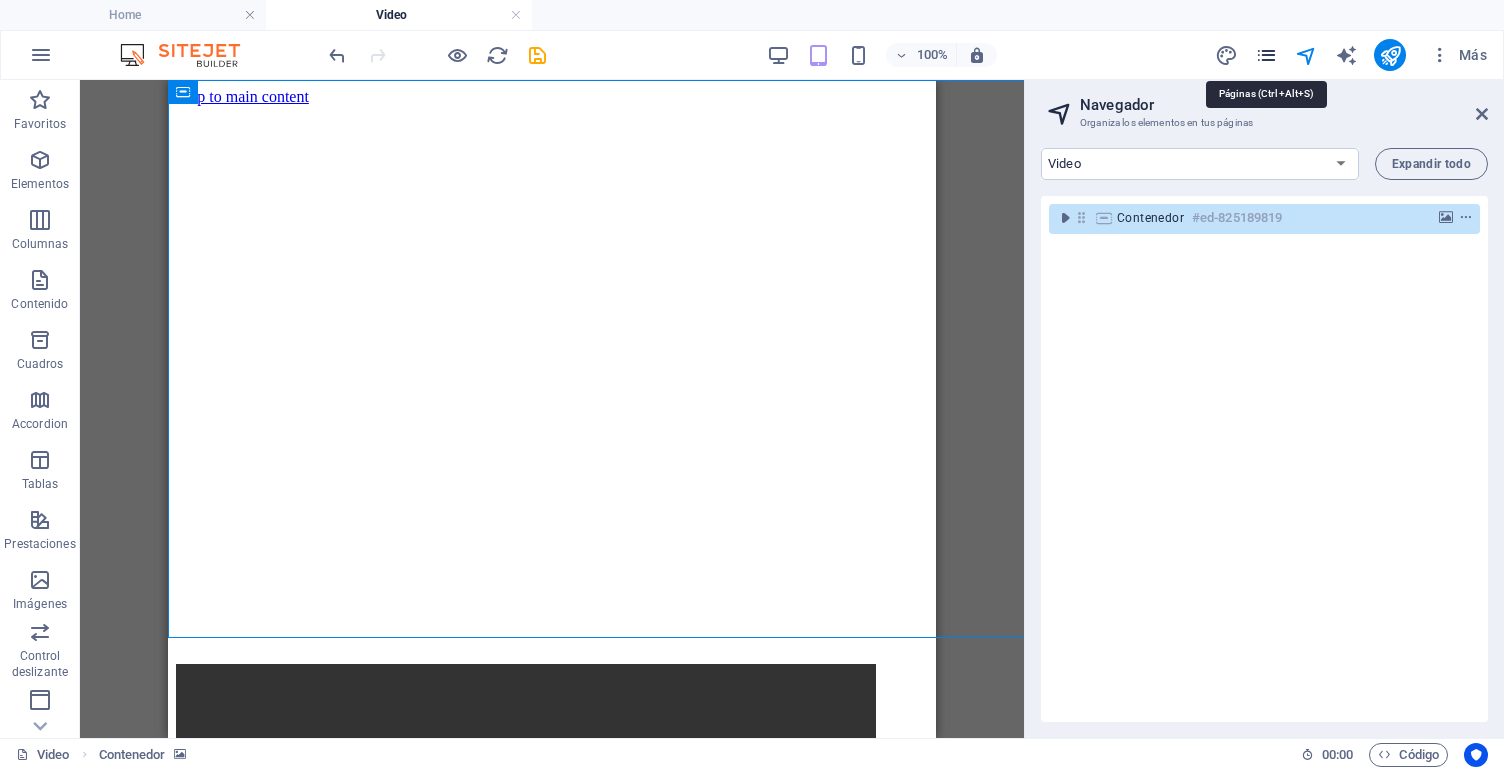 click at bounding box center [1266, 55] 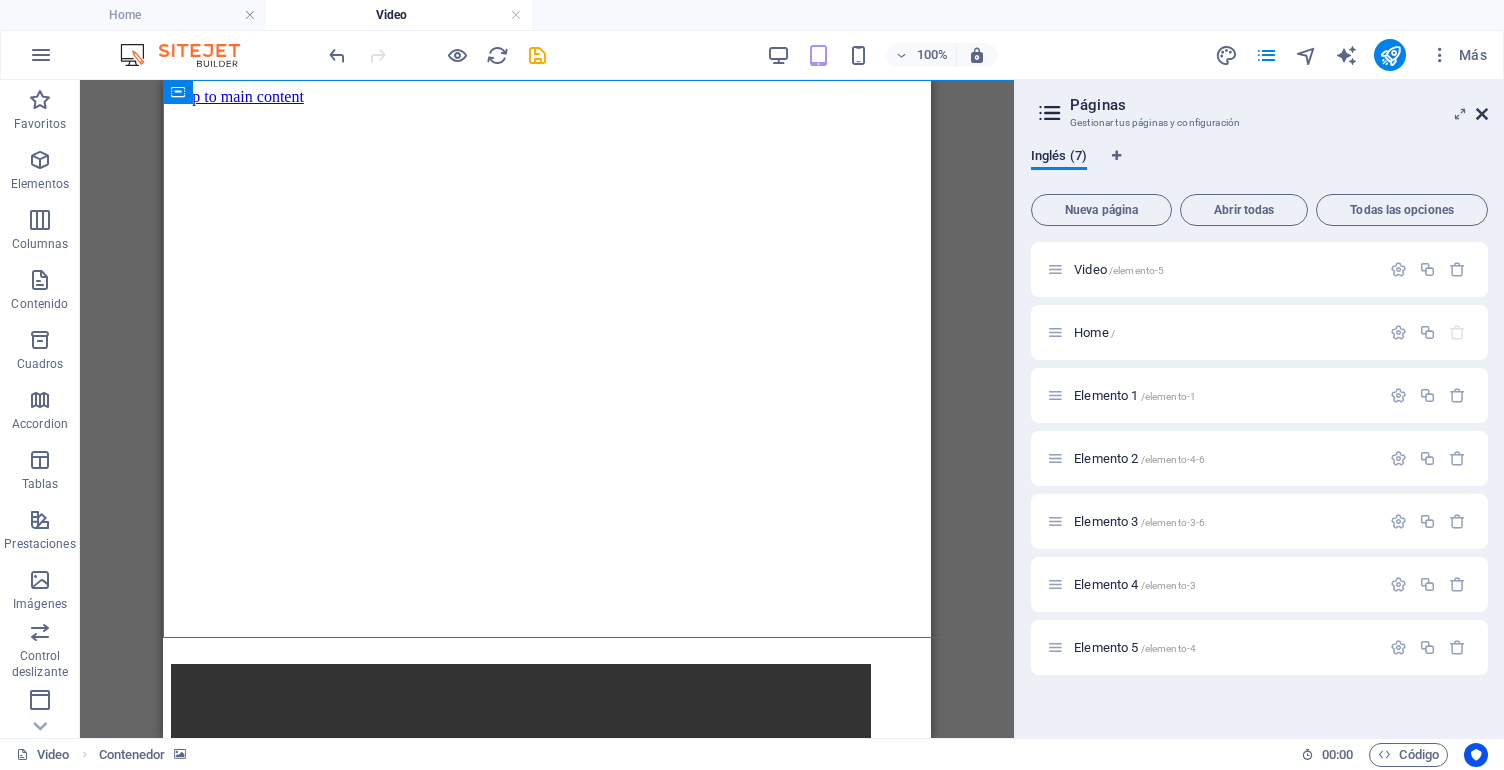 click at bounding box center (1482, 114) 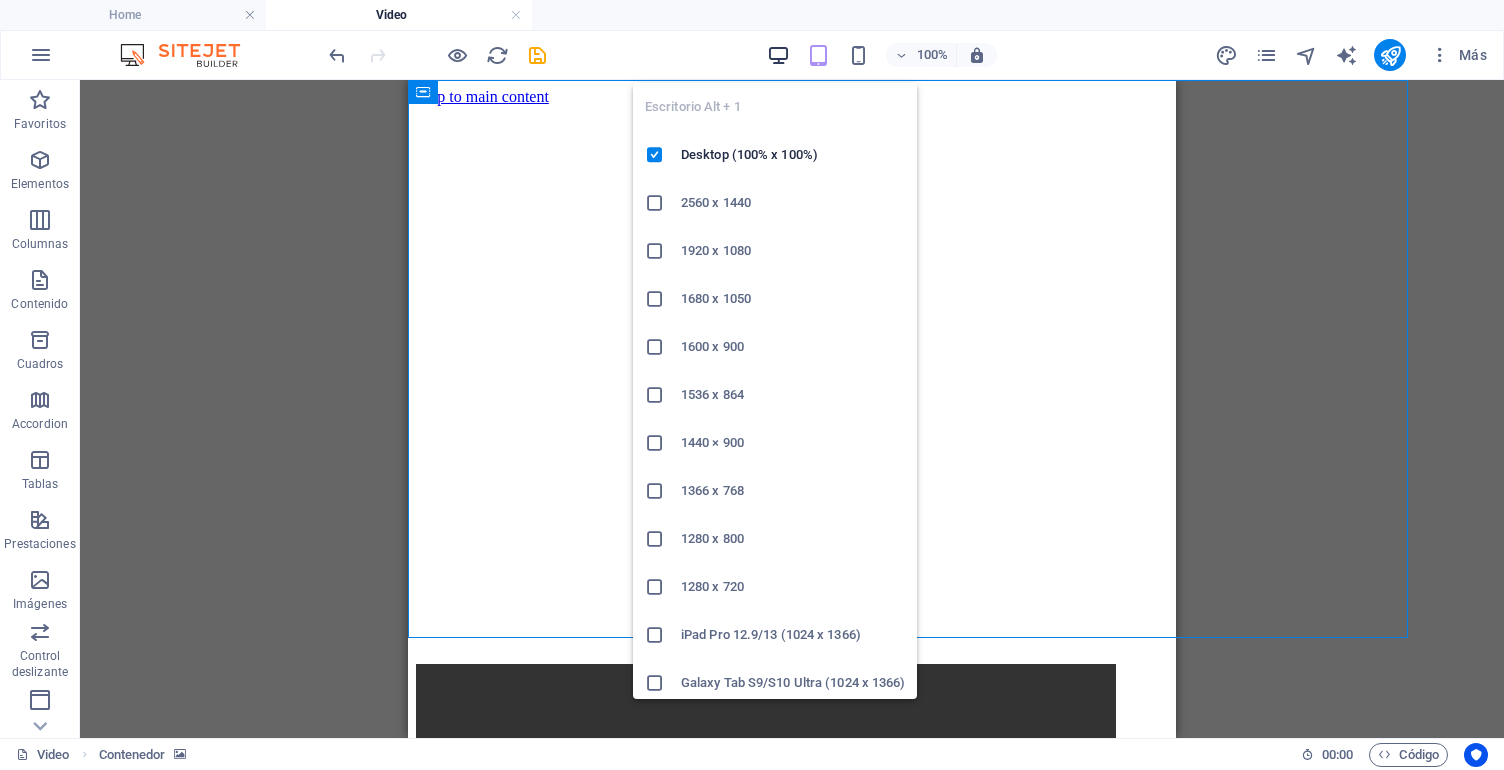 click at bounding box center [778, 55] 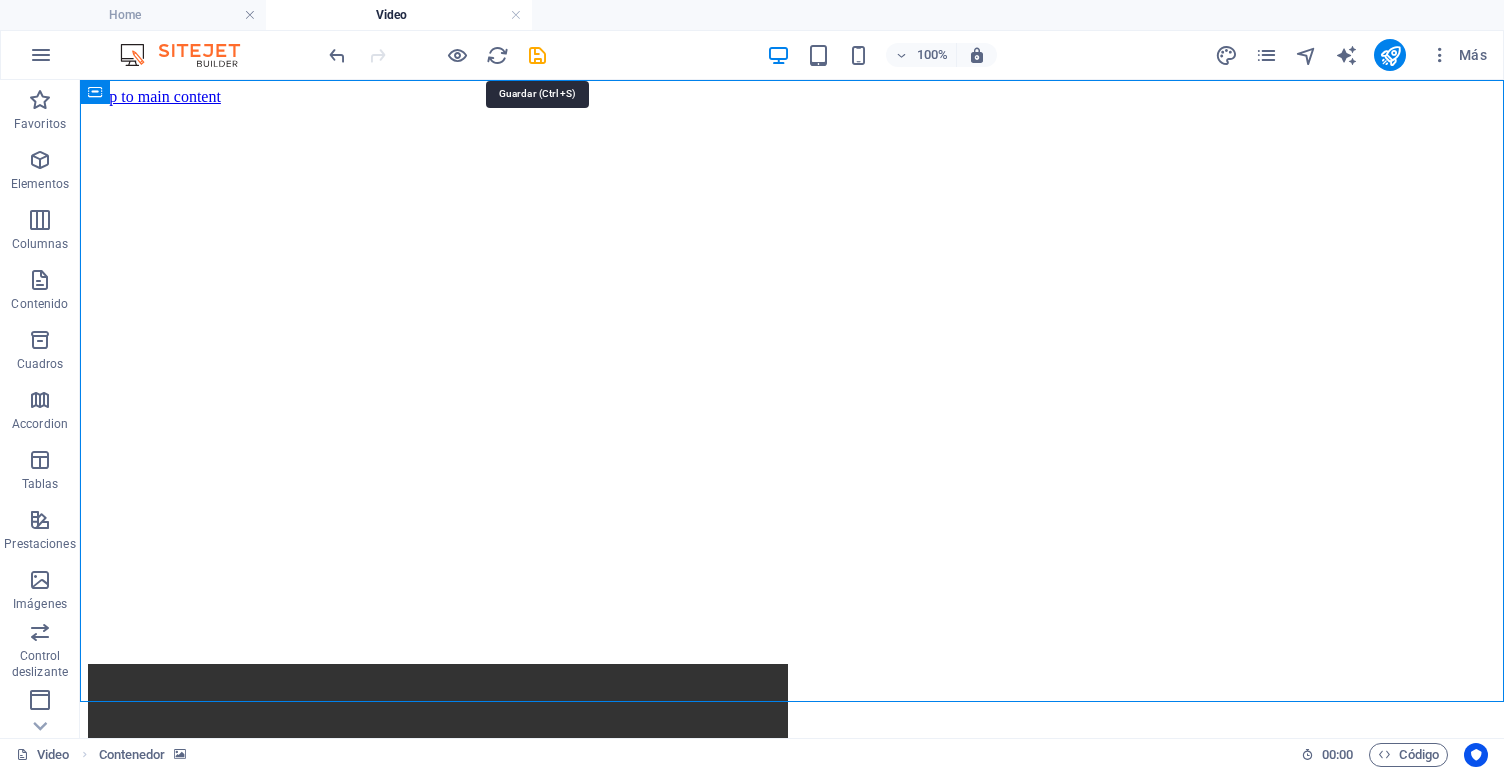 click at bounding box center (537, 55) 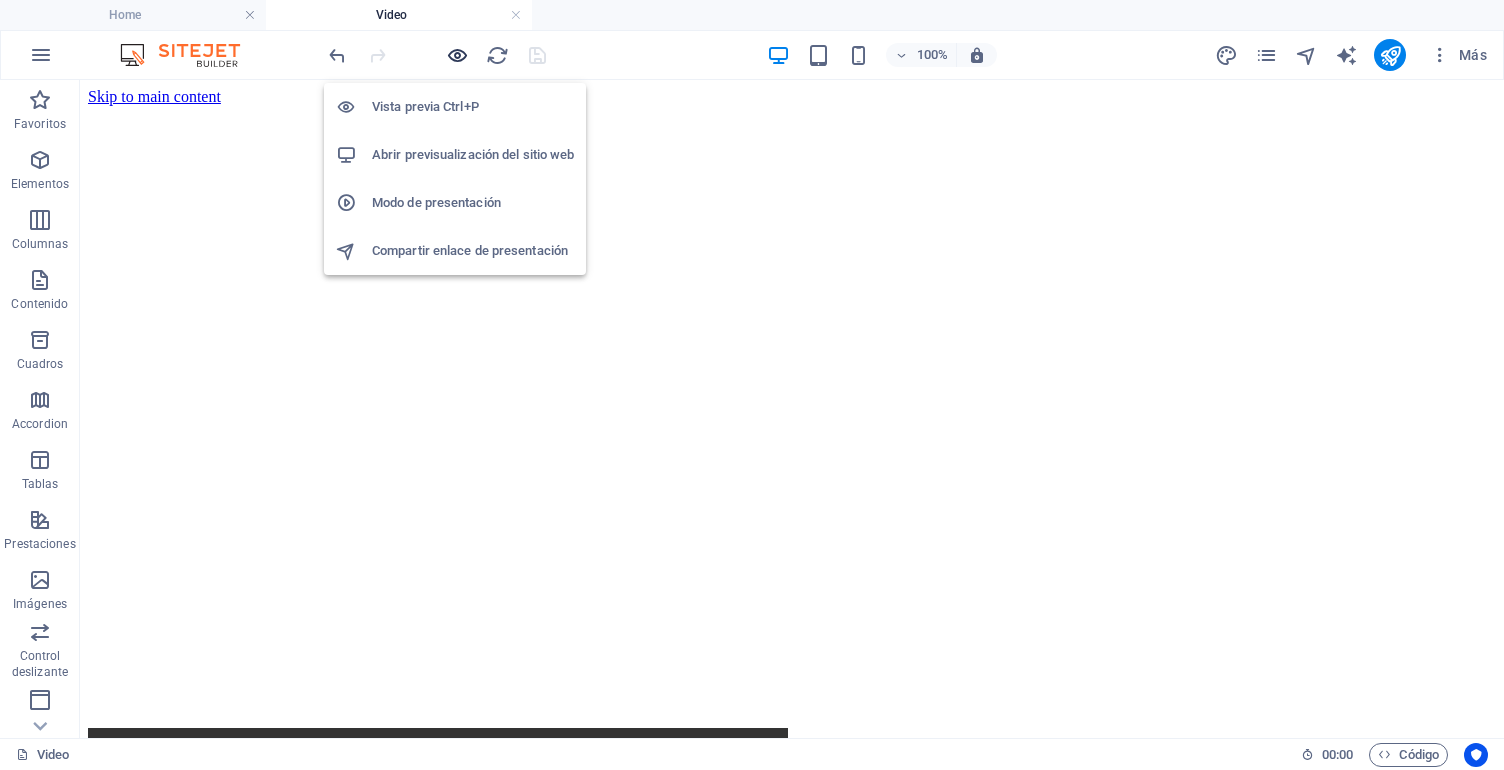 click at bounding box center (457, 55) 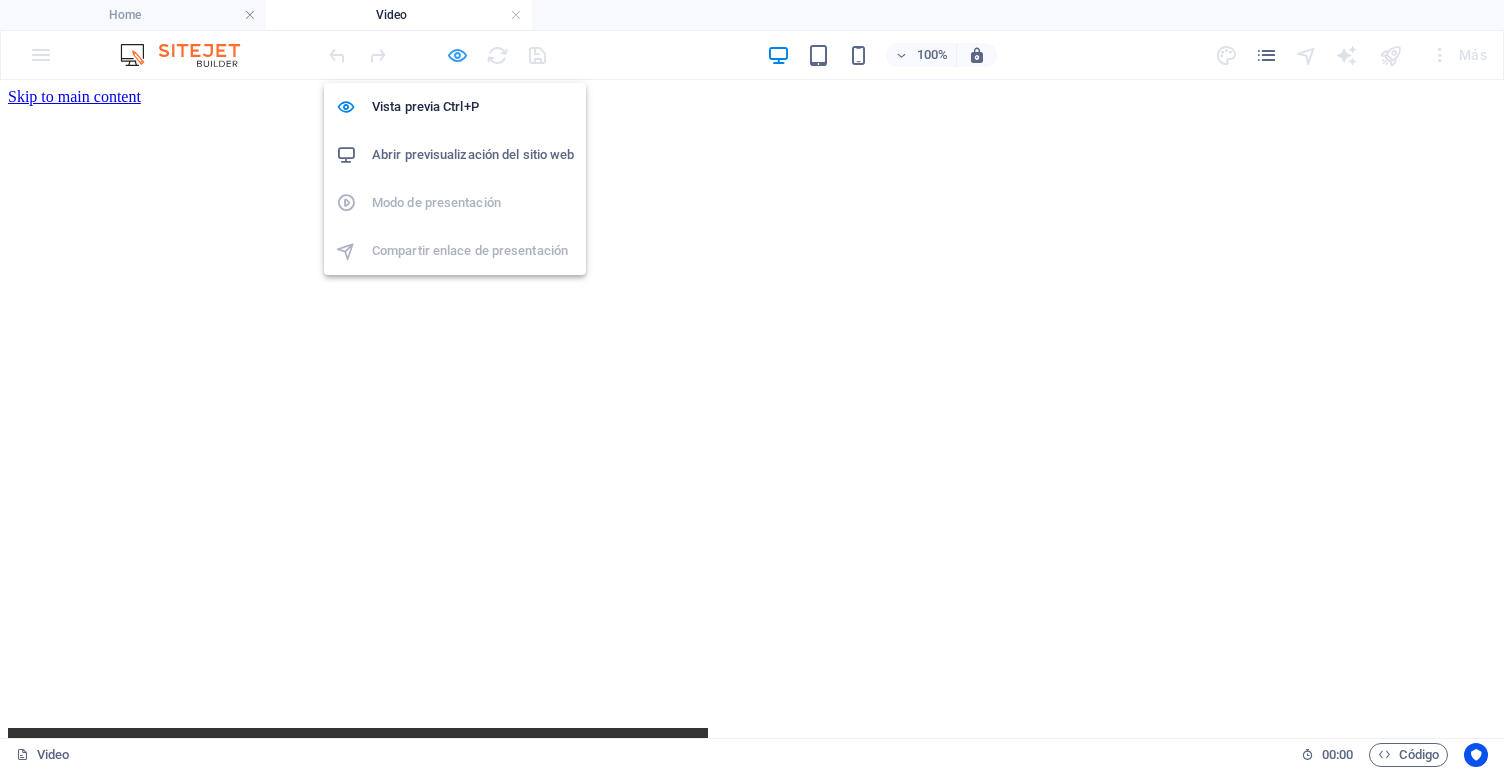 click at bounding box center (457, 55) 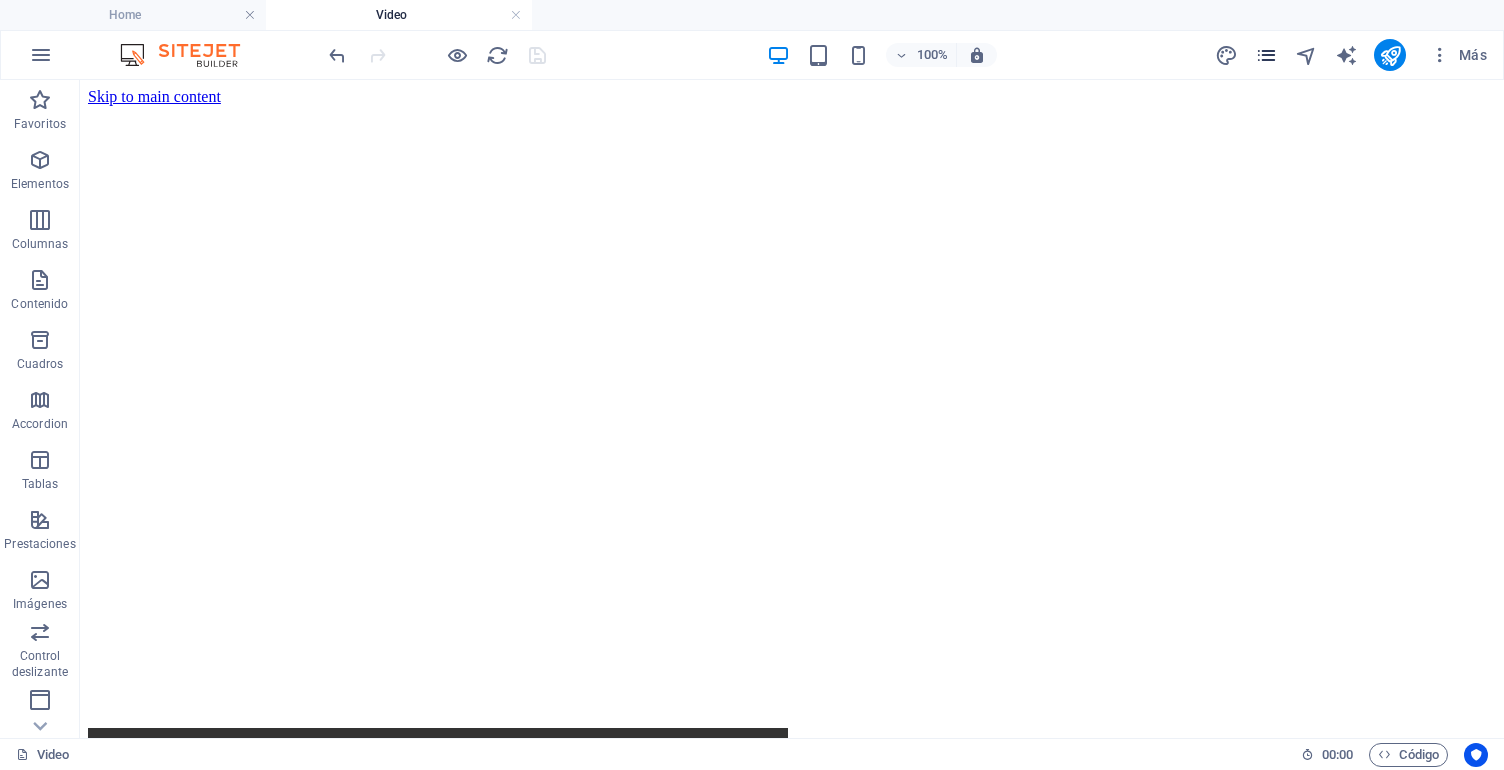 click at bounding box center (1266, 55) 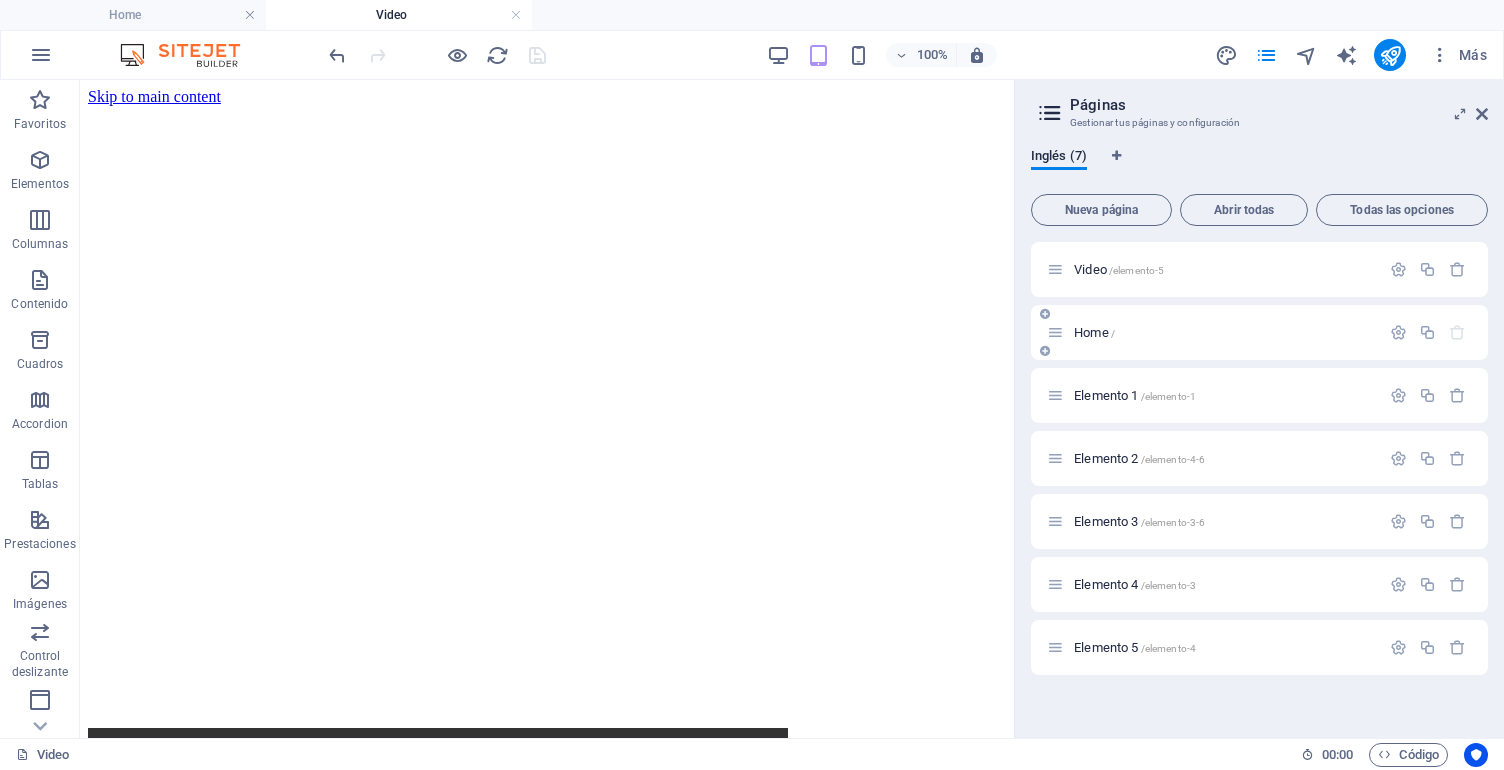click on "Home /" at bounding box center [1224, 332] 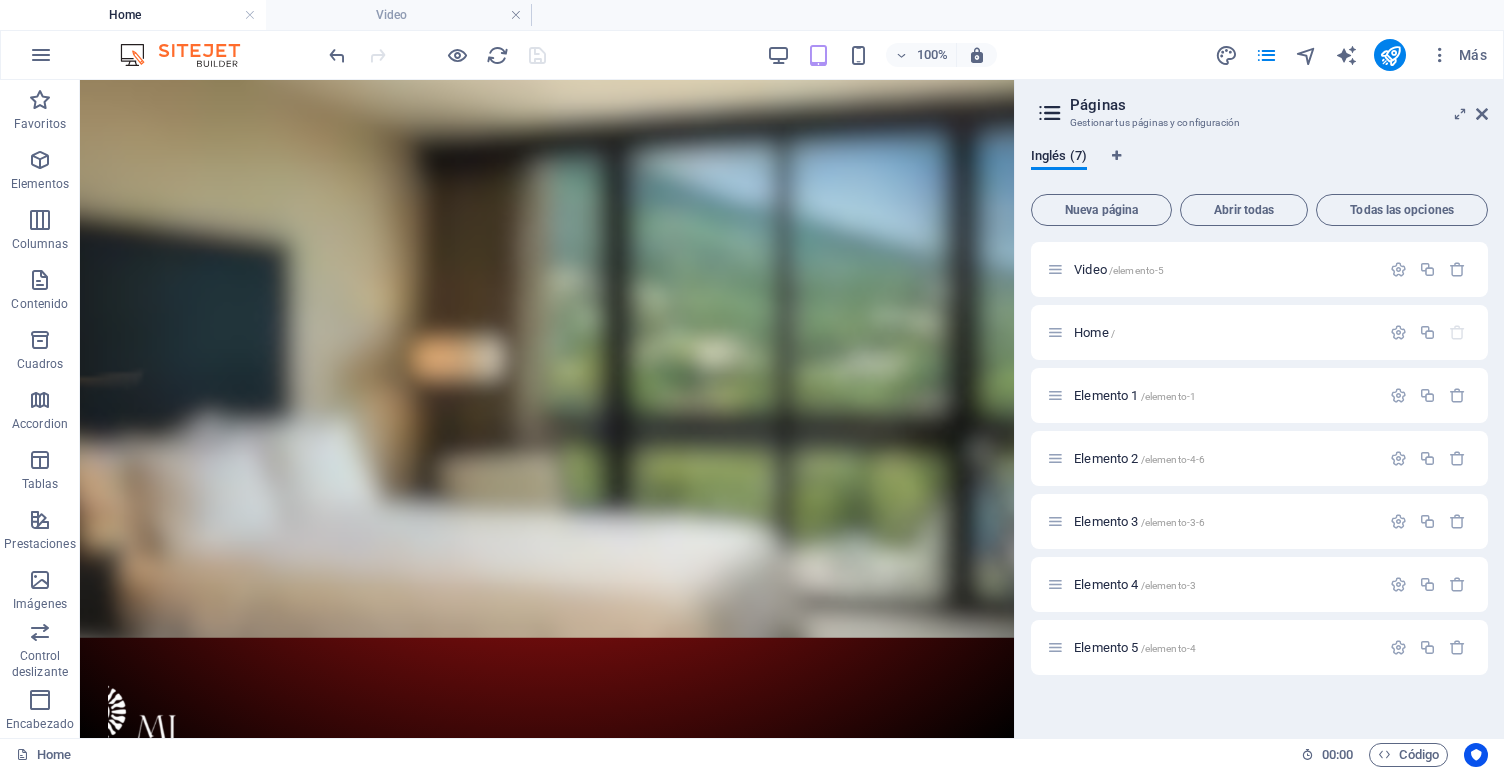 click on "Páginas Gestionar tus páginas y configuración Inglés (7) Nueva página Abrir todas Todas las opciones Video /elemento-5 Home / Elemento 1 /elemento-1 Elemento 2 /elemento-4-6 Elemento 3 /elemento-3-6 Elemento 4 /elemento-3 Elemento 5 /elemento-4" at bounding box center [1259, 409] 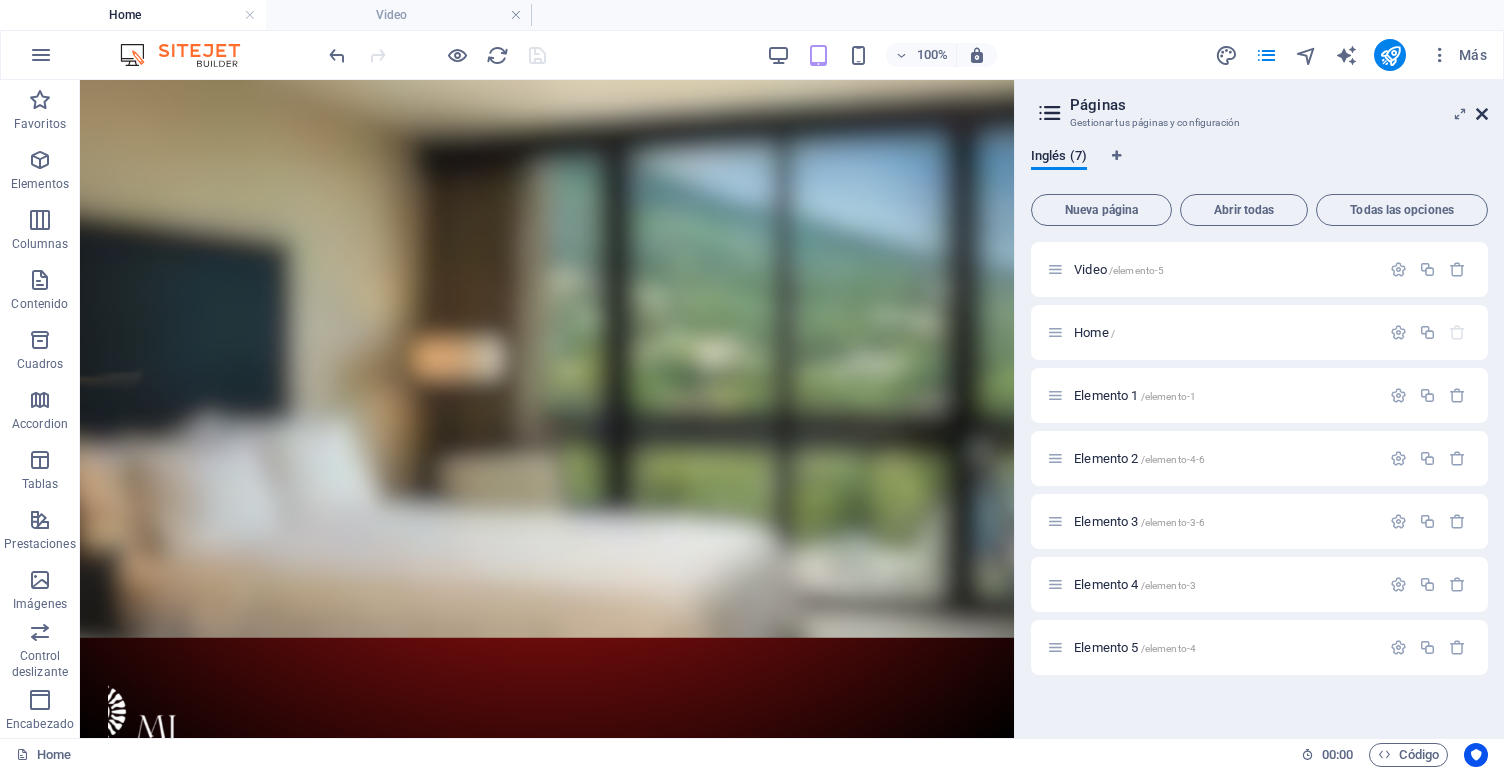 click at bounding box center [1482, 114] 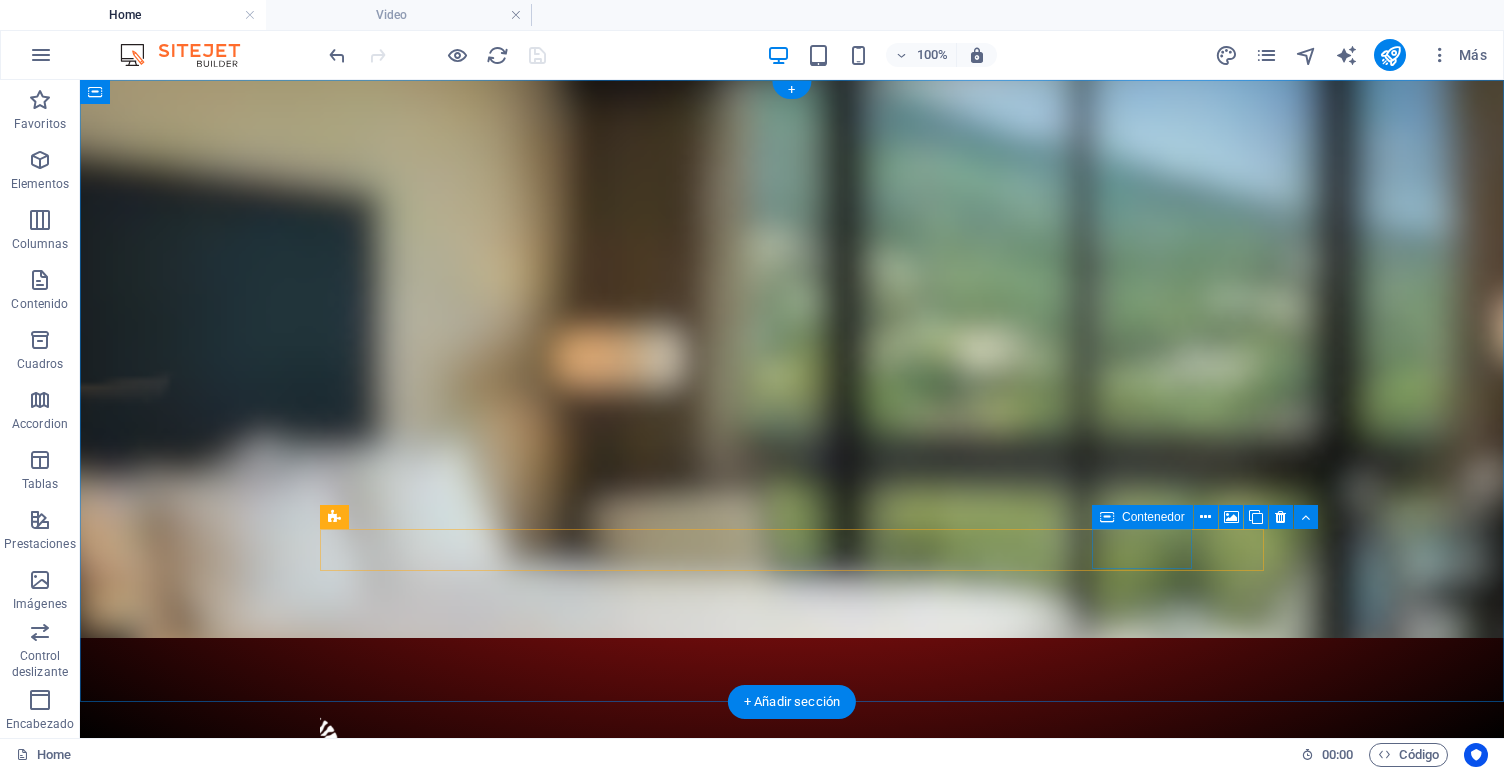 click on "Suelta el contenido aquí o  Añadir elementos  Pegar portapapeles" at bounding box center (370, 1542) 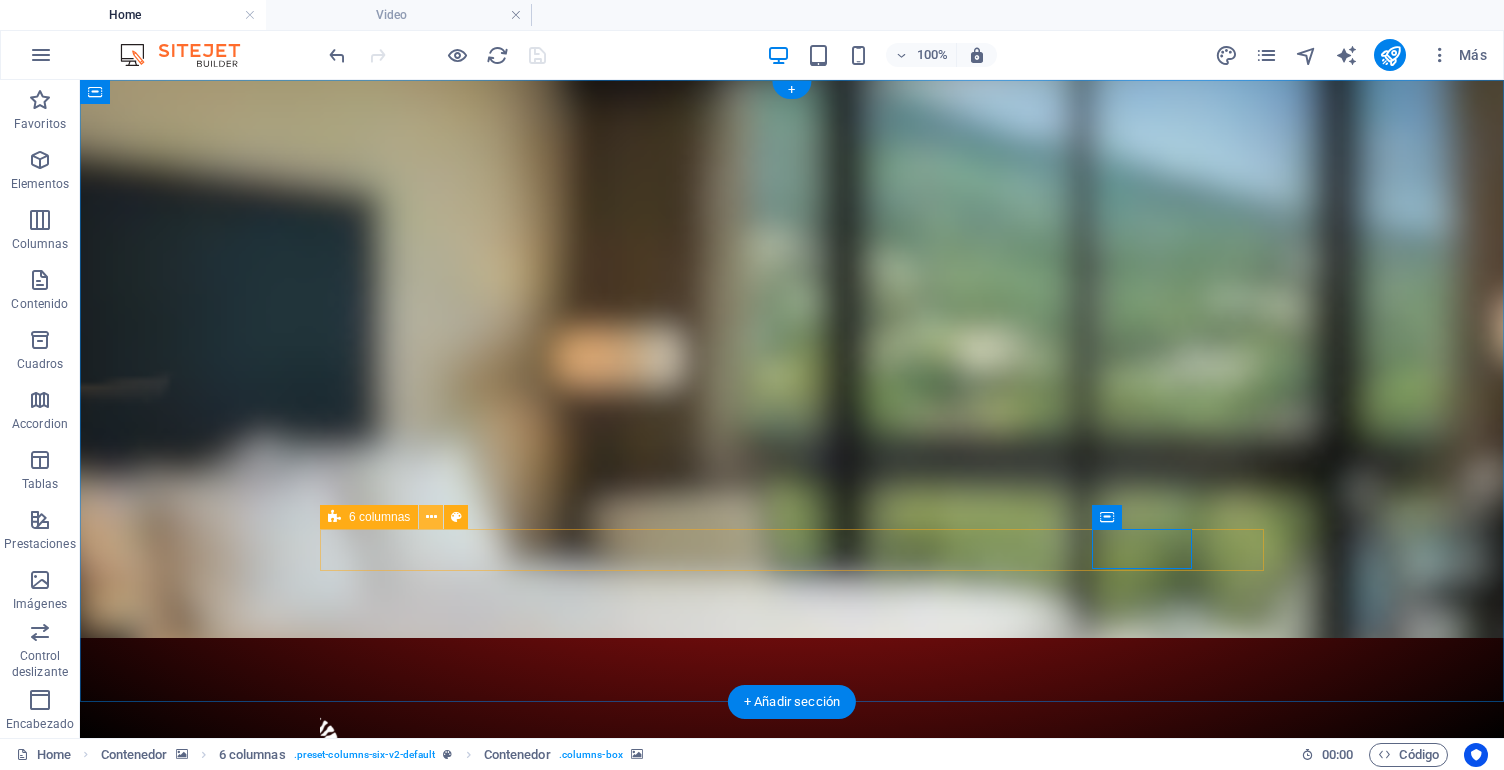 click at bounding box center (431, 517) 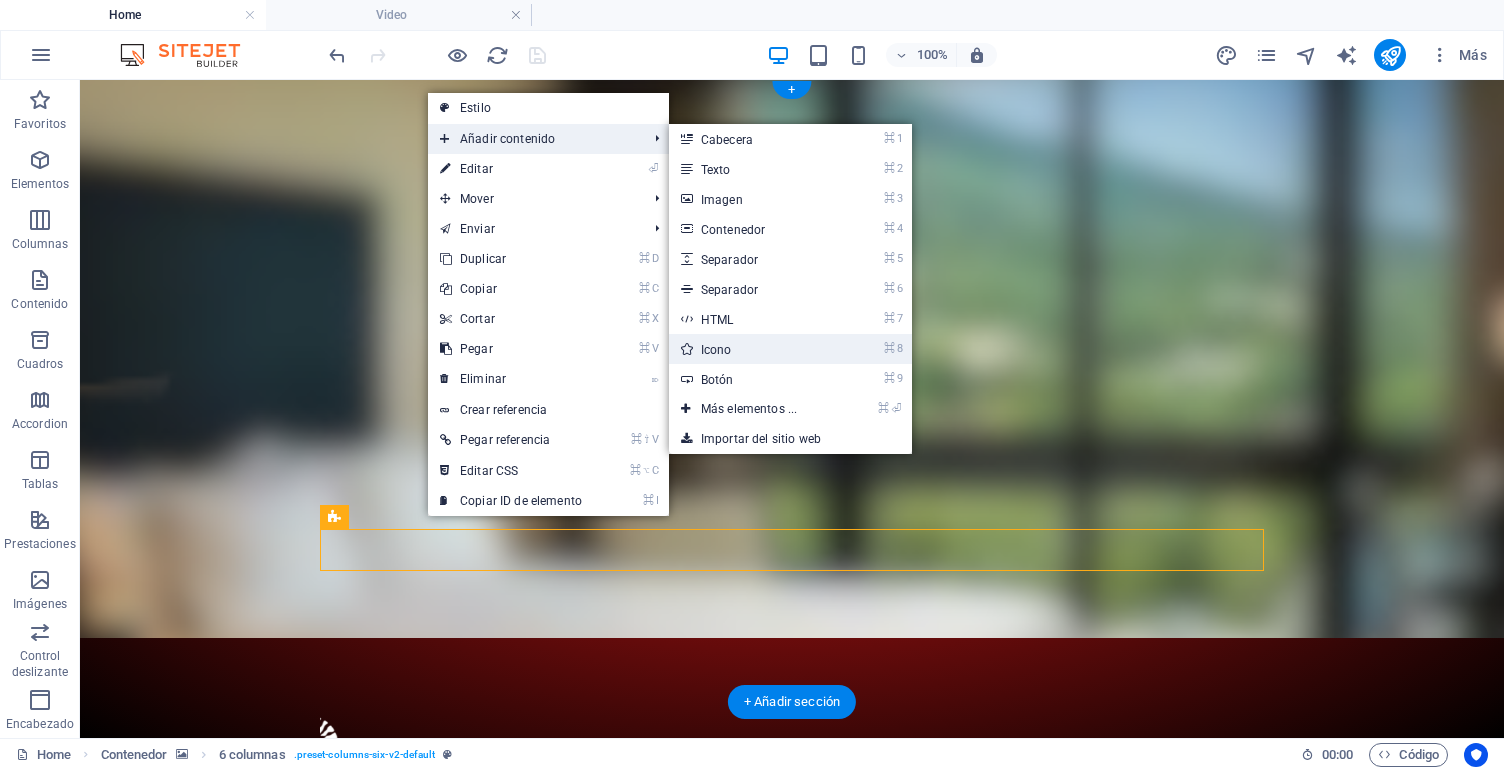 click on "⌘ 8  Icono" at bounding box center (753, 349) 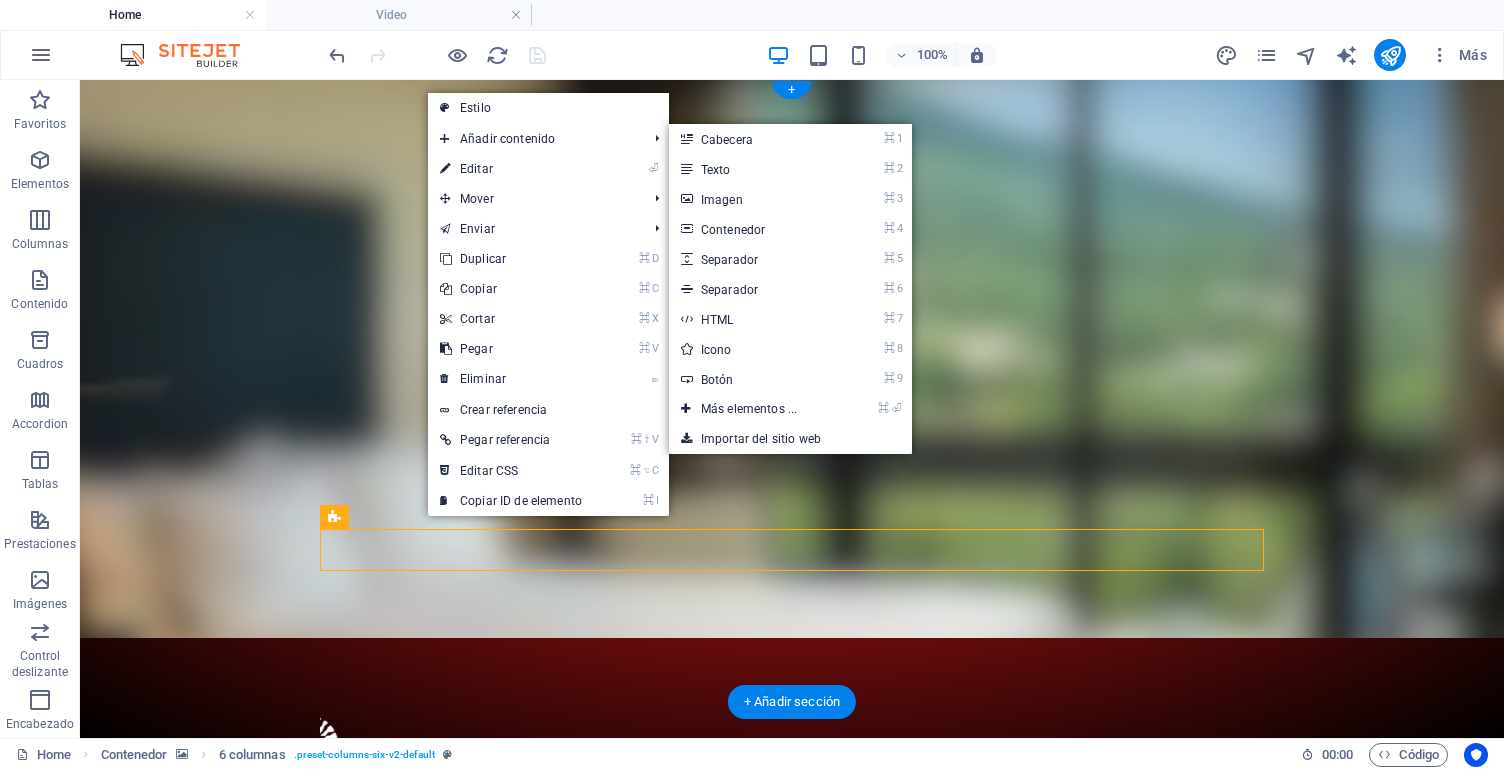 select on "xMidYMid" 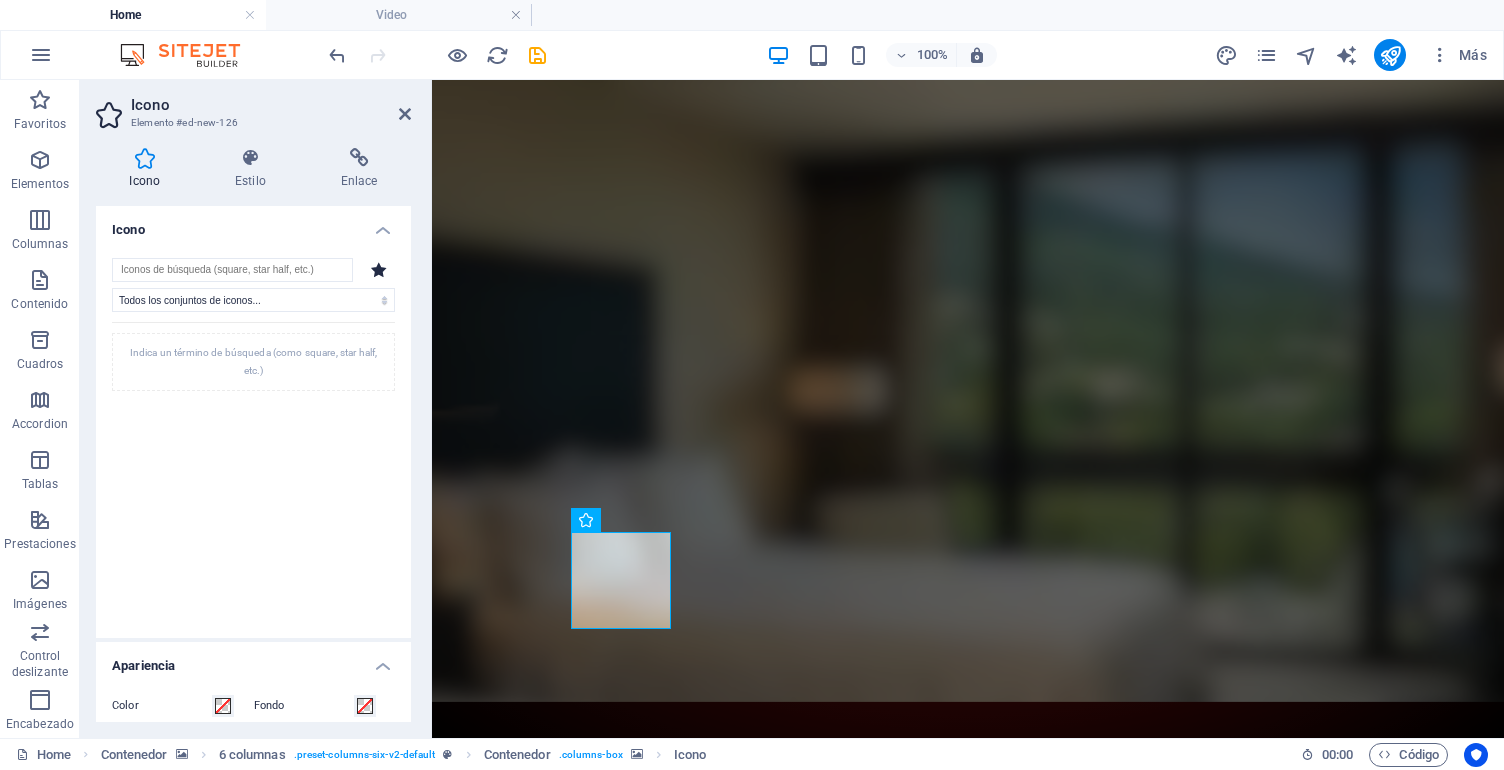 click on "Apariencia" at bounding box center (253, 660) 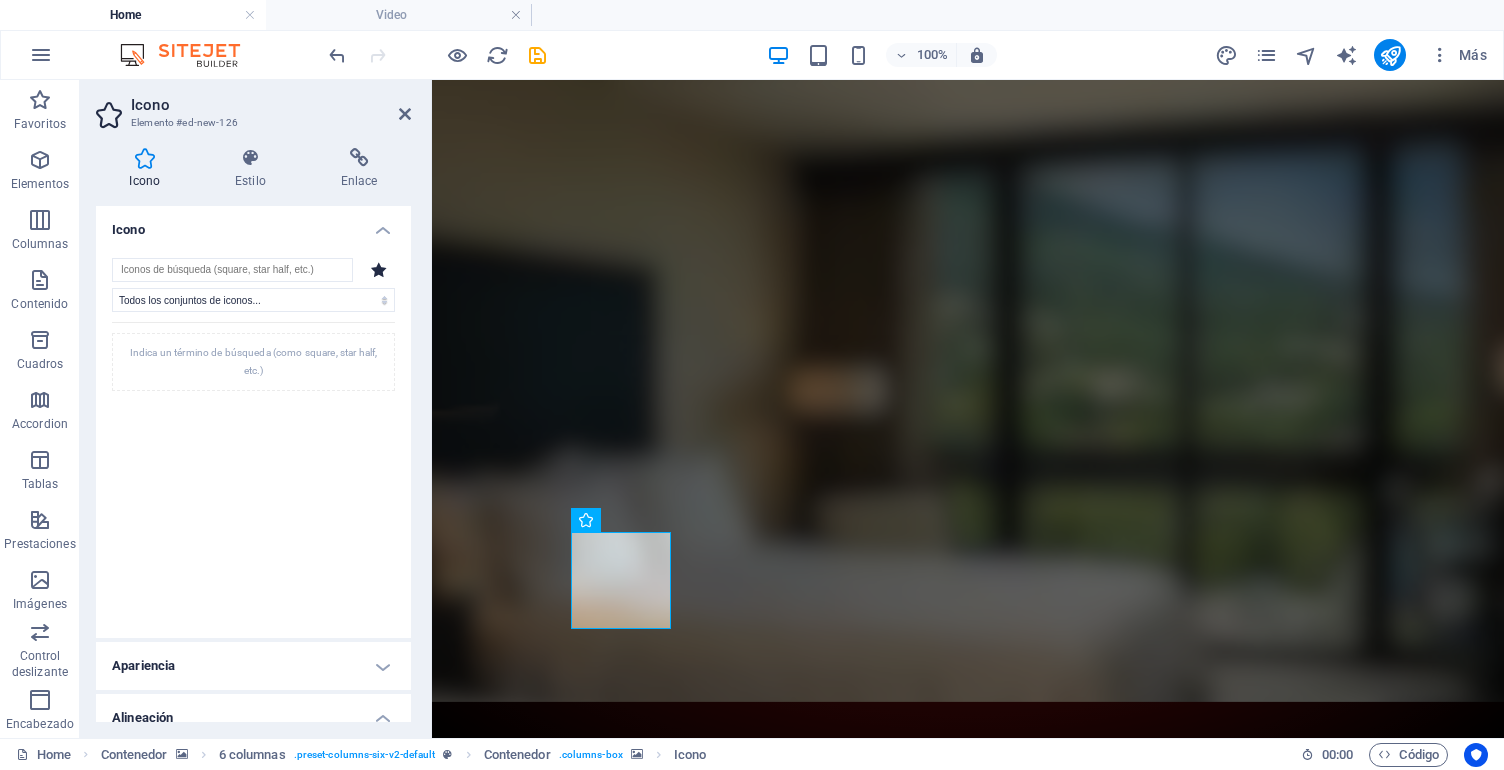 click on "Icono" at bounding box center (253, 224) 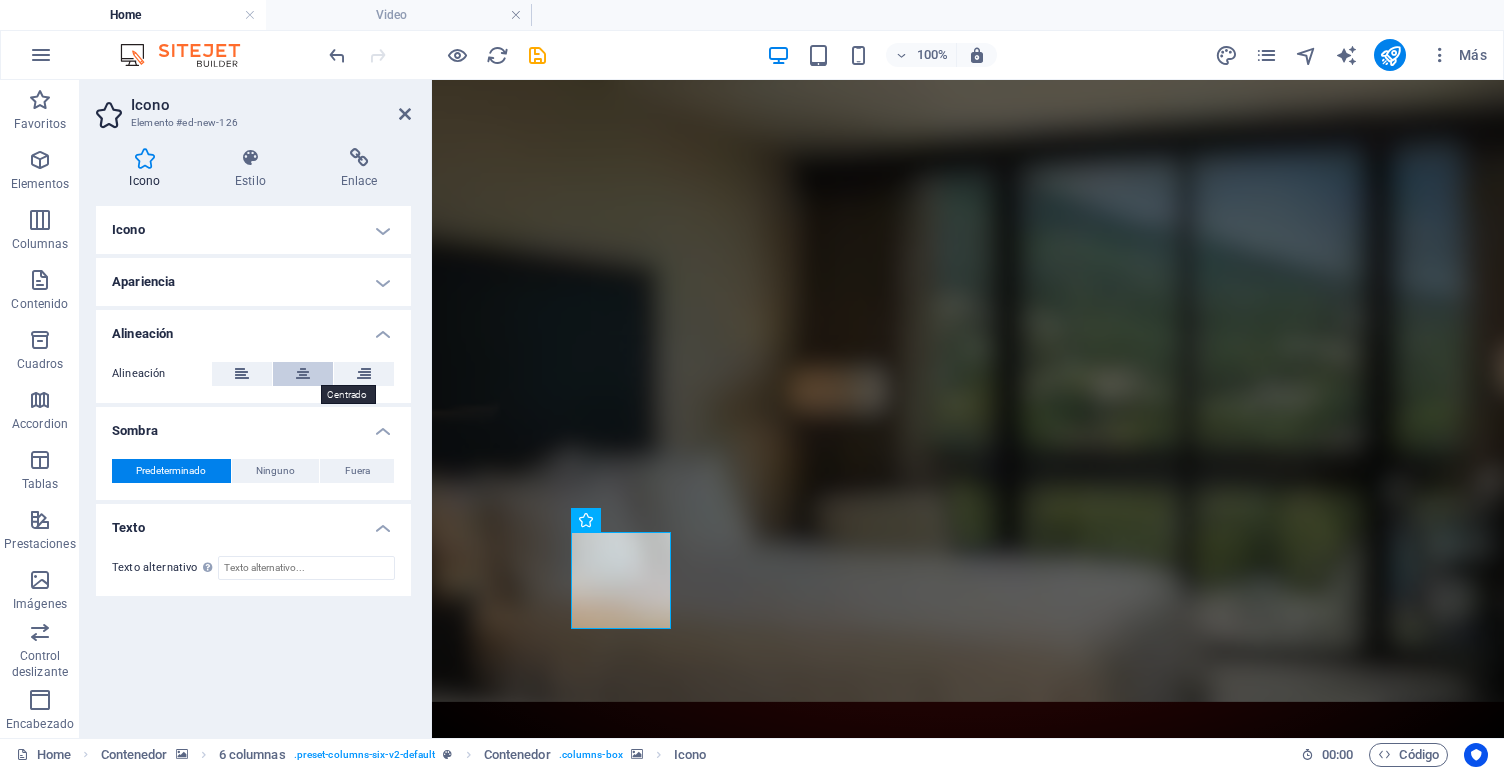 click at bounding box center (303, 374) 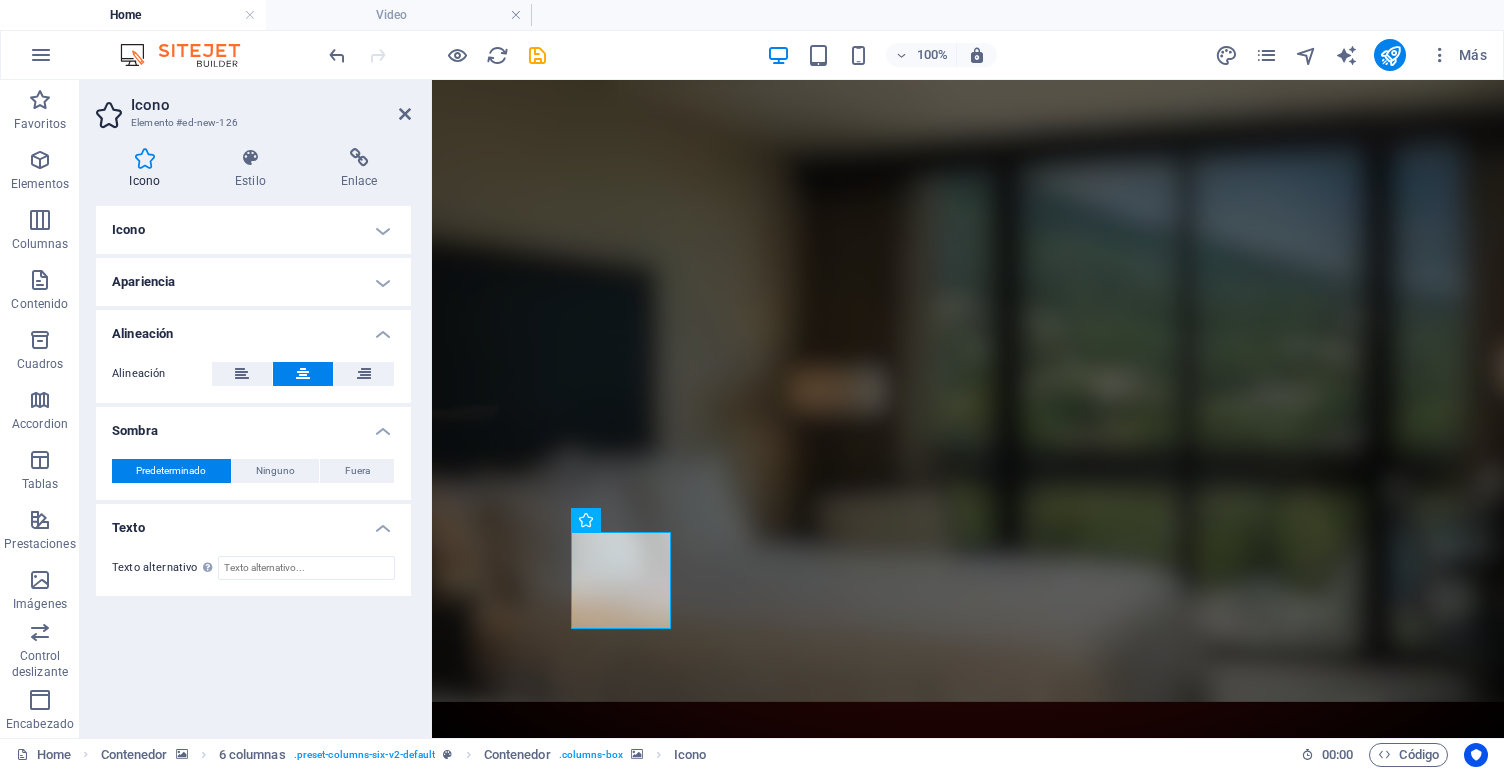click at bounding box center (303, 374) 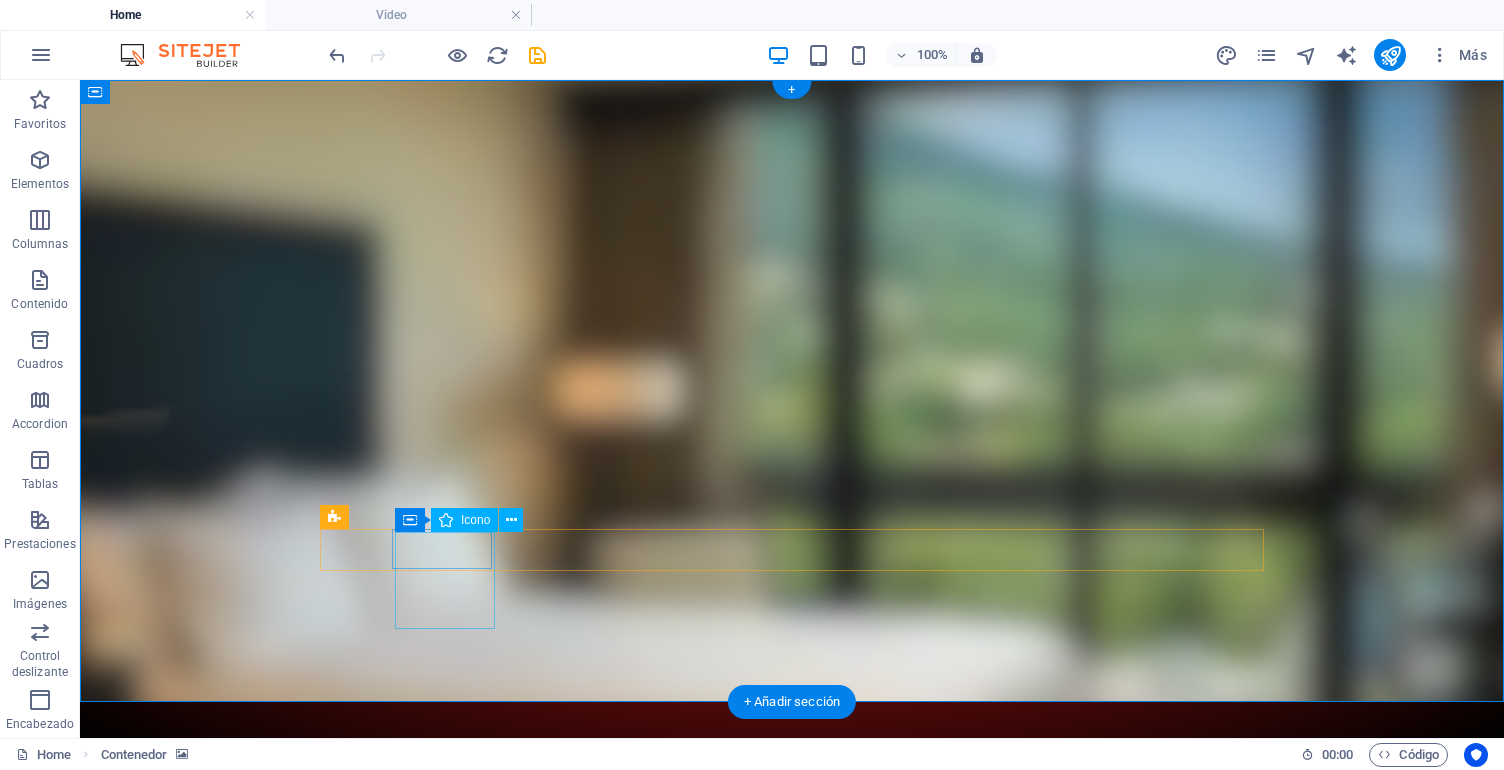click at bounding box center (370, 1229) 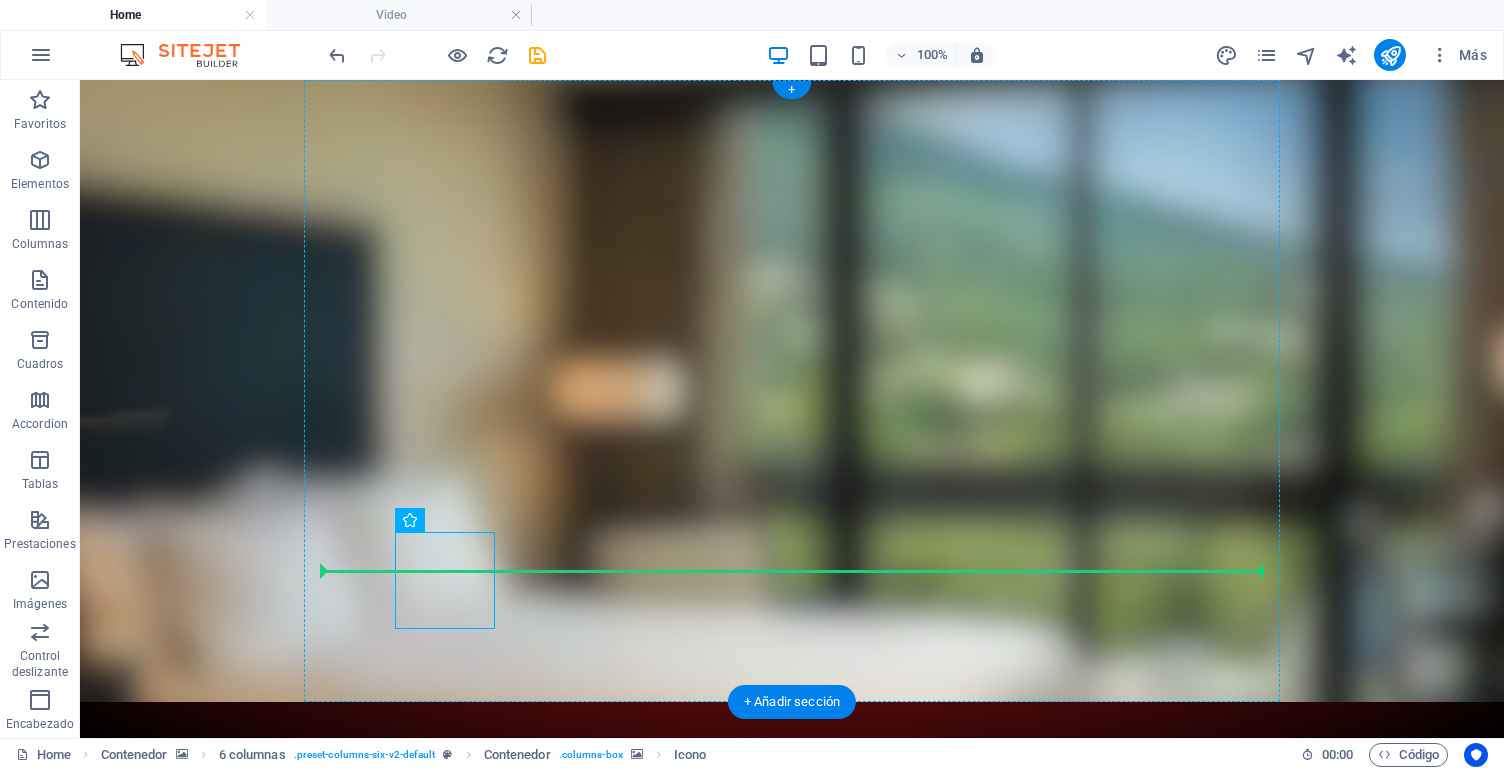 drag, startPoint x: 545, startPoint y: 601, endPoint x: 523, endPoint y: 565, distance: 42.190044 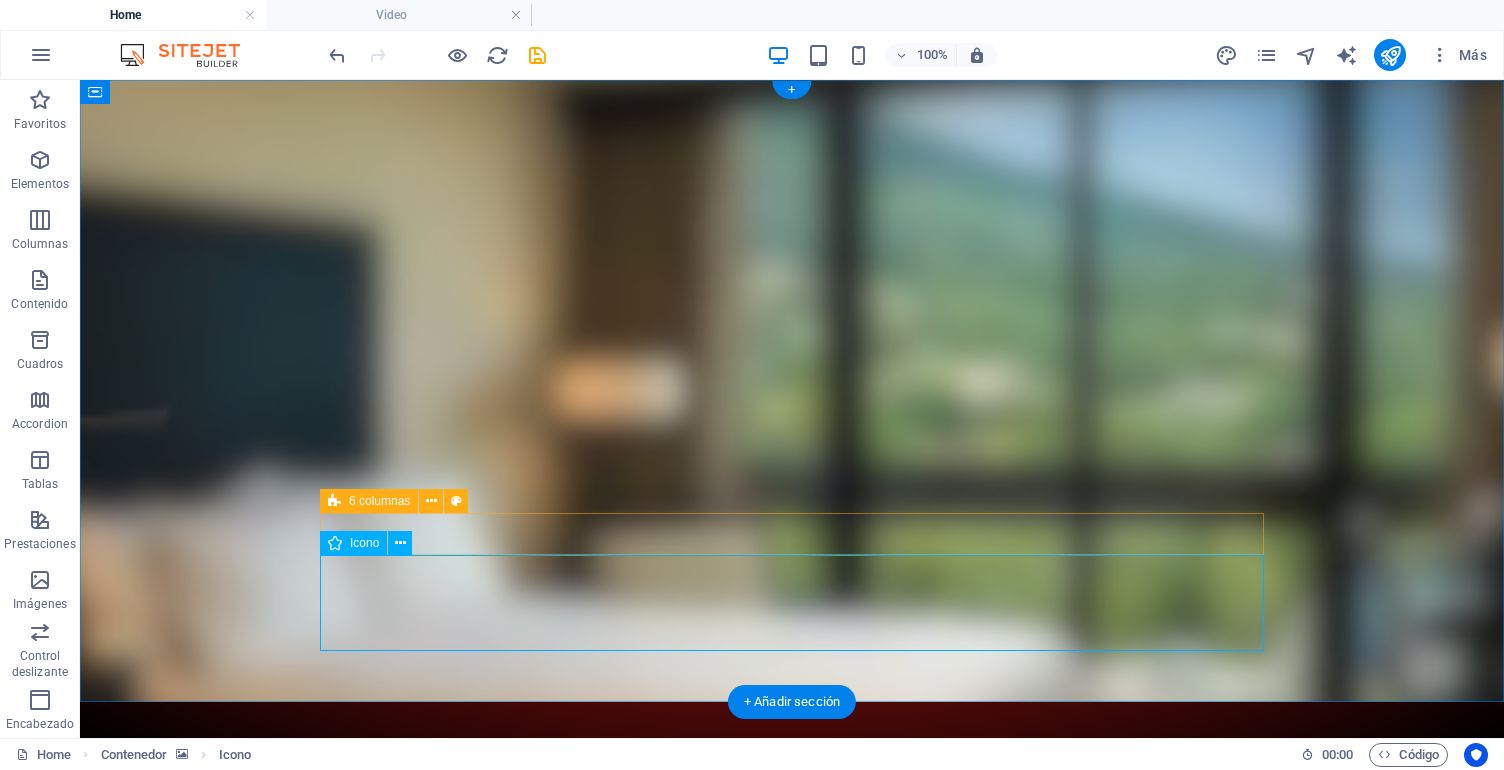 click on "Icono" at bounding box center (364, 543) 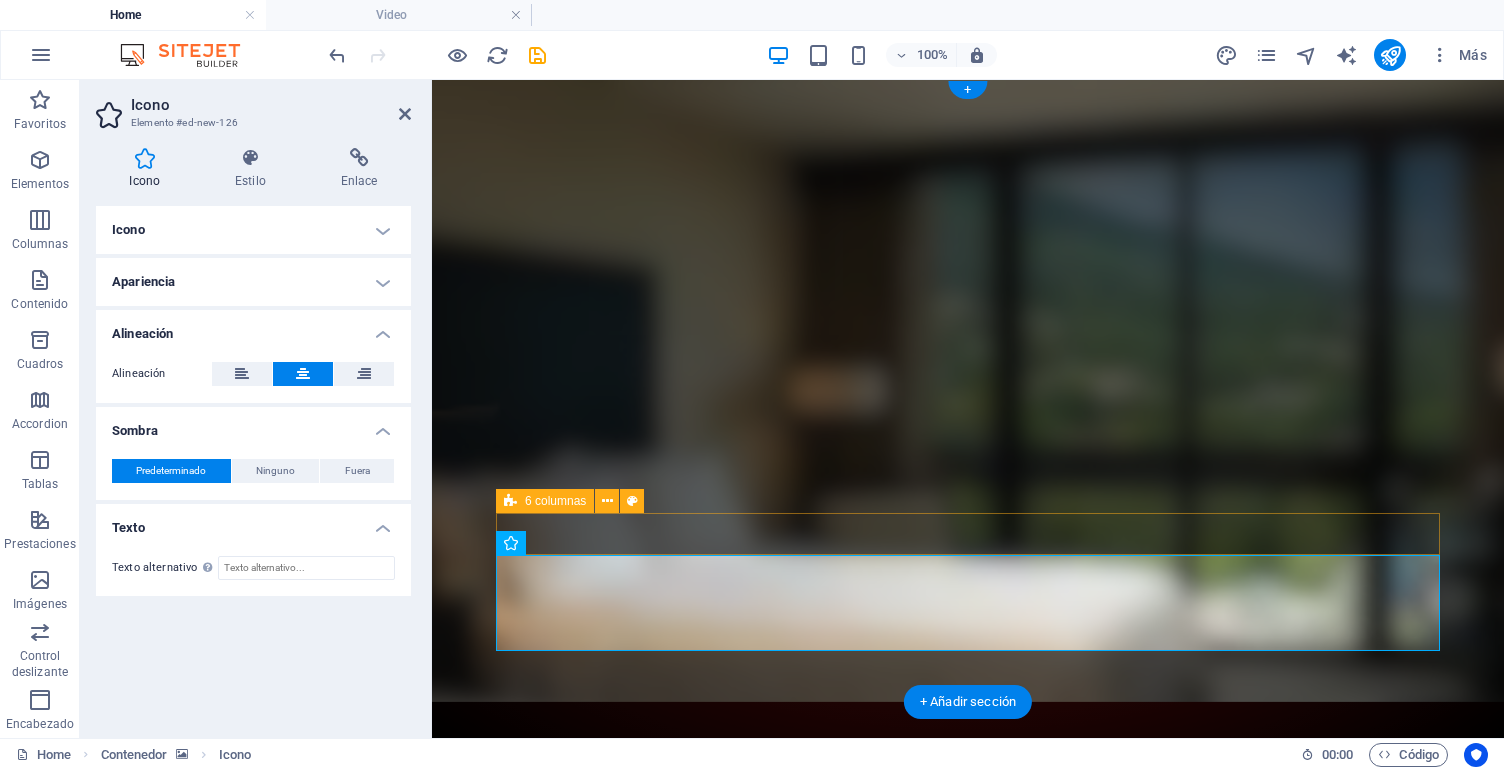 drag, startPoint x: 386, startPoint y: 324, endPoint x: 386, endPoint y: 311, distance: 13 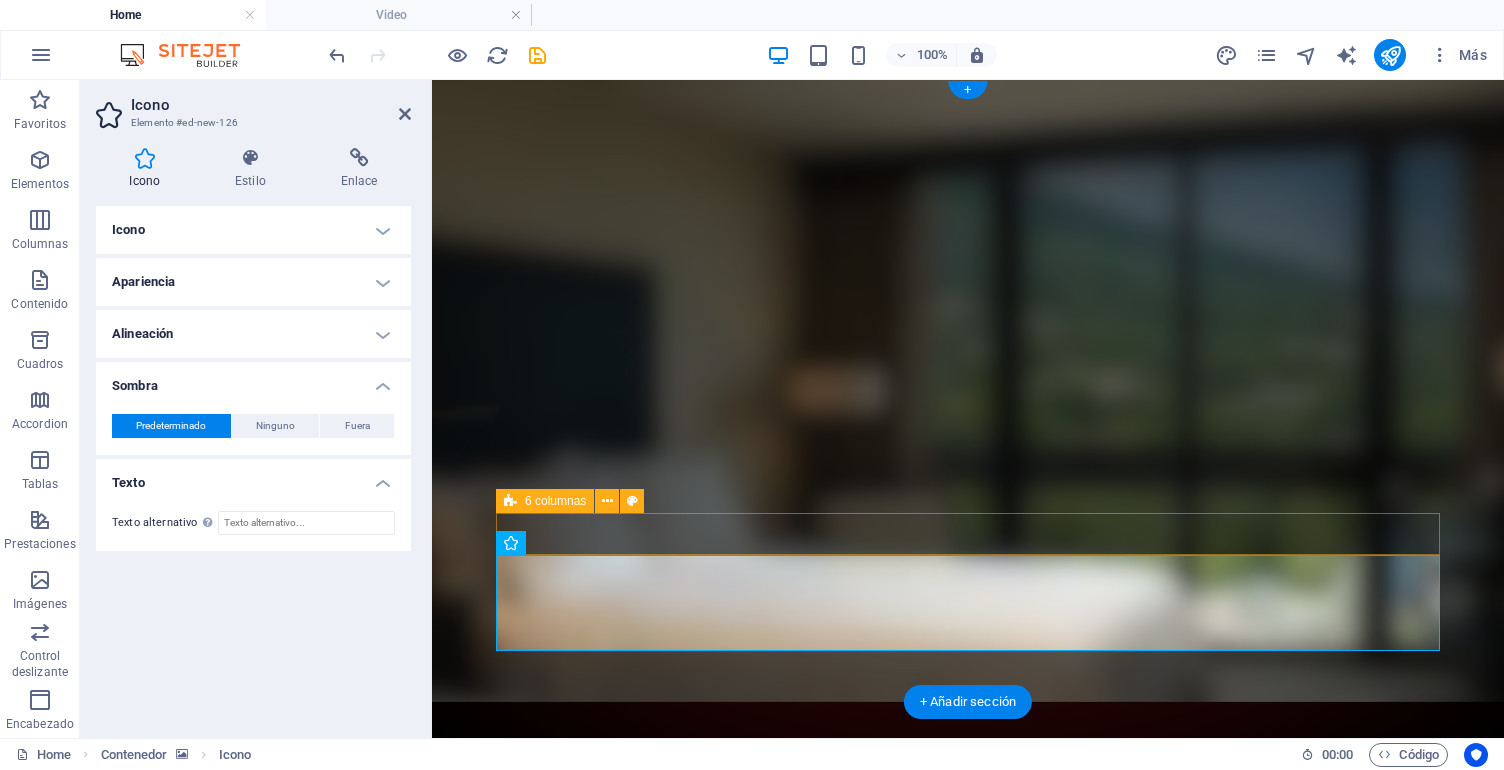 click on "Icono" at bounding box center [253, 230] 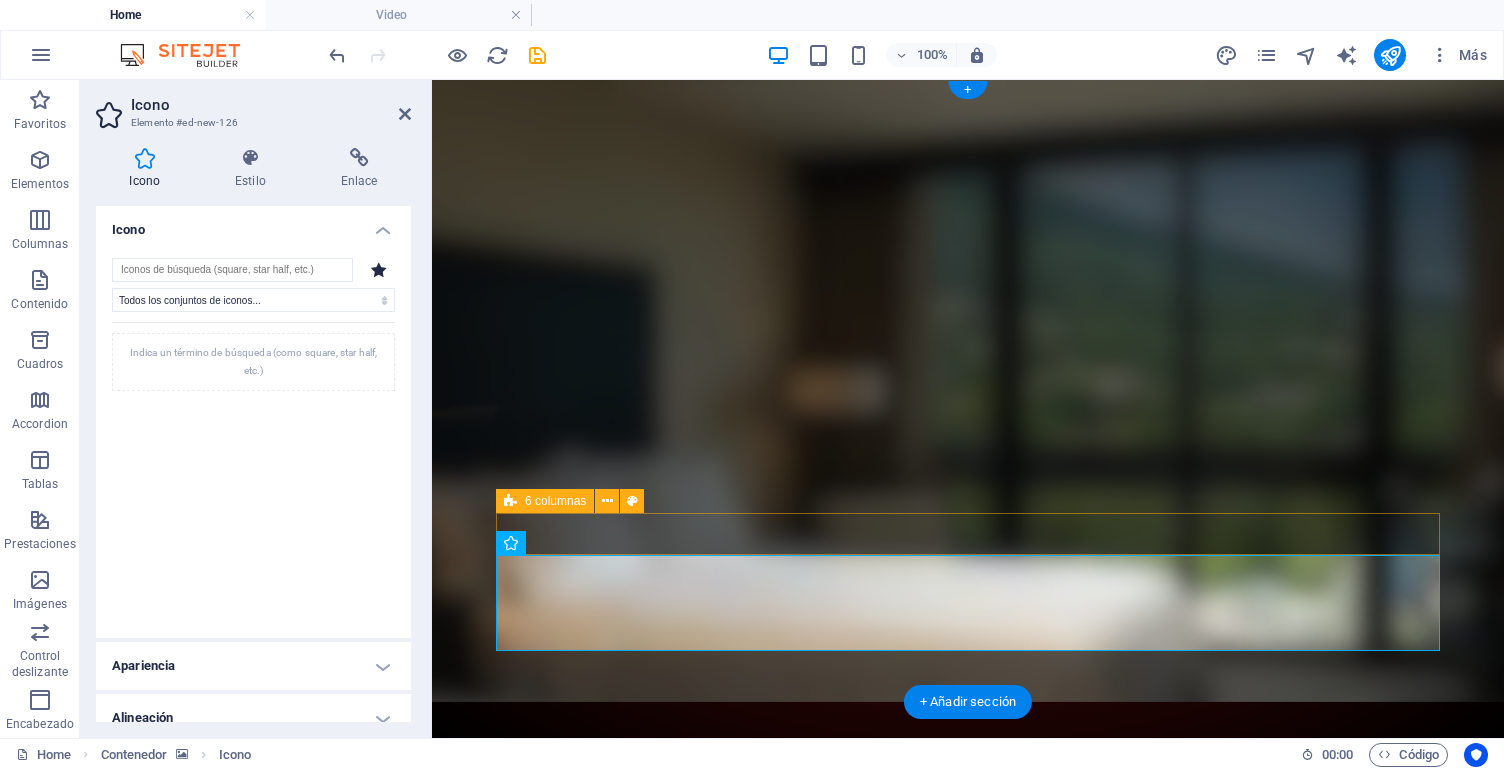 click on "Icono" at bounding box center [253, 224] 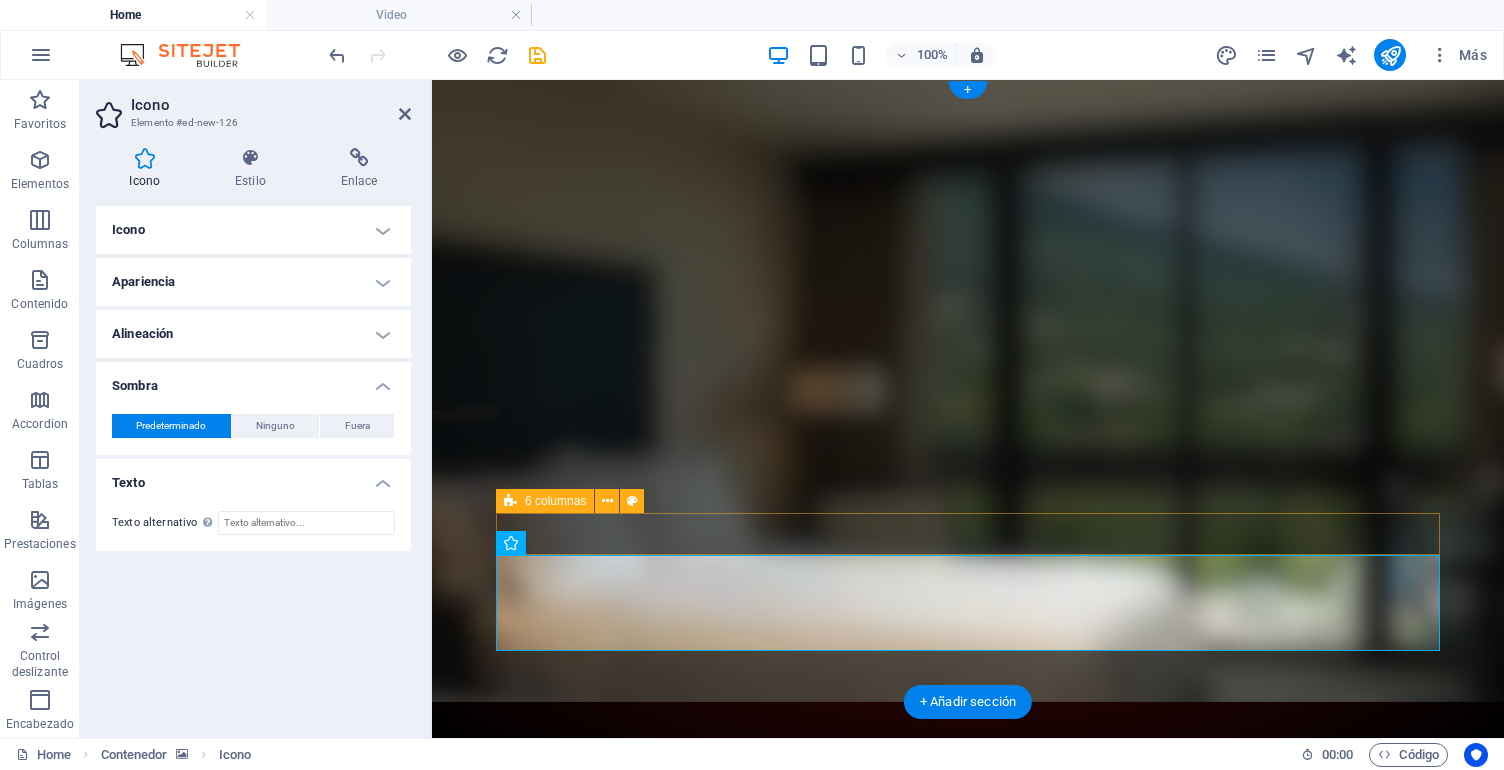 click on "Apariencia" at bounding box center (253, 282) 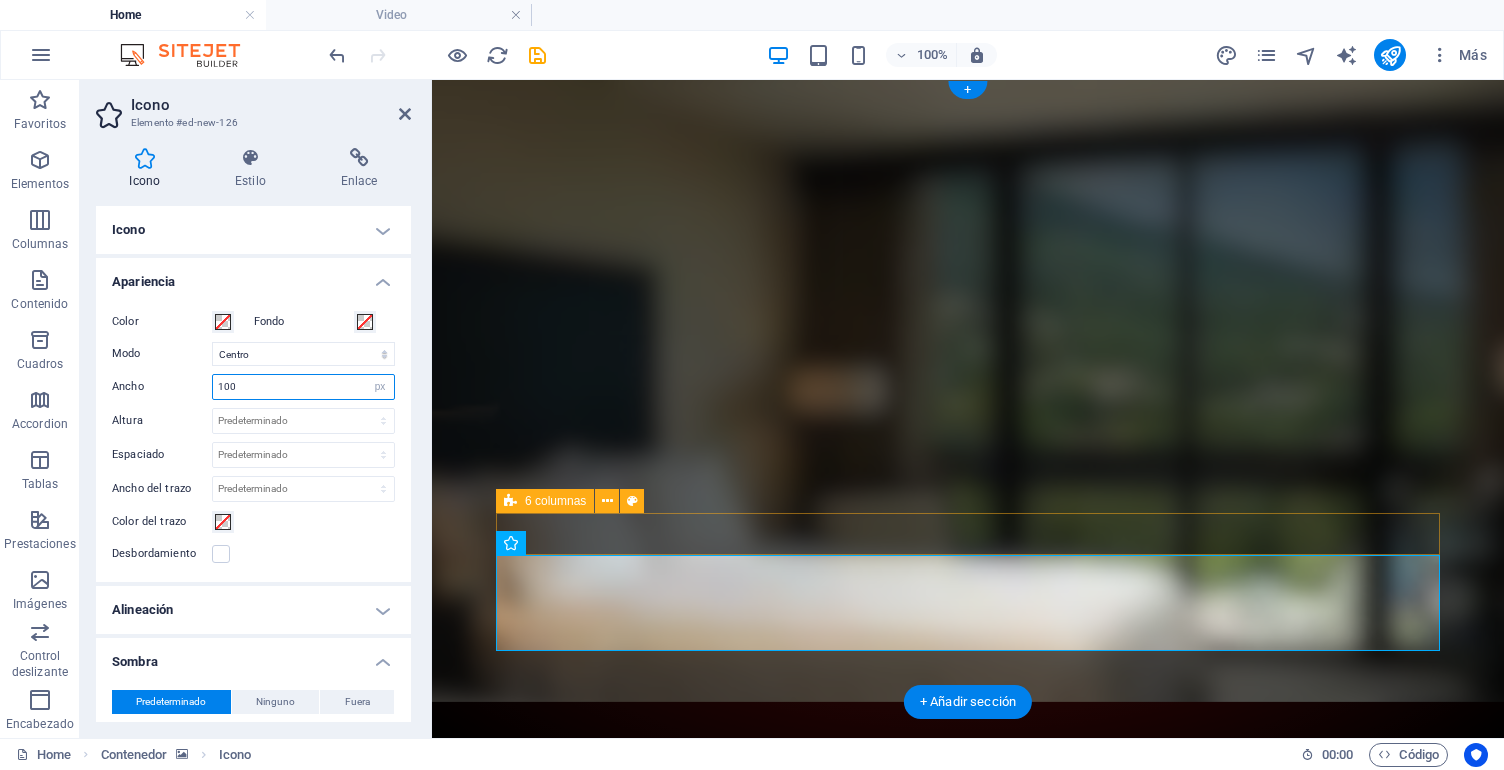 drag, startPoint x: 236, startPoint y: 386, endPoint x: 215, endPoint y: 384, distance: 21.095022 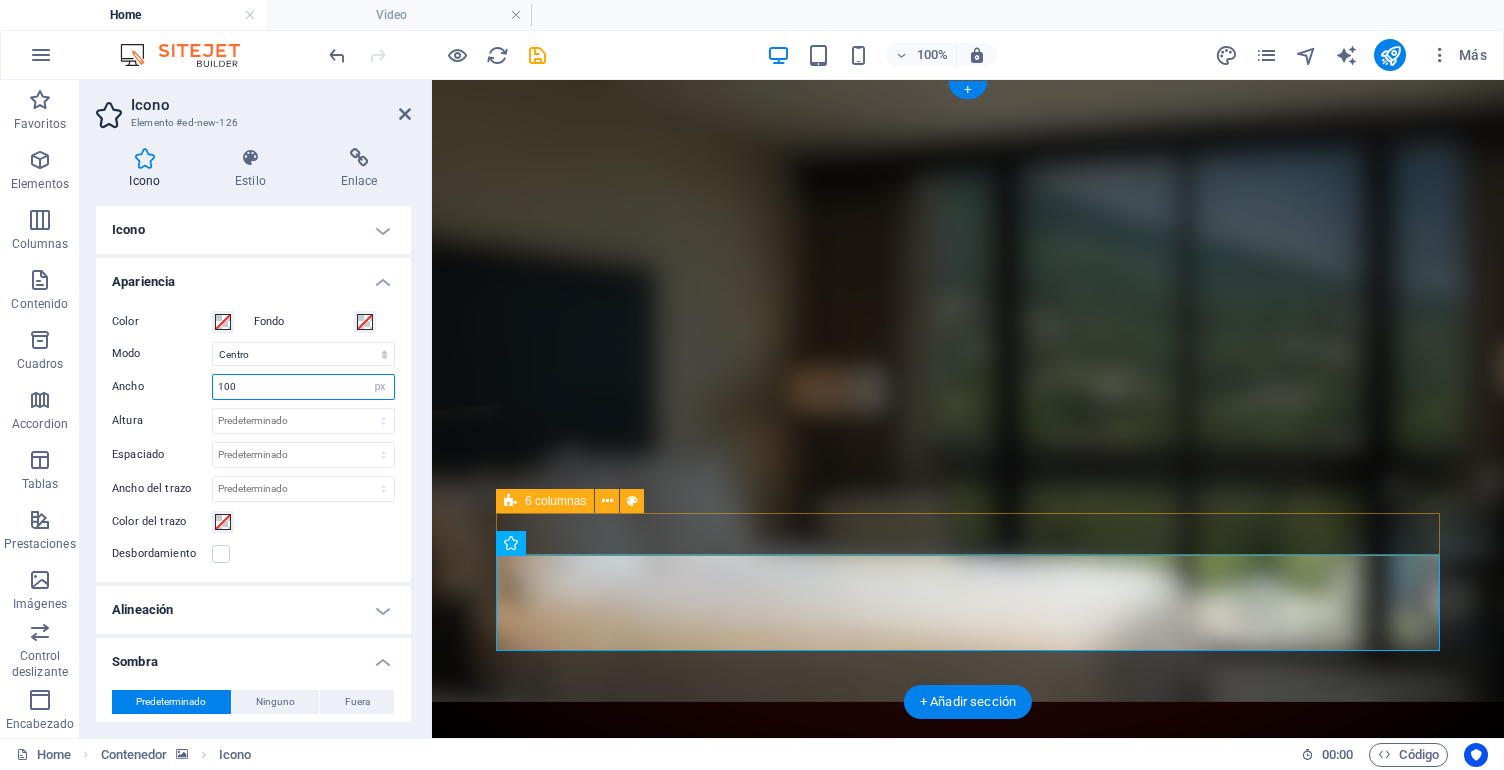 click on "100" at bounding box center [303, 387] 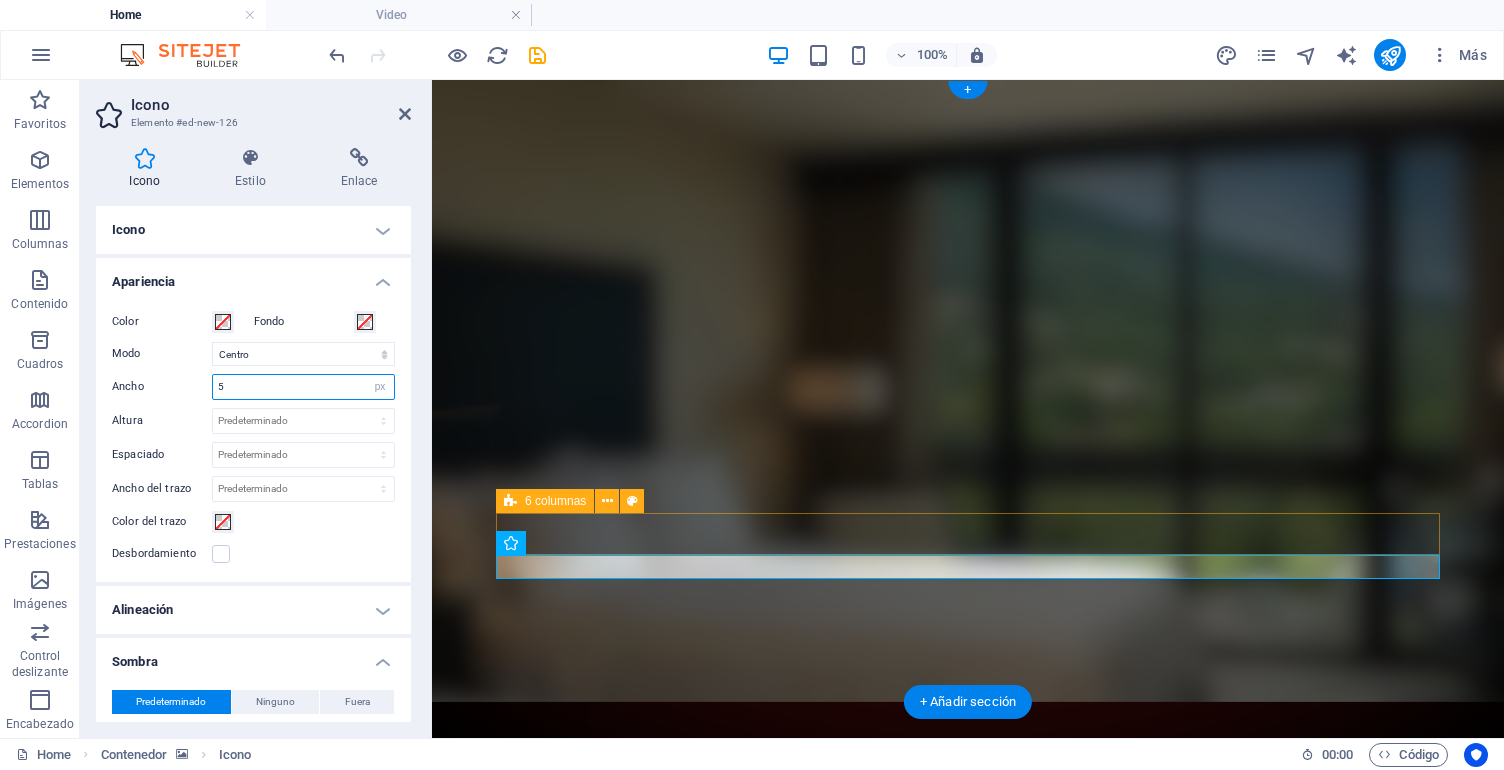 click on "5" at bounding box center [303, 387] 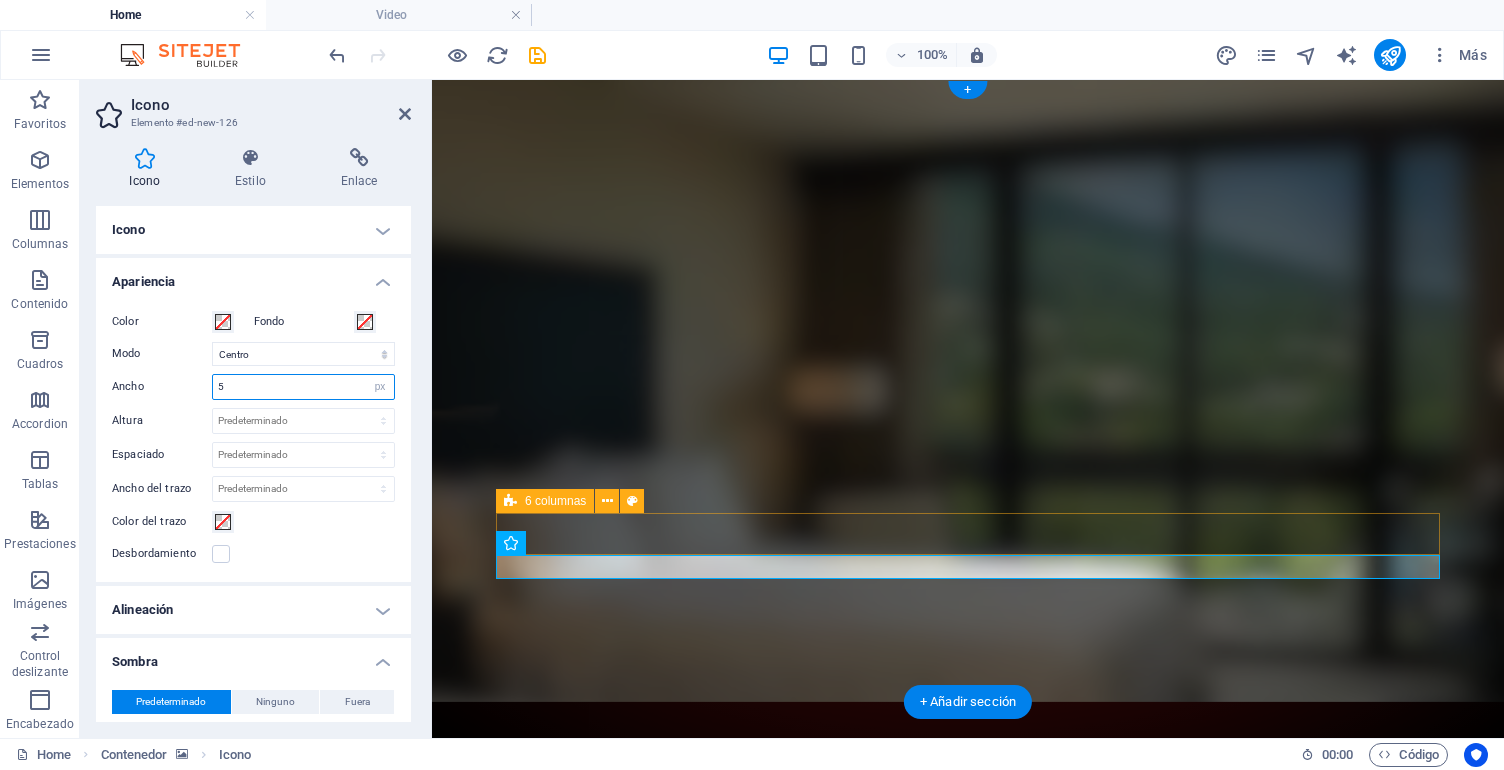drag, startPoint x: 176, startPoint y: 387, endPoint x: 150, endPoint y: 385, distance: 26.076809 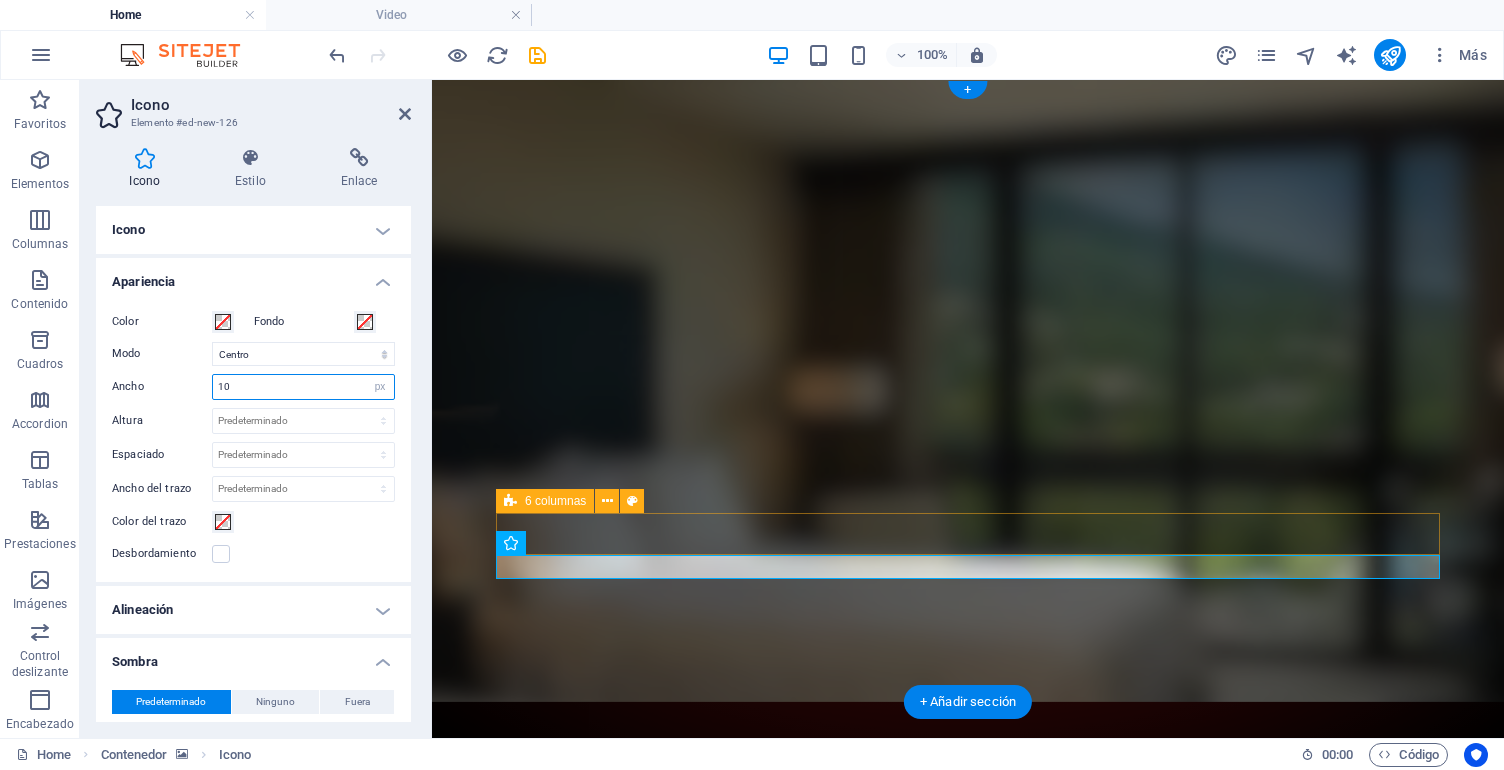 drag, startPoint x: 262, startPoint y: 388, endPoint x: 211, endPoint y: 388, distance: 51 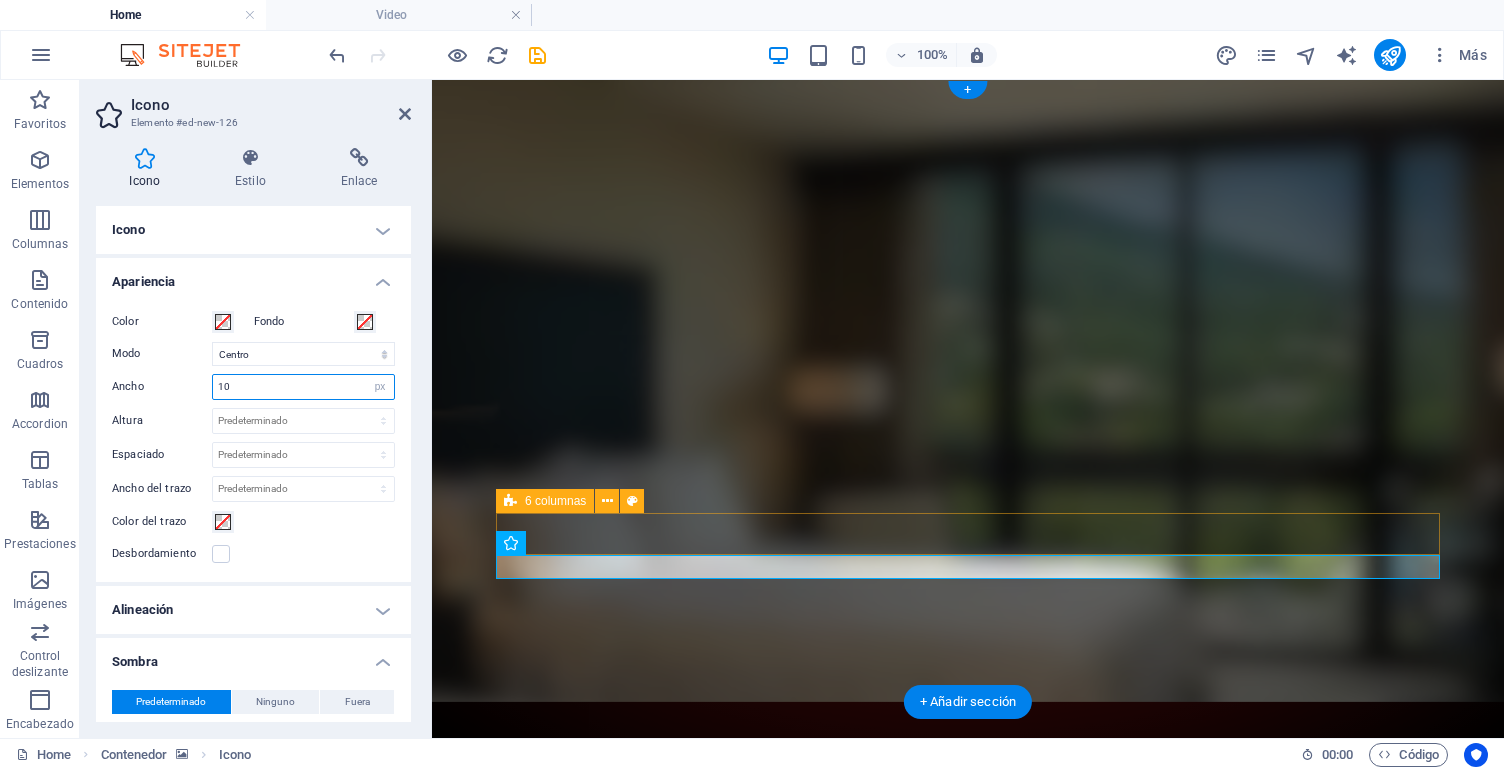 click on "Ancho 10 Predeterminado automático px rem % em vh vw" at bounding box center (253, 387) 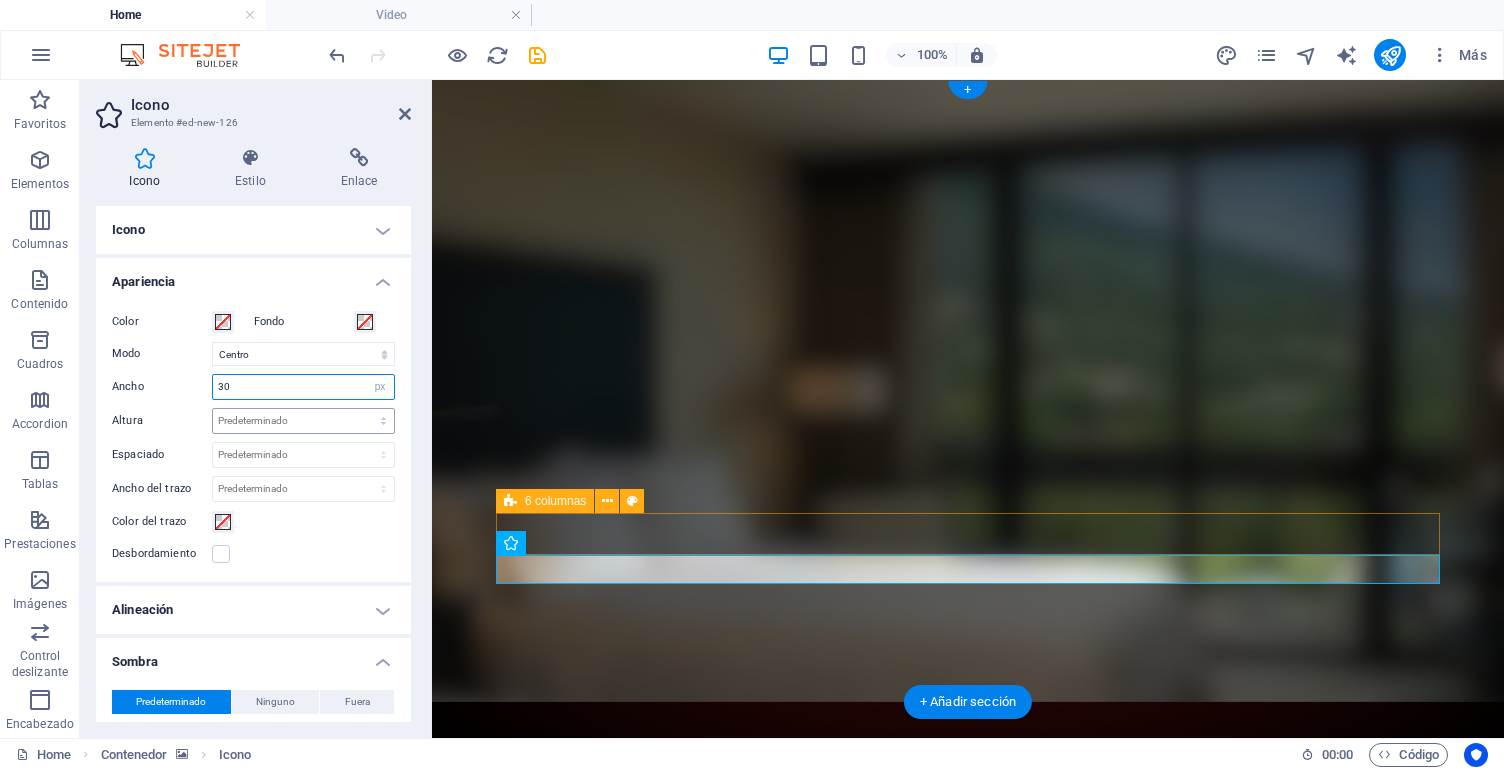 type on "30" 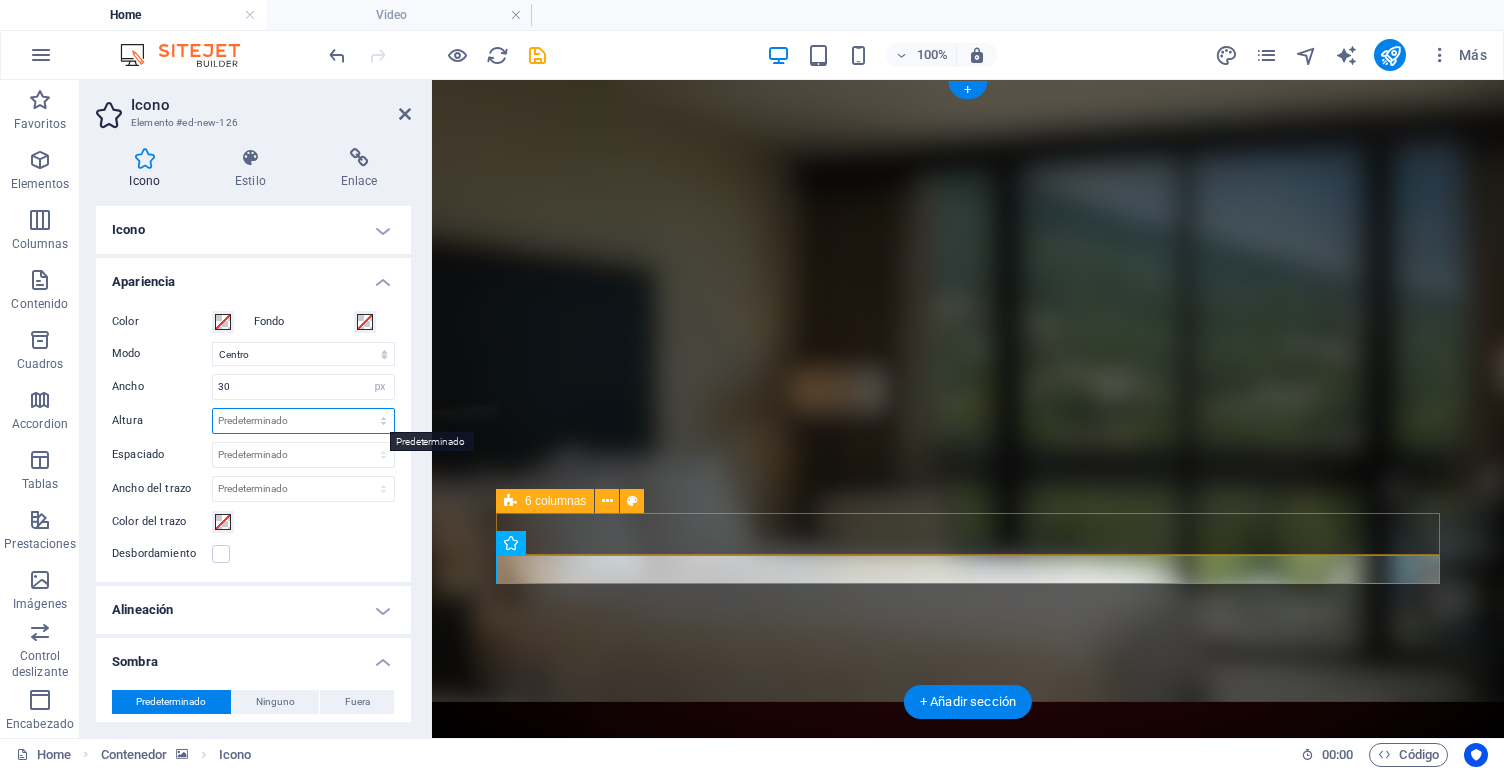 select on "px" 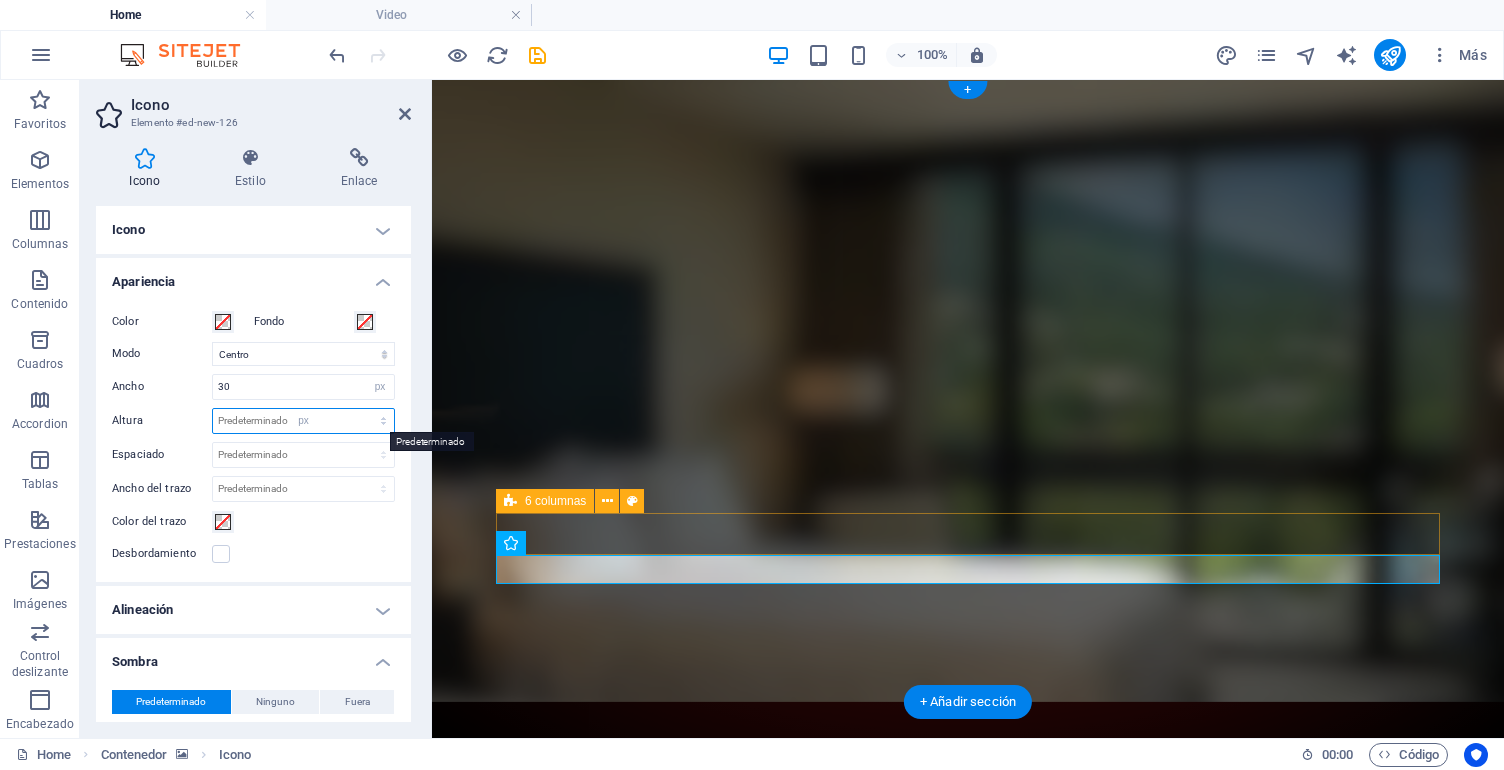 type on "29" 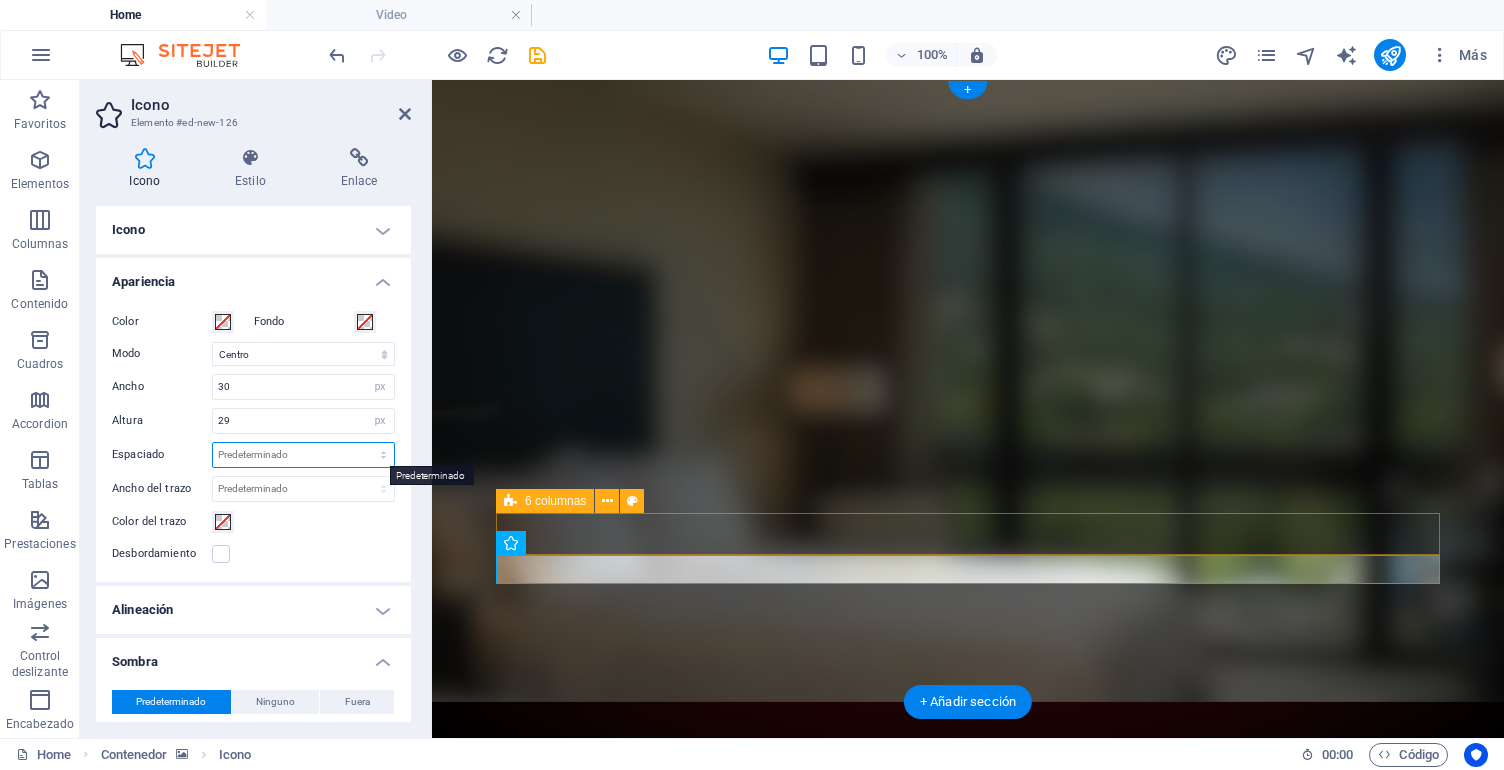 select on "px" 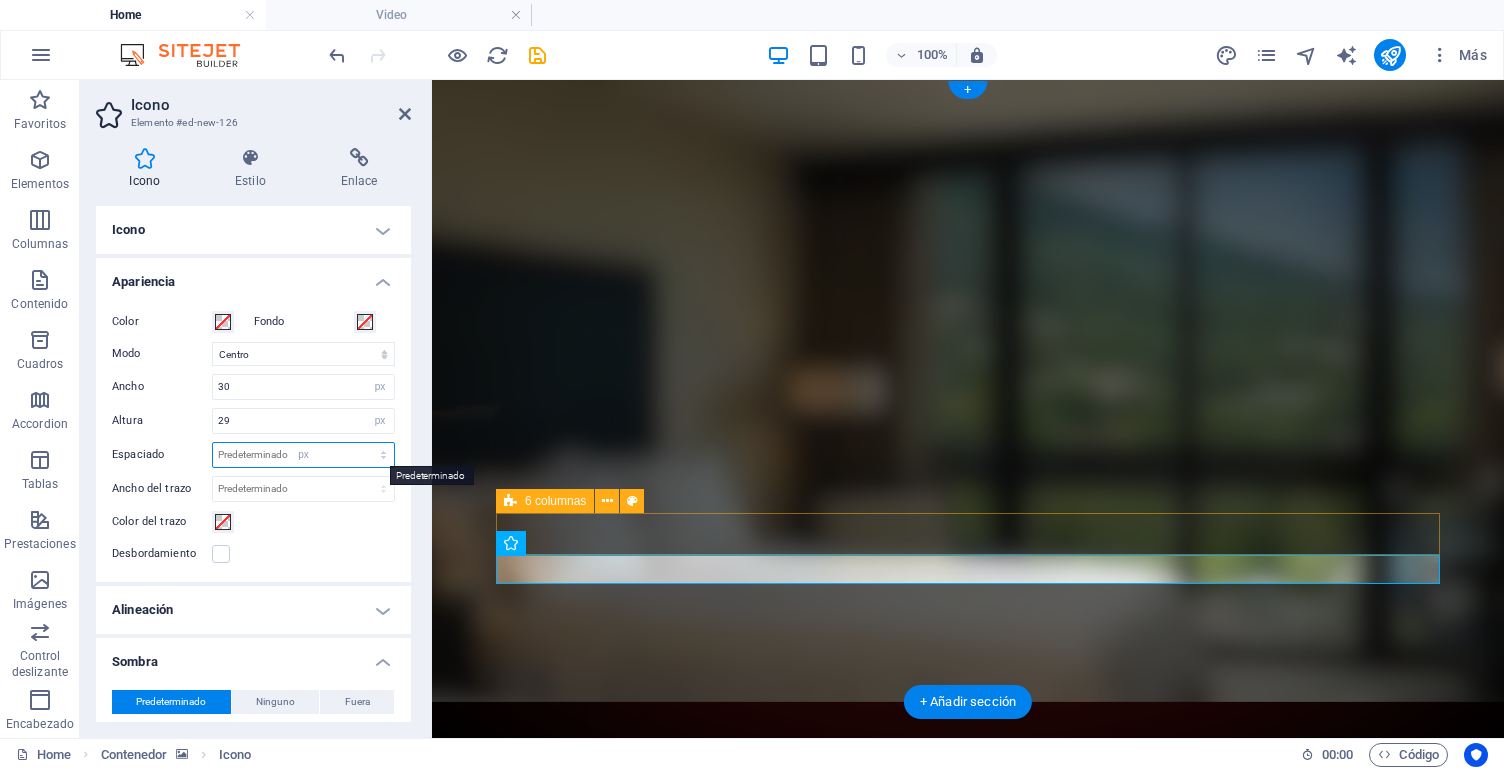 type on "0" 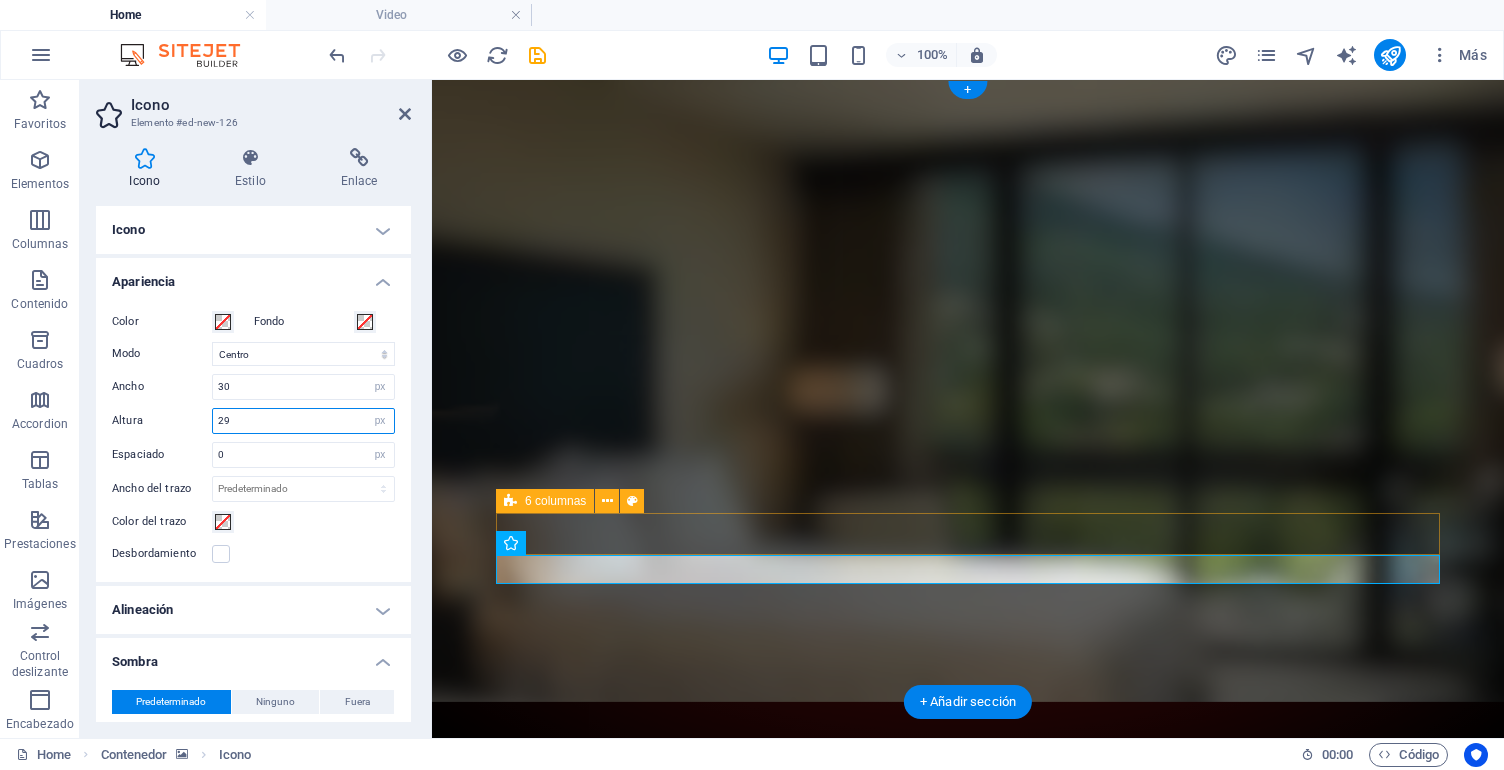 drag, startPoint x: 234, startPoint y: 422, endPoint x: 219, endPoint y: 421, distance: 15.033297 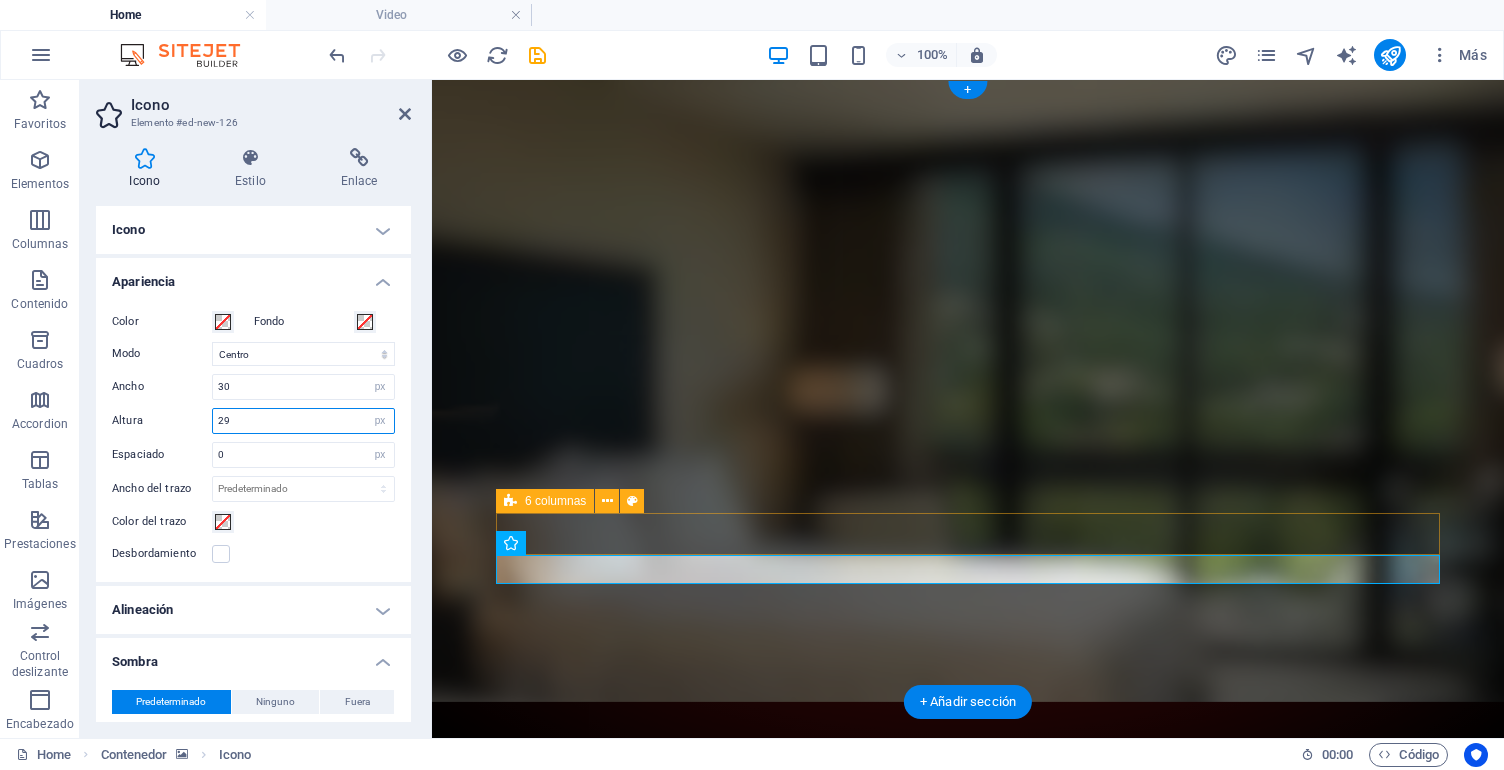 click on "29" at bounding box center (303, 421) 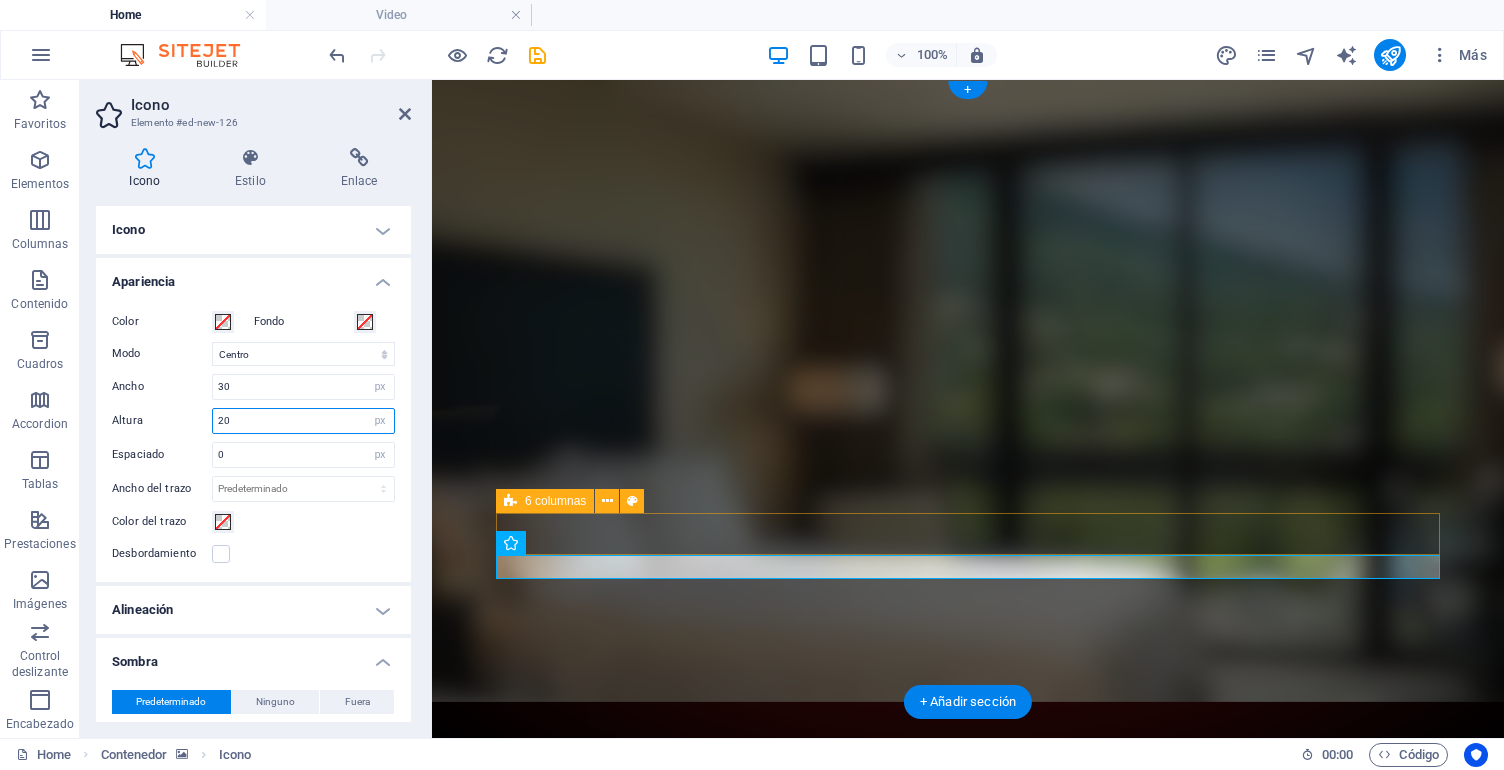 type on "20" 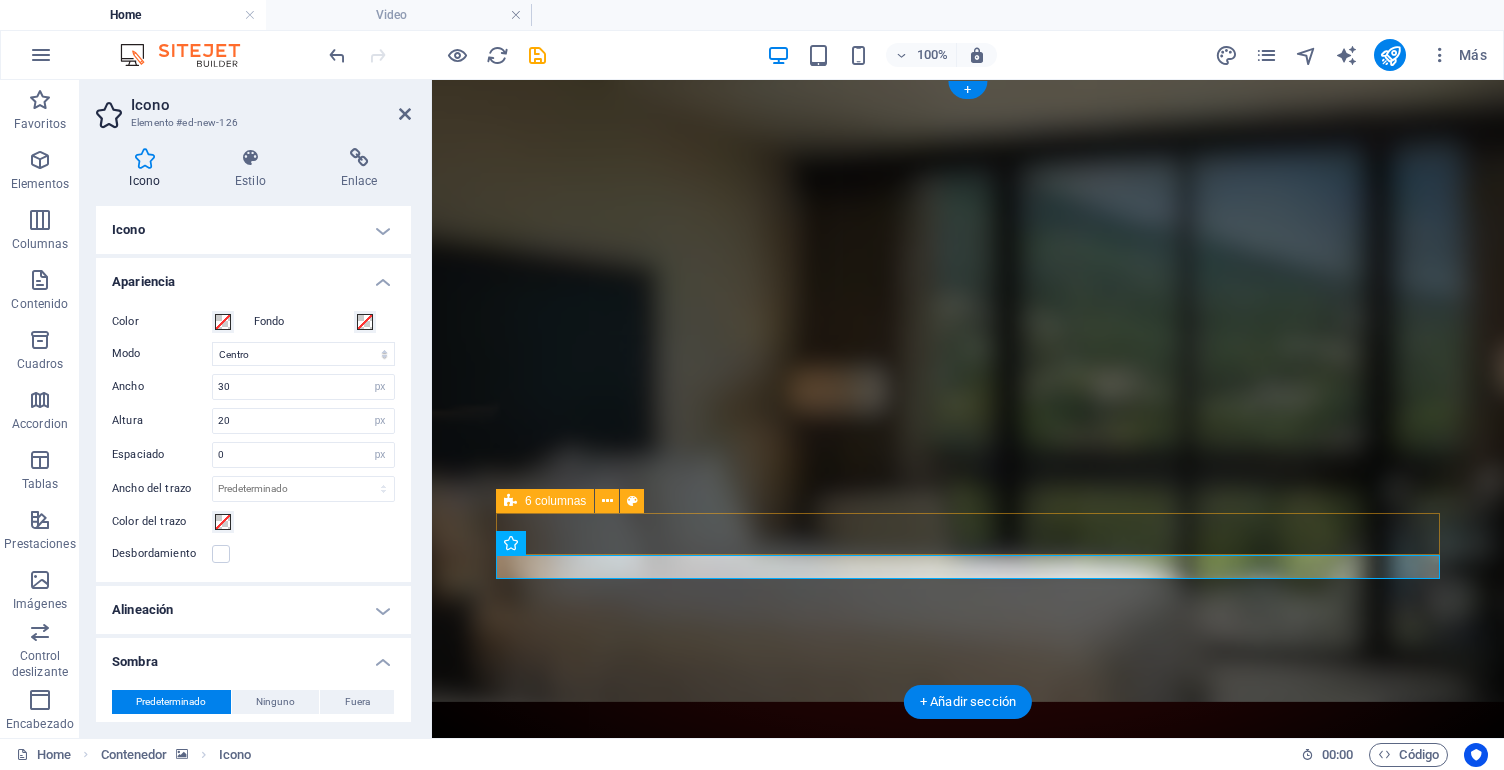 click on "Apariencia" at bounding box center (253, 276) 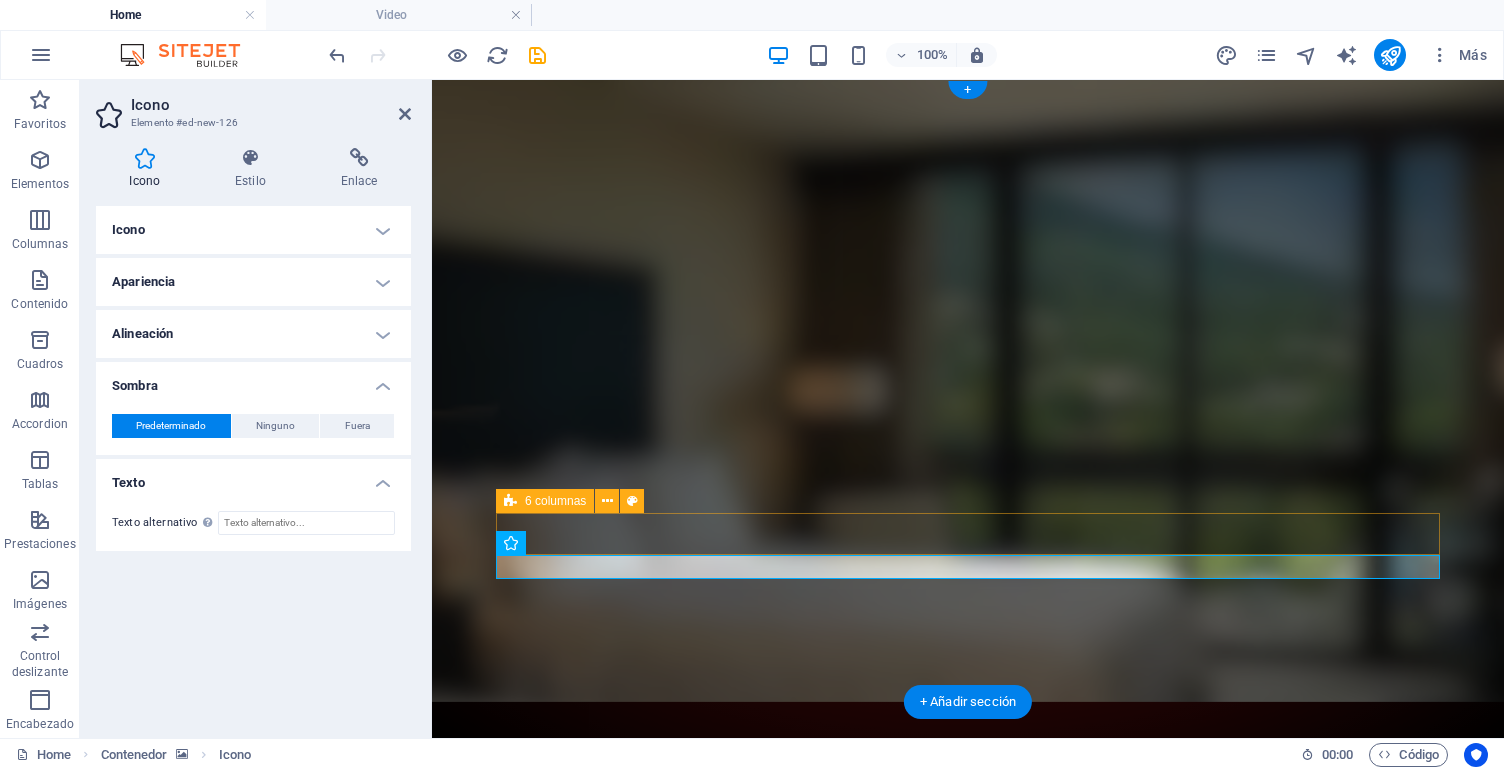 click on "Alineación" at bounding box center (253, 334) 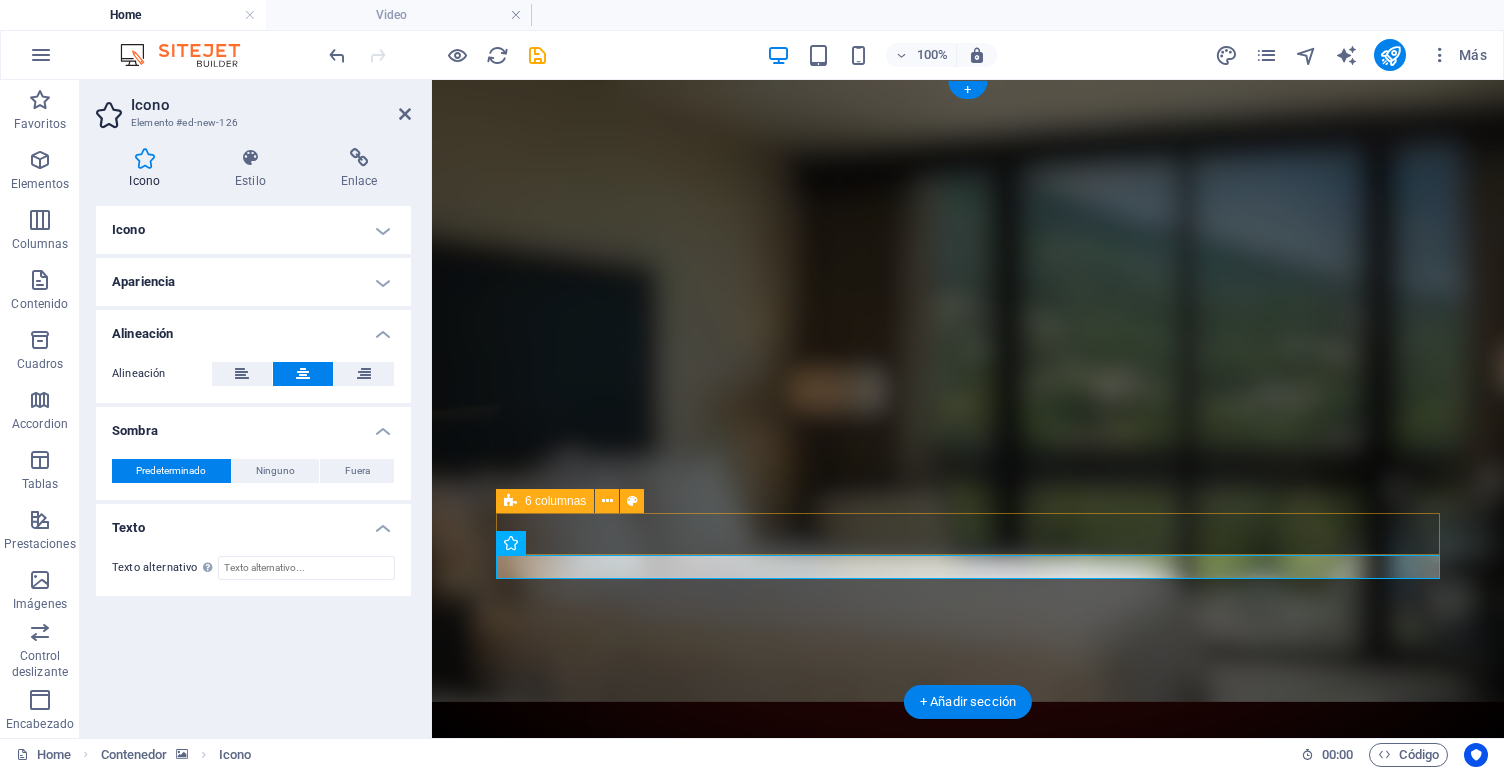 click on "Alineación" at bounding box center (253, 328) 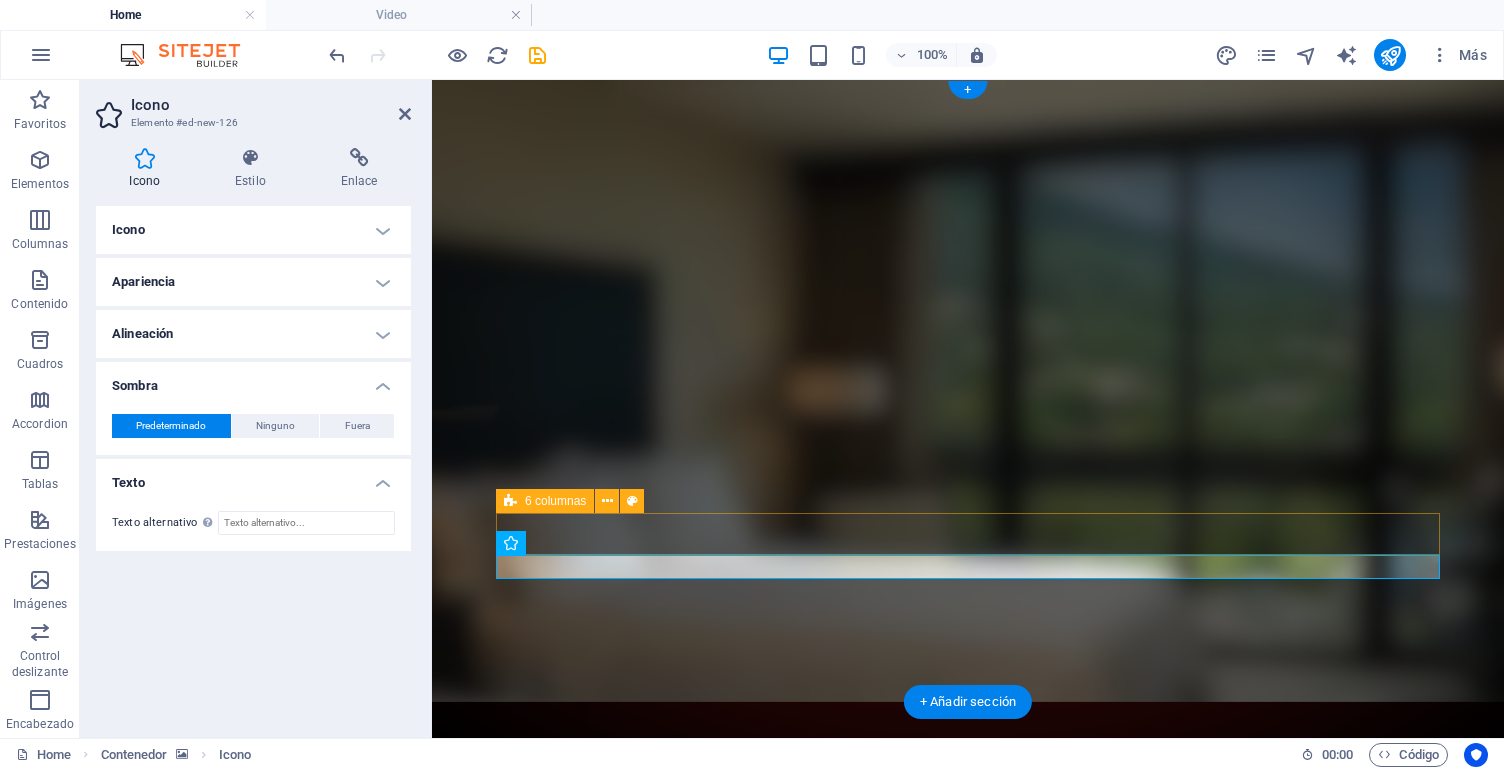 click on "Texto" at bounding box center [253, 477] 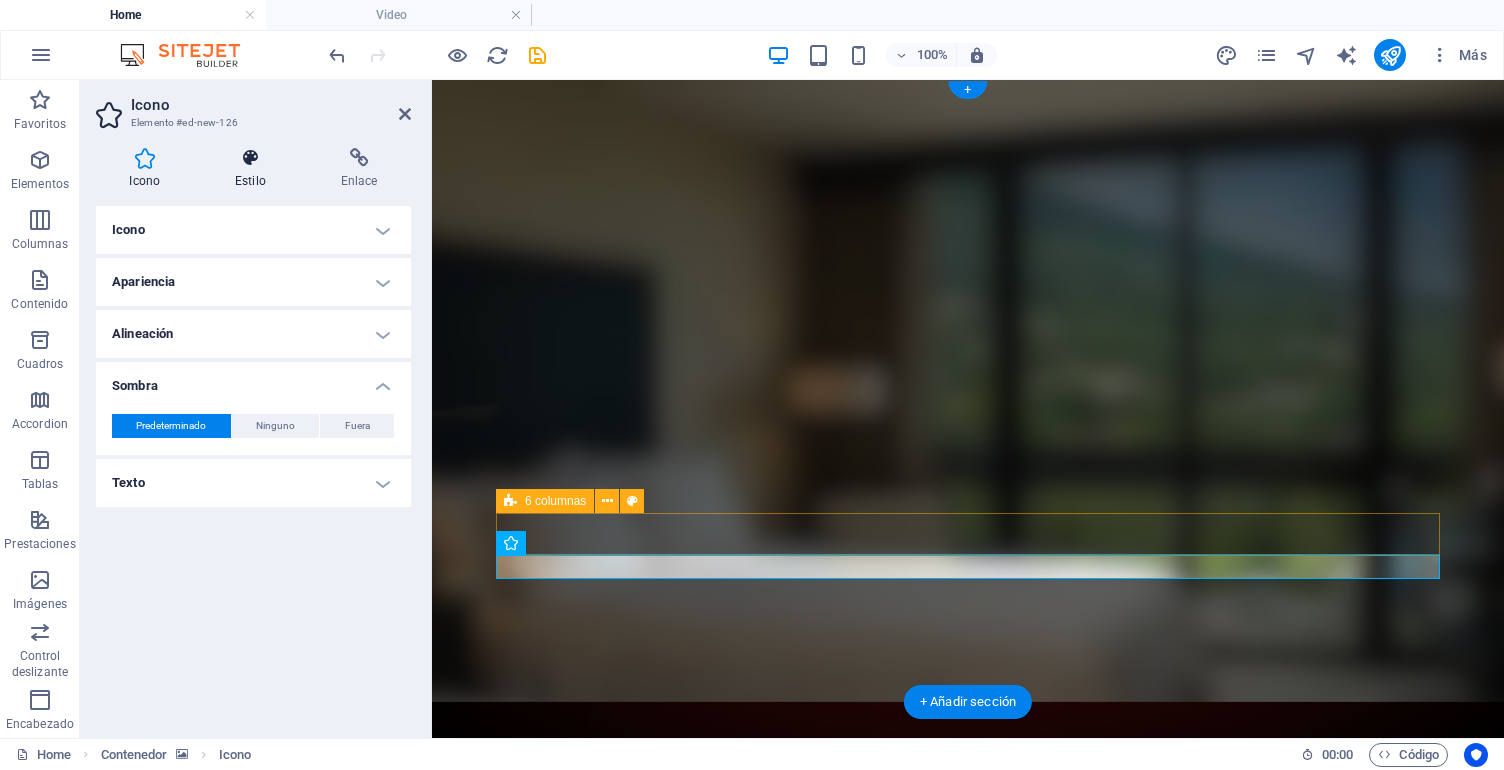 click on "Estilo" at bounding box center (255, 169) 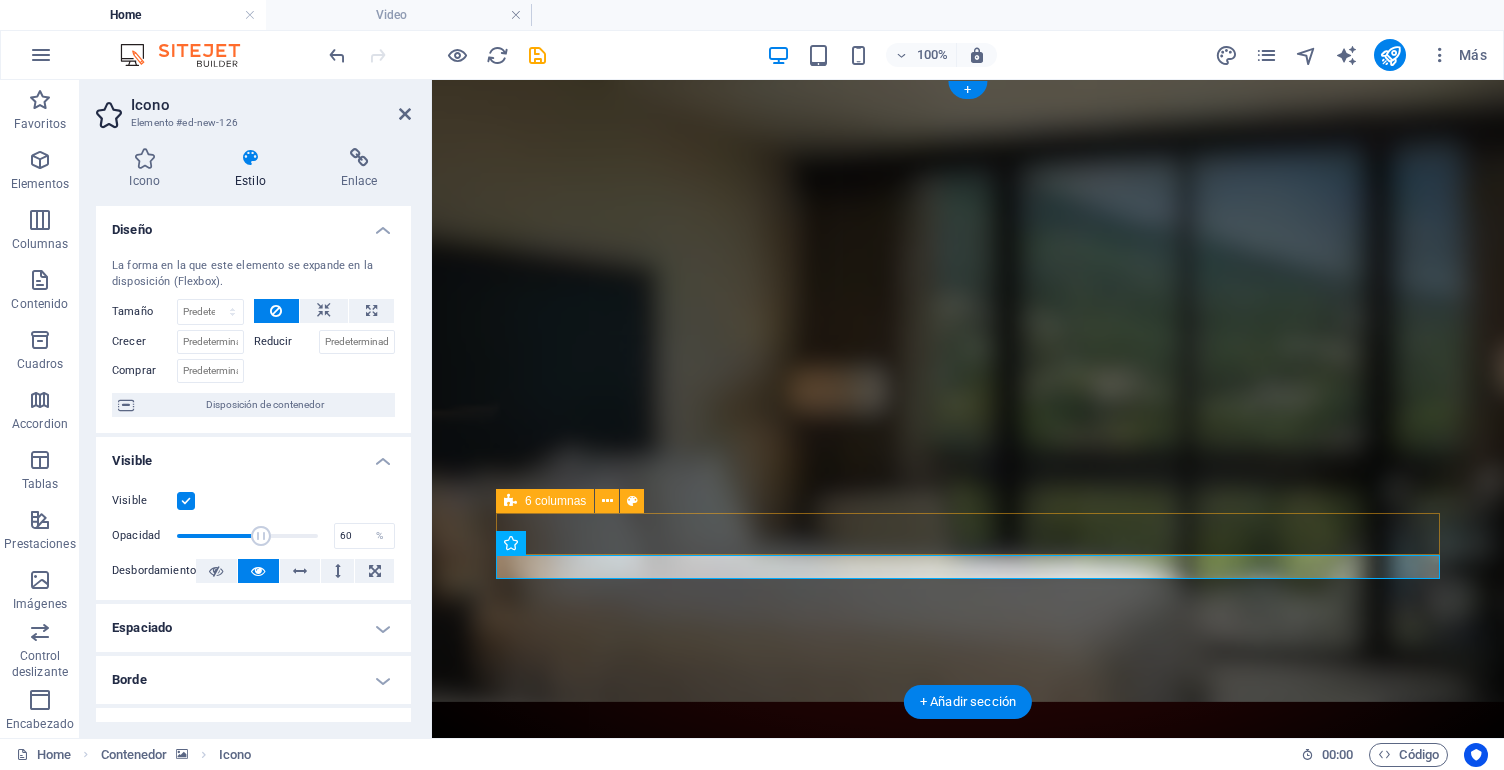 type on "61" 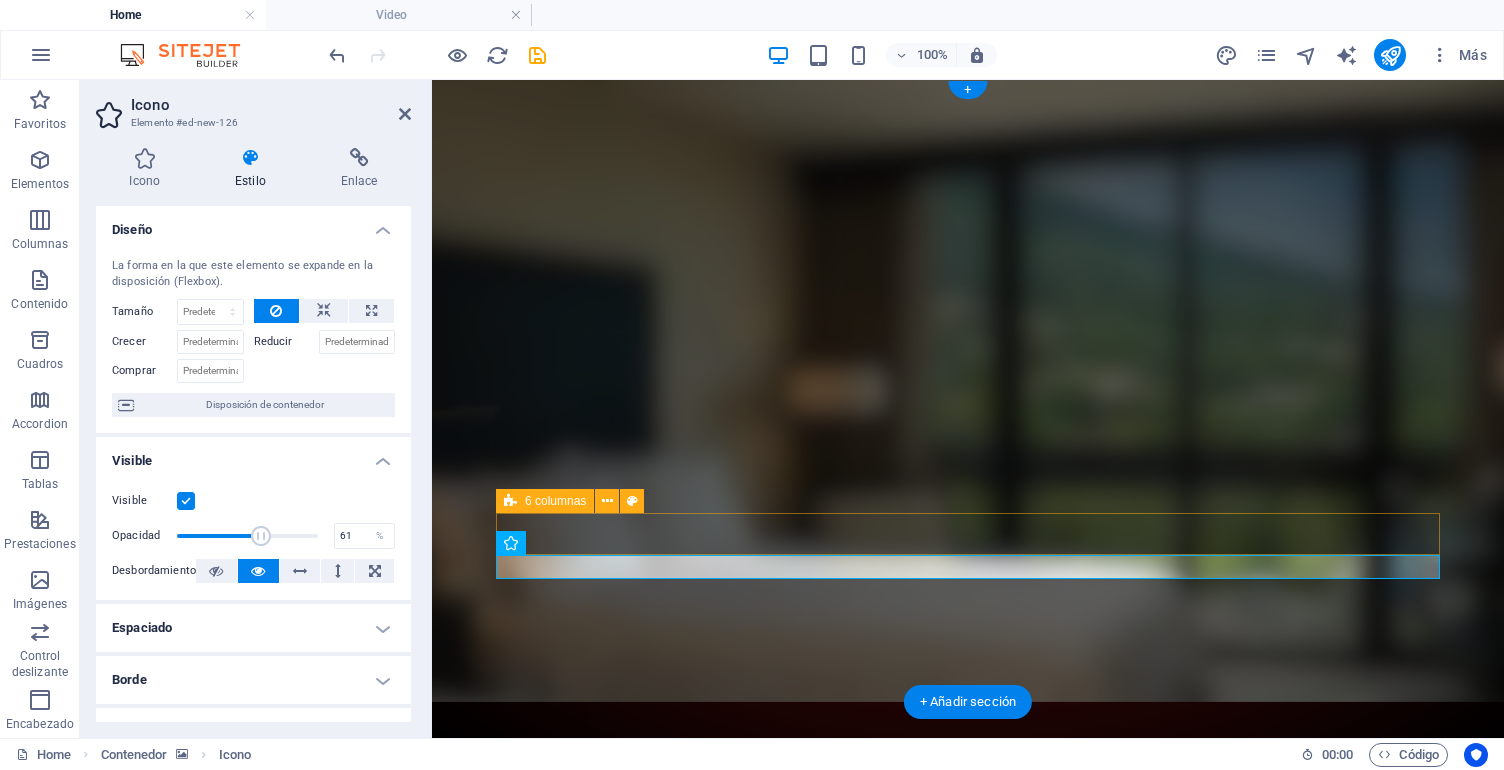 drag, startPoint x: 307, startPoint y: 527, endPoint x: 261, endPoint y: 524, distance: 46.09772 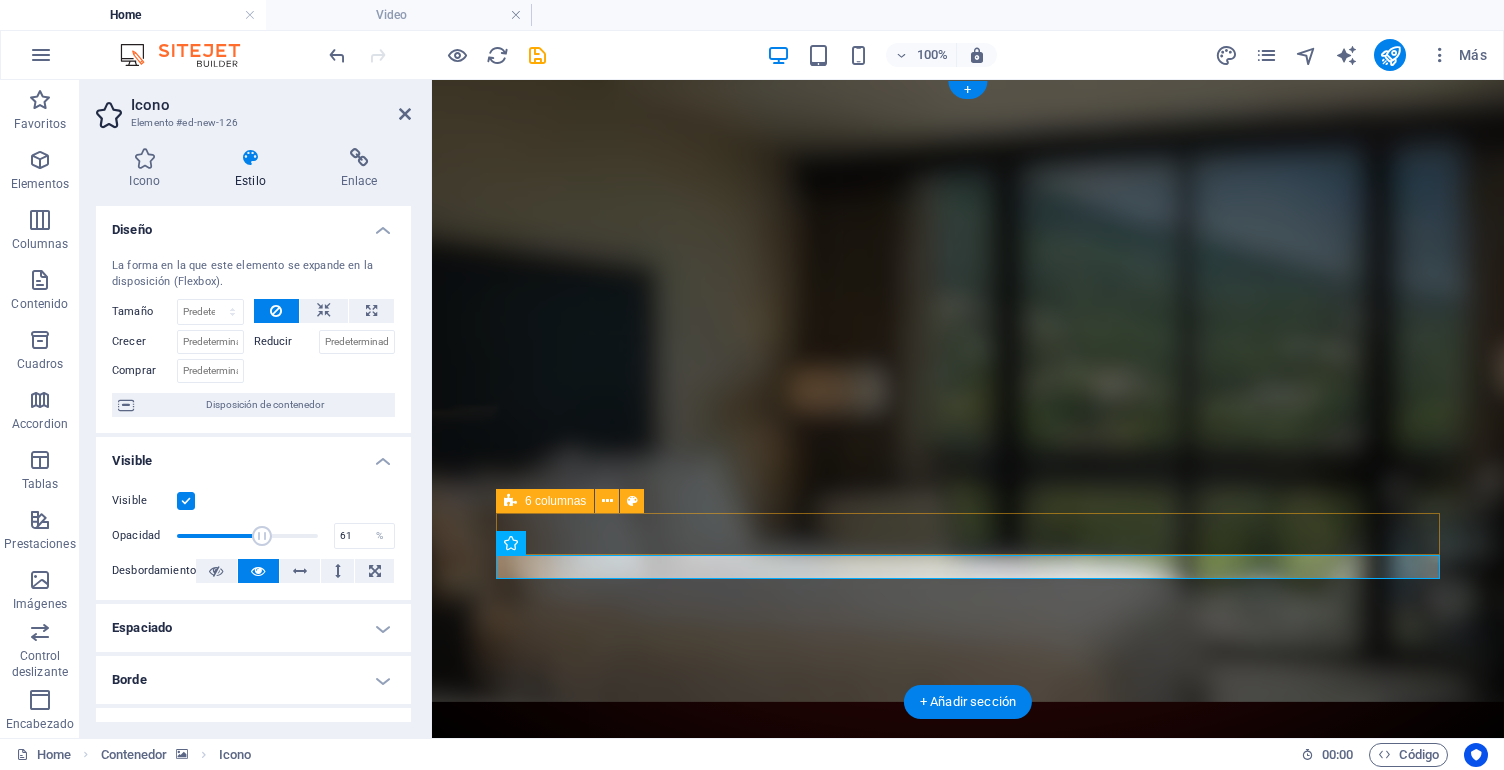 click on "Visible" at bounding box center (253, 455) 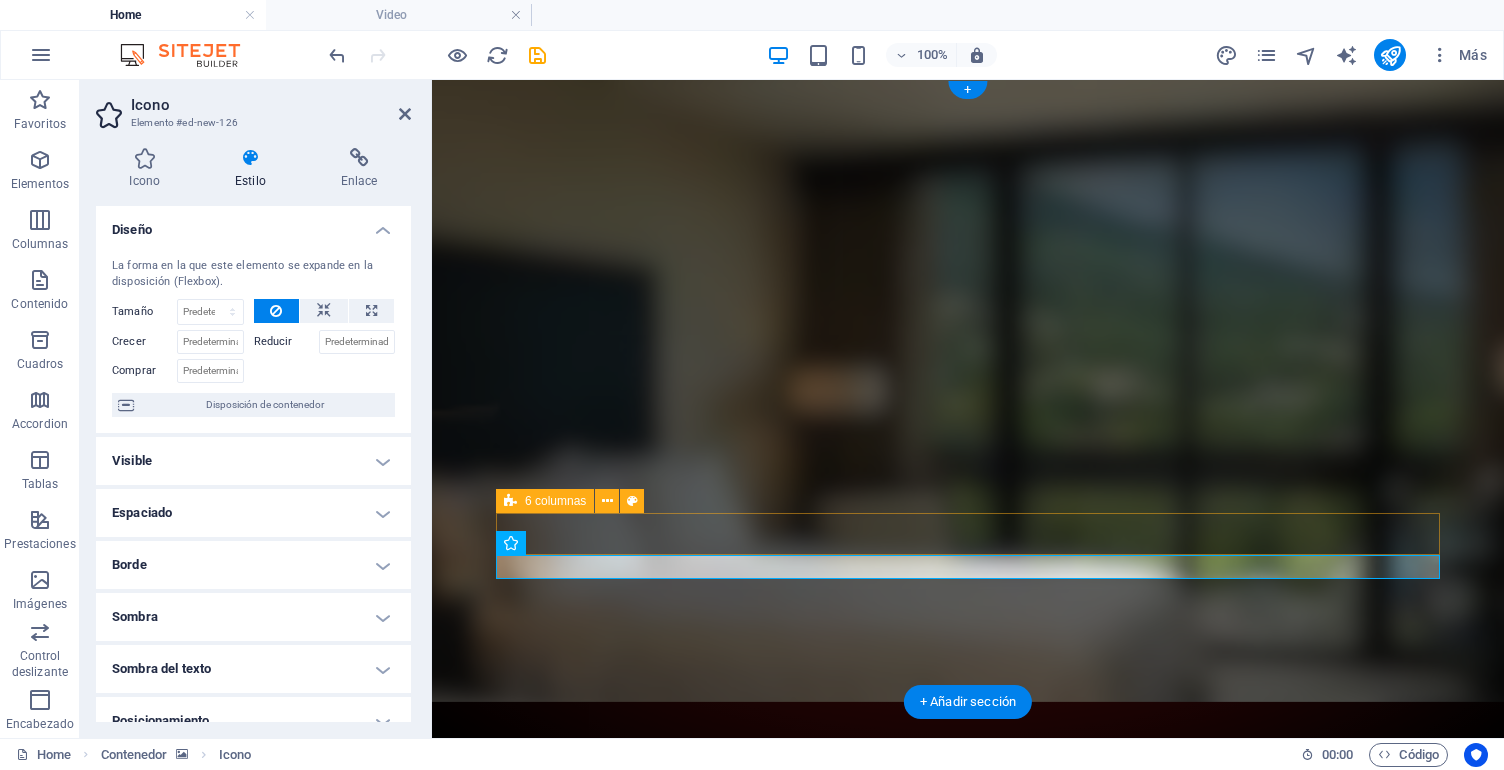 scroll, scrollTop: 0, scrollLeft: 0, axis: both 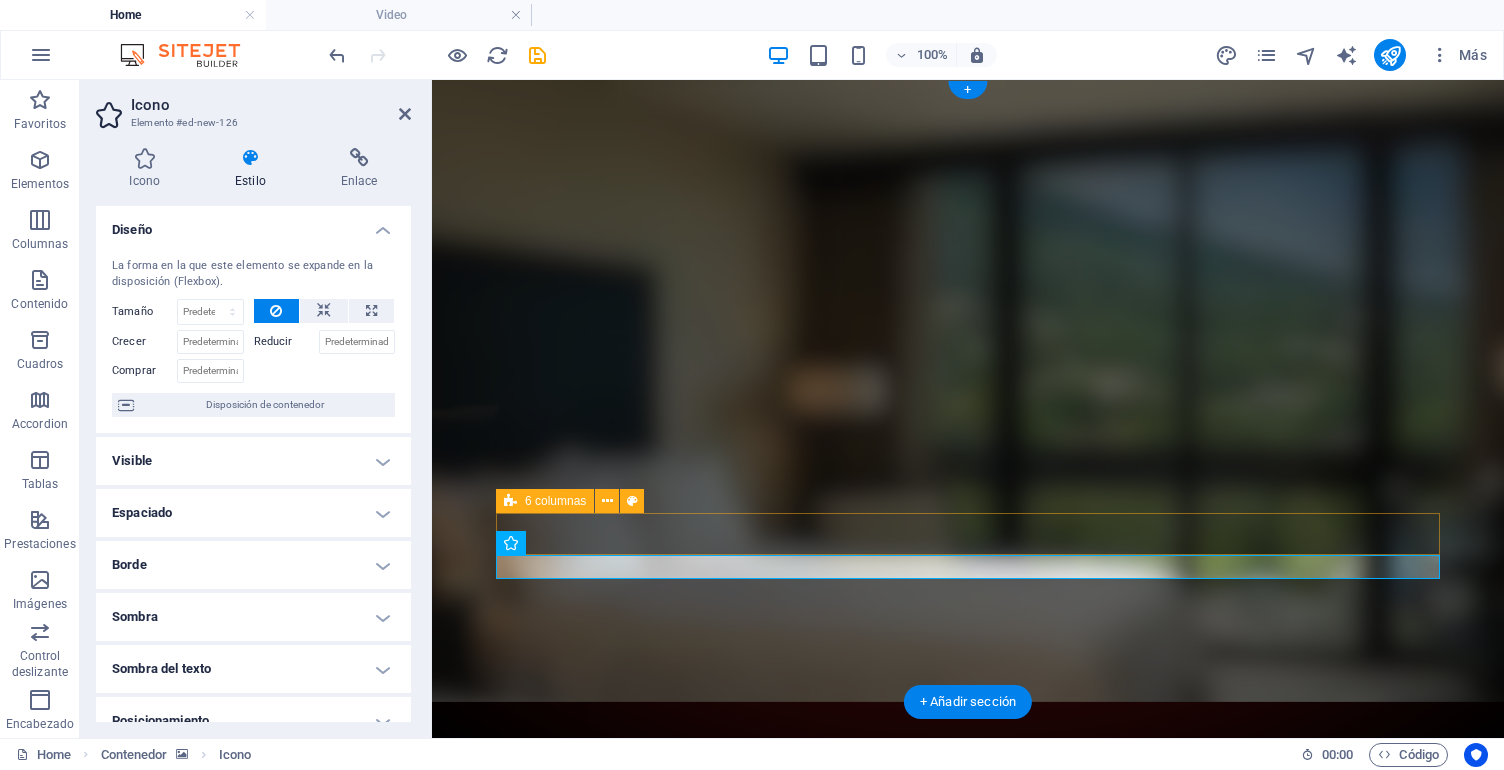 click on "Diseño" at bounding box center [253, 224] 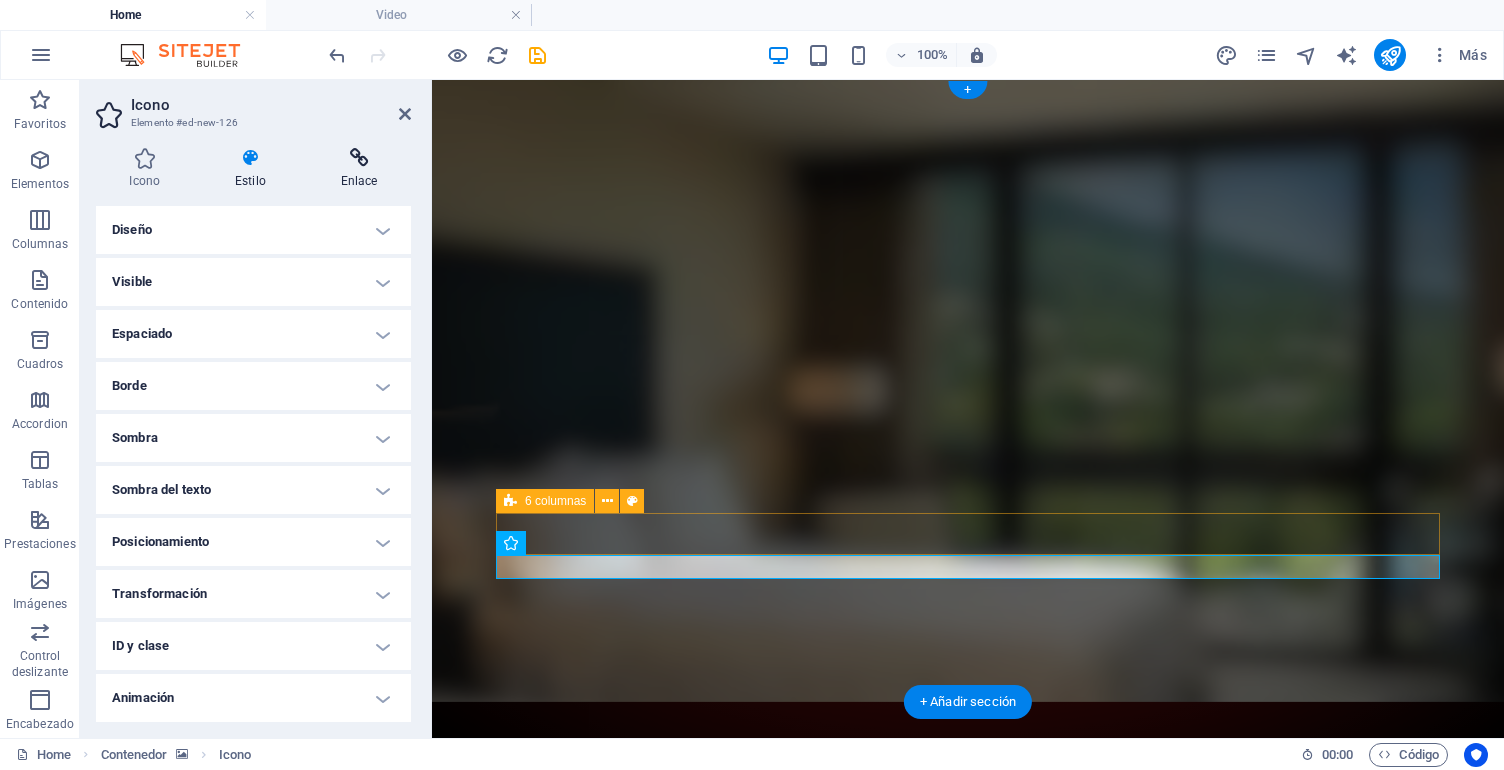 click at bounding box center [359, 158] 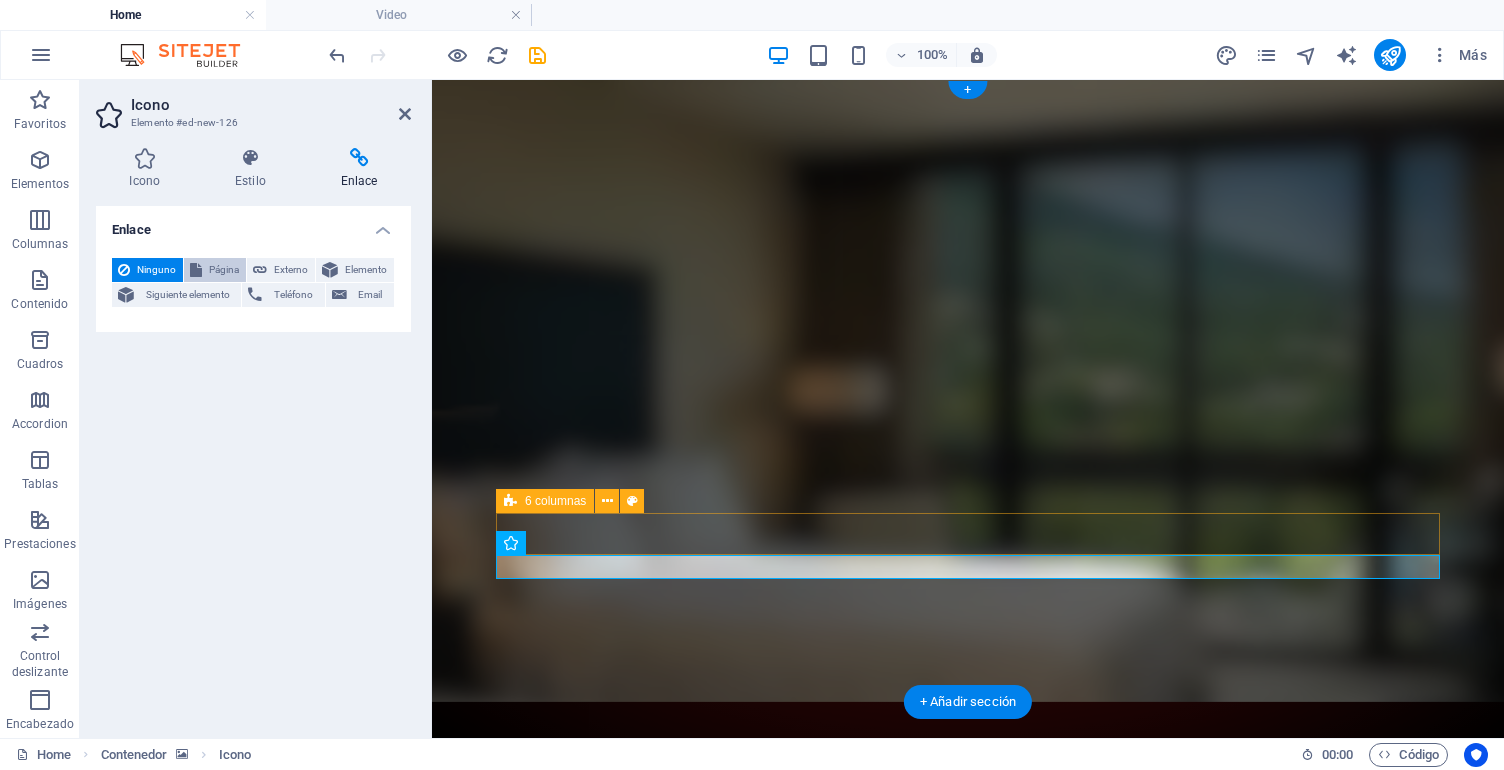 click on "Página" at bounding box center (224, 270) 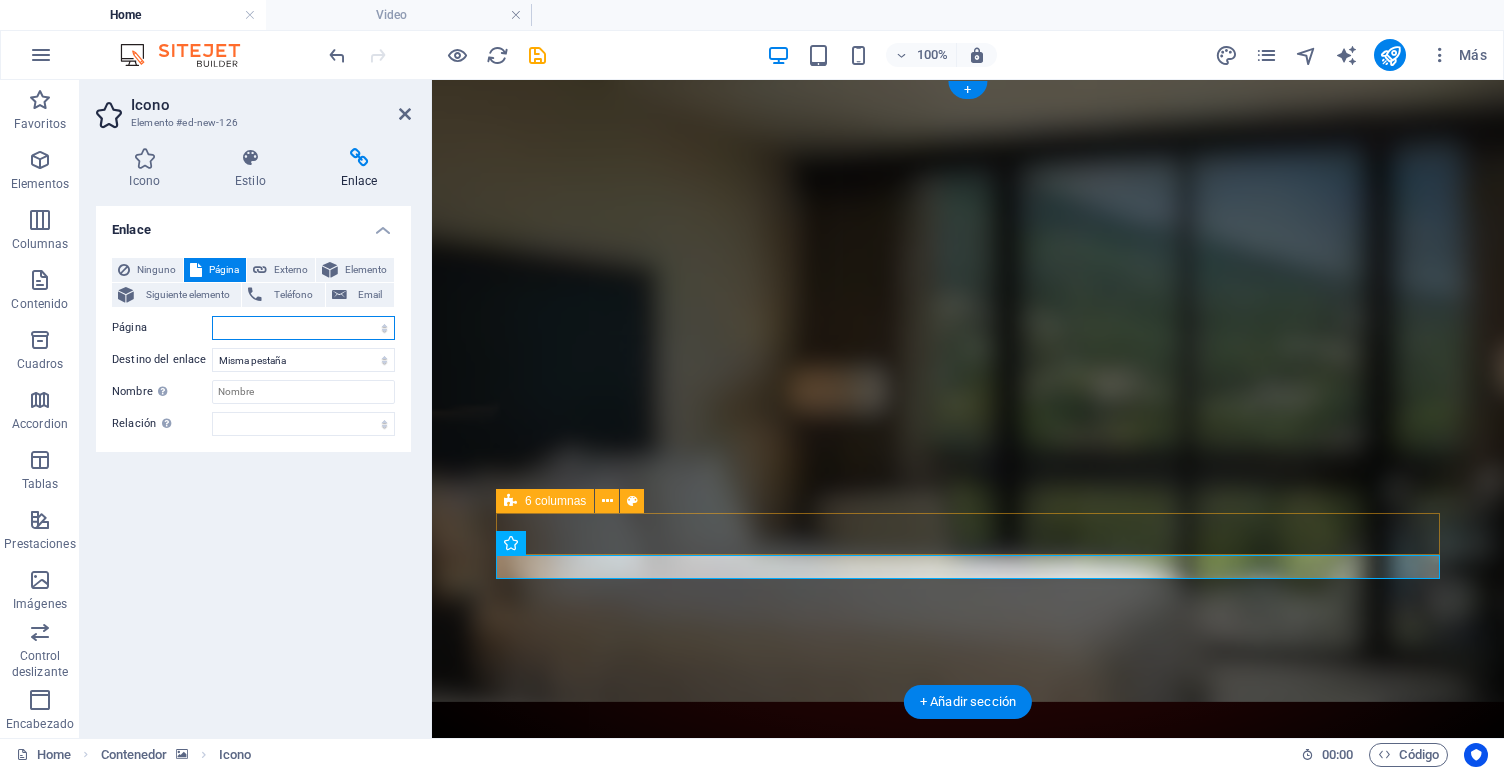 select on "0" 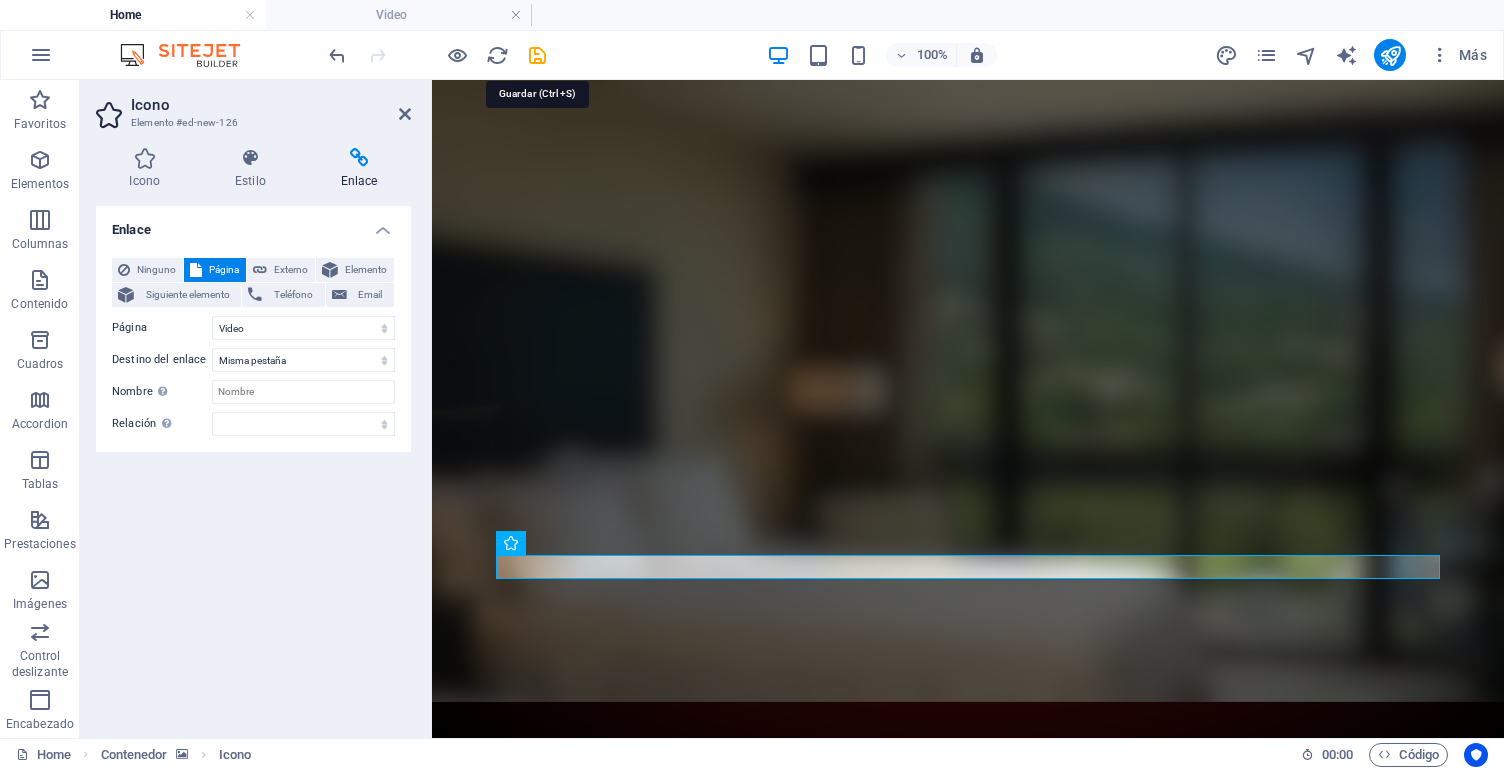 click at bounding box center (537, 55) 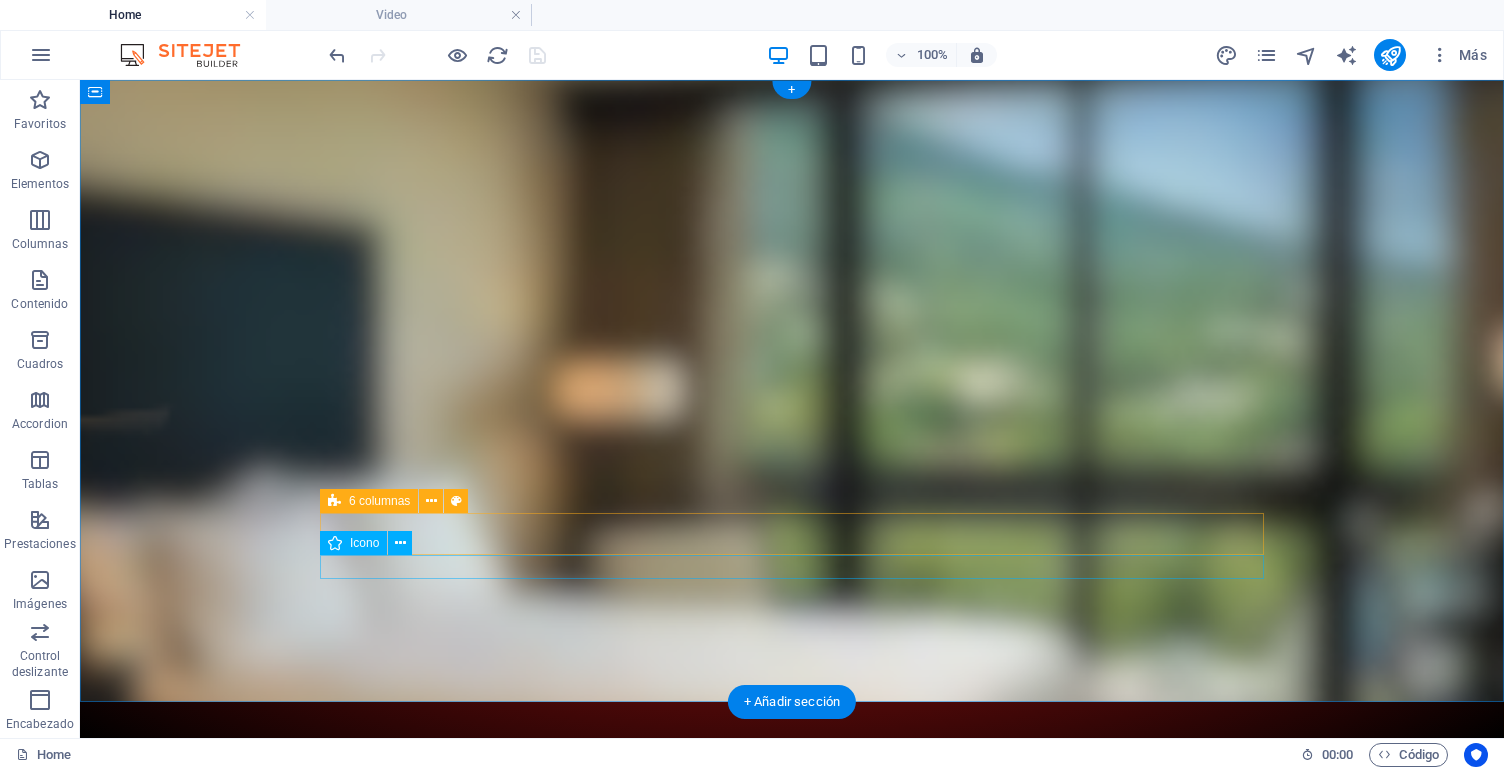 click on "Icono" at bounding box center [364, 543] 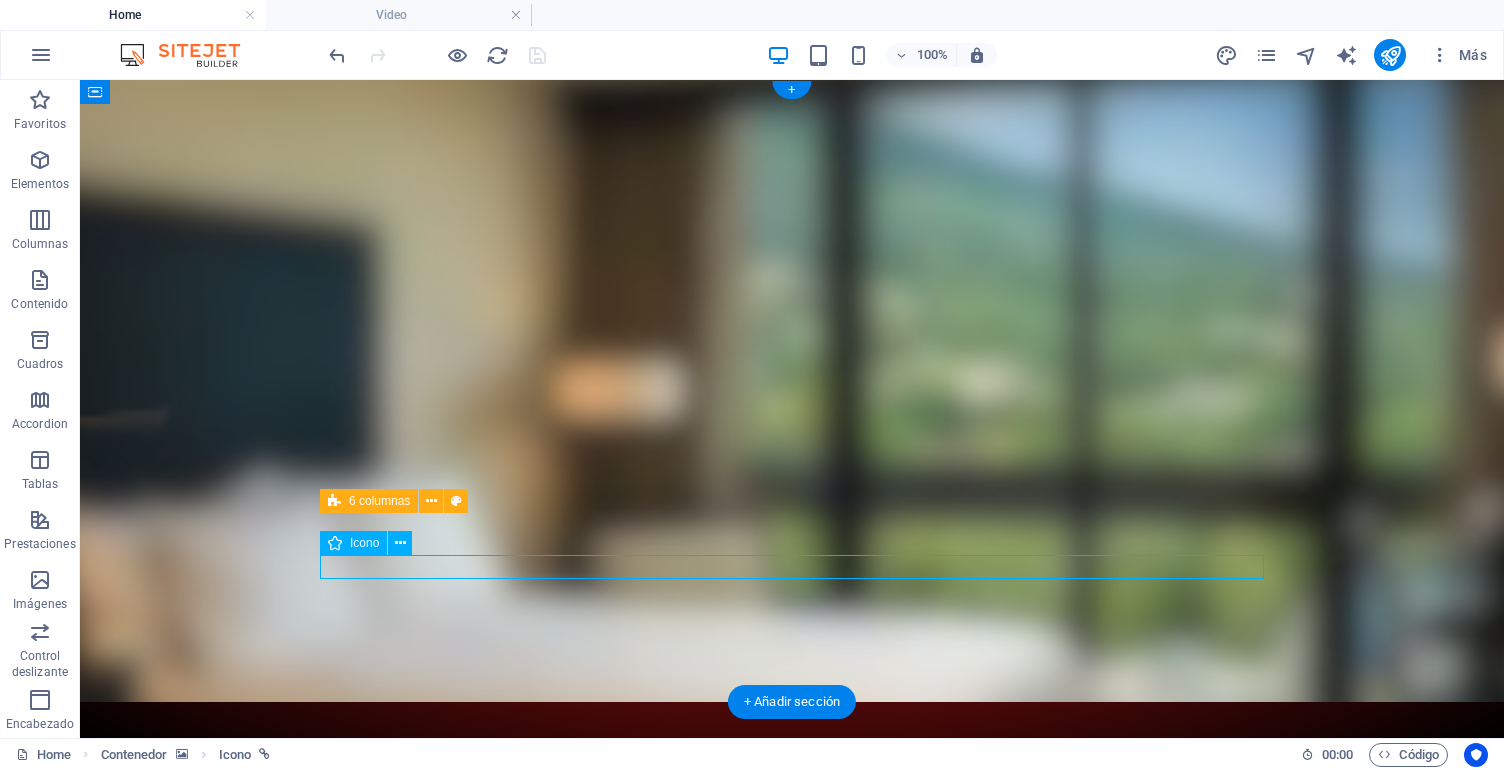 click on "Icono" at bounding box center (364, 543) 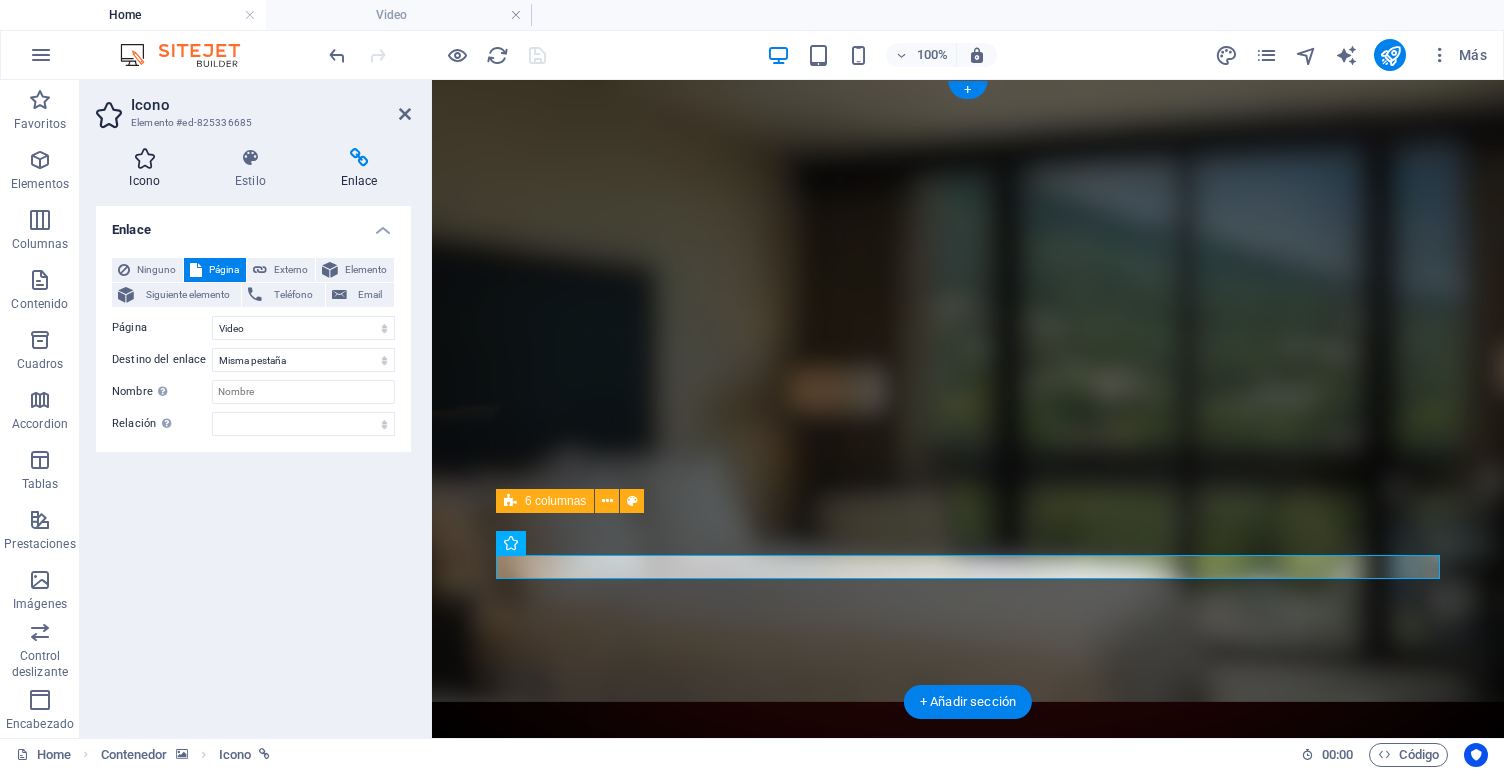 click on "Icono" at bounding box center [149, 169] 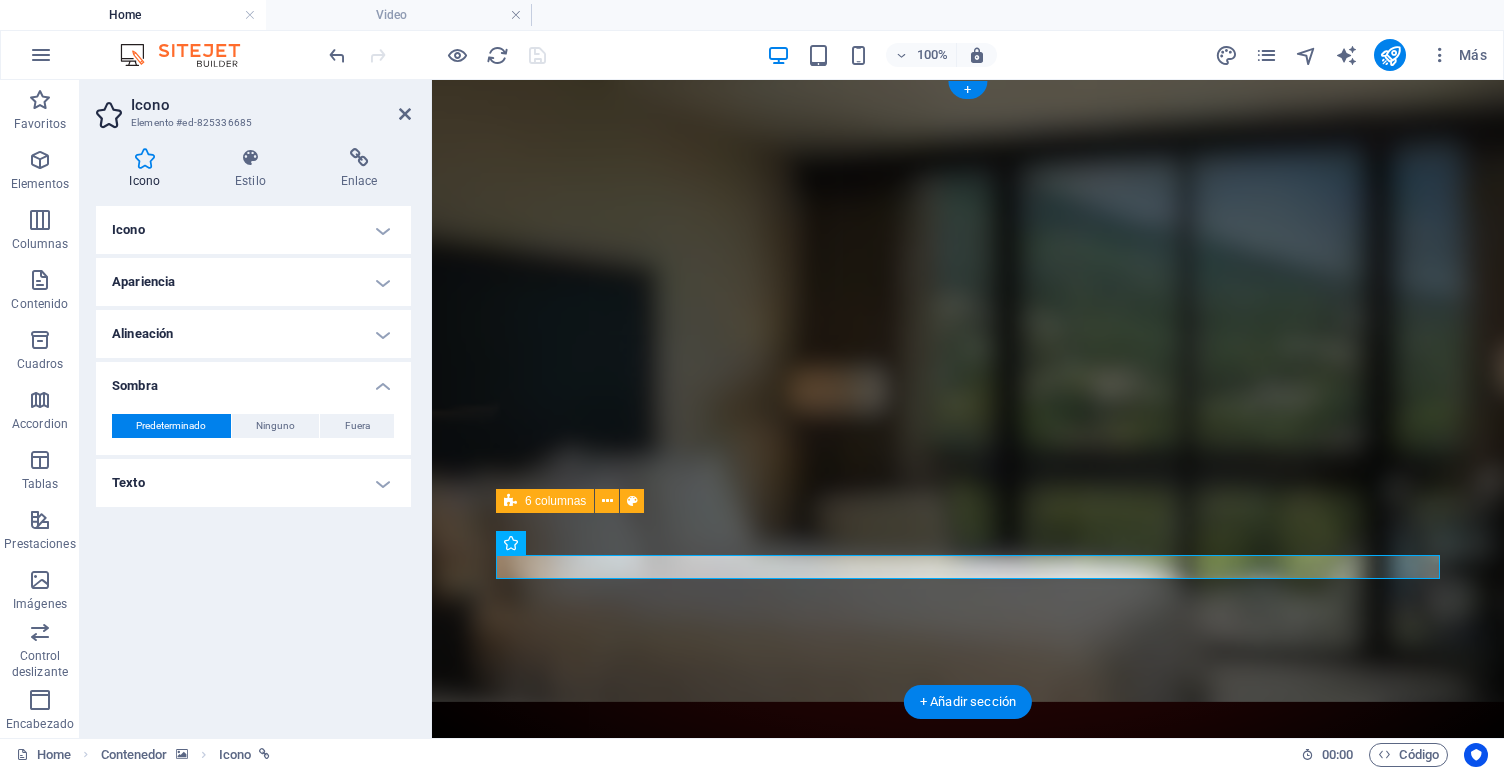 click on "Icono" at bounding box center (253, 230) 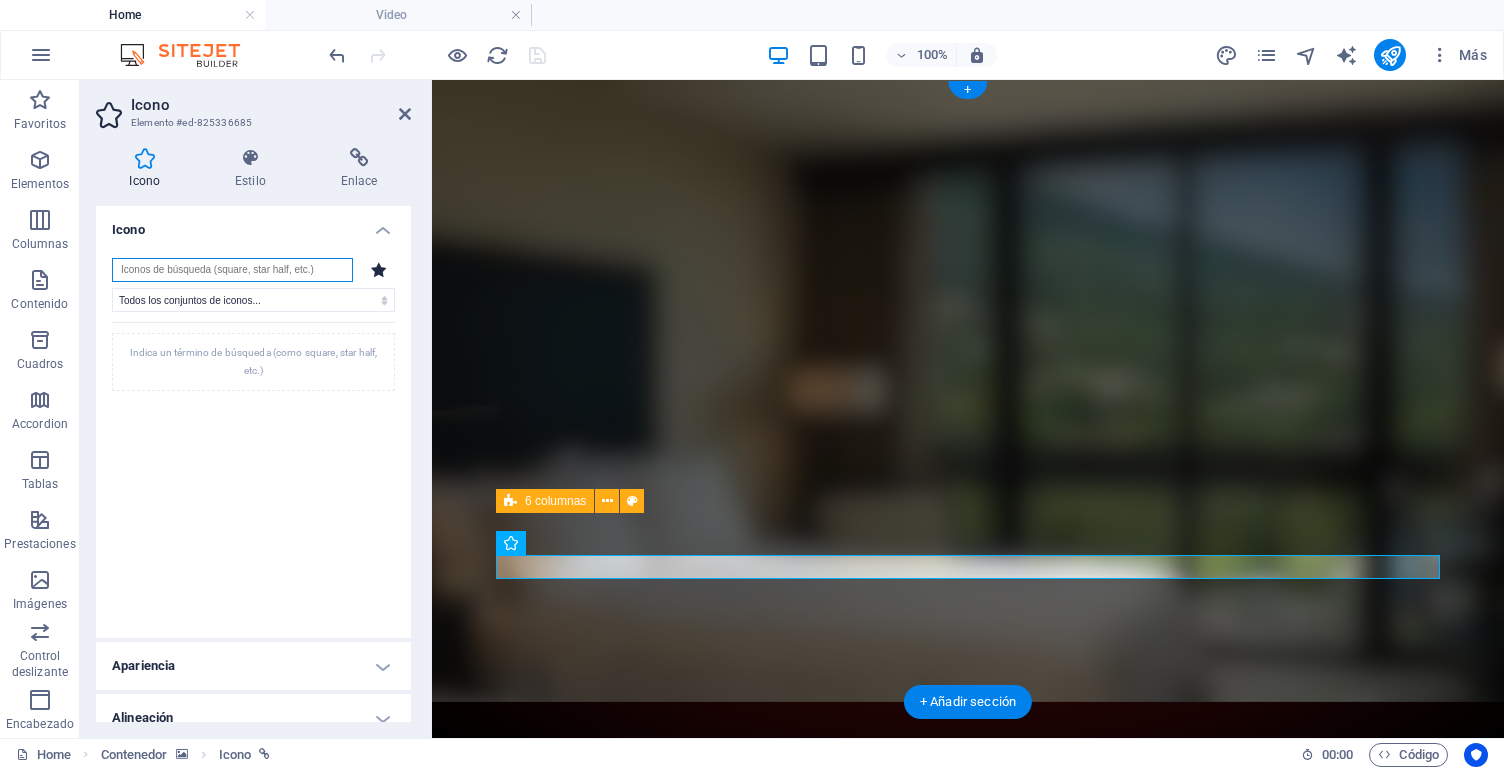 click at bounding box center [232, 270] 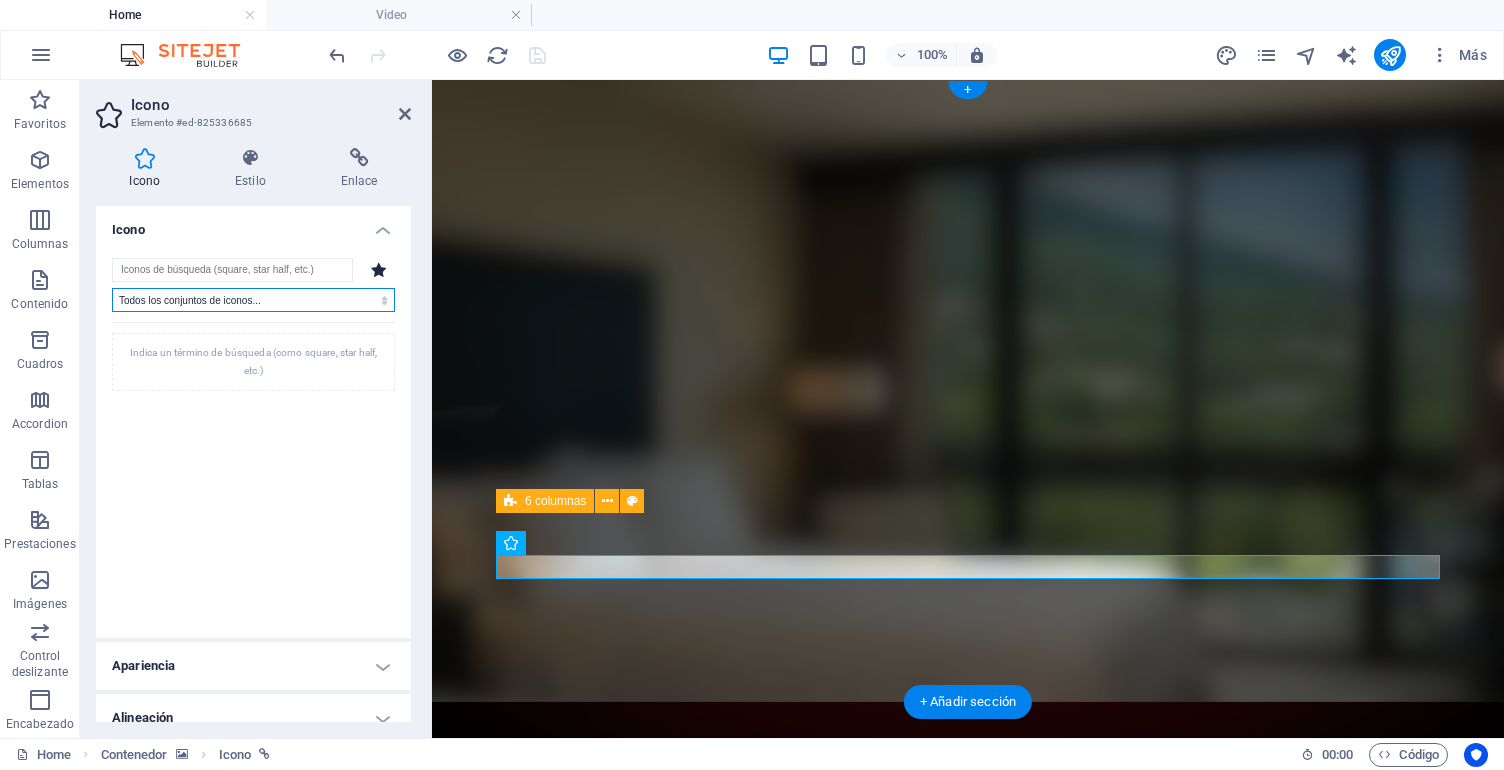 drag, startPoint x: 348, startPoint y: 299, endPoint x: 377, endPoint y: 273, distance: 38.948685 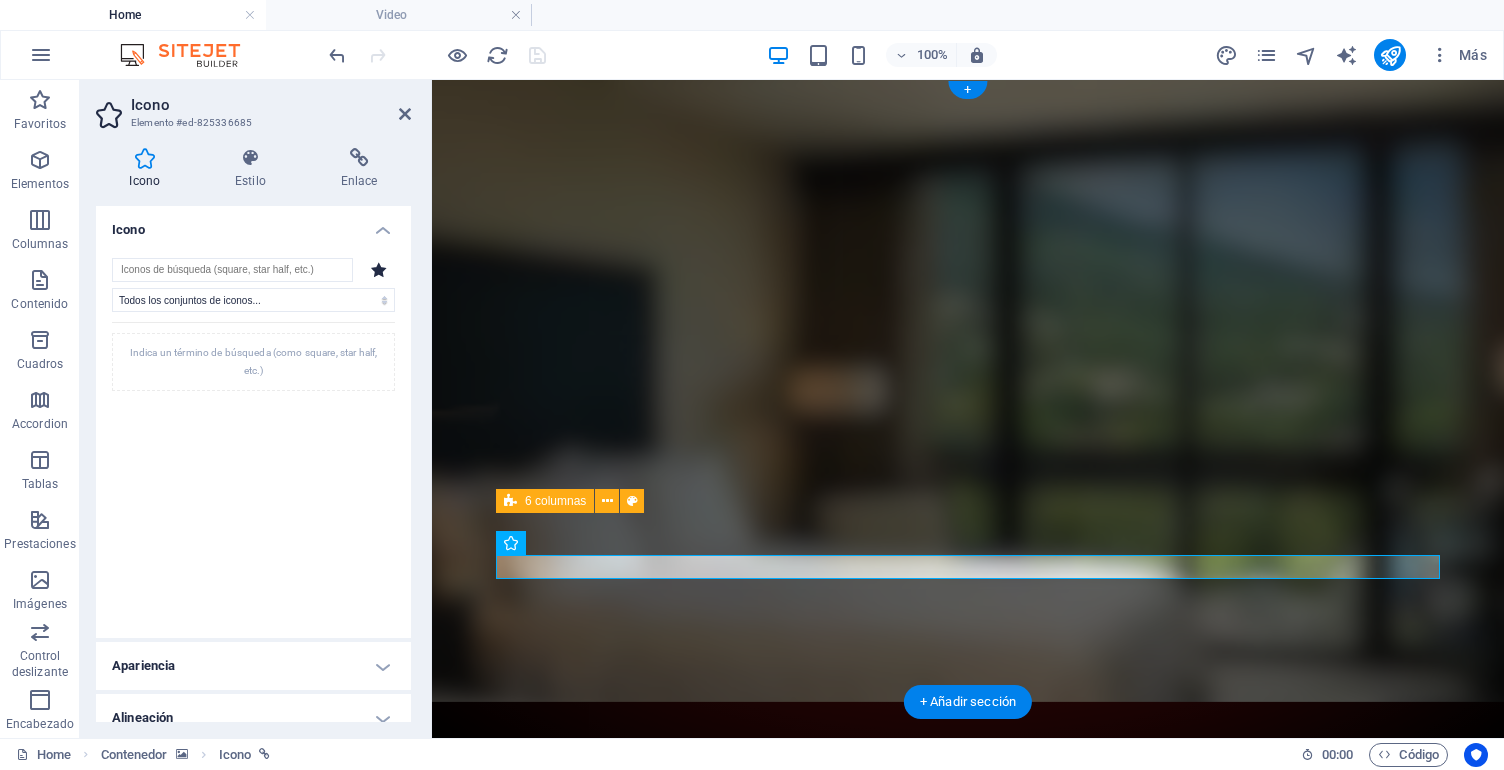 click 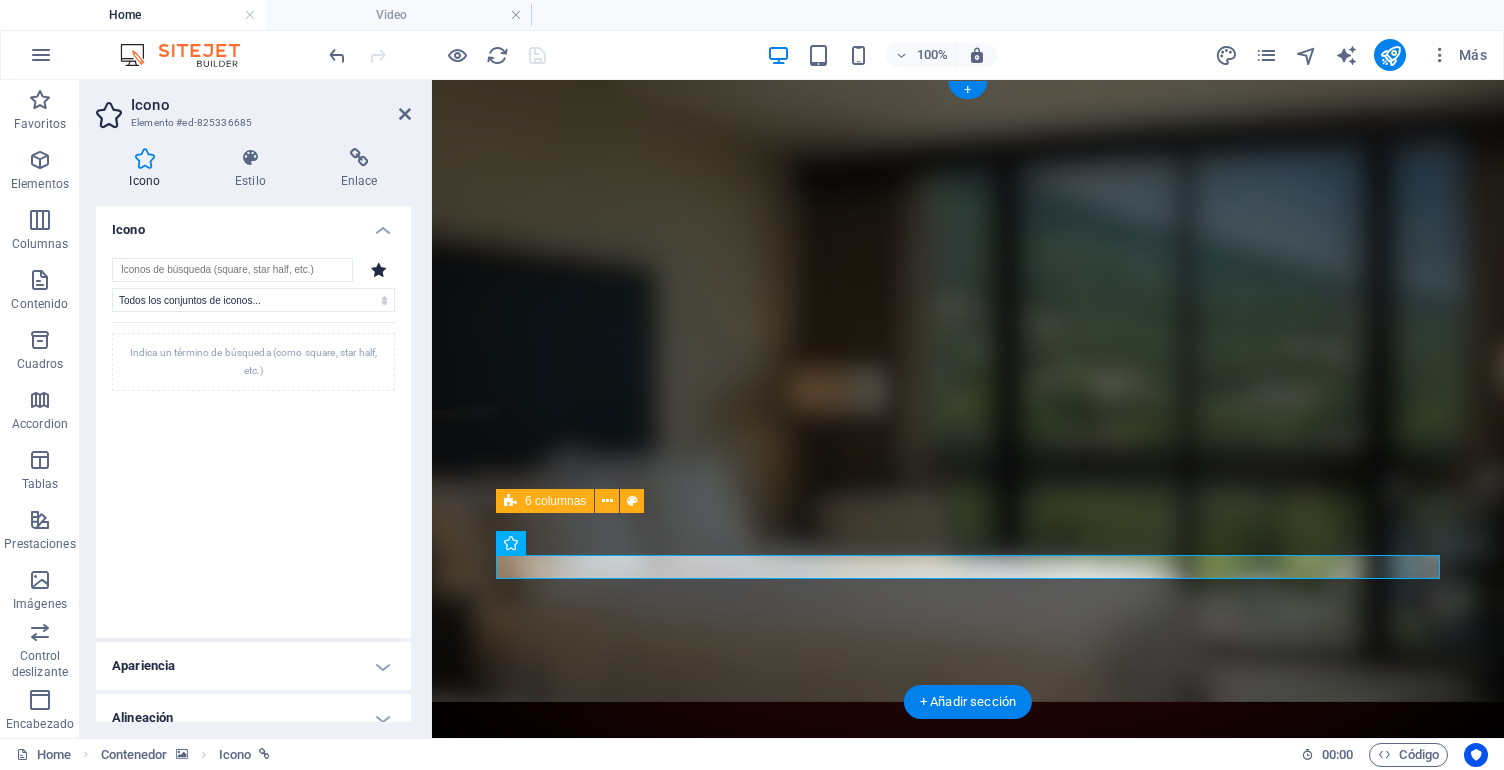 click 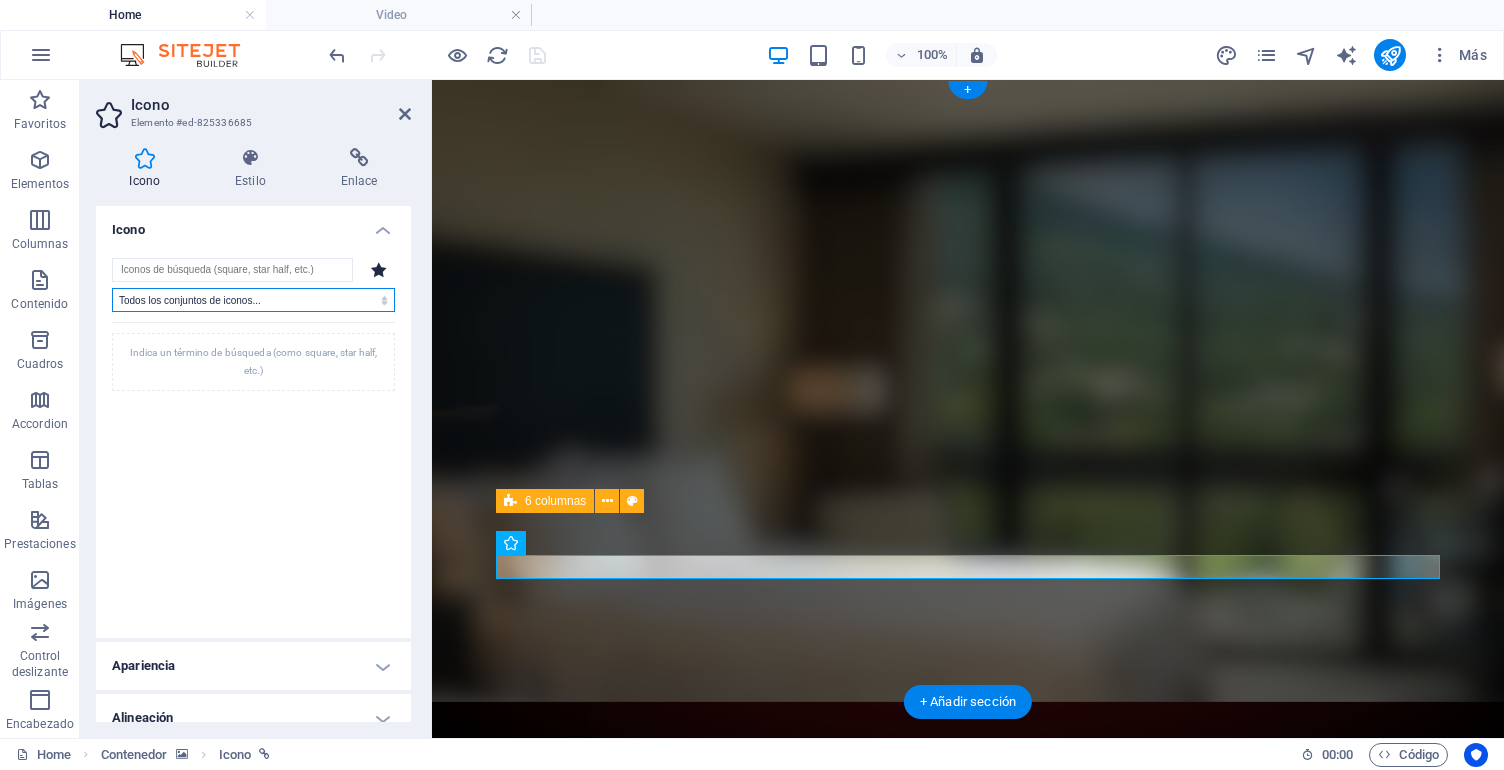 select on "icofont" 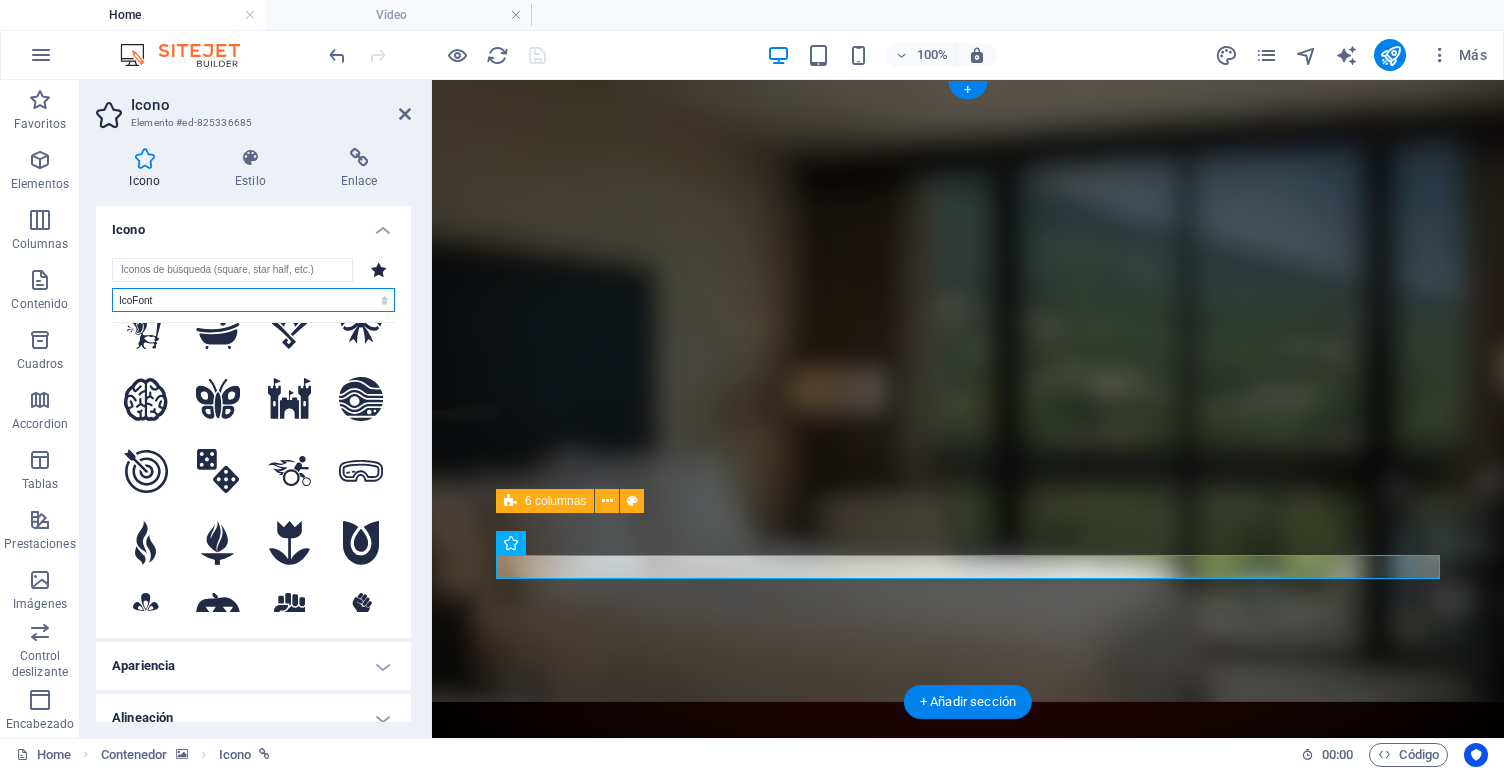 scroll, scrollTop: 42, scrollLeft: 0, axis: vertical 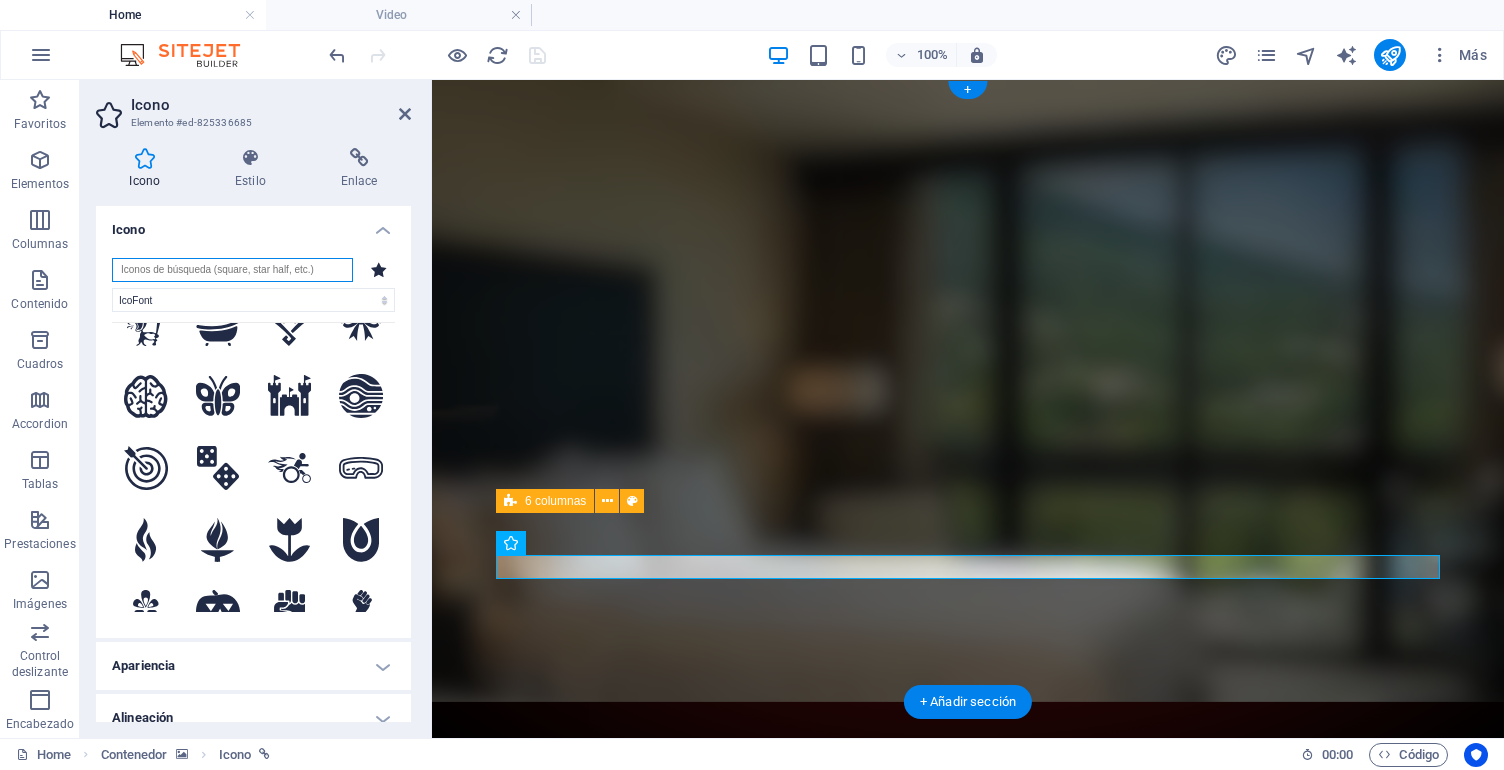 click at bounding box center (232, 270) 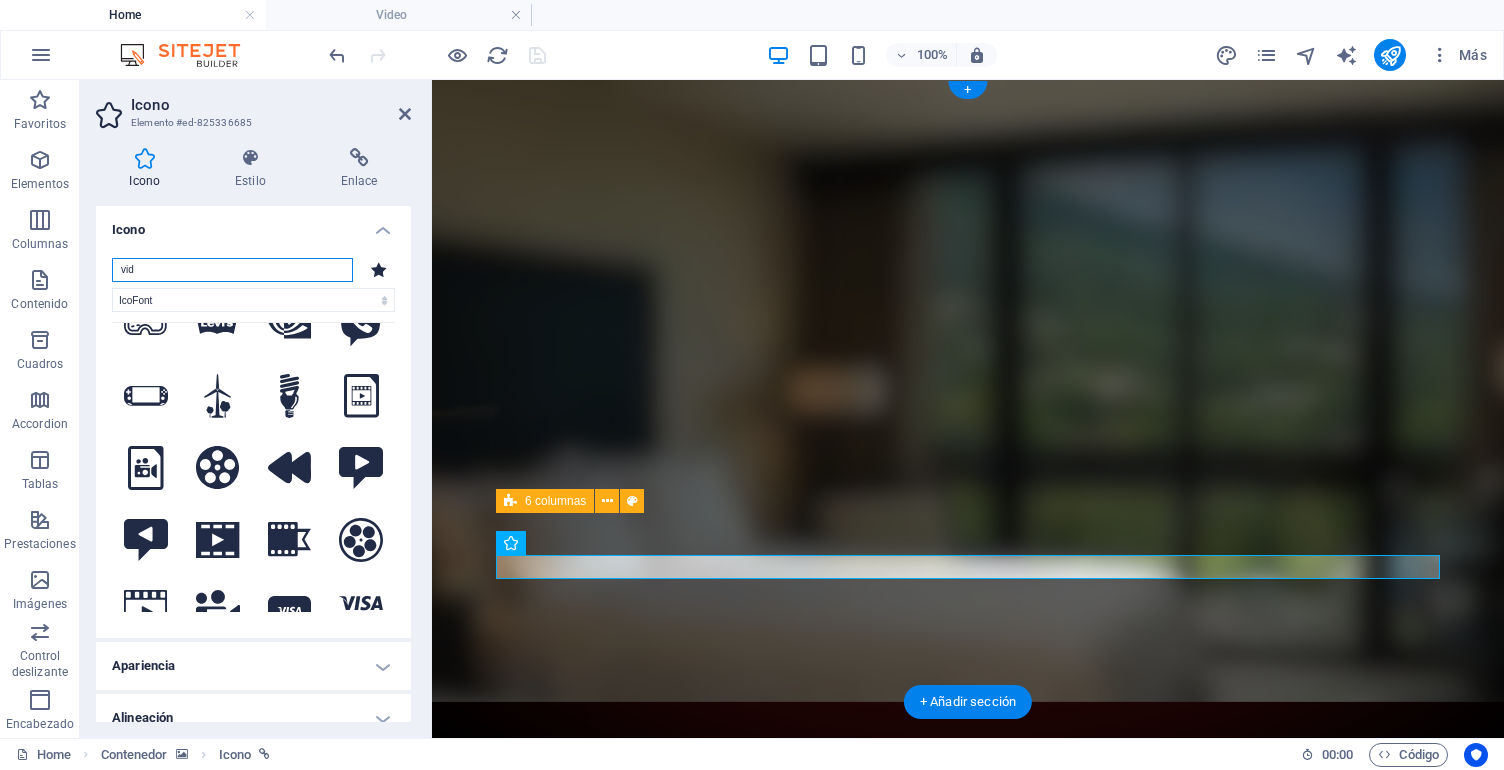 scroll, scrollTop: 0, scrollLeft: 0, axis: both 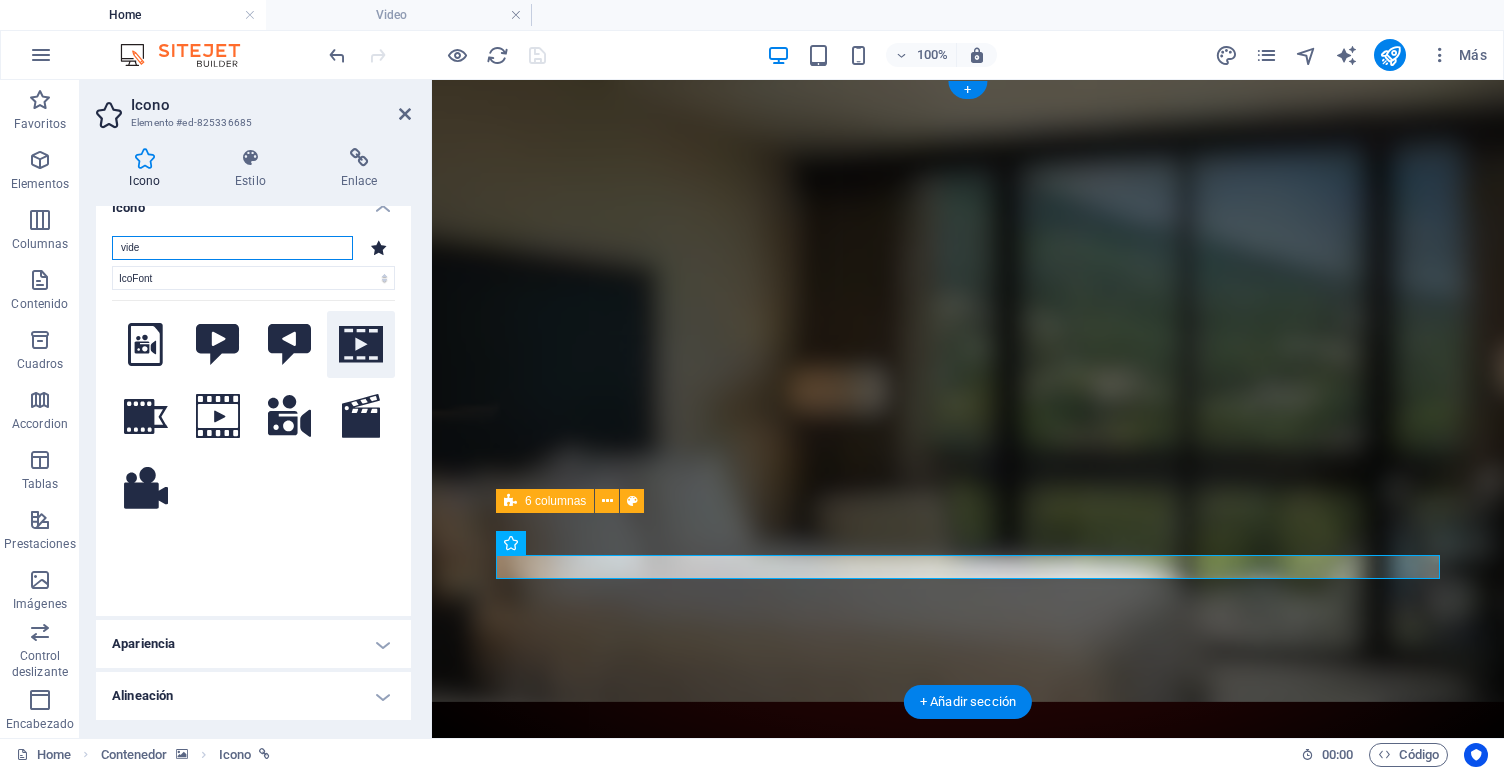 type on "vide" 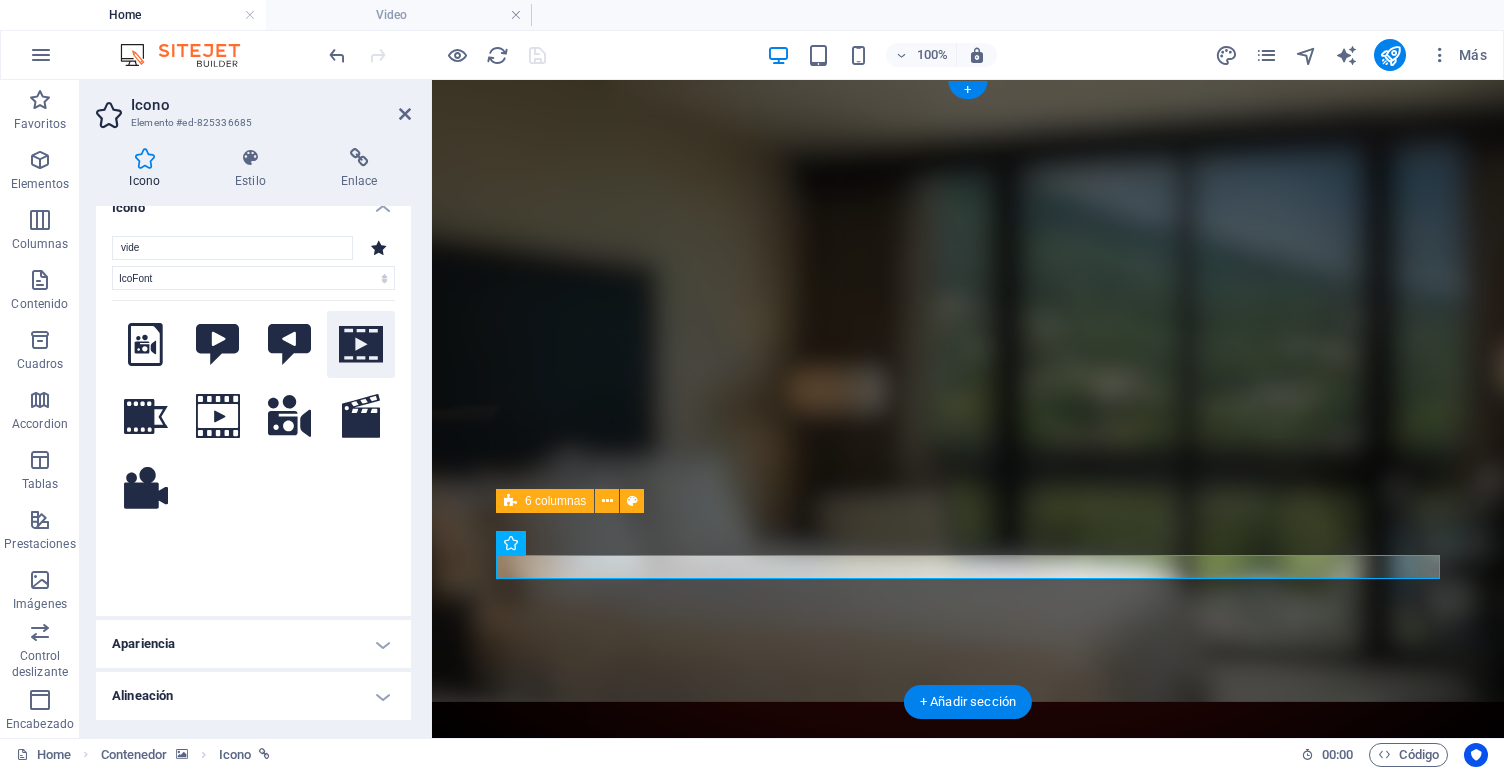 click 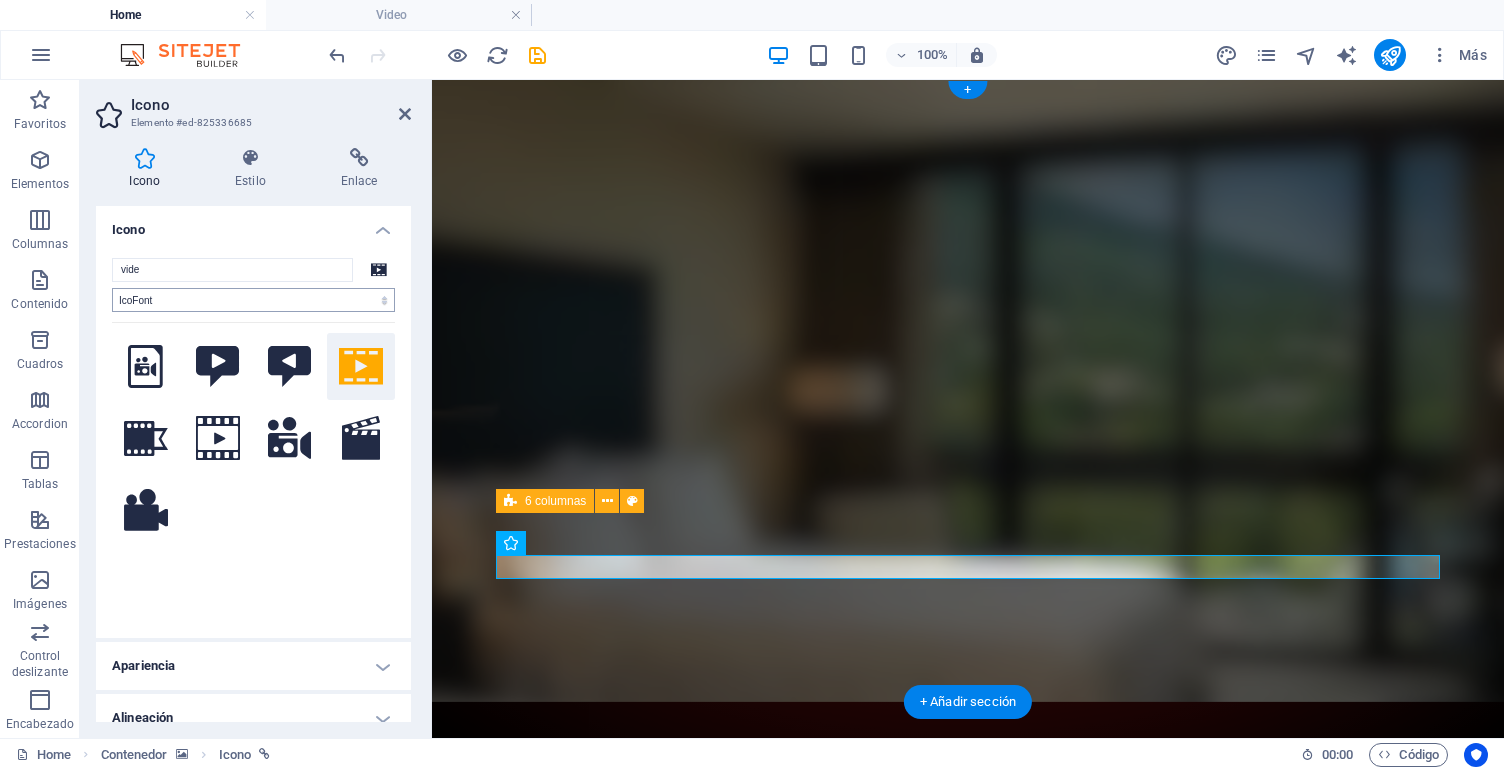 scroll, scrollTop: 0, scrollLeft: 0, axis: both 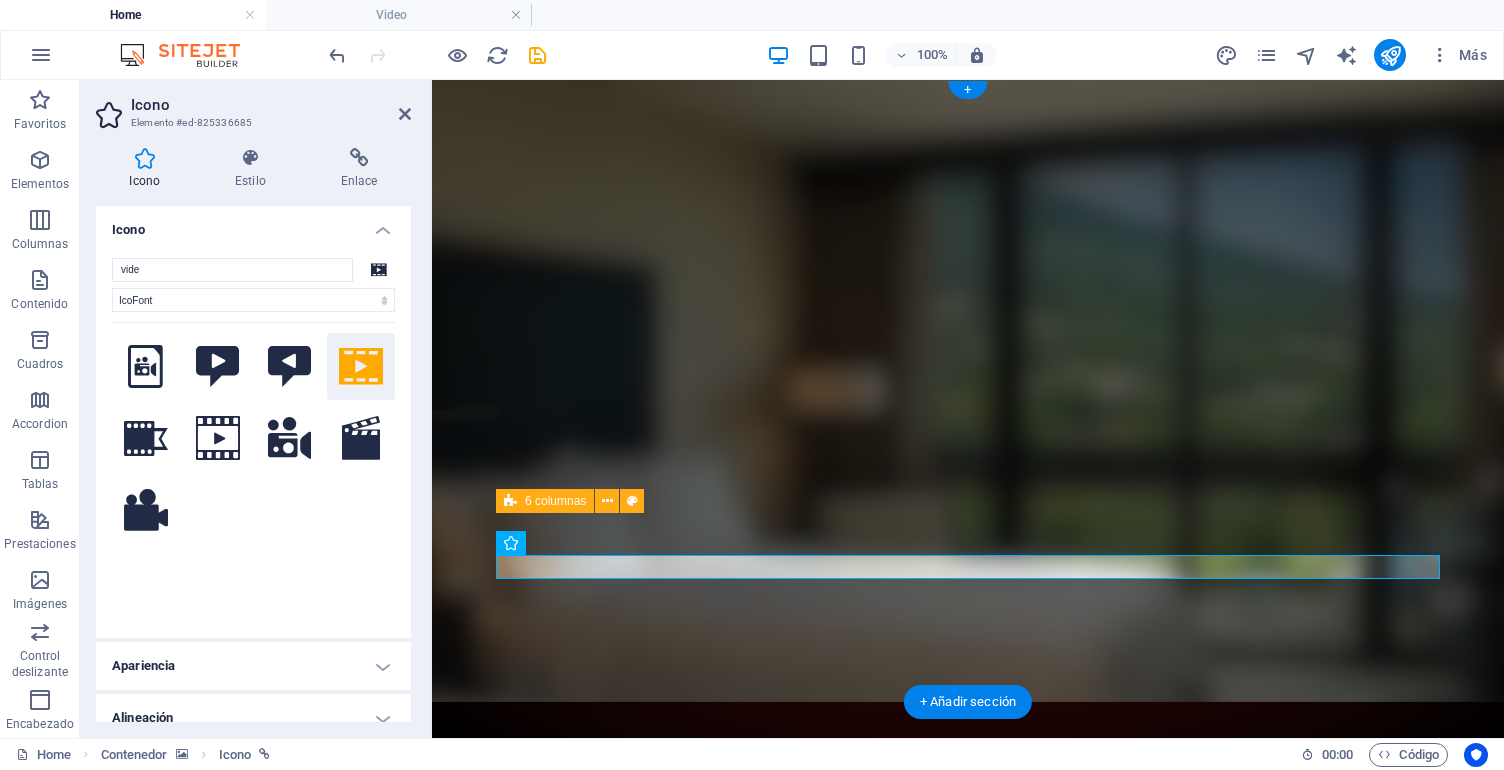 click on "Icono" at bounding box center (253, 224) 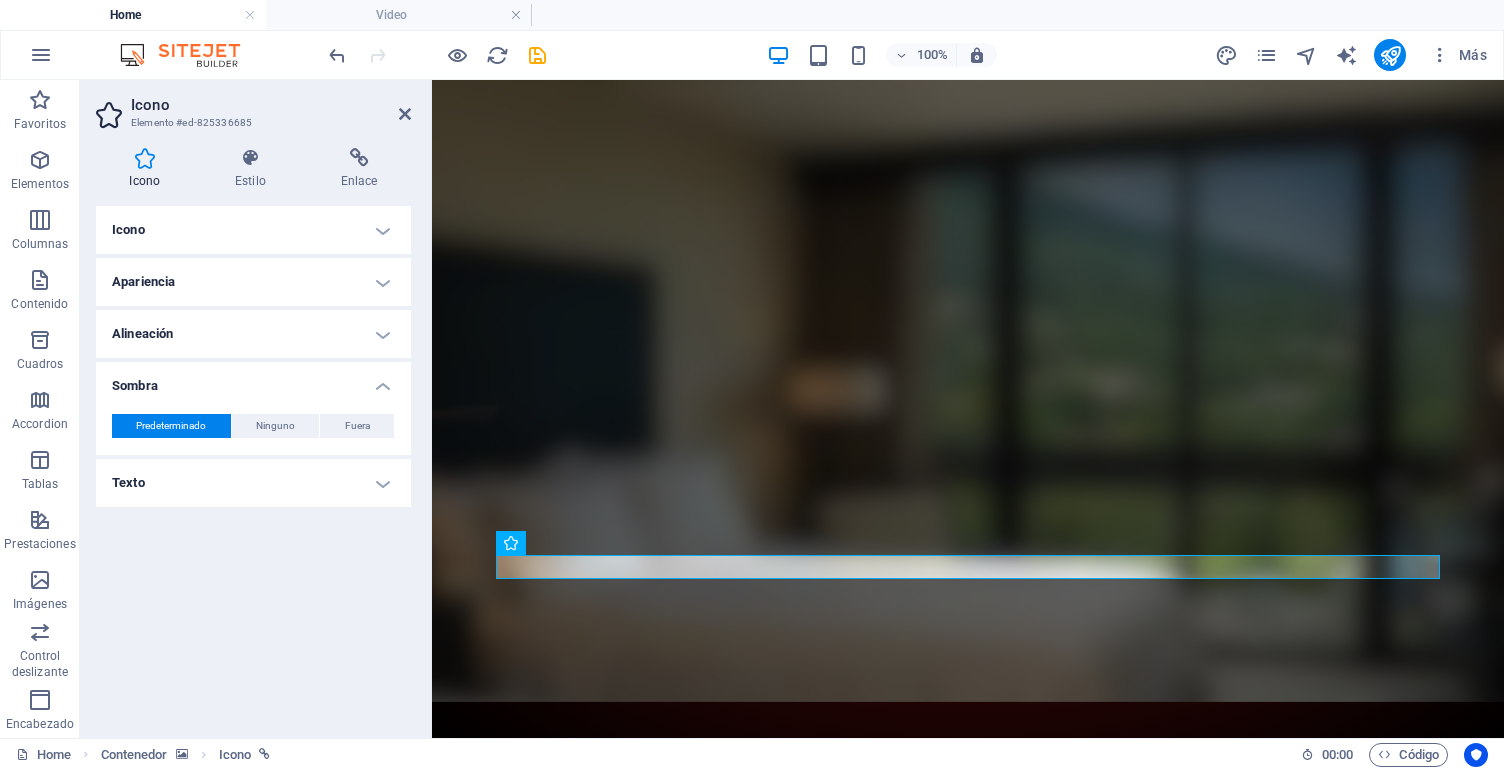click at bounding box center (968, 391) 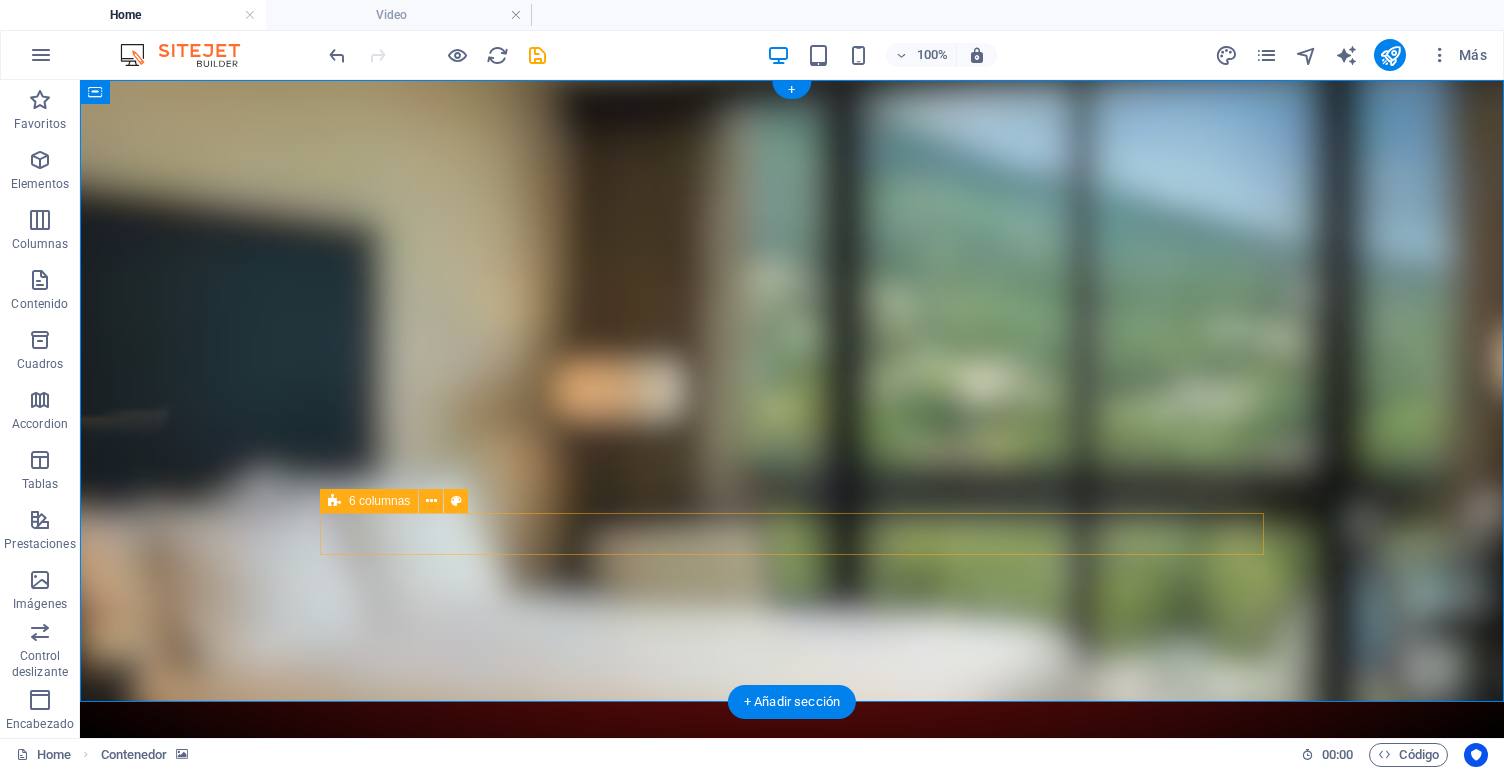 click on "6 columnas" at bounding box center (379, 501) 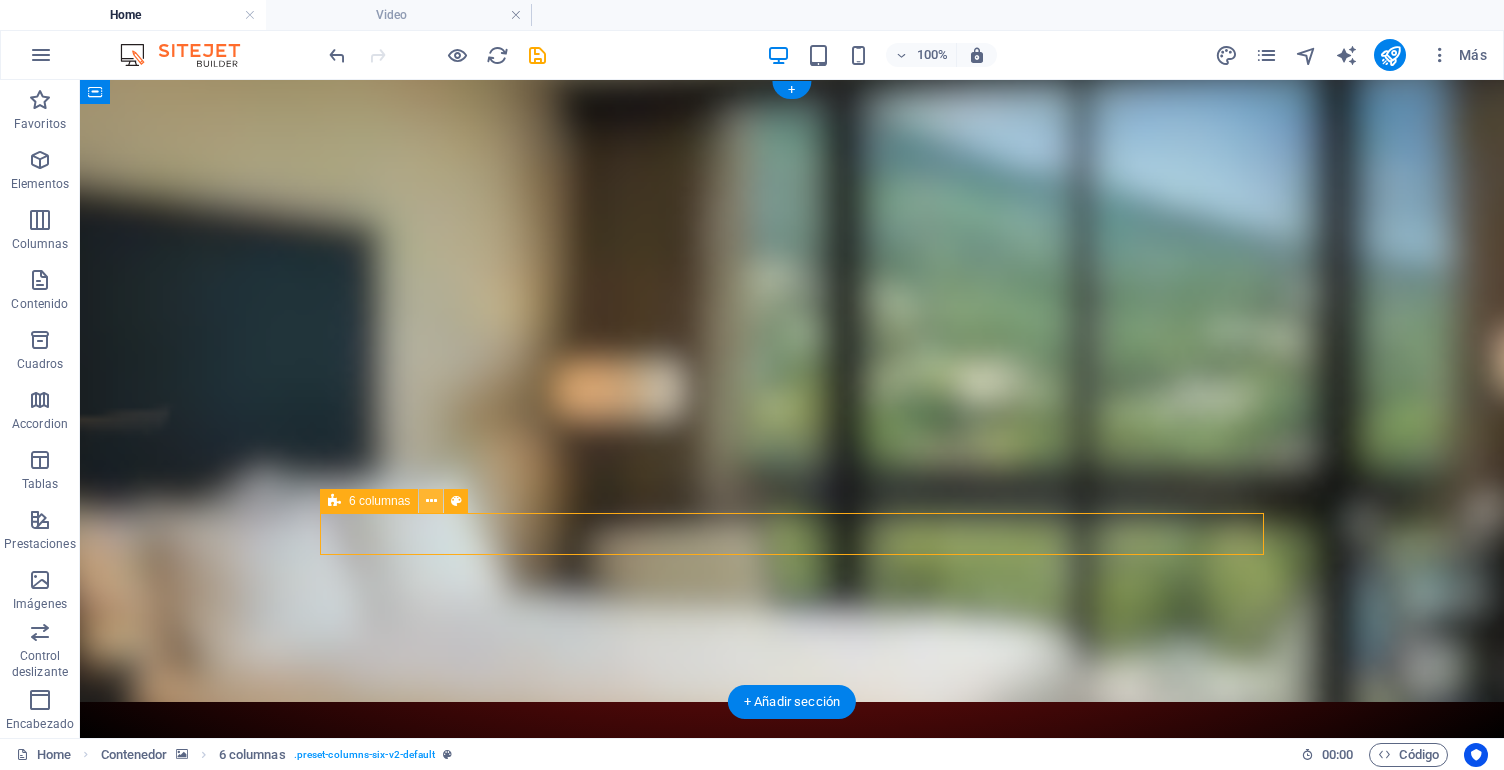 click at bounding box center [431, 501] 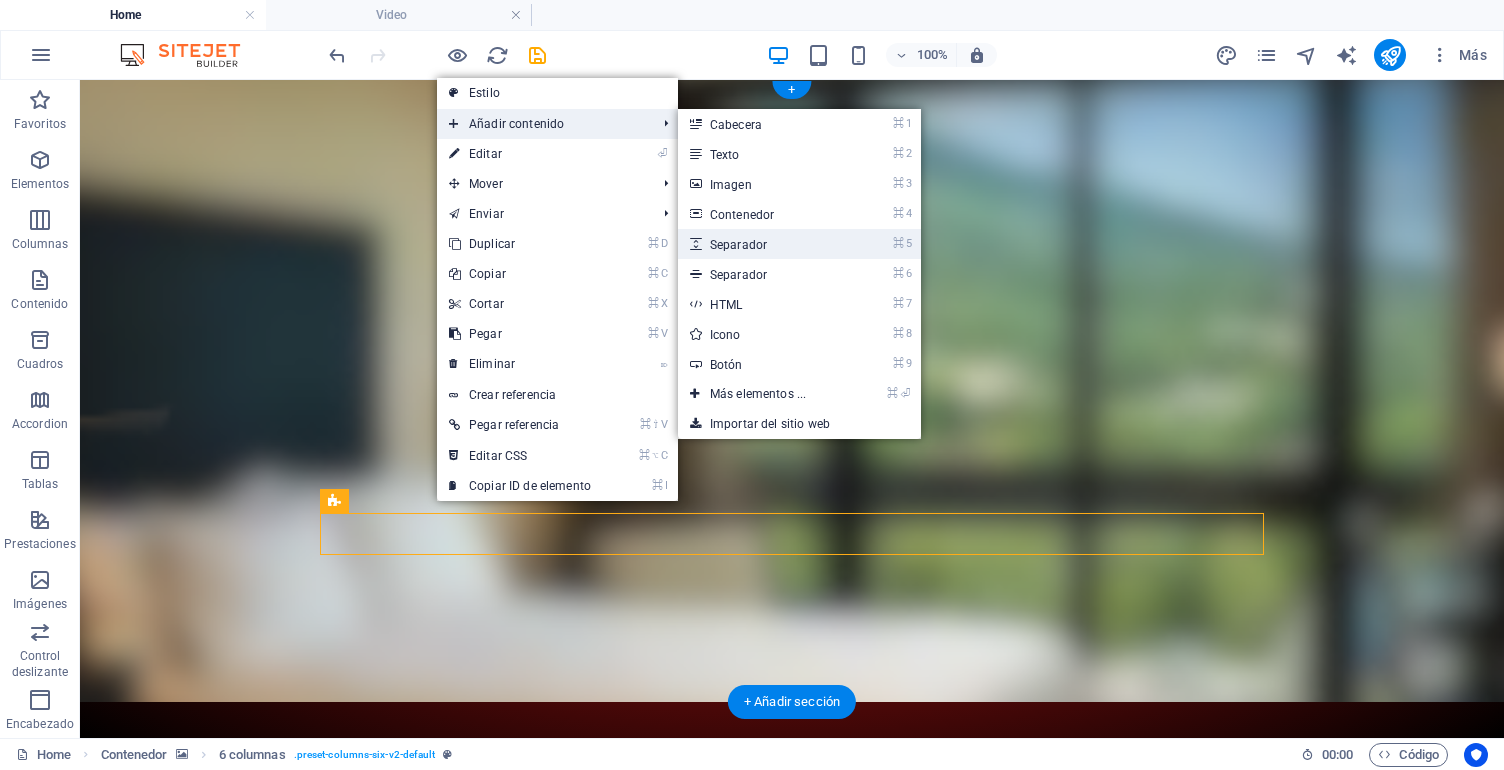 click on "⌘ 5  Separador" at bounding box center [762, 244] 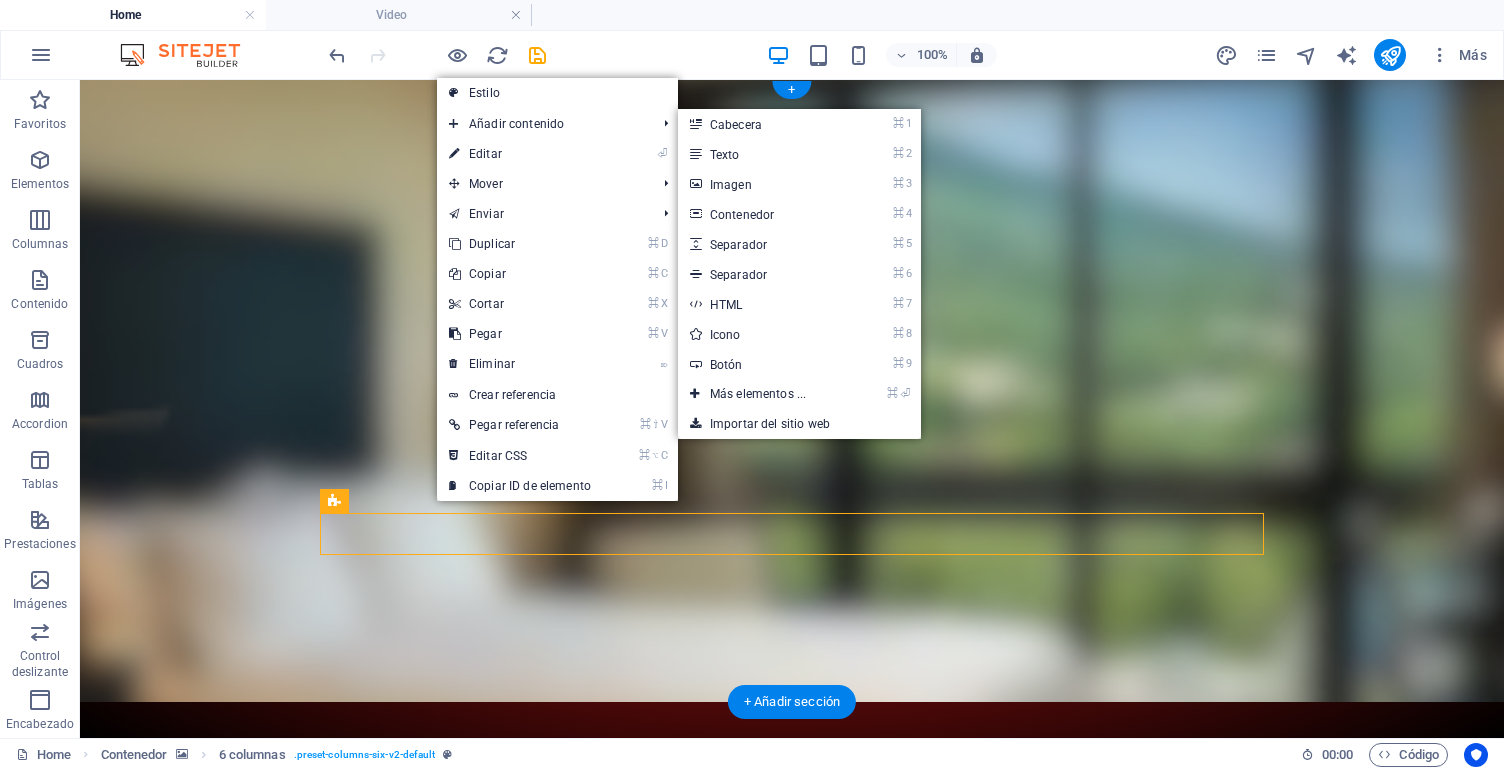 select on "px" 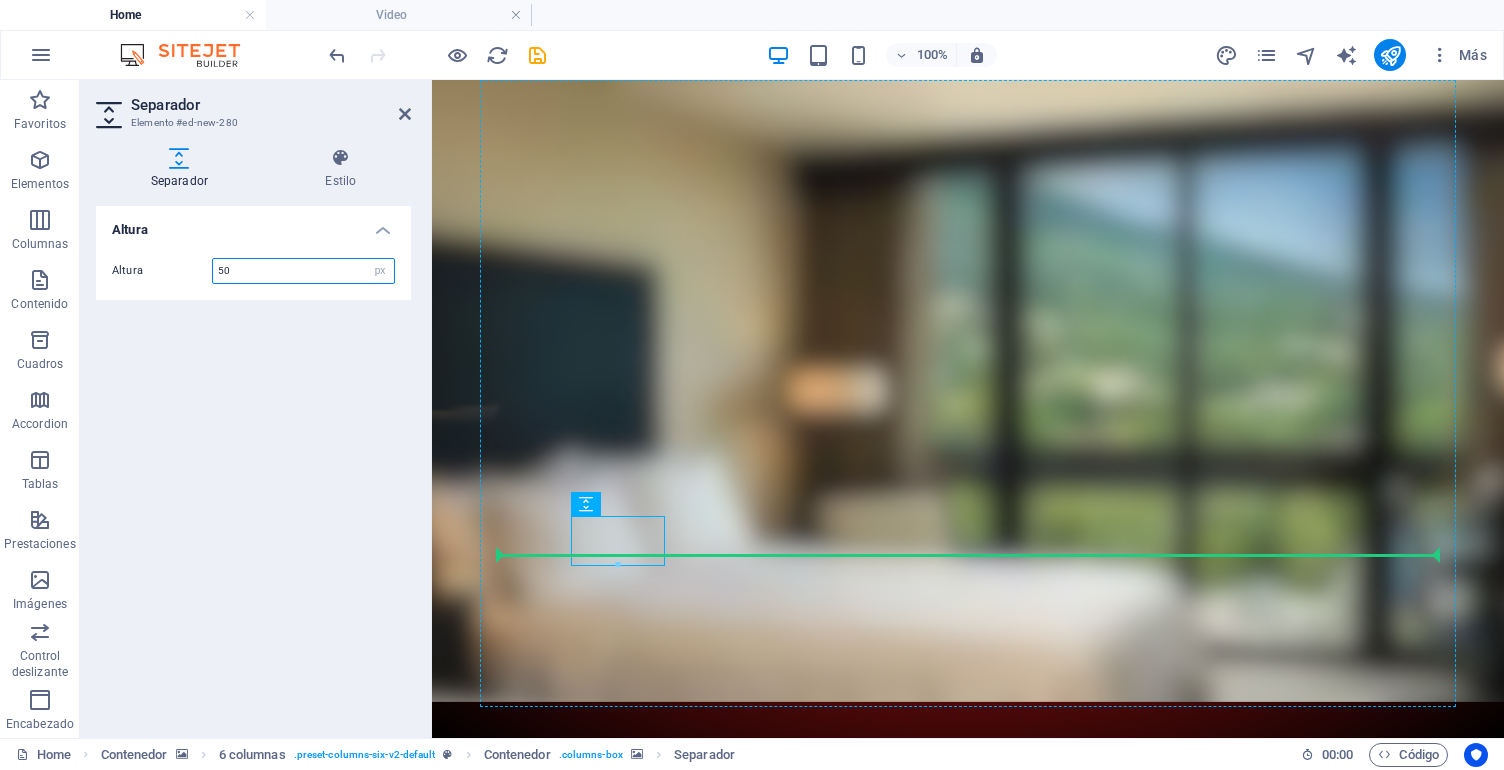 drag, startPoint x: 1088, startPoint y: 583, endPoint x: 678, endPoint y: 551, distance: 411.2469 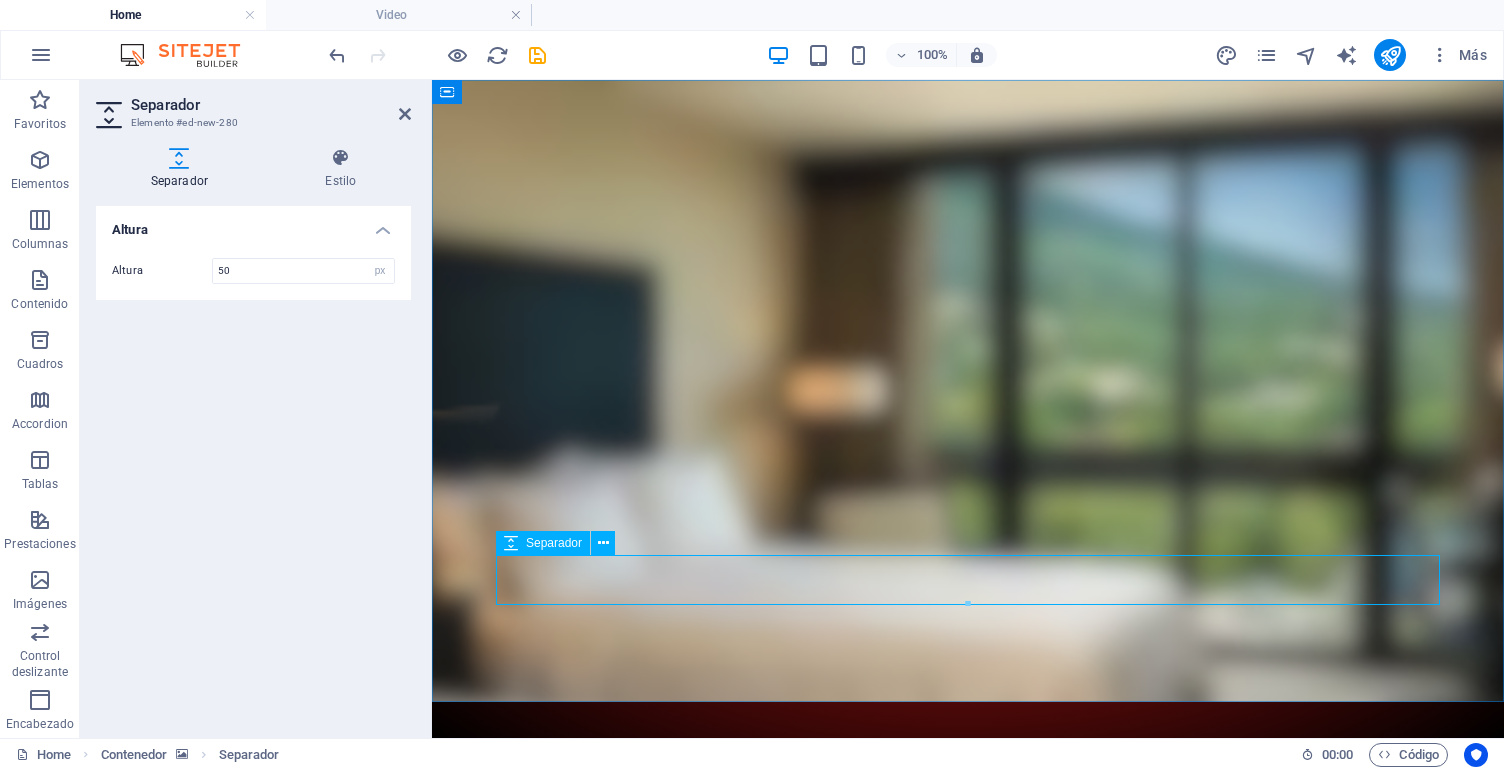 click on "Separador" at bounding box center (543, 543) 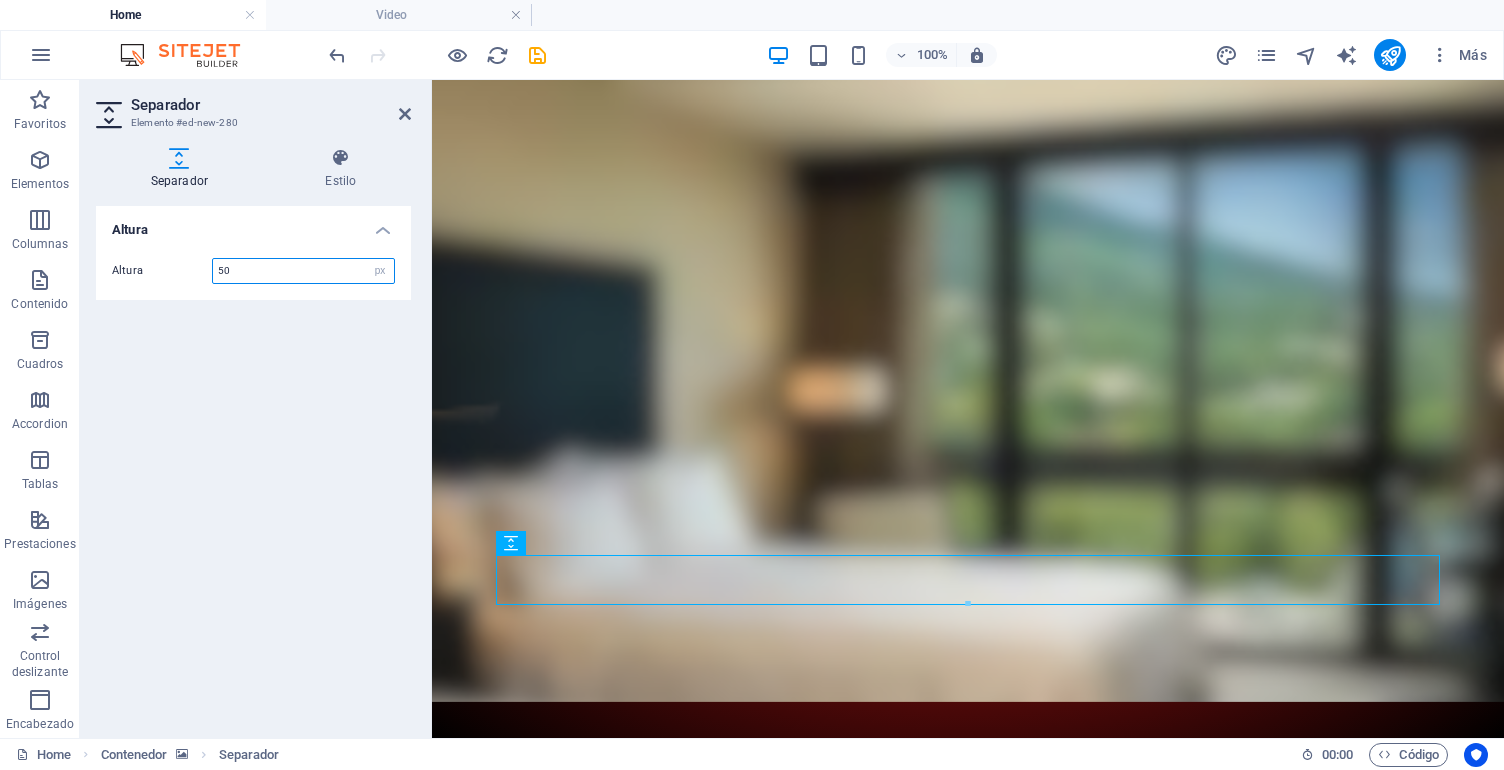 drag, startPoint x: 235, startPoint y: 268, endPoint x: 206, endPoint y: 268, distance: 29 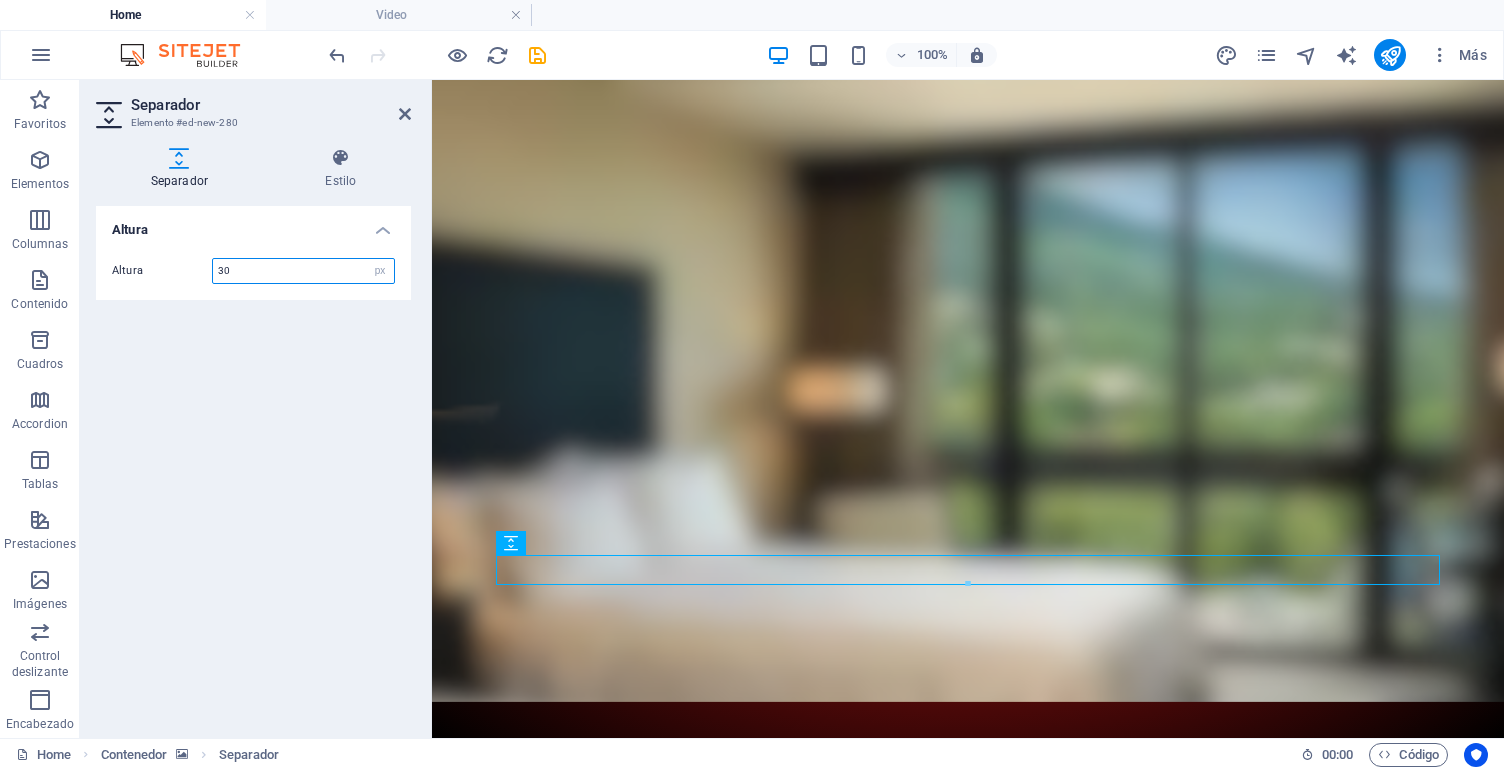 click on "30" at bounding box center (303, 271) 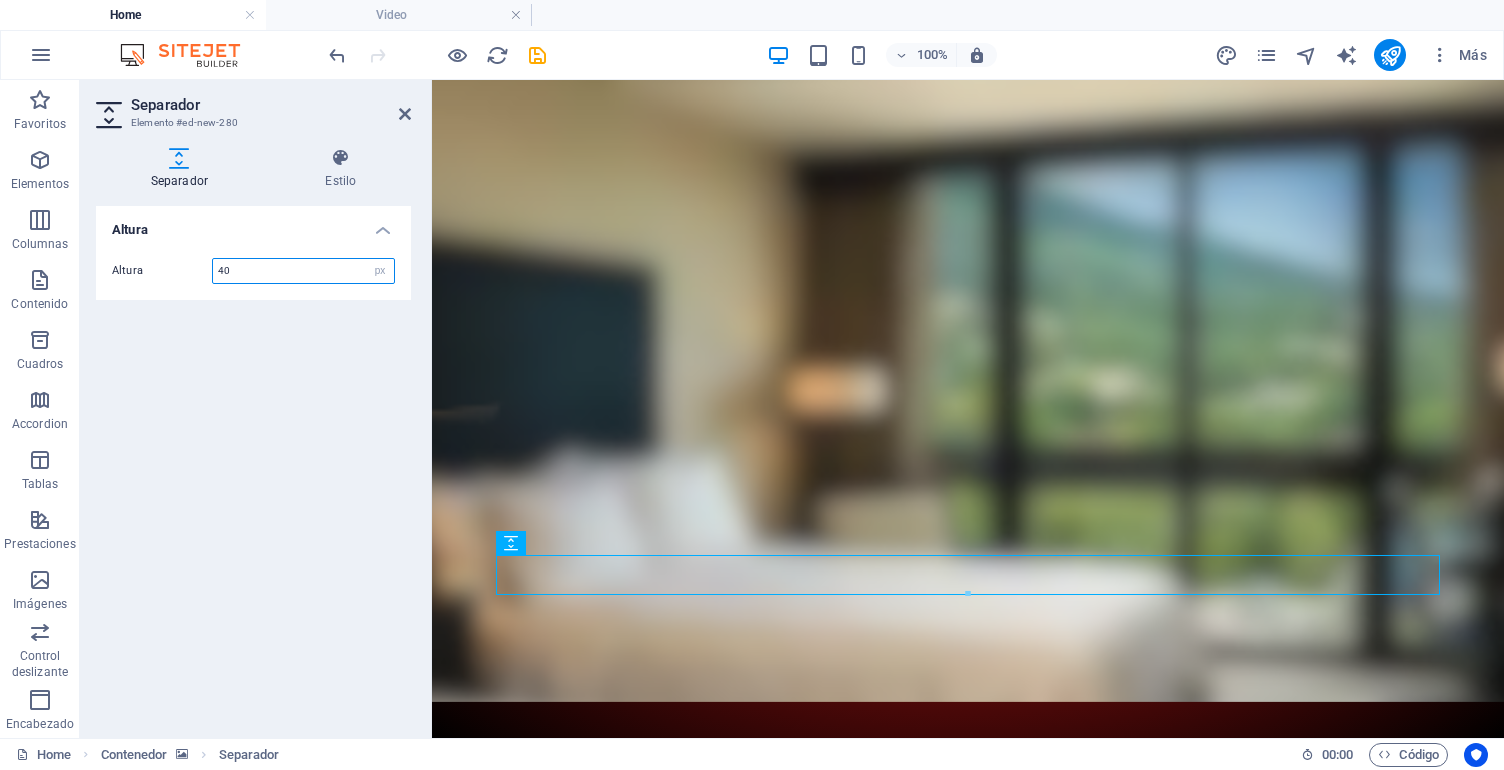 drag, startPoint x: 231, startPoint y: 267, endPoint x: 217, endPoint y: 268, distance: 14.035668 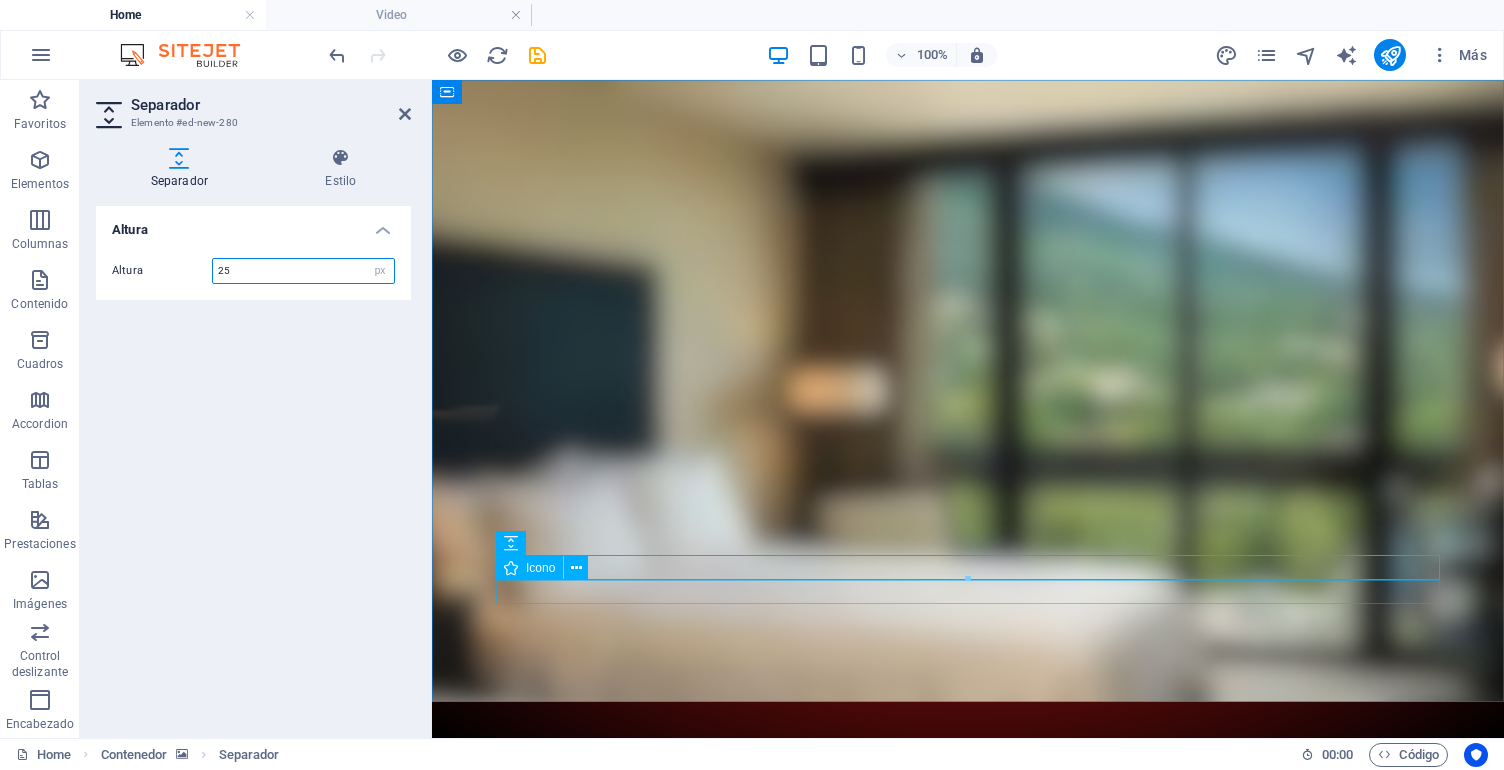 type on "25" 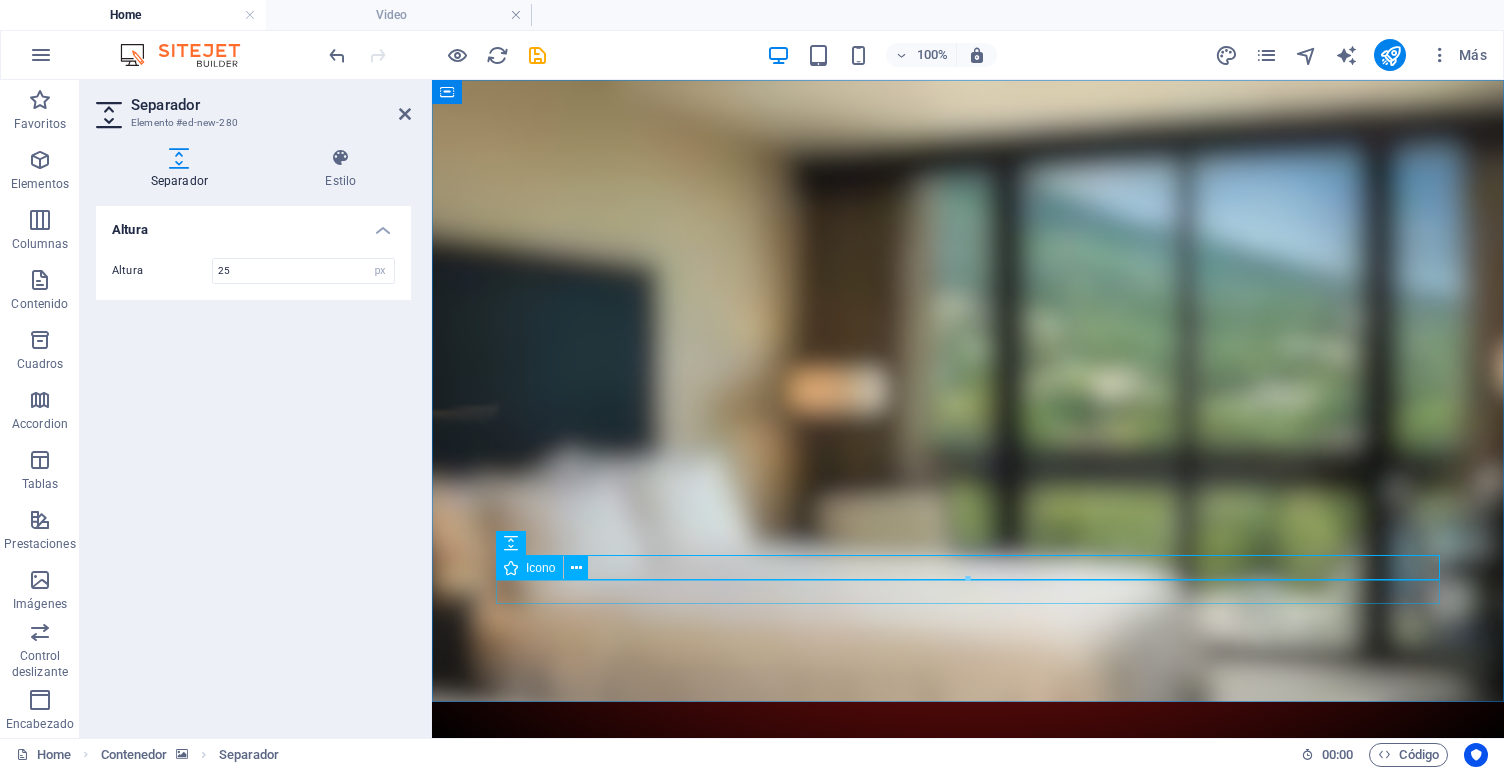 click at bounding box center [968, 1215] 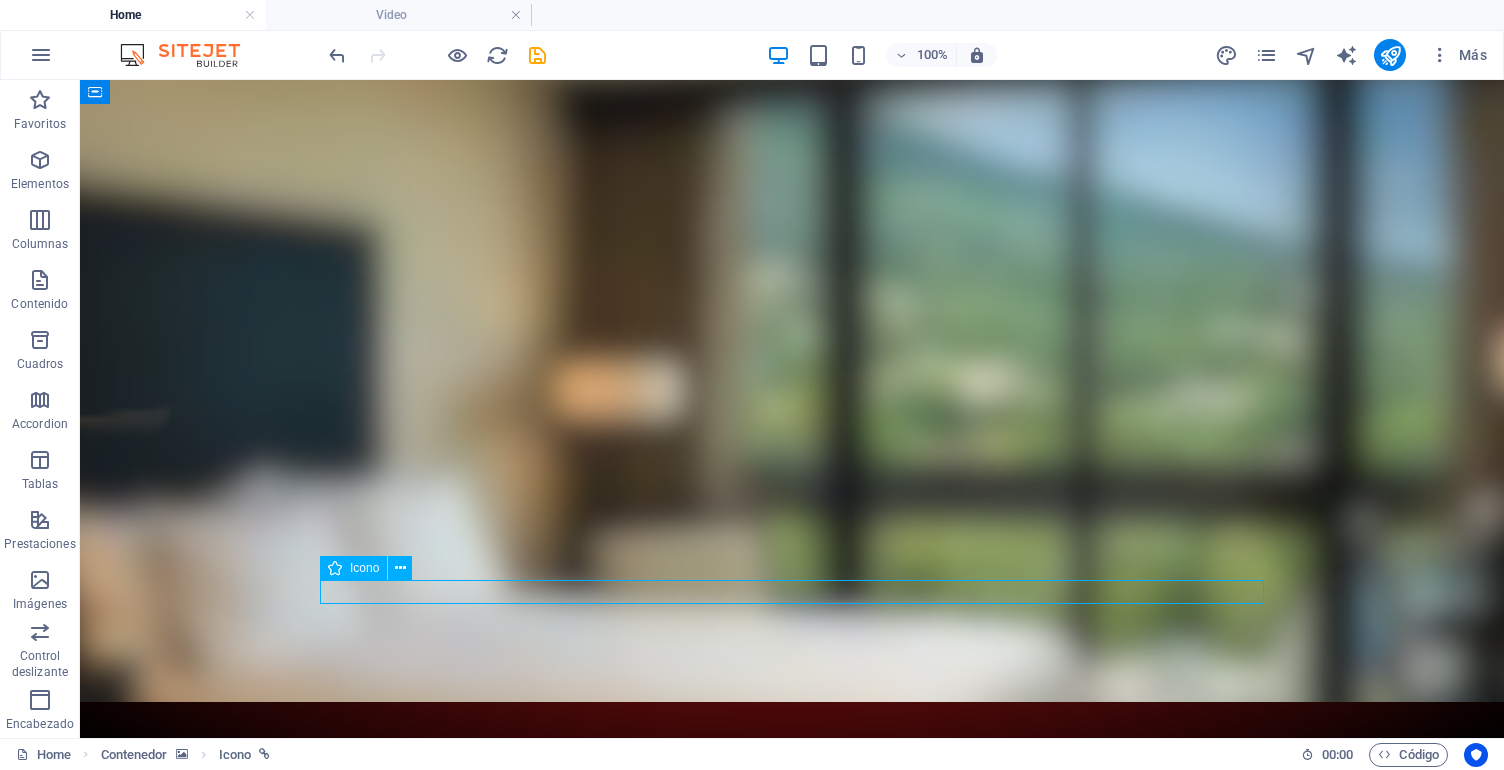 click at bounding box center [792, 1215] 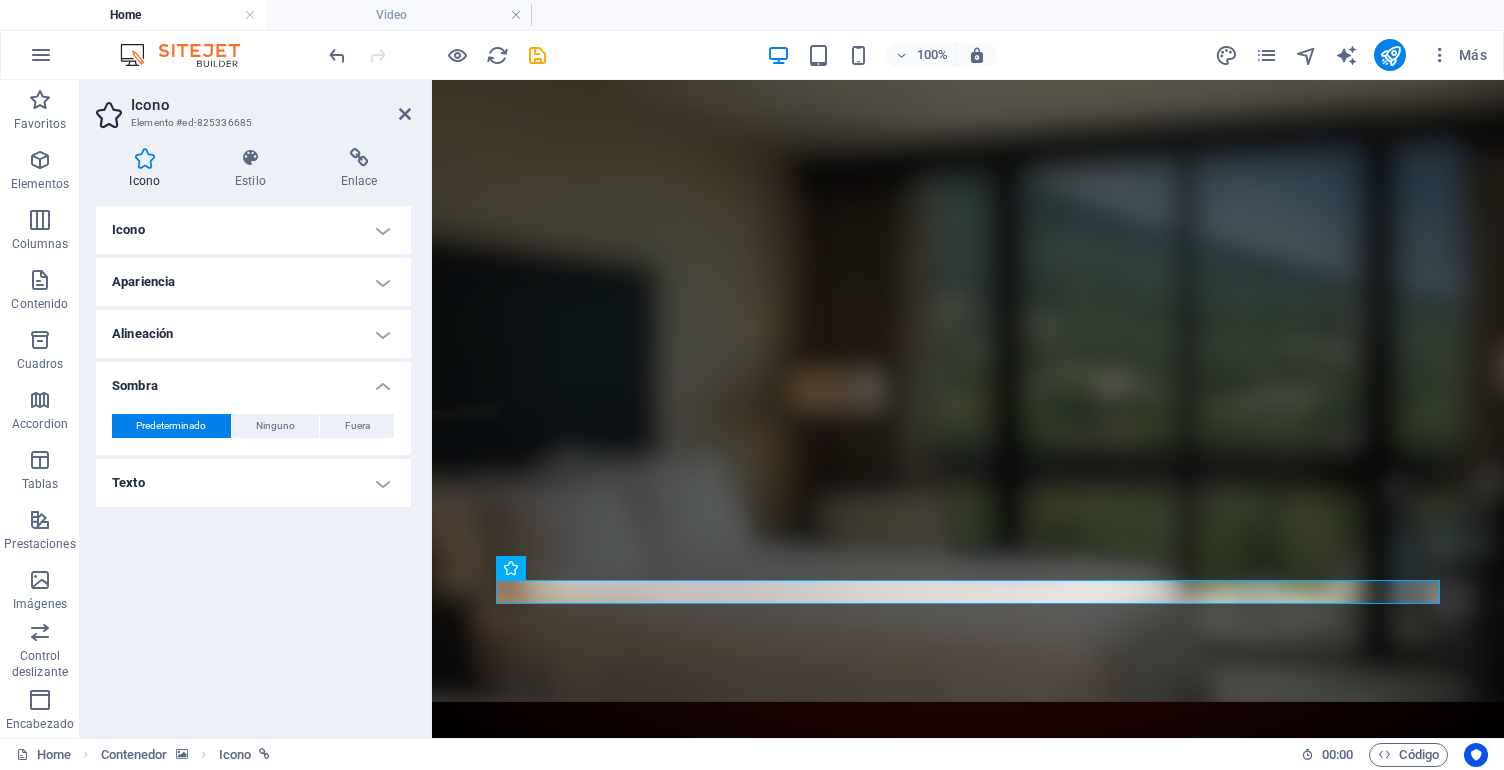 click on "Alineación" at bounding box center [253, 334] 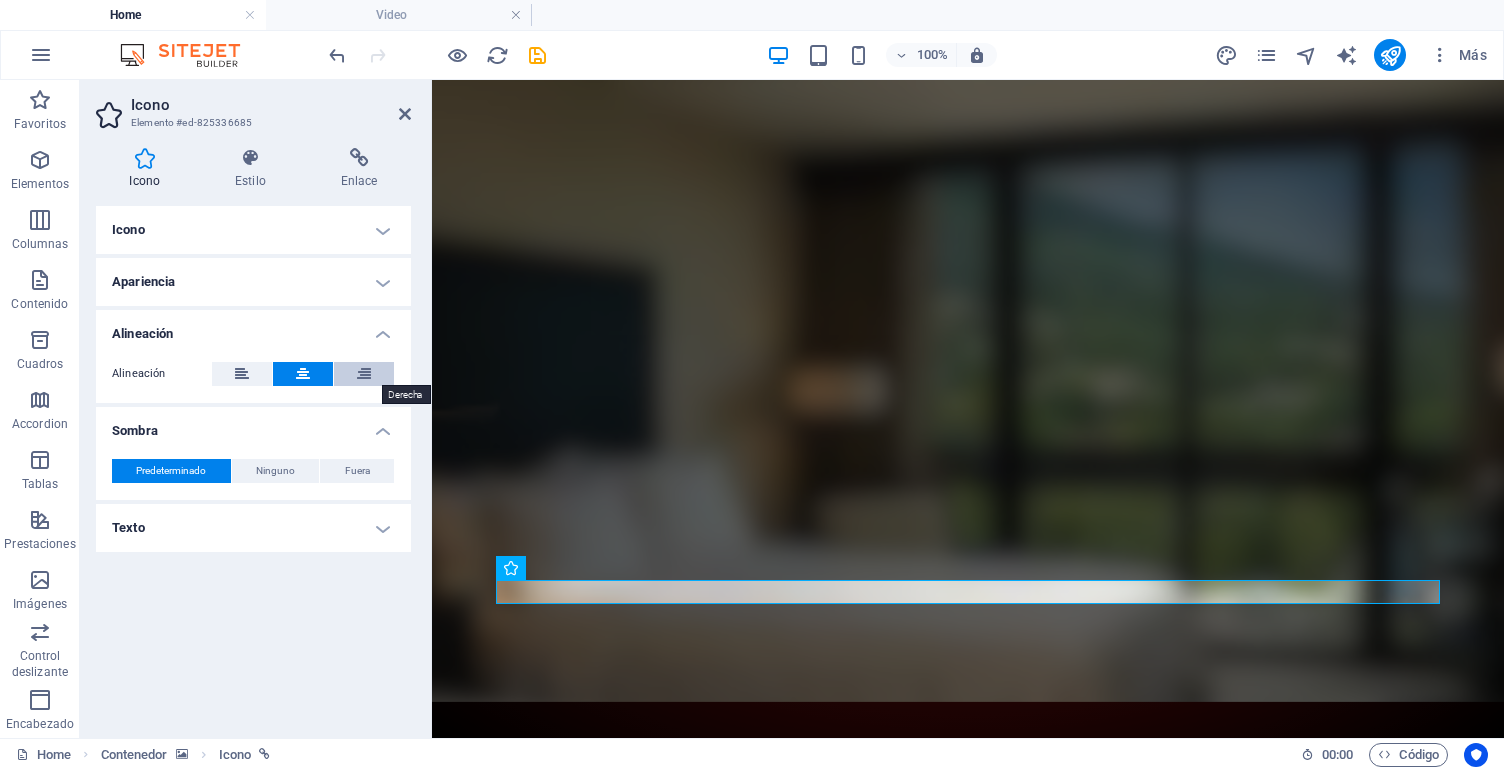 click at bounding box center [364, 374] 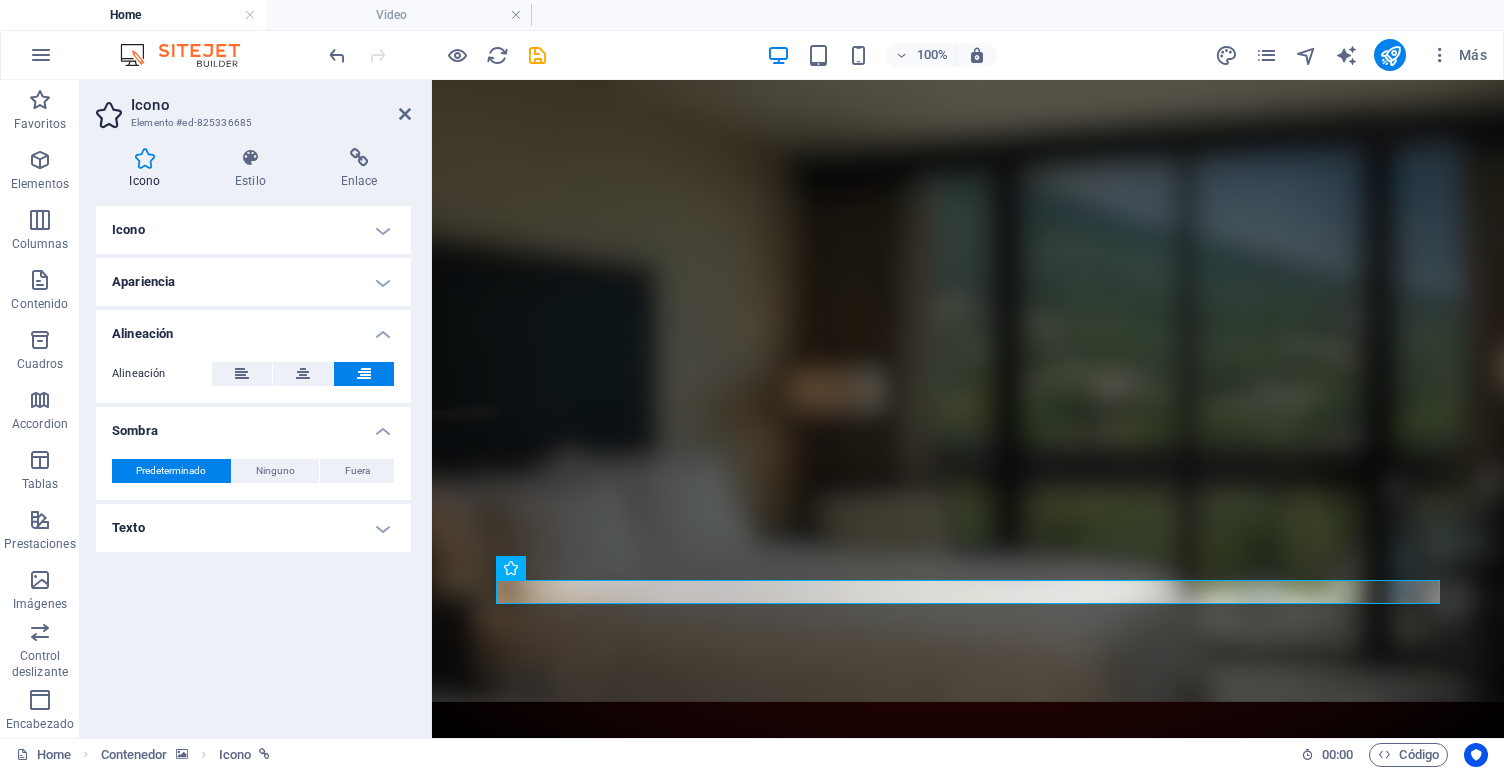 click on "Icono vide Todos los conjuntos de iconos... IcoFont Ionicons FontAwesome Brands FontAwesome Duotone FontAwesome Solid FontAwesome Regular FontAwesome Light FontAwesome Thin FontAwesome Sharp Solid FontAwesome Sharp Regular FontAwesome Sharp Light FontAwesome Sharp Thin Tu búsqueda devolvió más iconos de los que podemos mostrar. Acota tu búsqueda. Apariencia Color Fondo Modo Escalar Izquierda Centro Derecha Ancho 30 Predeterminado automático px rem % em vh vw Altura 20 Predeterminado automático px rem em vh vw Espaciado 0 Predeterminado px rem % em vh vw Ancho del trazo Predeterminado px rem % em vh vw Color del trazo Desbordamiento Alineación Alineación Sombra Predeterminado Ninguno Fuera Color X offset 0 px rem vh vw Y offset 0 px rem vh vw Desenfoque 0 px rem % vh vw Texto Texto alternativo" at bounding box center [253, 464] 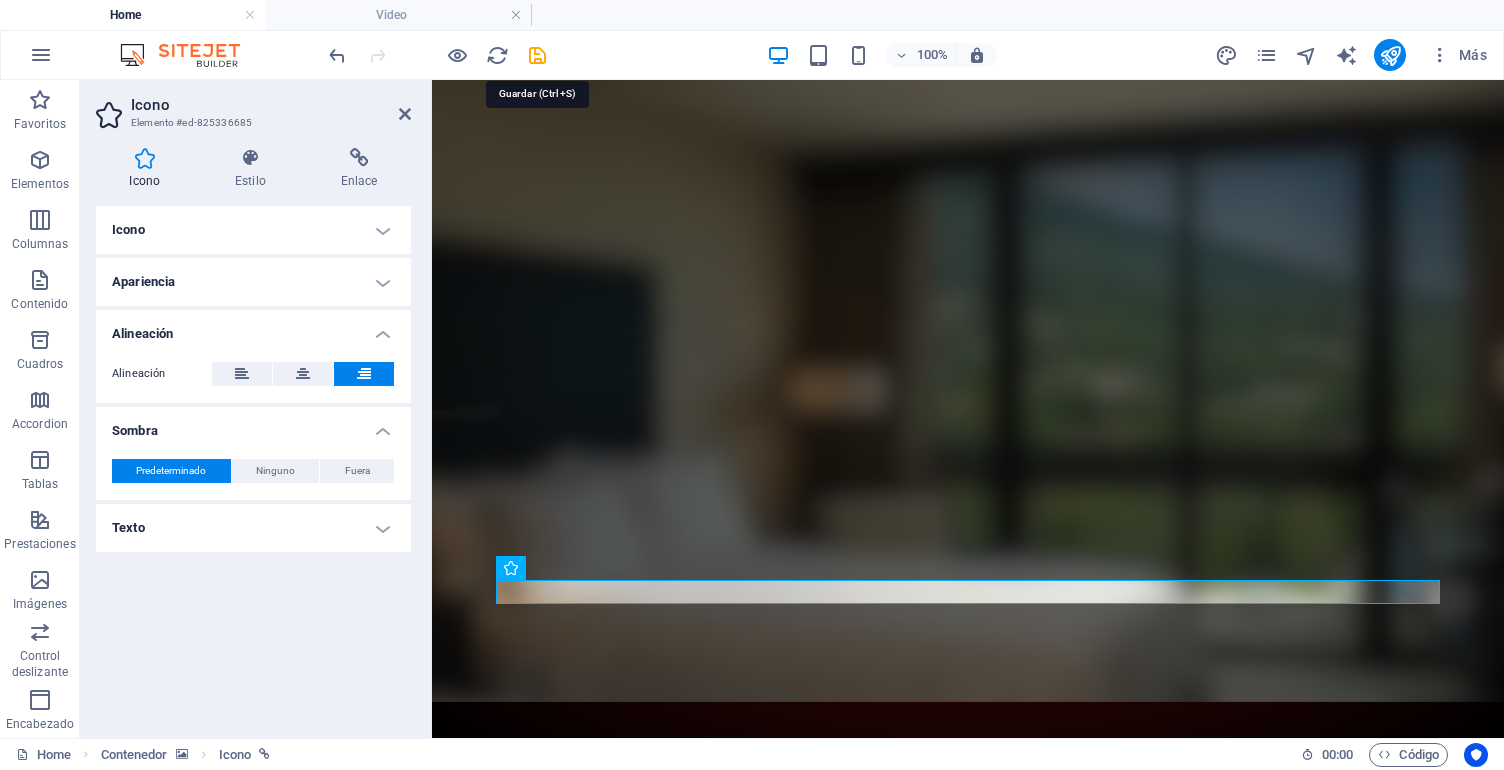 click at bounding box center [537, 55] 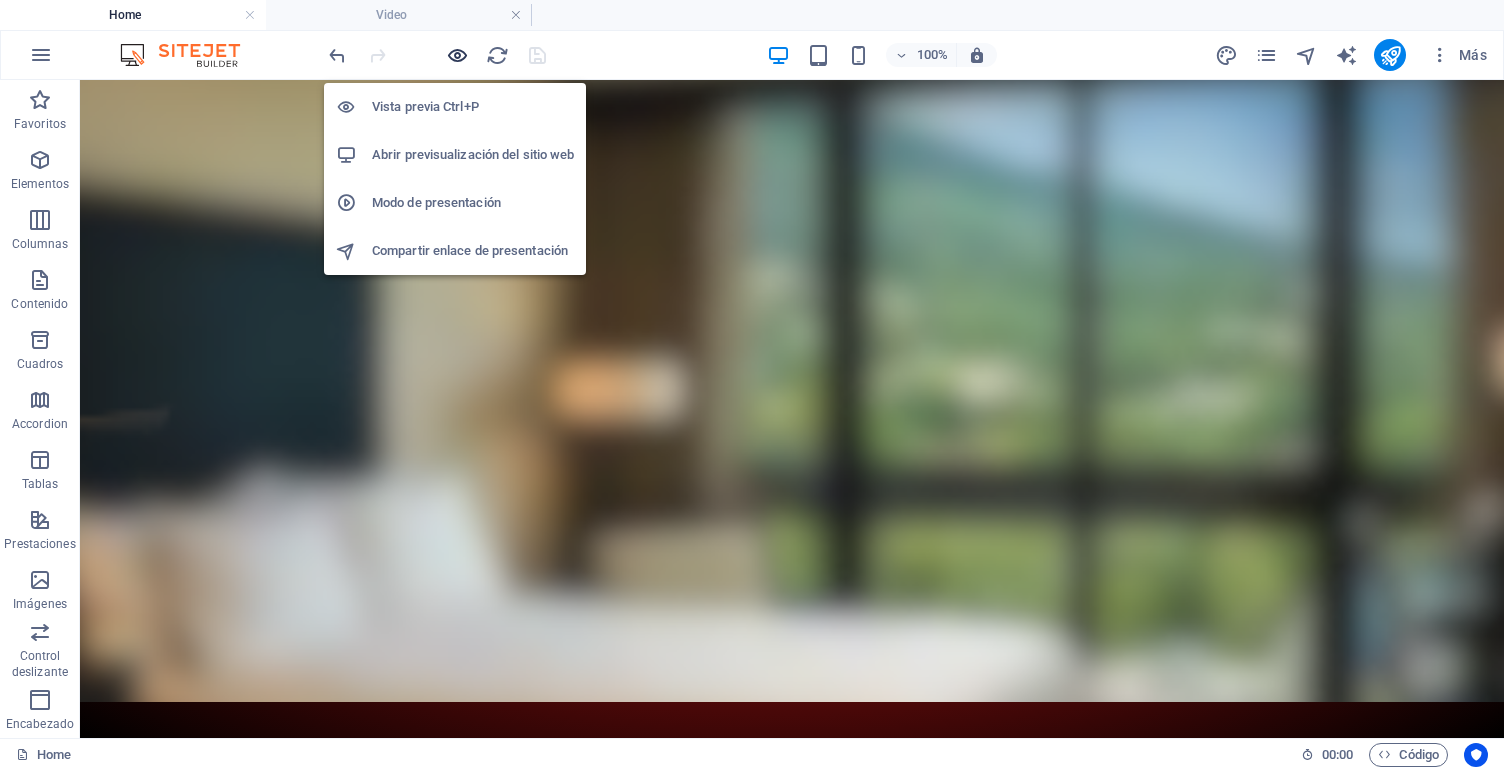click at bounding box center [457, 55] 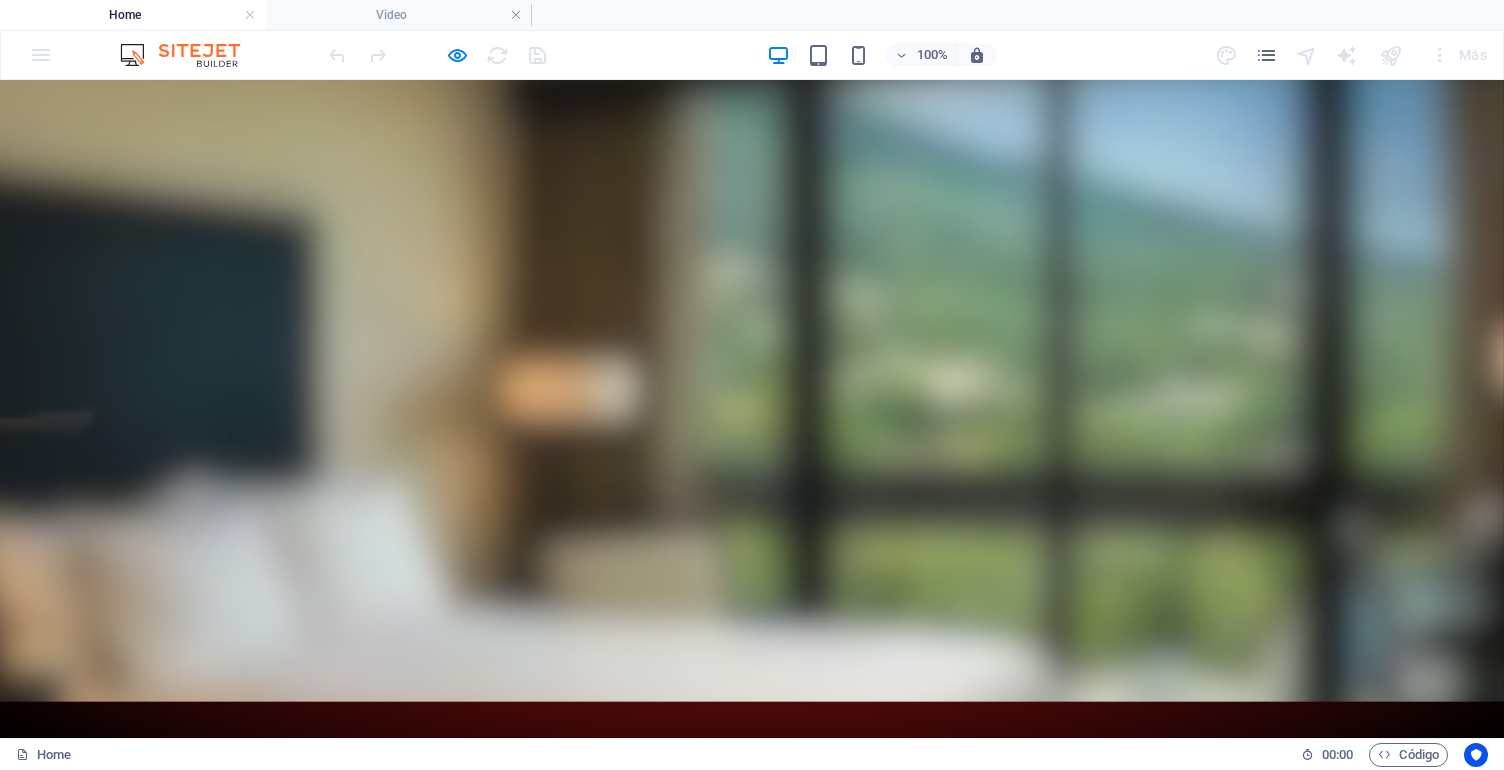 click 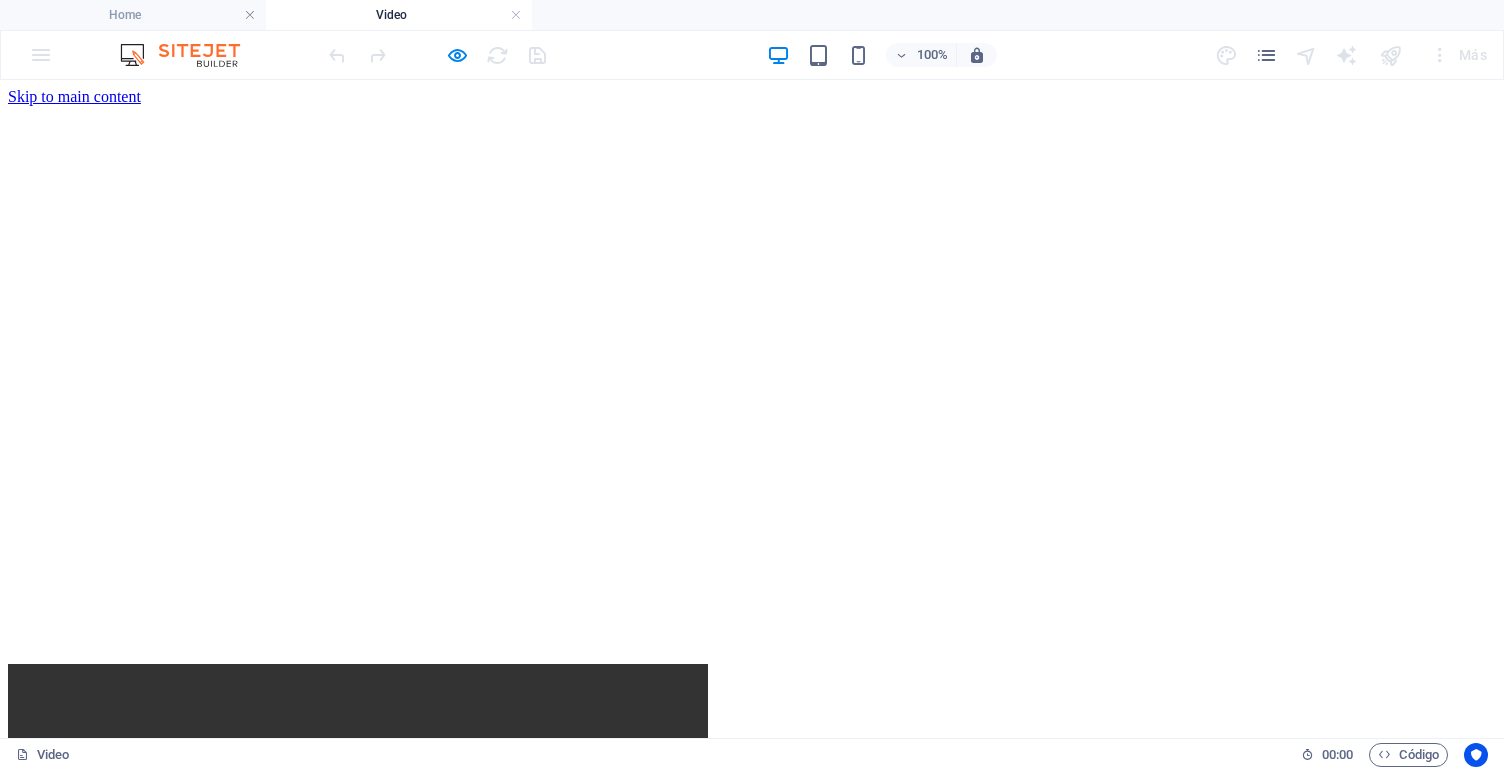 drag, startPoint x: 748, startPoint y: 395, endPoint x: 757, endPoint y: 410, distance: 17.492855 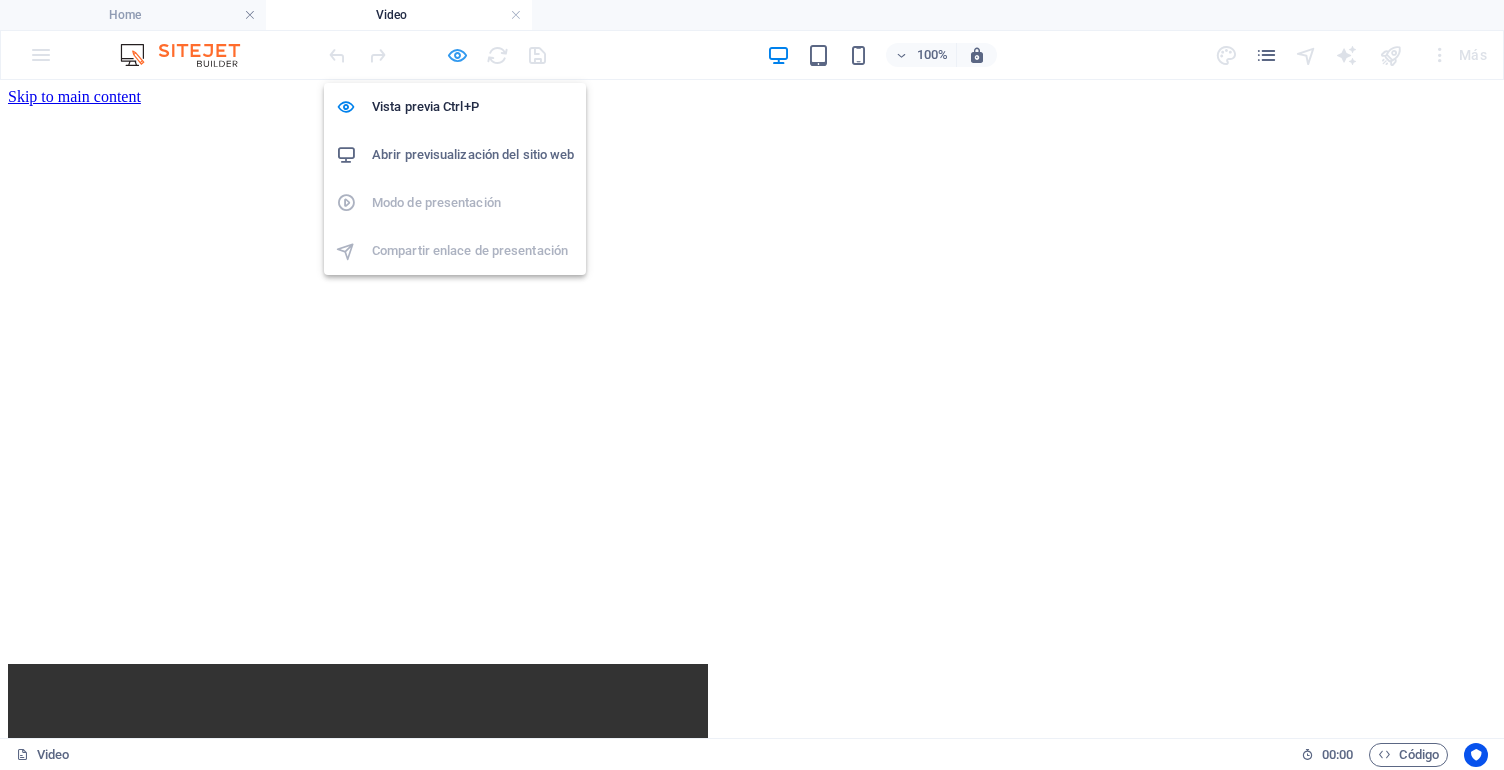 click at bounding box center (457, 55) 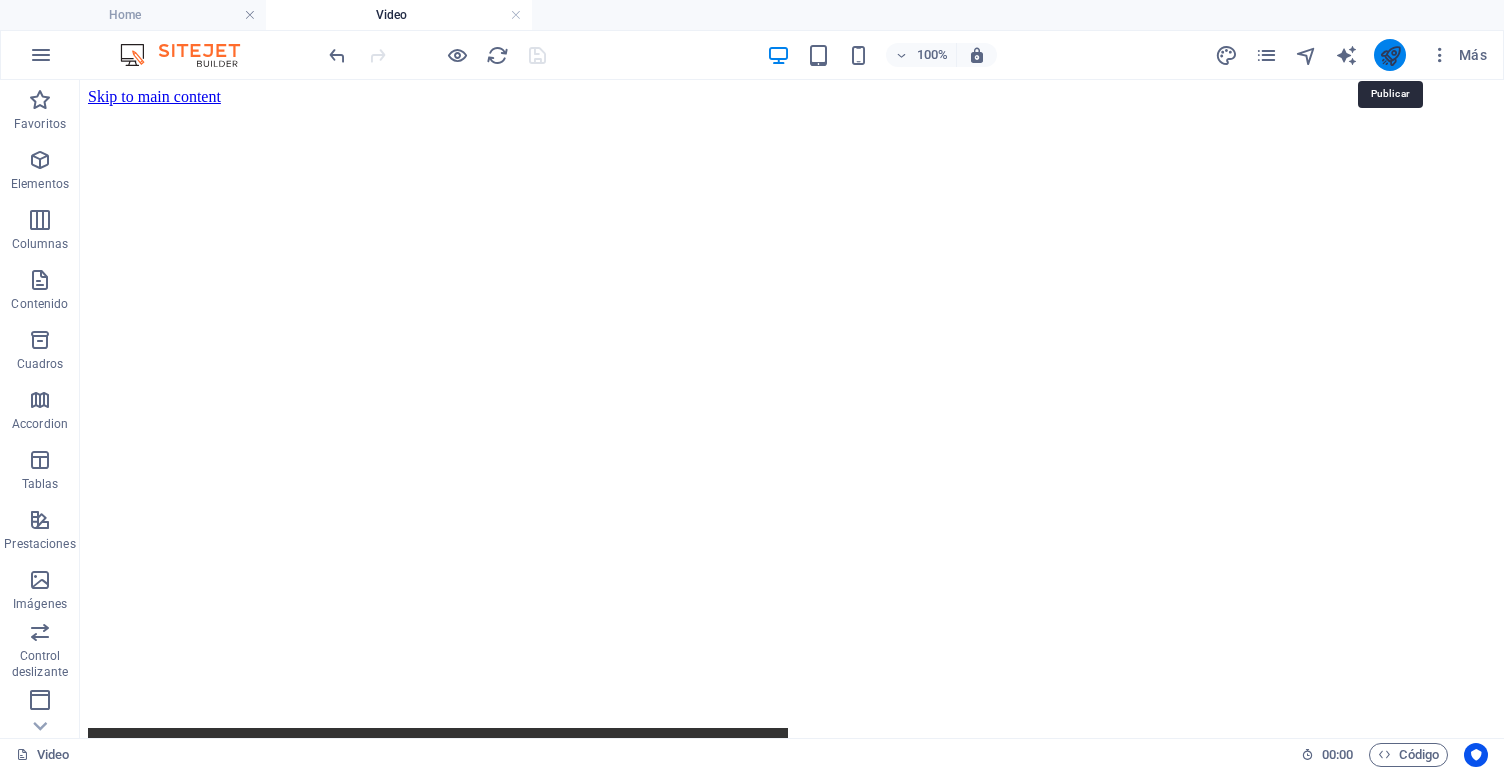 click at bounding box center (1390, 55) 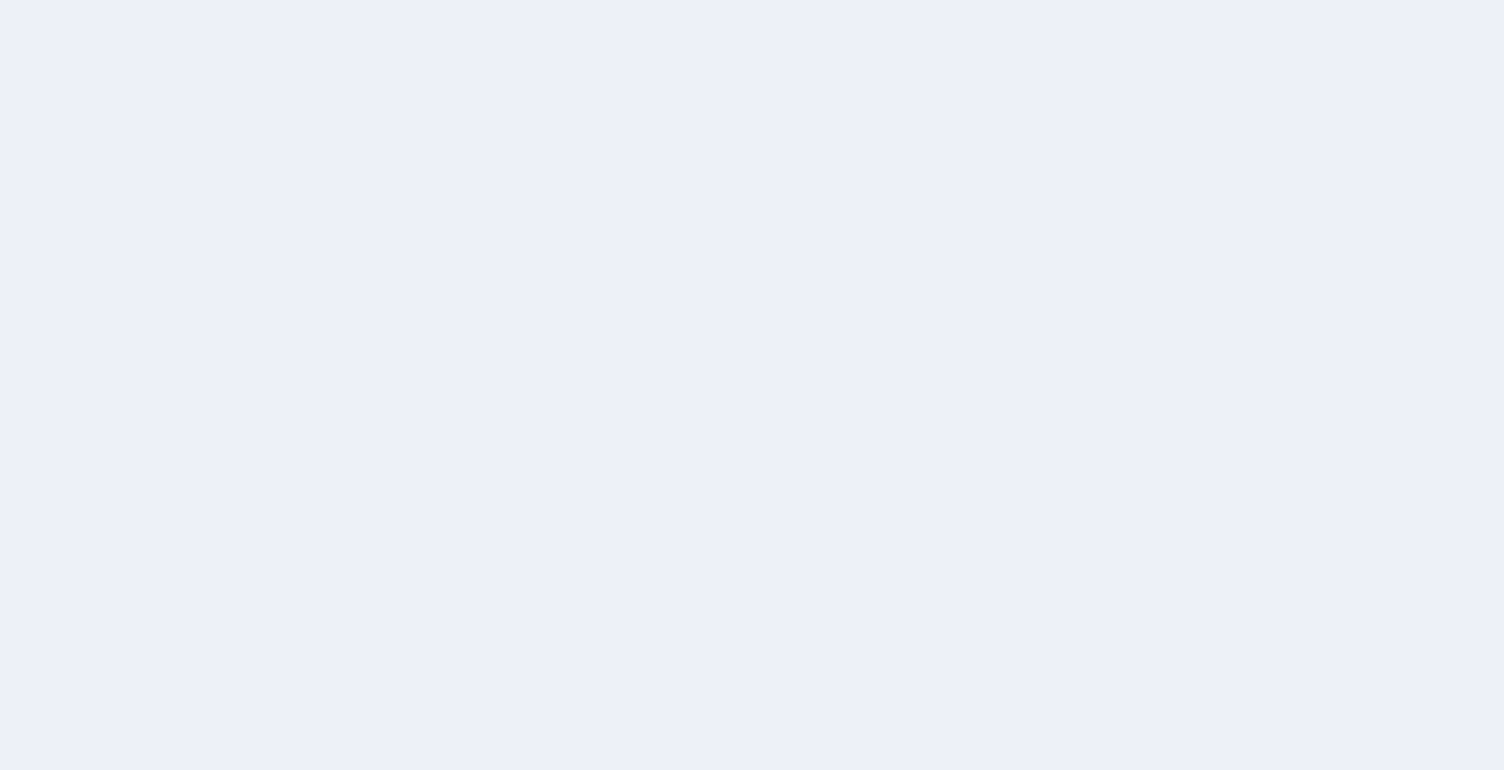 scroll, scrollTop: 0, scrollLeft: 0, axis: both 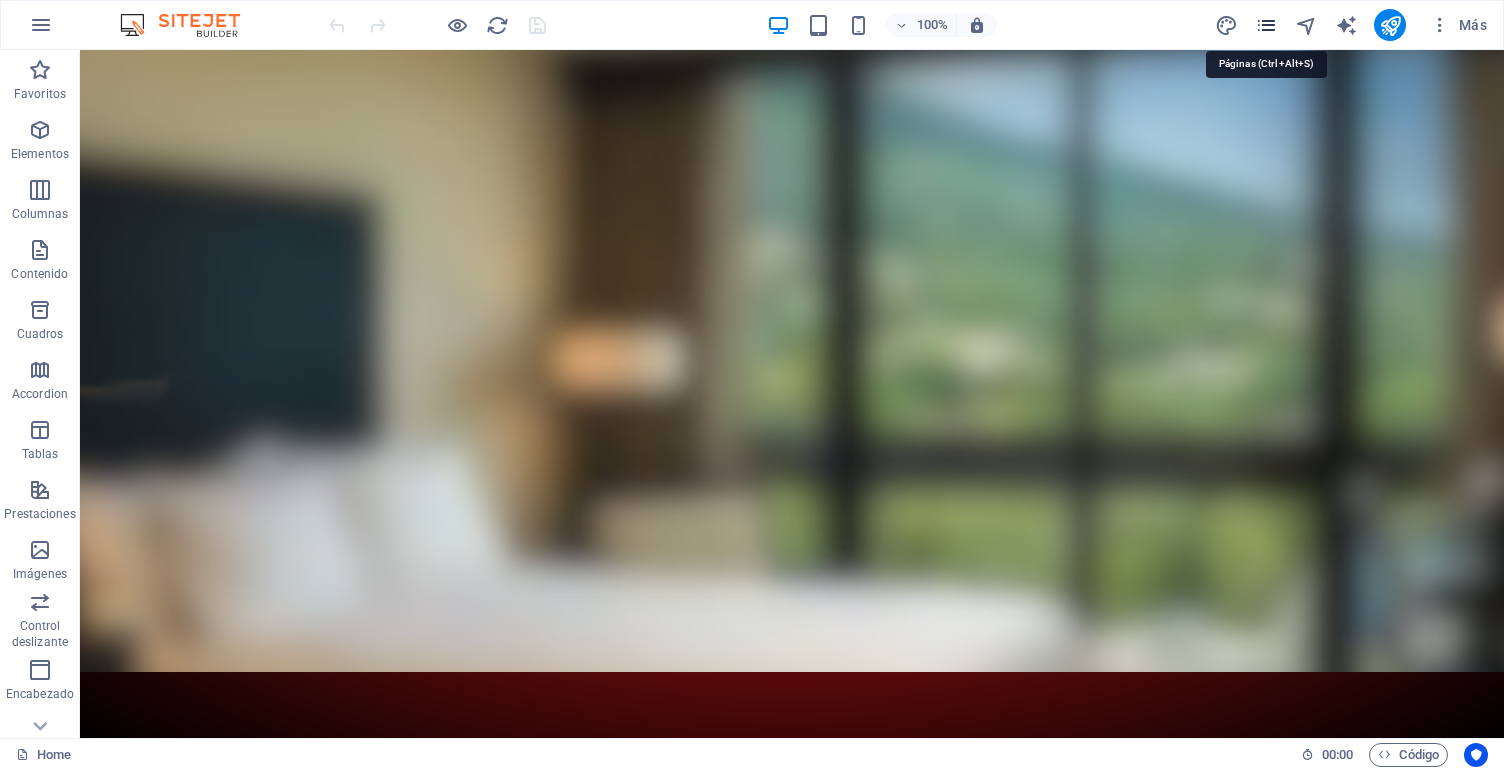 click at bounding box center (1266, 25) 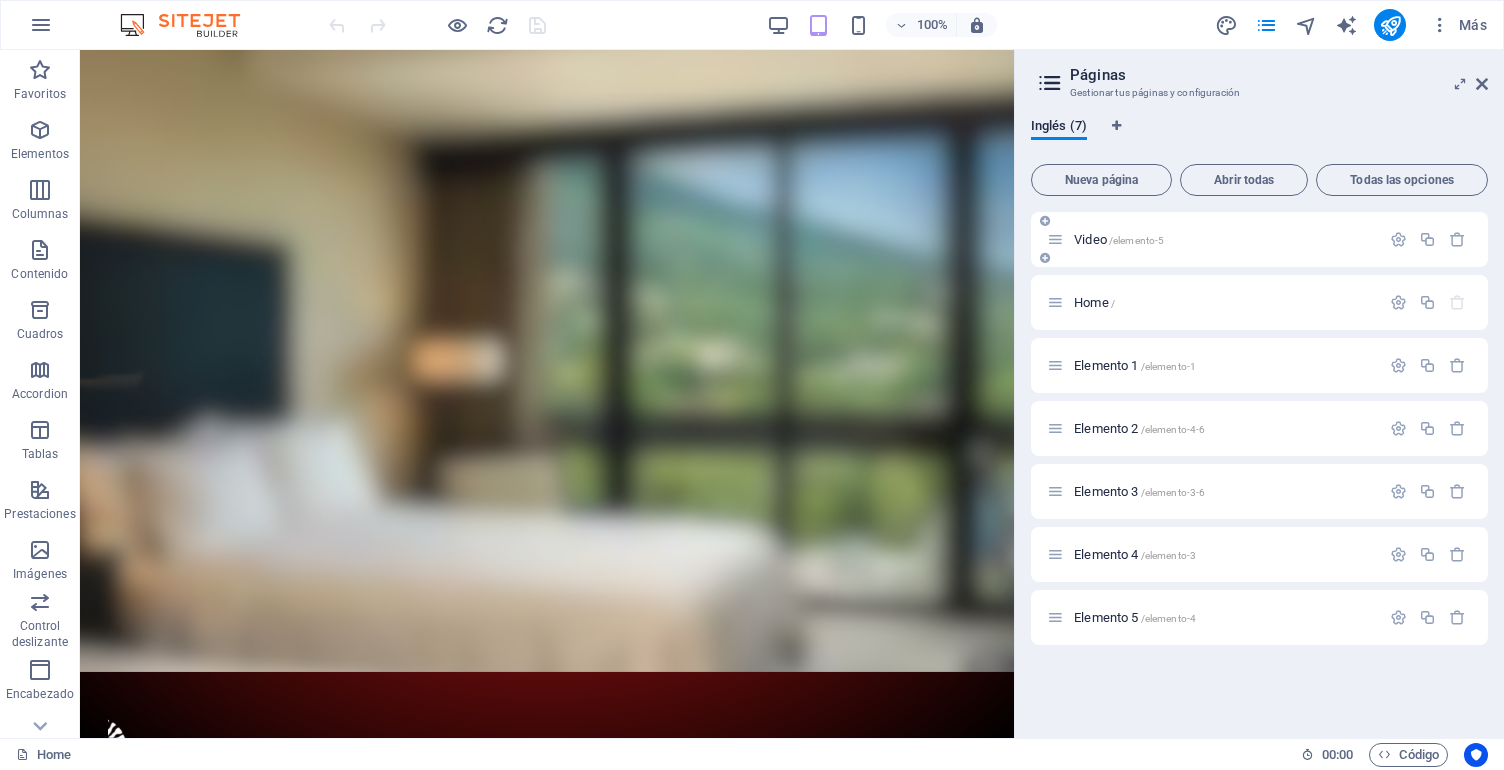 click on "Video /elemento-5" at bounding box center (1213, 239) 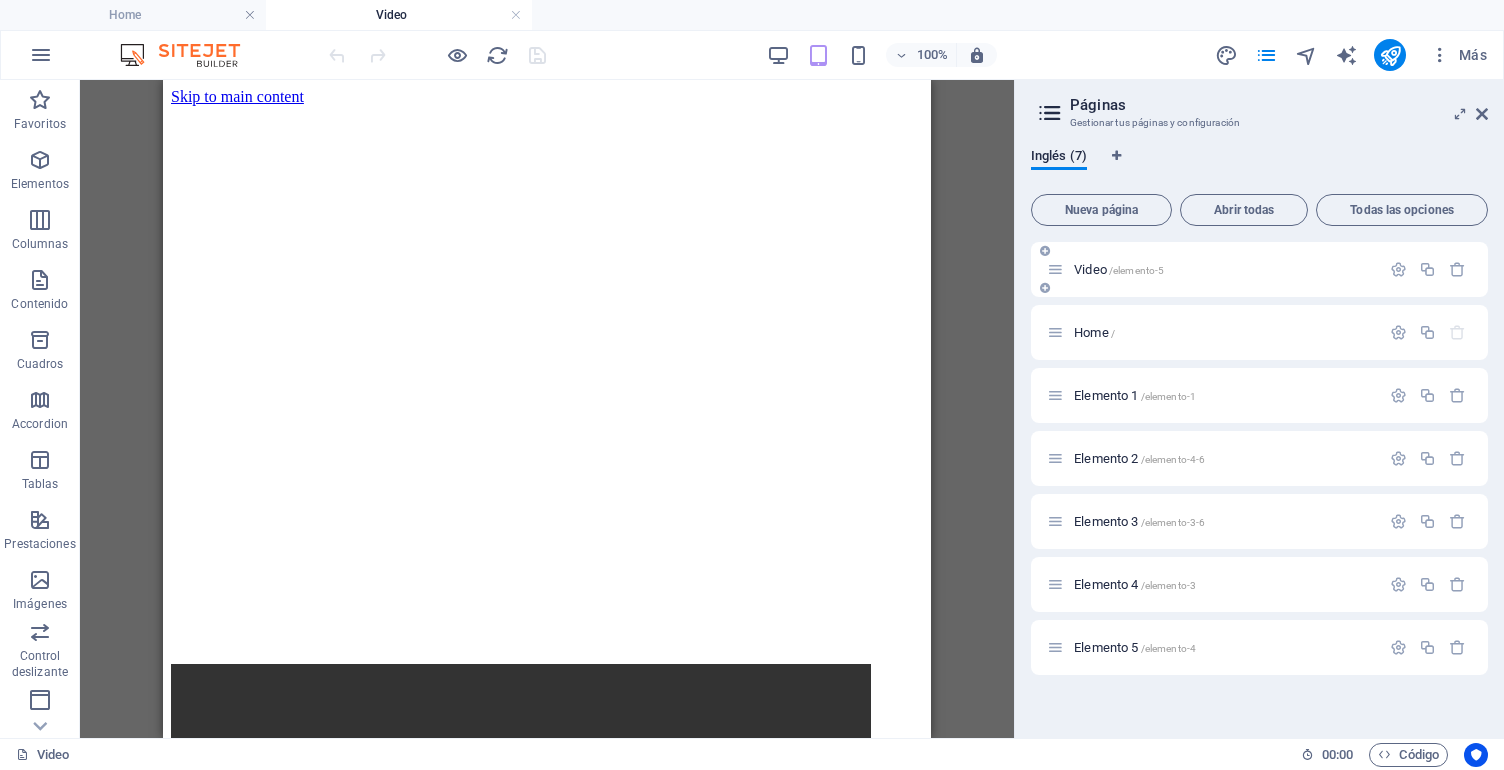 scroll, scrollTop: 0, scrollLeft: 0, axis: both 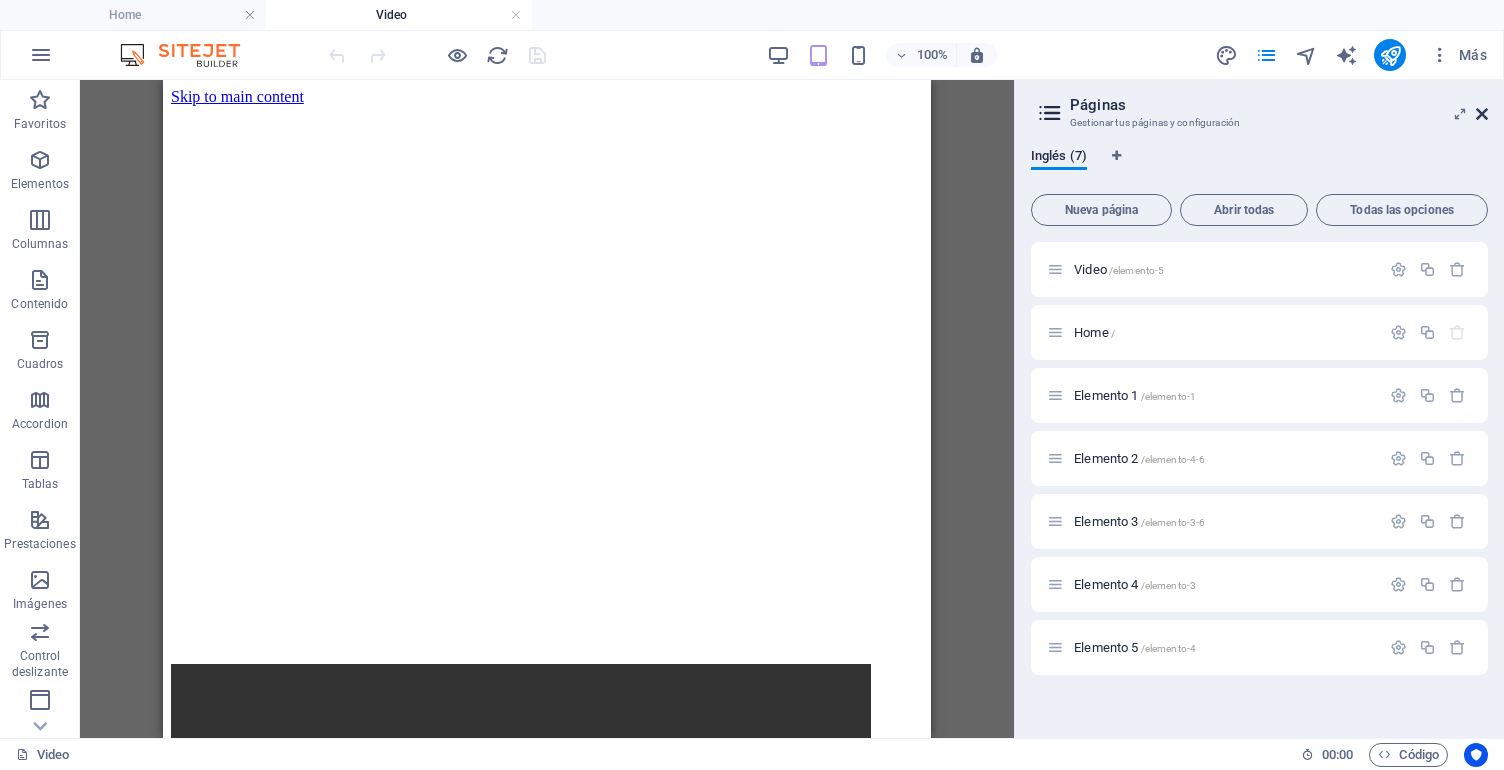 click at bounding box center [1482, 114] 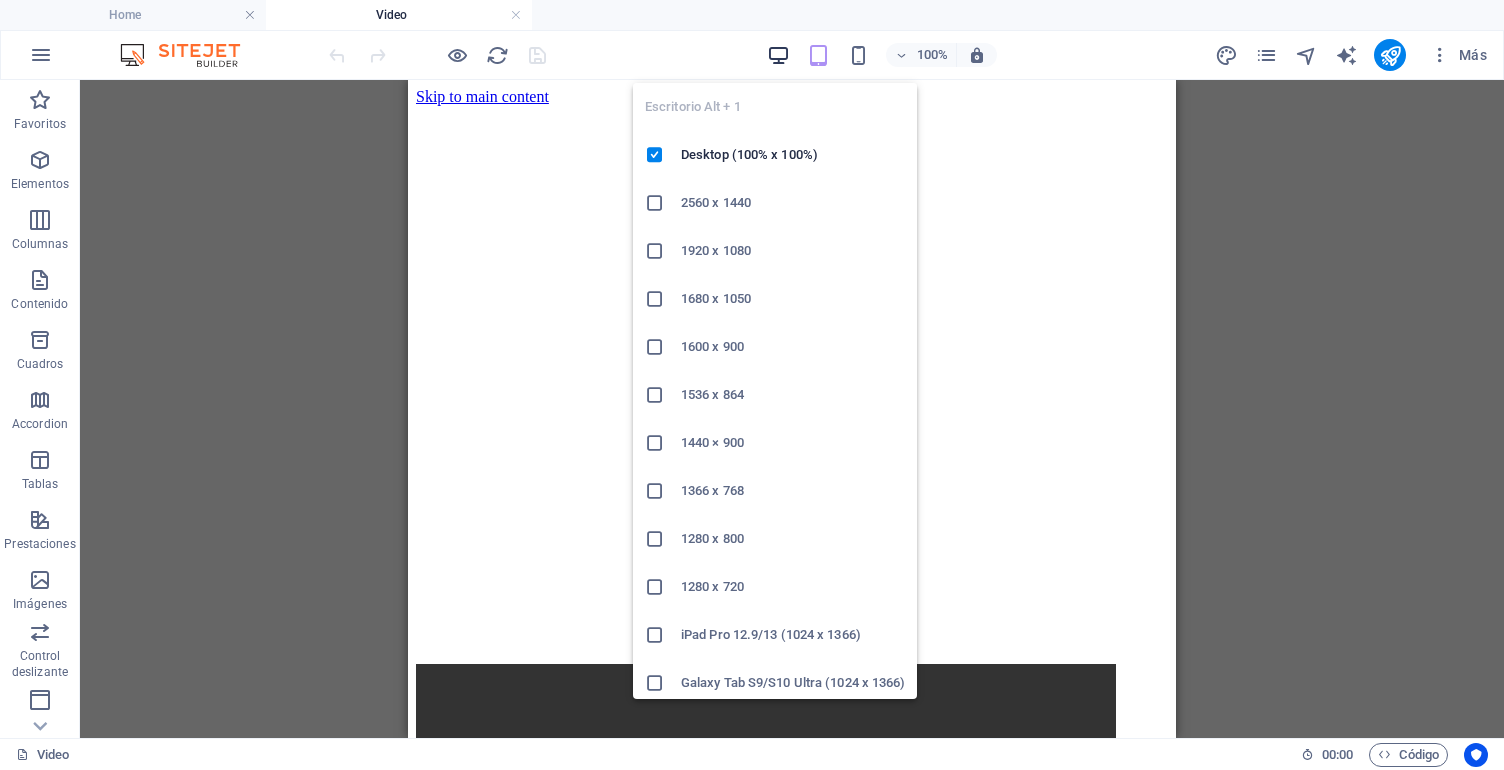 click at bounding box center (778, 55) 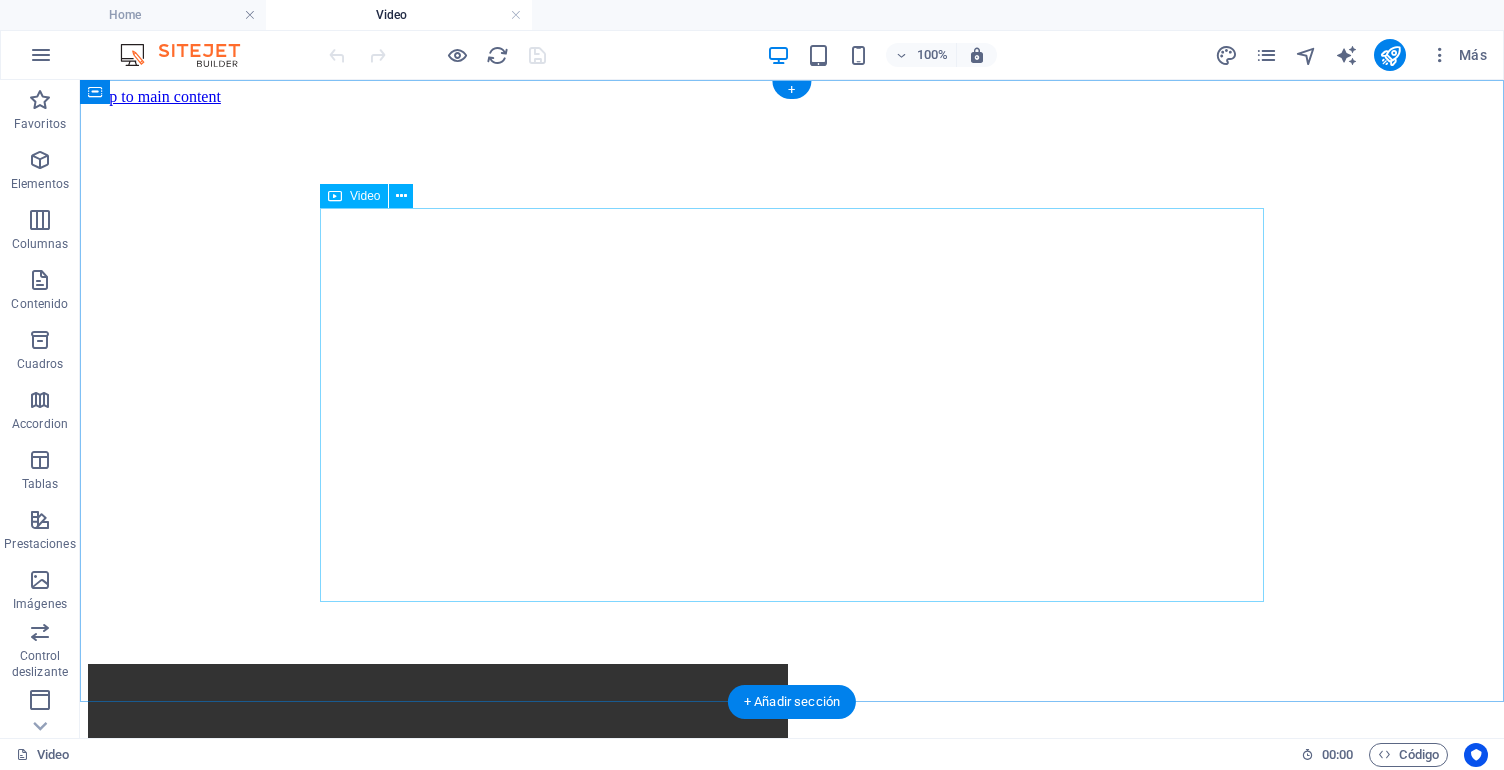 click at bounding box center [792, 841] 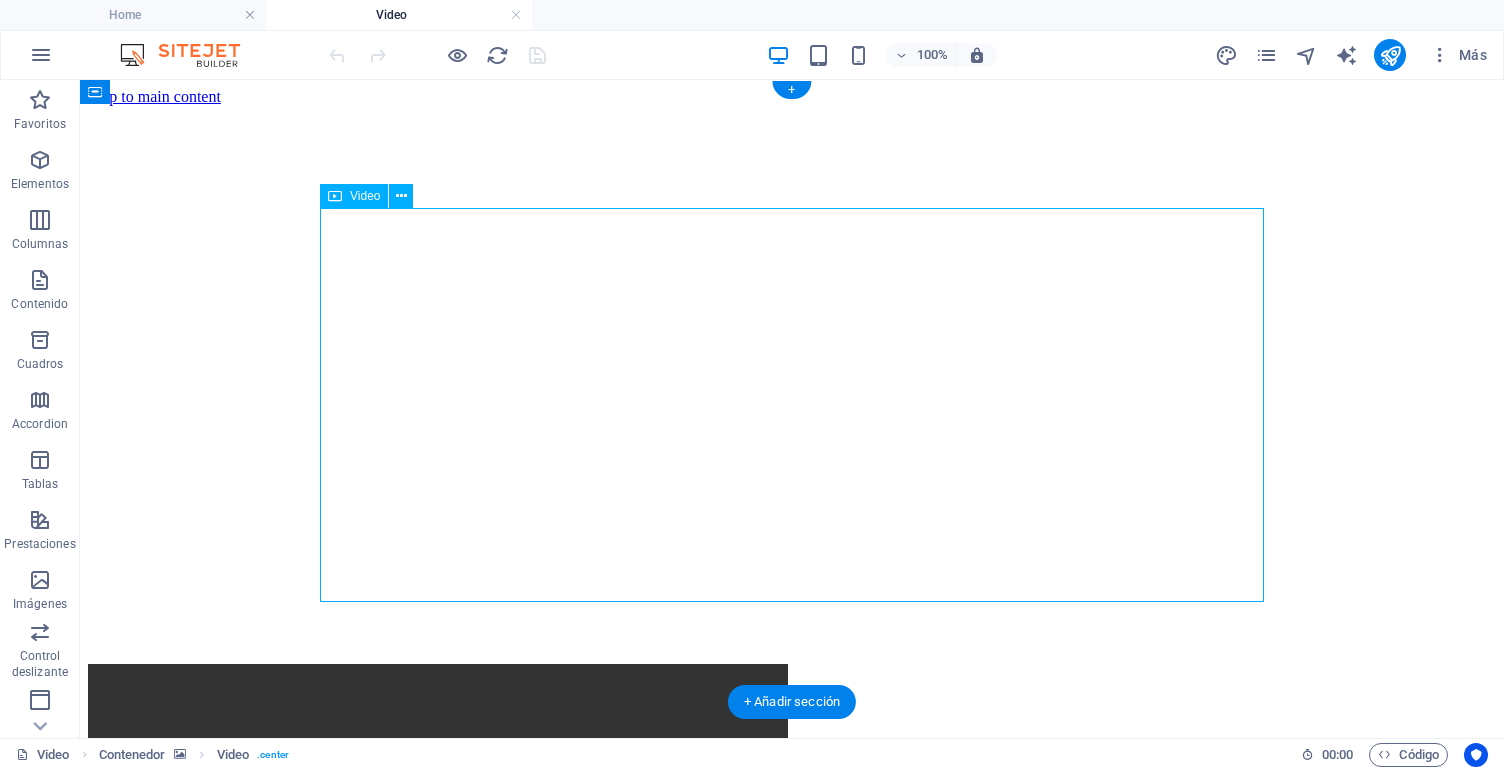 click at bounding box center (792, 841) 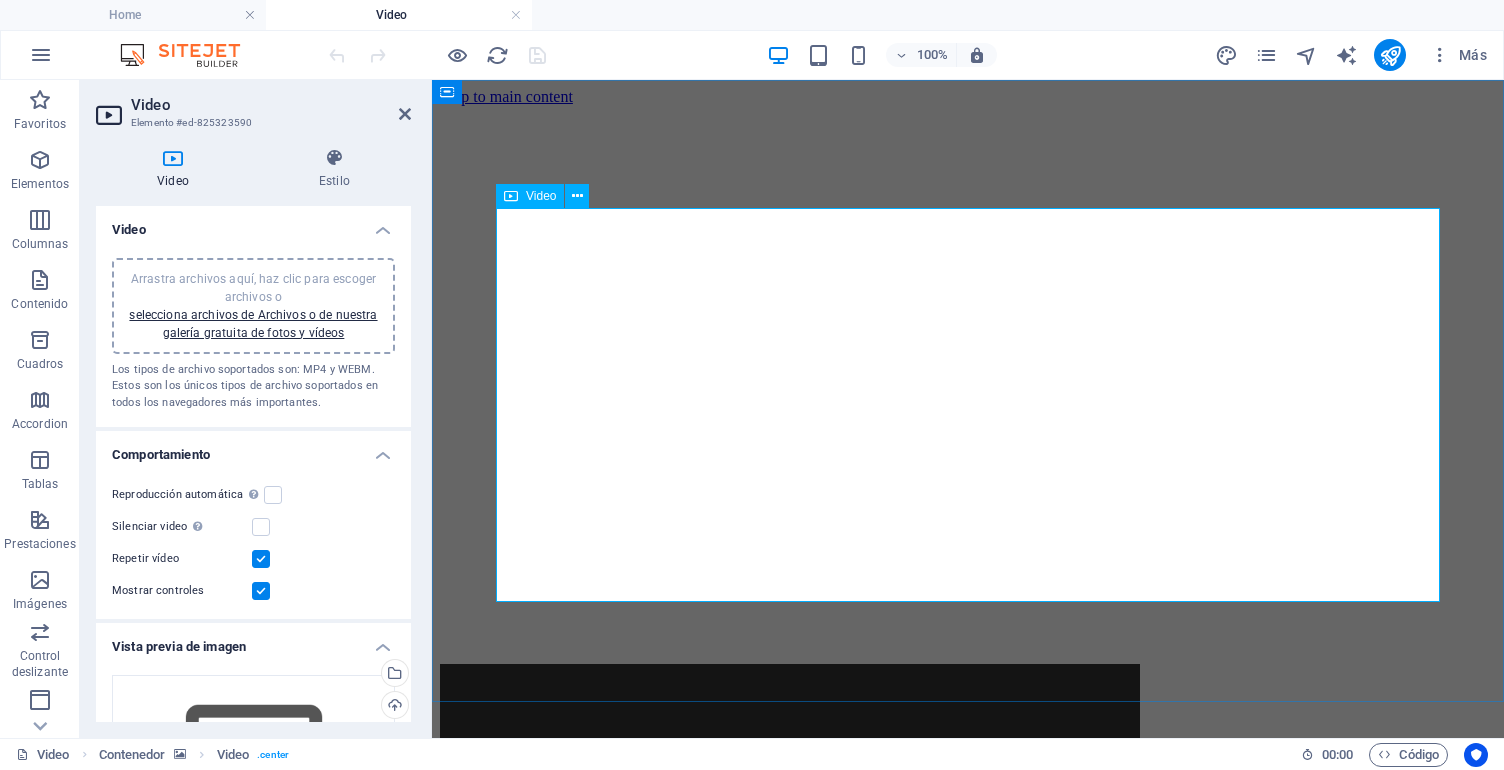 click at bounding box center [968, 841] 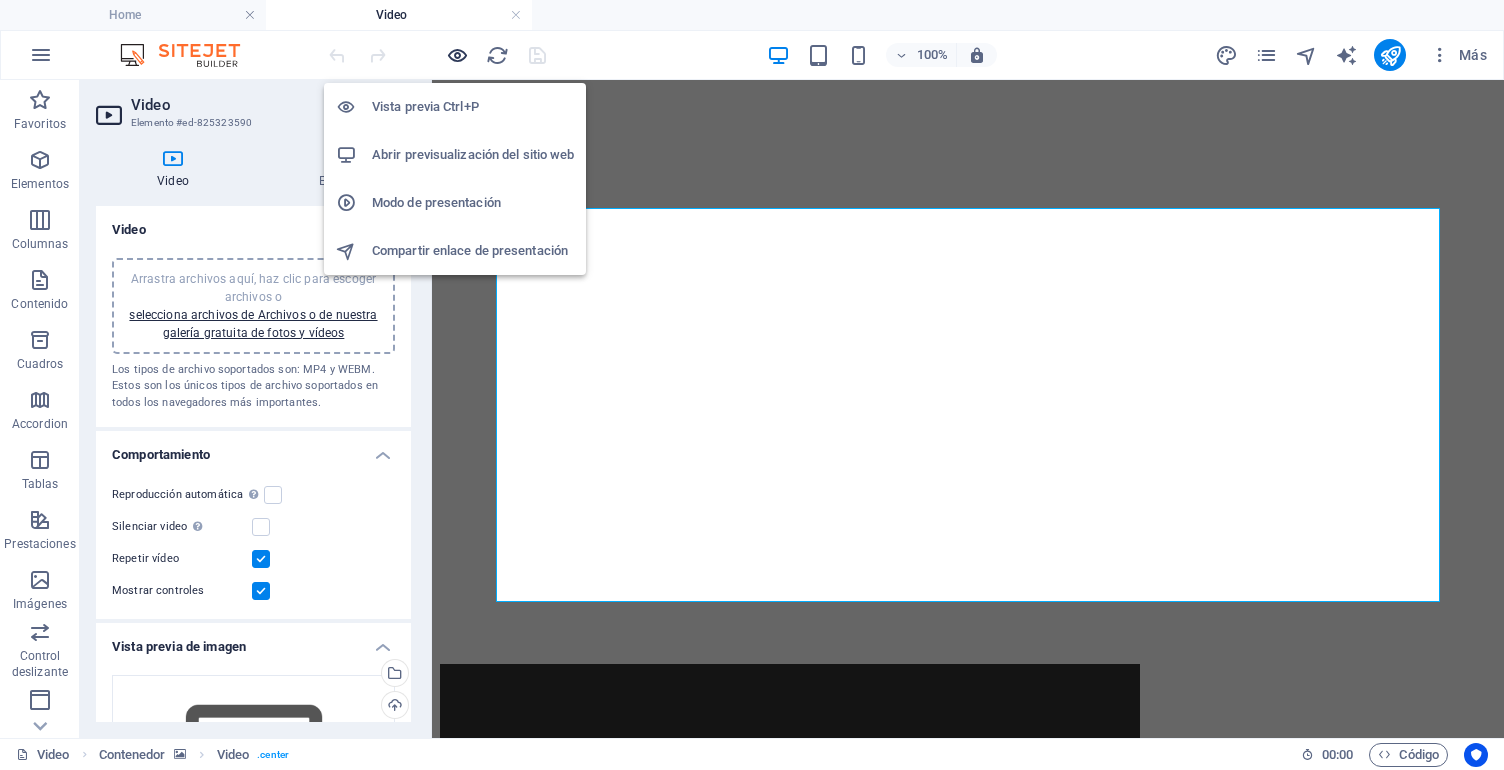 click at bounding box center (457, 55) 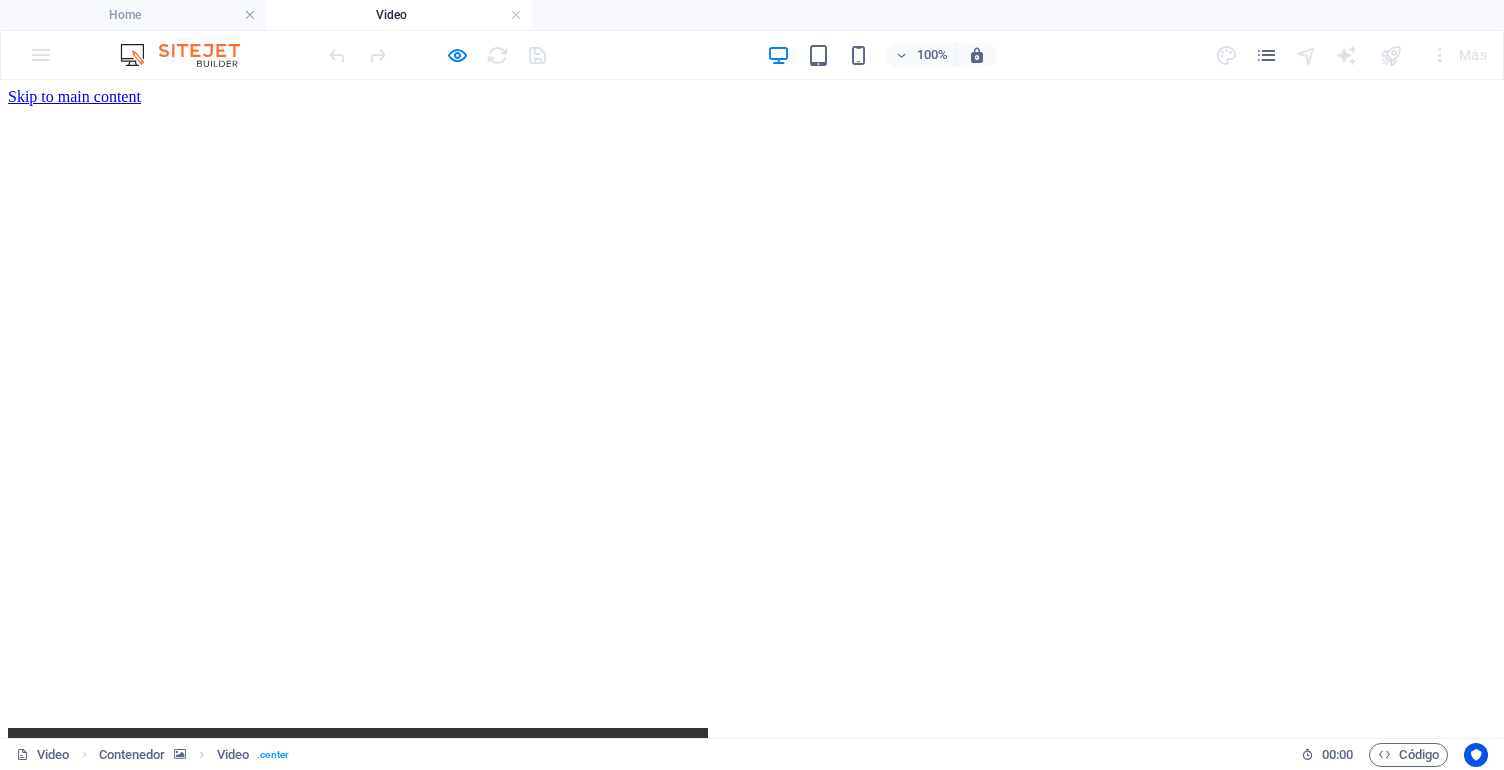 click at bounding box center [358, 903] 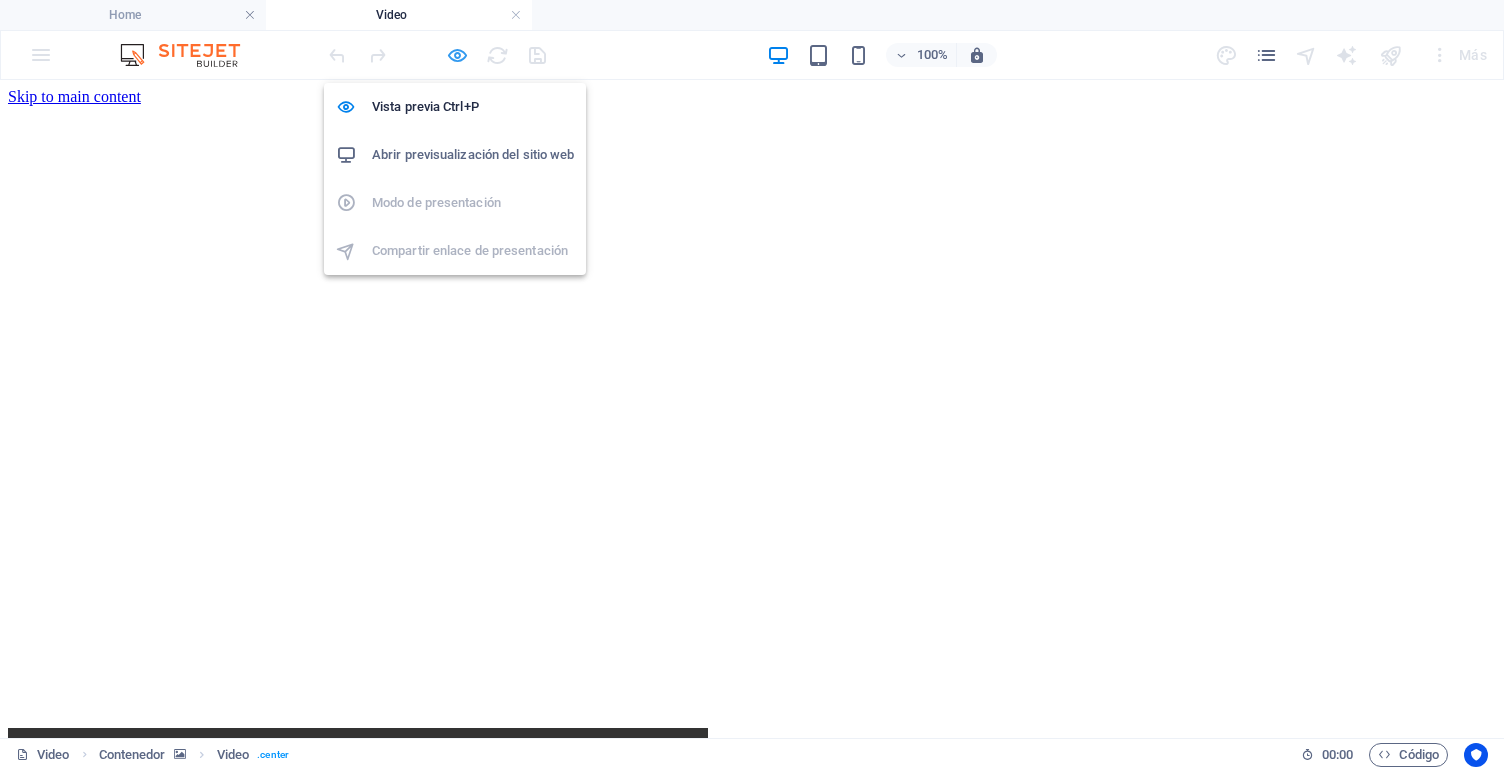 click at bounding box center [457, 55] 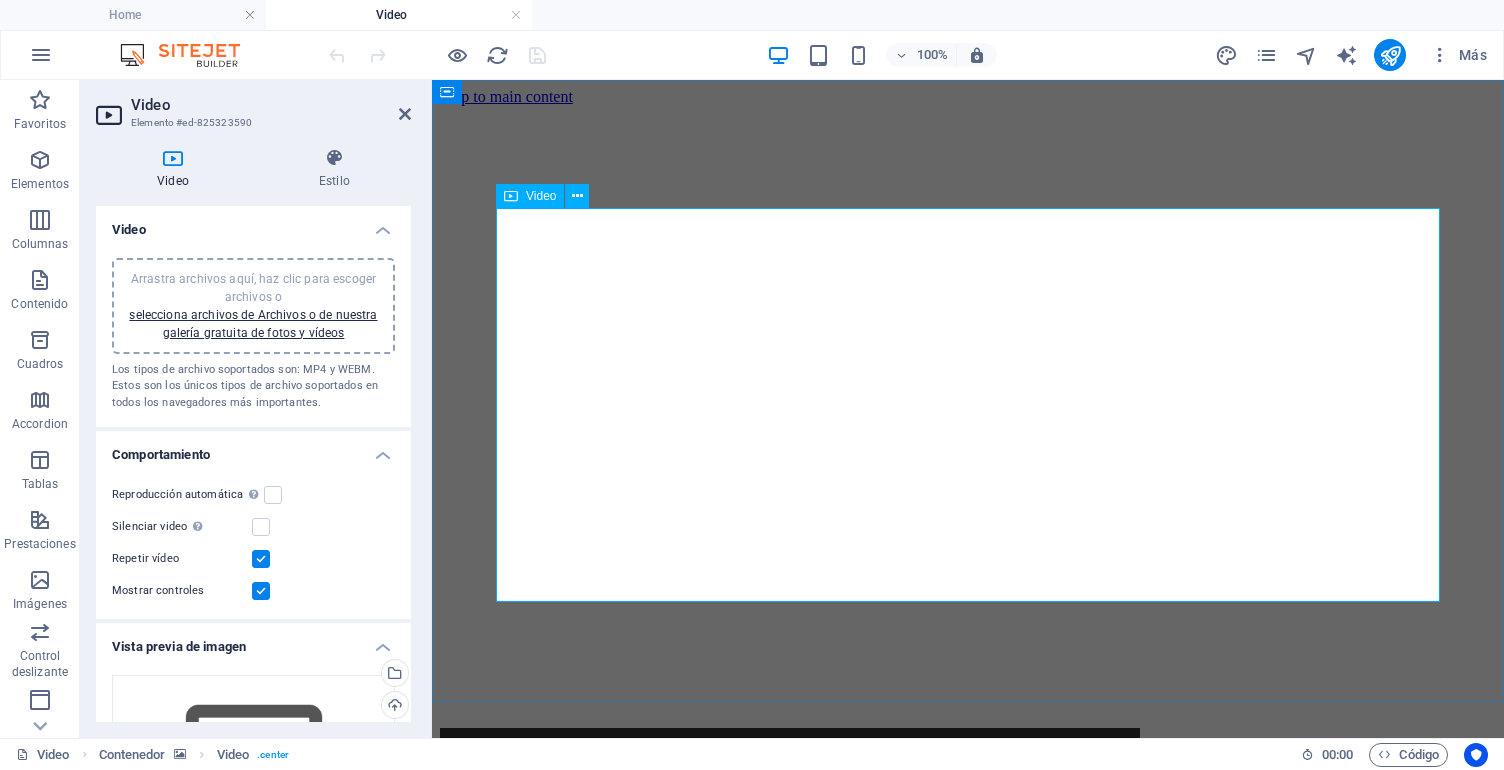 click on "Video" at bounding box center (541, 196) 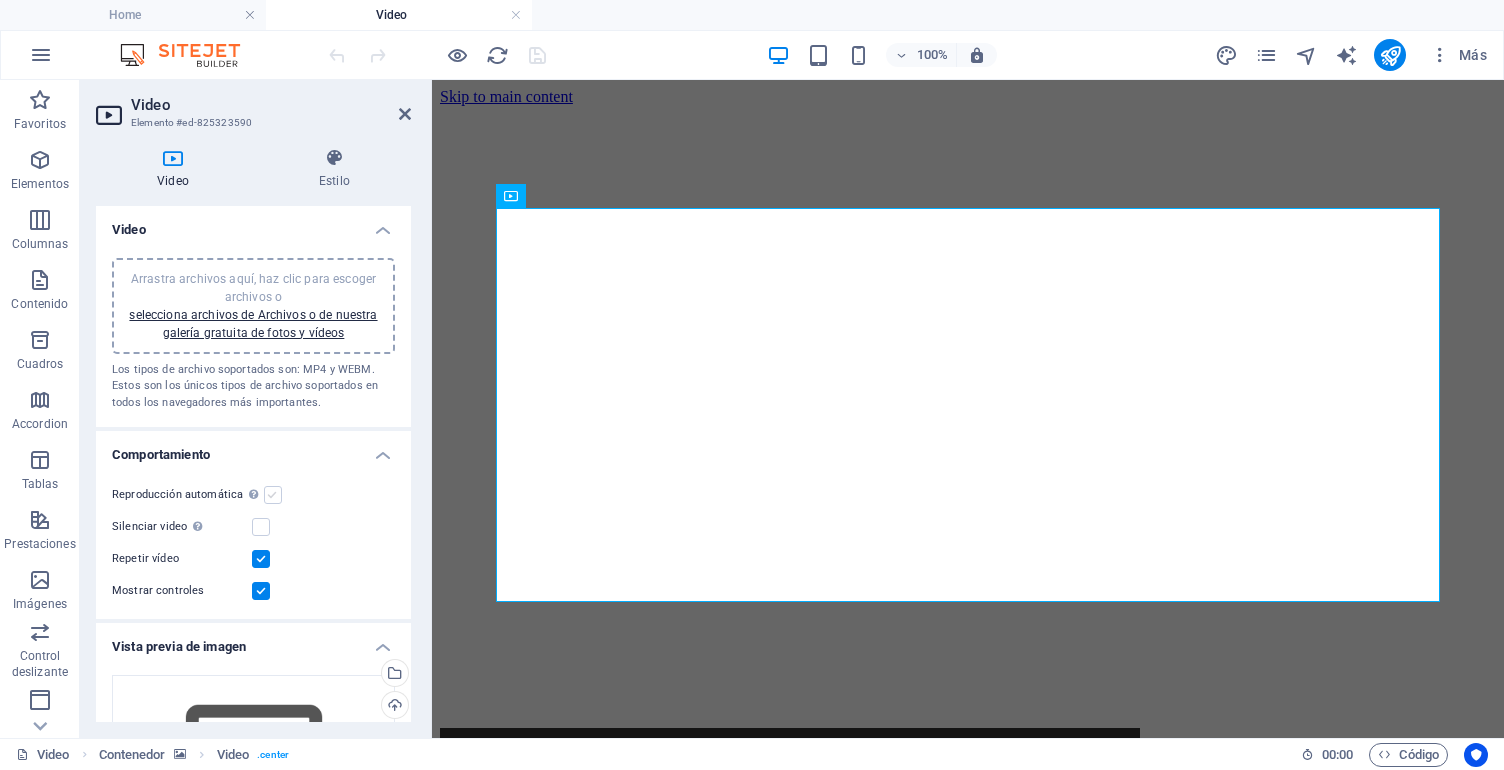click at bounding box center [273, 495] 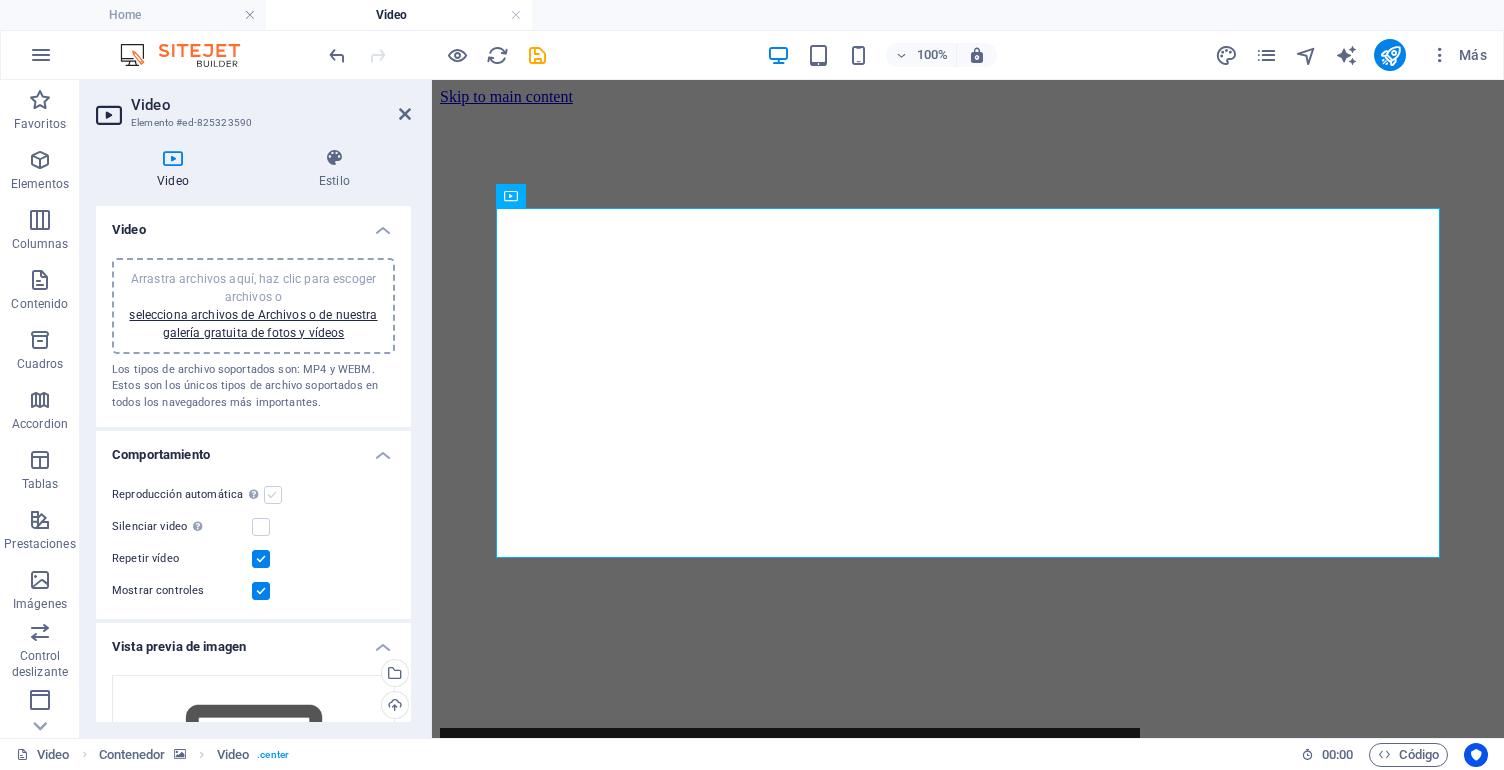 click at bounding box center [273, 495] 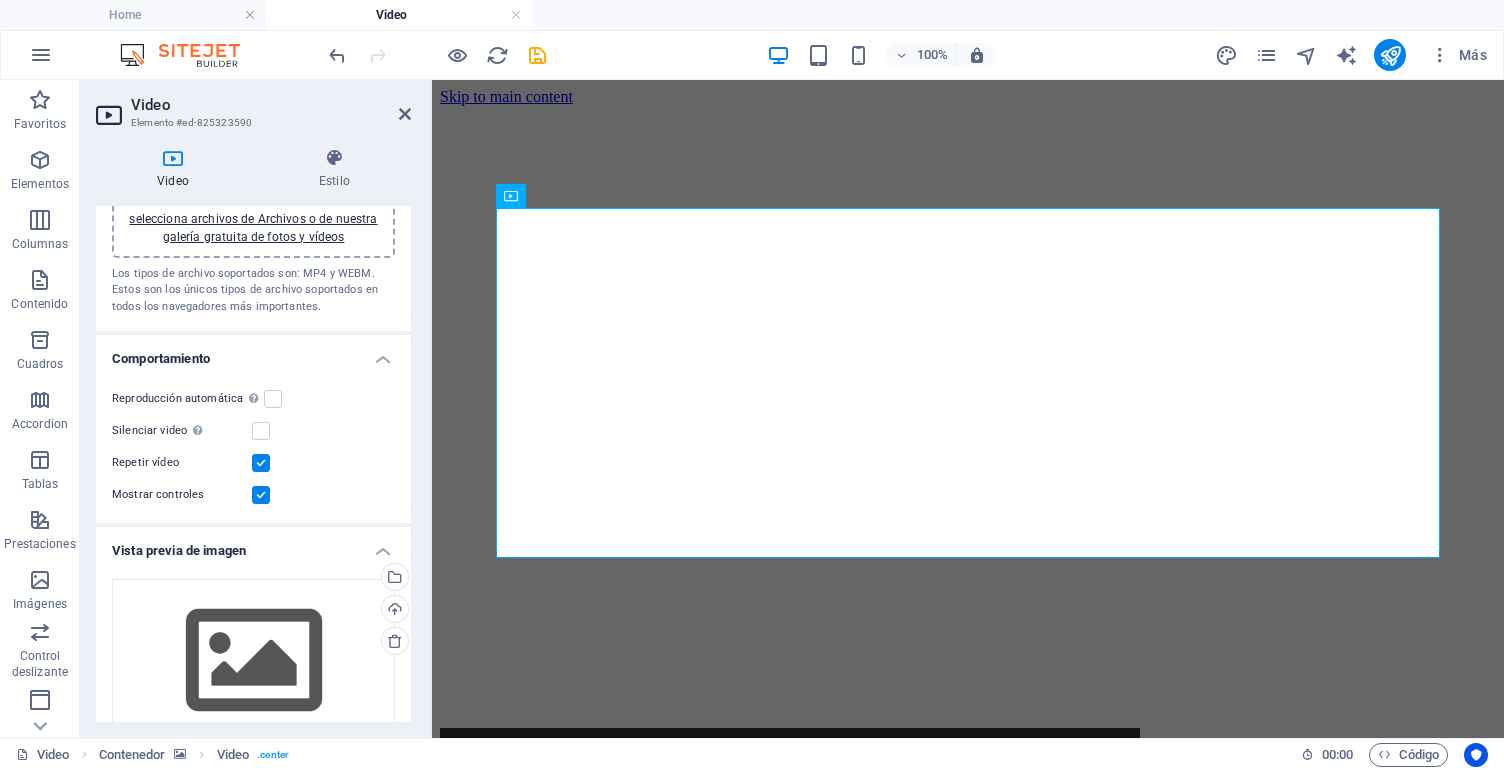 scroll, scrollTop: 238, scrollLeft: 0, axis: vertical 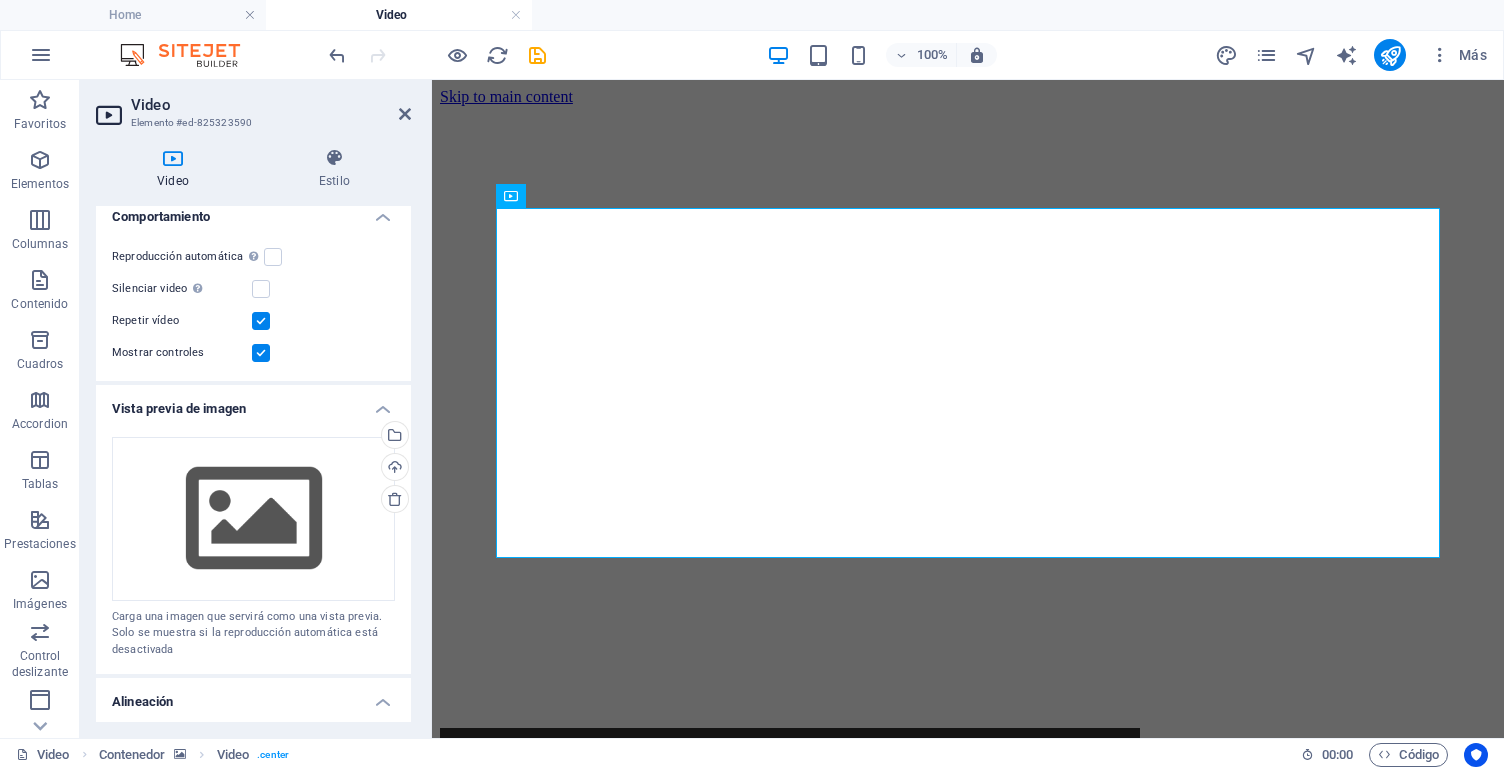 click on "Vista previa de imagen" at bounding box center (253, 403) 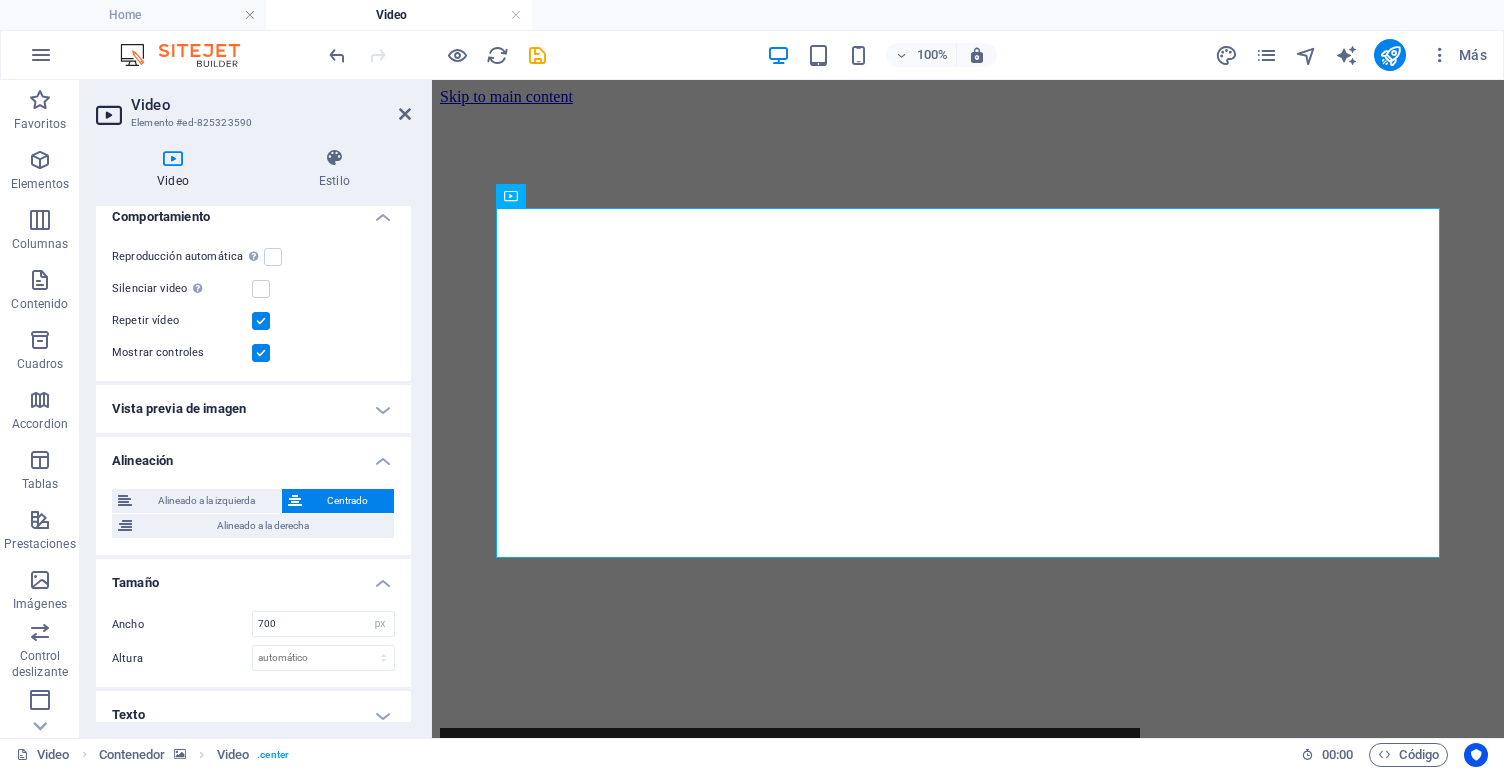click on "Alineación" at bounding box center (253, 455) 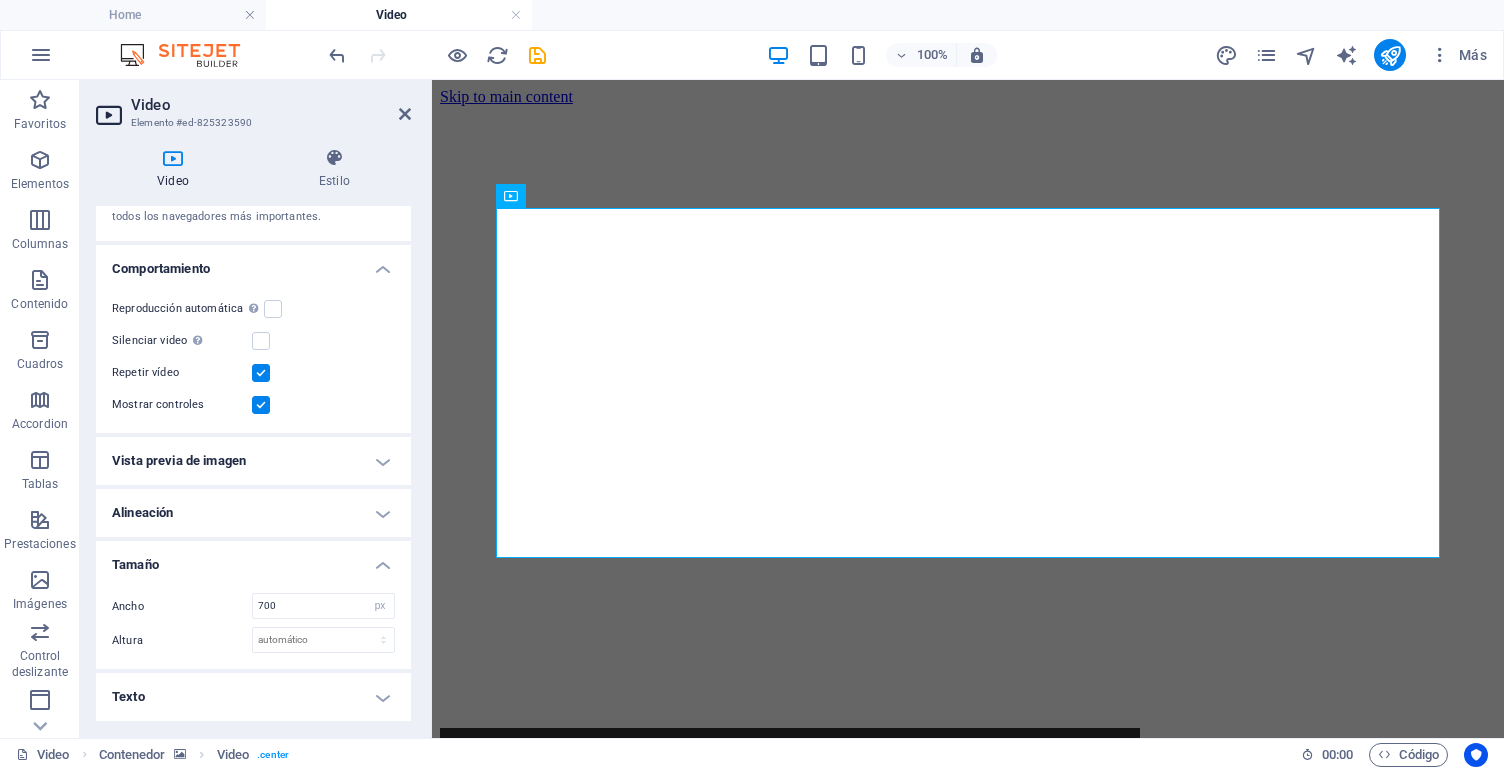 scroll, scrollTop: 183, scrollLeft: 0, axis: vertical 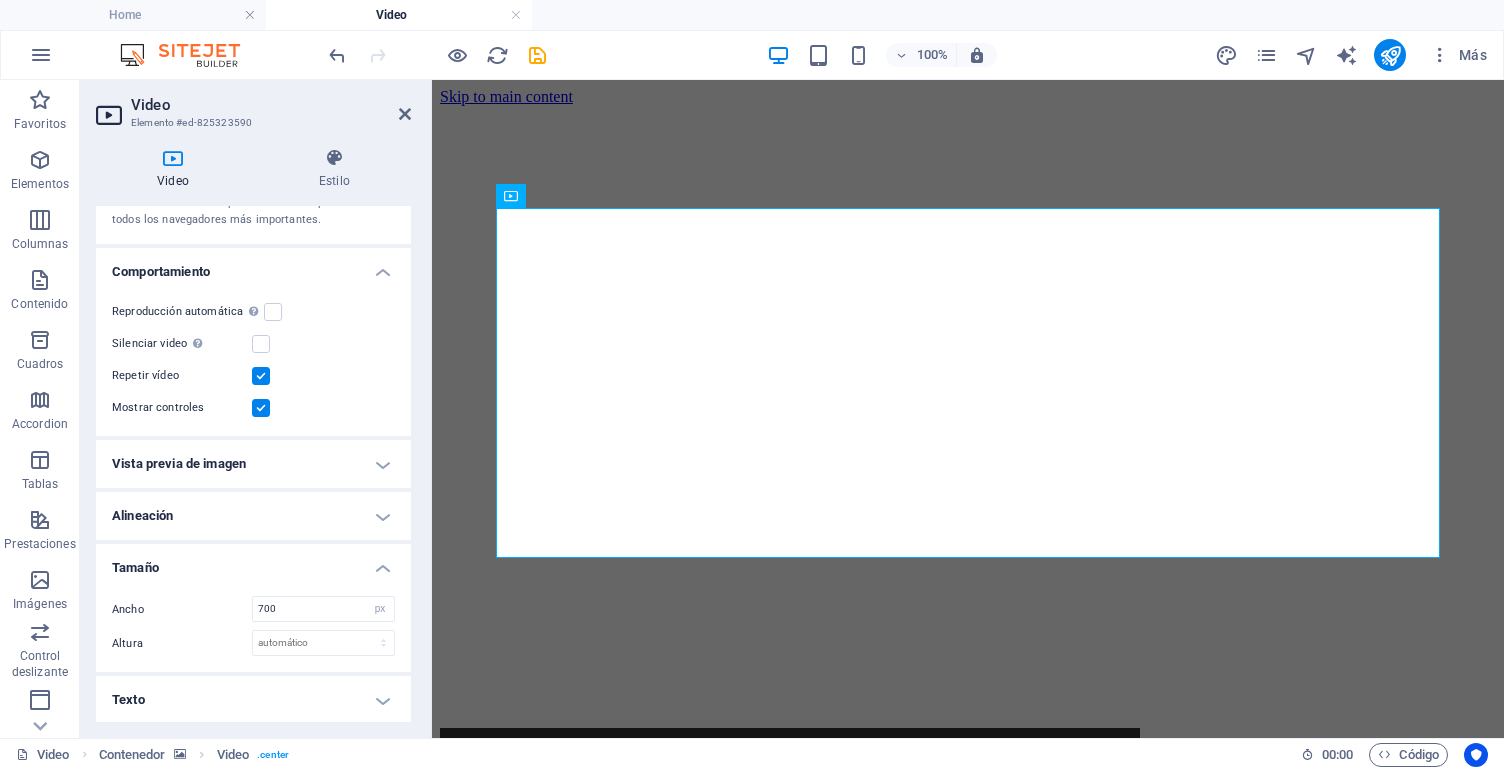 click on "Tamaño" at bounding box center (253, 562) 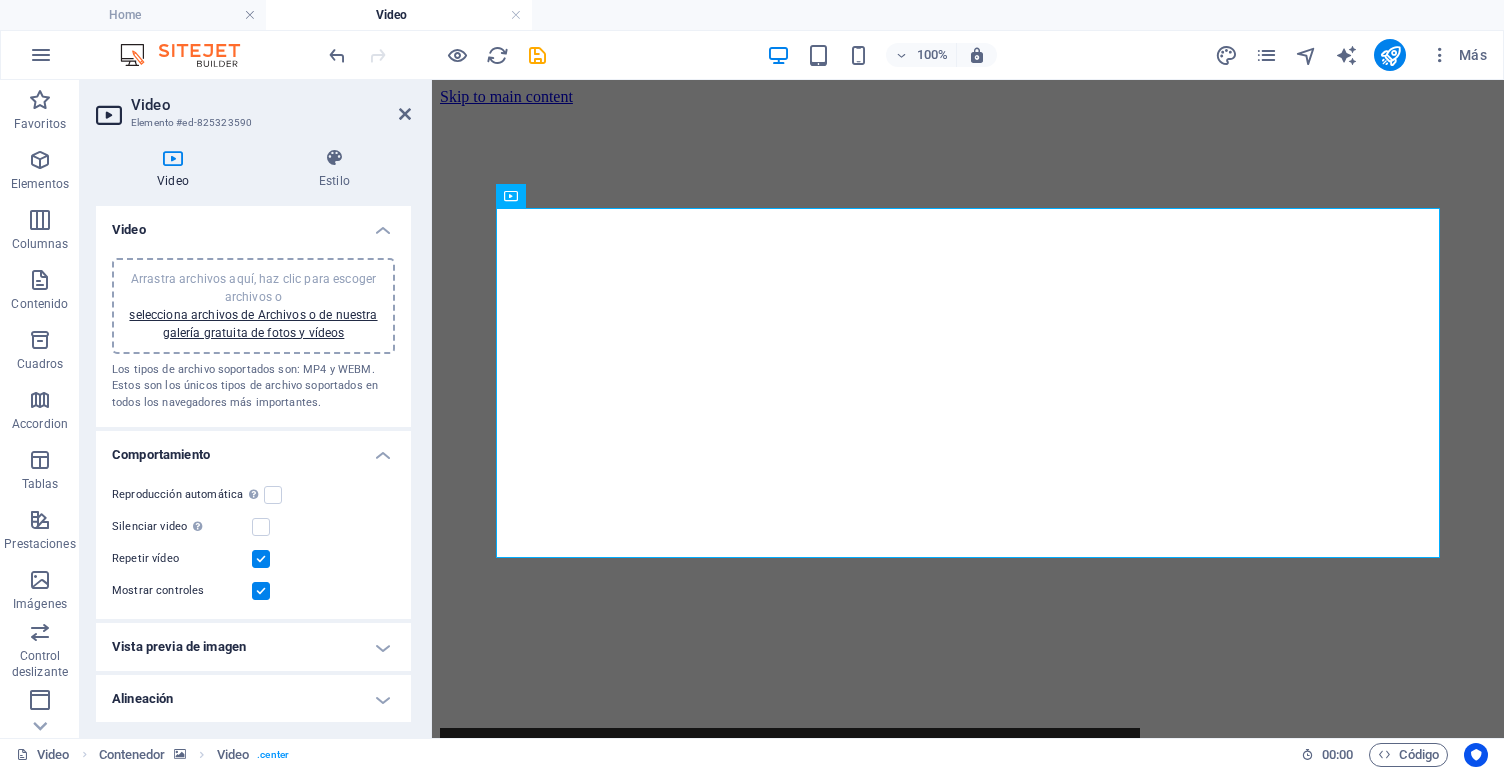 scroll, scrollTop: 0, scrollLeft: 0, axis: both 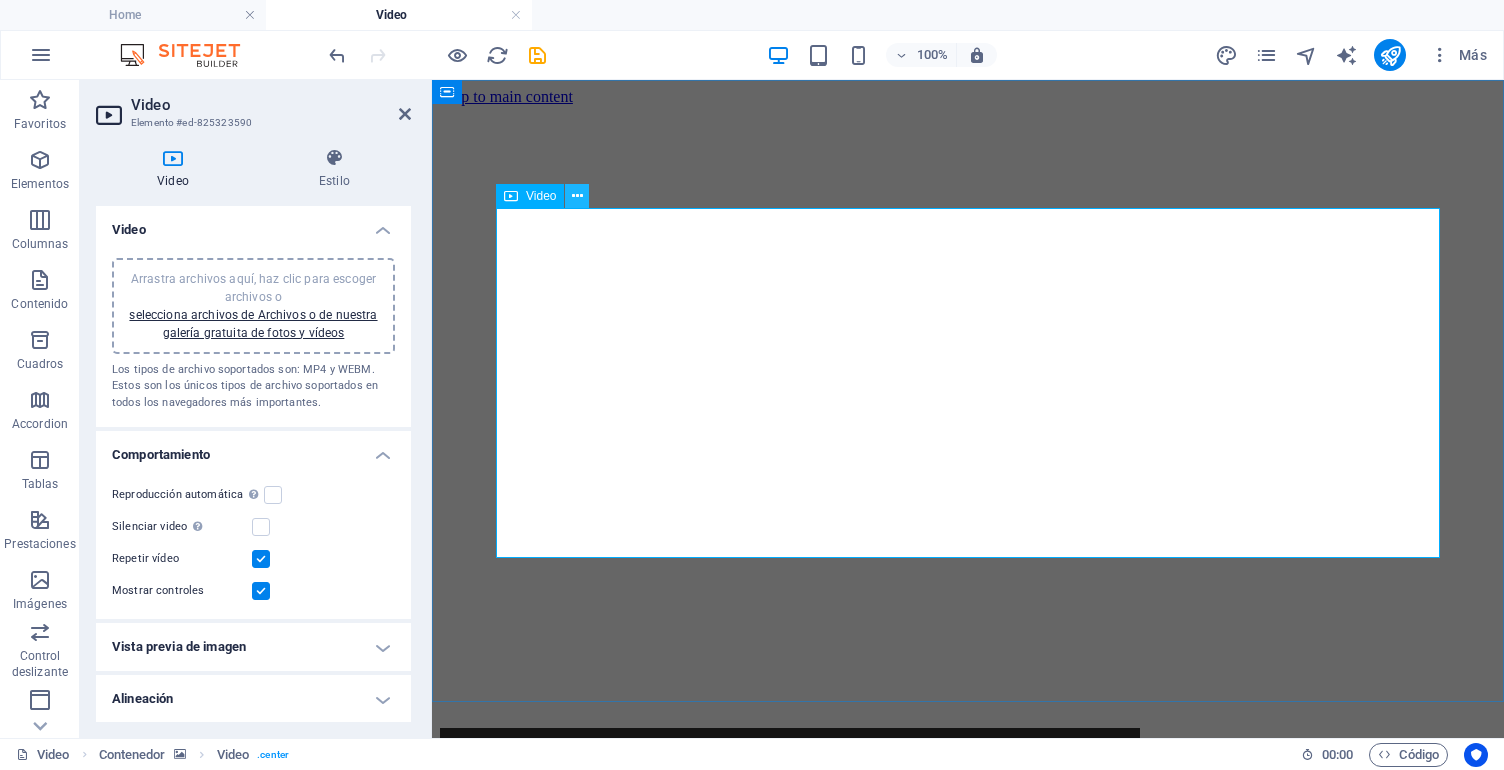 click at bounding box center (577, 196) 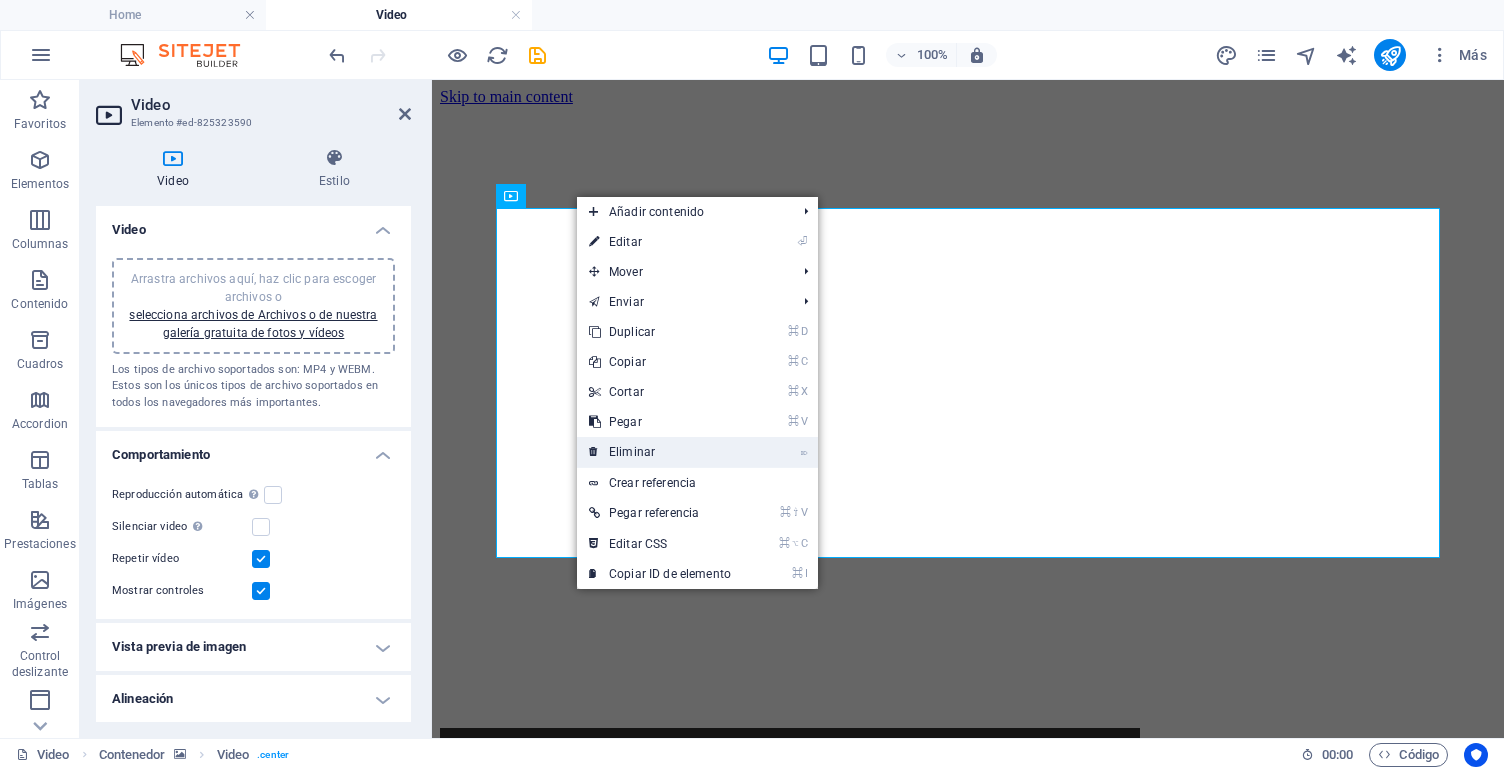click on "⌦  Eliminar" at bounding box center (660, 452) 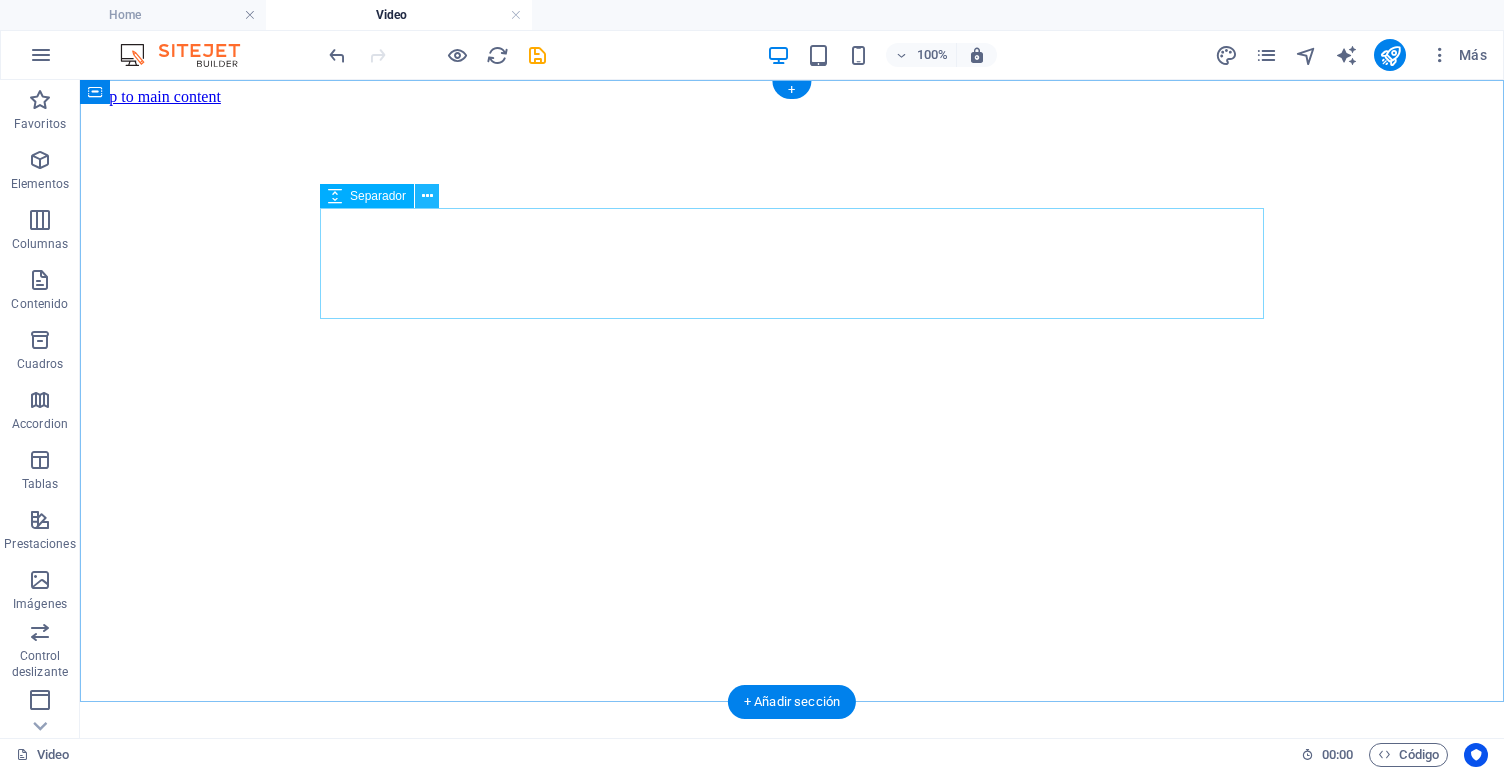 click at bounding box center [427, 196] 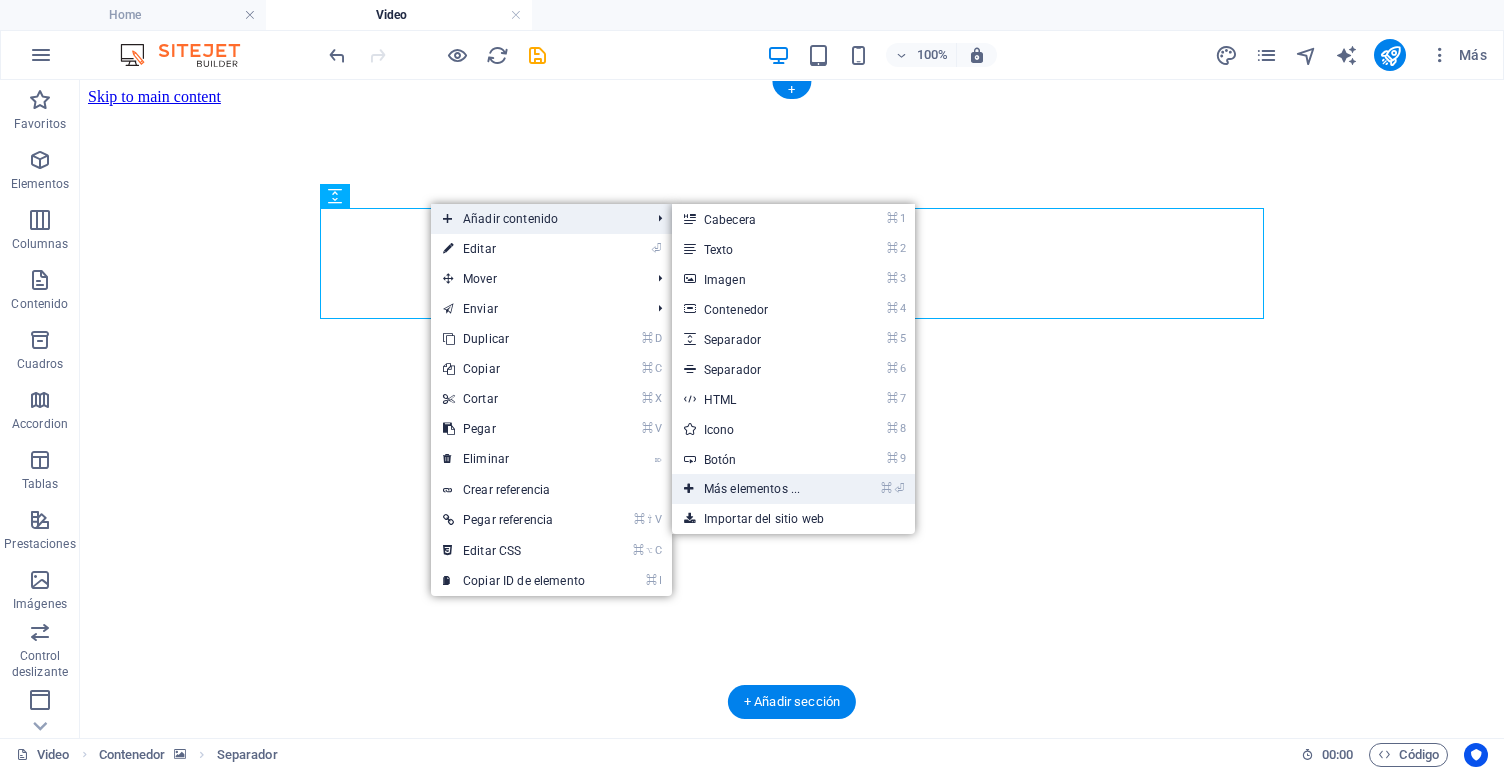 click on "⌘ ⏎  Más elementos ..." at bounding box center [756, 489] 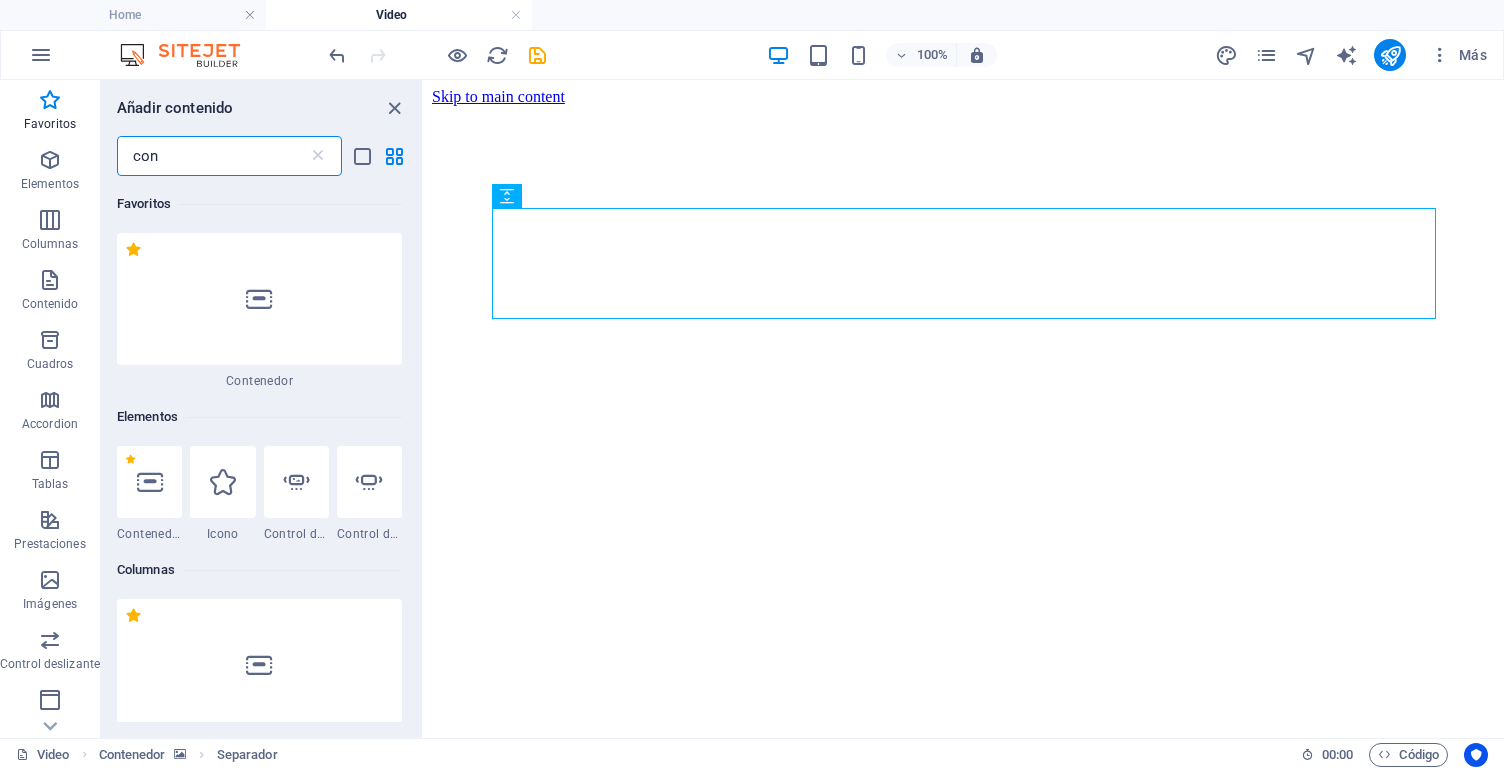 scroll, scrollTop: 0, scrollLeft: 0, axis: both 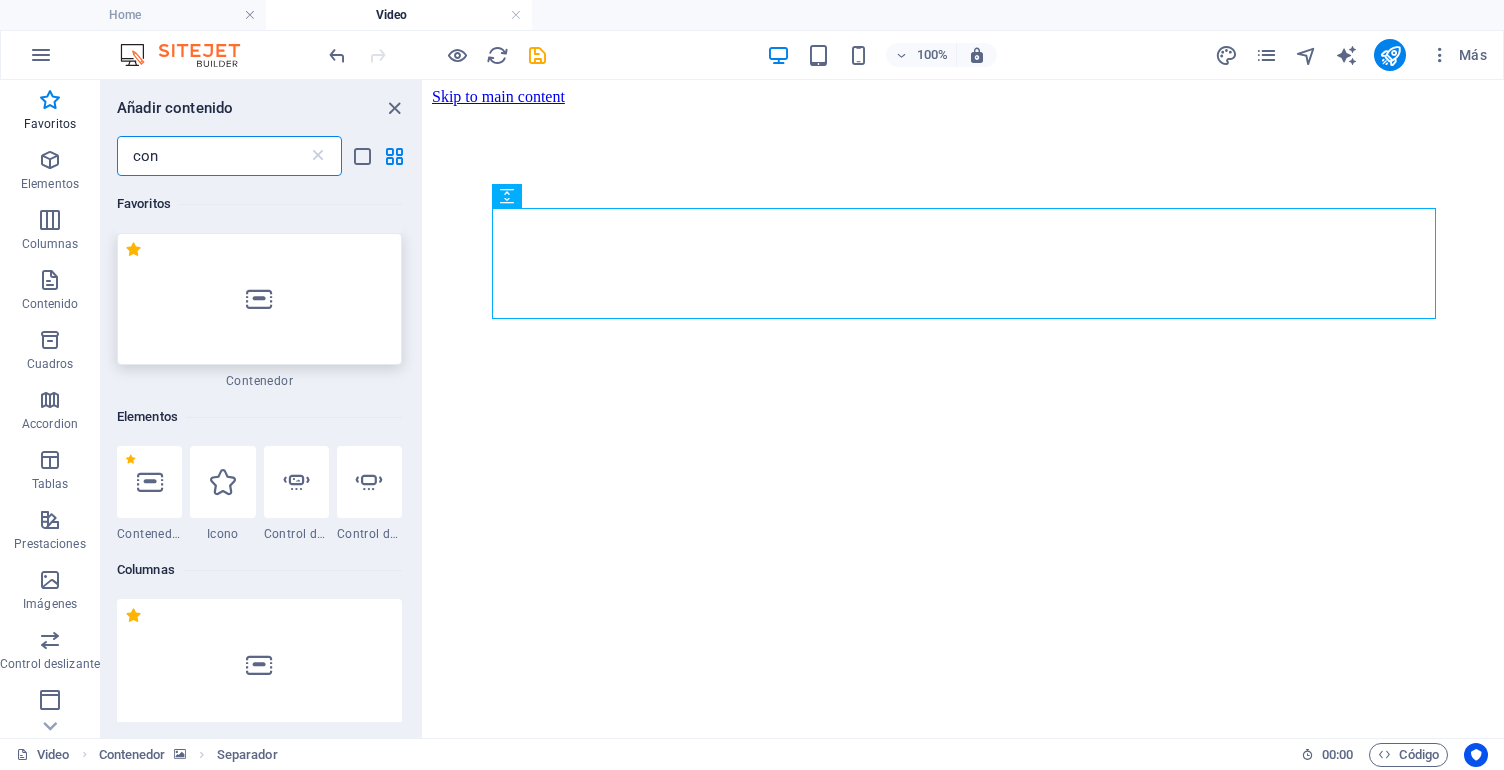 type on "con" 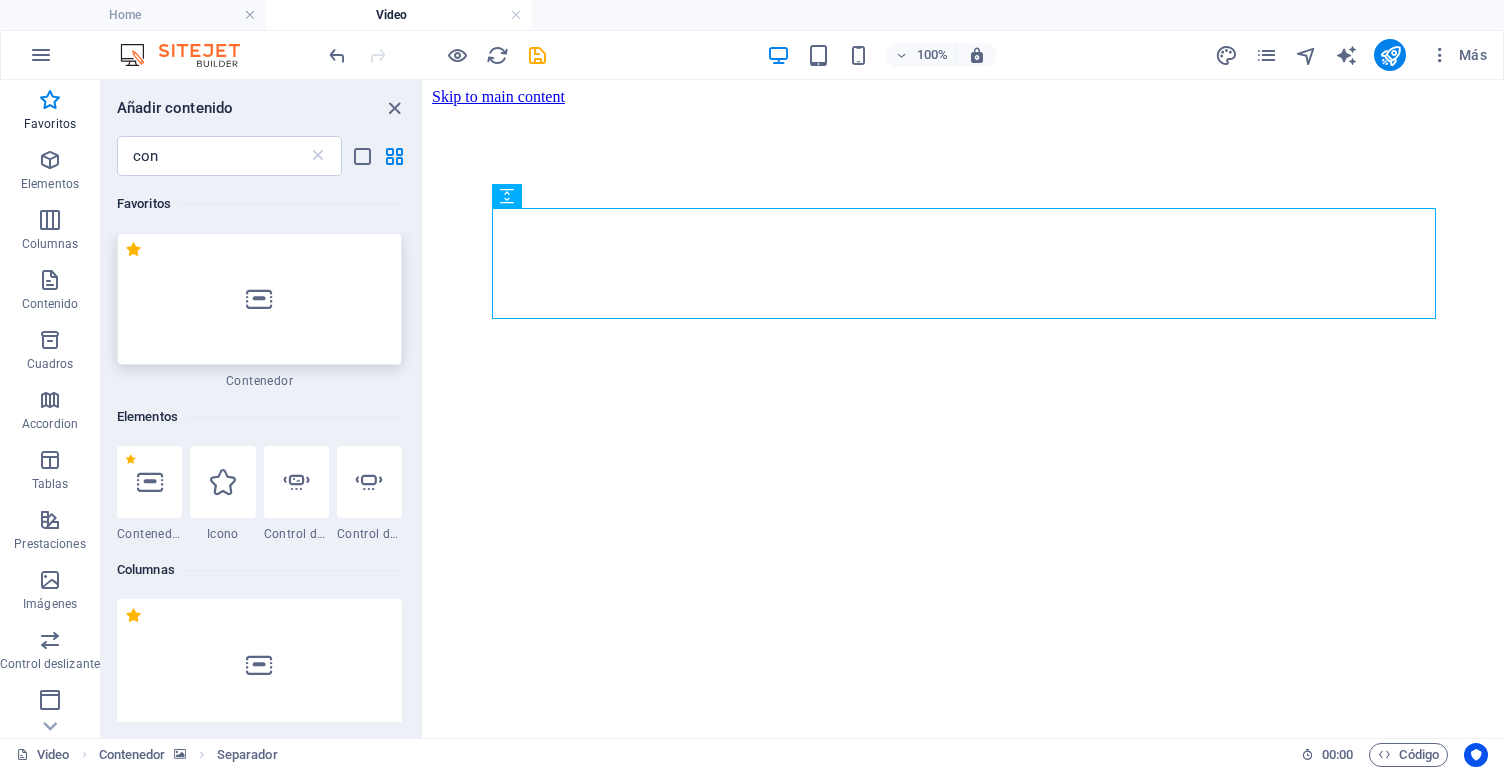 click at bounding box center (259, 299) 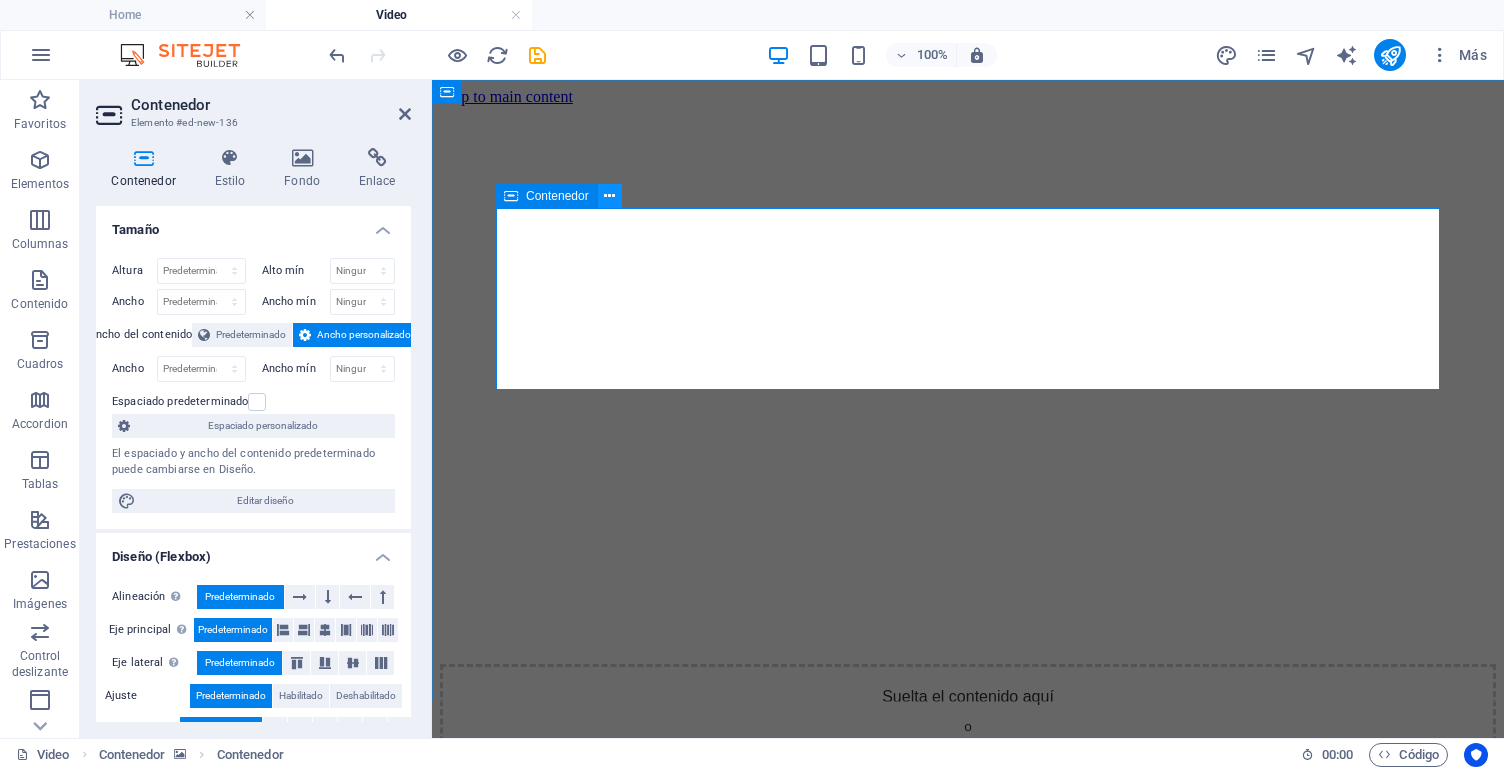 click at bounding box center [609, 196] 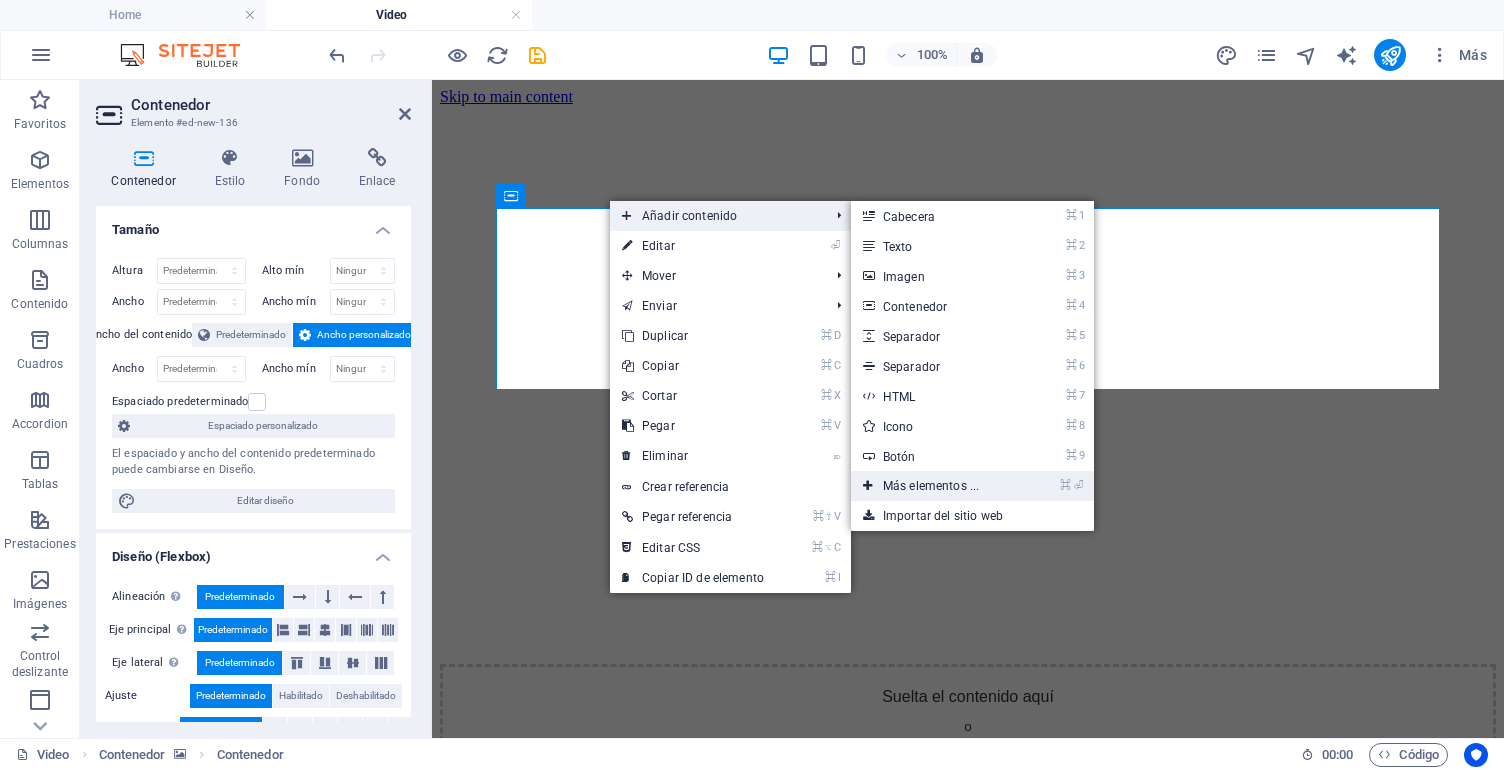 click on "⌘ ⏎  Más elementos ..." at bounding box center (935, 486) 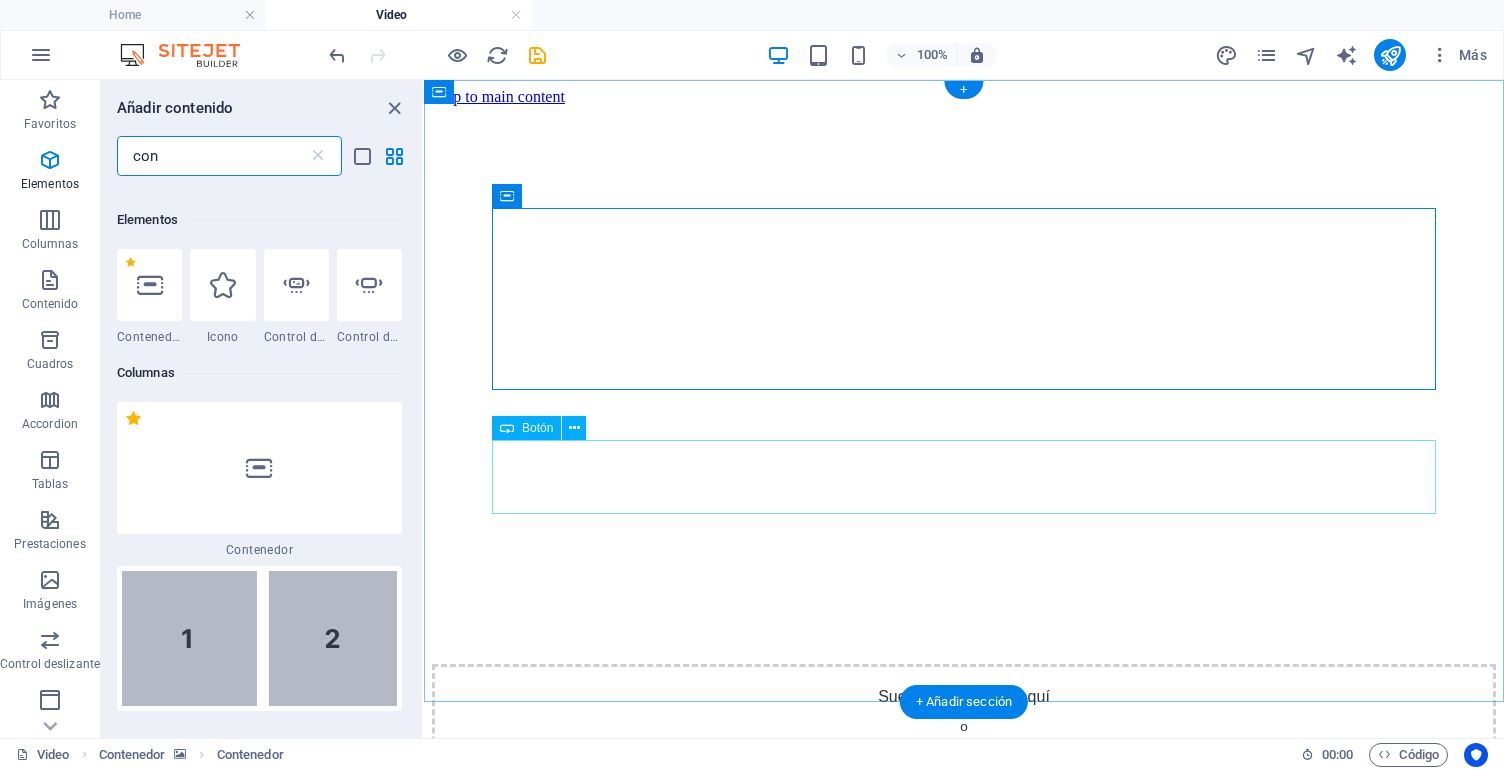 scroll, scrollTop: 213, scrollLeft: 0, axis: vertical 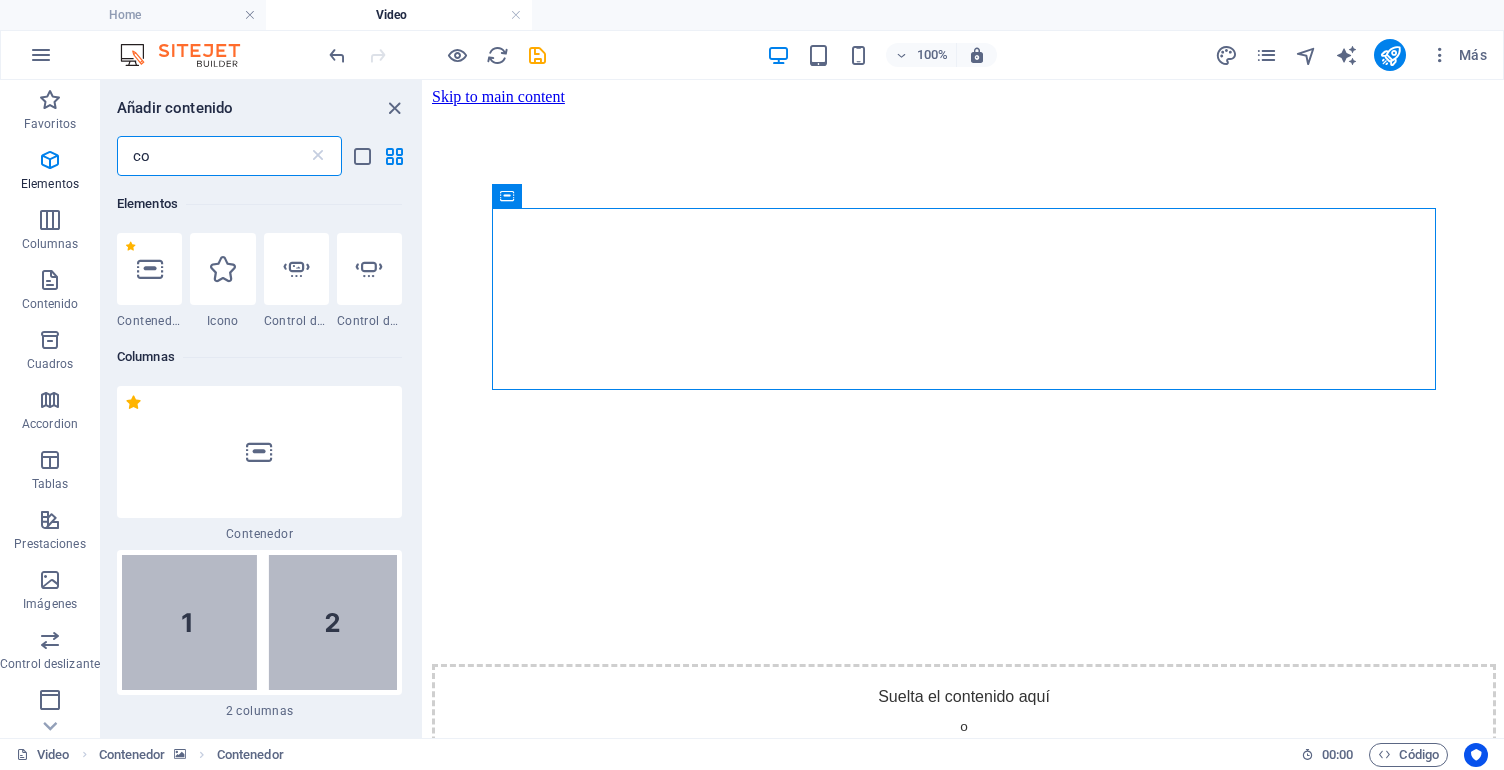 type on "c" 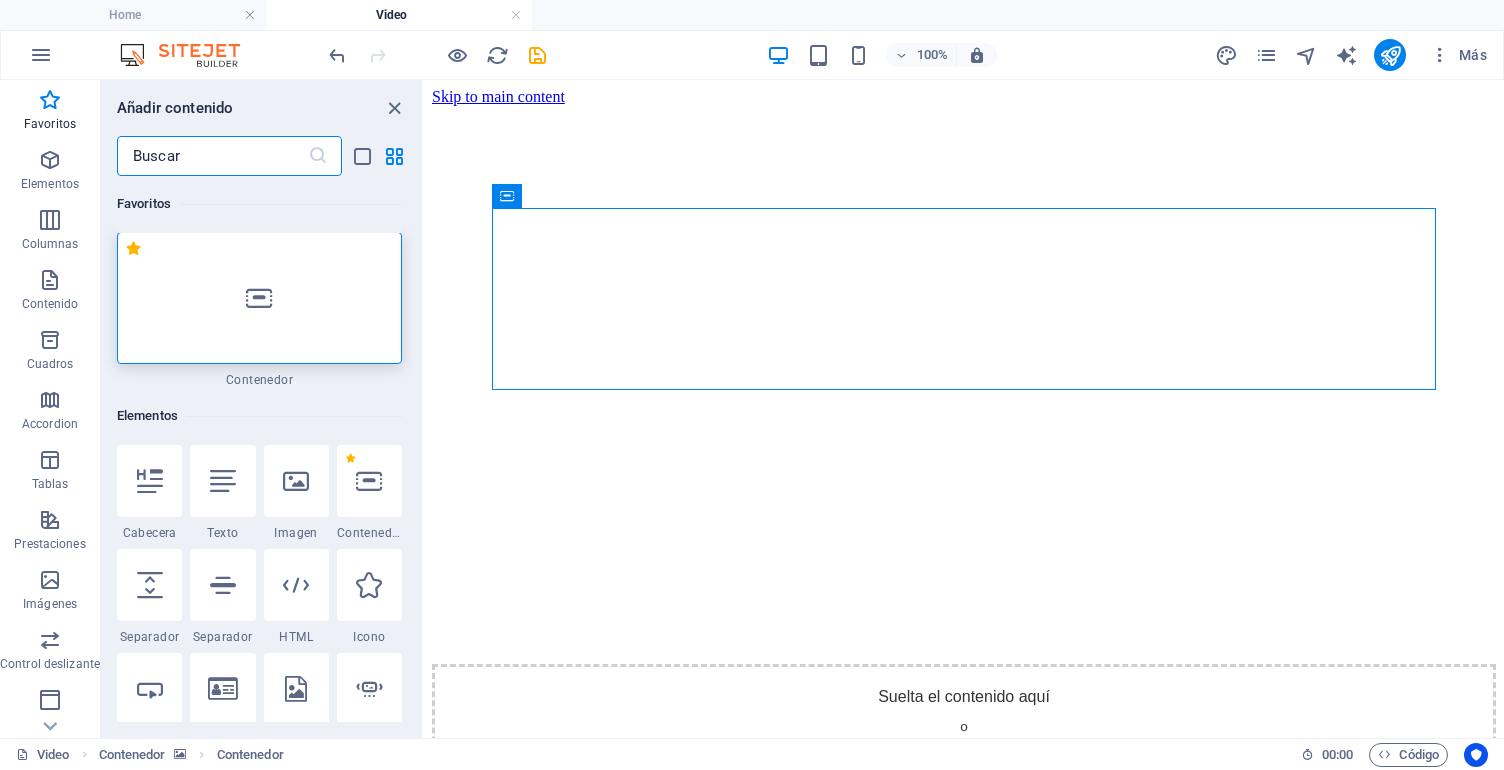 scroll, scrollTop: 0, scrollLeft: 0, axis: both 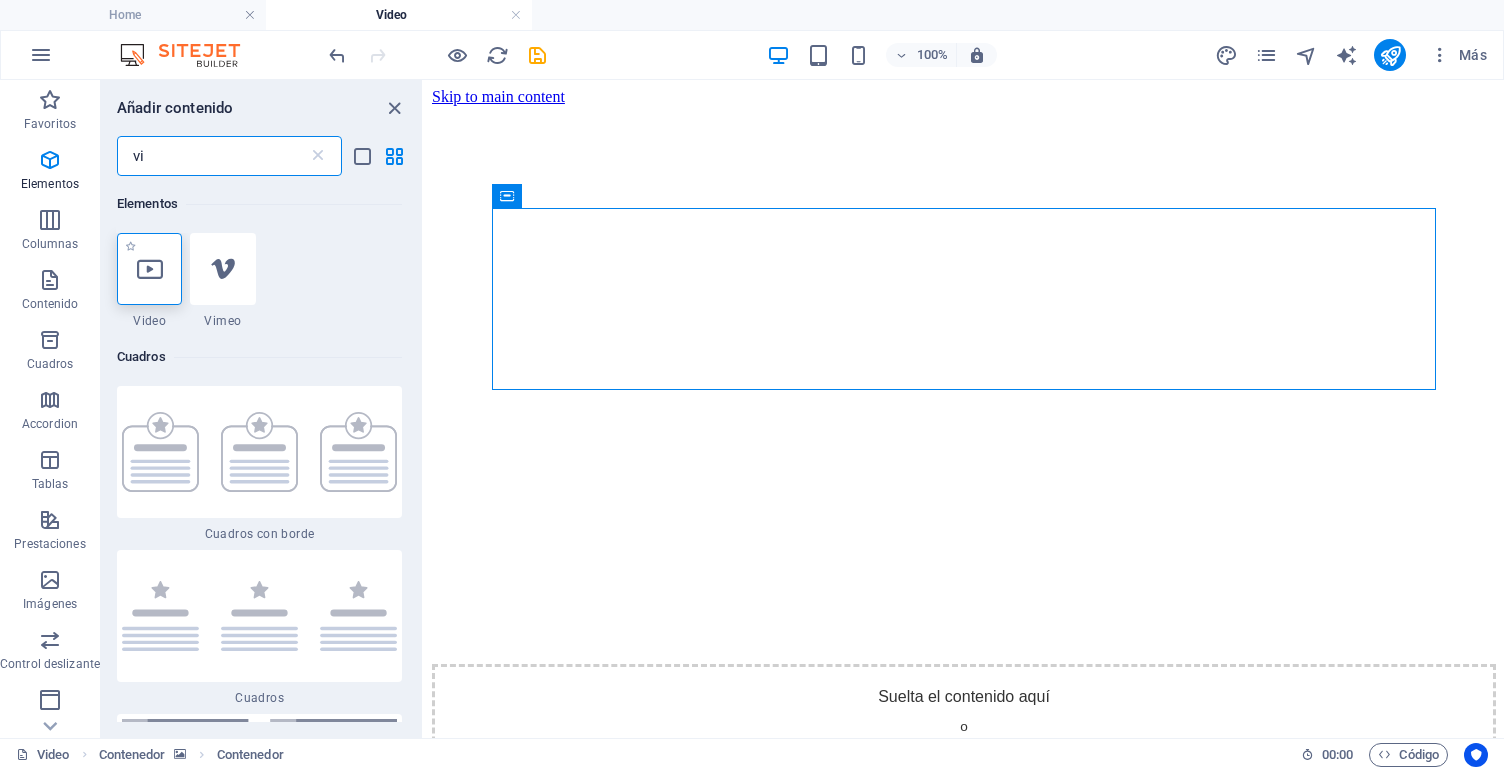type on "vi" 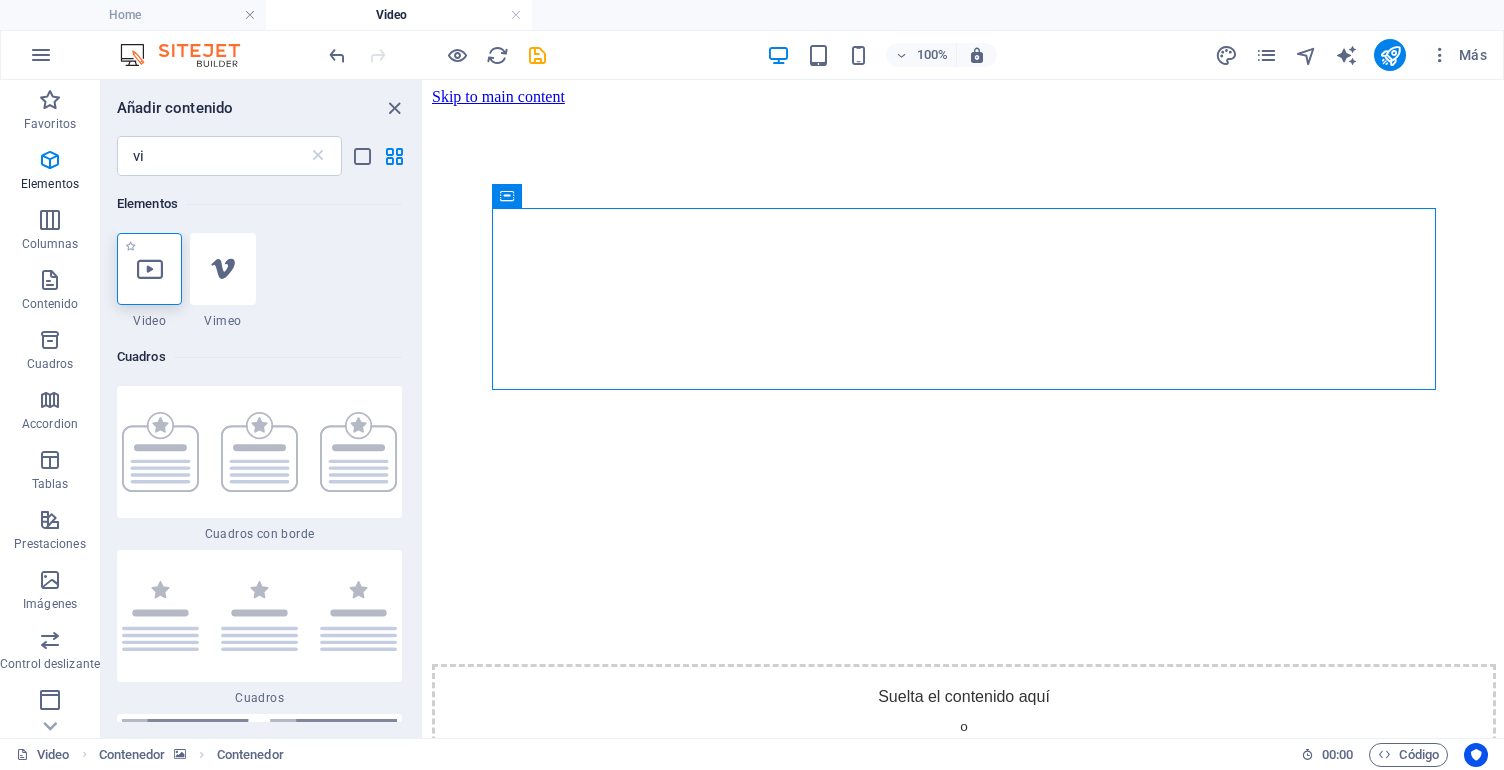 click at bounding box center (149, 269) 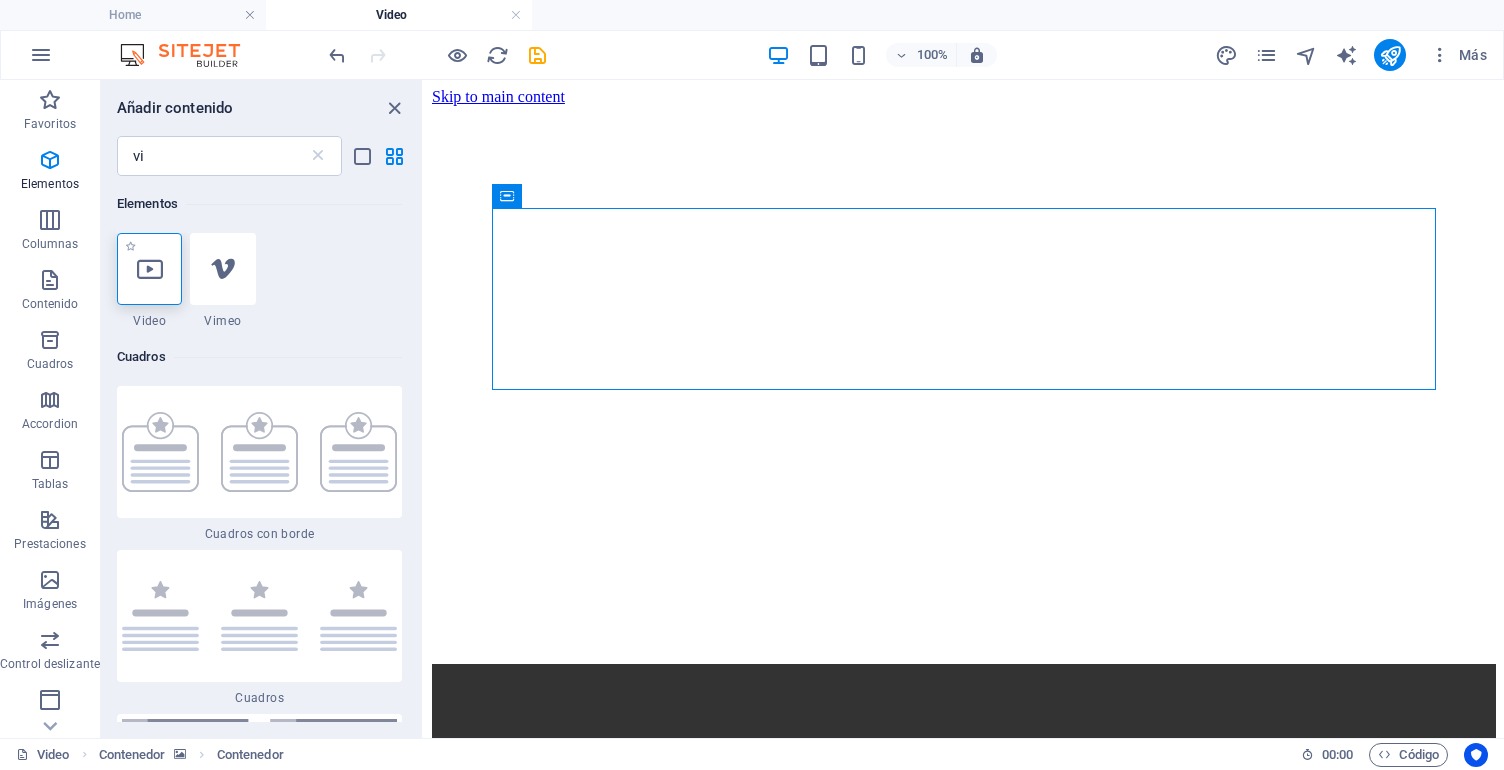 select on "%" 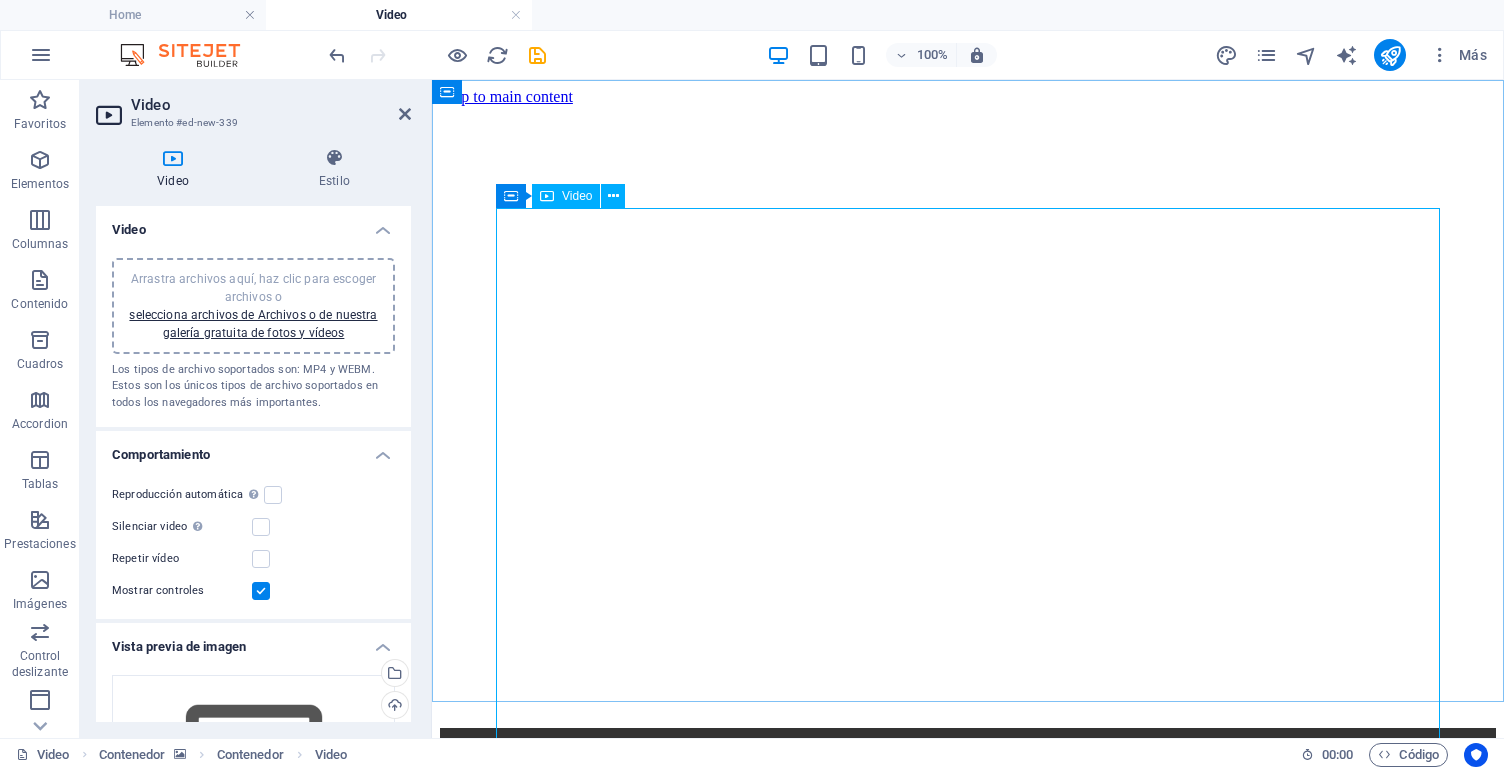 click at bounding box center [968, 994] 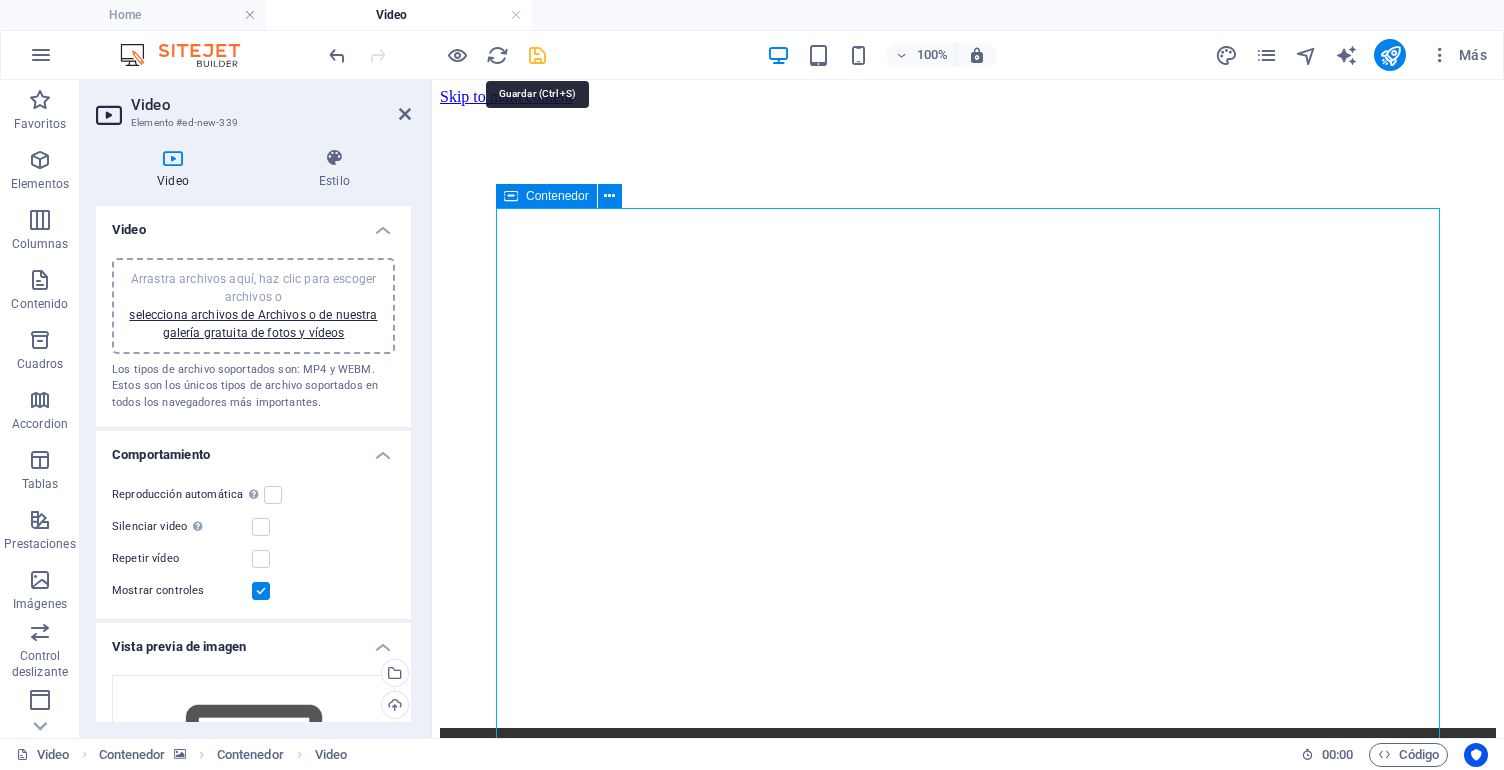click at bounding box center (537, 55) 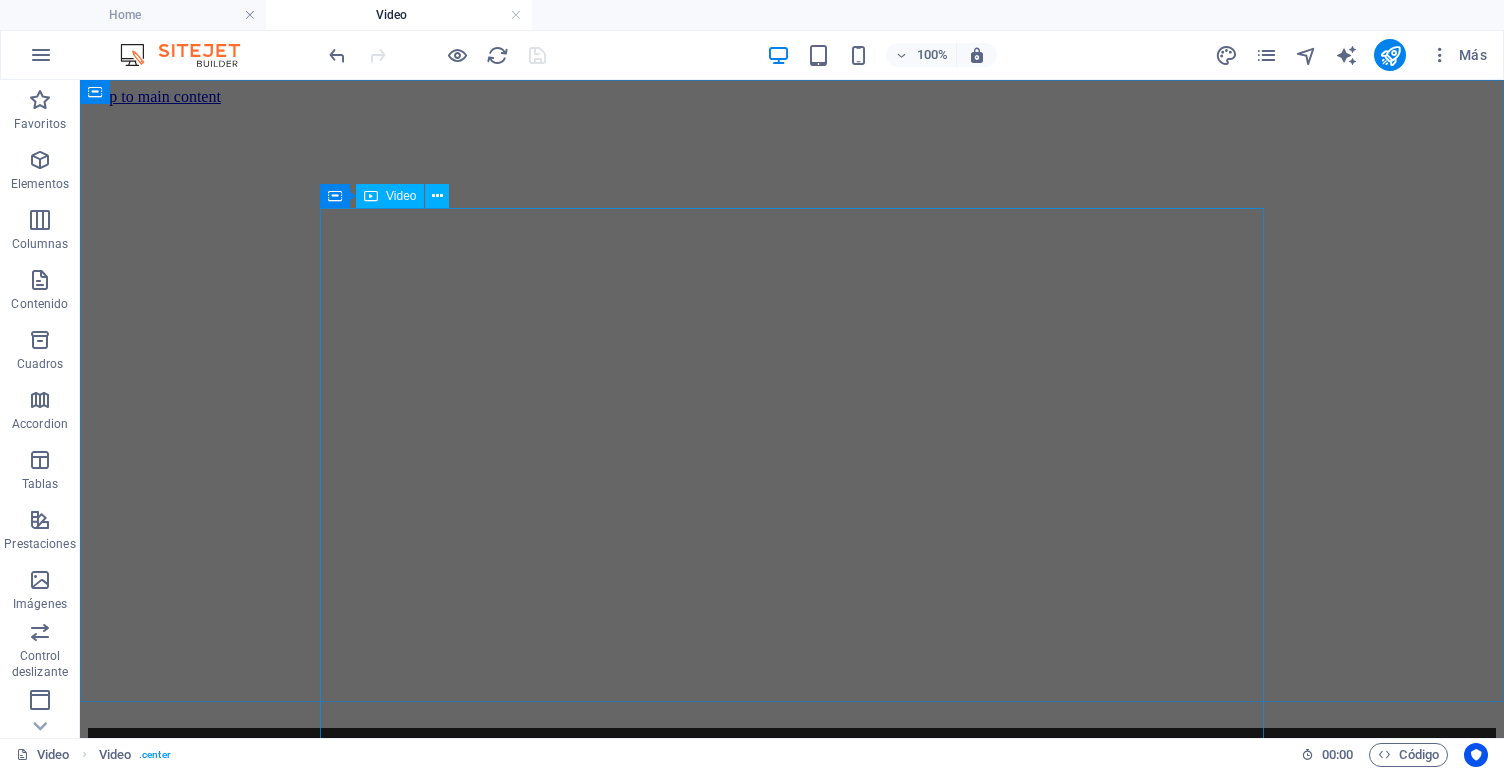 click at bounding box center (792, 1082) 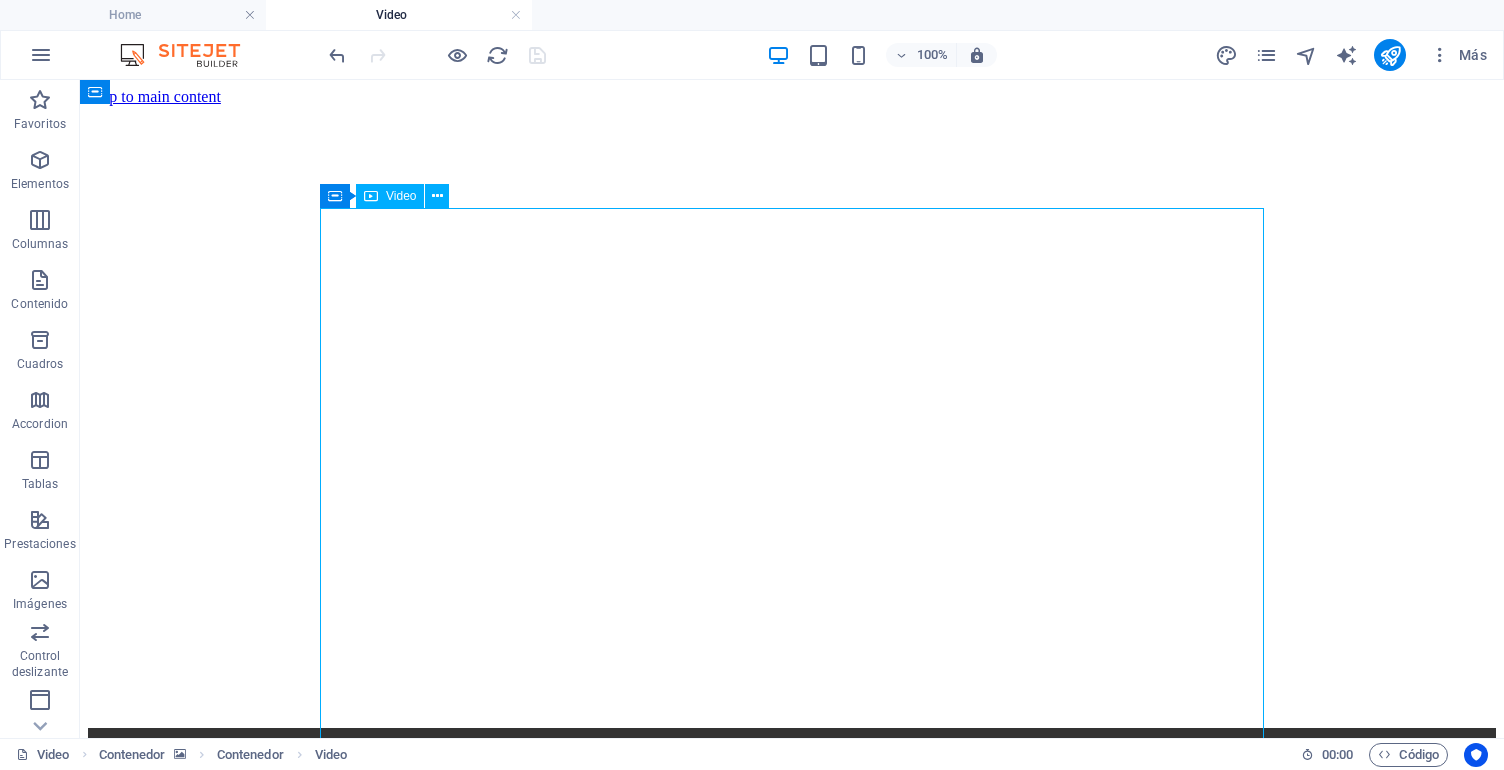 click at bounding box center [792, 1082] 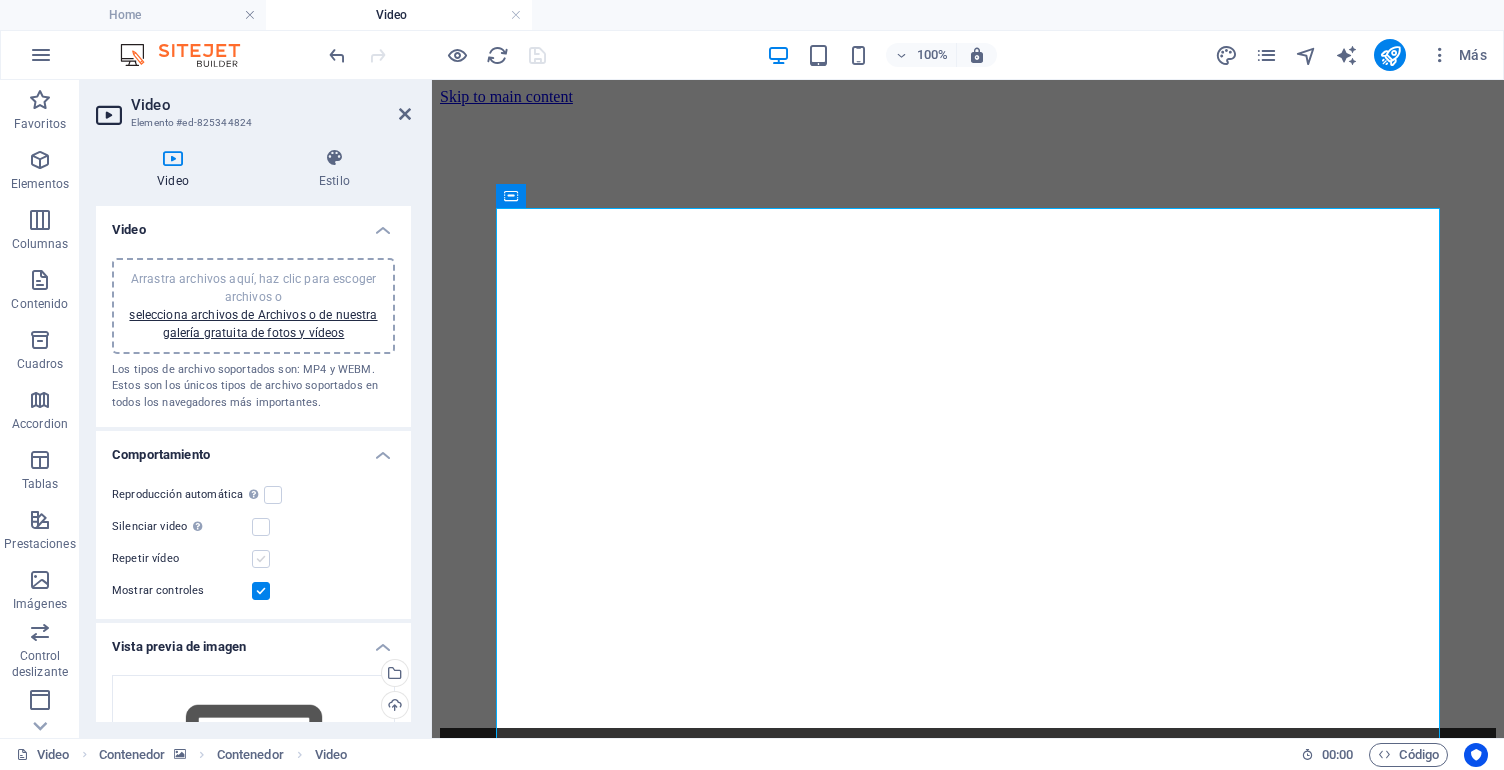 click at bounding box center [261, 559] 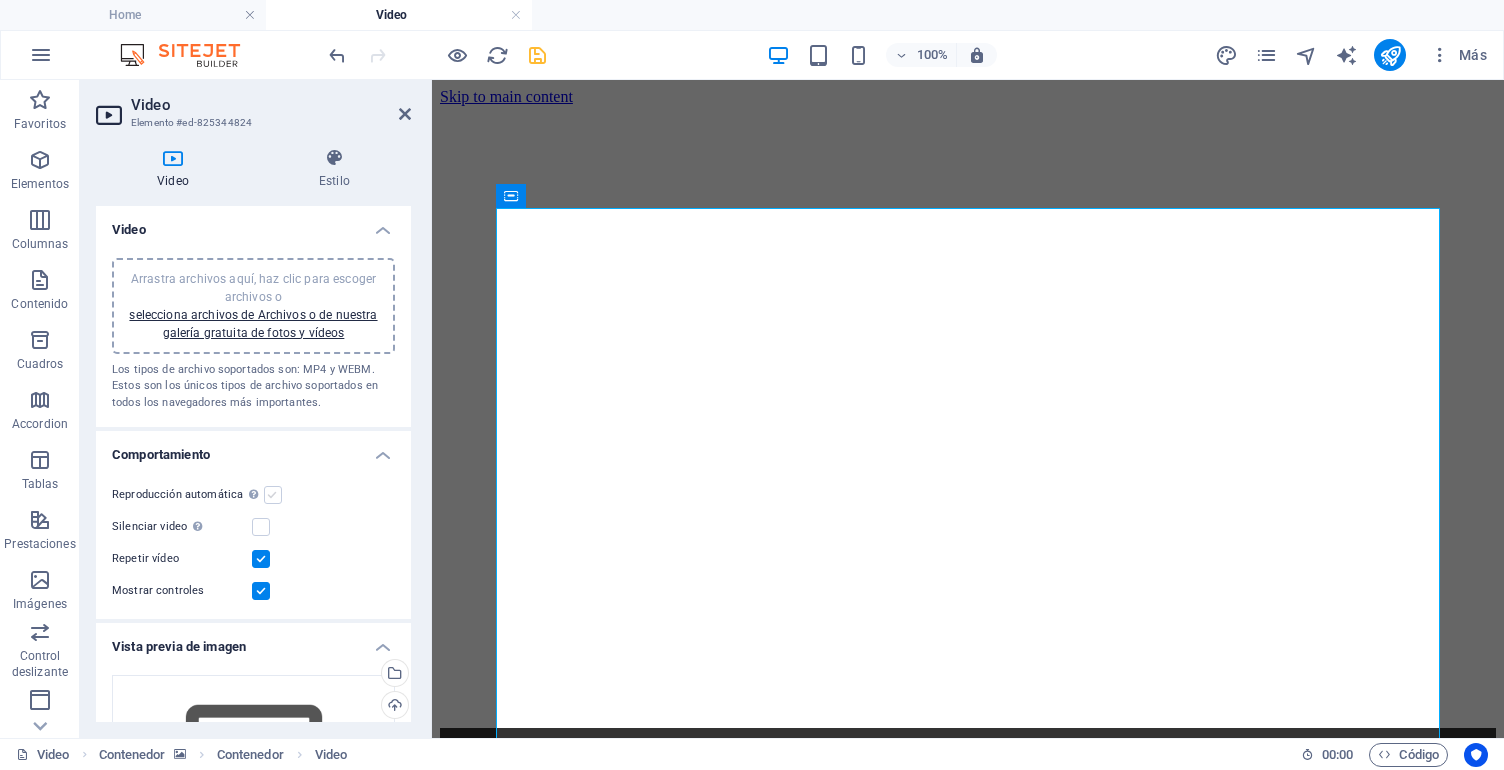 click at bounding box center [273, 495] 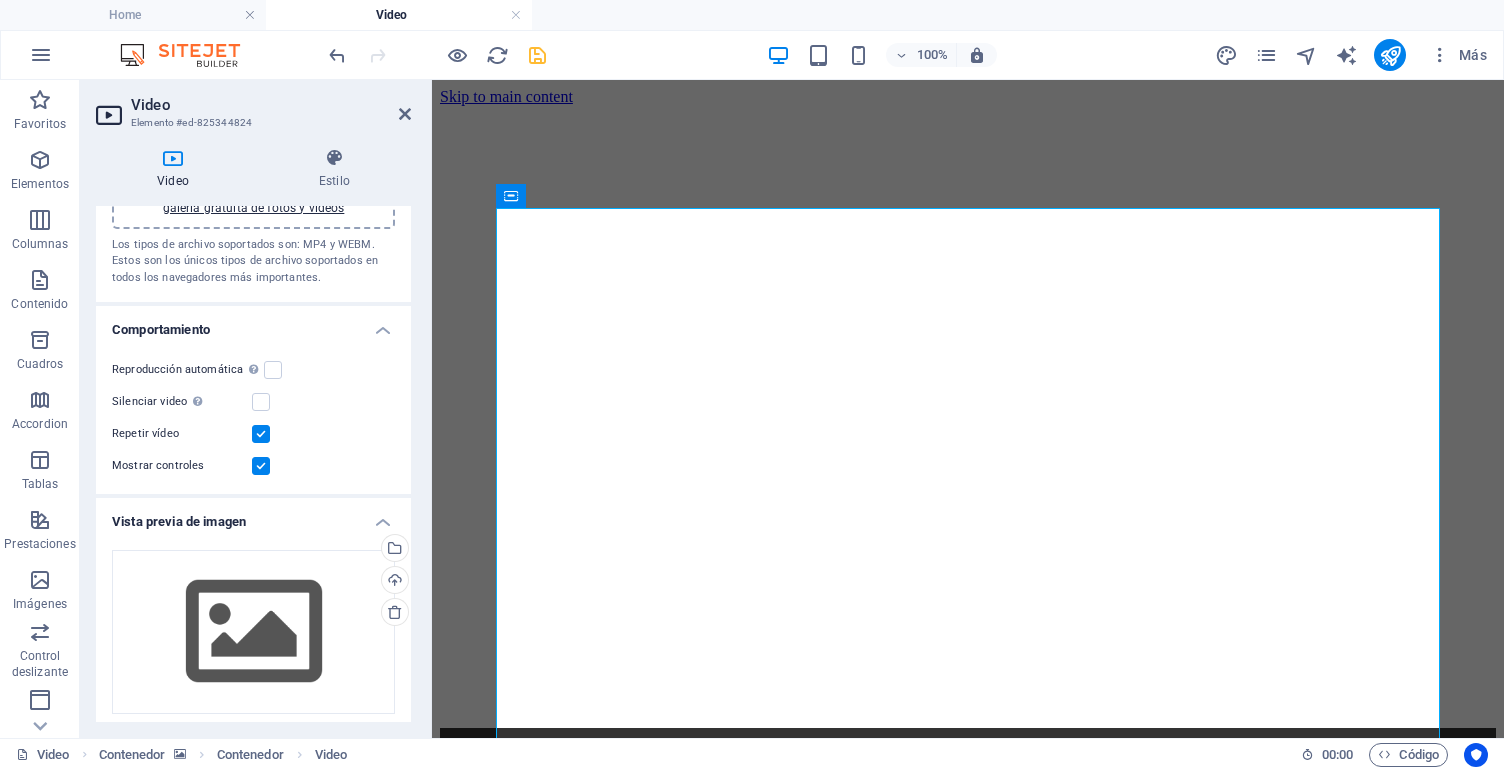 scroll, scrollTop: 128, scrollLeft: 0, axis: vertical 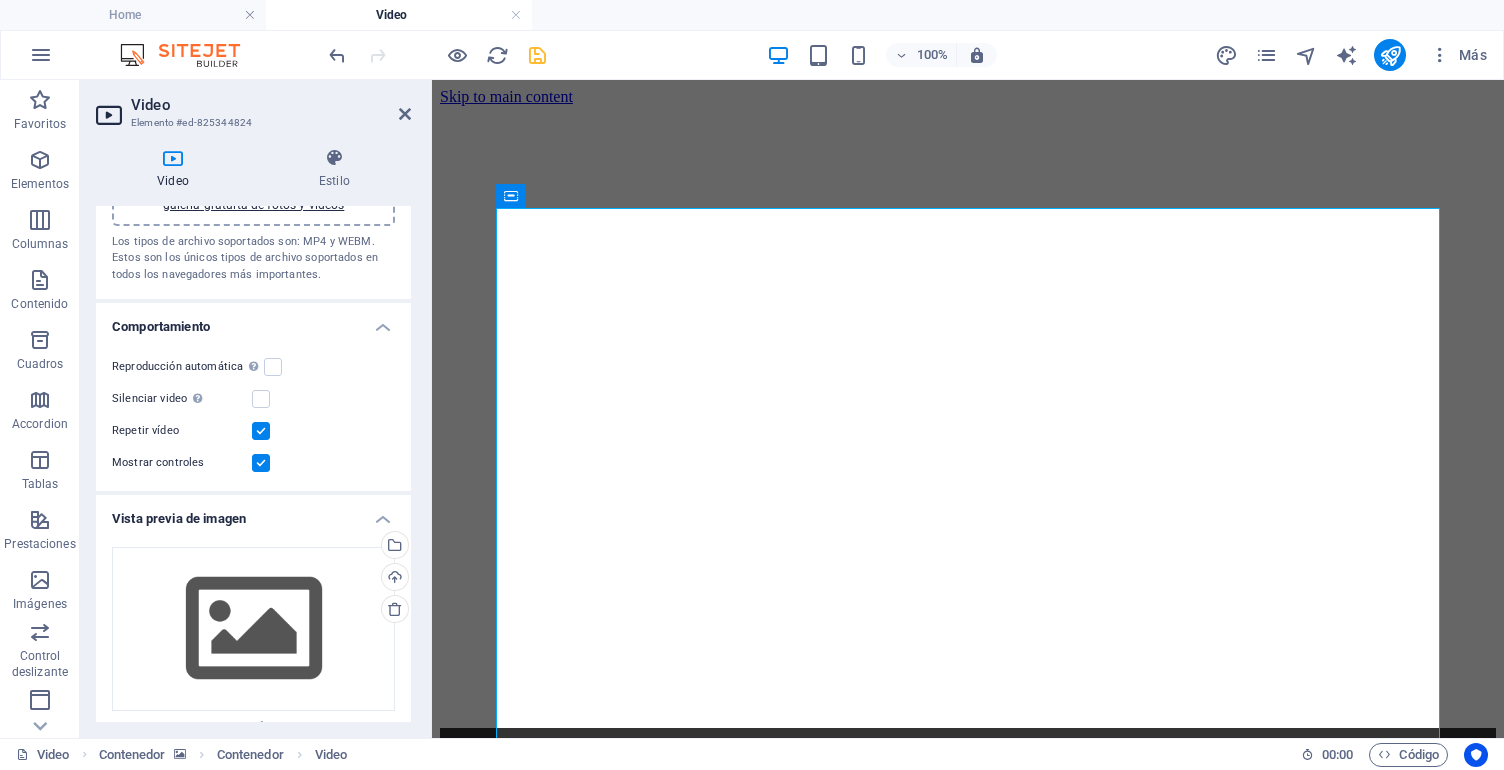 click on "Vista previa de imagen" at bounding box center [253, 513] 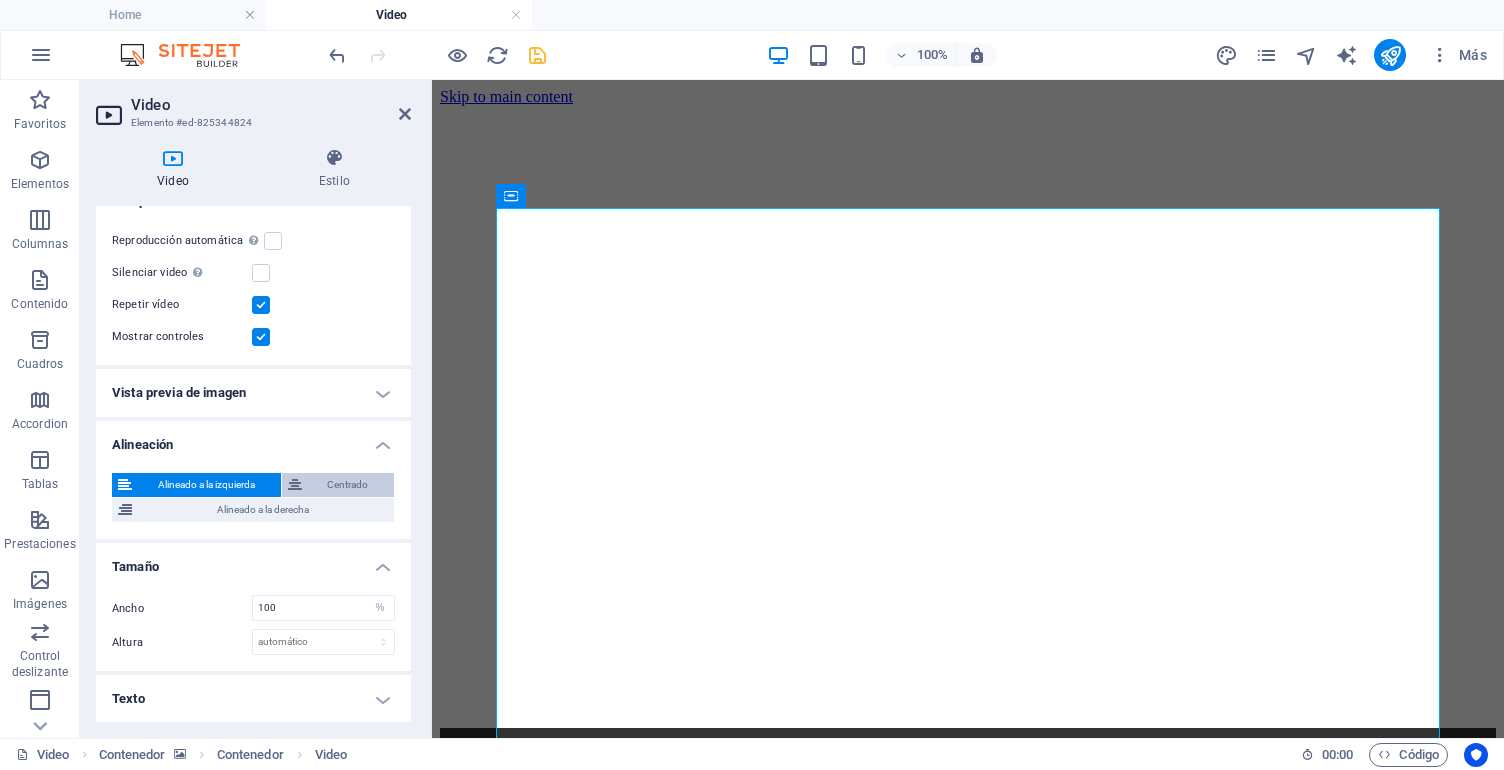 scroll, scrollTop: 253, scrollLeft: 0, axis: vertical 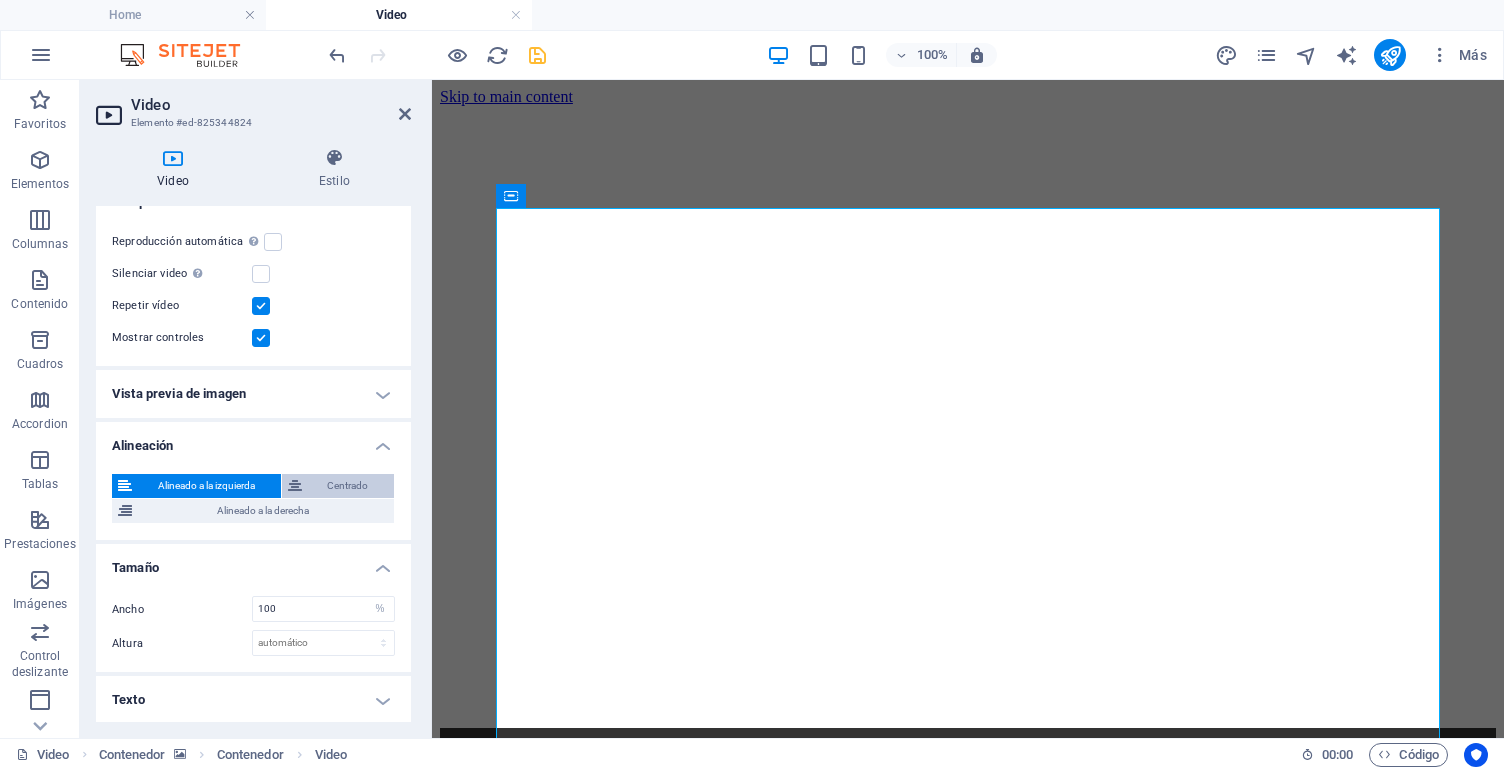 click on "Centrado" at bounding box center (348, 486) 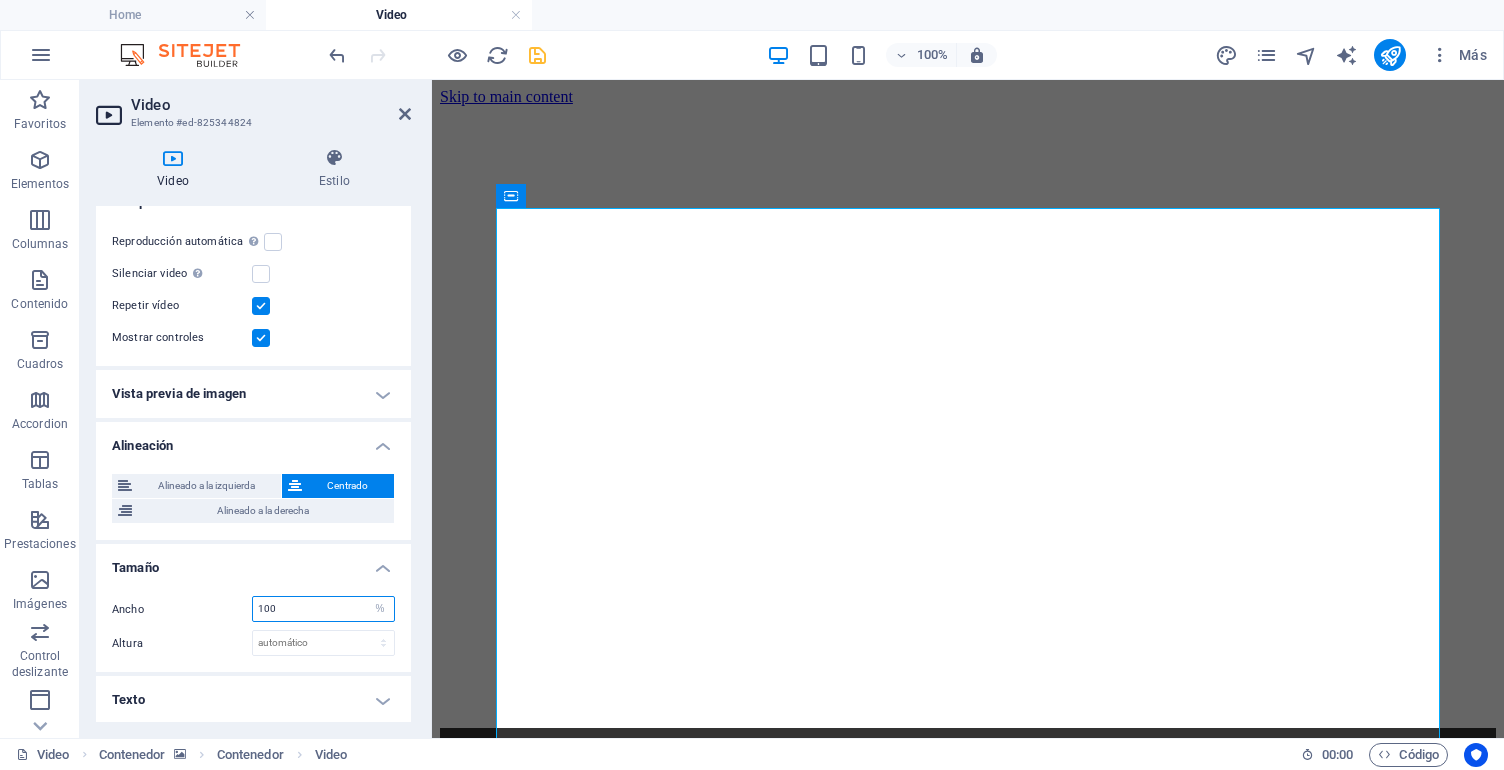 drag, startPoint x: 278, startPoint y: 610, endPoint x: 260, endPoint y: 610, distance: 18 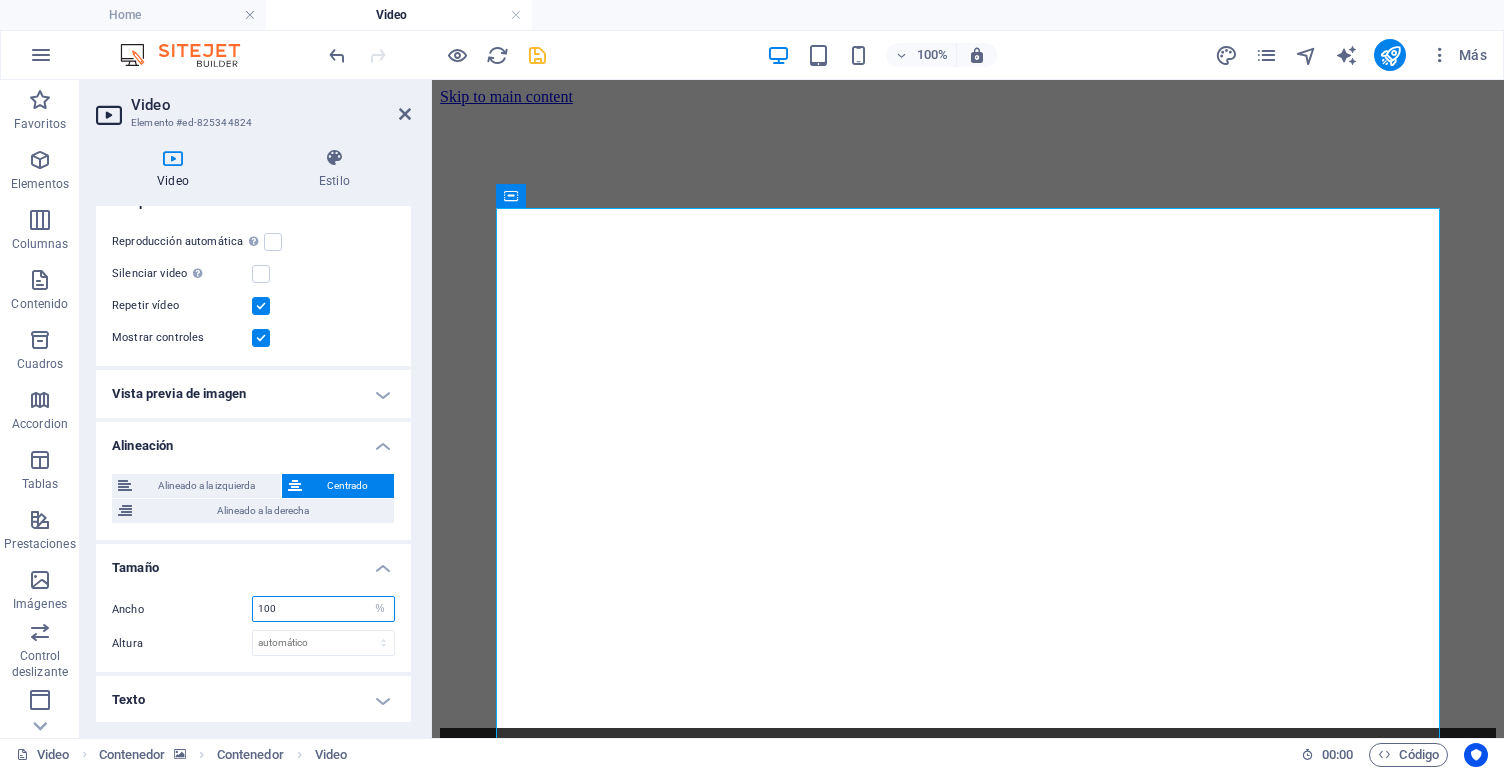 click on "100" at bounding box center (323, 609) 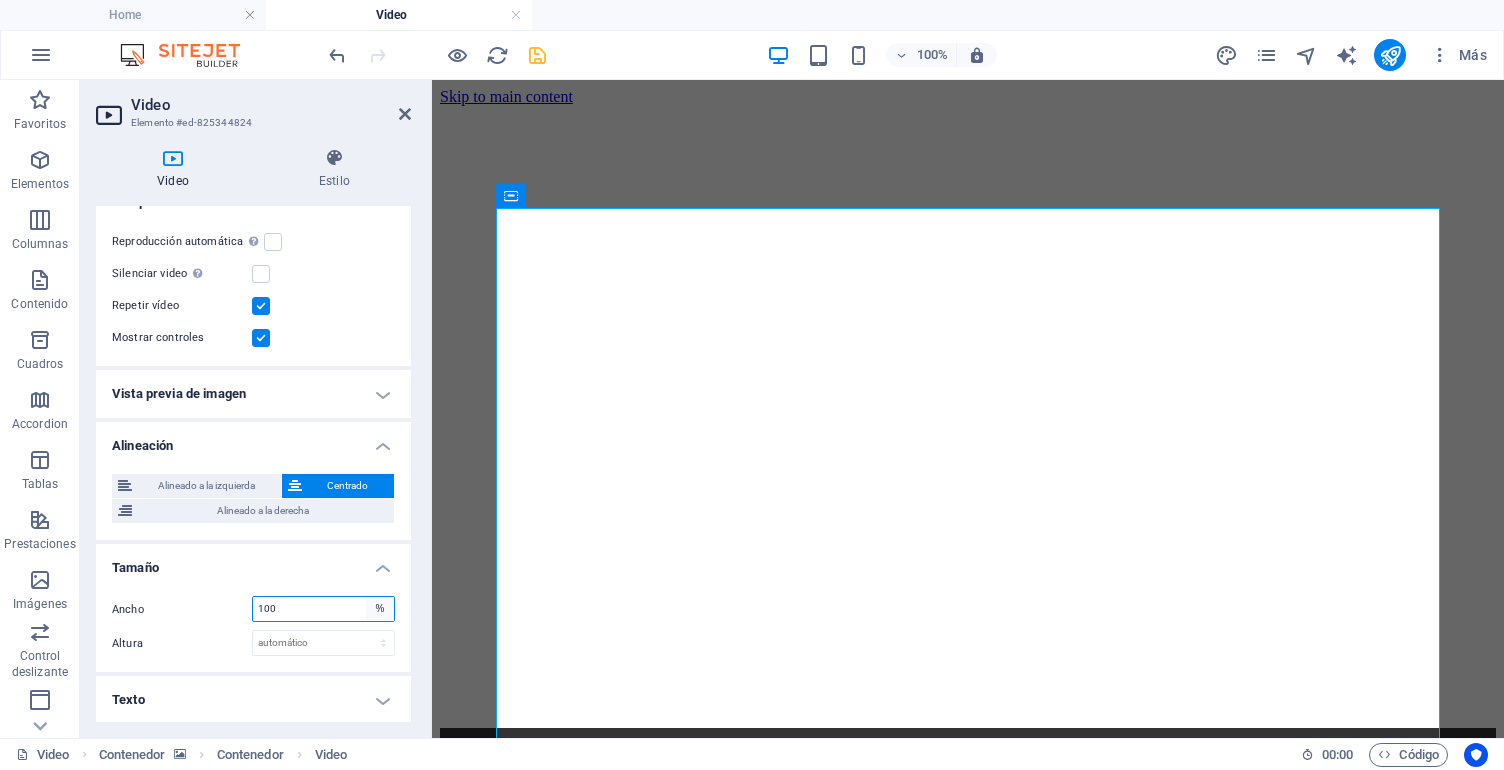 select on "px" 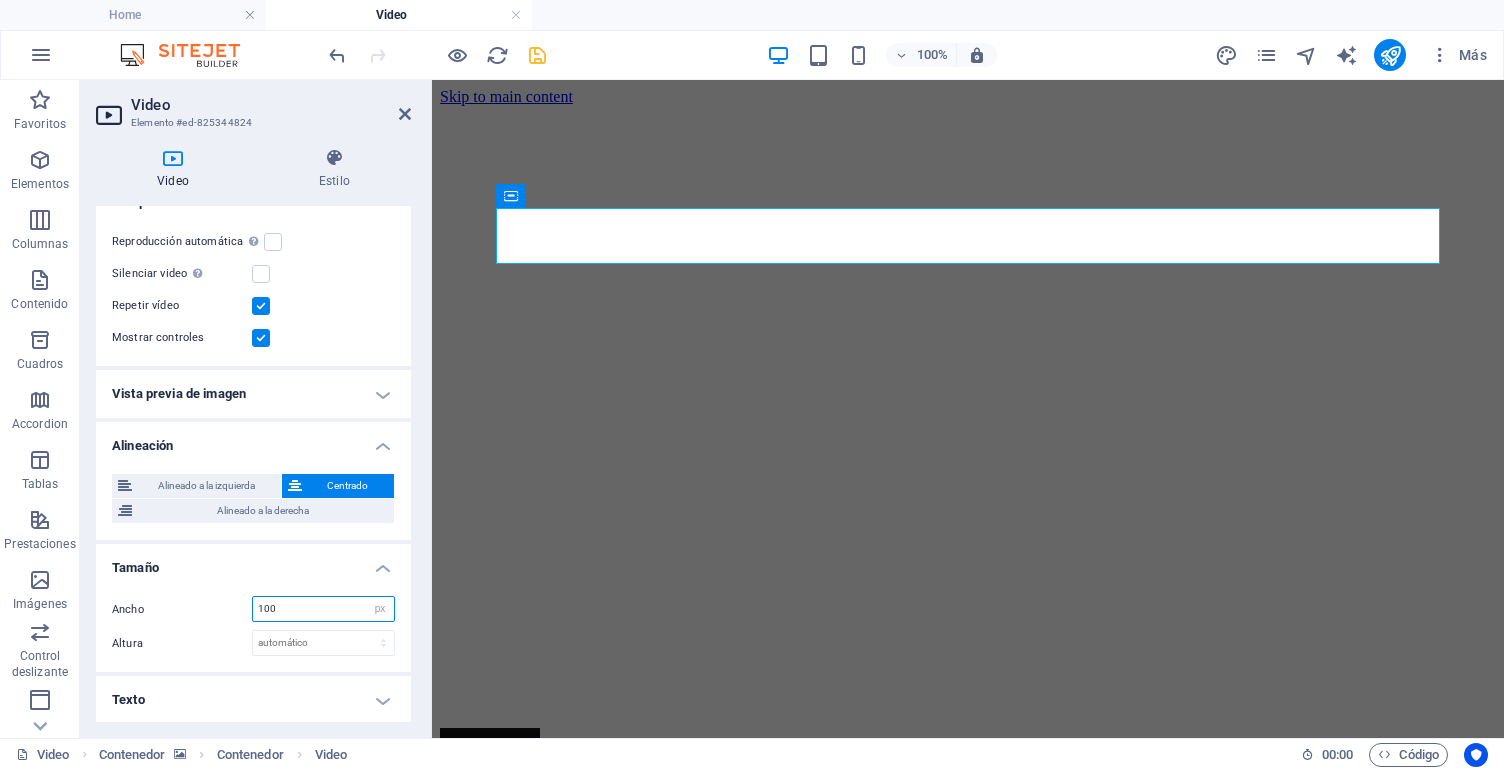 drag, startPoint x: 305, startPoint y: 611, endPoint x: 257, endPoint y: 609, distance: 48.04165 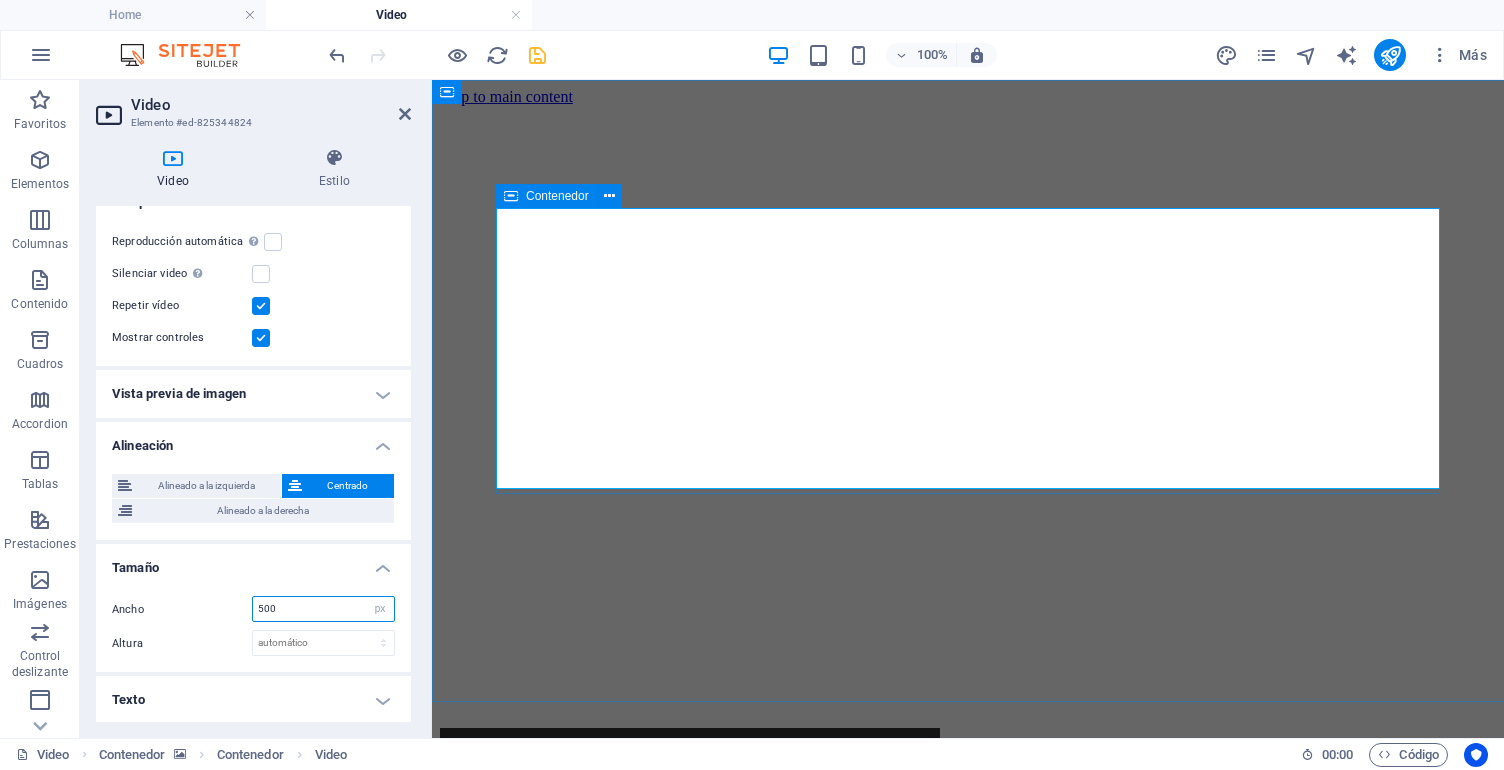 click on "Contenedor" at bounding box center [546, 196] 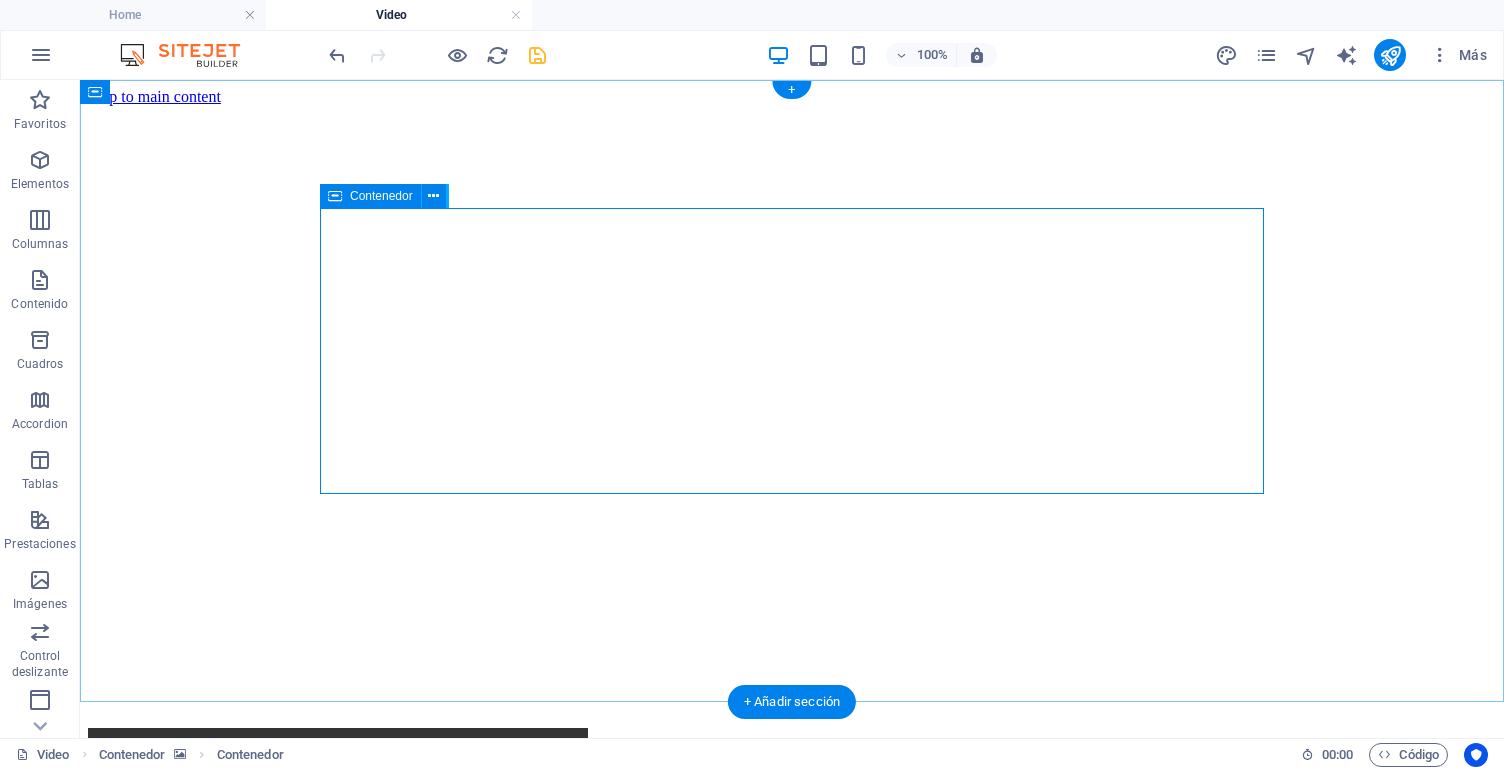 click at bounding box center [335, 196] 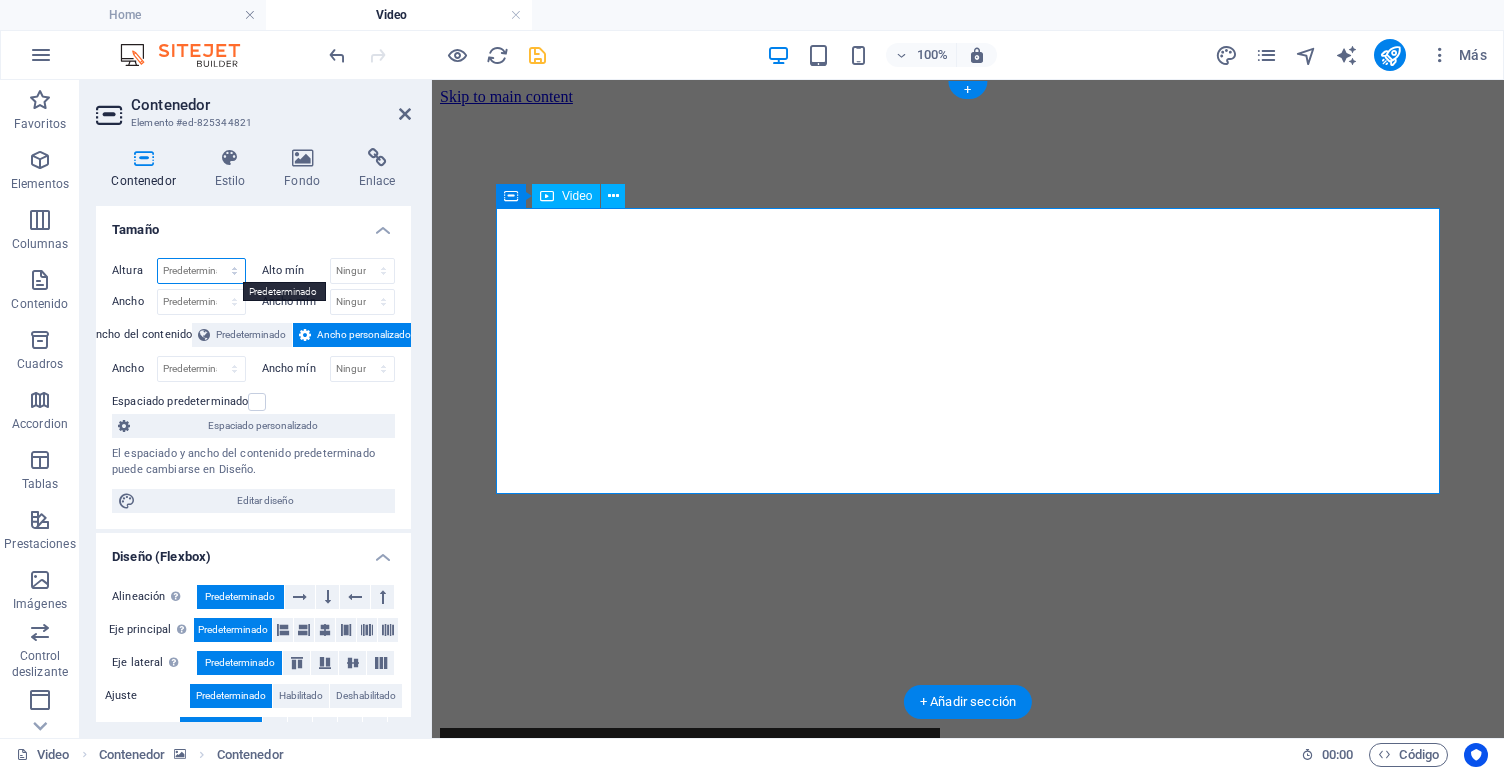 select on "px" 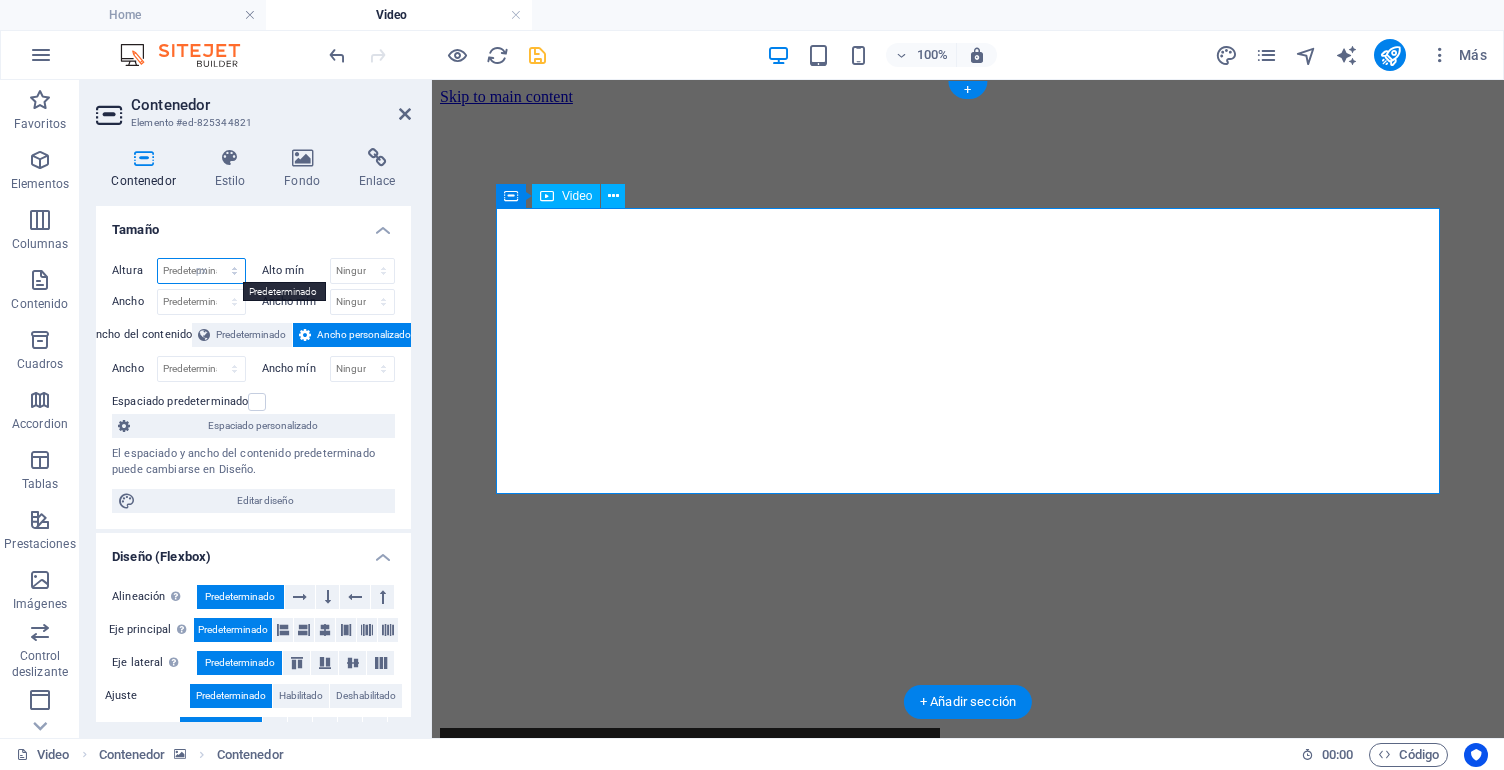 type on "286" 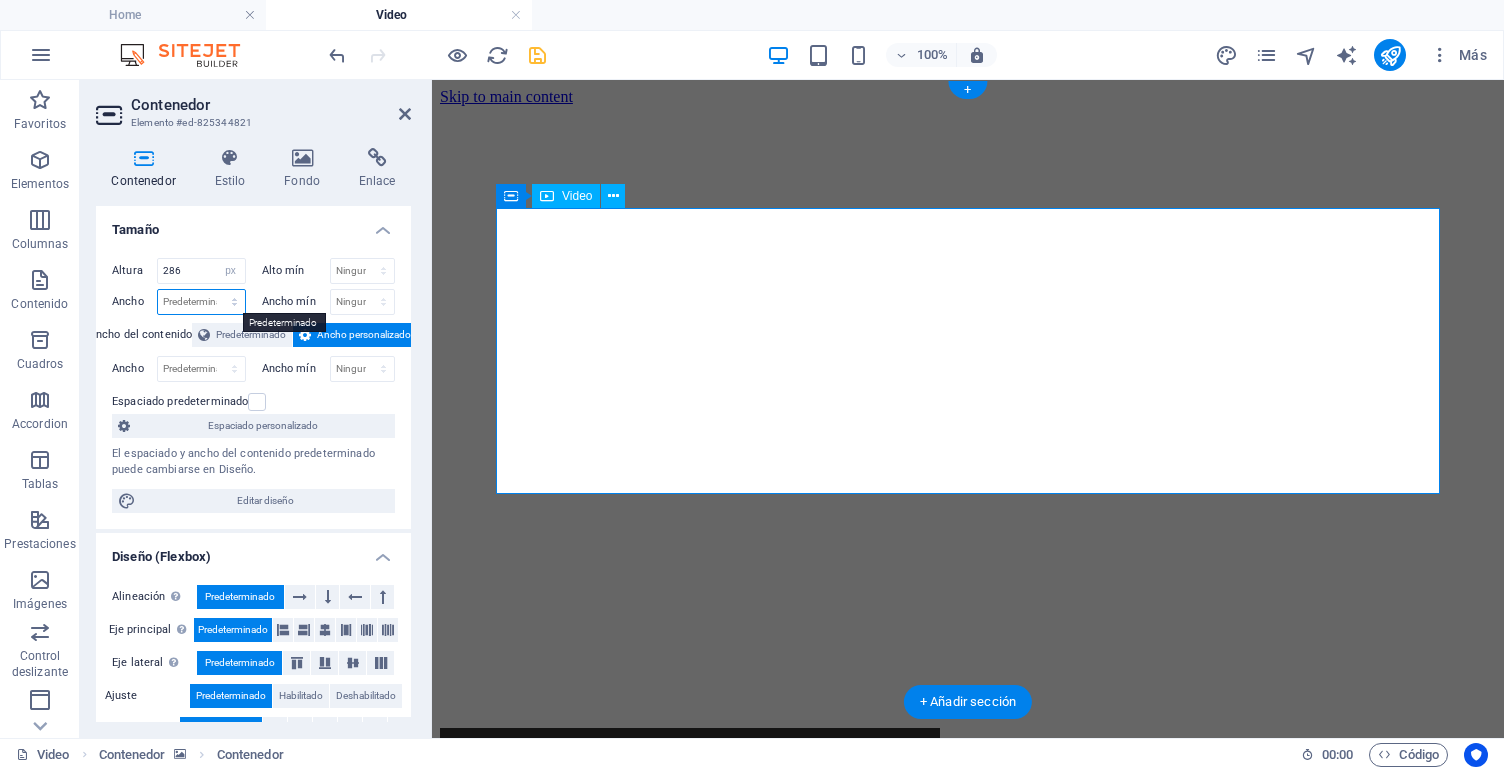 select on "px" 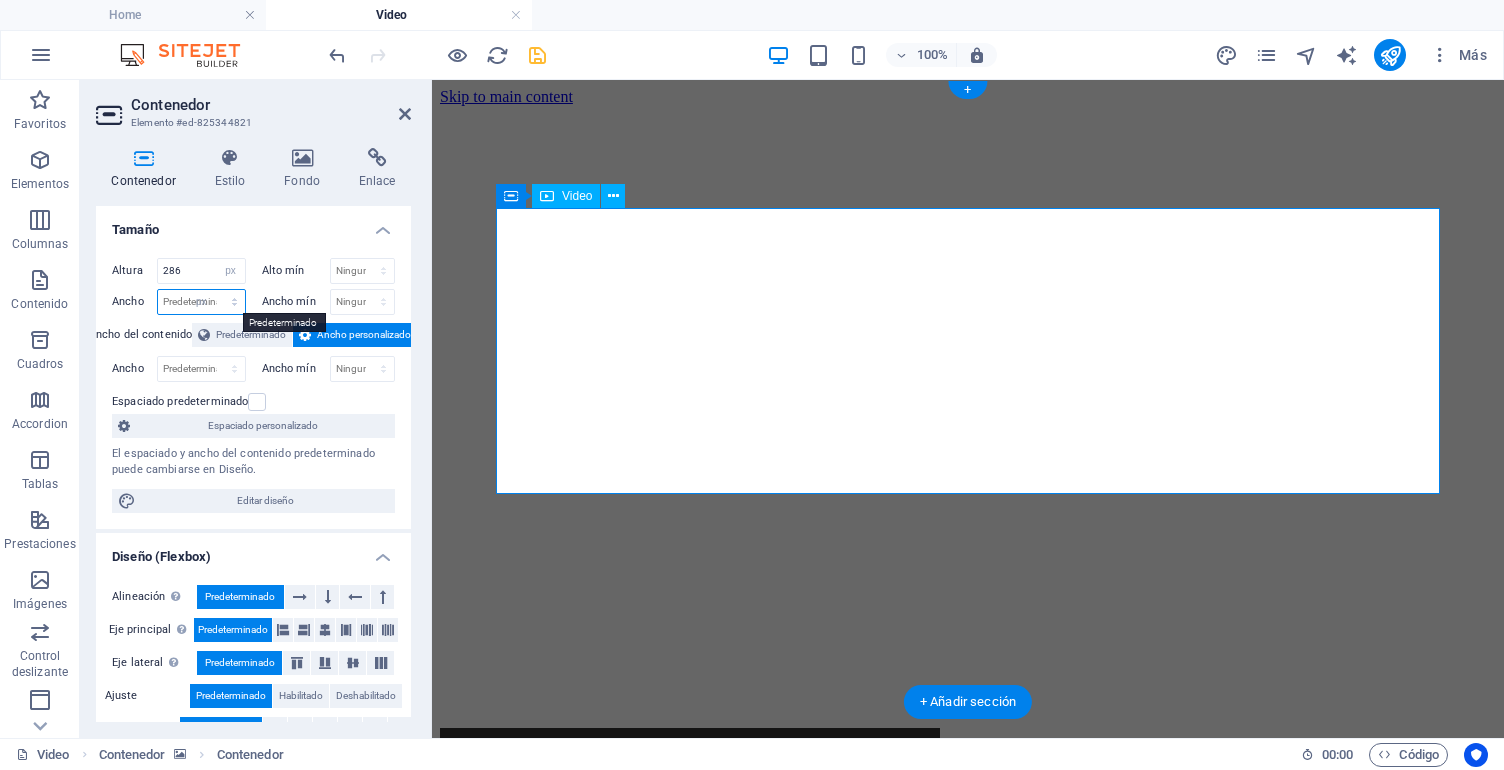type on "944" 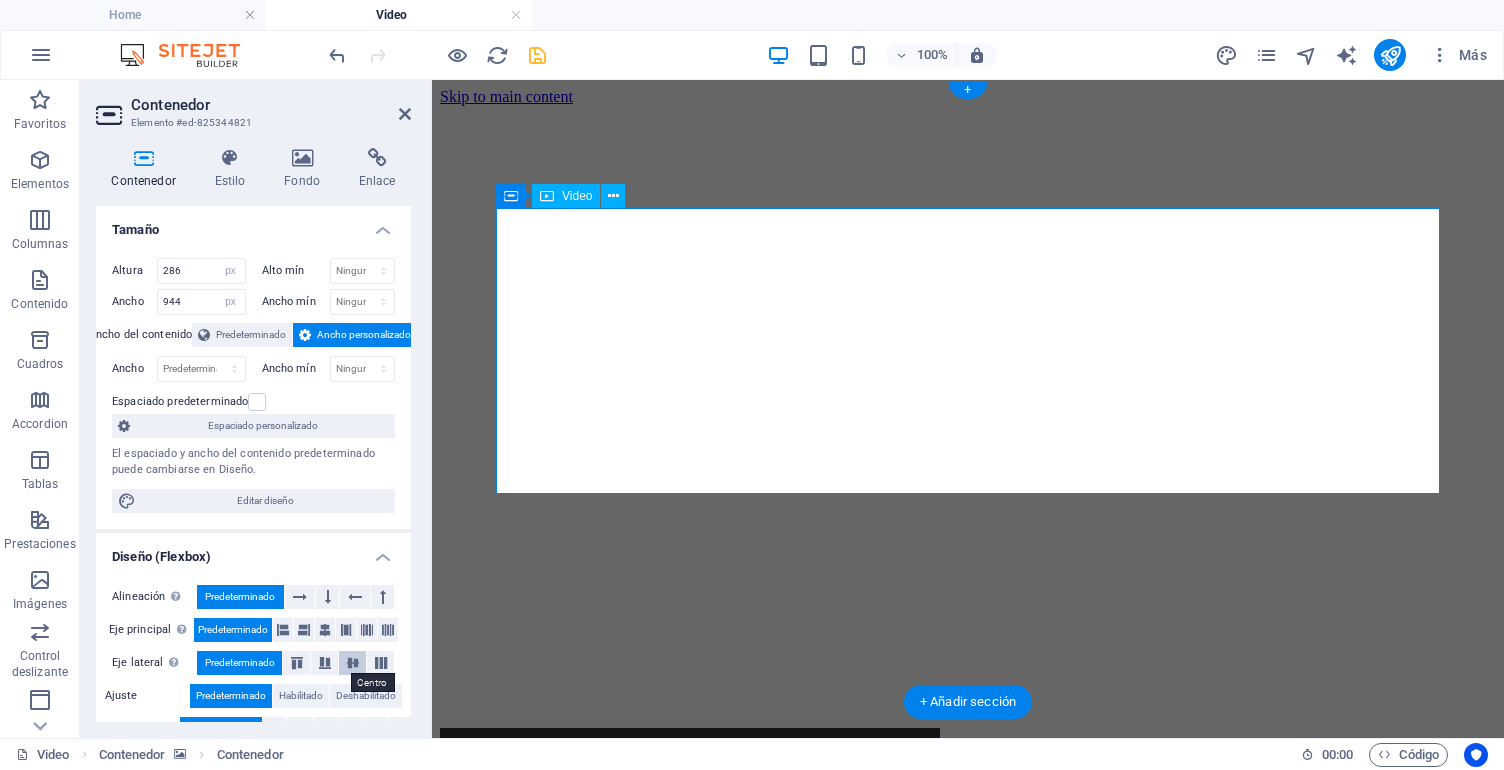 click at bounding box center [353, 663] 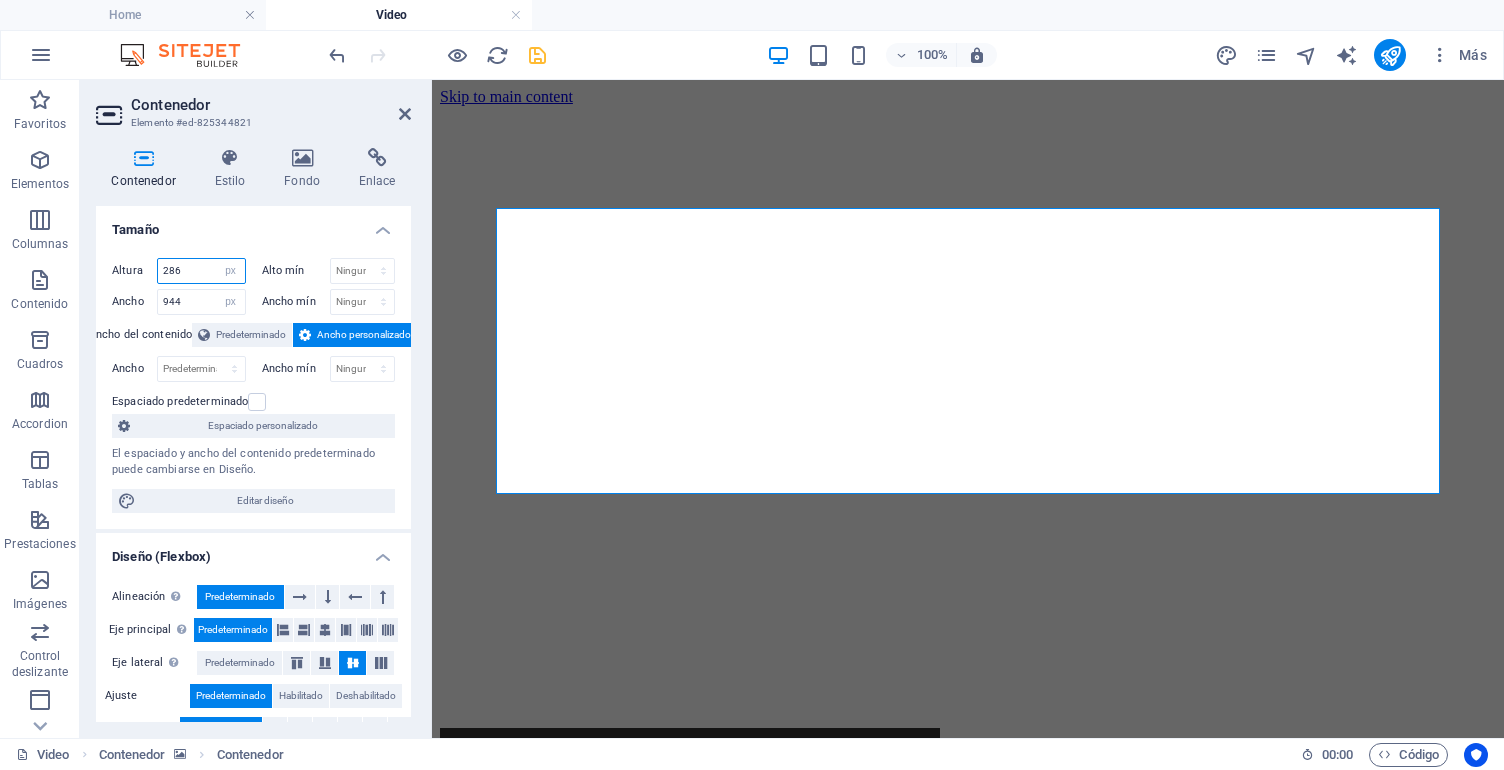 drag, startPoint x: 180, startPoint y: 270, endPoint x: 144, endPoint y: 270, distance: 36 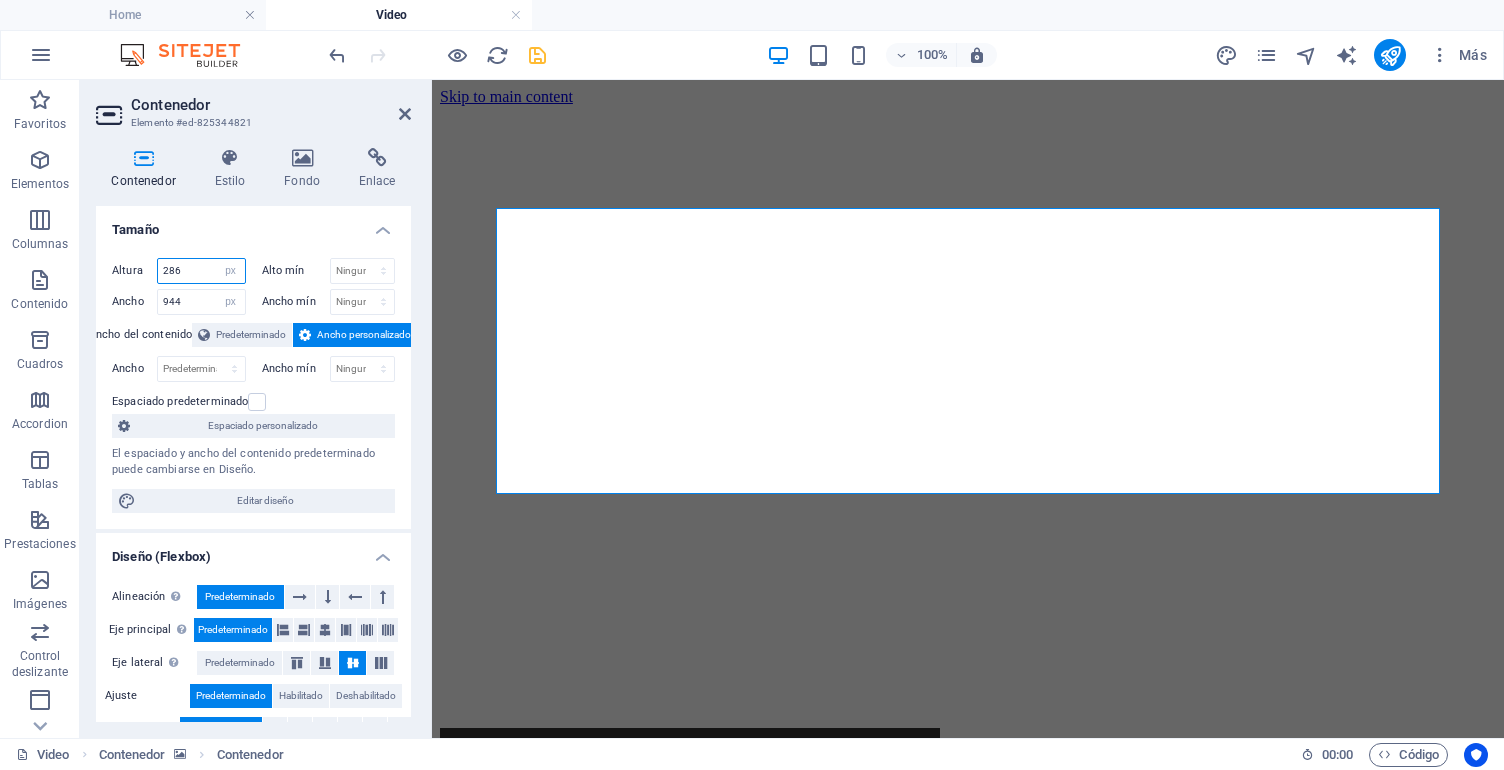 click on "Altura 286 Predeterminado px rem % vh vw" at bounding box center (179, 271) 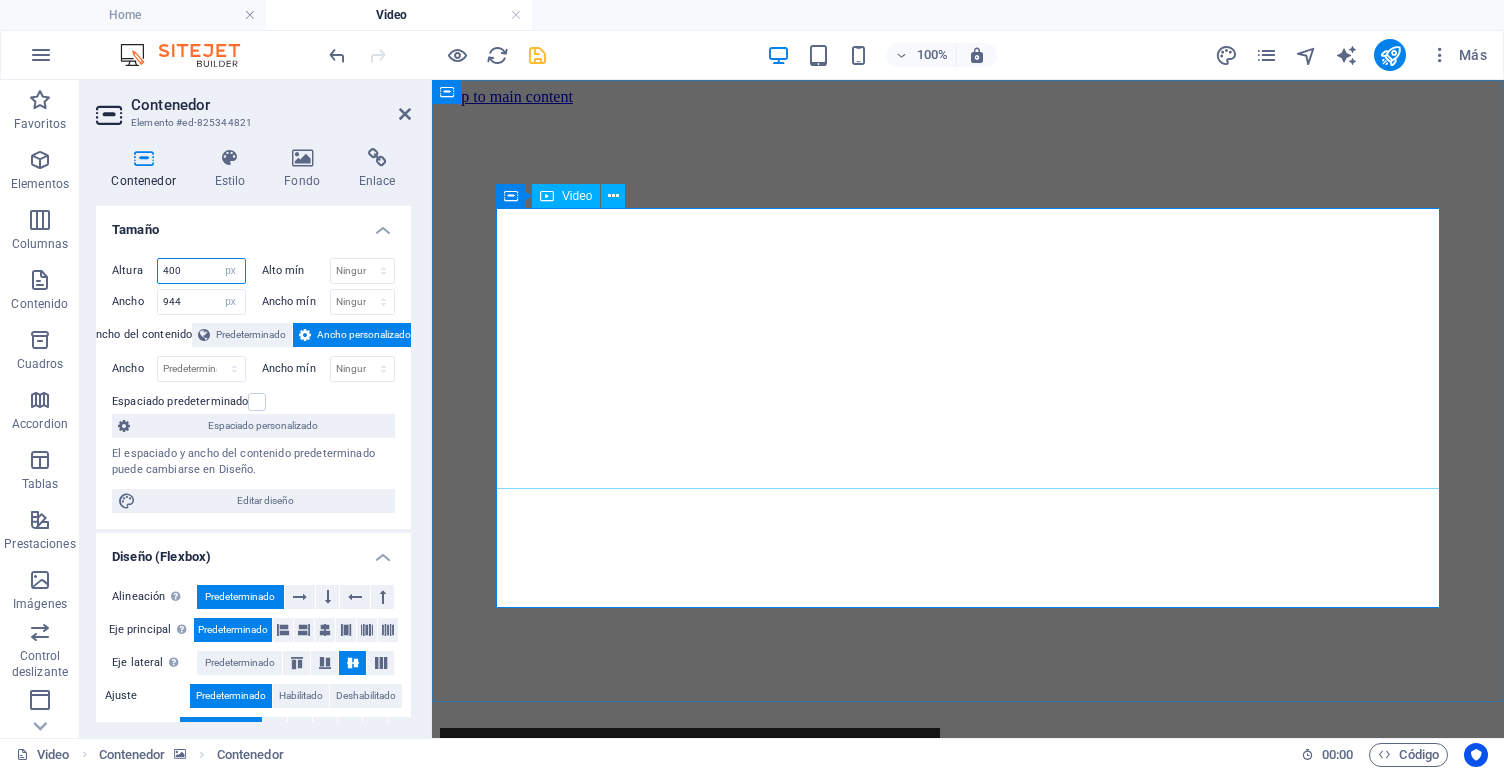 click on "Video" at bounding box center [577, 196] 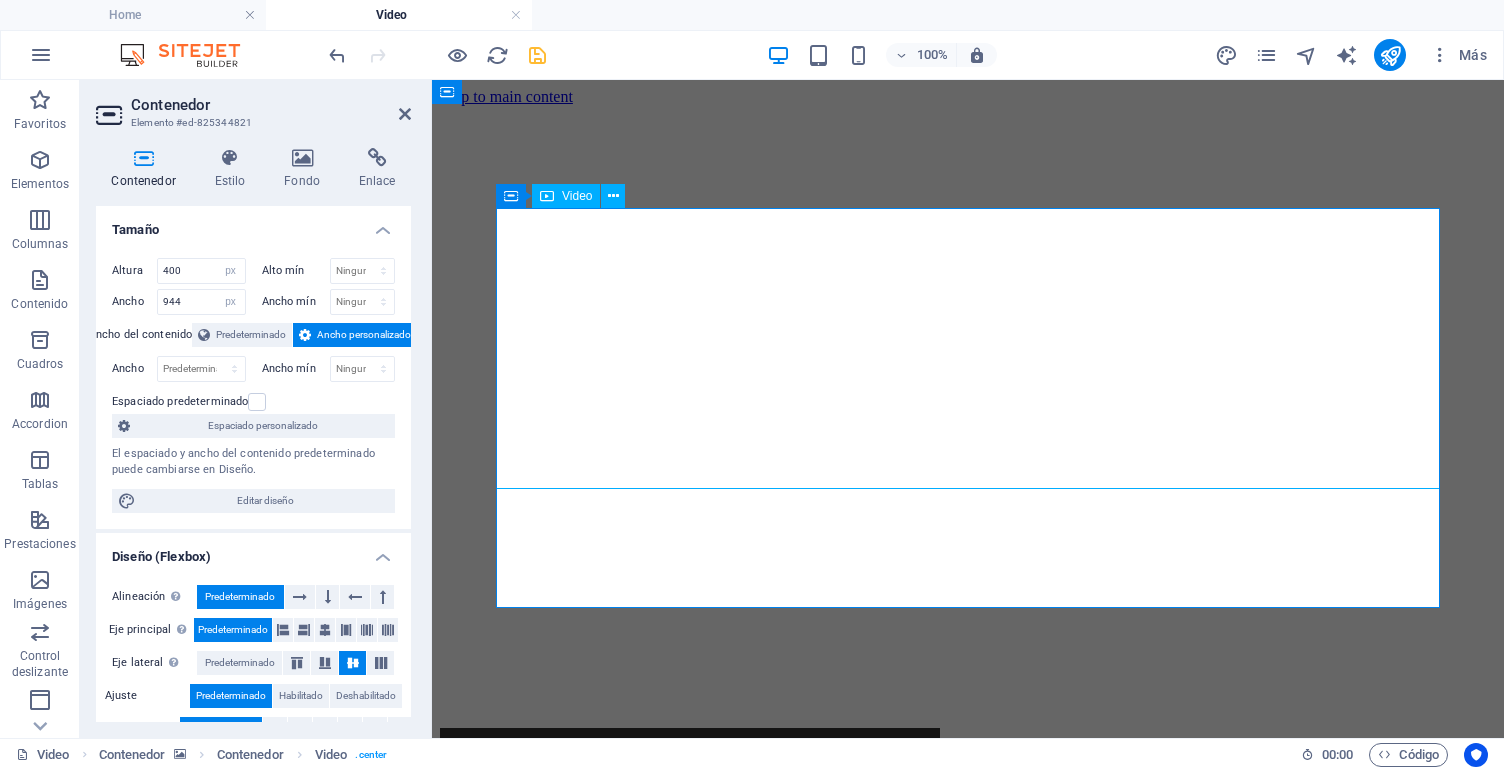click on "Video" at bounding box center [577, 196] 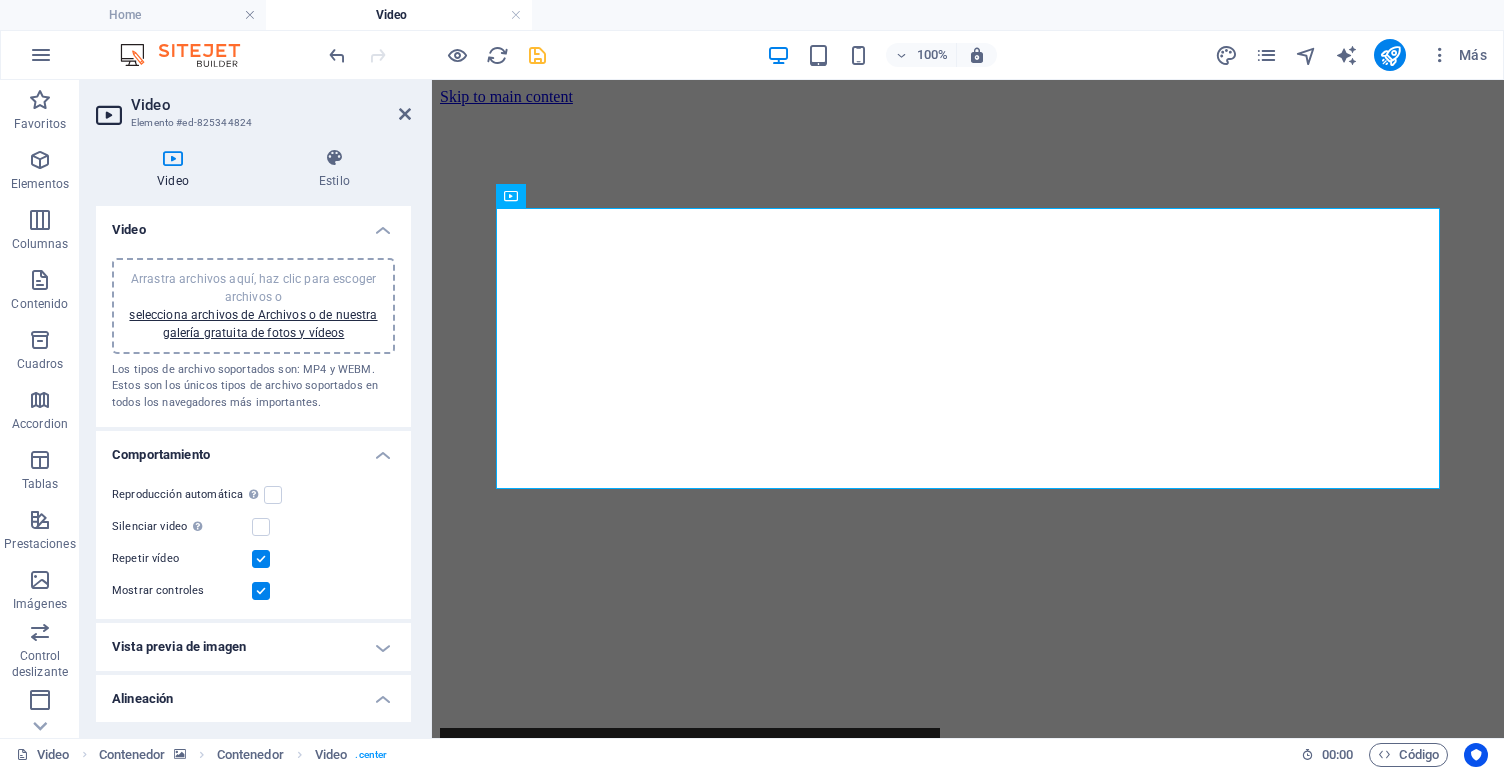 click on "Video" at bounding box center [253, 224] 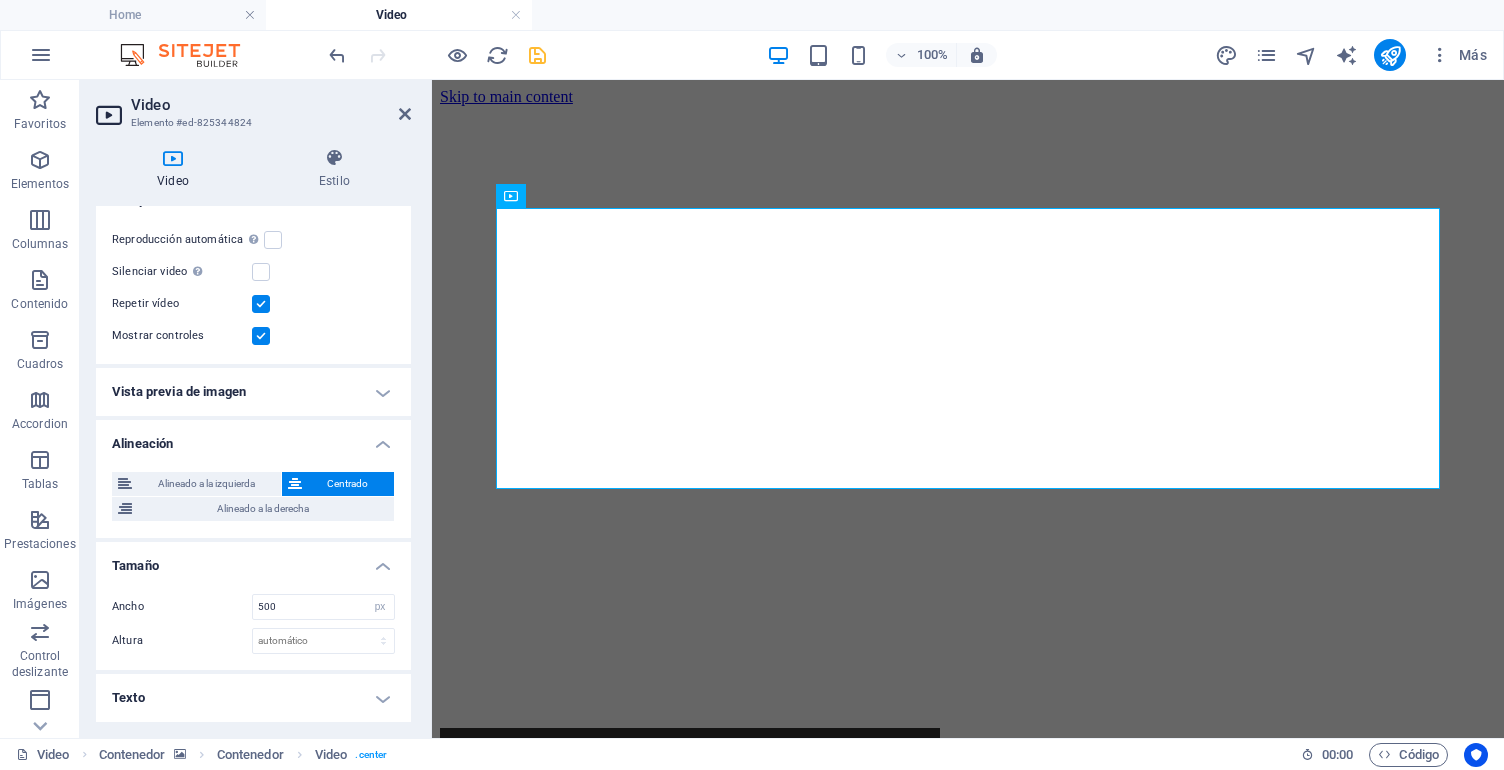 scroll, scrollTop: 81, scrollLeft: 0, axis: vertical 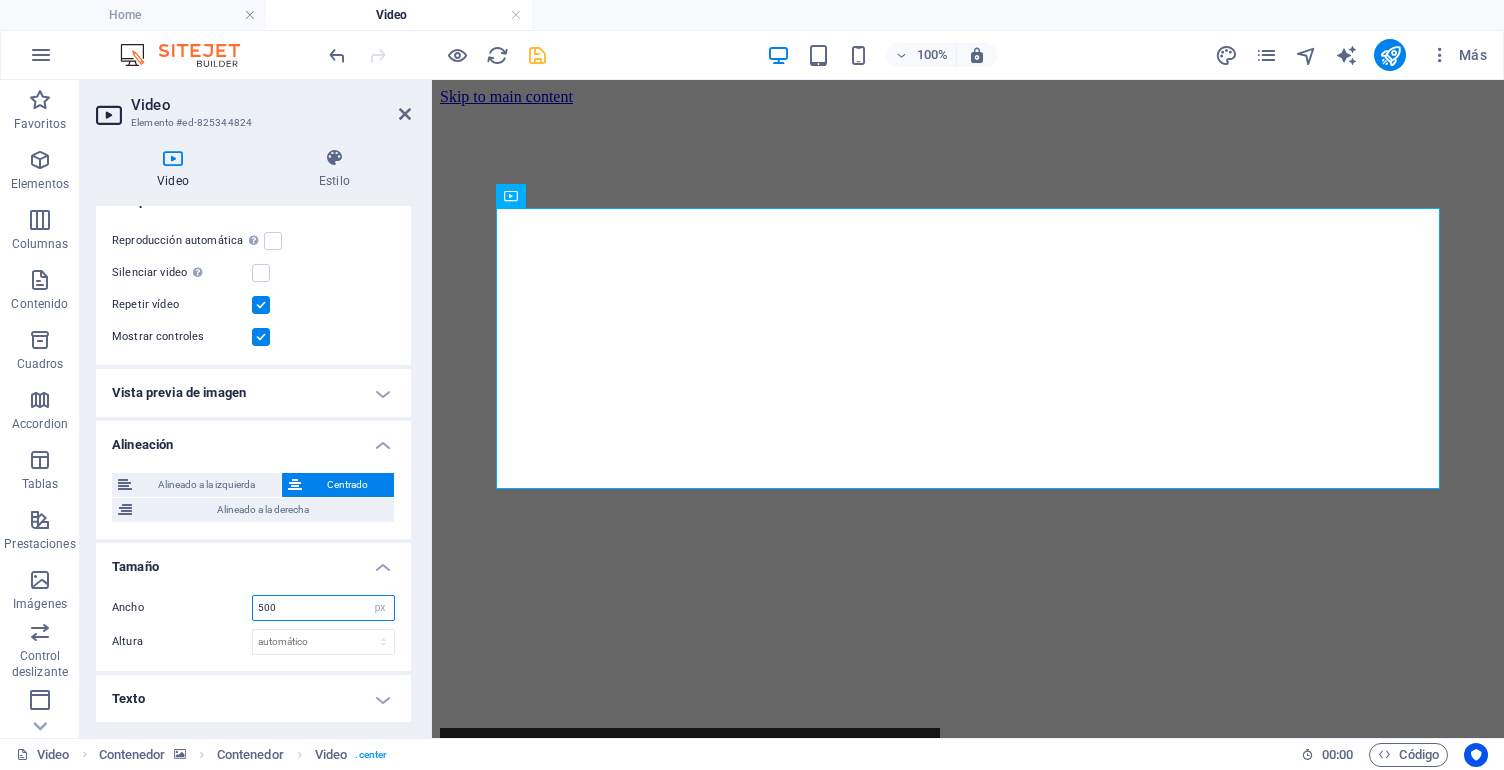 drag, startPoint x: 286, startPoint y: 611, endPoint x: 250, endPoint y: 609, distance: 36.05551 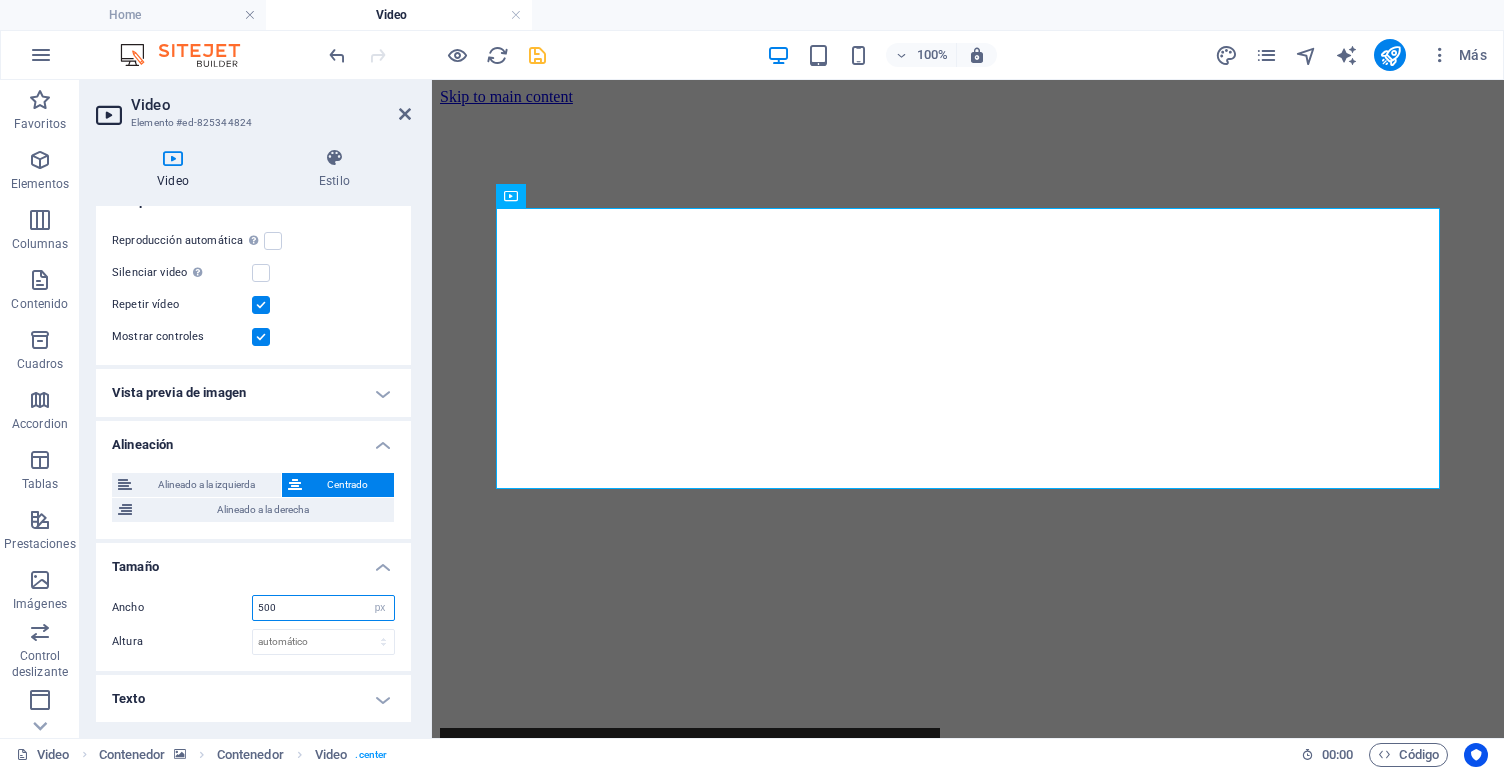 click on "Ancho 500 automático px %" at bounding box center (253, 608) 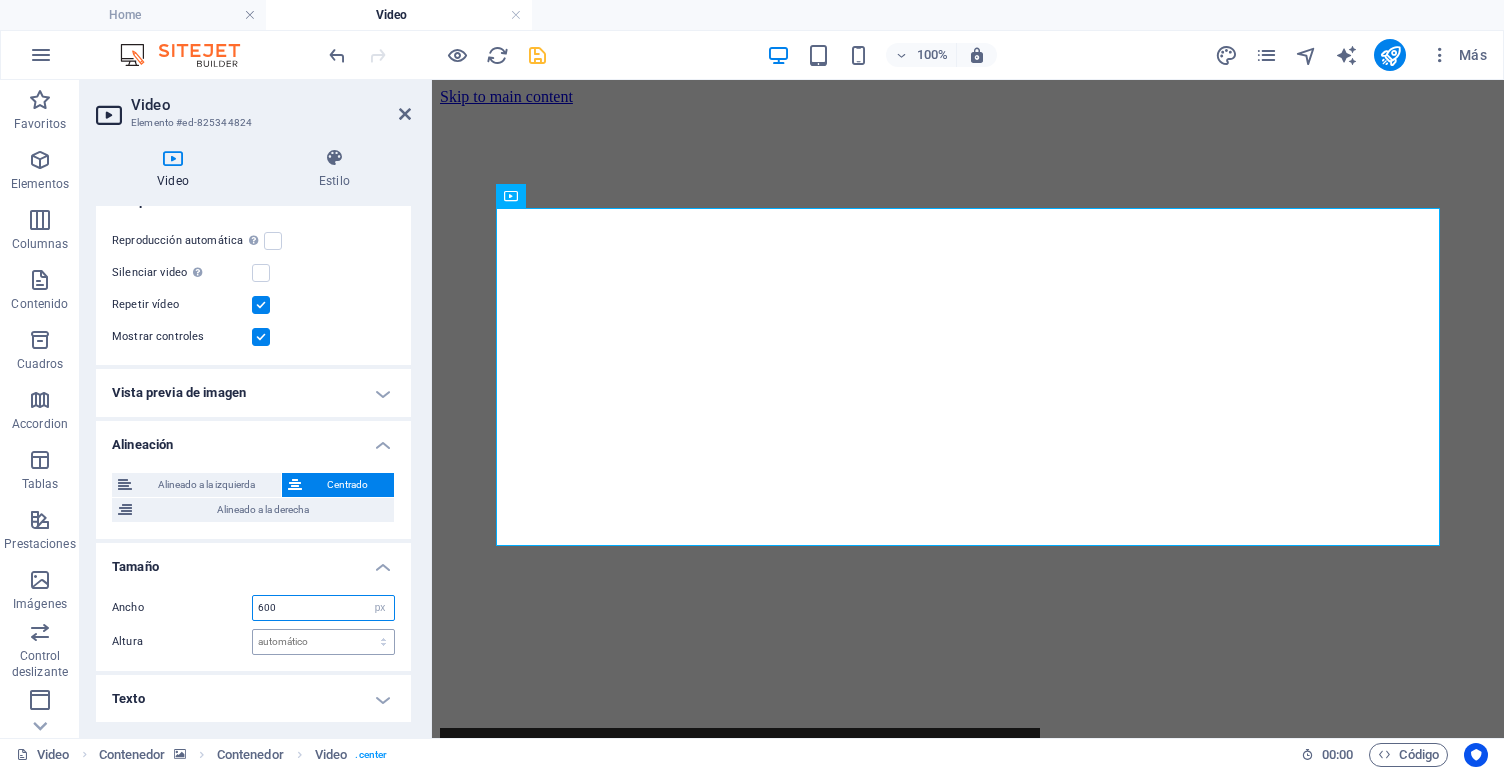 type on "600" 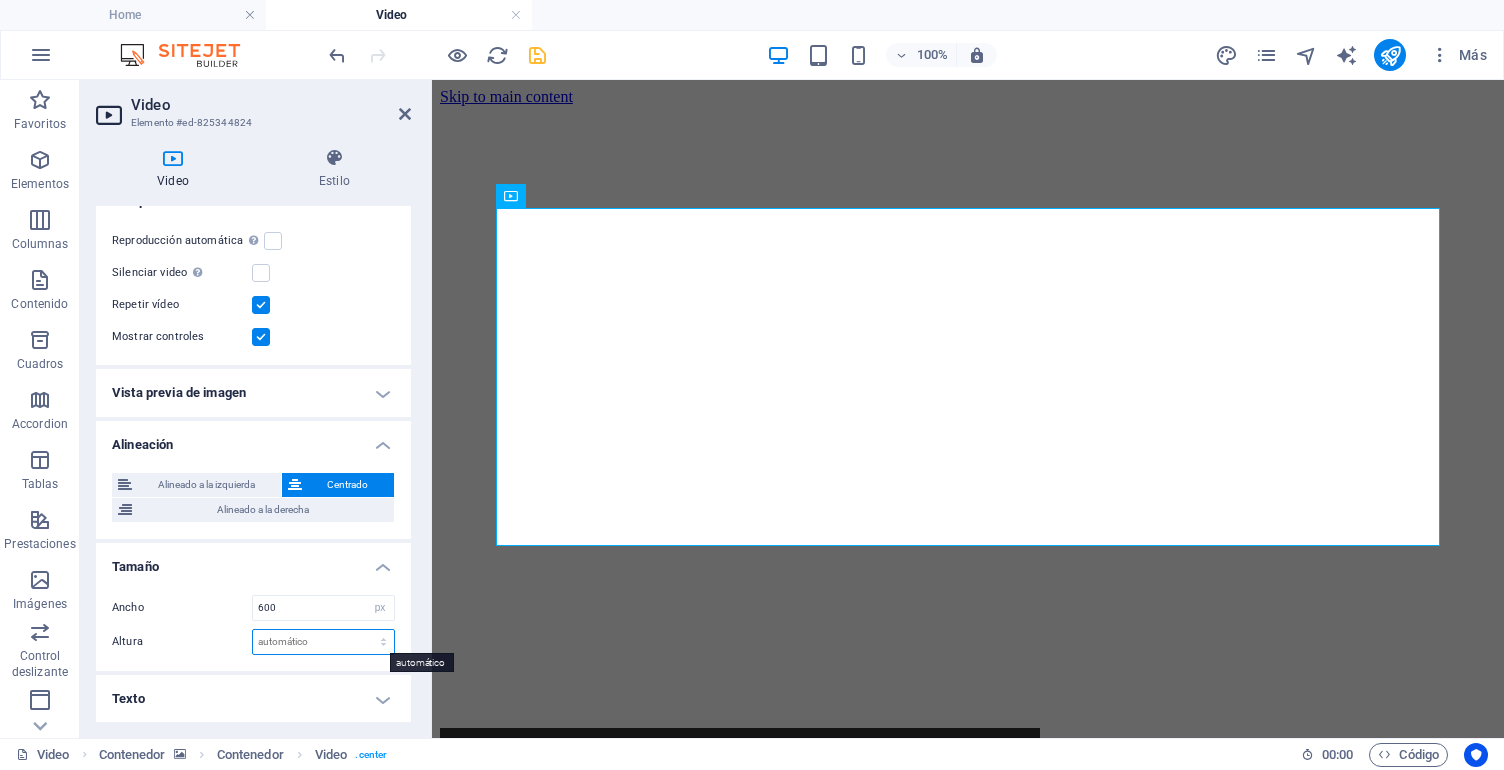select on "px" 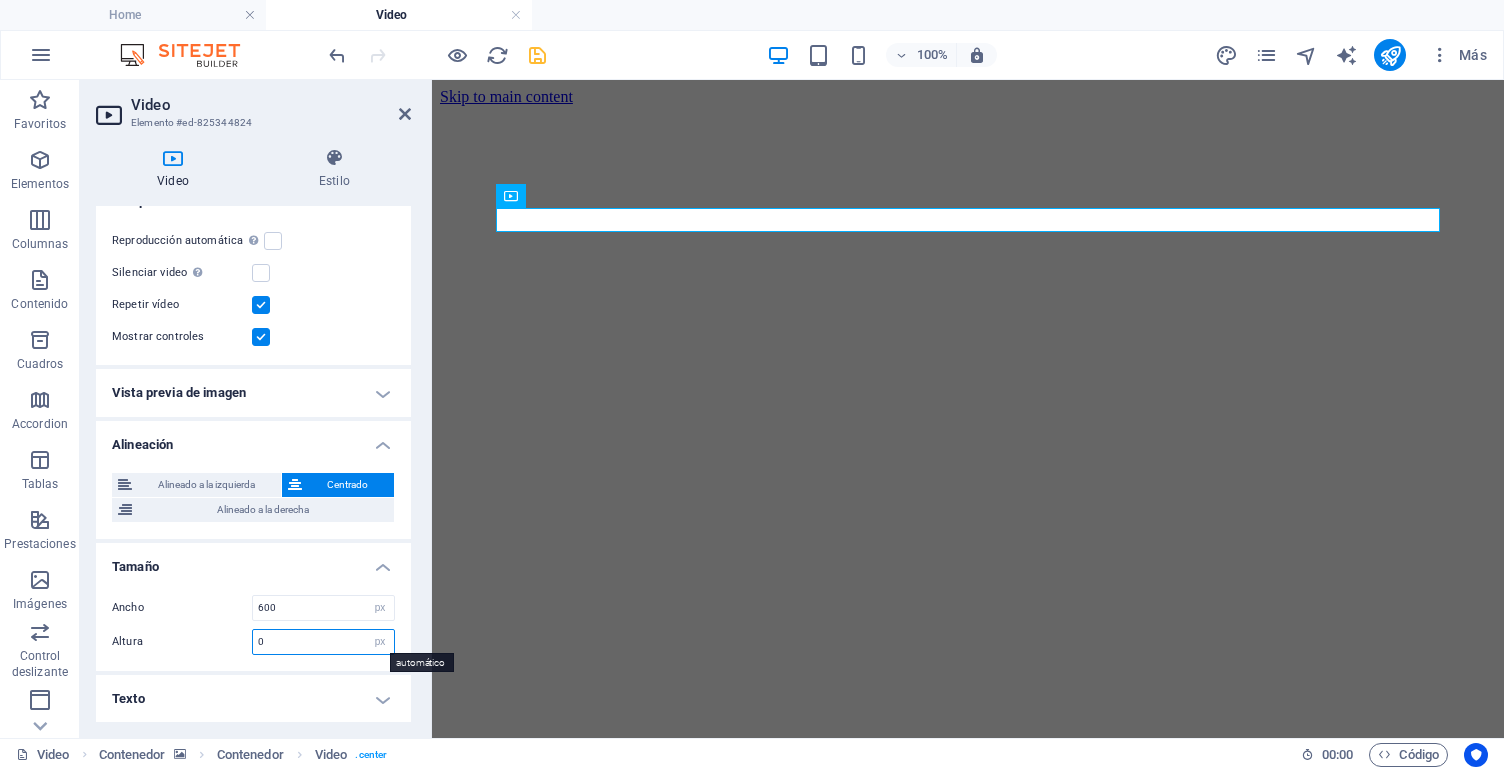 drag, startPoint x: 276, startPoint y: 643, endPoint x: 236, endPoint y: 646, distance: 40.112343 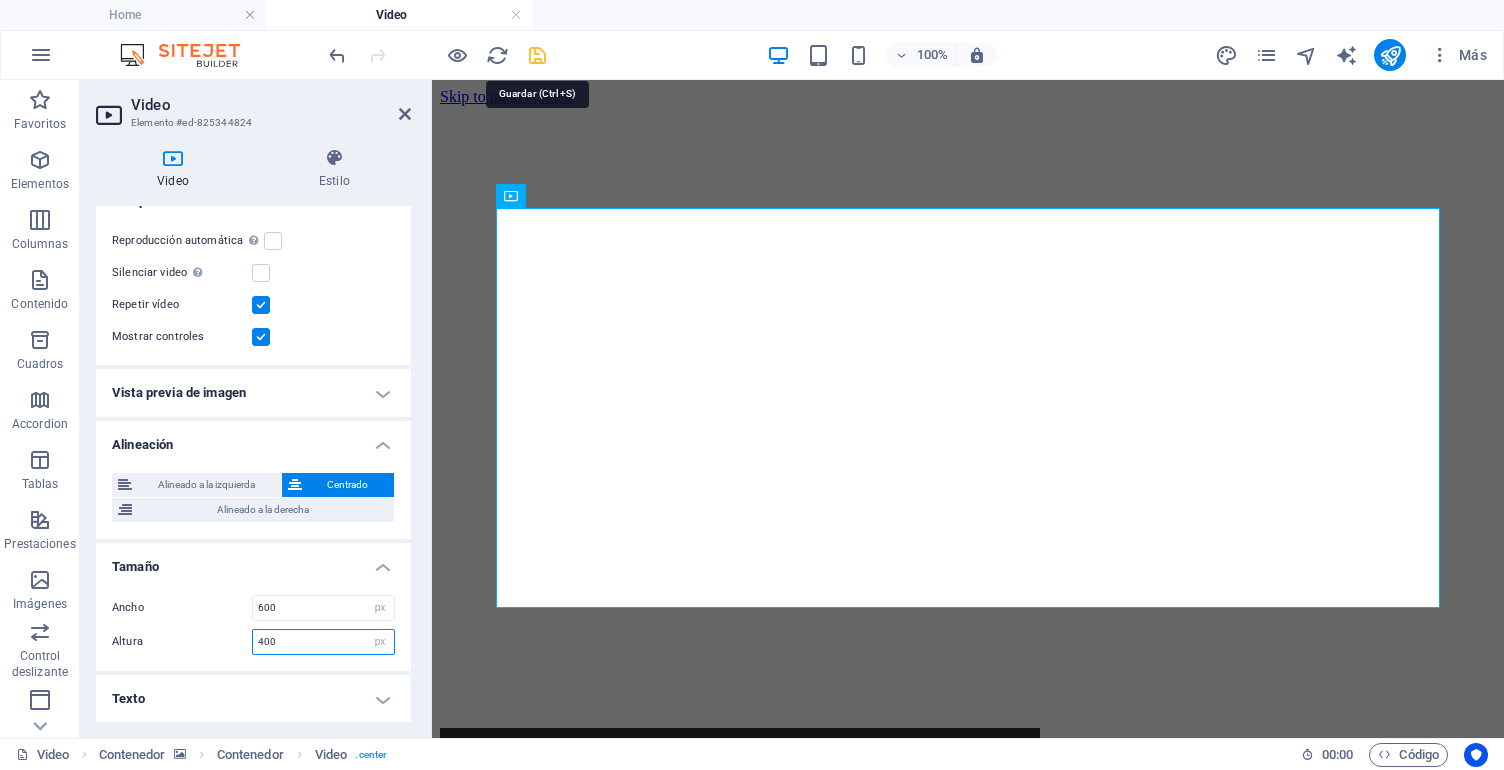 type on "400" 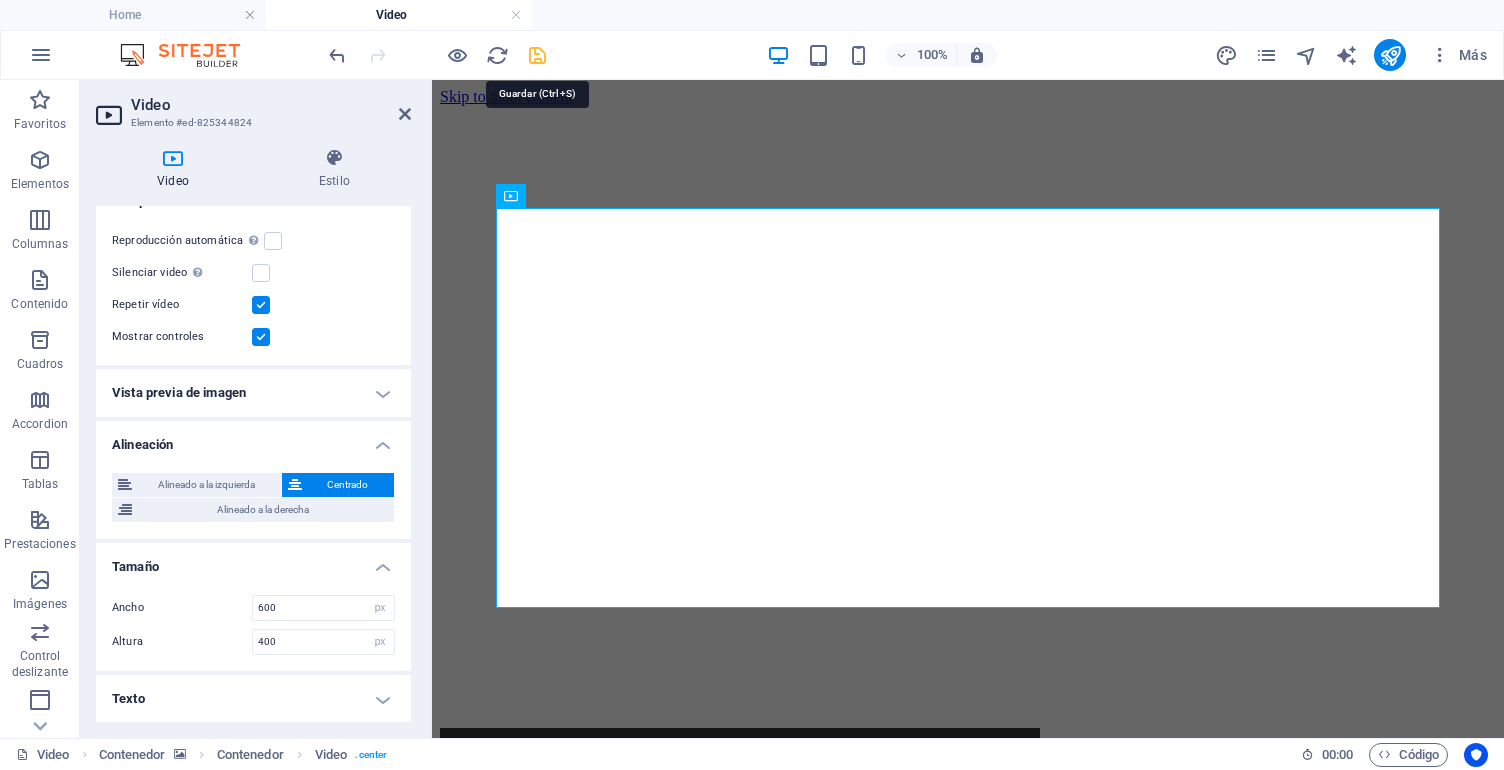 click at bounding box center [537, 55] 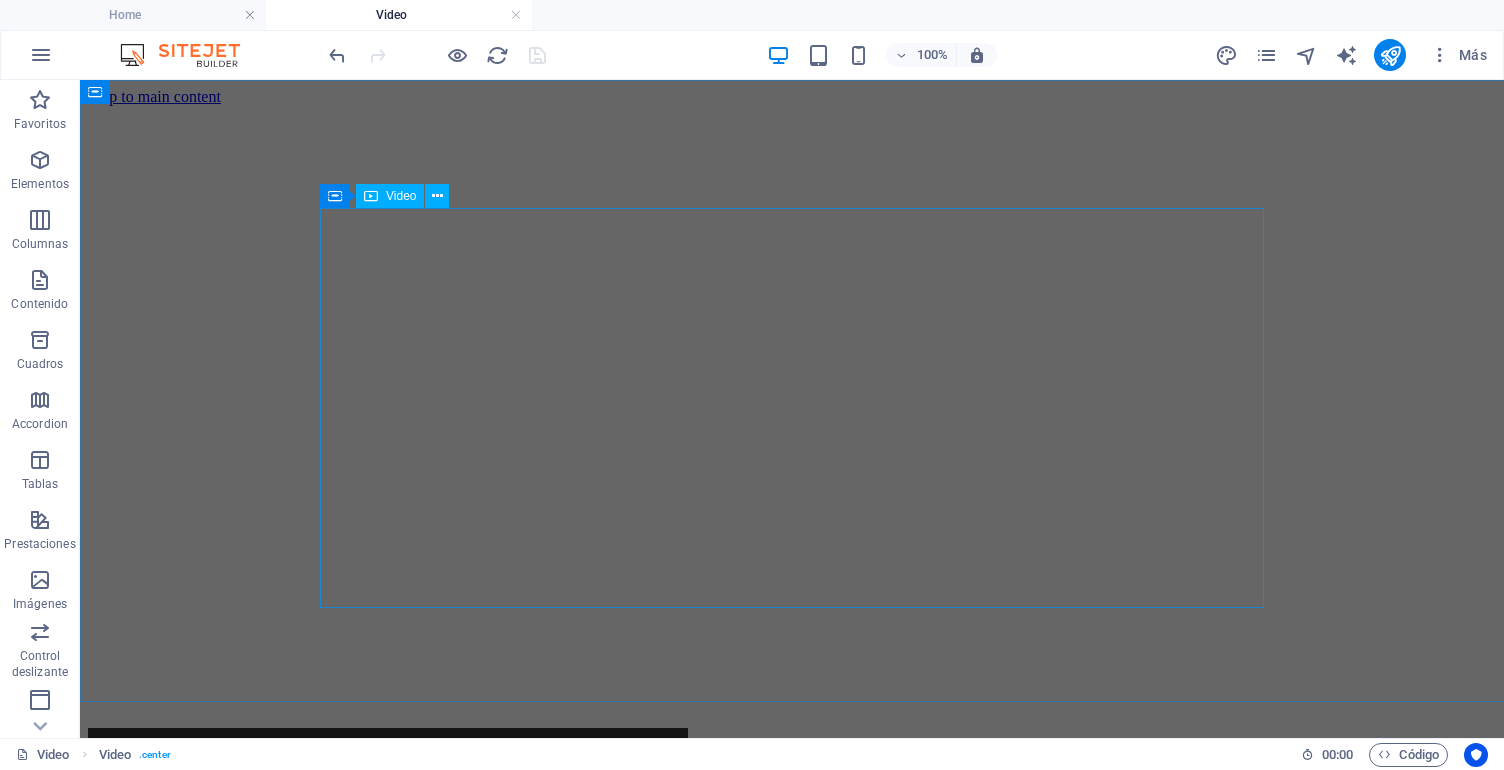 click at bounding box center [560, 930] 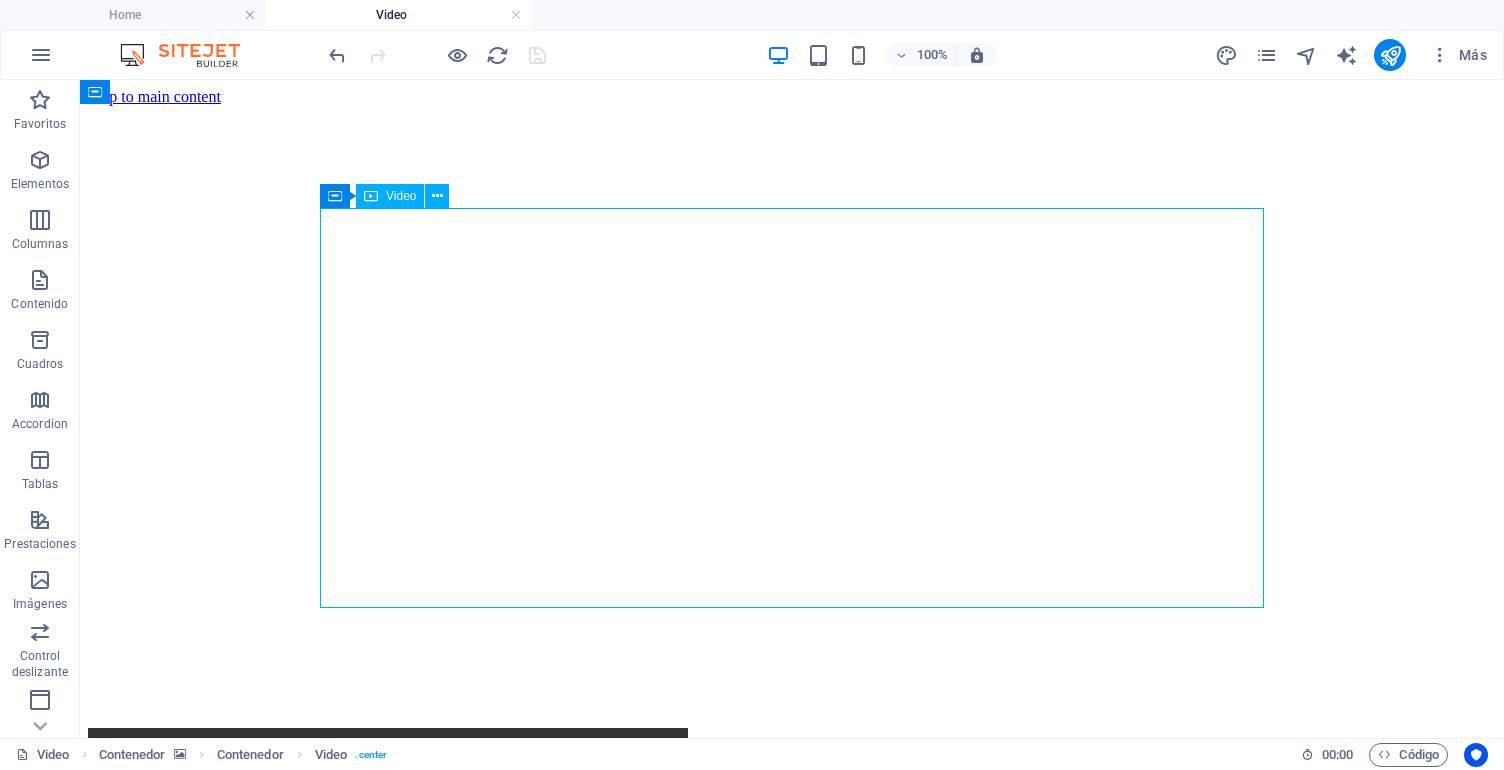 click at bounding box center [560, 930] 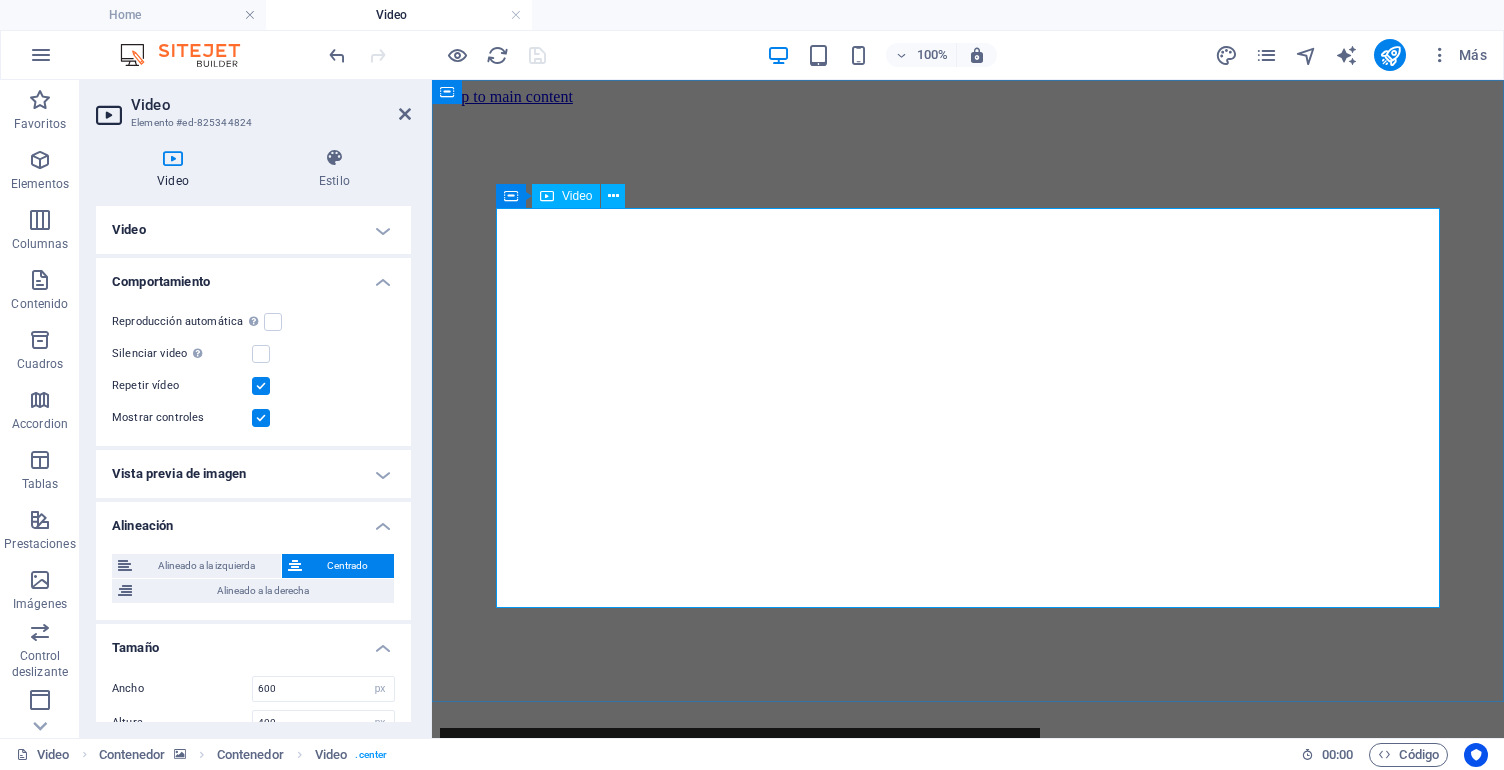 click on "Video" at bounding box center (566, 196) 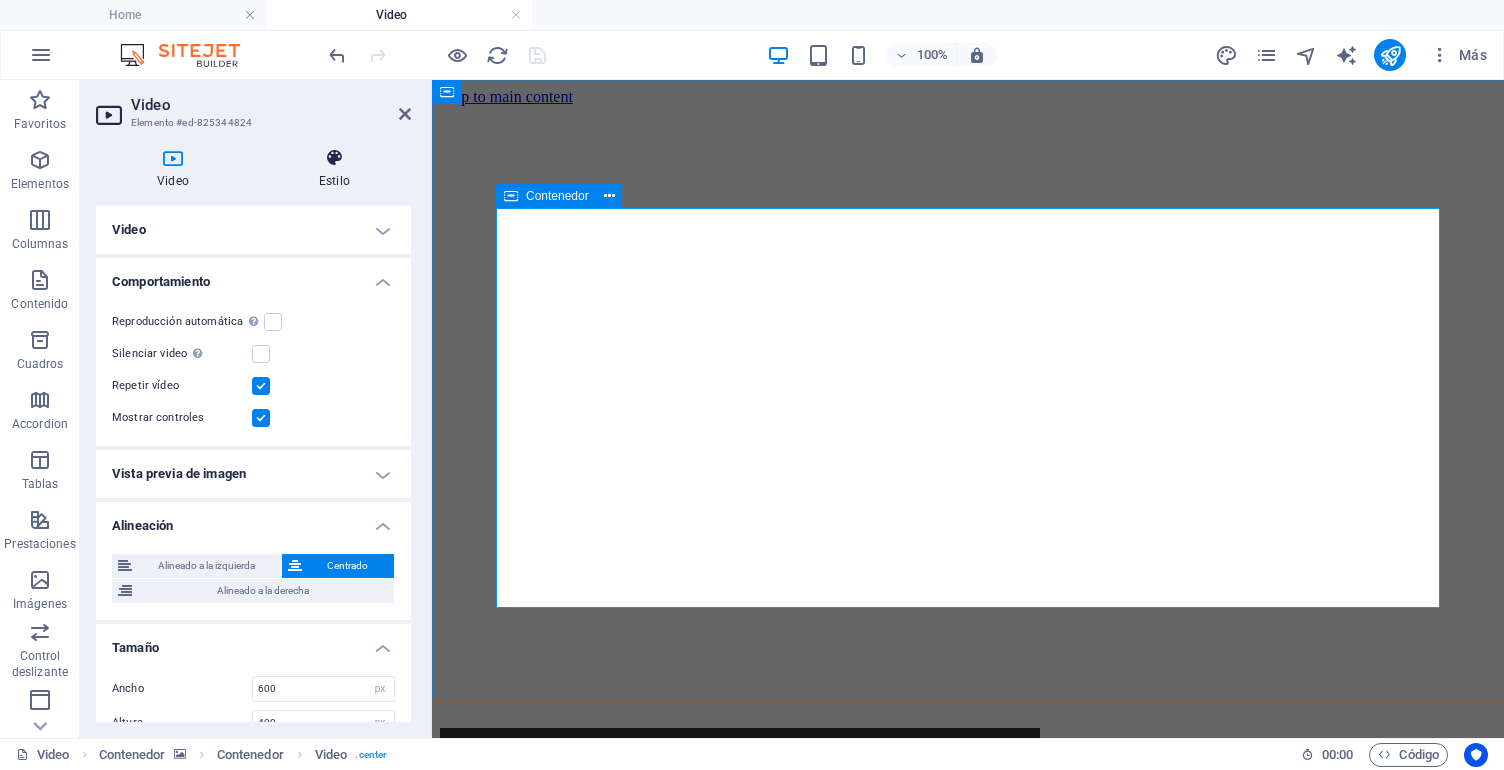 click at bounding box center (334, 158) 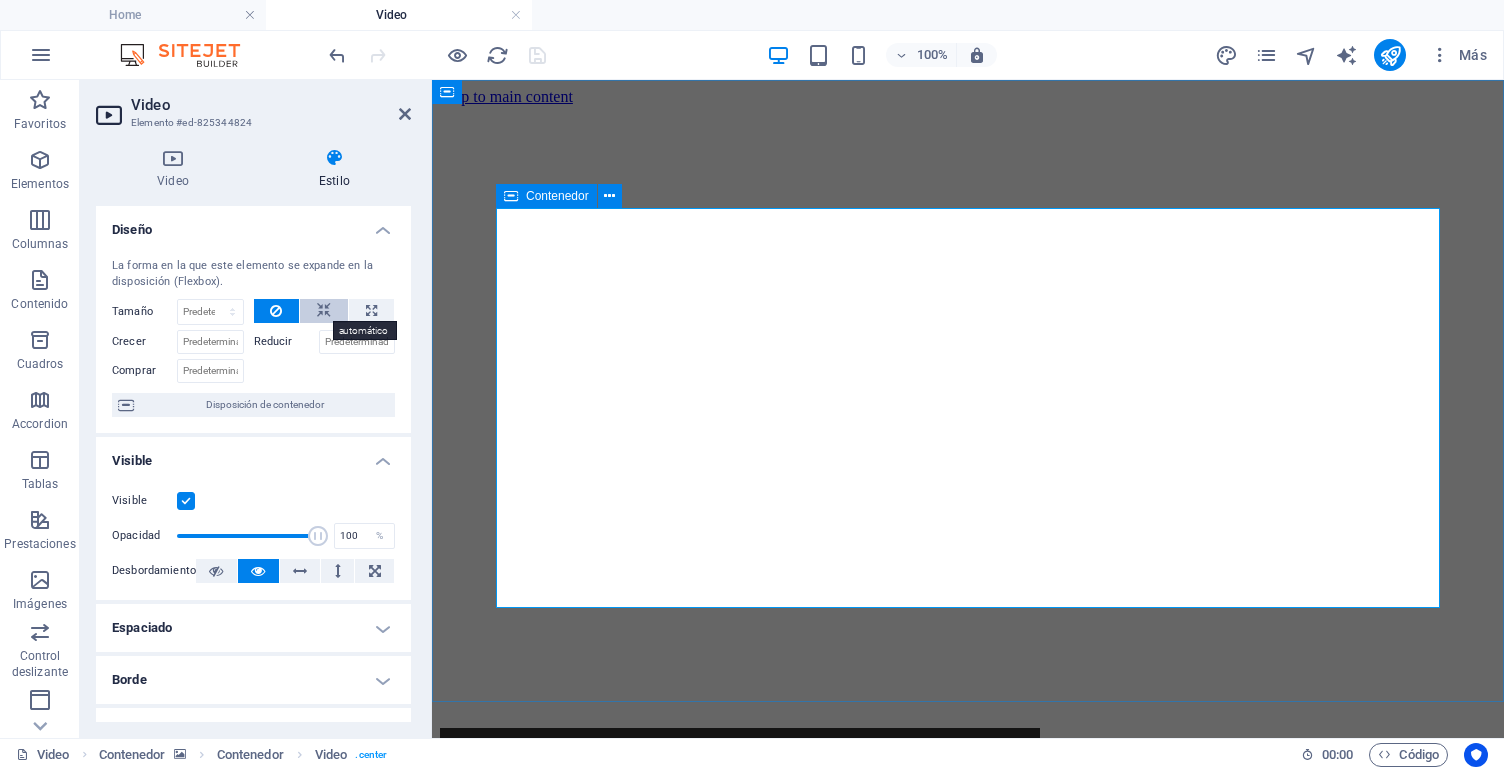 click at bounding box center (324, 311) 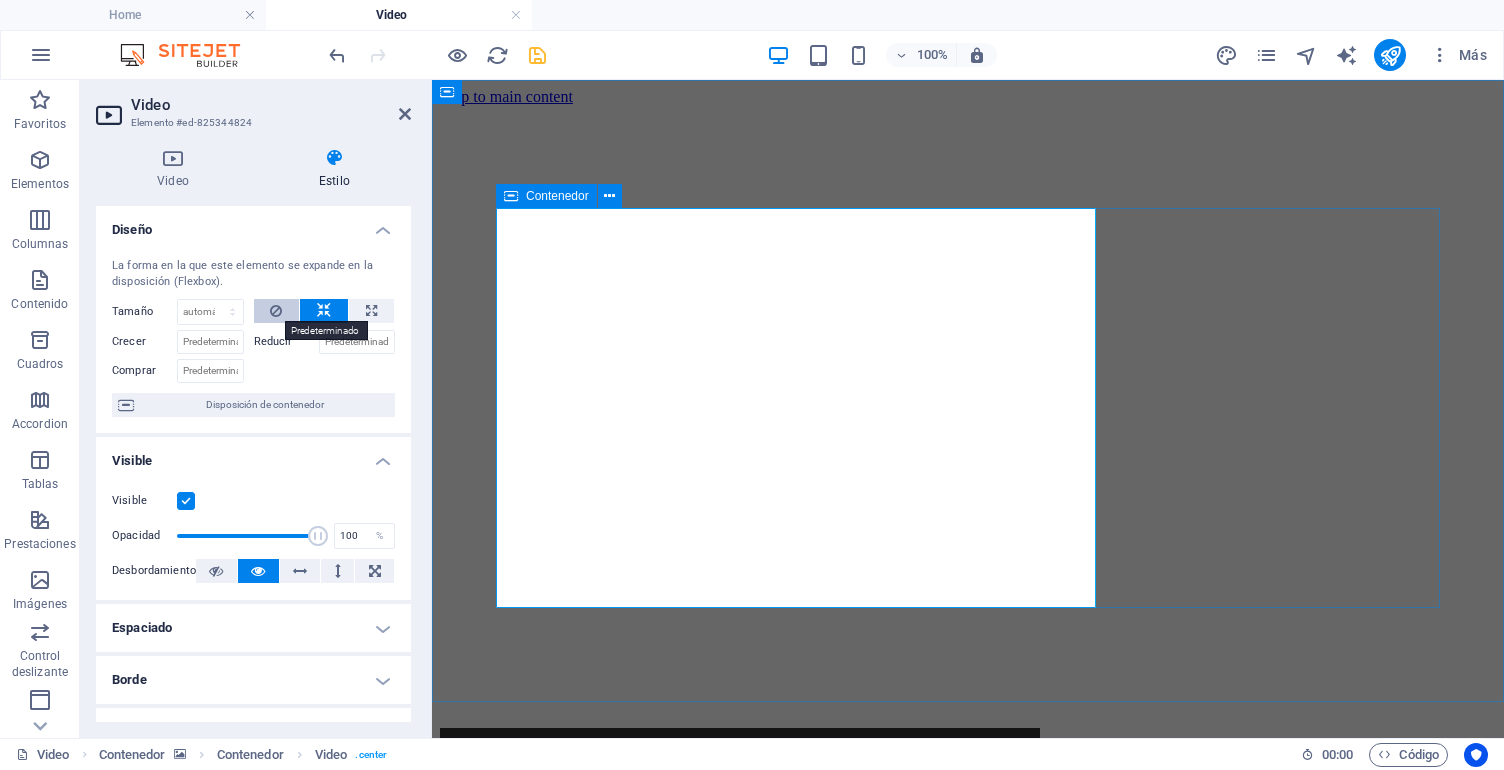 click at bounding box center (277, 311) 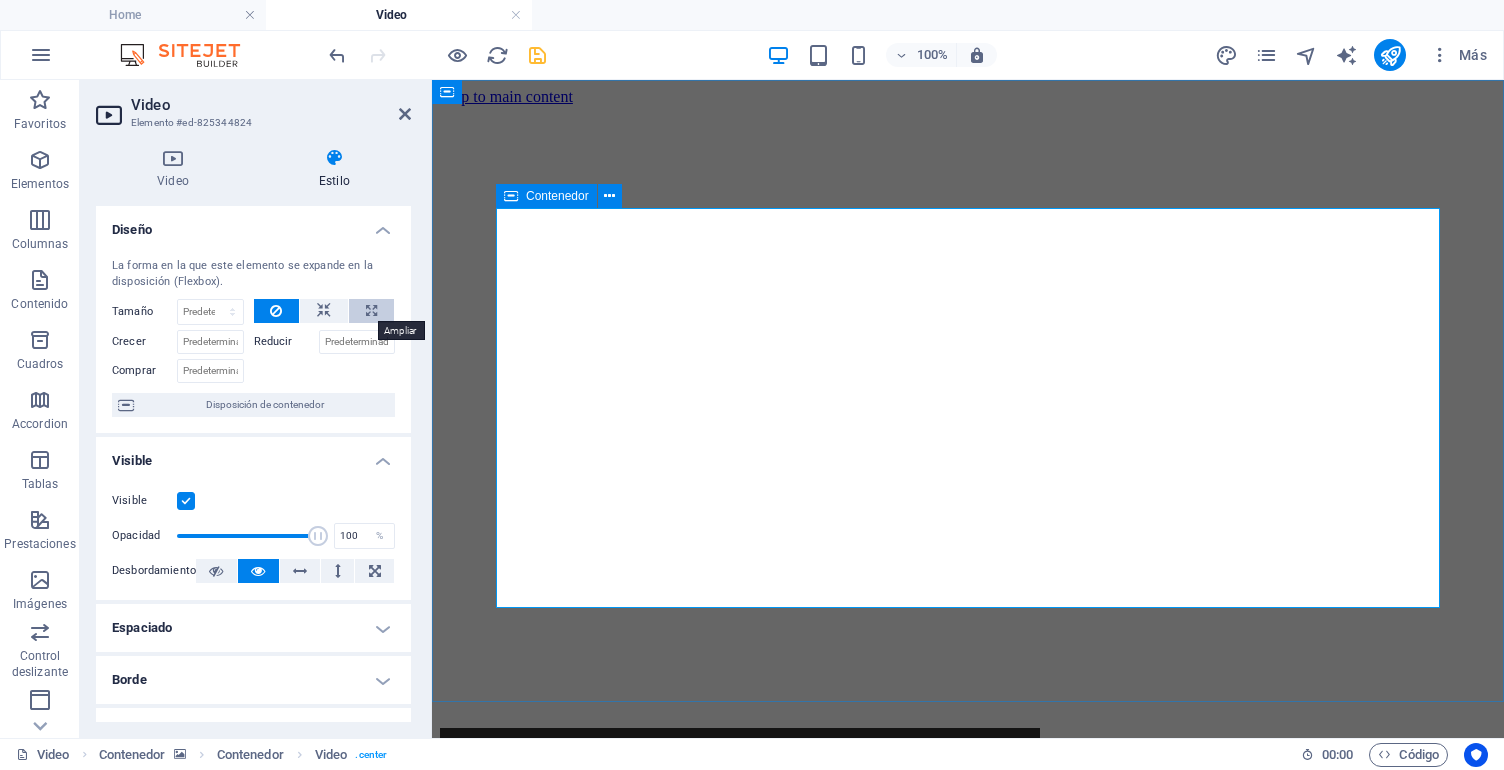 click at bounding box center (371, 311) 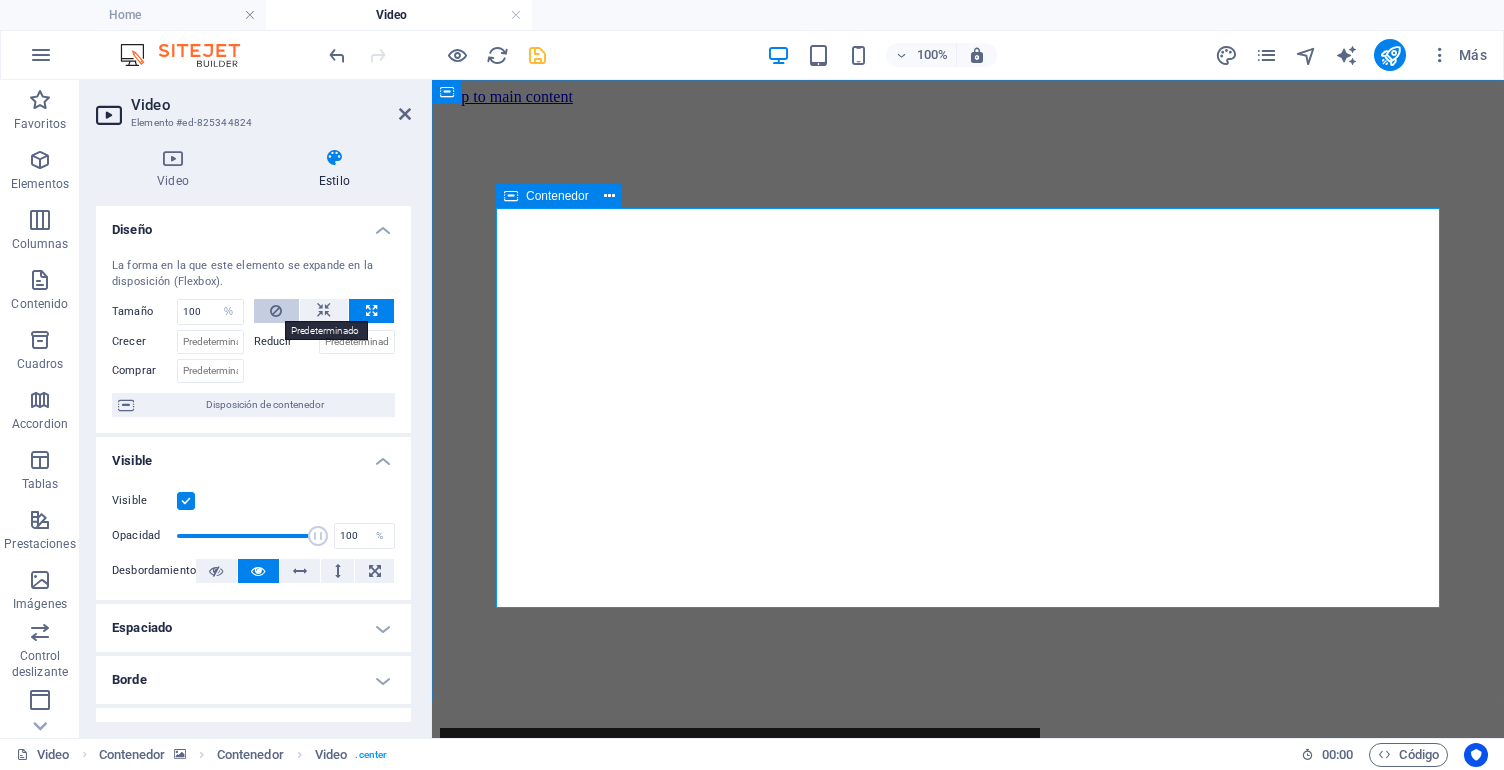 click at bounding box center [276, 311] 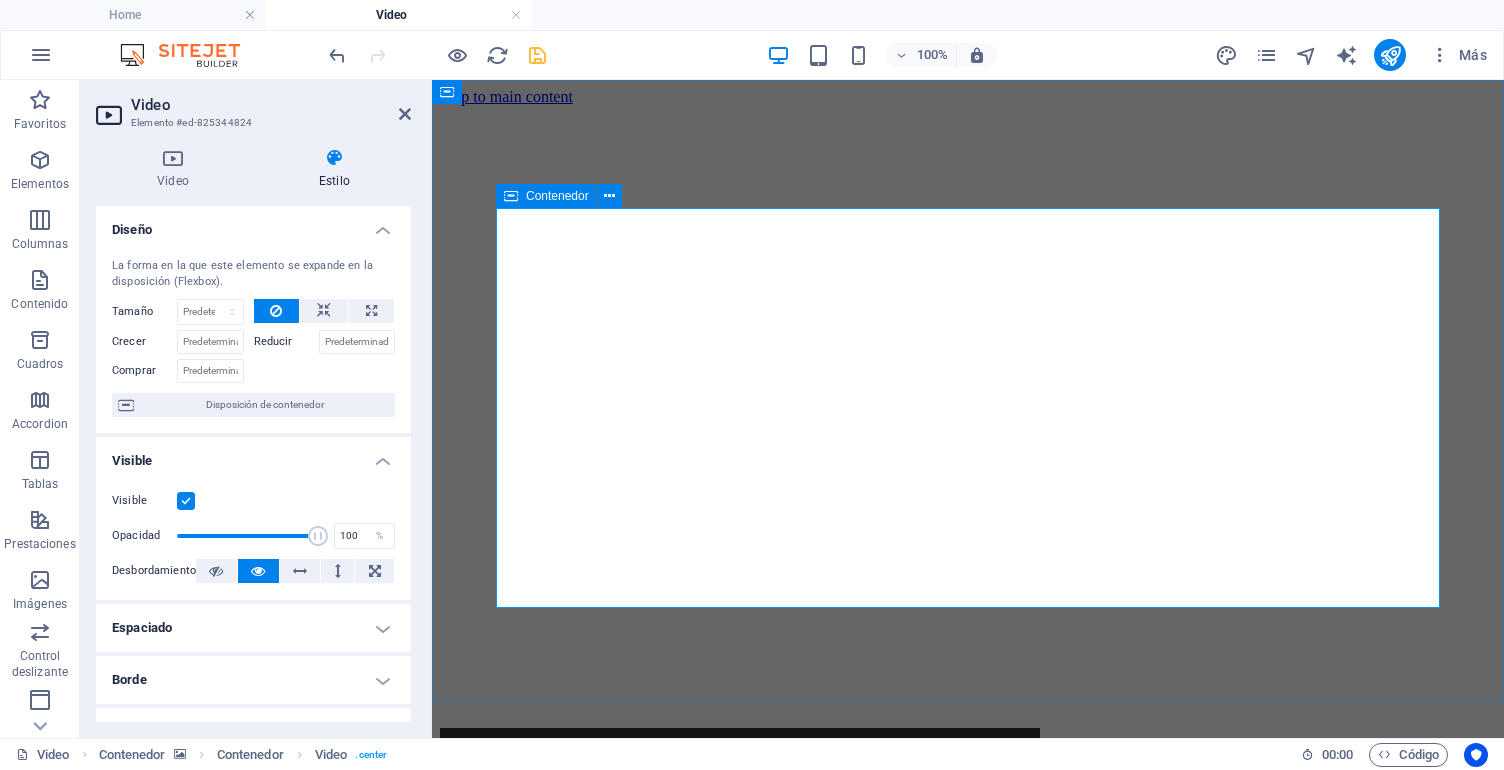 click on "Visible" at bounding box center (253, 455) 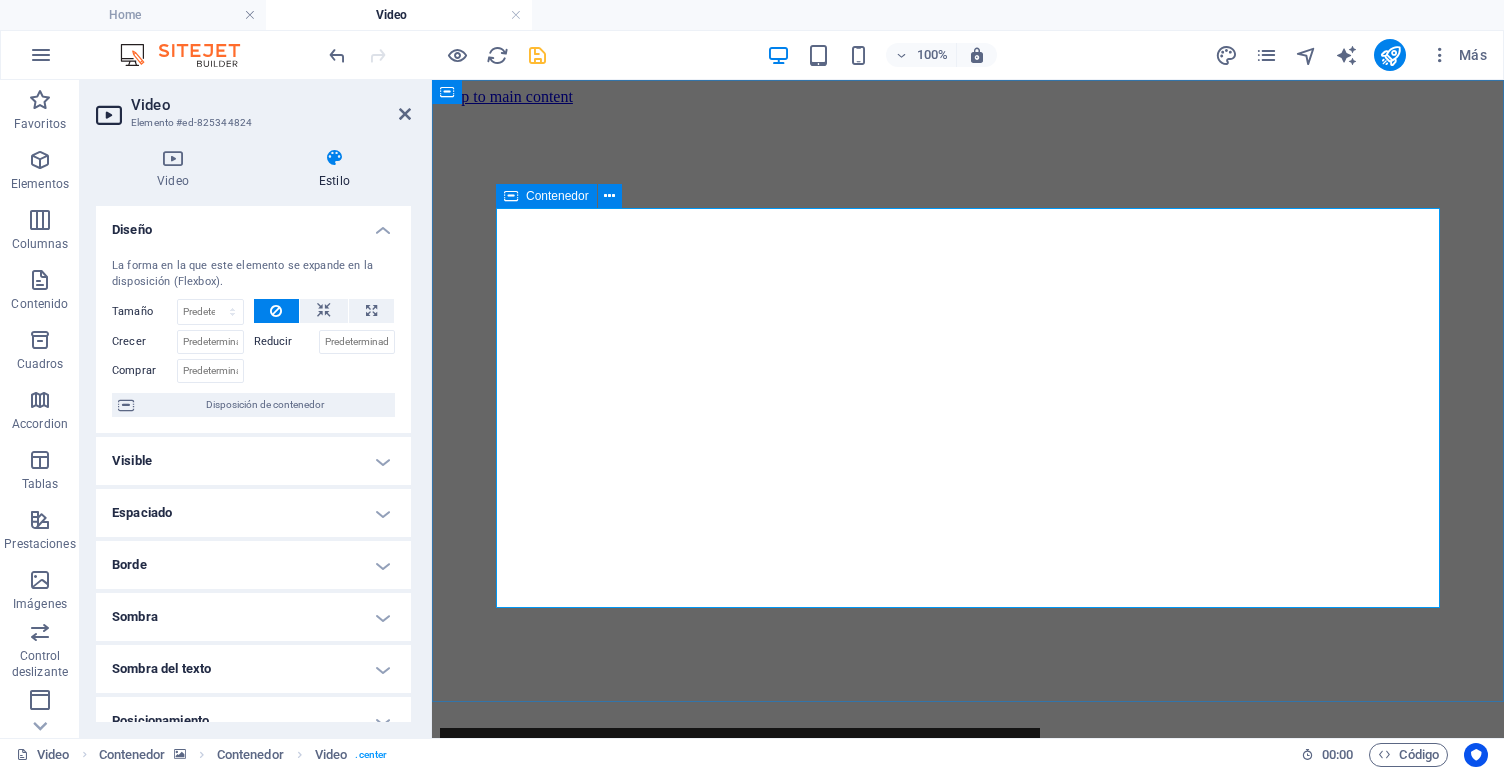 click on "Diseño" at bounding box center (253, 224) 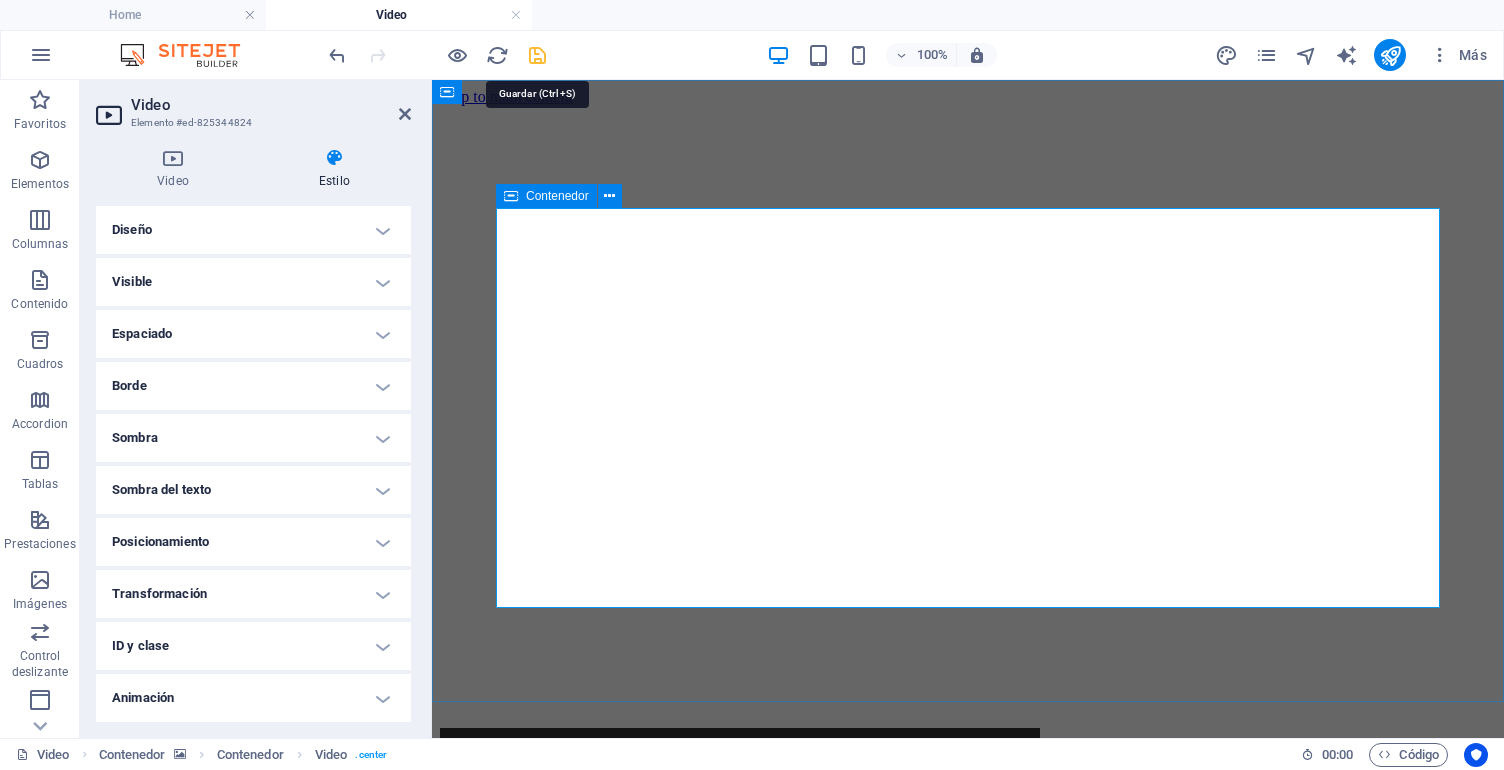 click at bounding box center (537, 55) 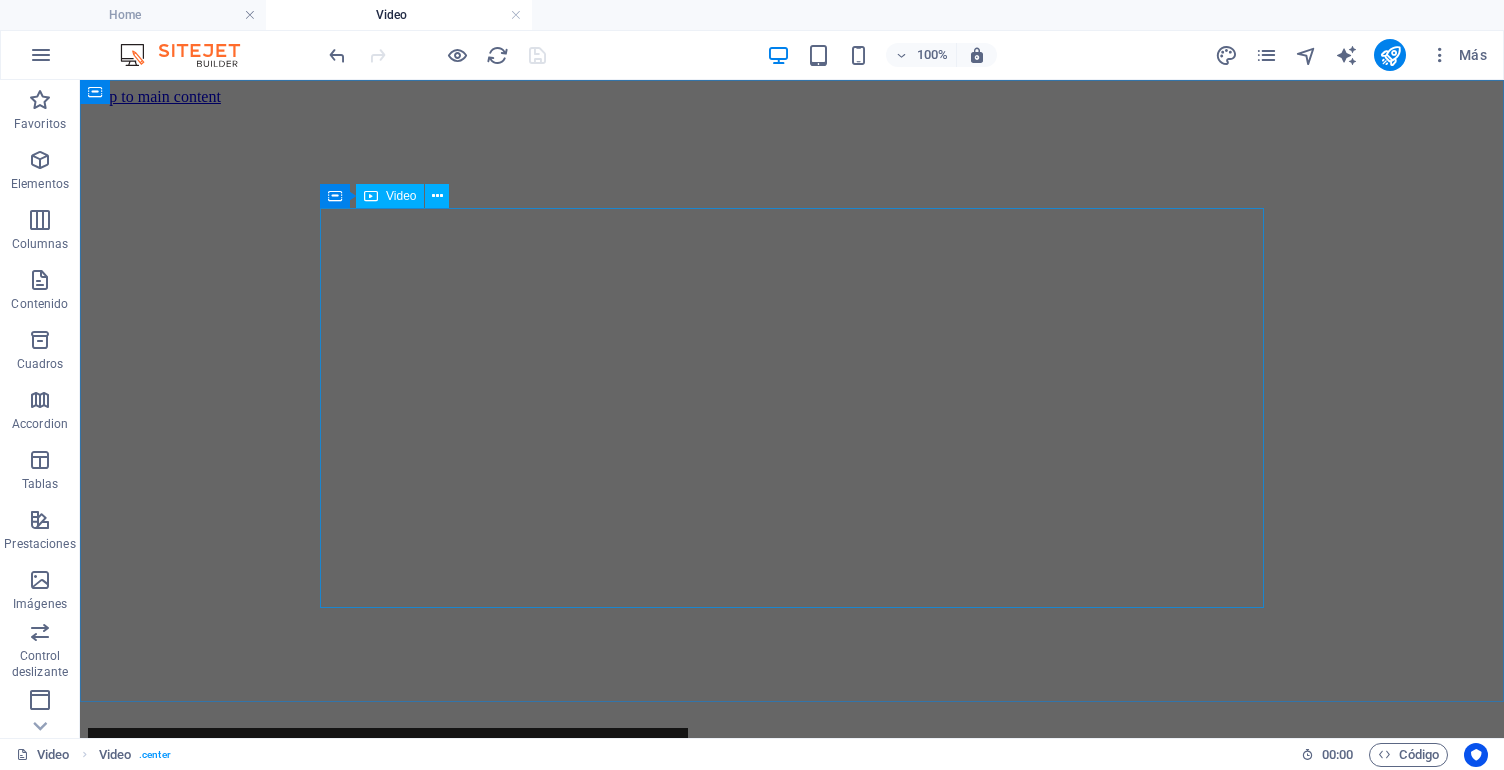 click at bounding box center [560, 930] 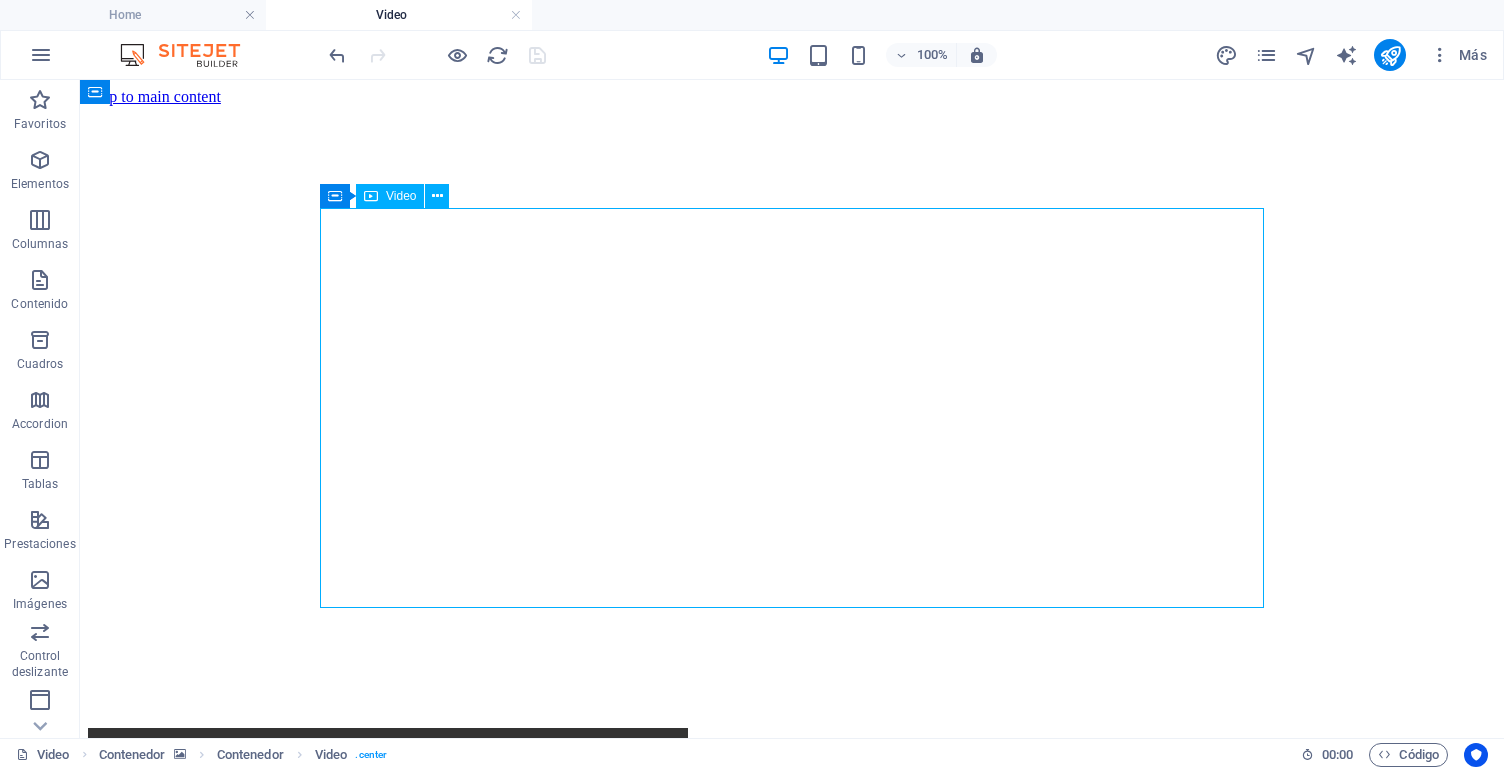 click at bounding box center (560, 930) 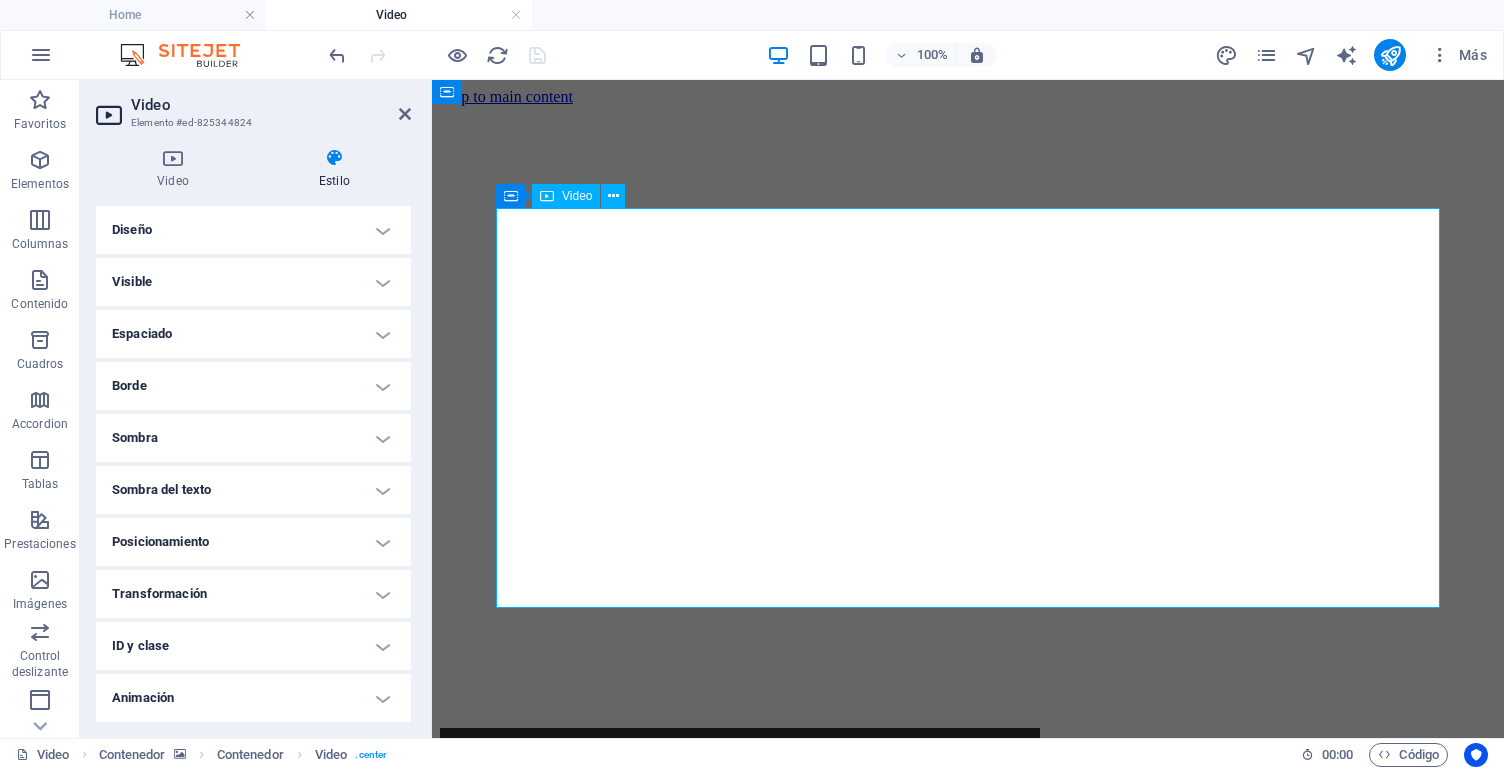 click at bounding box center [912, 930] 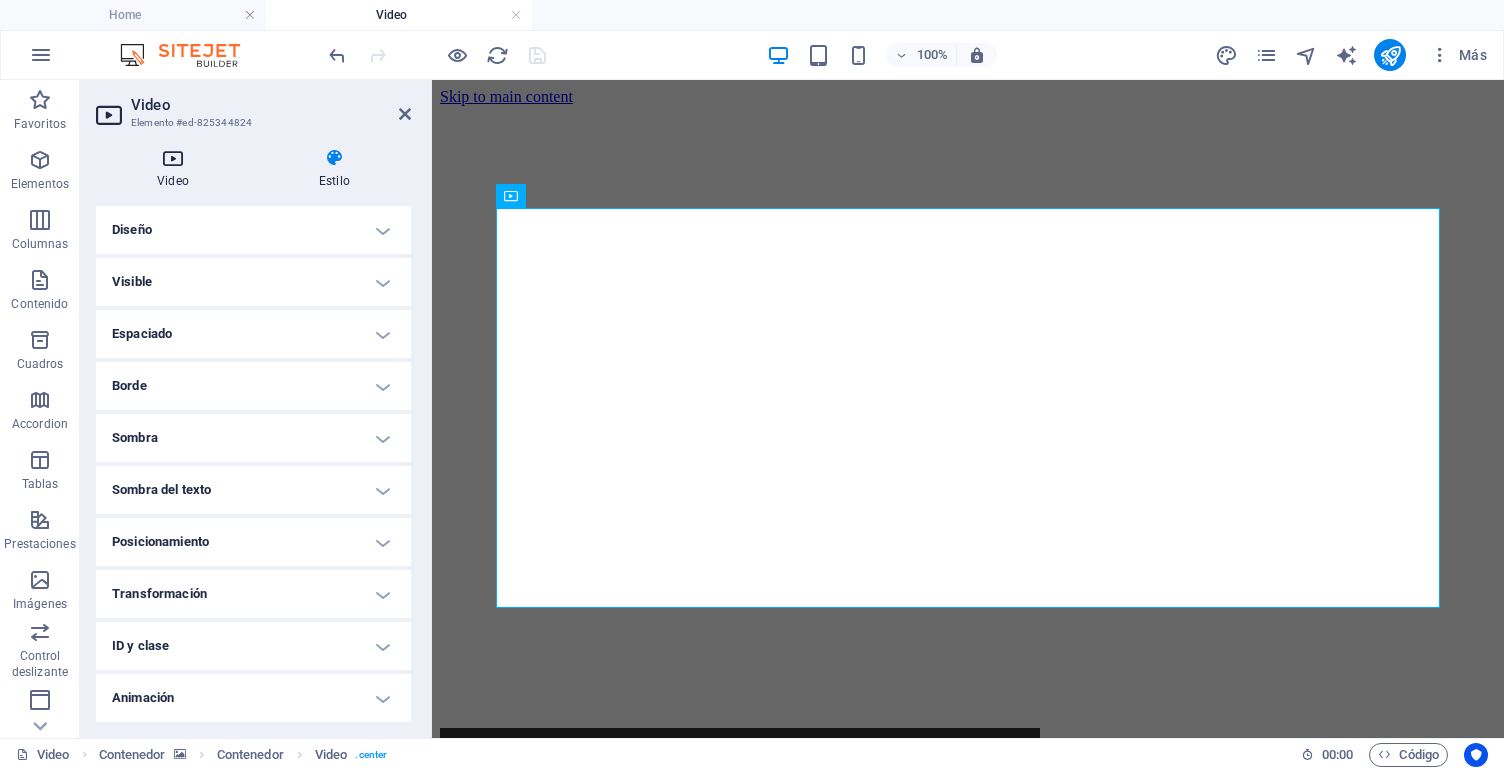 click on "Video" at bounding box center [177, 169] 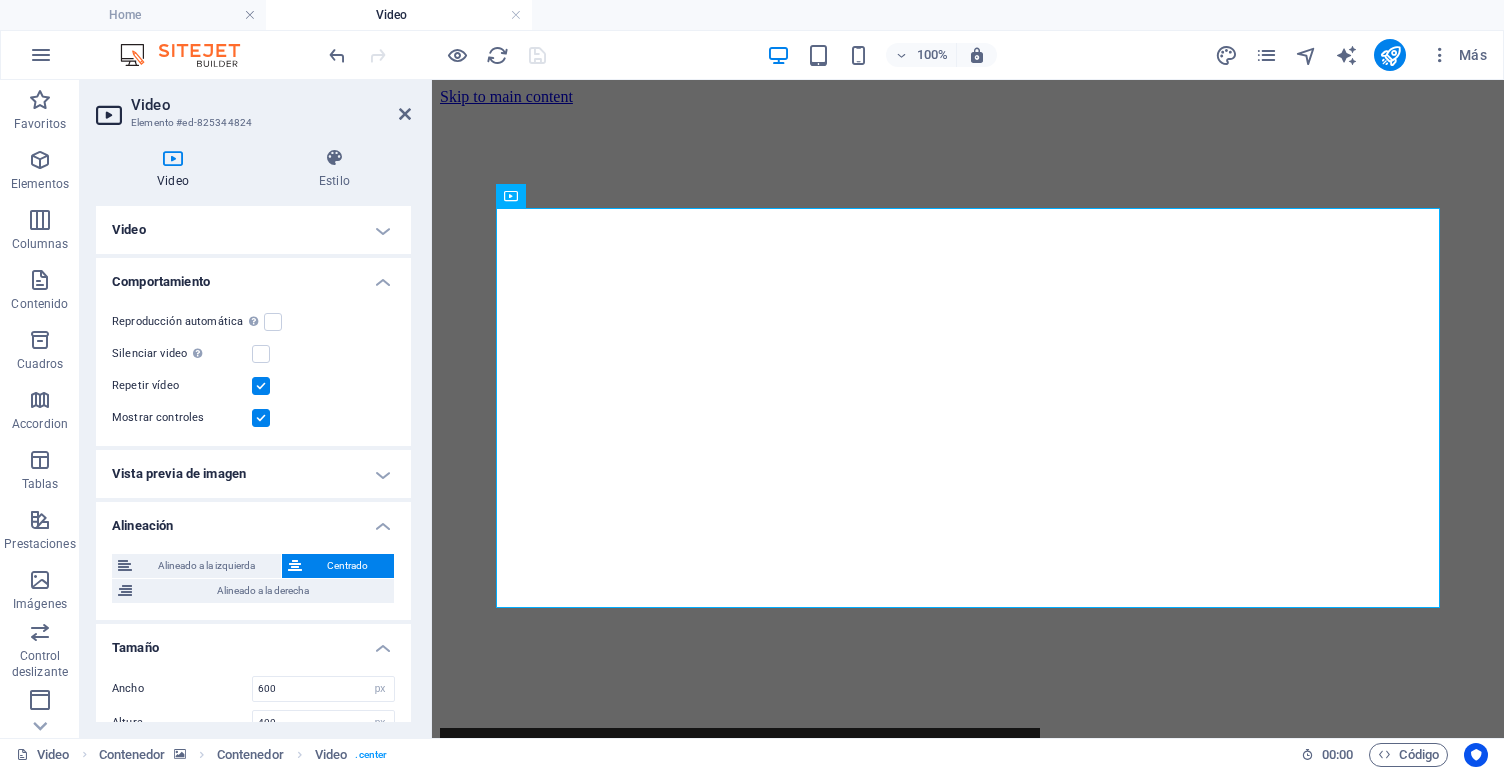 click at bounding box center [261, 418] 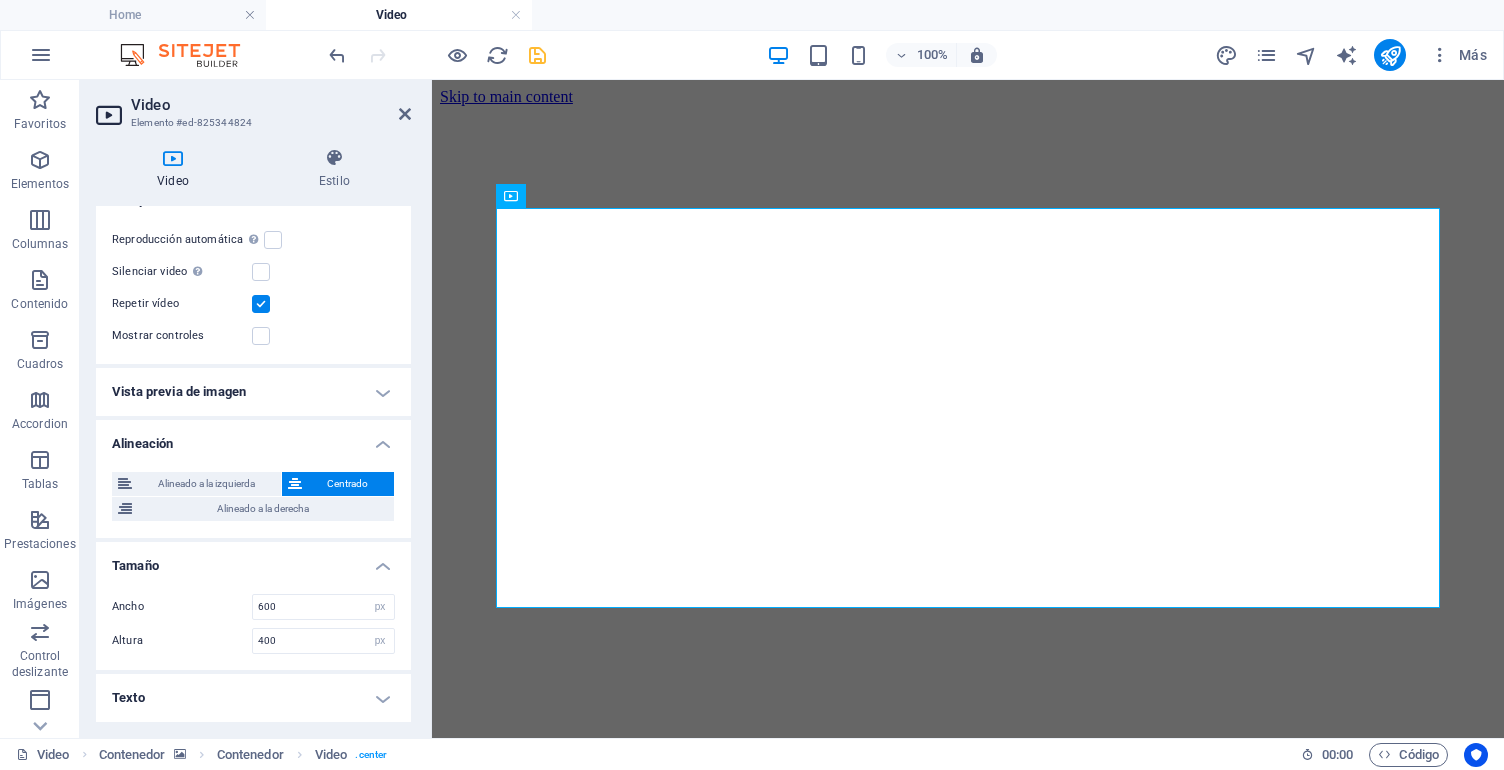 scroll, scrollTop: 81, scrollLeft: 0, axis: vertical 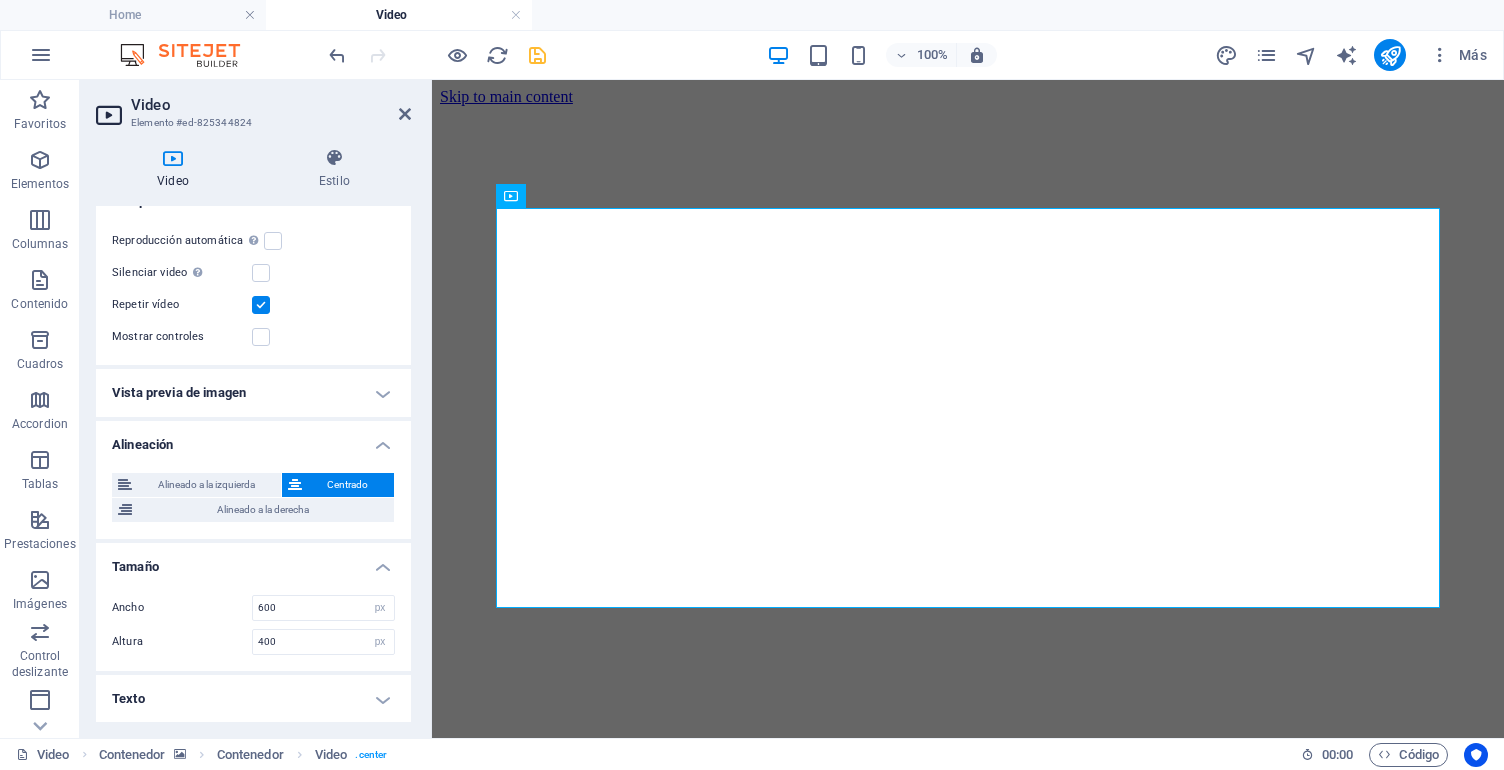 click on "Tamaño" at bounding box center [253, 561] 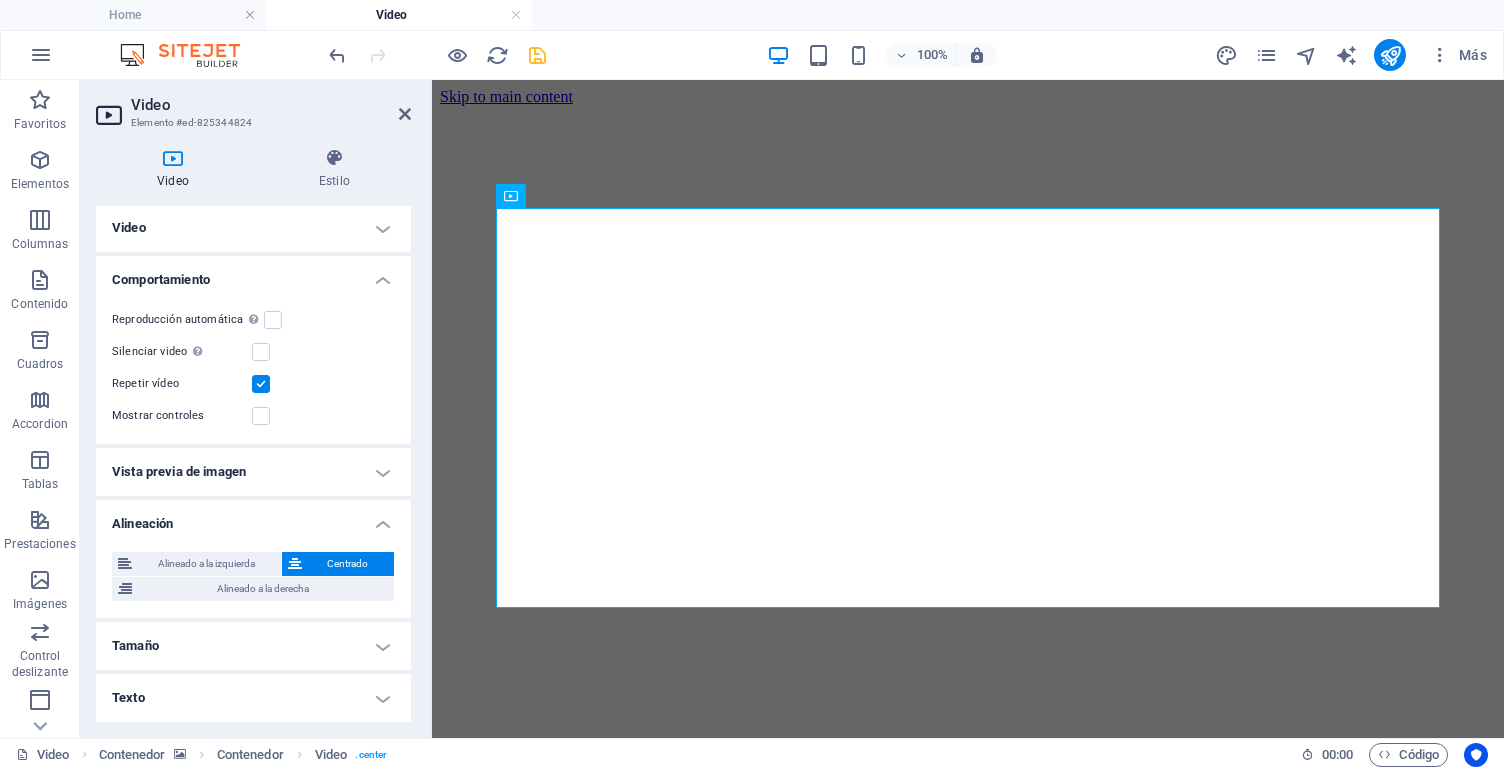 scroll, scrollTop: 1, scrollLeft: 0, axis: vertical 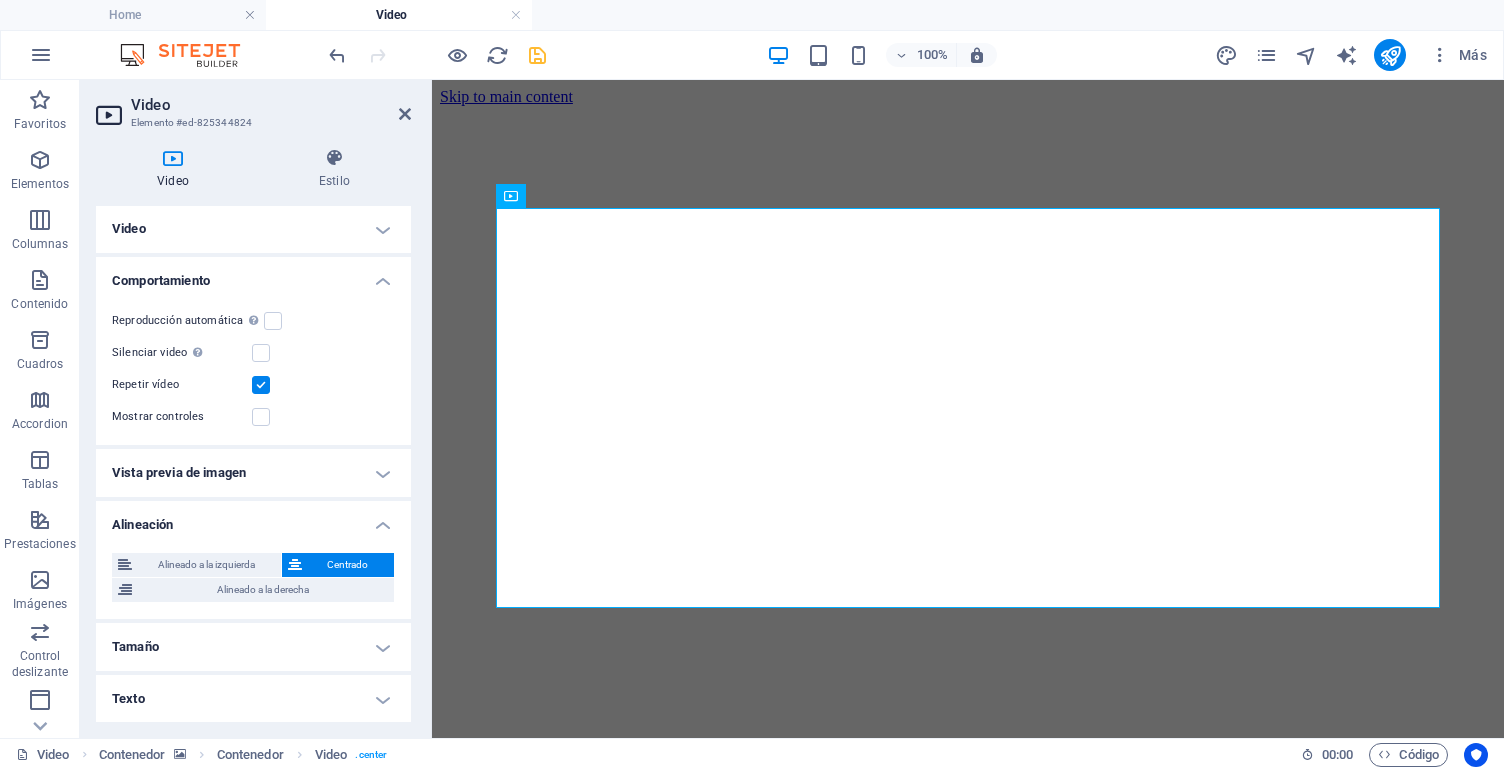 click on "Alineación" at bounding box center (253, 519) 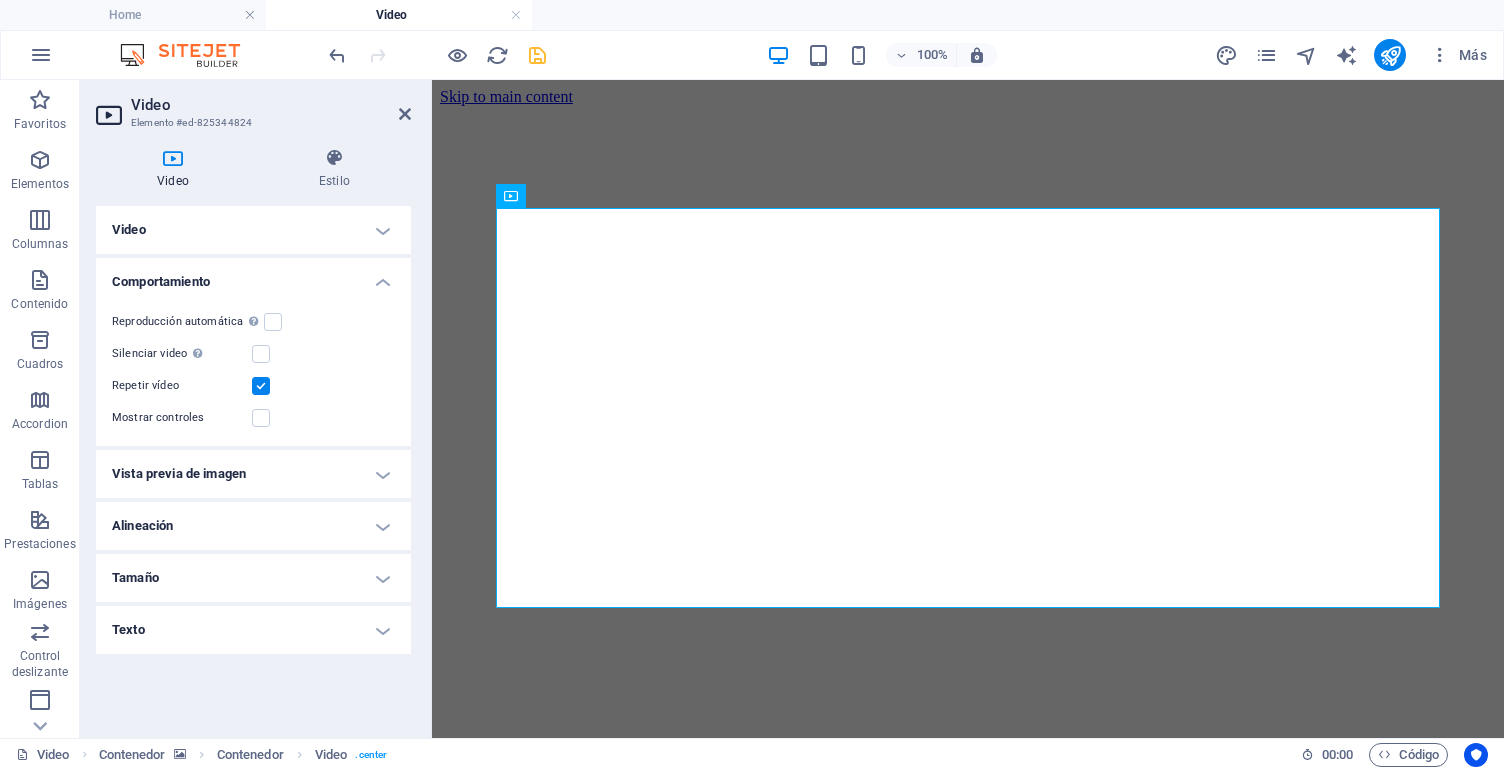 click on "Comportamiento" at bounding box center (253, 276) 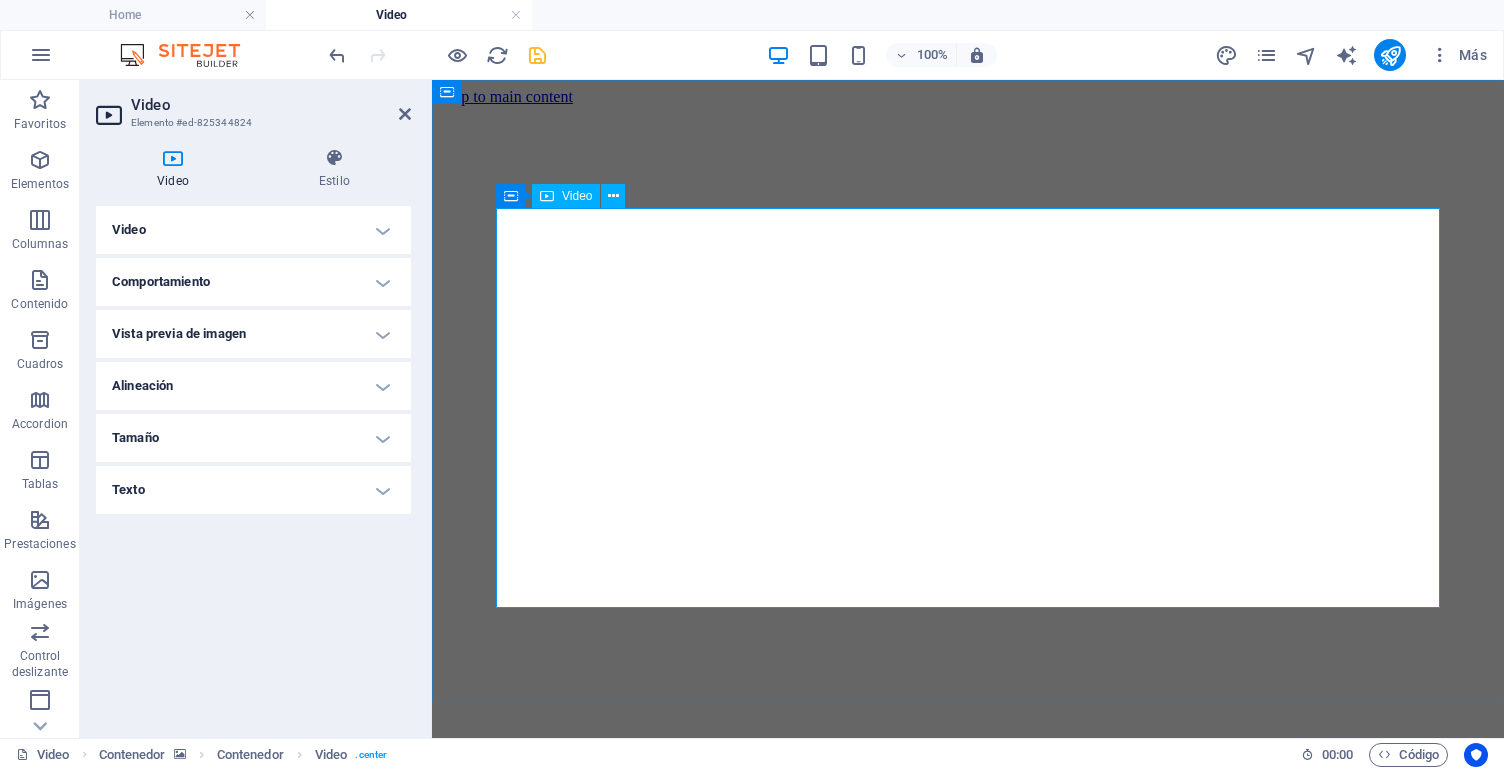 click on "Video" at bounding box center (577, 196) 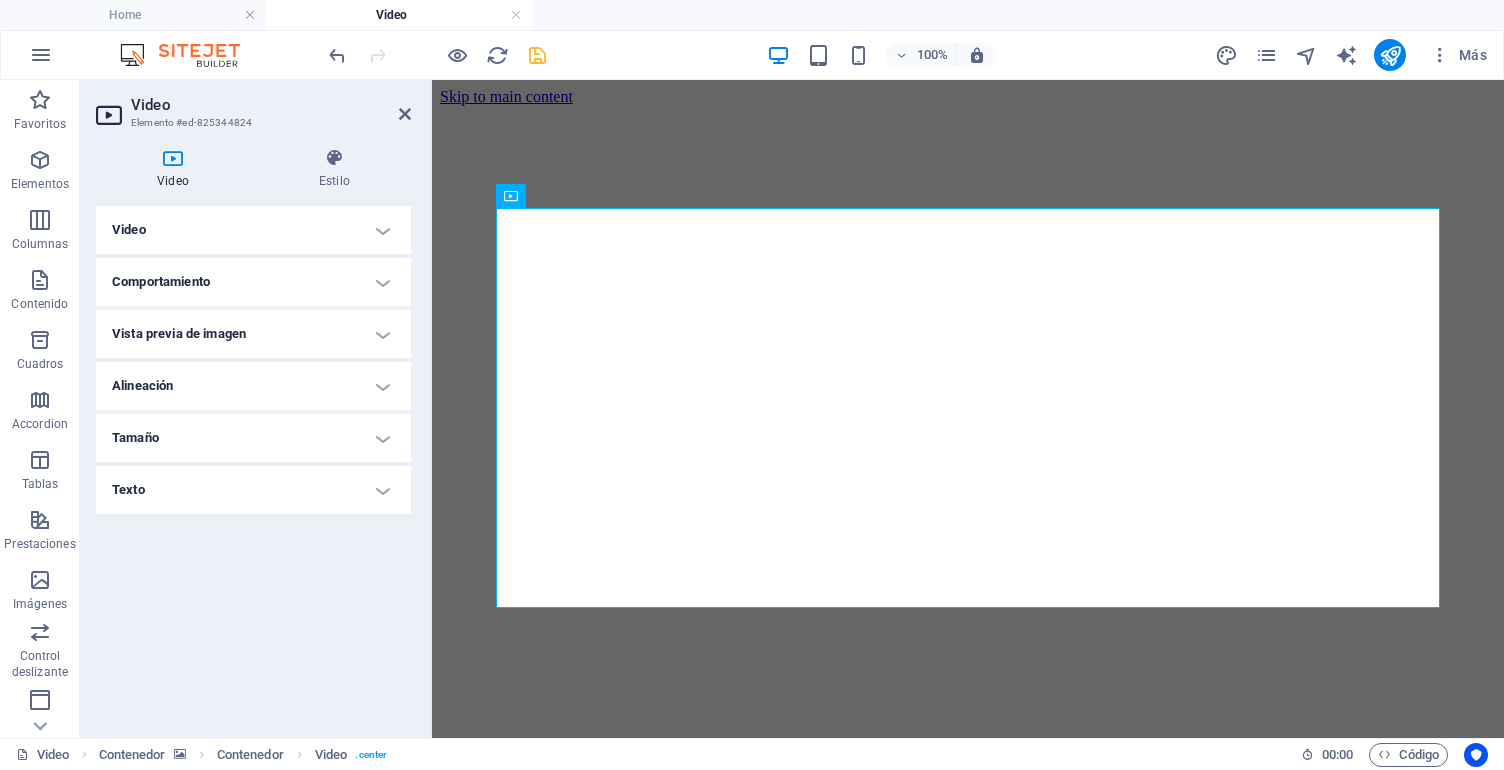 click on "Video" at bounding box center (253, 230) 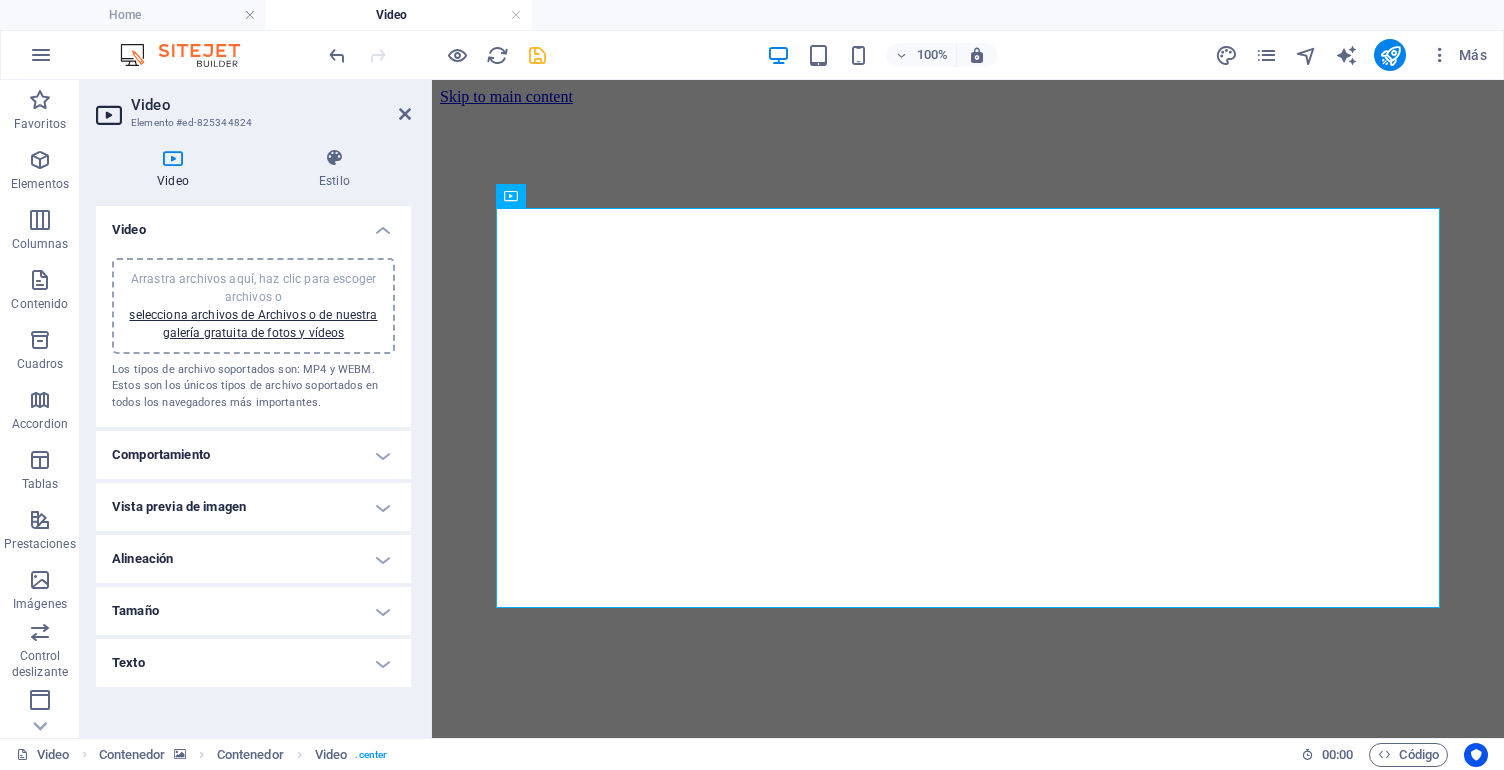 click on "Video" at bounding box center (253, 224) 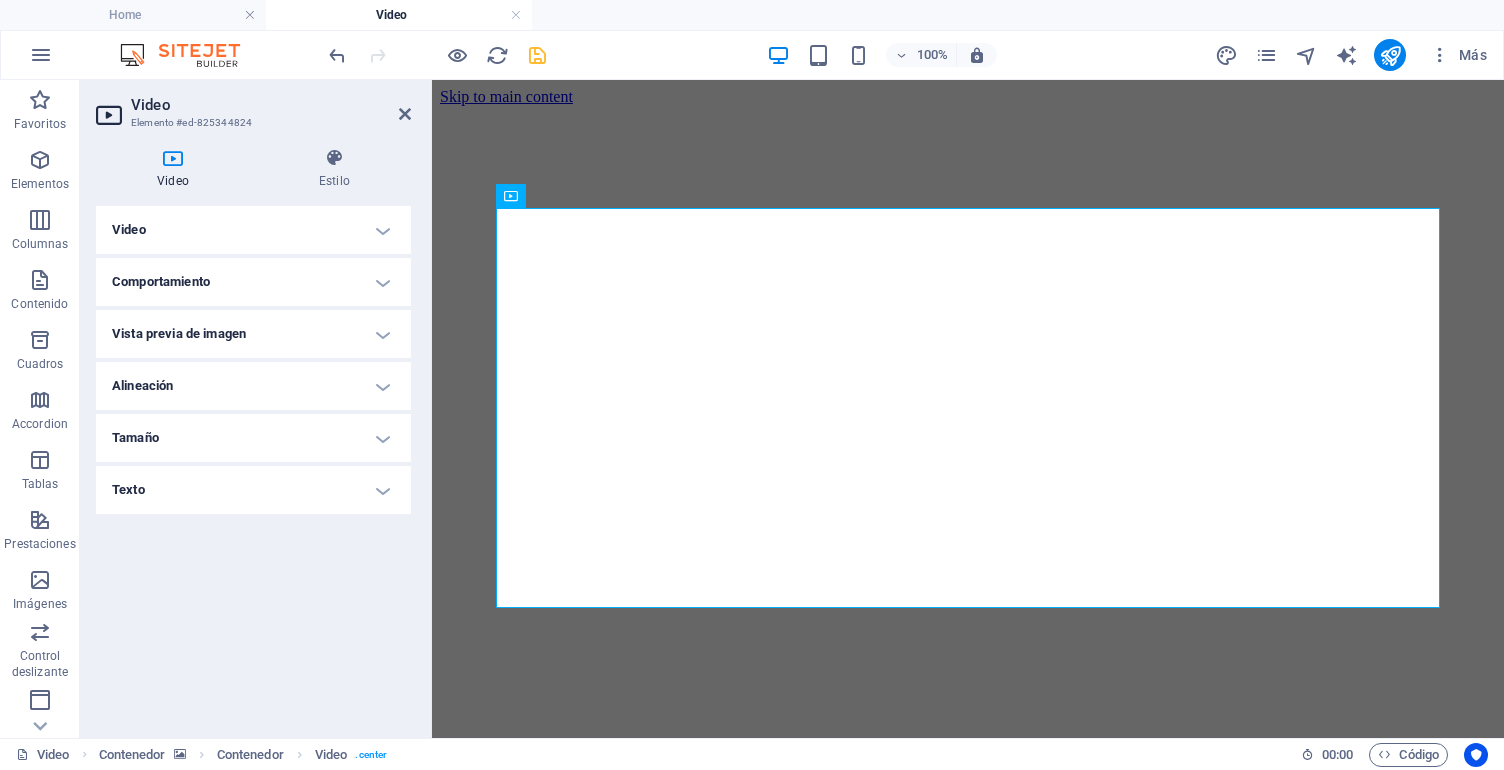 click on "Comportamiento" at bounding box center [253, 282] 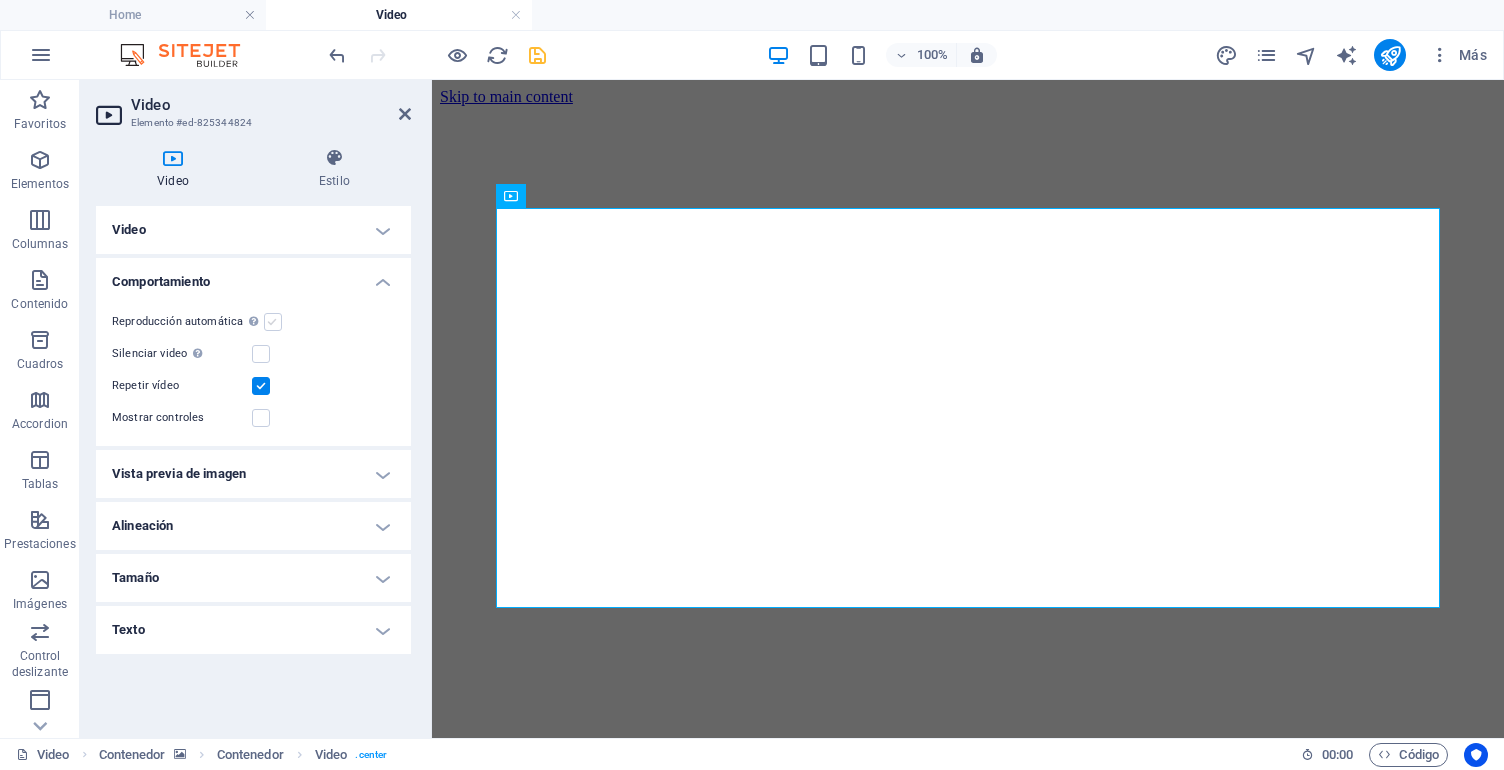 click at bounding box center (273, 322) 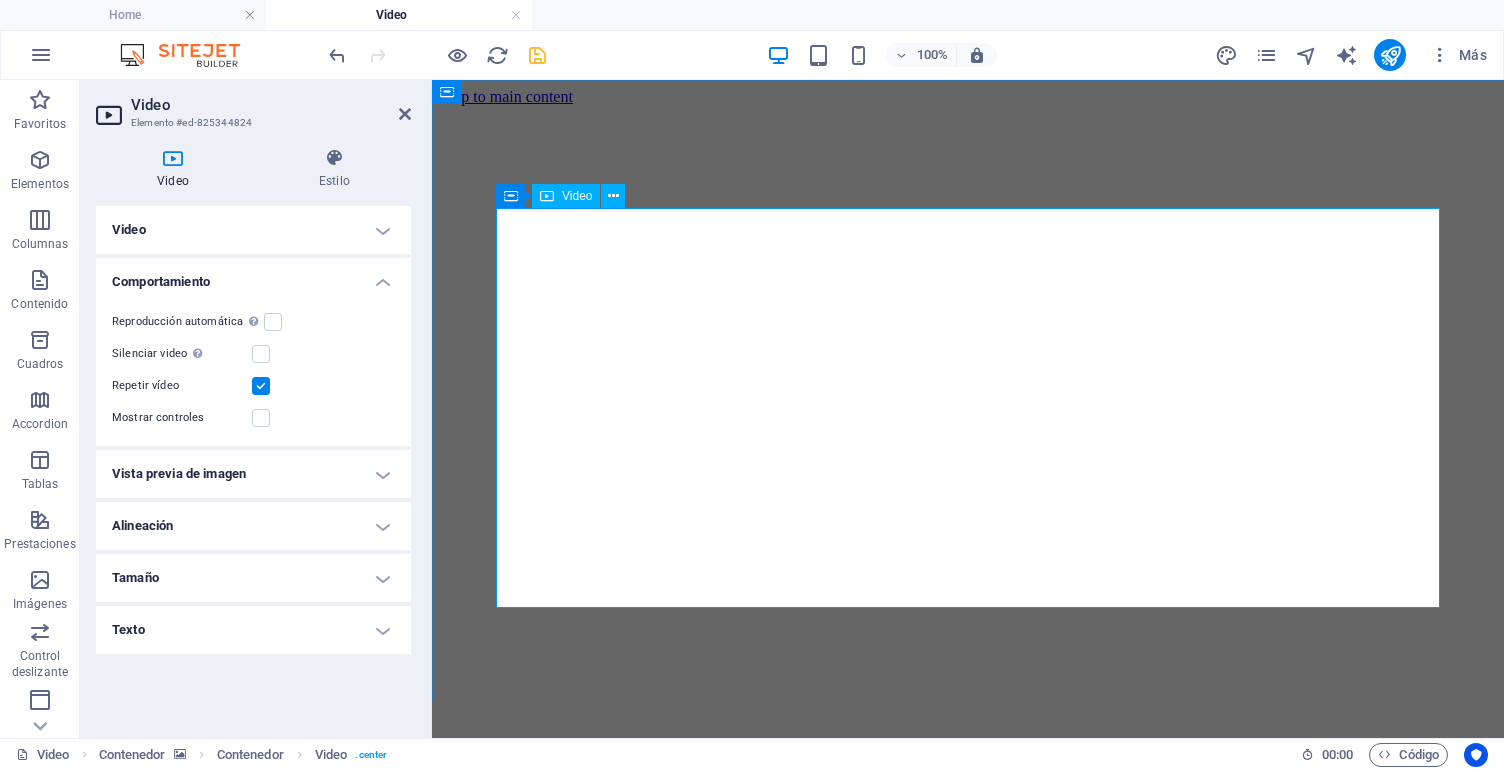 click at bounding box center [912, 930] 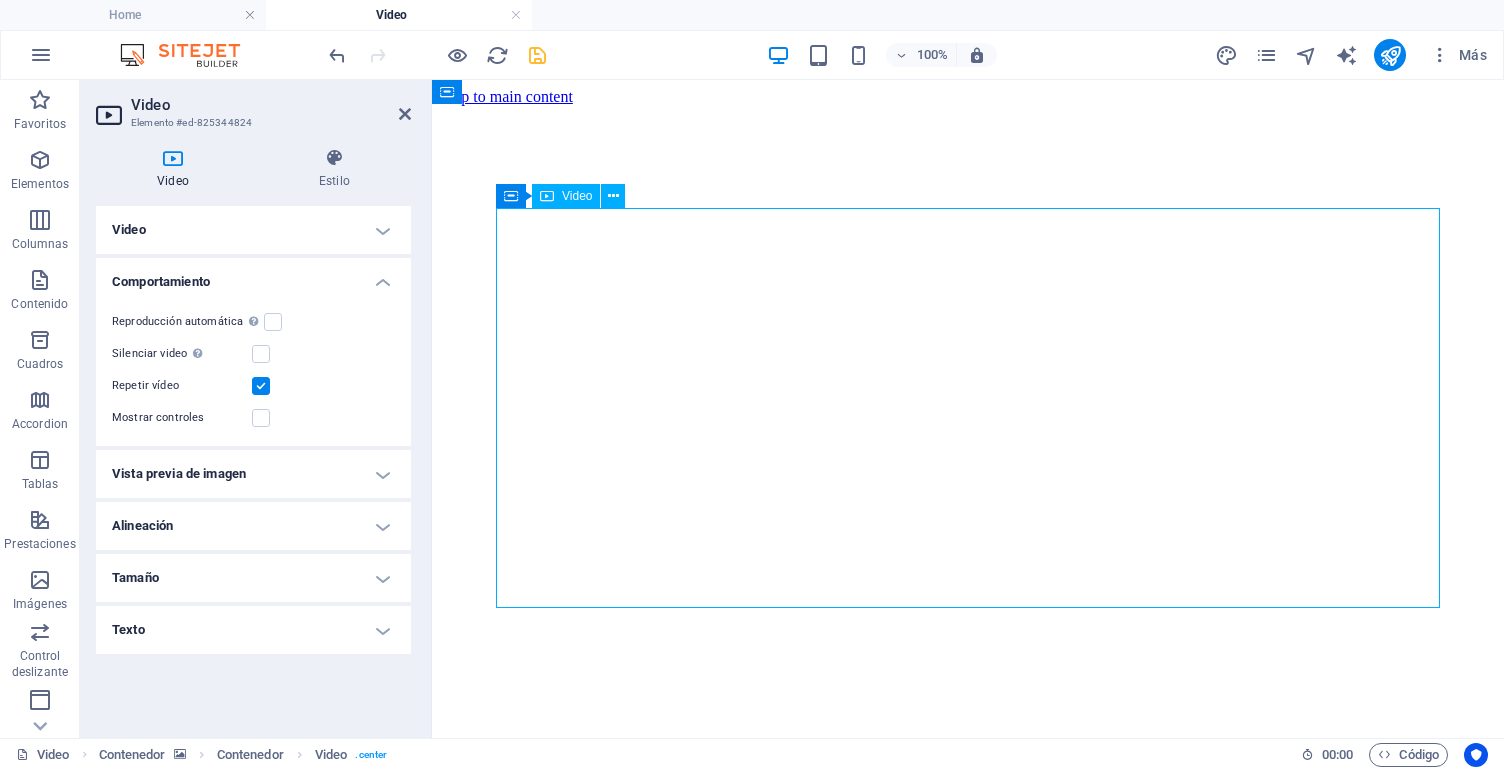drag, startPoint x: 800, startPoint y: 323, endPoint x: 753, endPoint y: 294, distance: 55.226807 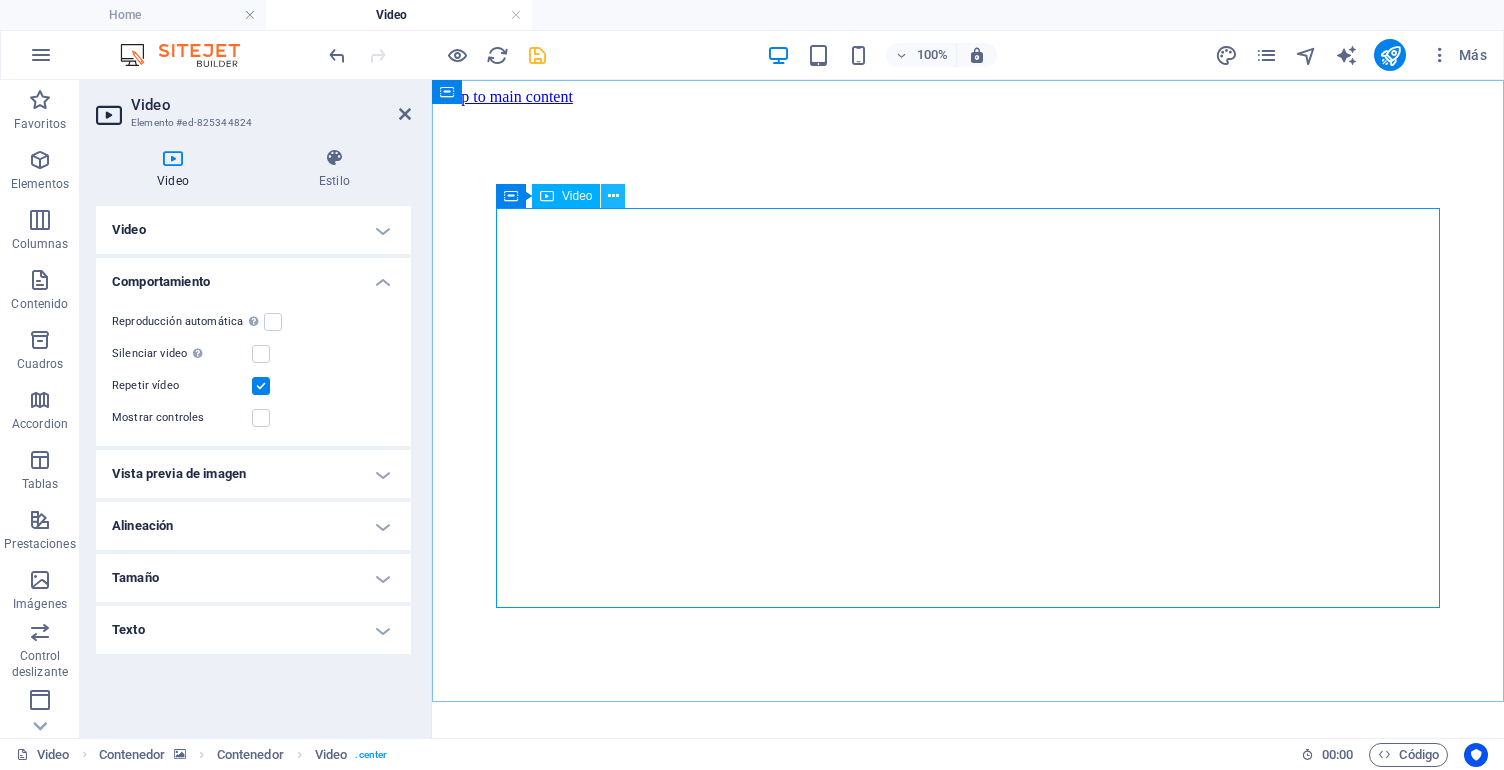 click at bounding box center [613, 196] 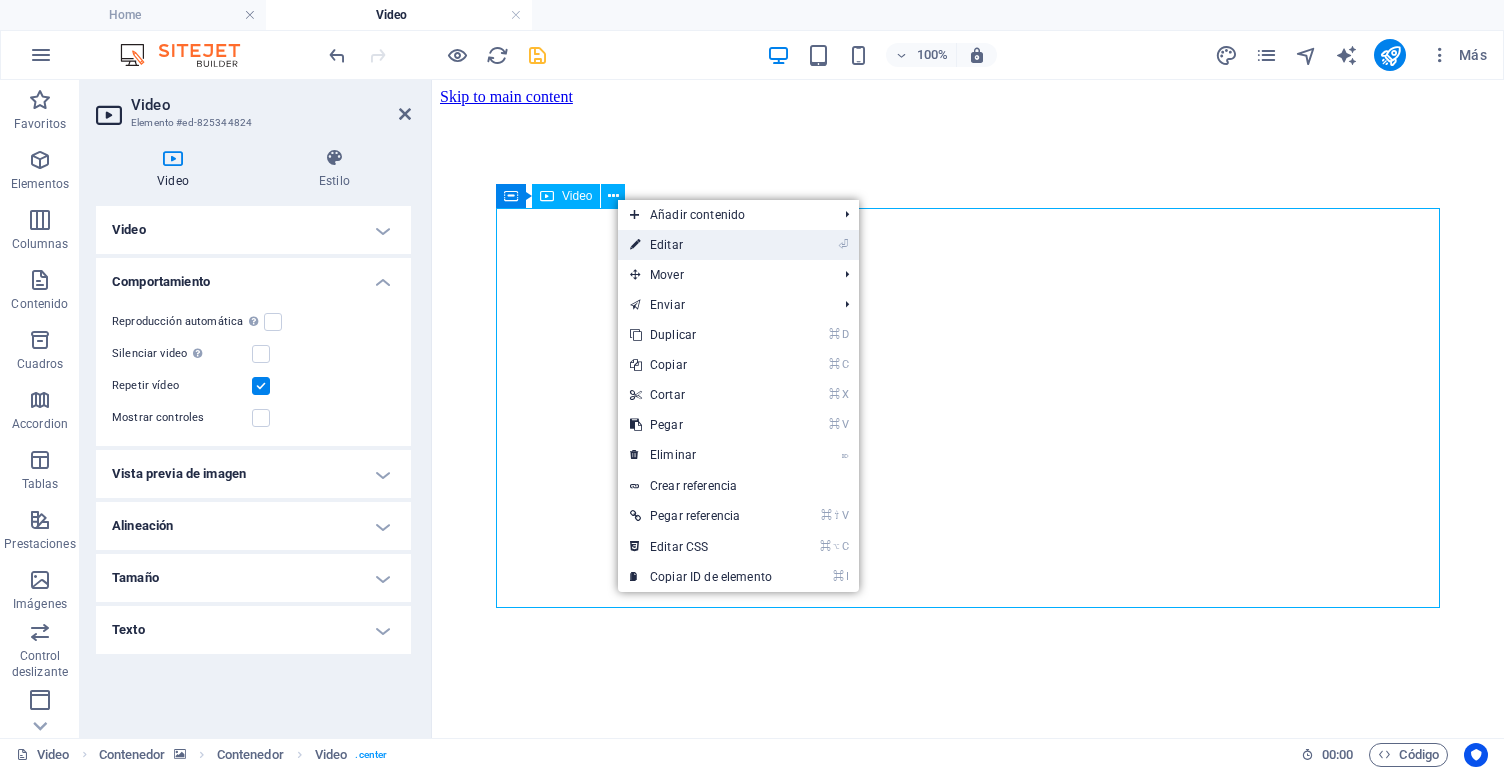 click on "⏎  Editar" at bounding box center (701, 245) 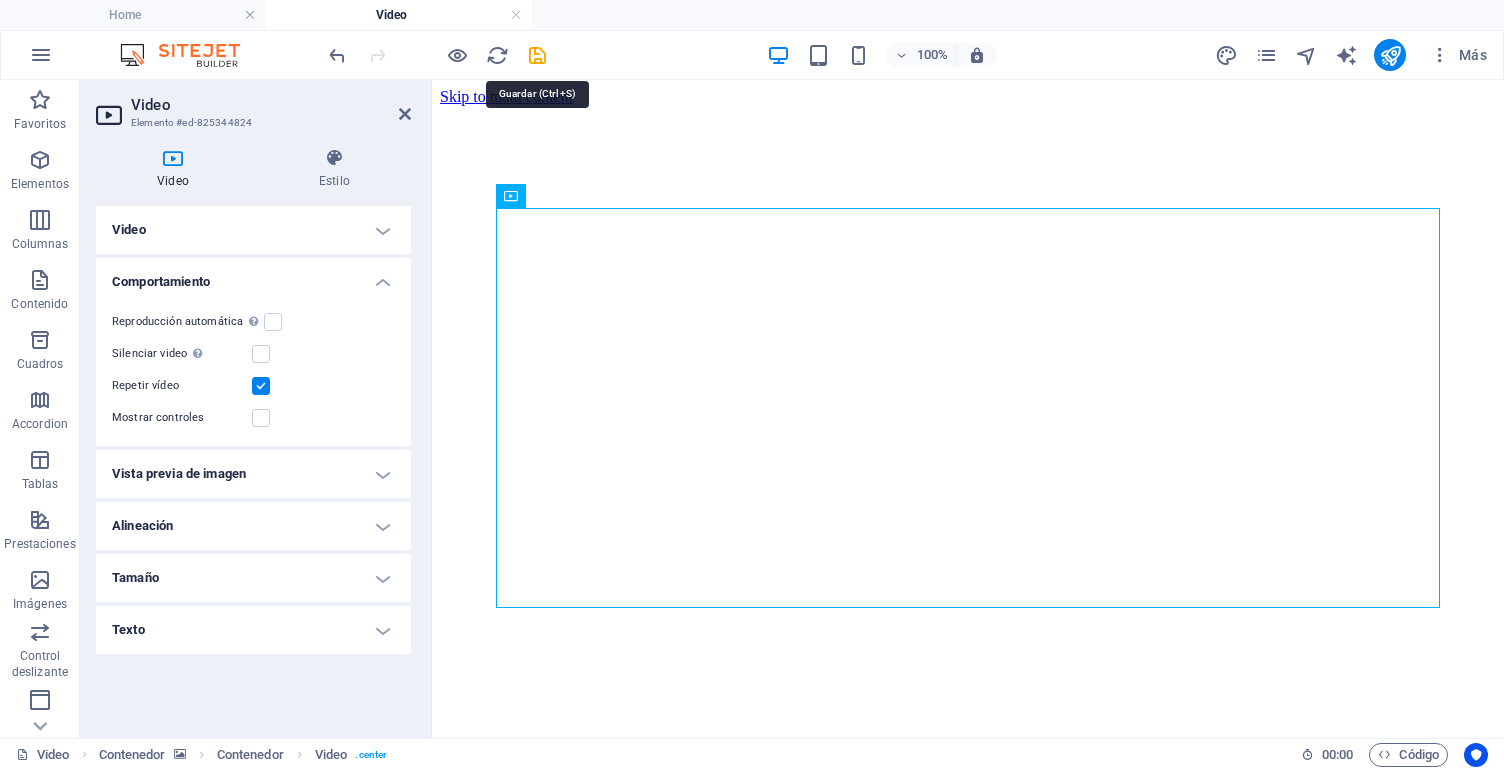 click at bounding box center [537, 55] 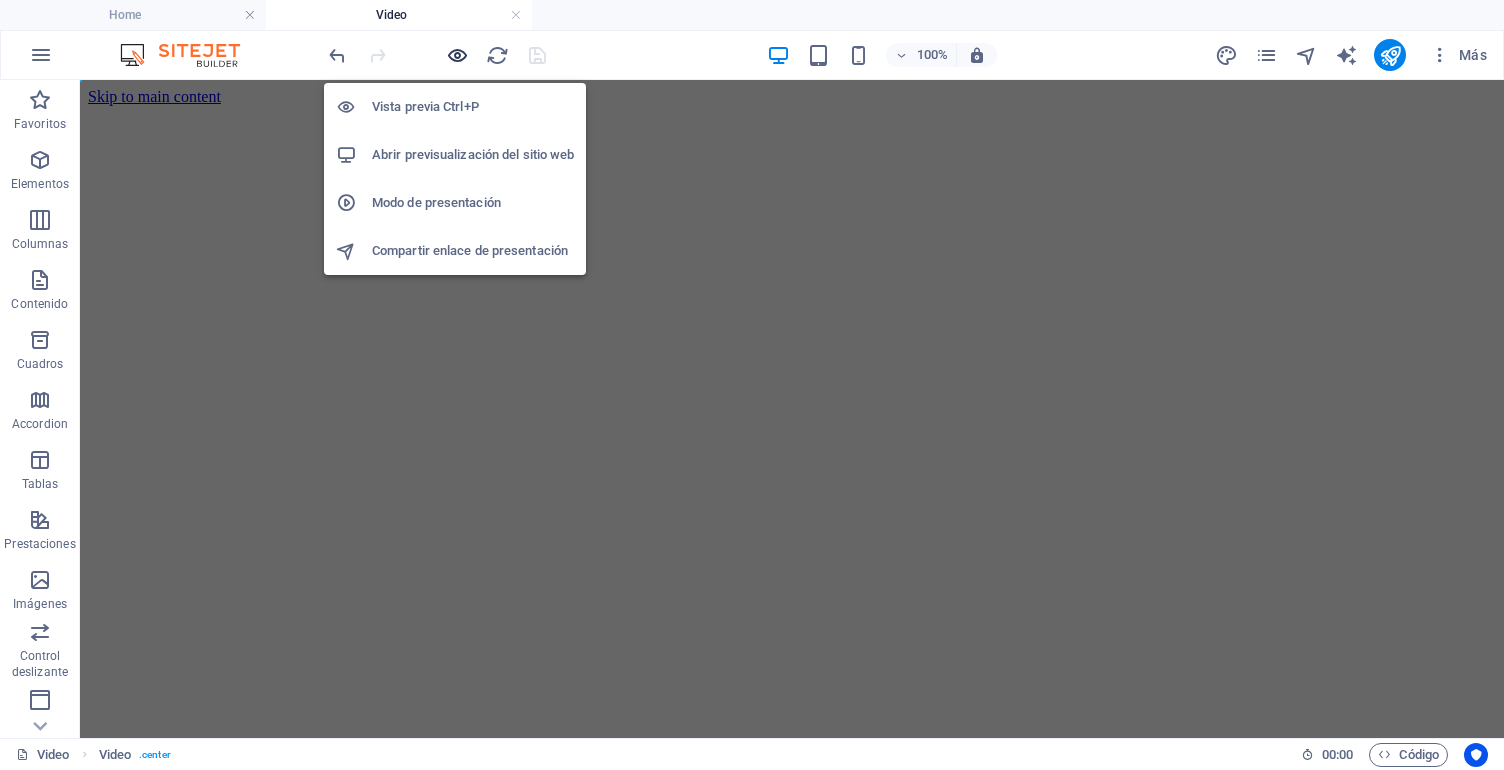 click at bounding box center (457, 55) 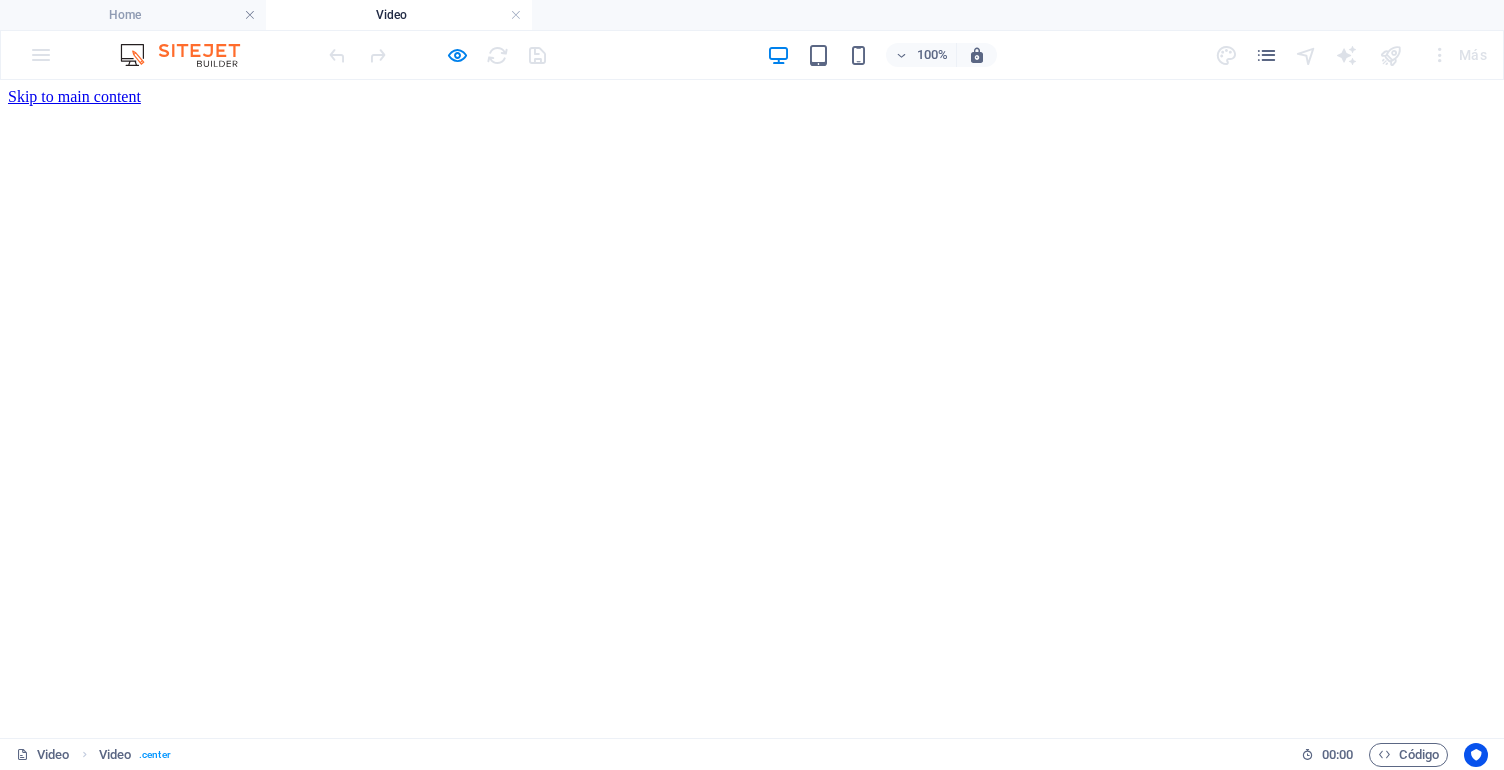 drag, startPoint x: 860, startPoint y: 332, endPoint x: 853, endPoint y: 320, distance: 13.892444 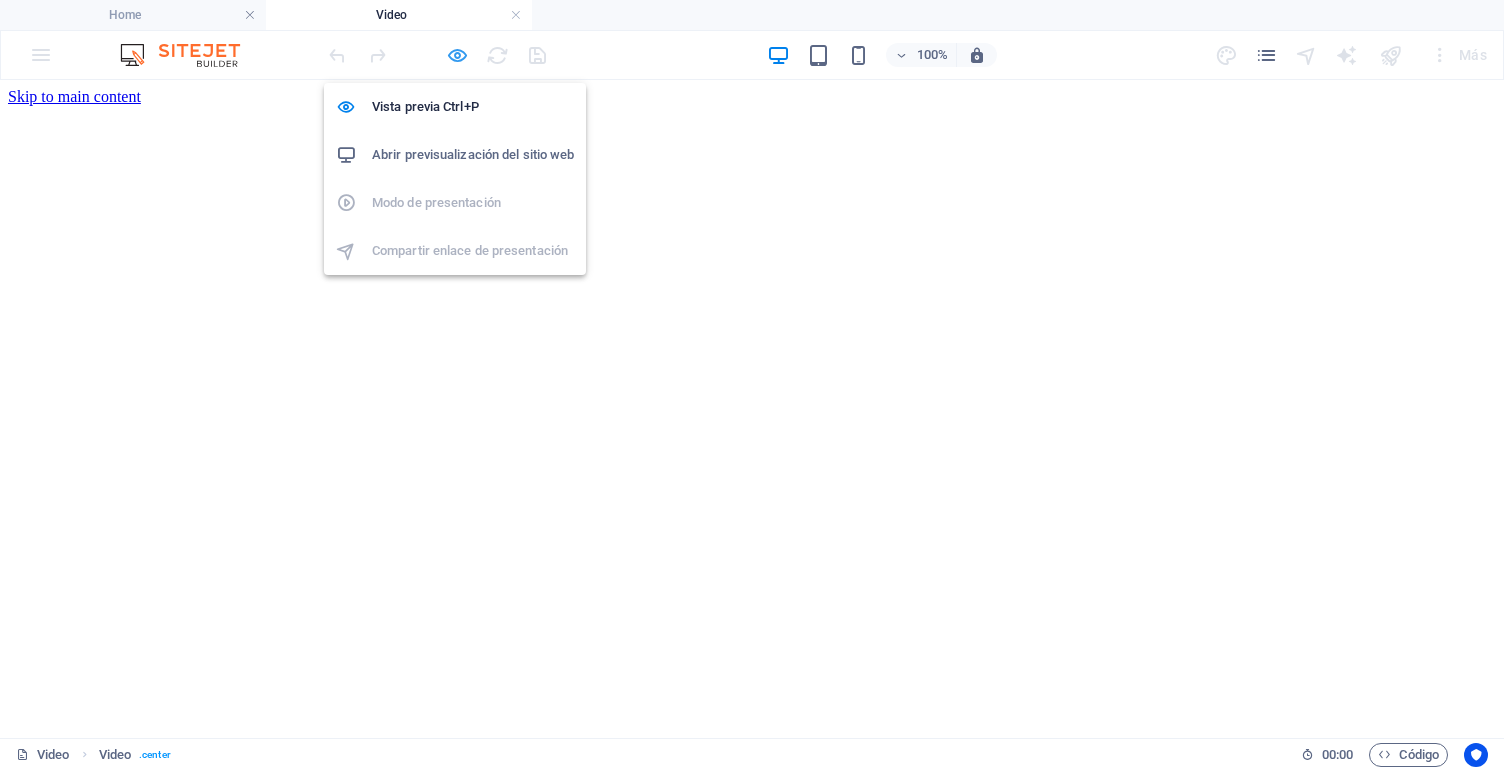 click at bounding box center (457, 55) 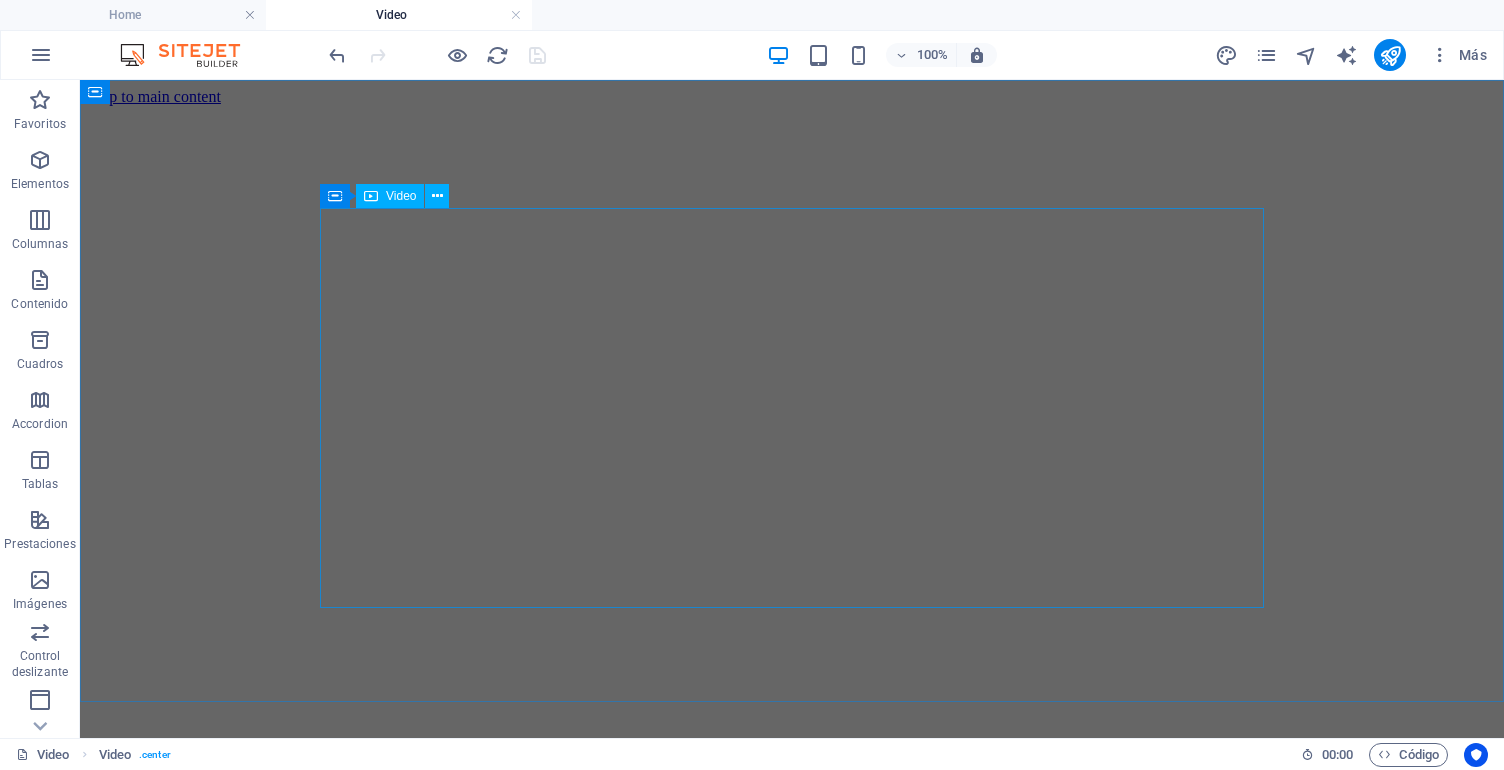 click at bounding box center (560, 930) 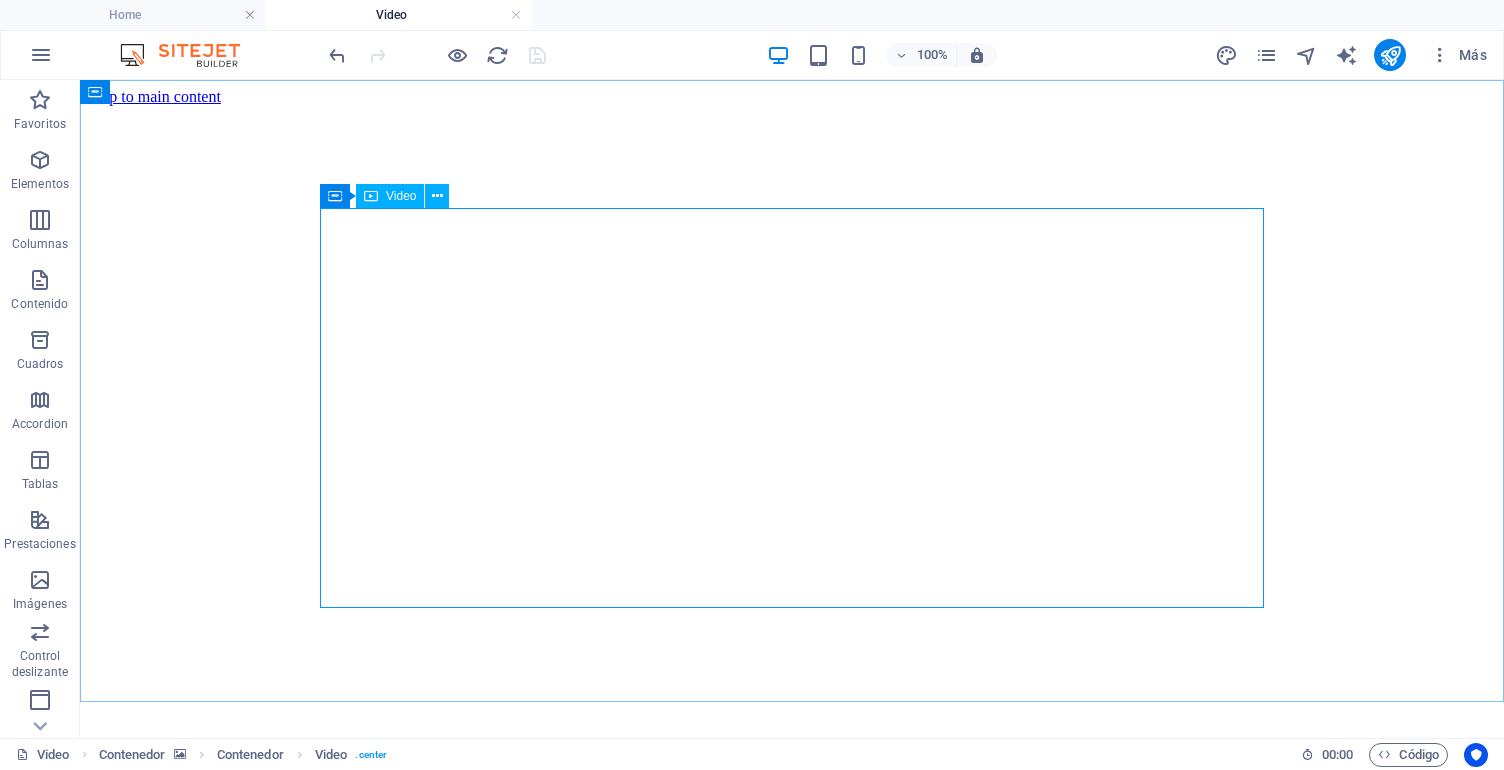 click on "Video" at bounding box center (401, 196) 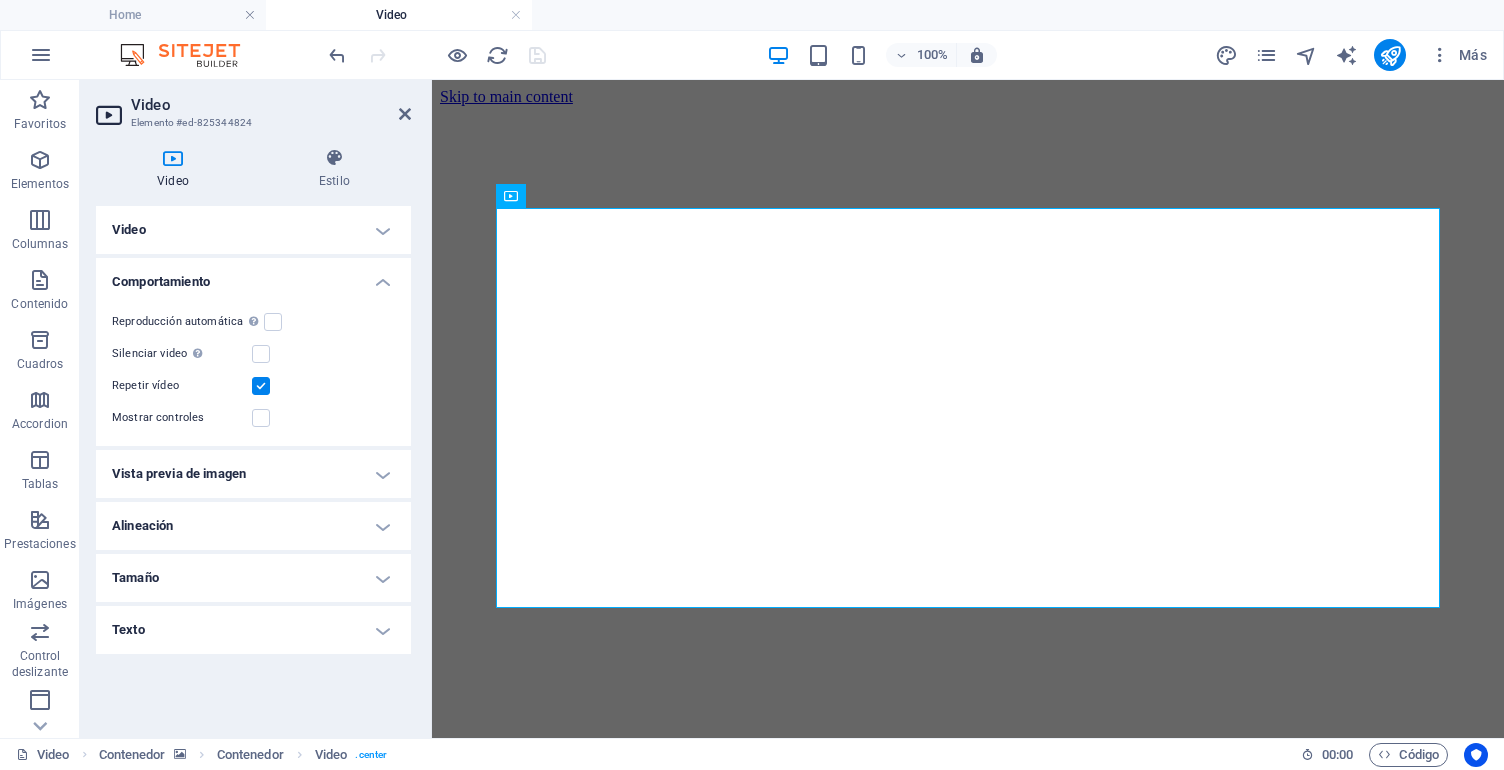 click on "Video Estilo Video Arrastra archivos aquí, haz clic para escoger archivos o  selecciona archivos de Archivos o de nuestra galería gratuita de fotos y vídeos Los tipos de archivo soportados son: MP4 y WEBM. Estos son los únicos tipos de archivo soportados en todos los navegadores más importantes. Comportamiento Reproducción automática La reproducción automática solo está disponible si silenciado está seleccionado Silenciar video La reproducción automática estará disponible si silenciado está seleccionado Repetir vídeo Mostrar controles Vista previa de imagen Arrastra archivos aquí, haz clic para escoger archivos o  selecciona archivos de Archivos o de nuestra galería gratuita de fotos y vídeos Selecciona archivos del administrador de archivos, de la galería de fotos o carga archivo(s) Cargar Carga una imagen que servirá como una vista previa. Solo se muestra si la reproducción automática está desactivada Alineación Alineado a la izquierda Centrado Alineado a la derecha Tamaño Ancho px" at bounding box center [253, 435] 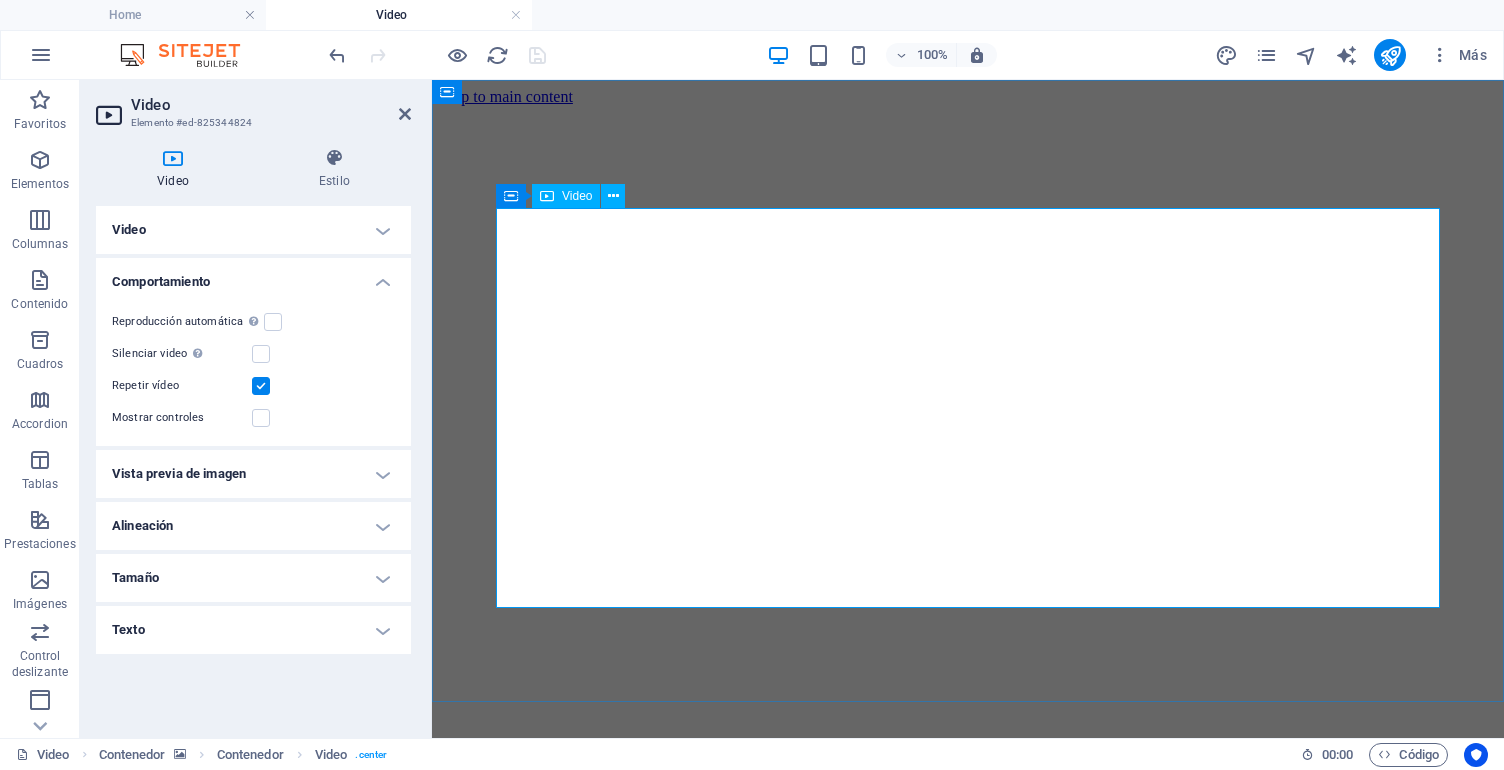 click on "Video" at bounding box center [566, 196] 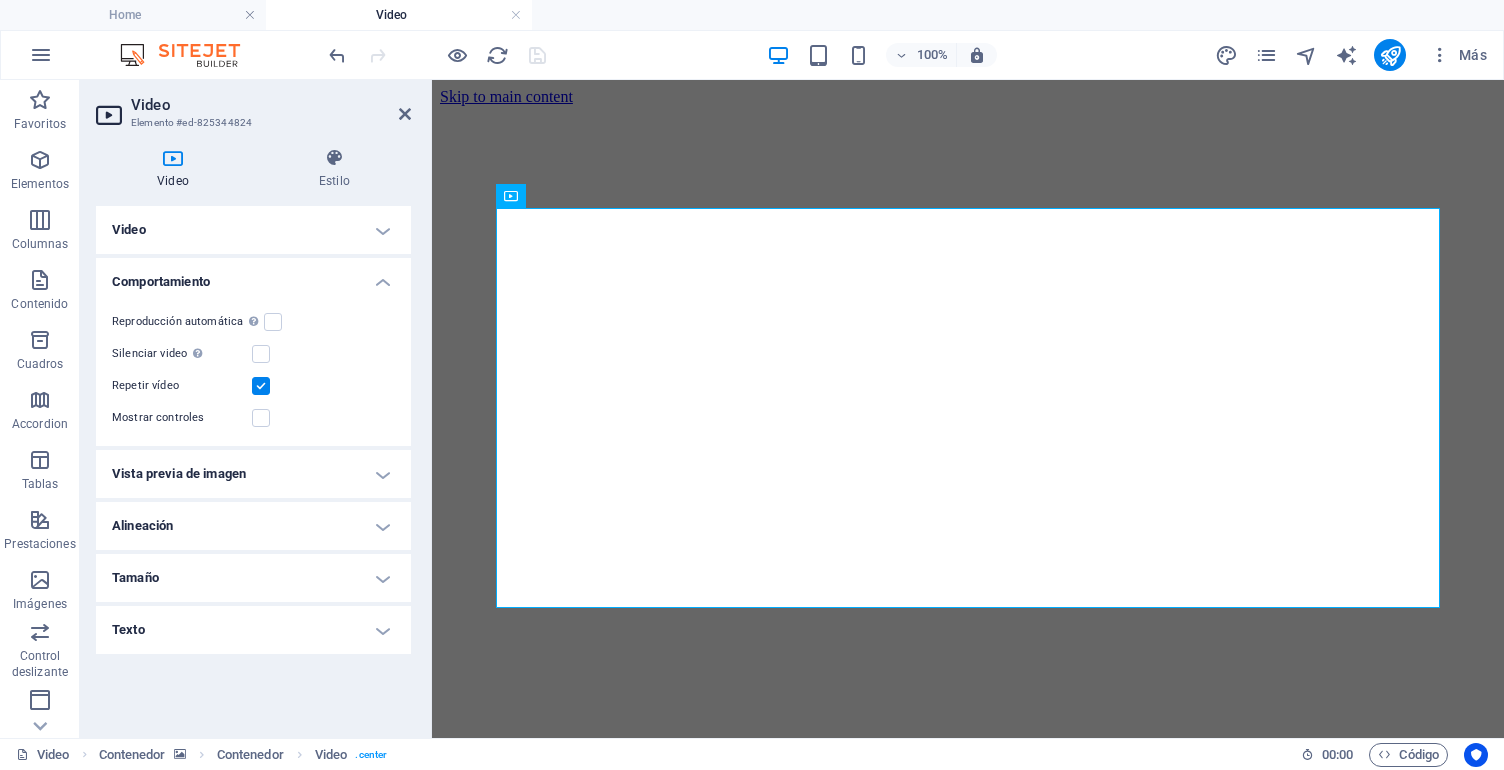 drag, startPoint x: 385, startPoint y: 276, endPoint x: 384, endPoint y: 265, distance: 11.045361 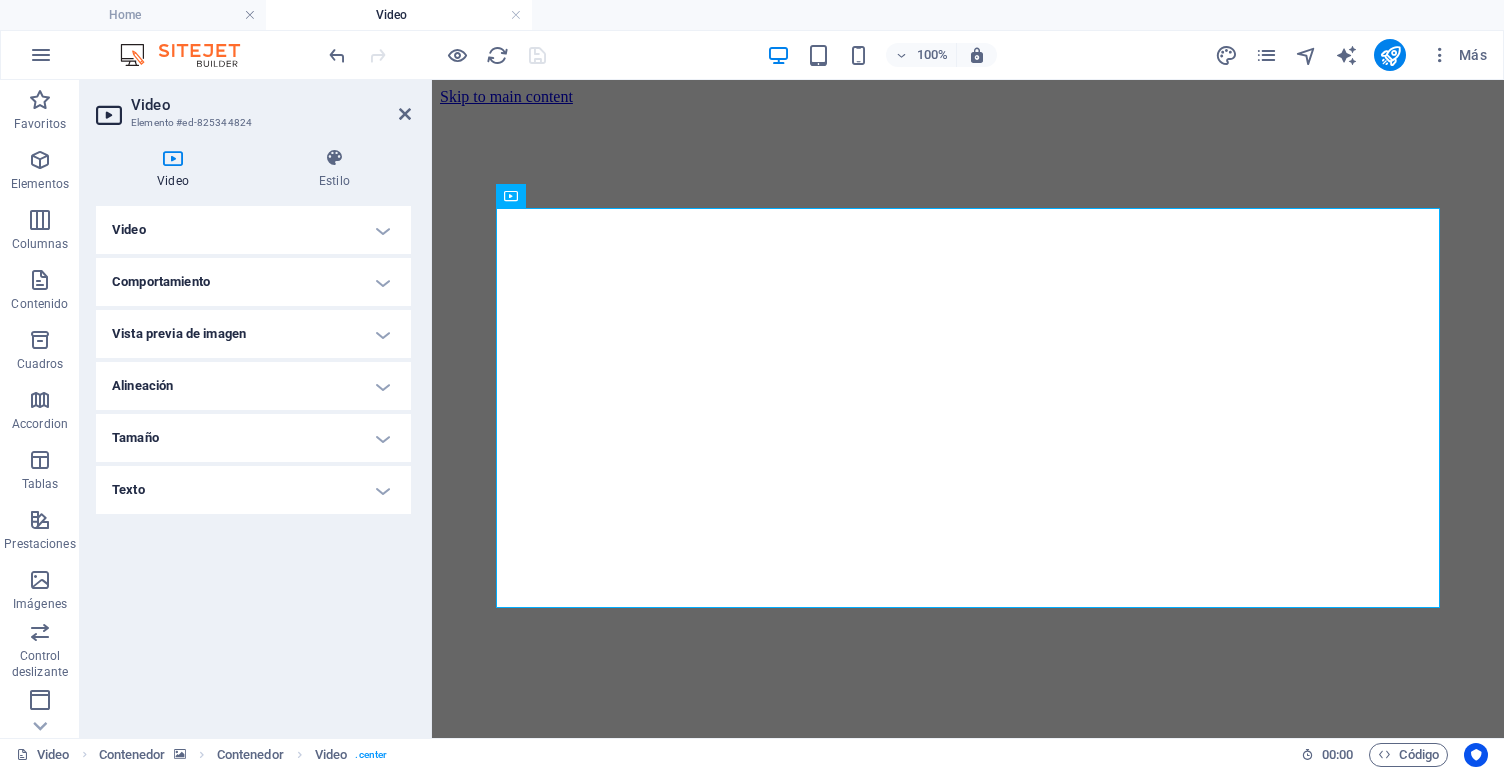 click on "Video" at bounding box center [253, 230] 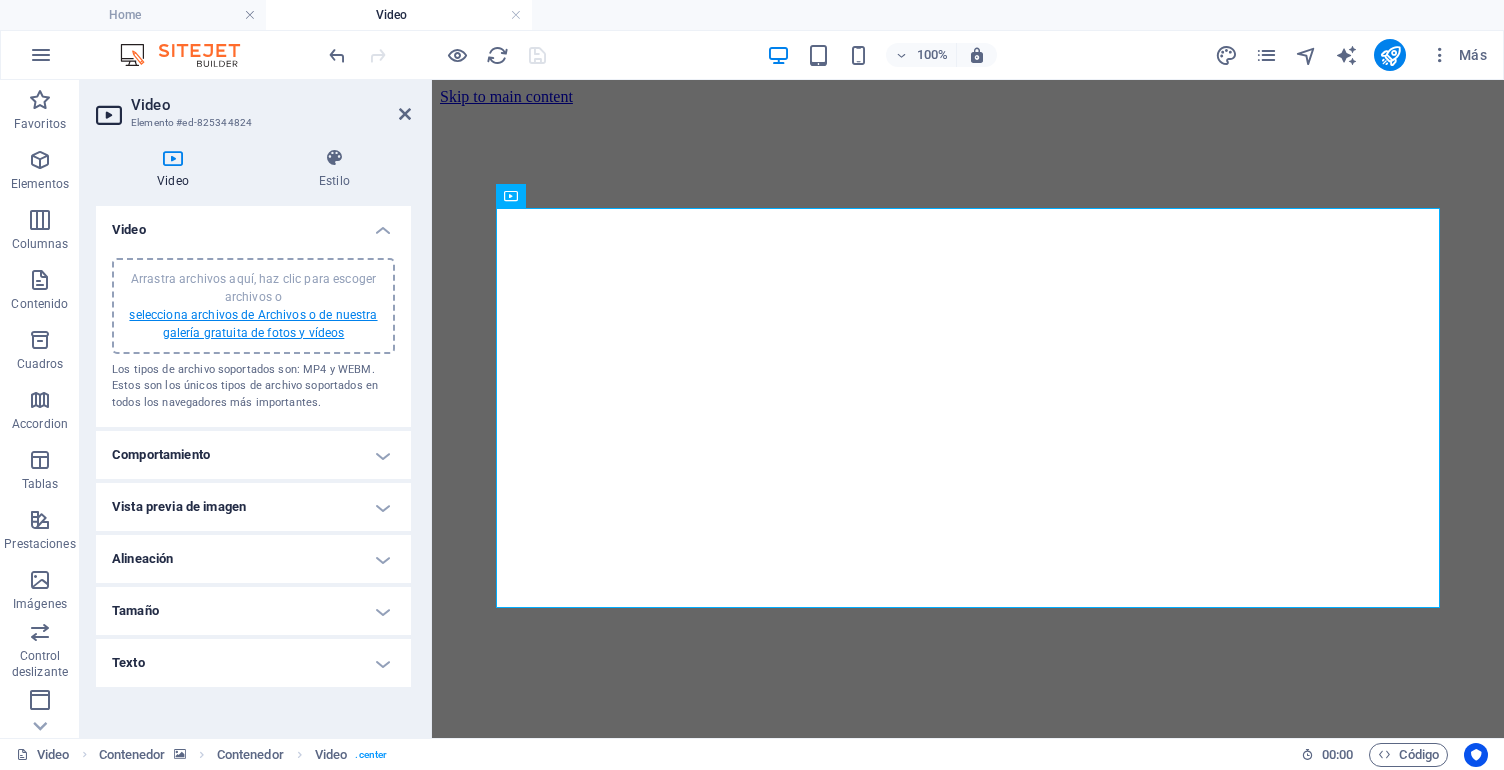 click on "selecciona archivos de Archivos o de nuestra galería gratuita de fotos y vídeos" at bounding box center (253, 324) 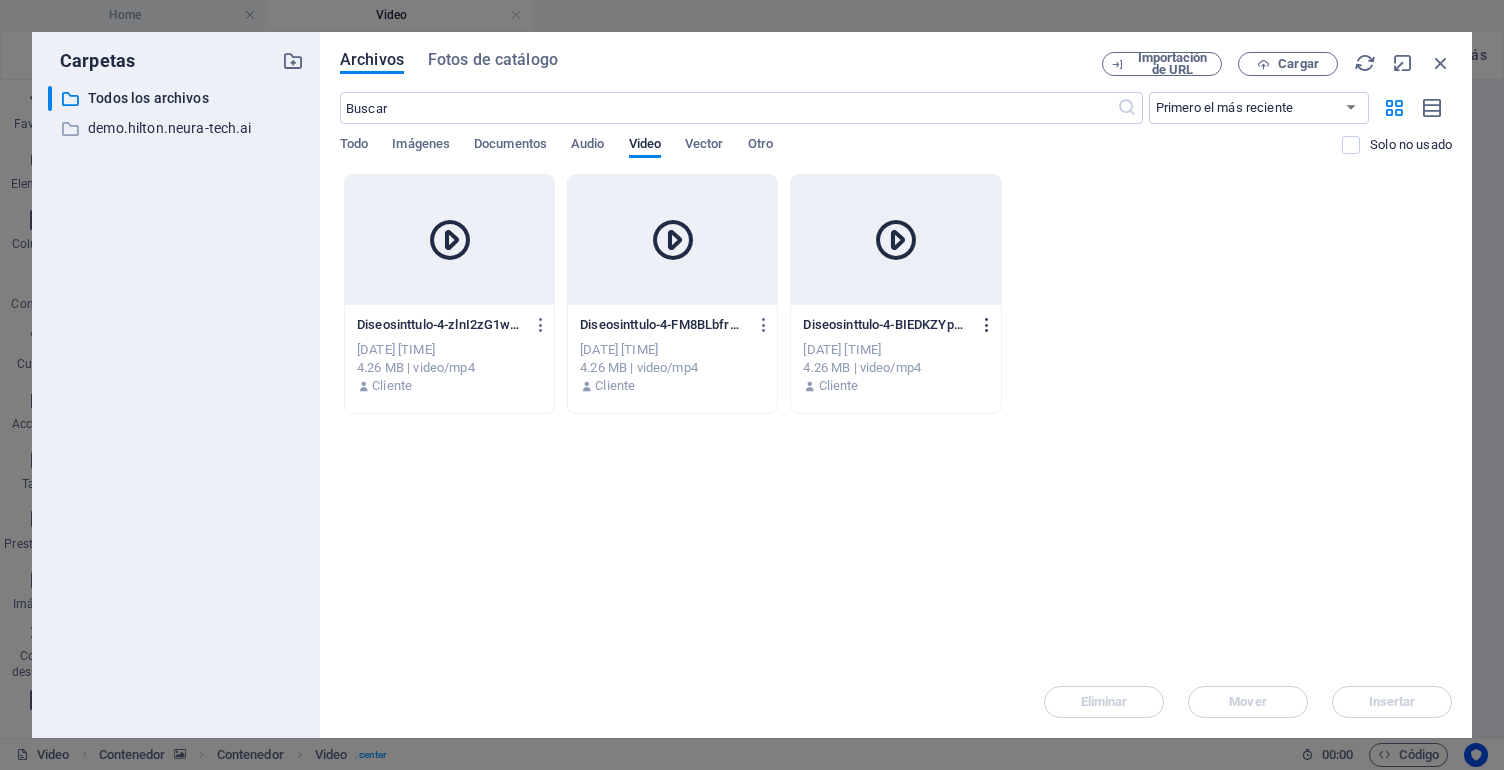 click at bounding box center [987, 325] 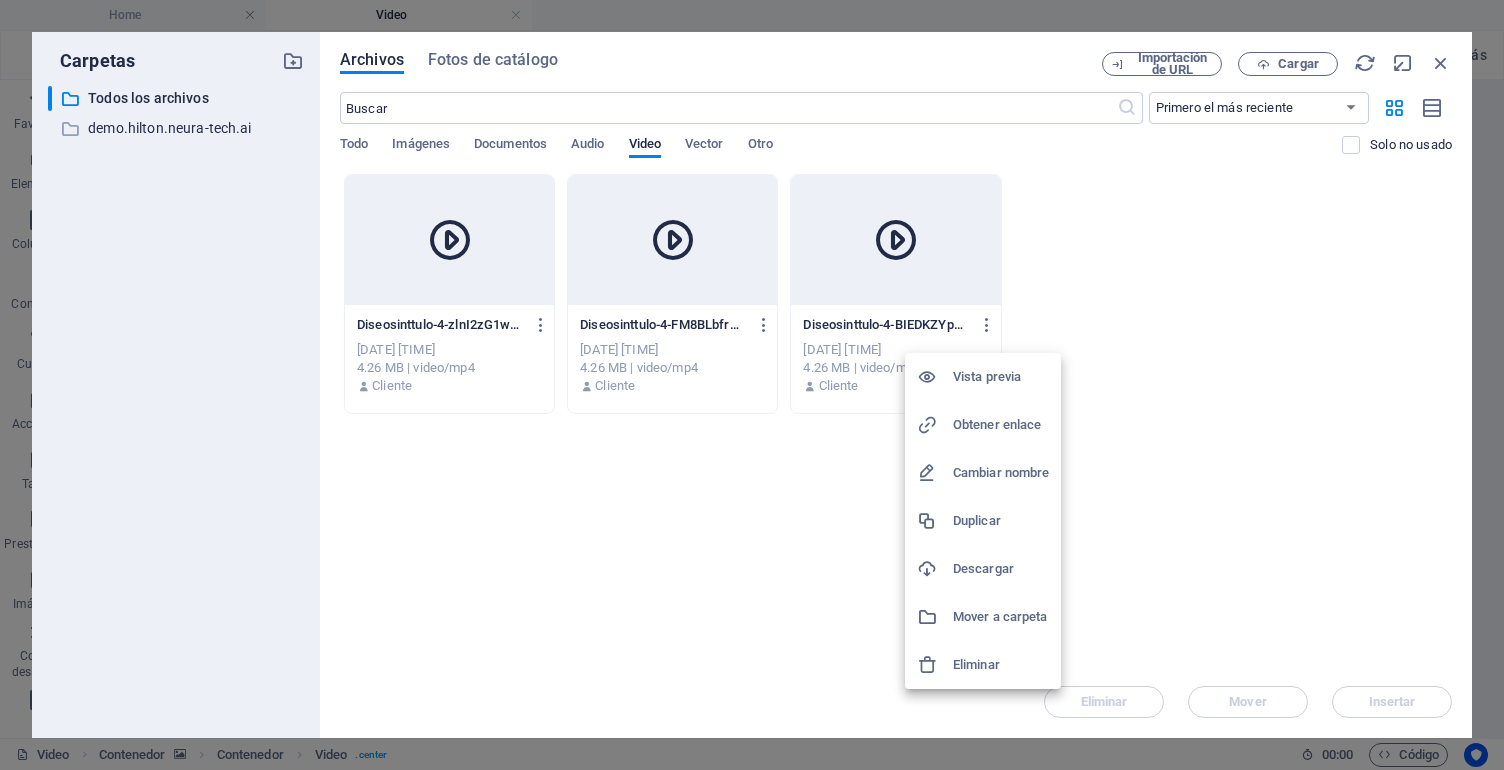 click on "Eliminar" at bounding box center (1001, 665) 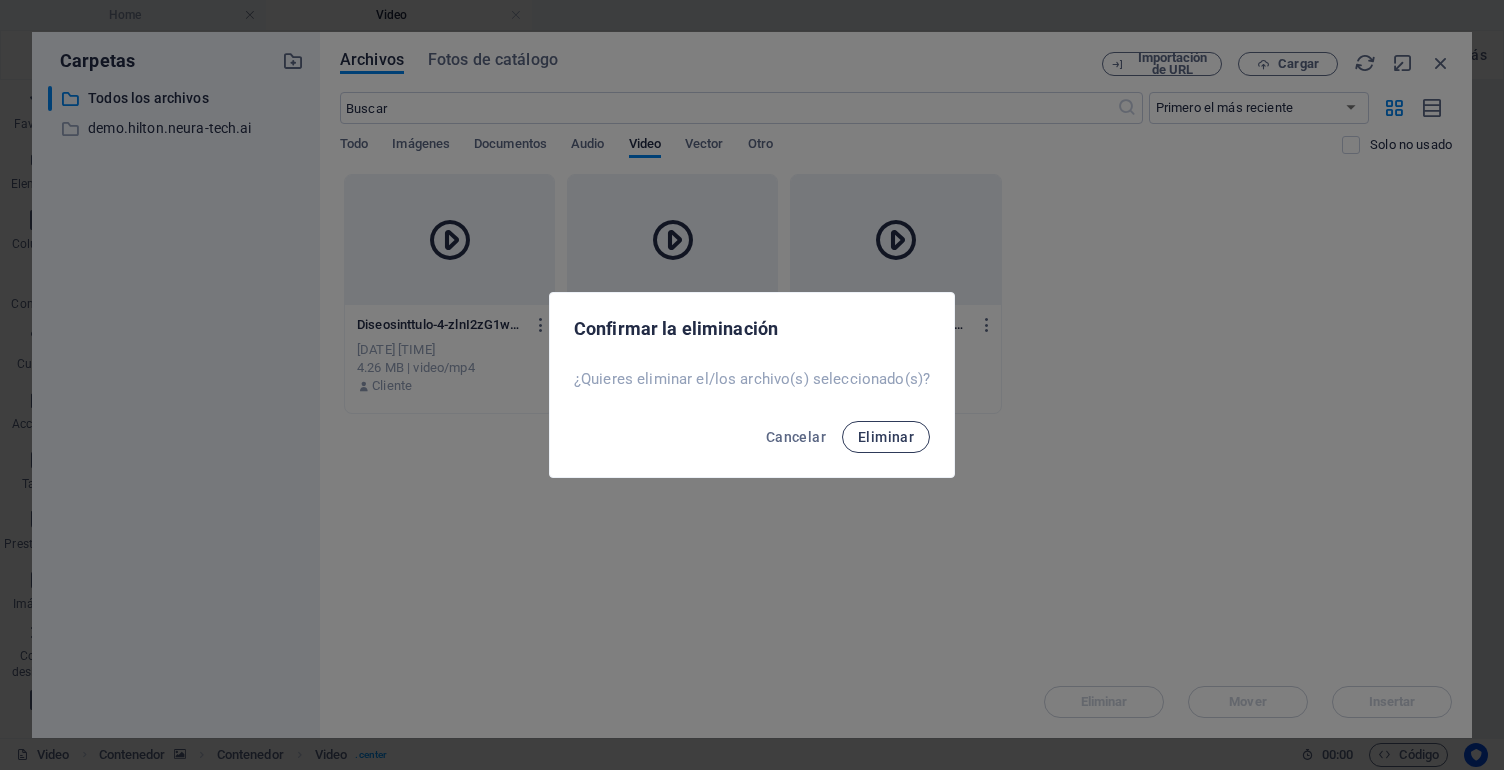 click on "Eliminar" at bounding box center (886, 437) 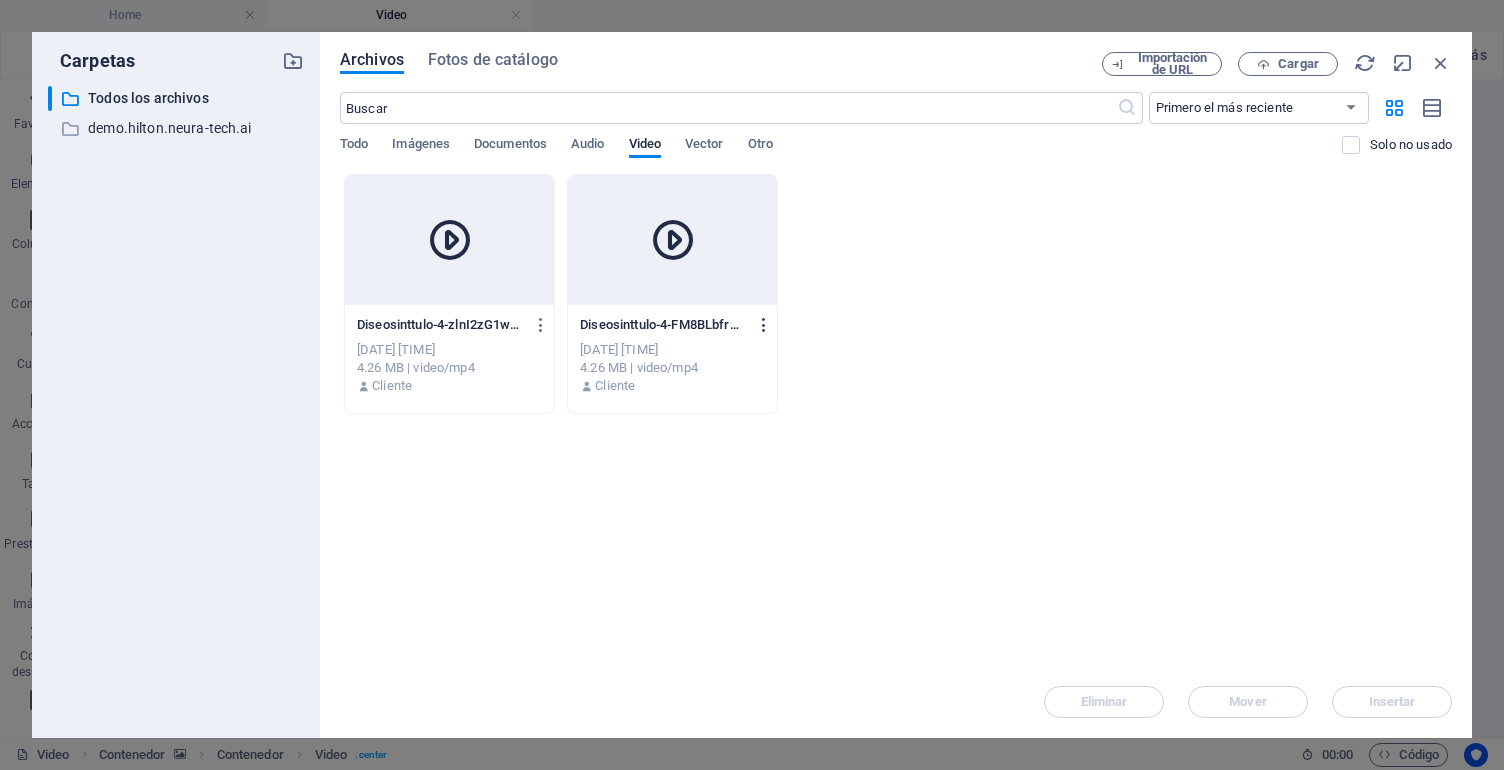 click at bounding box center [764, 325] 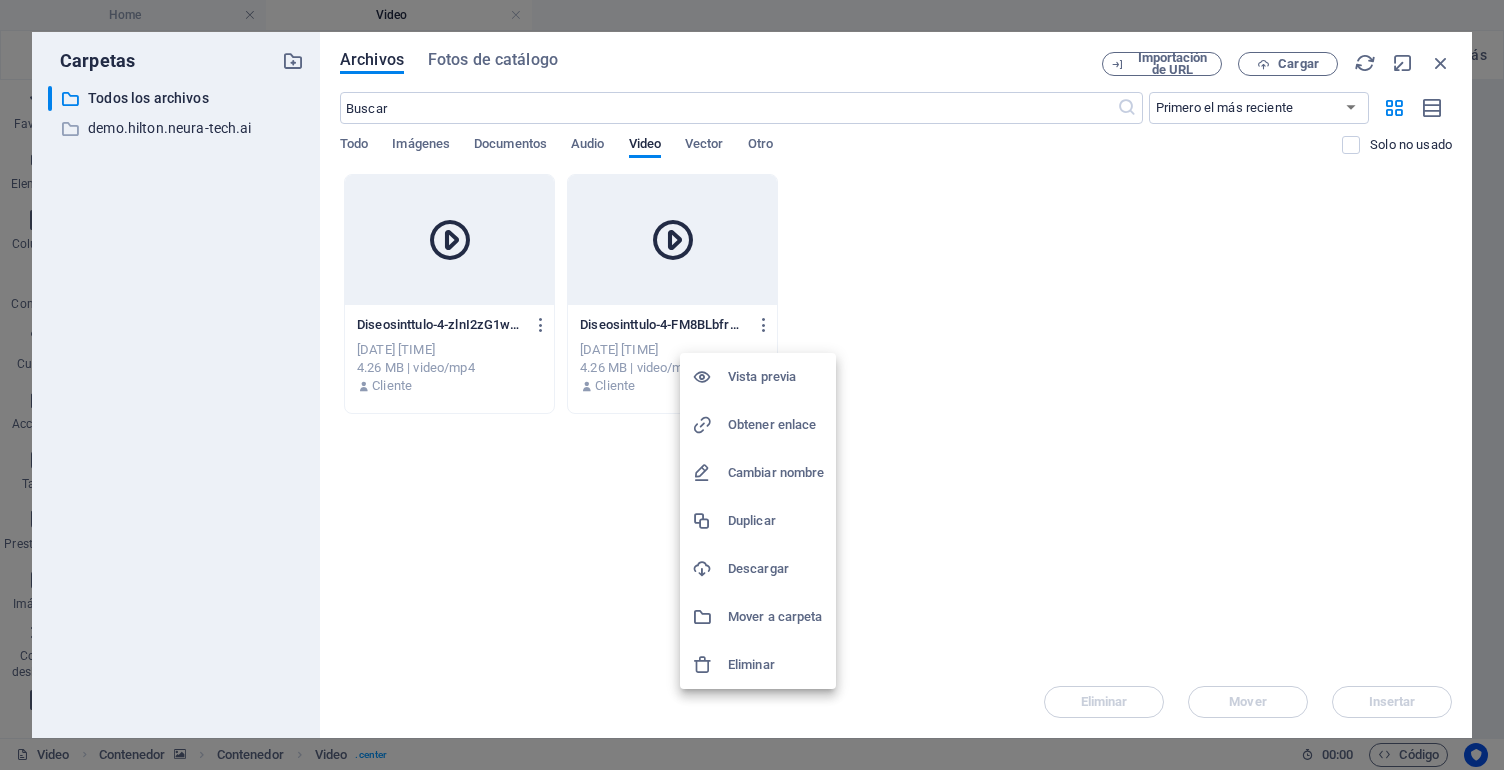 click on "Eliminar" at bounding box center [776, 665] 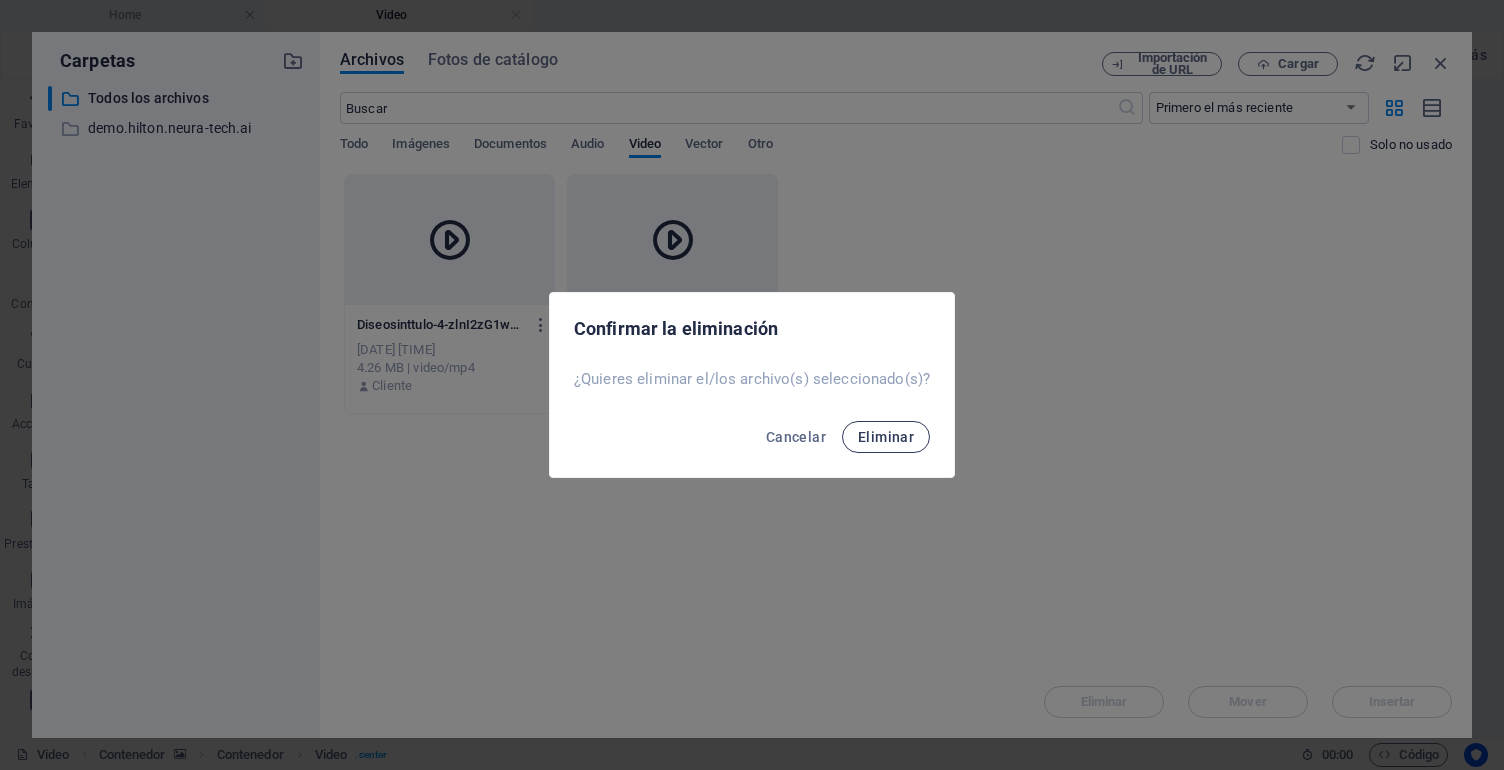 click on "Eliminar" at bounding box center [886, 437] 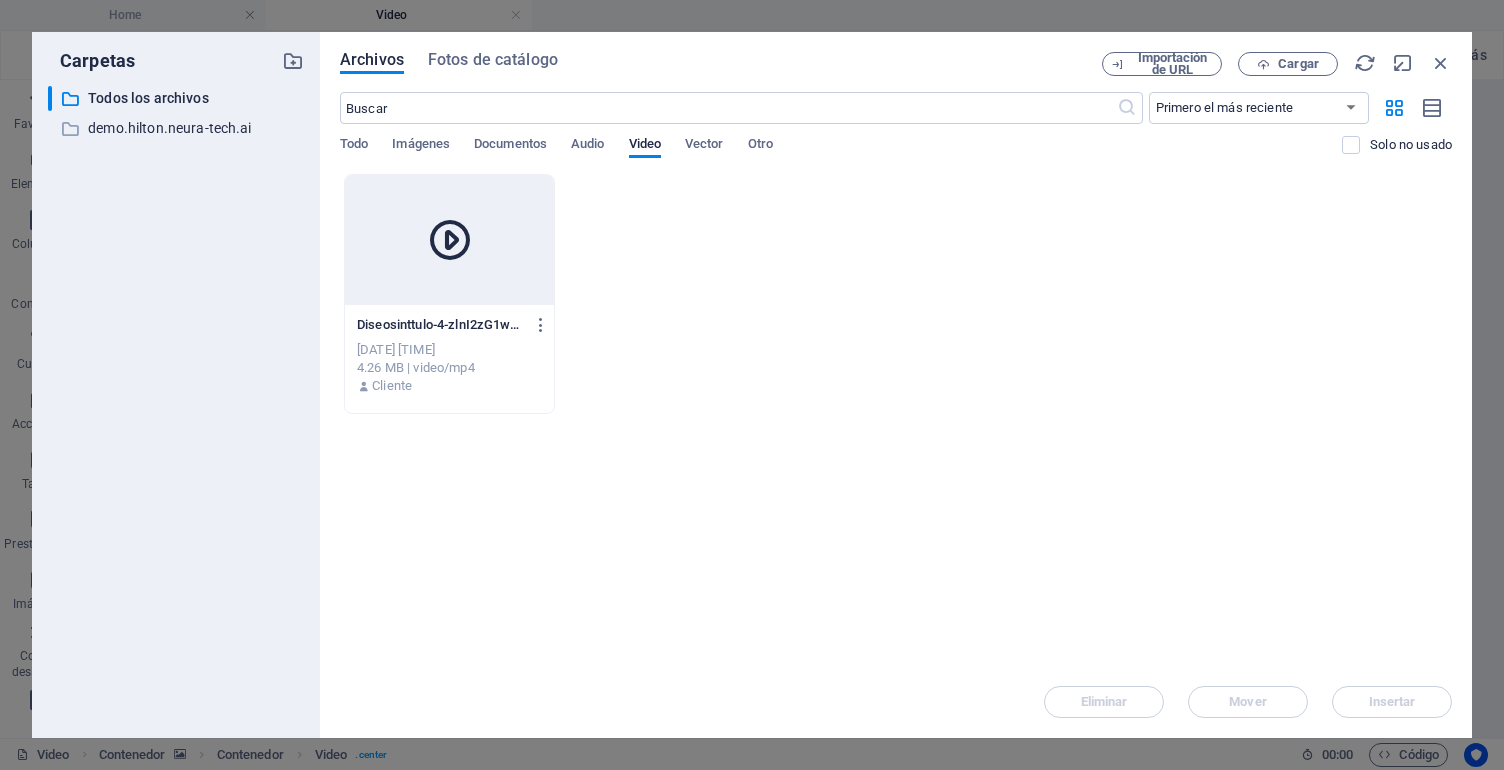 click on "Diseosinttulo-4-zlnI2zG1wAs1MFLFaLSD5w.mp4 Diseosinttulo-4-zlnI2zG1wAs1MFLFaLSD5w.mp4" at bounding box center [449, 325] 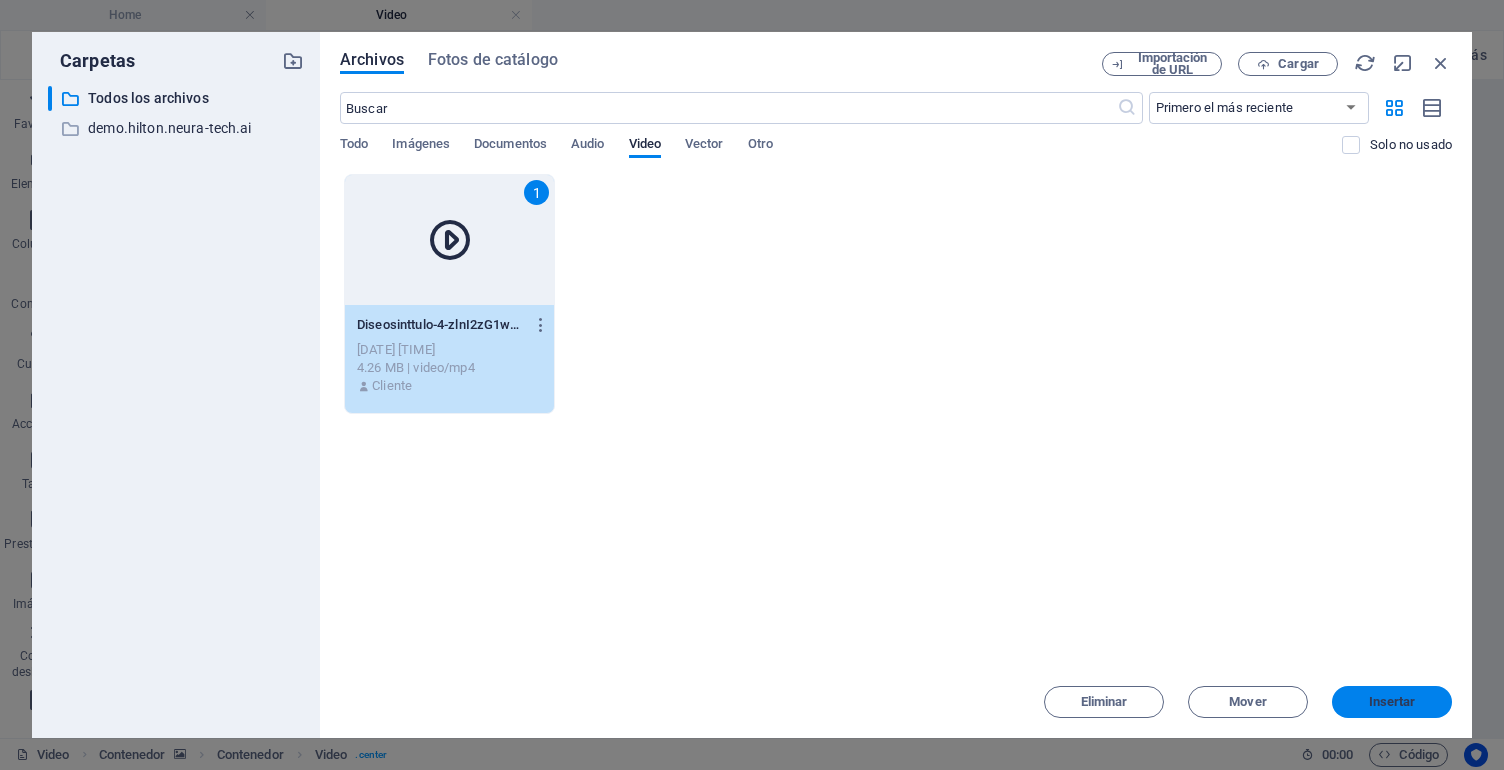 click on "Insertar" at bounding box center (1392, 702) 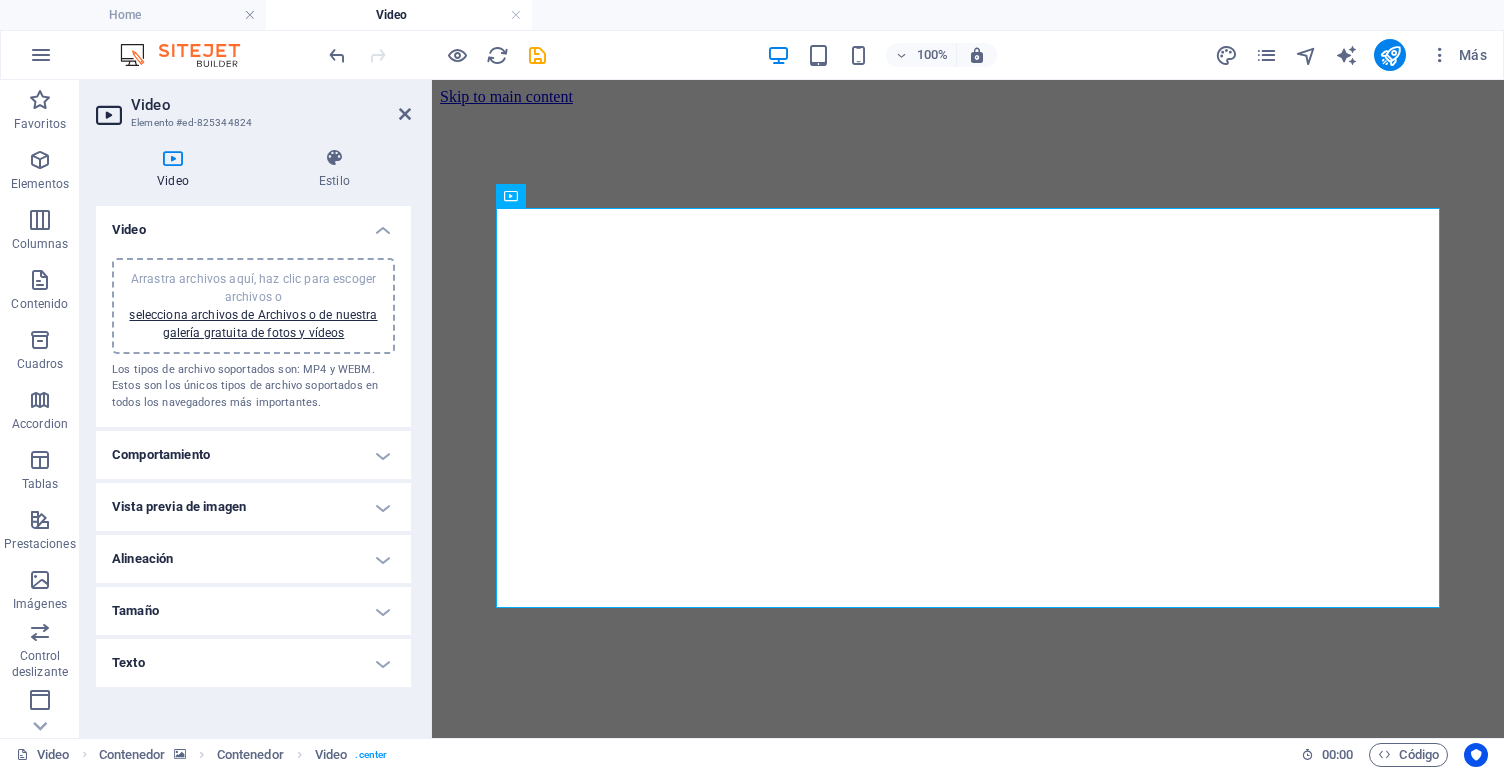 click on "Video" at bounding box center [253, 224] 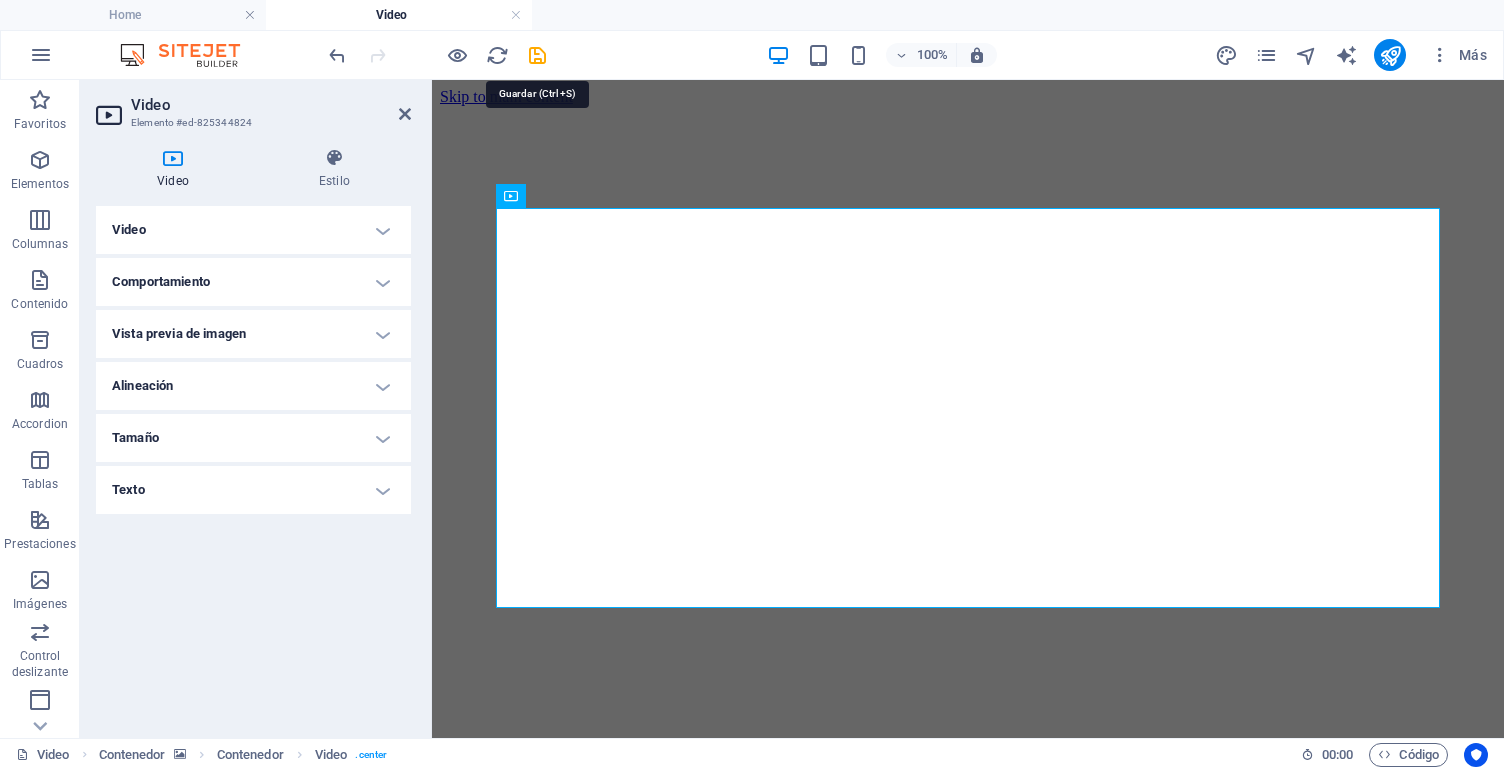 click at bounding box center [537, 55] 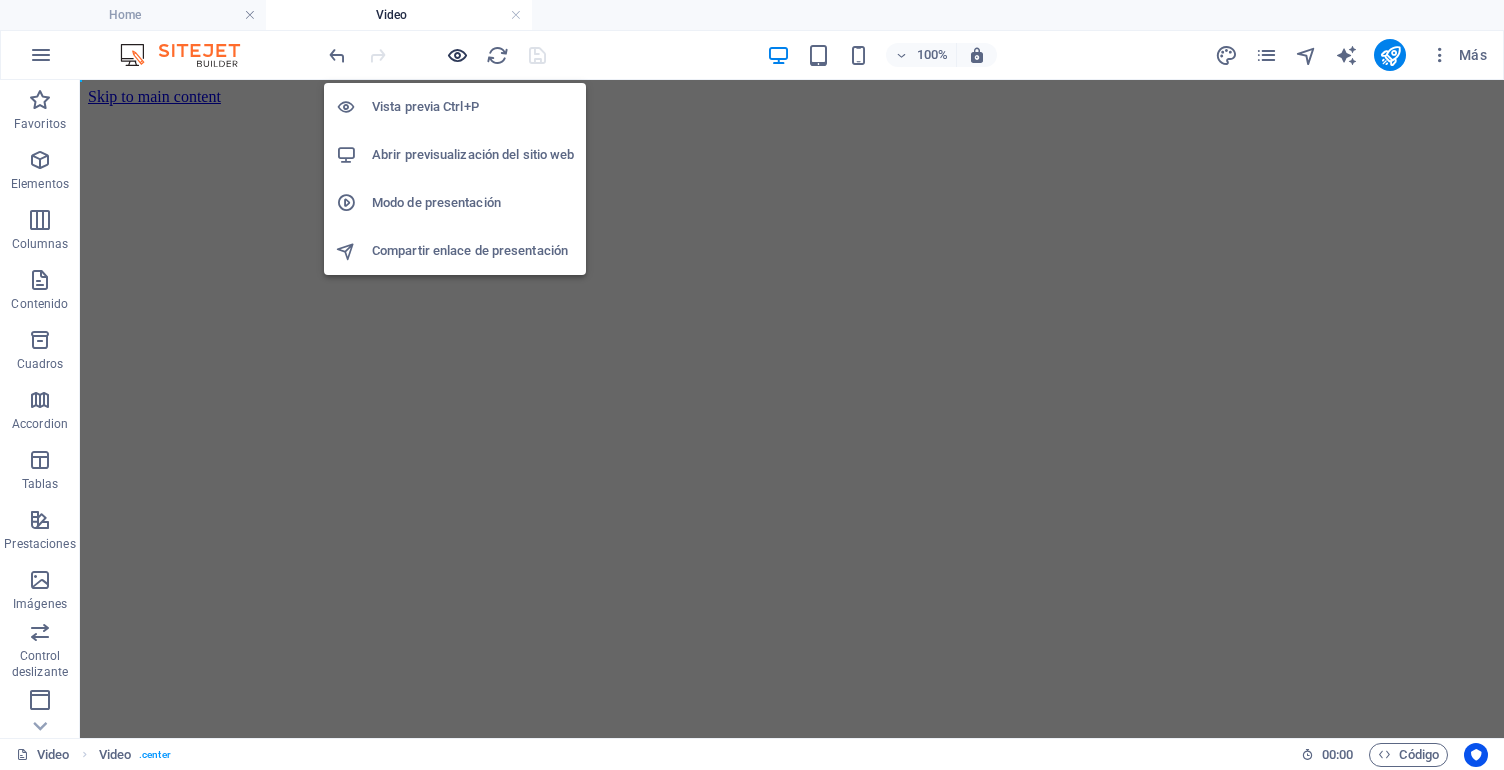 click at bounding box center [457, 55] 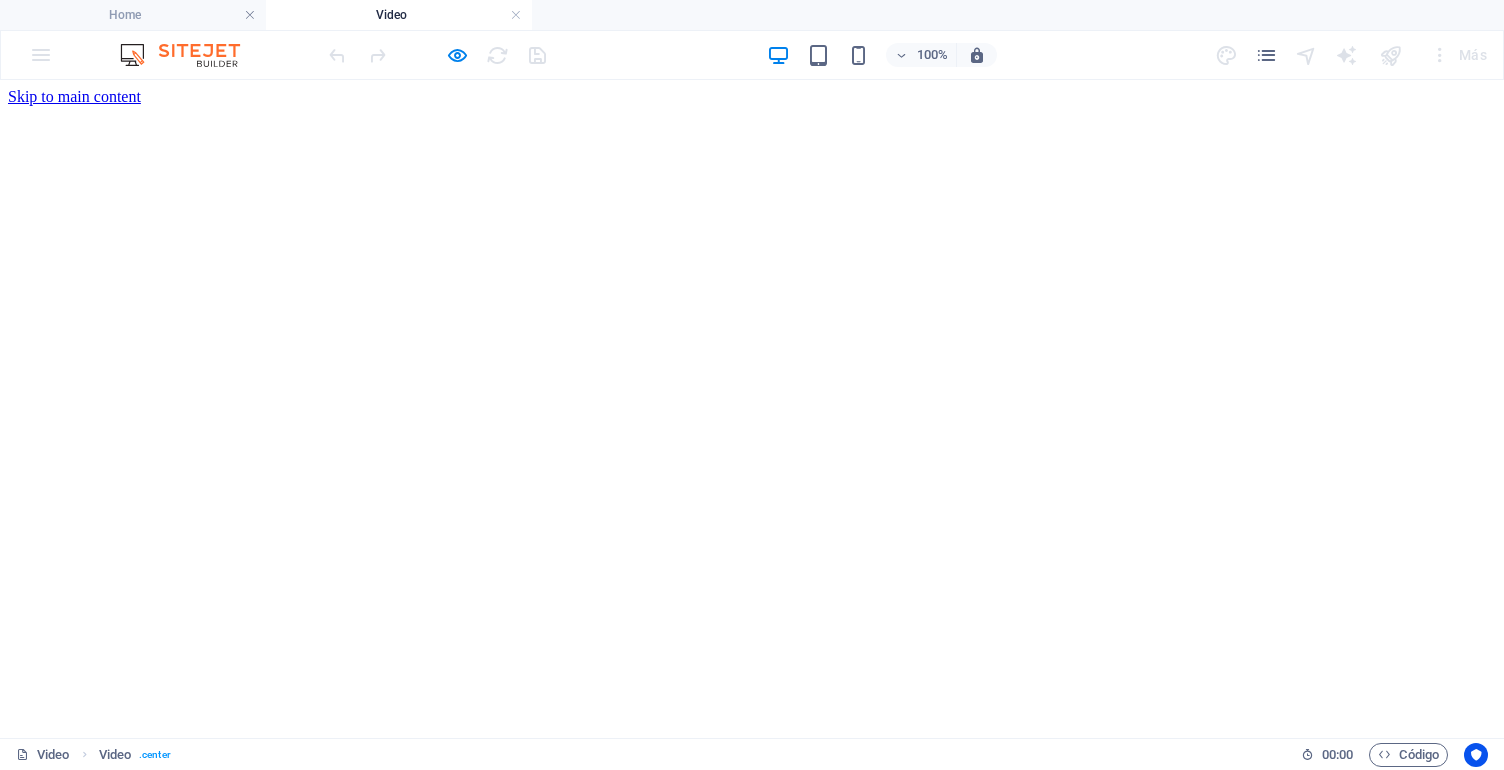 click at bounding box center [308, 928] 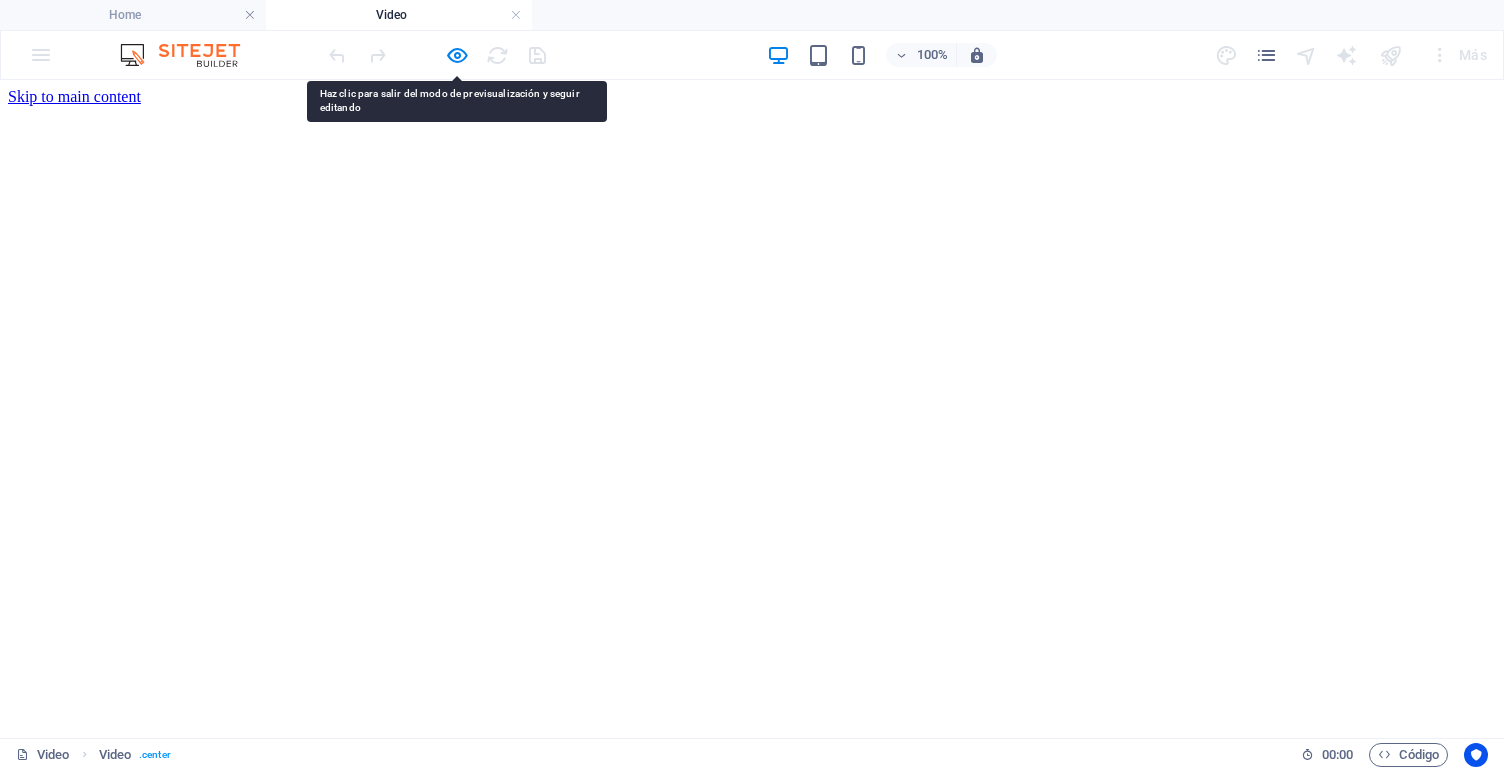 click at bounding box center [308, 928] 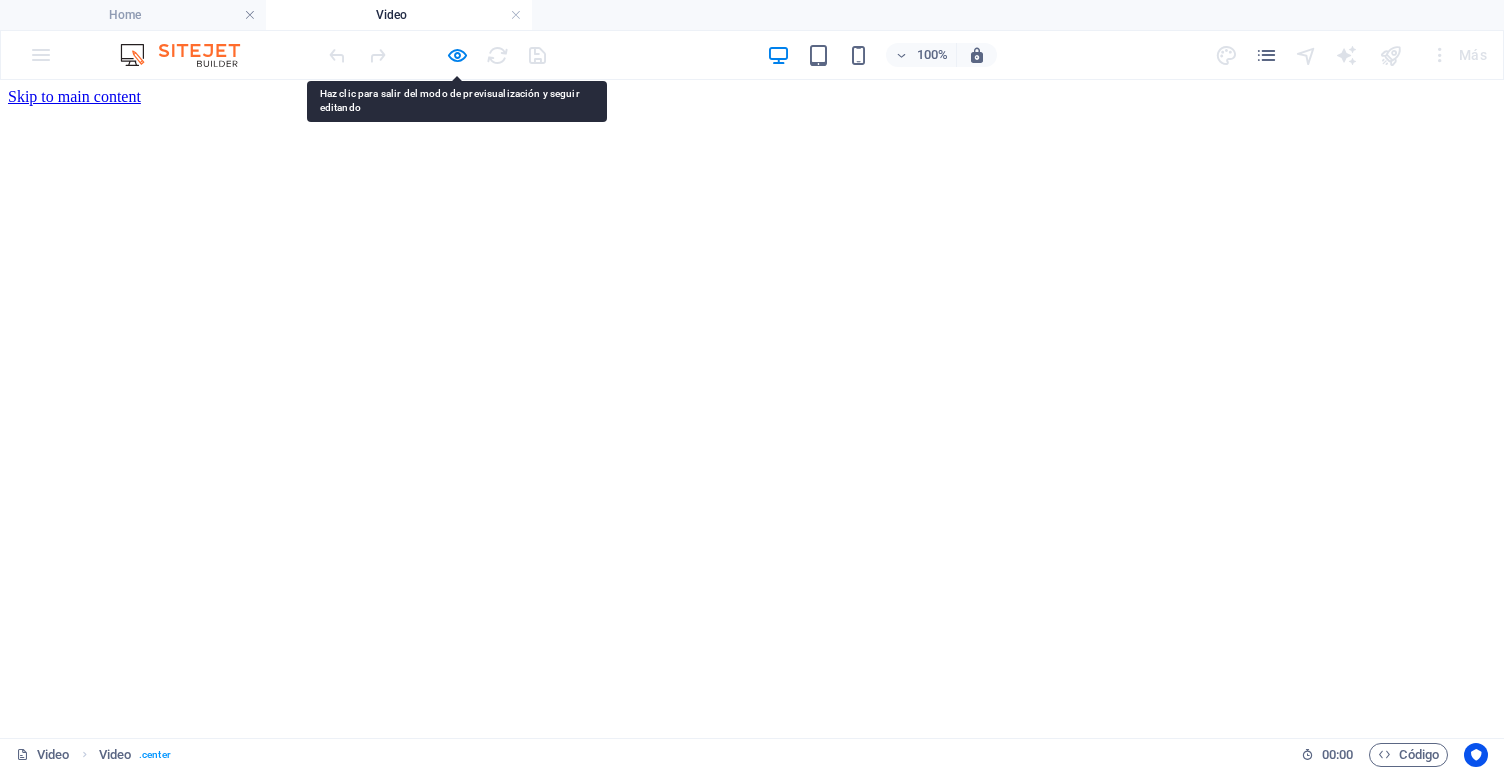 click at bounding box center (308, 928) 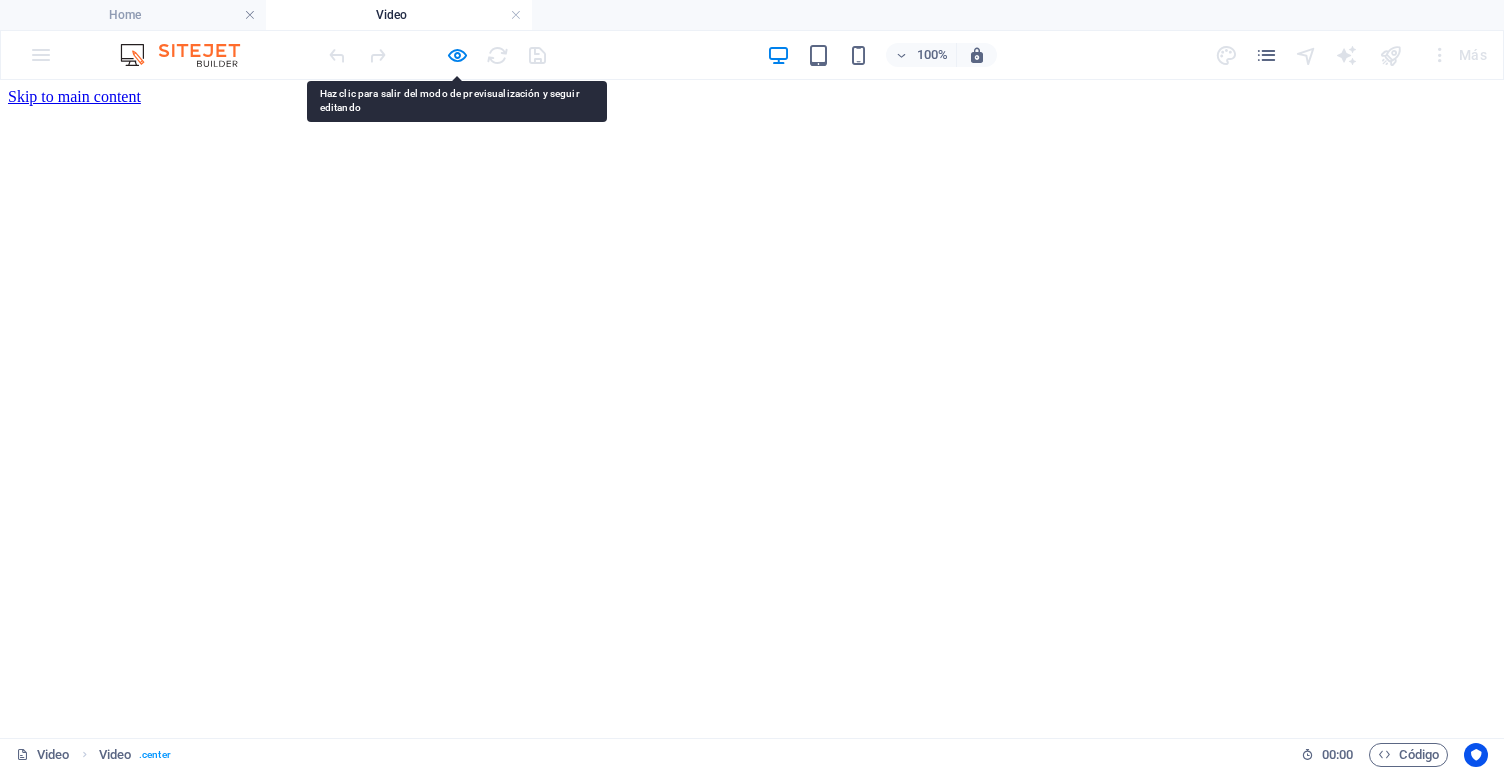 drag, startPoint x: 738, startPoint y: 434, endPoint x: 749, endPoint y: 560, distance: 126.47925 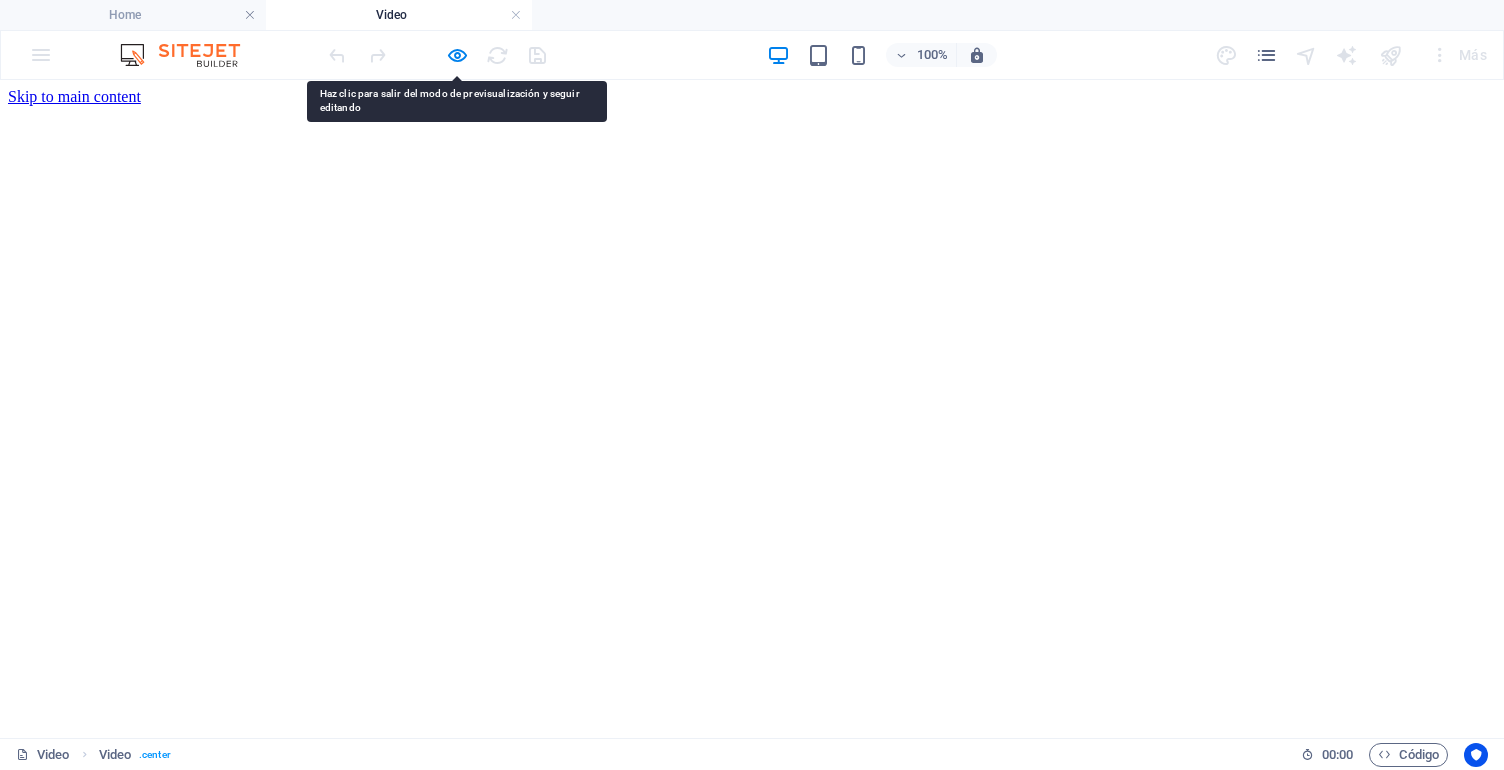 click on "Etiqueta del botón" at bounding box center (751, 1146) 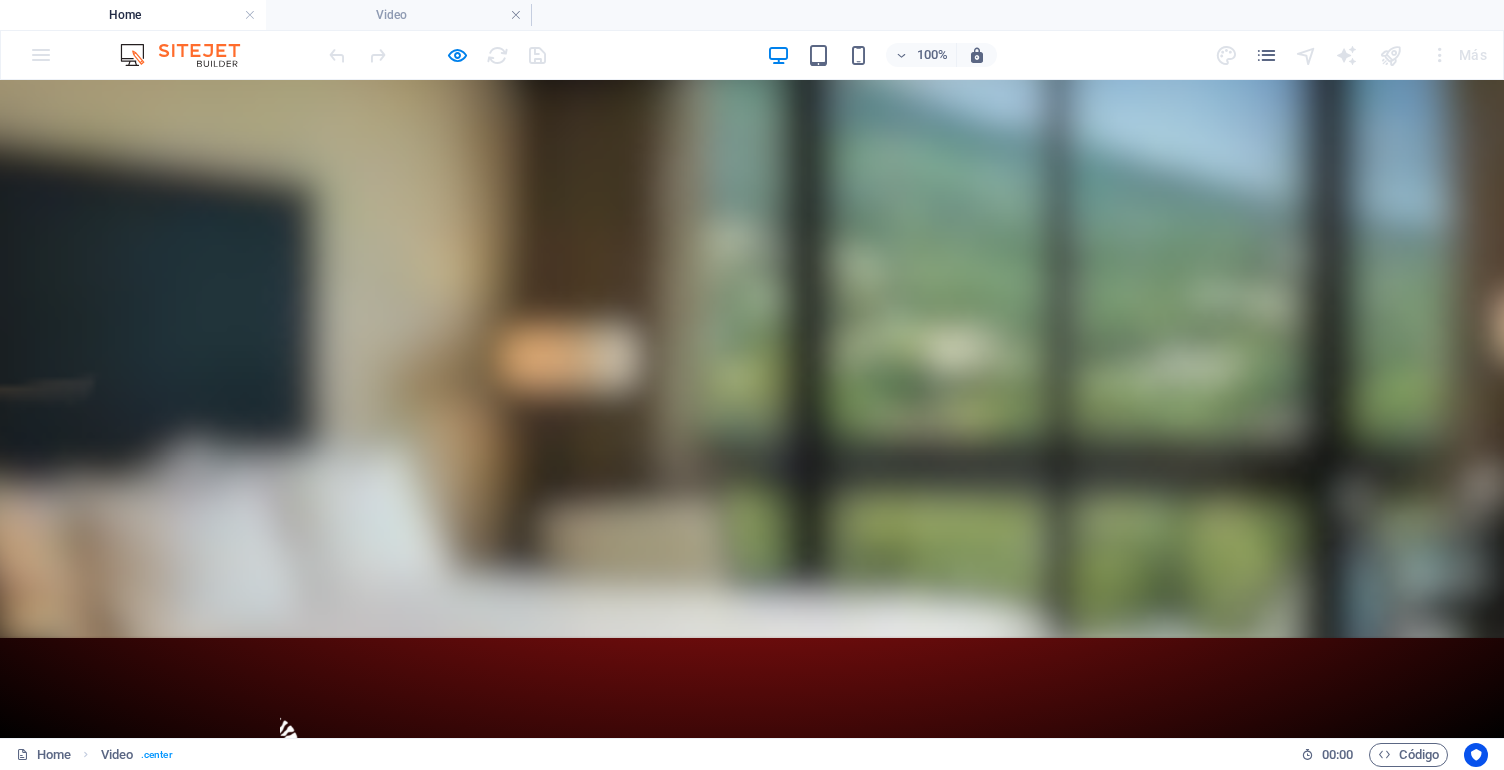 click 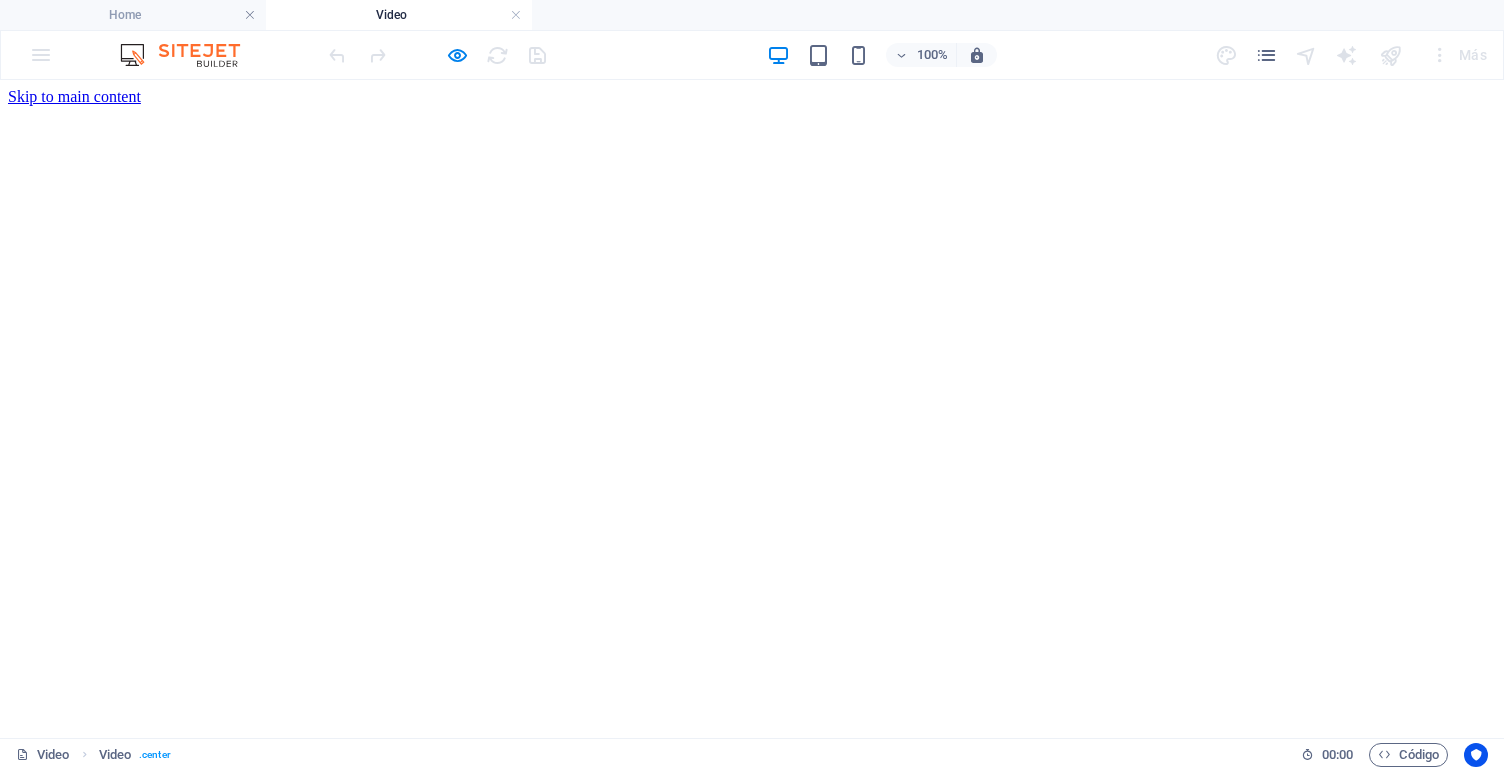click on "Etiqueta del botón" at bounding box center [751, 1146] 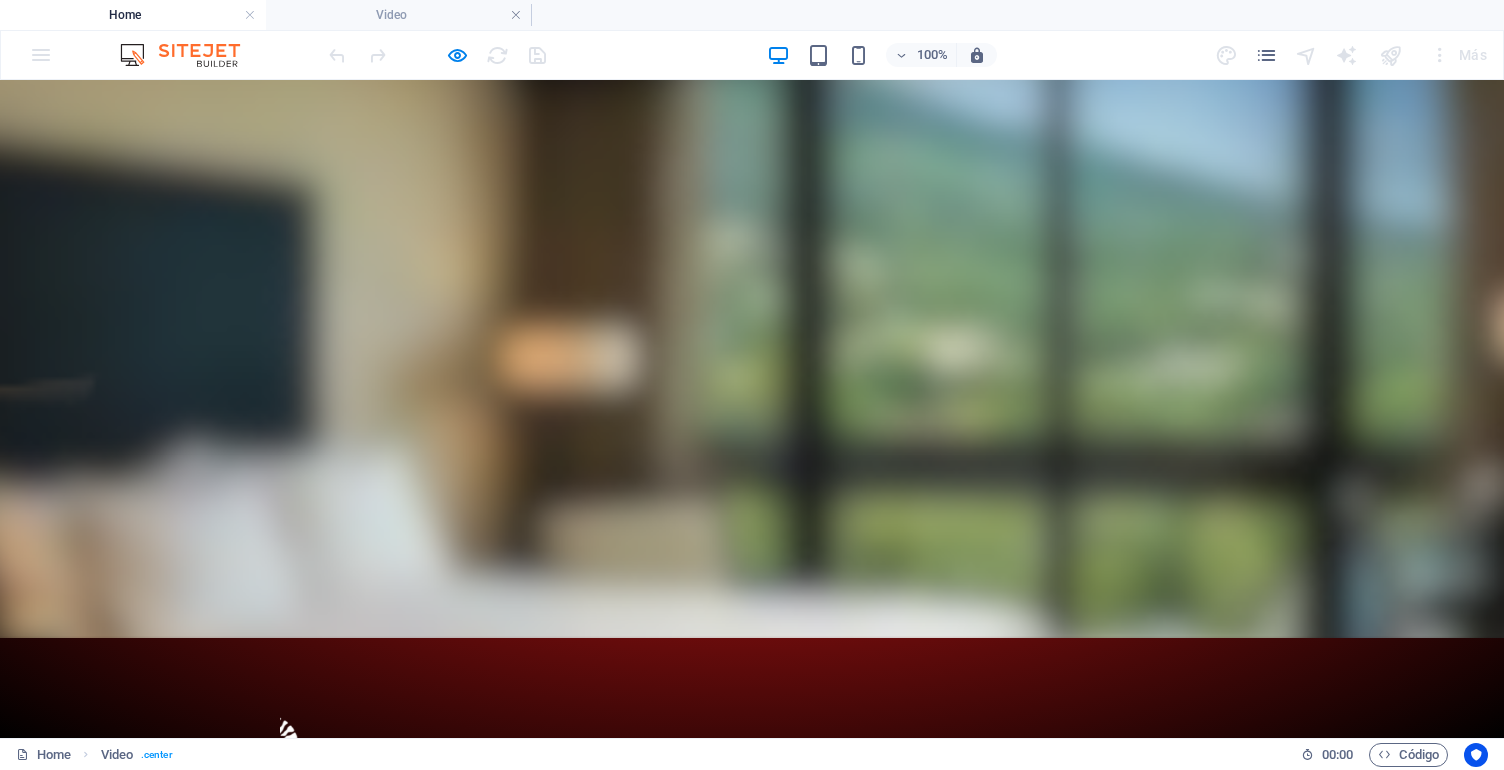 click 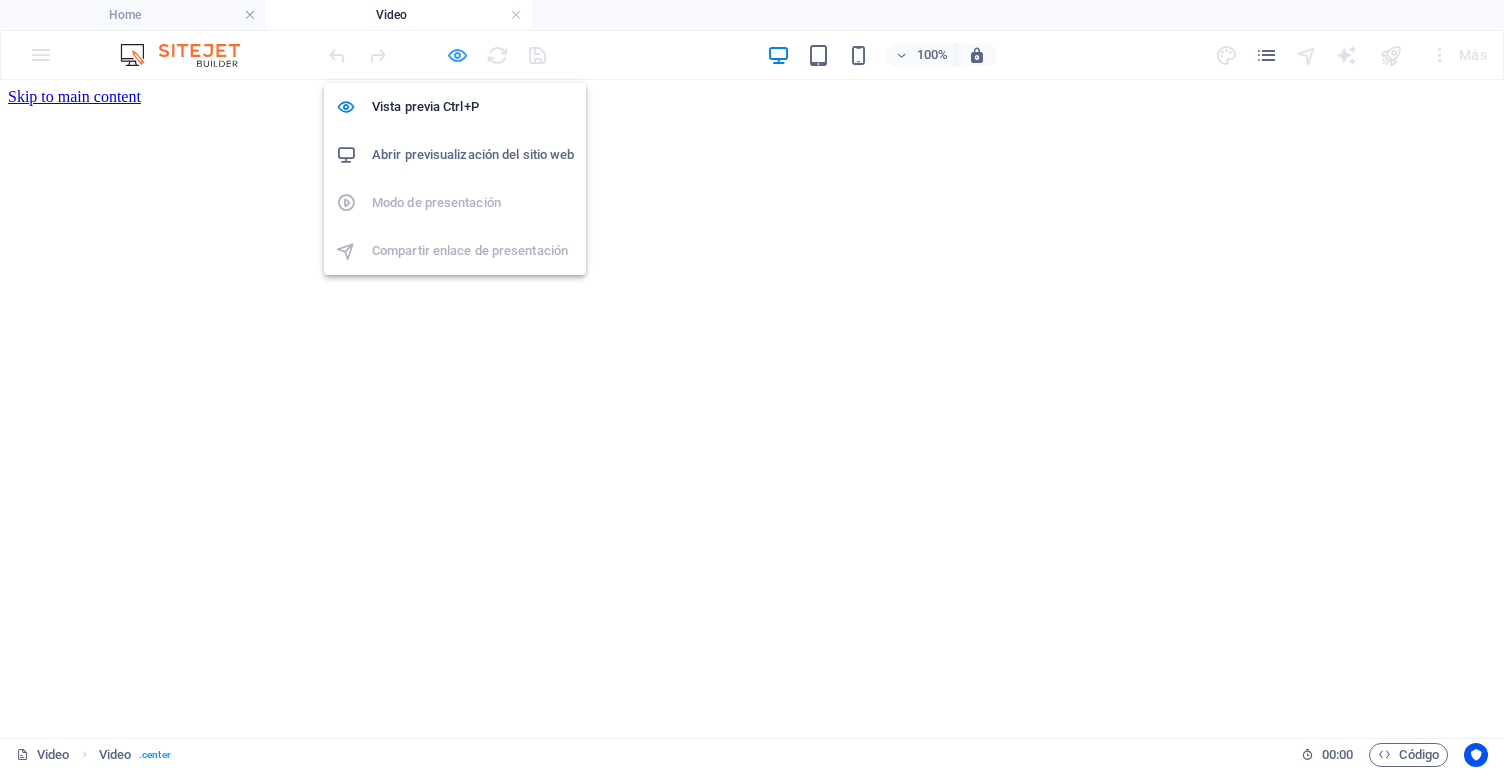 click at bounding box center [457, 55] 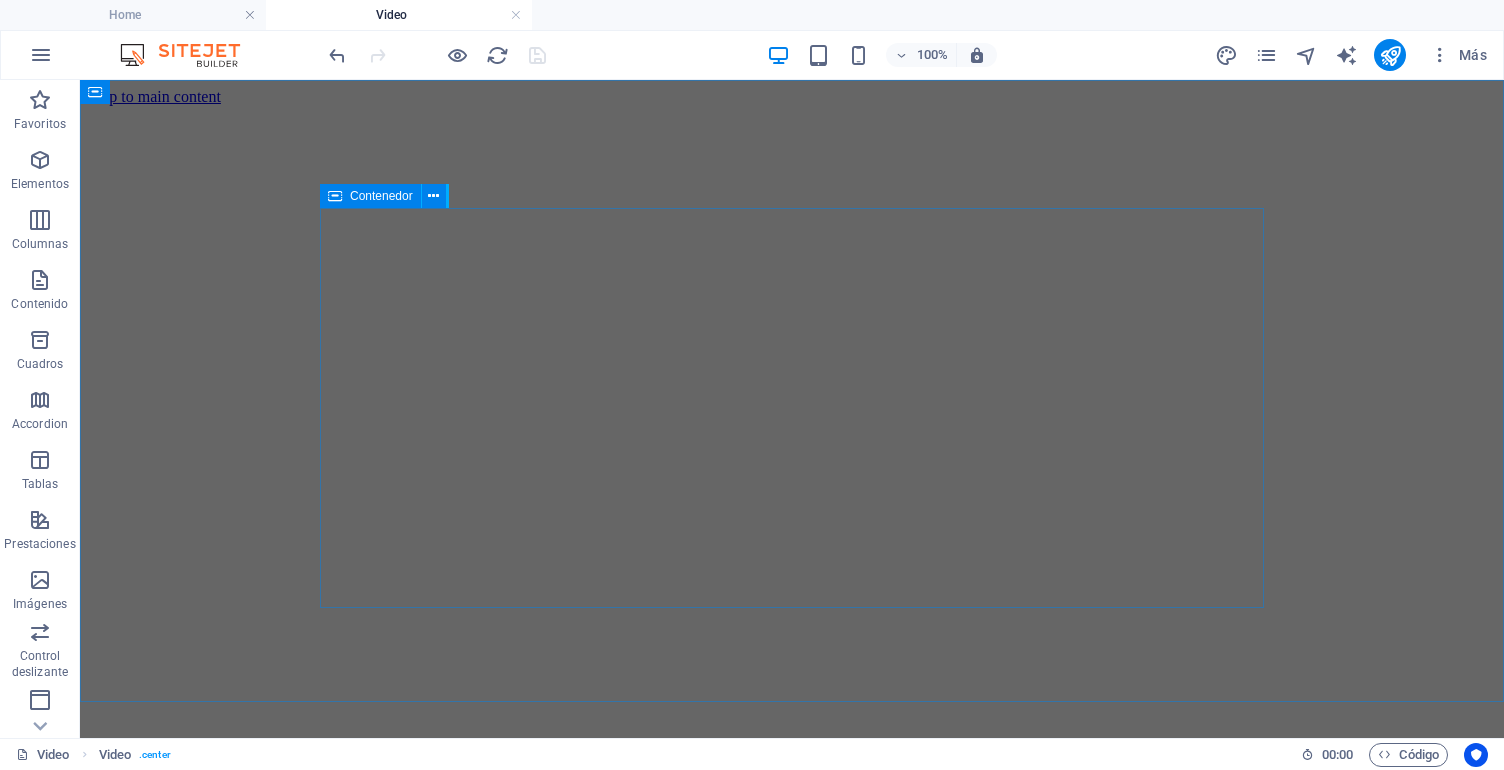 click on "Contenedor" at bounding box center (370, 196) 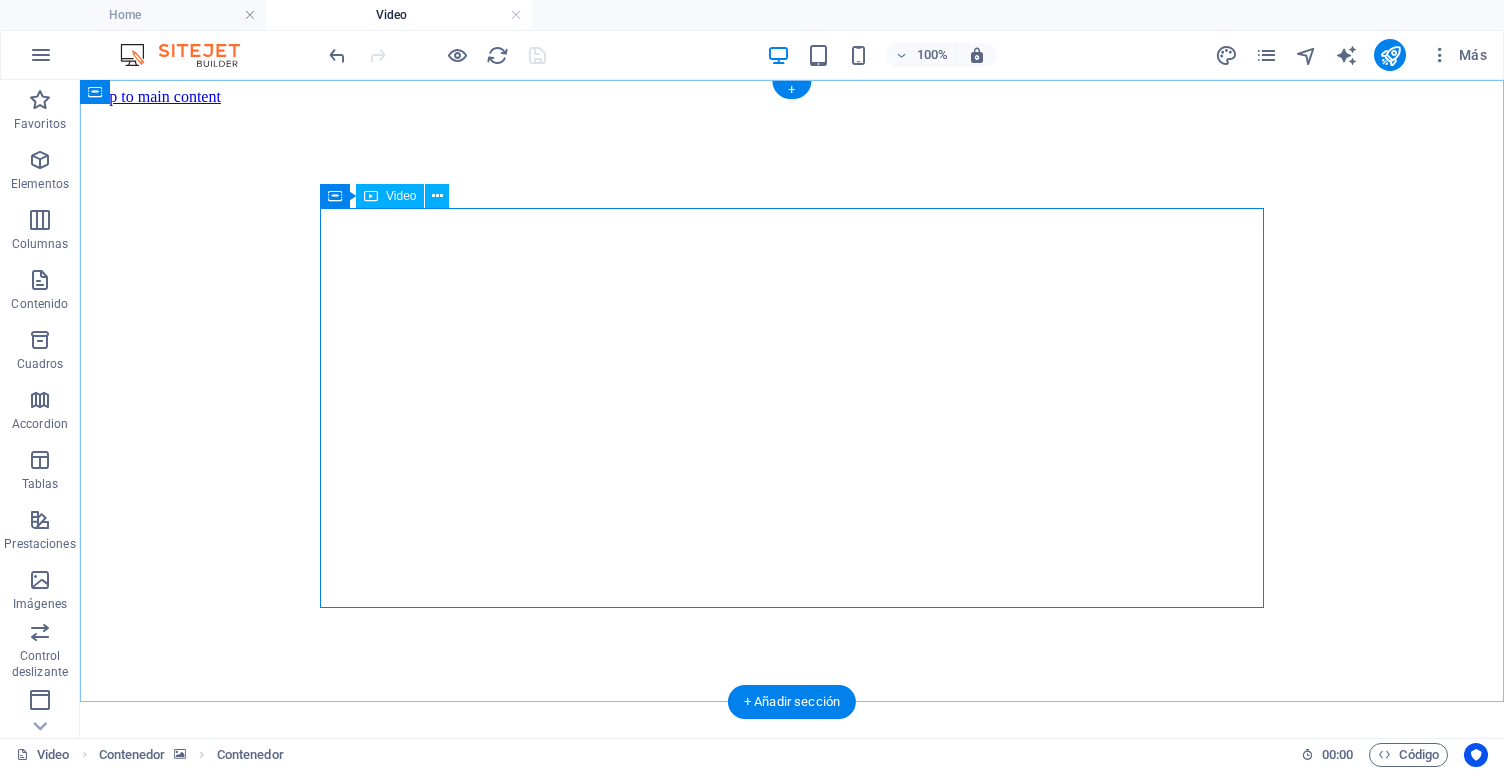 click on "Video" at bounding box center (401, 196) 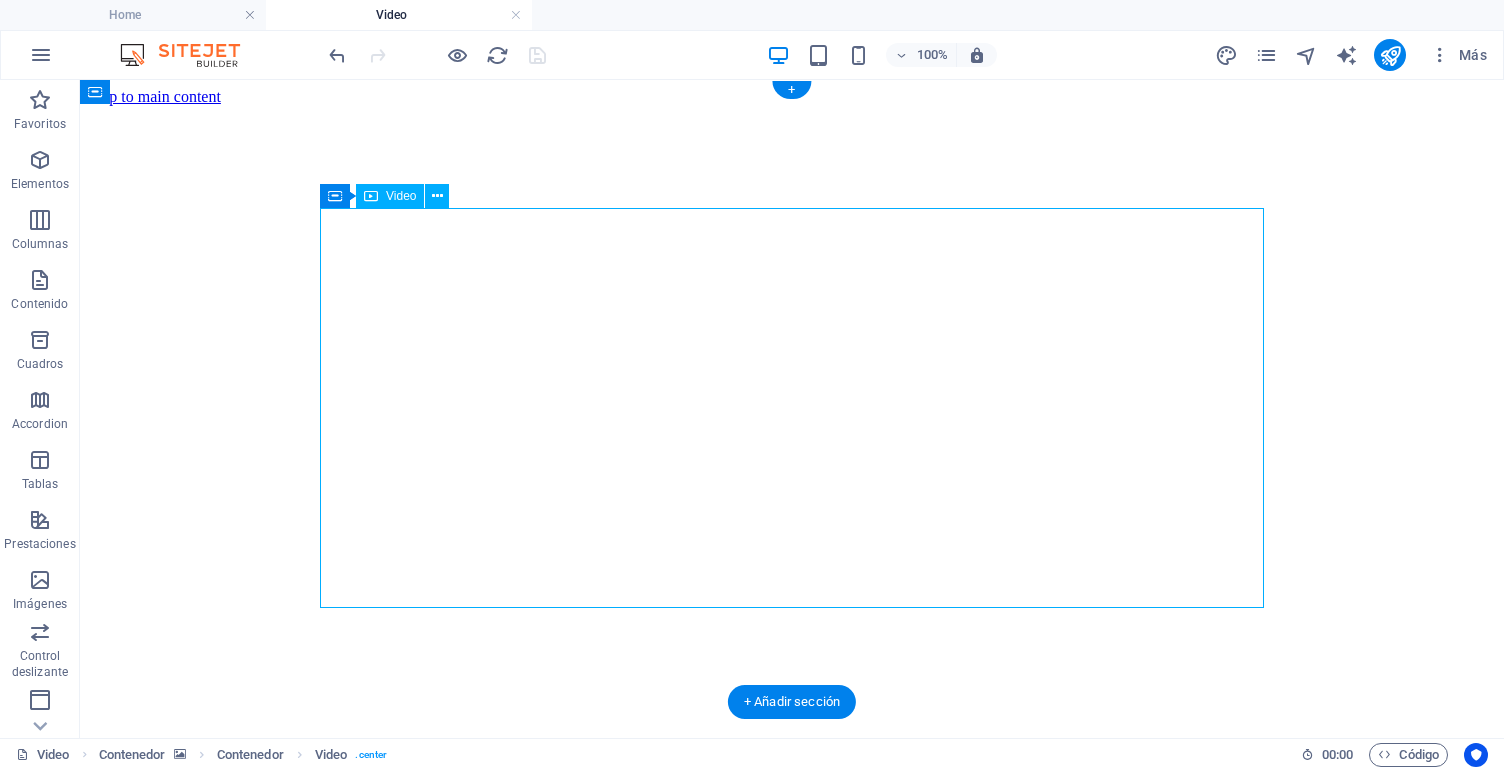 click on "Video" at bounding box center [401, 196] 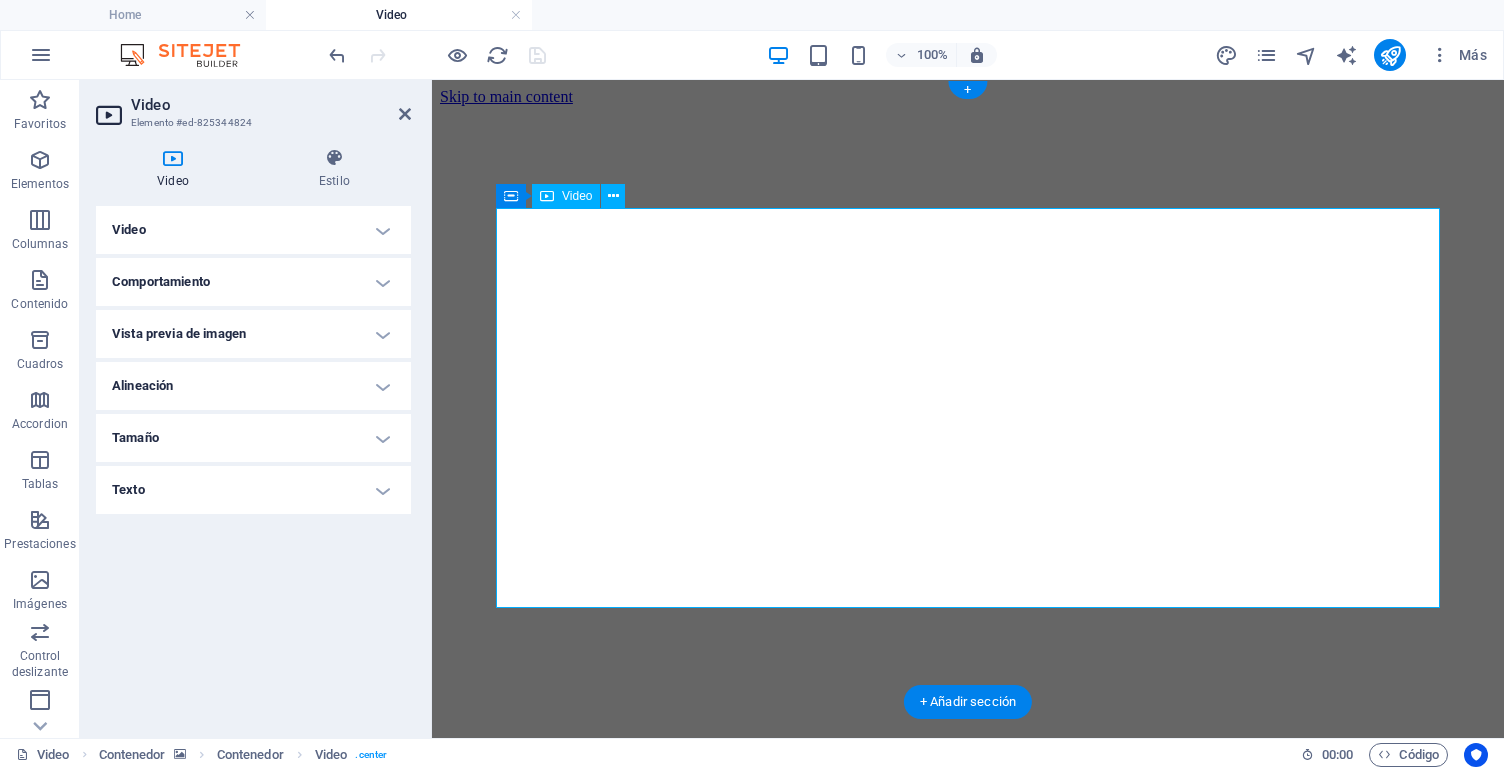 click on "Video" at bounding box center [253, 230] 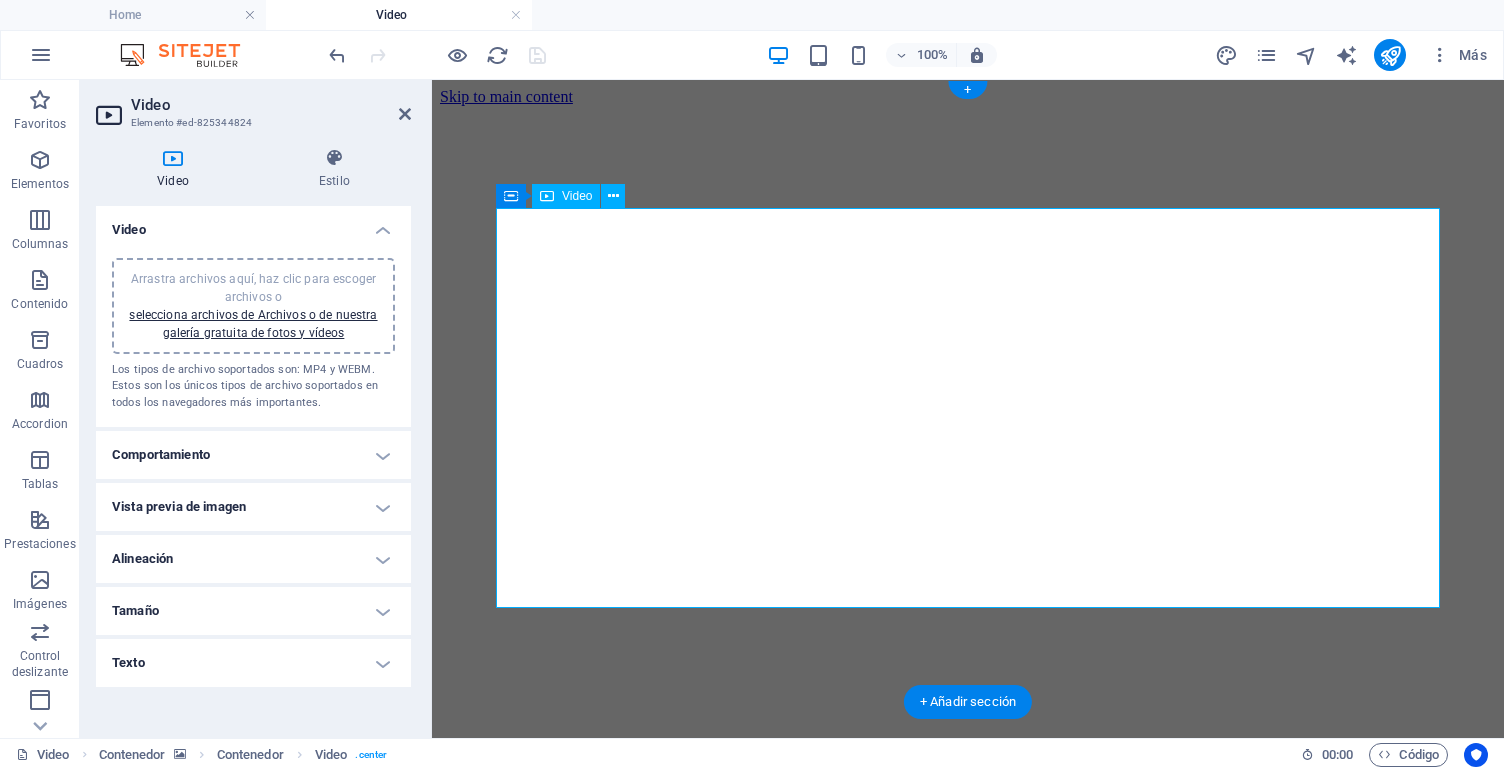 click on "Comportamiento" at bounding box center (253, 455) 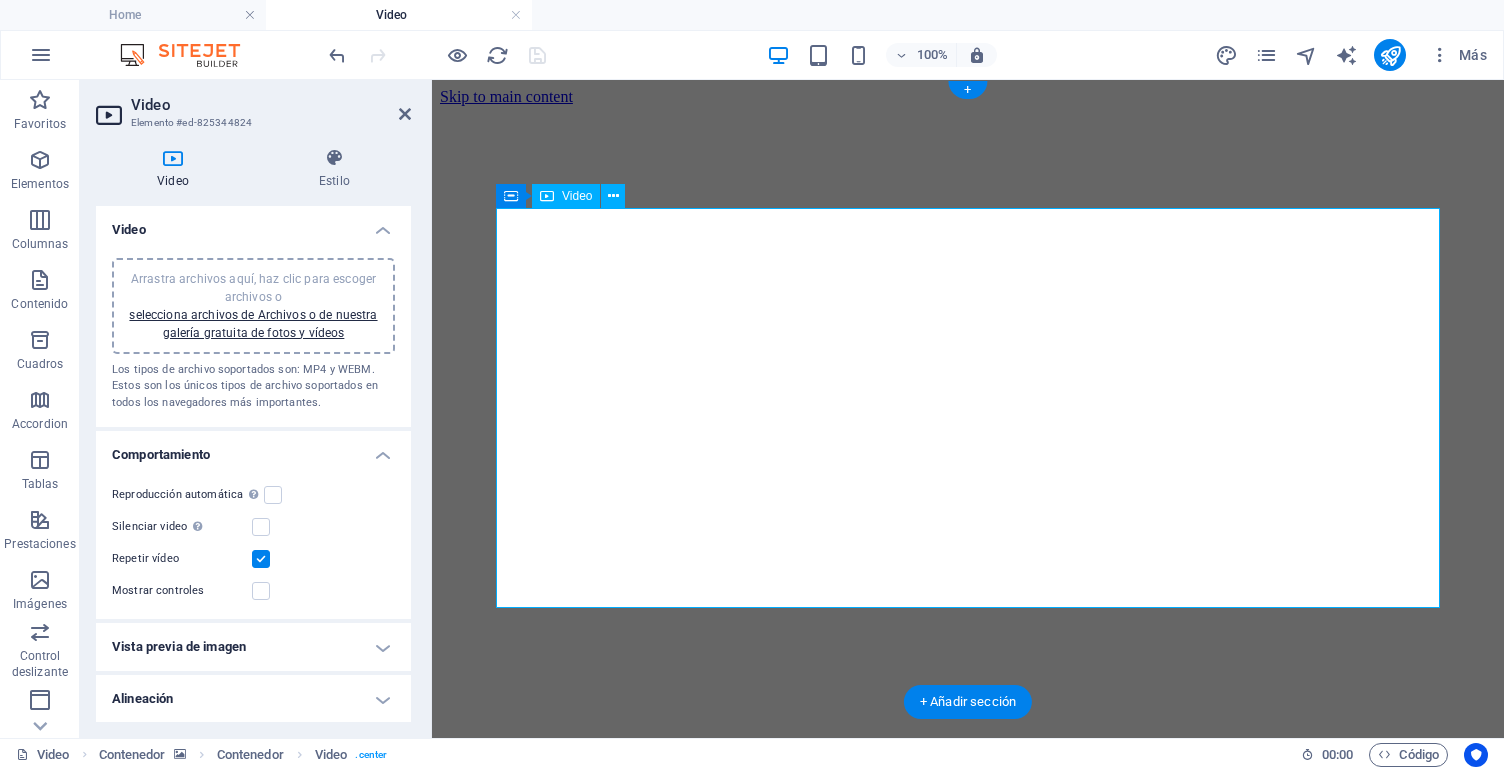 click at bounding box center [261, 591] 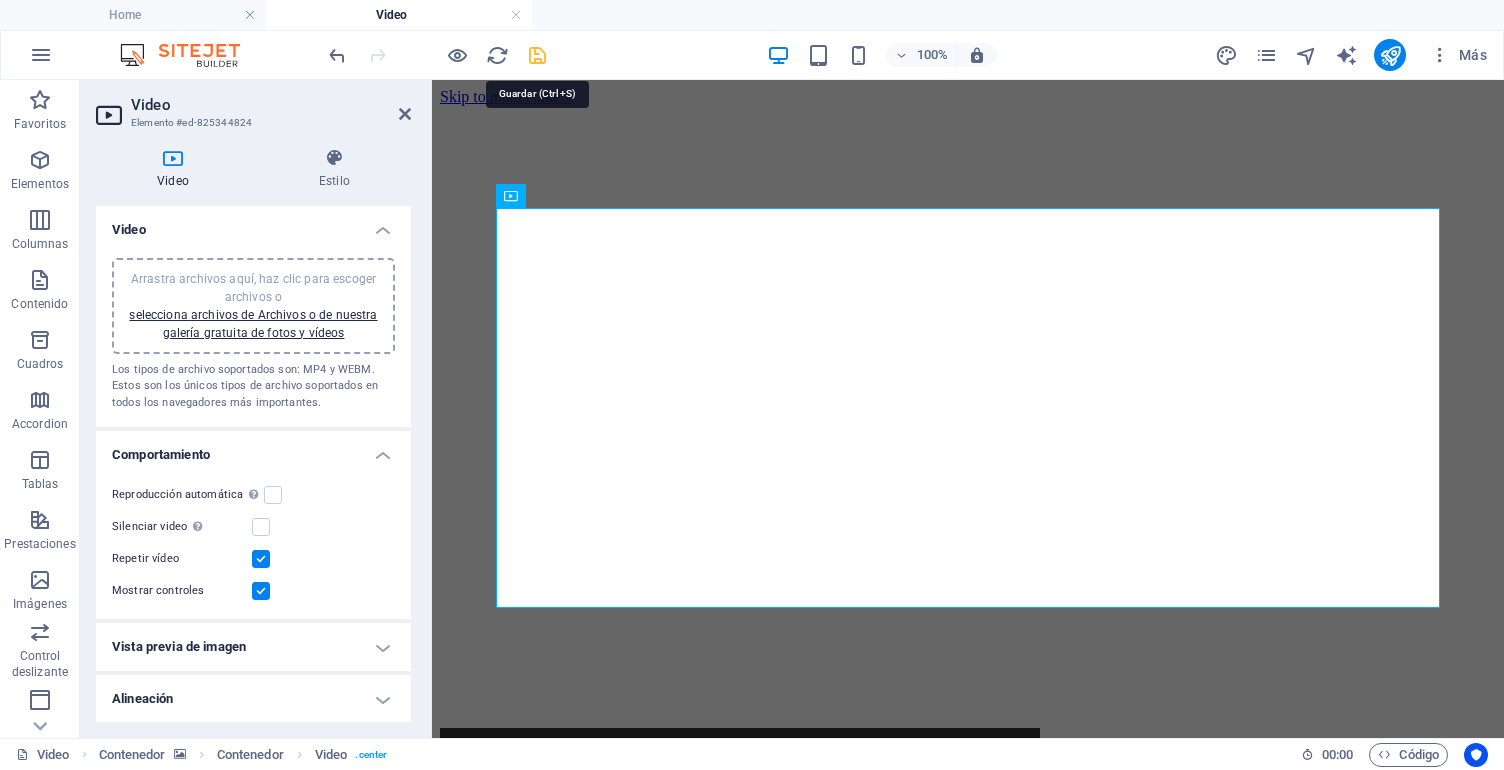 click at bounding box center [537, 55] 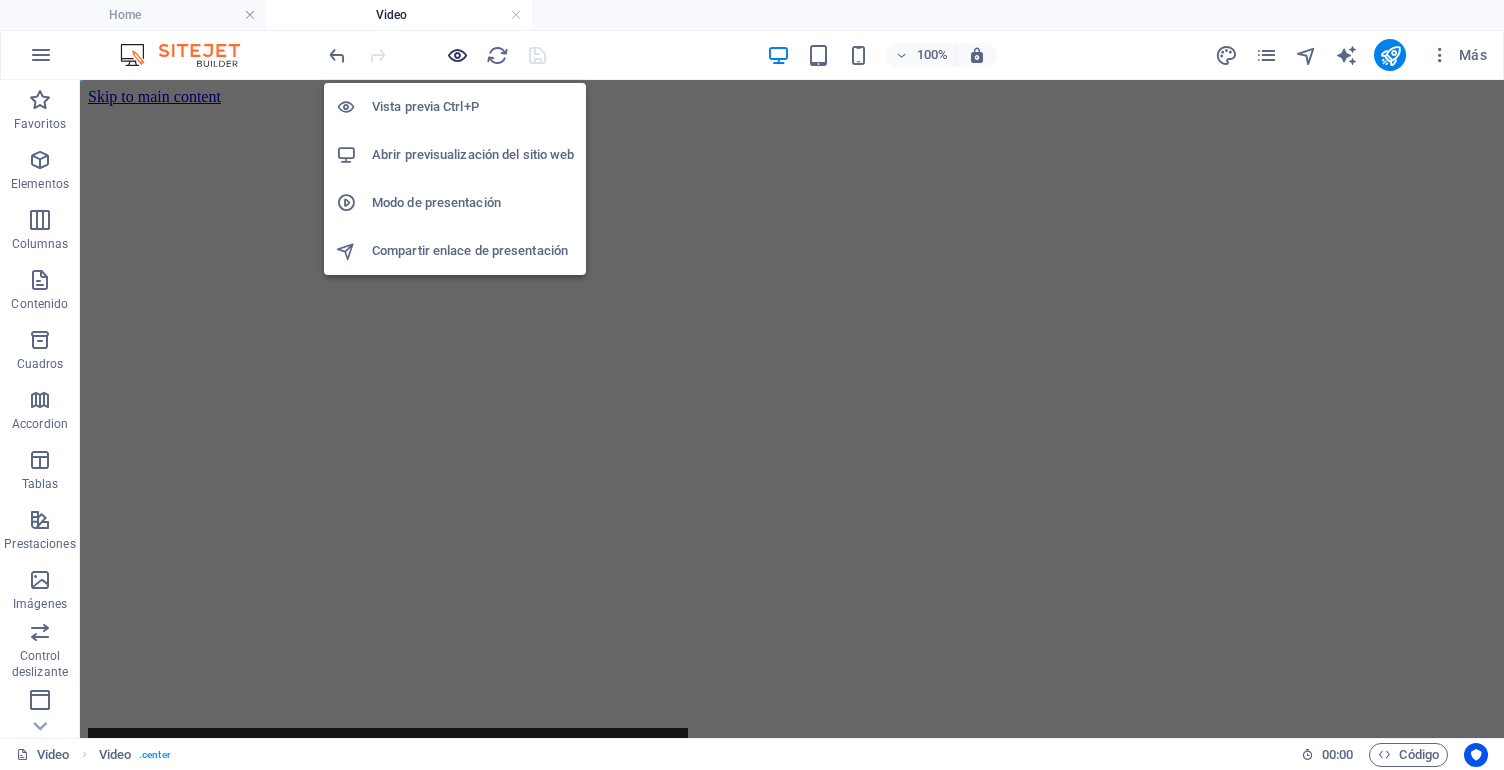 click at bounding box center [457, 55] 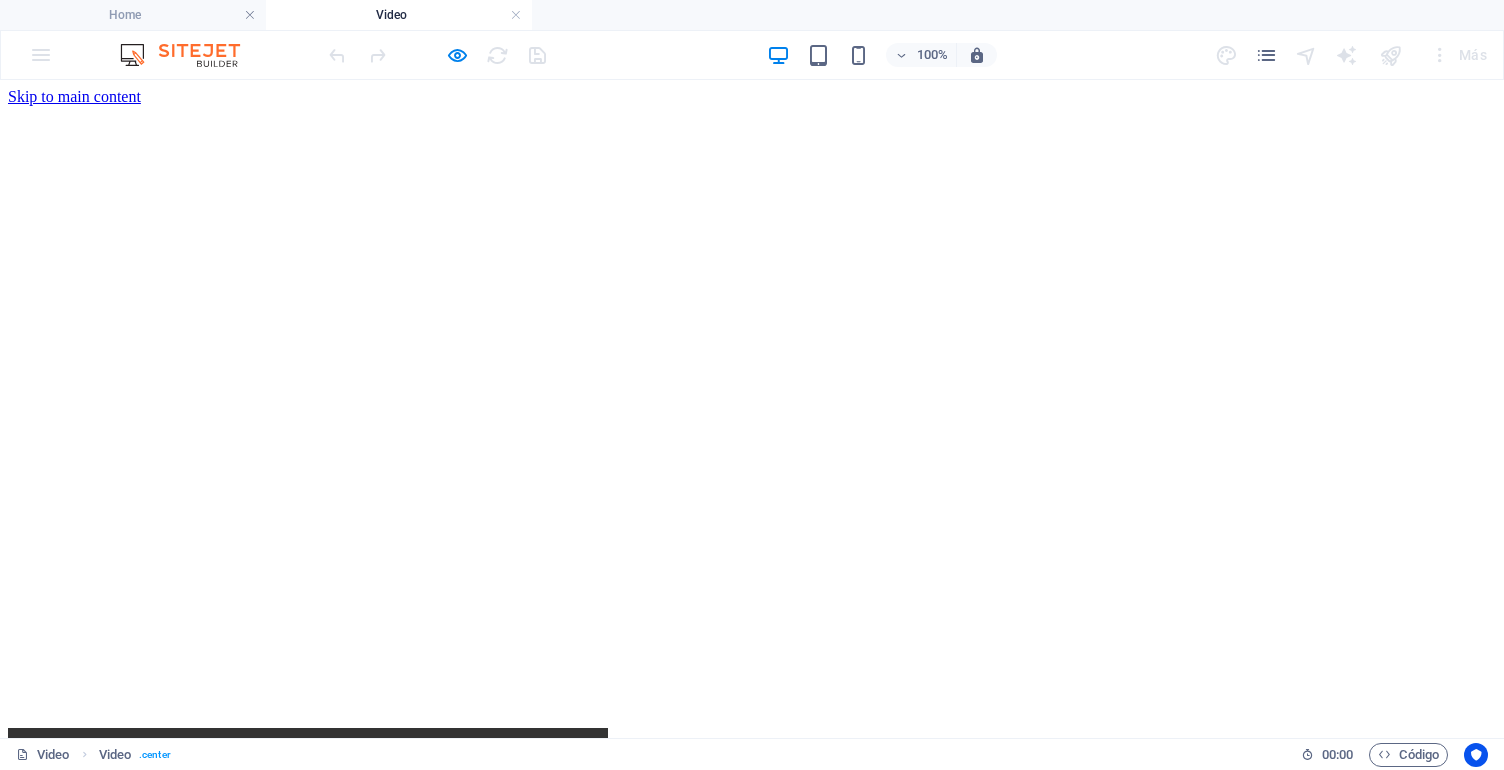 click at bounding box center [308, 928] 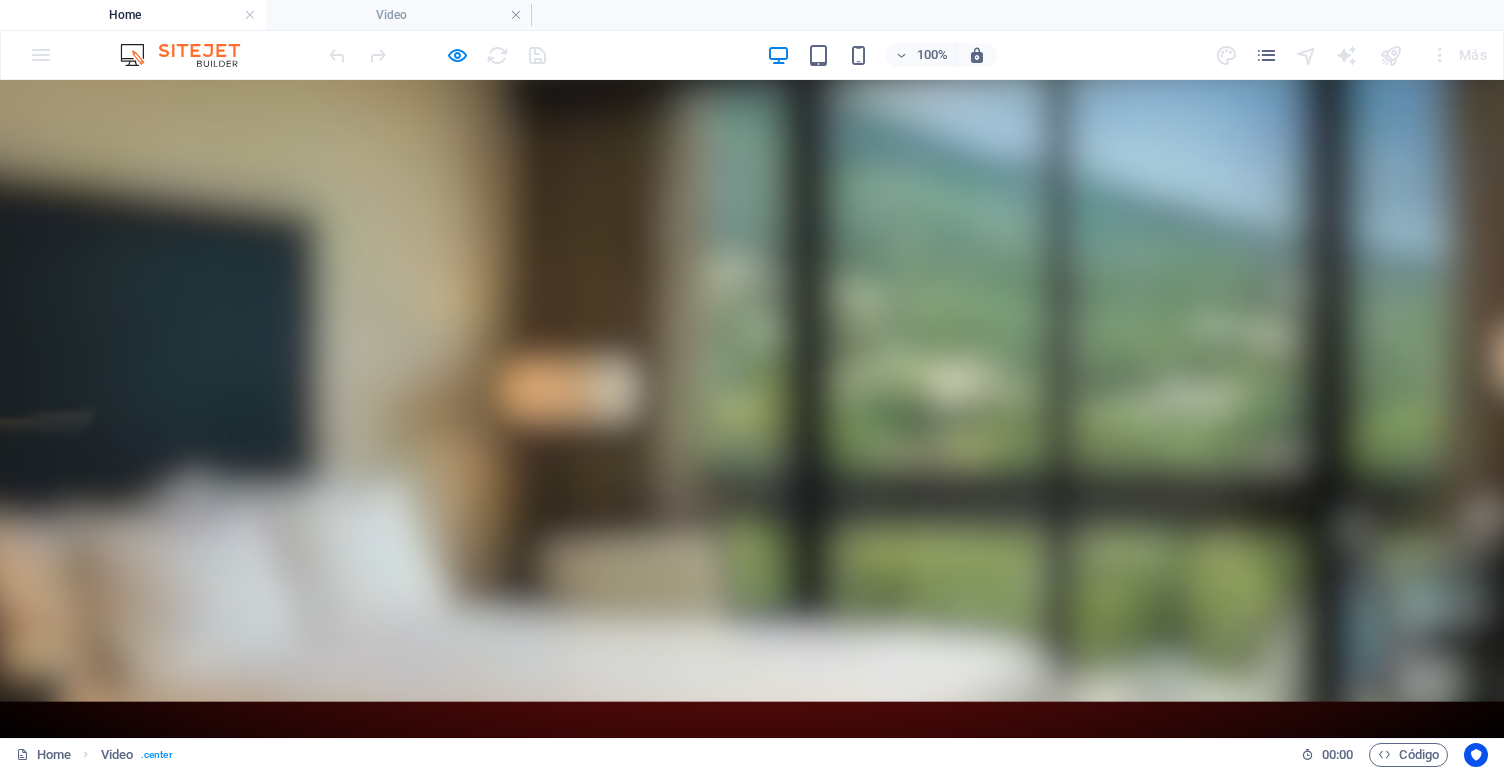 click 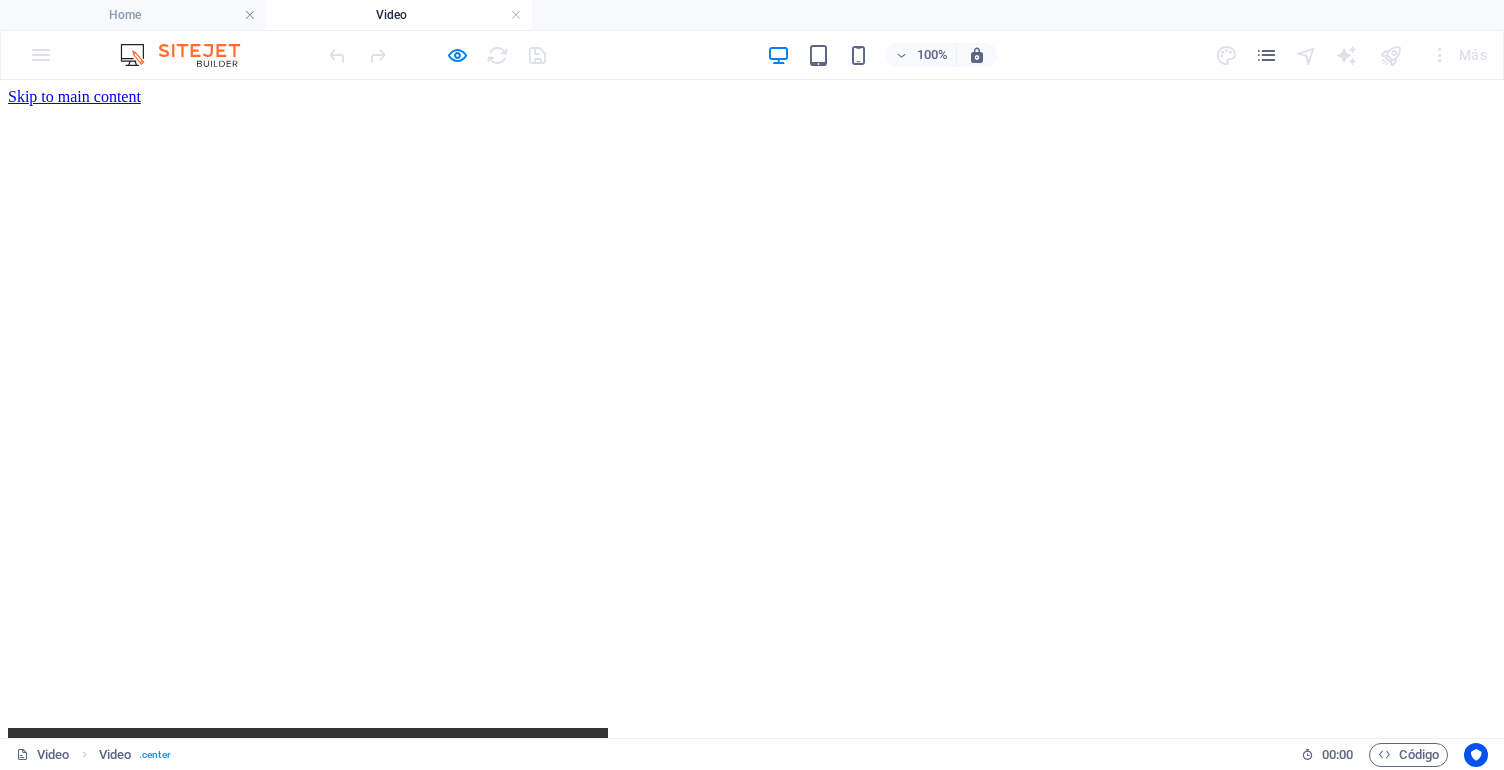 click on "Etiqueta del botón" at bounding box center [751, 1146] 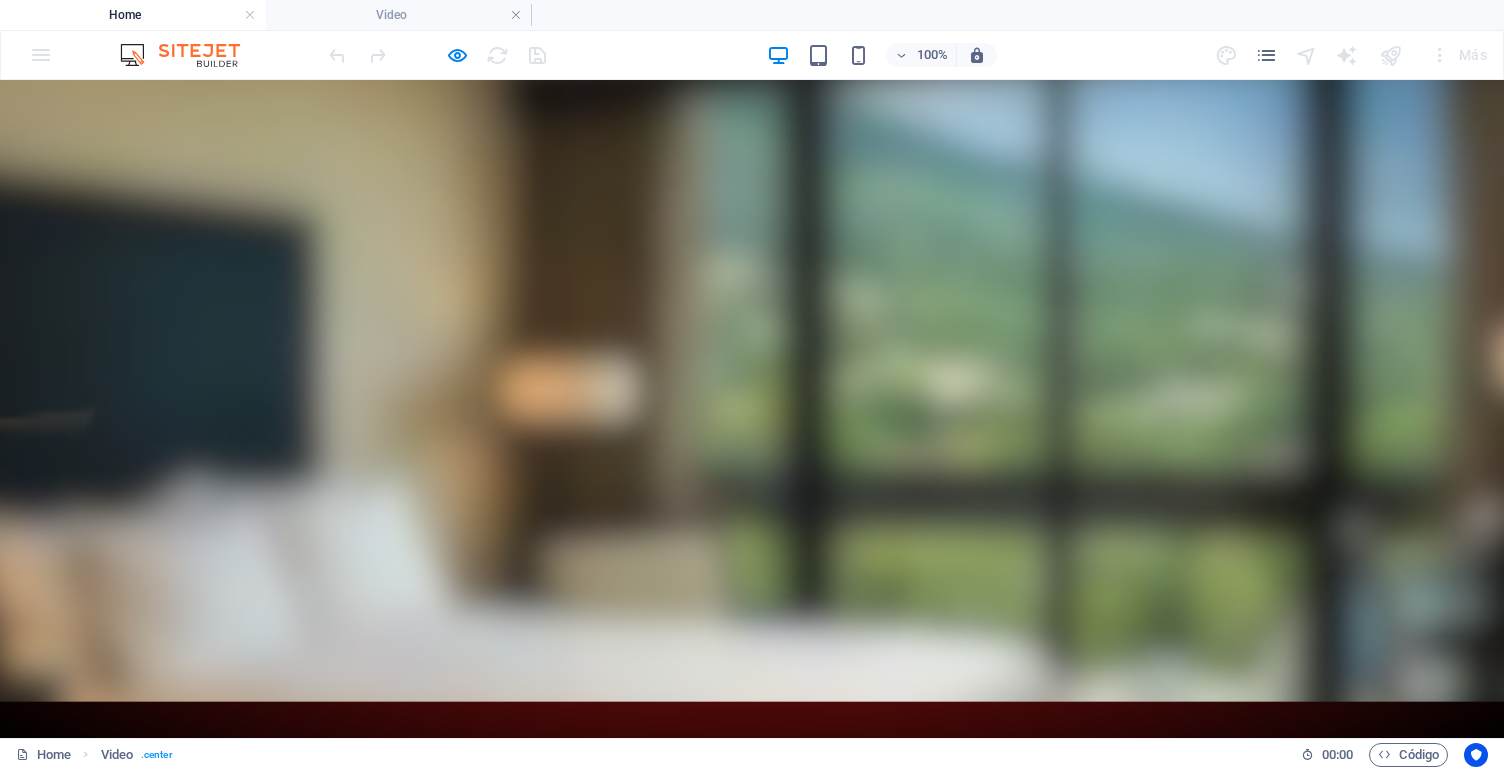 click 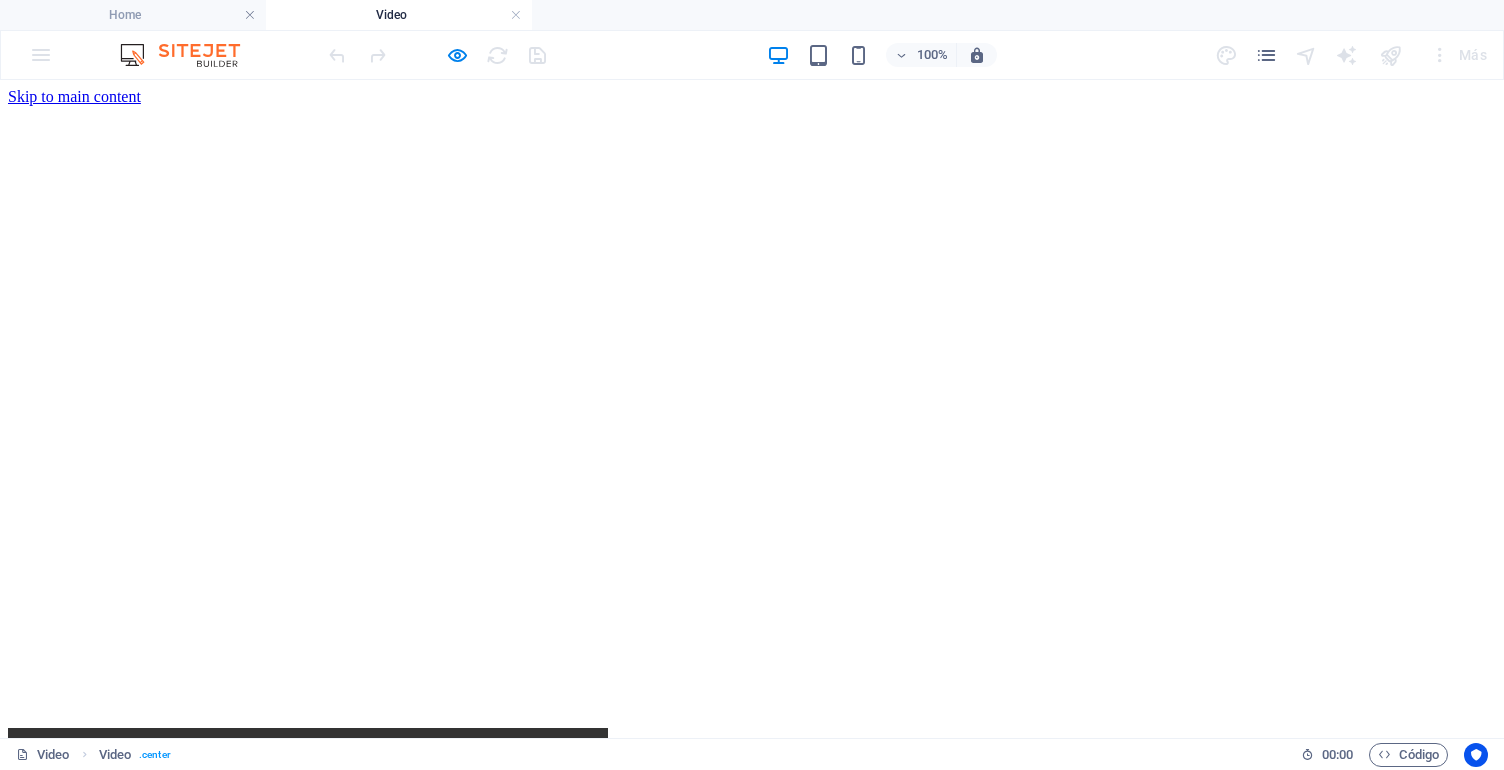 click at bounding box center [308, 928] 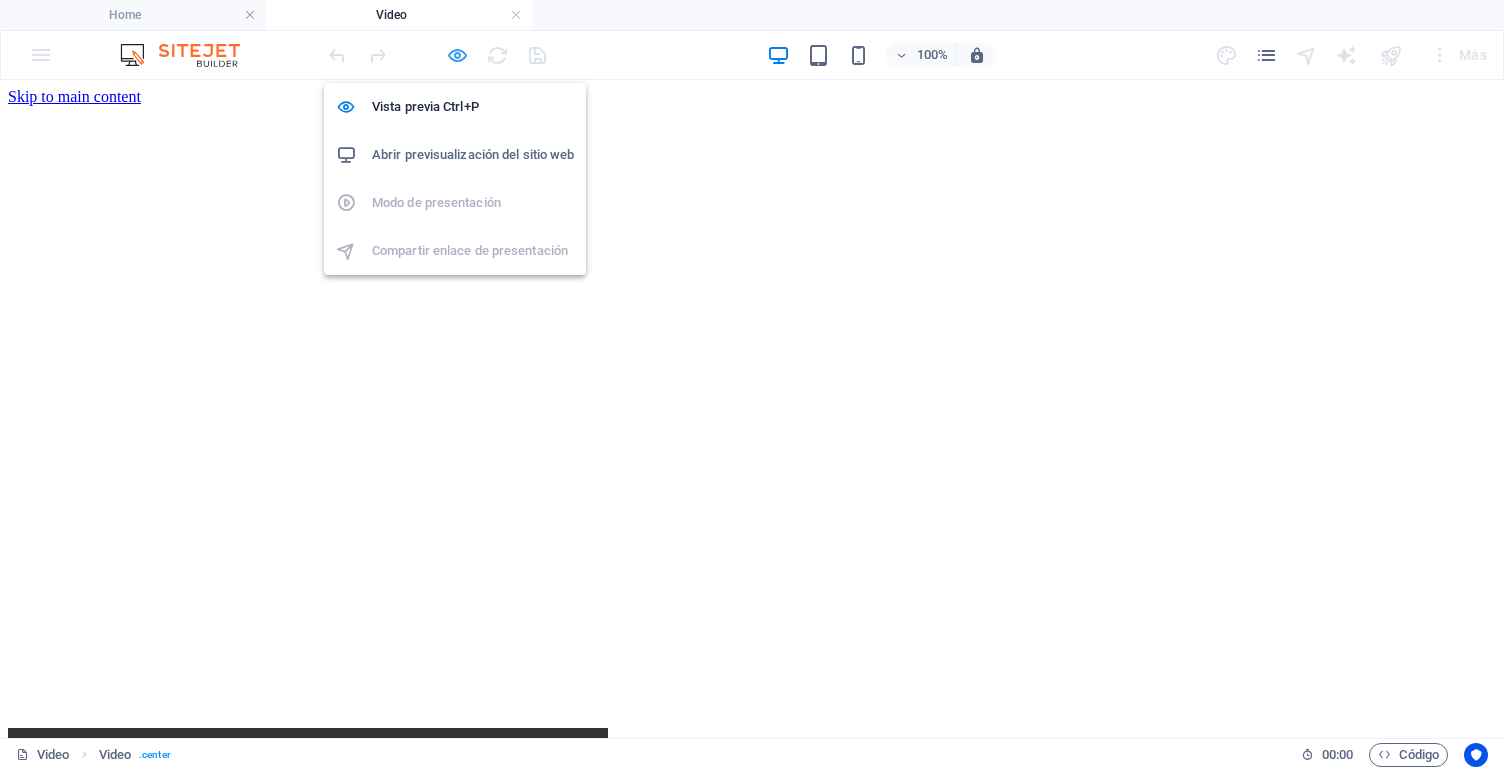 click at bounding box center [457, 55] 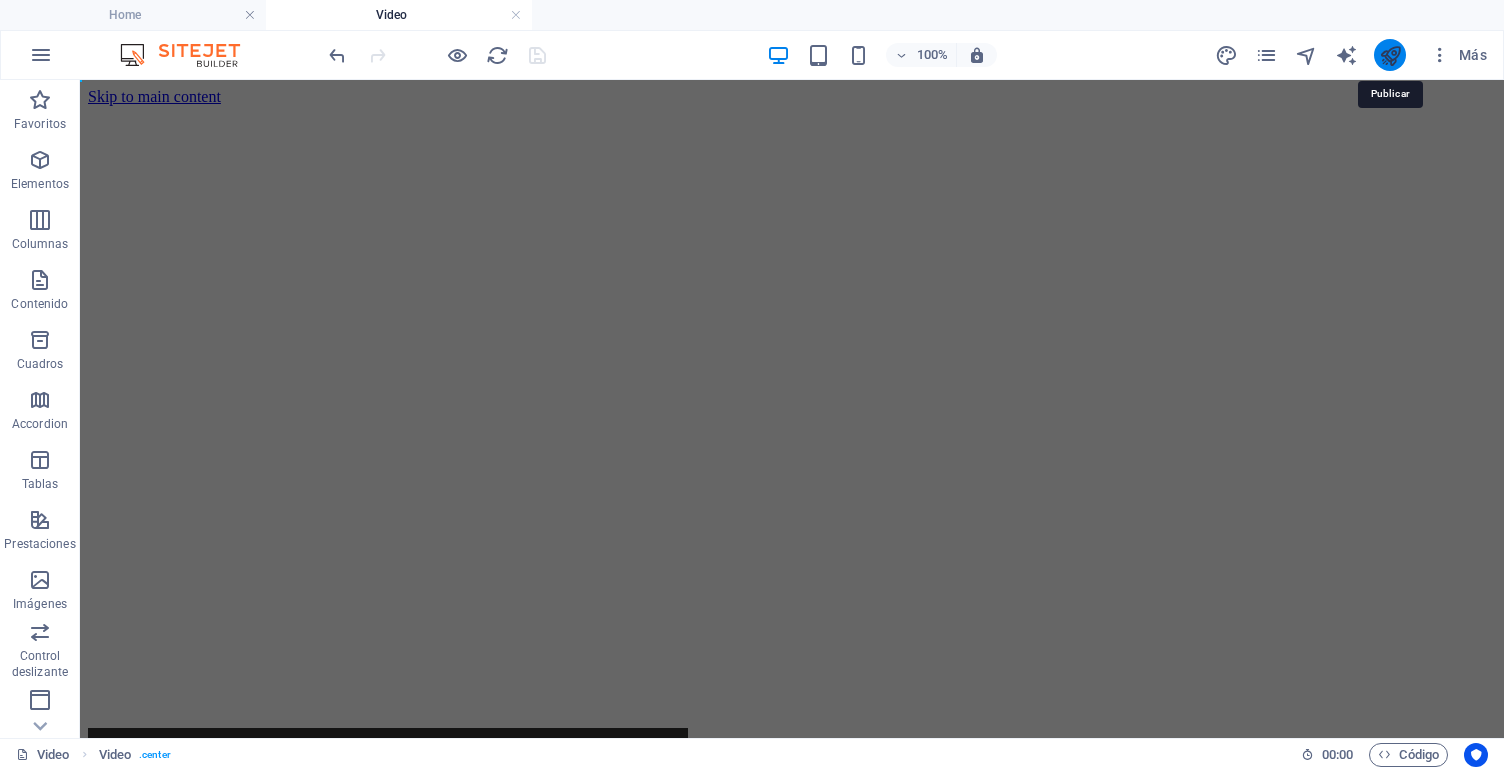 click at bounding box center [1390, 55] 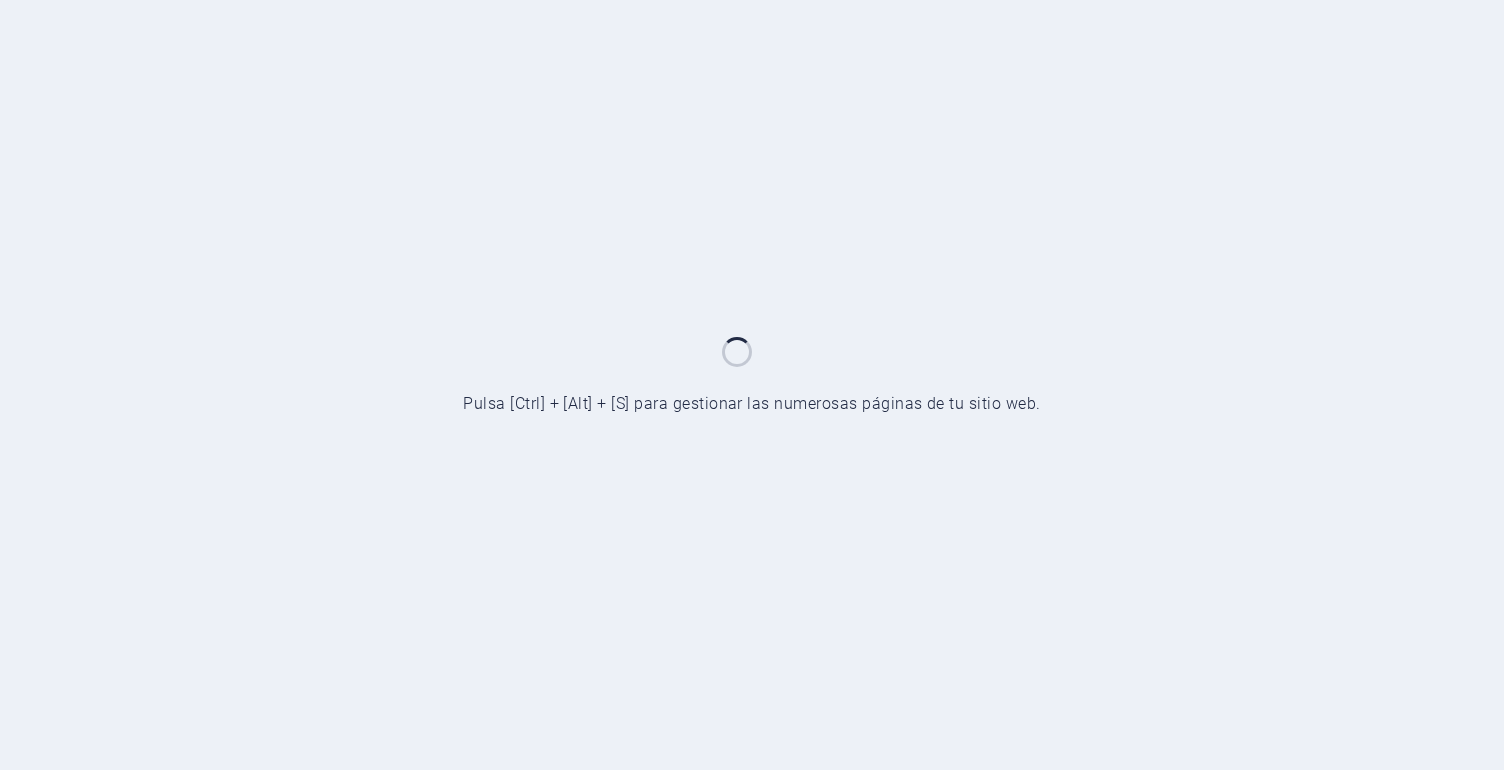 scroll, scrollTop: 0, scrollLeft: 0, axis: both 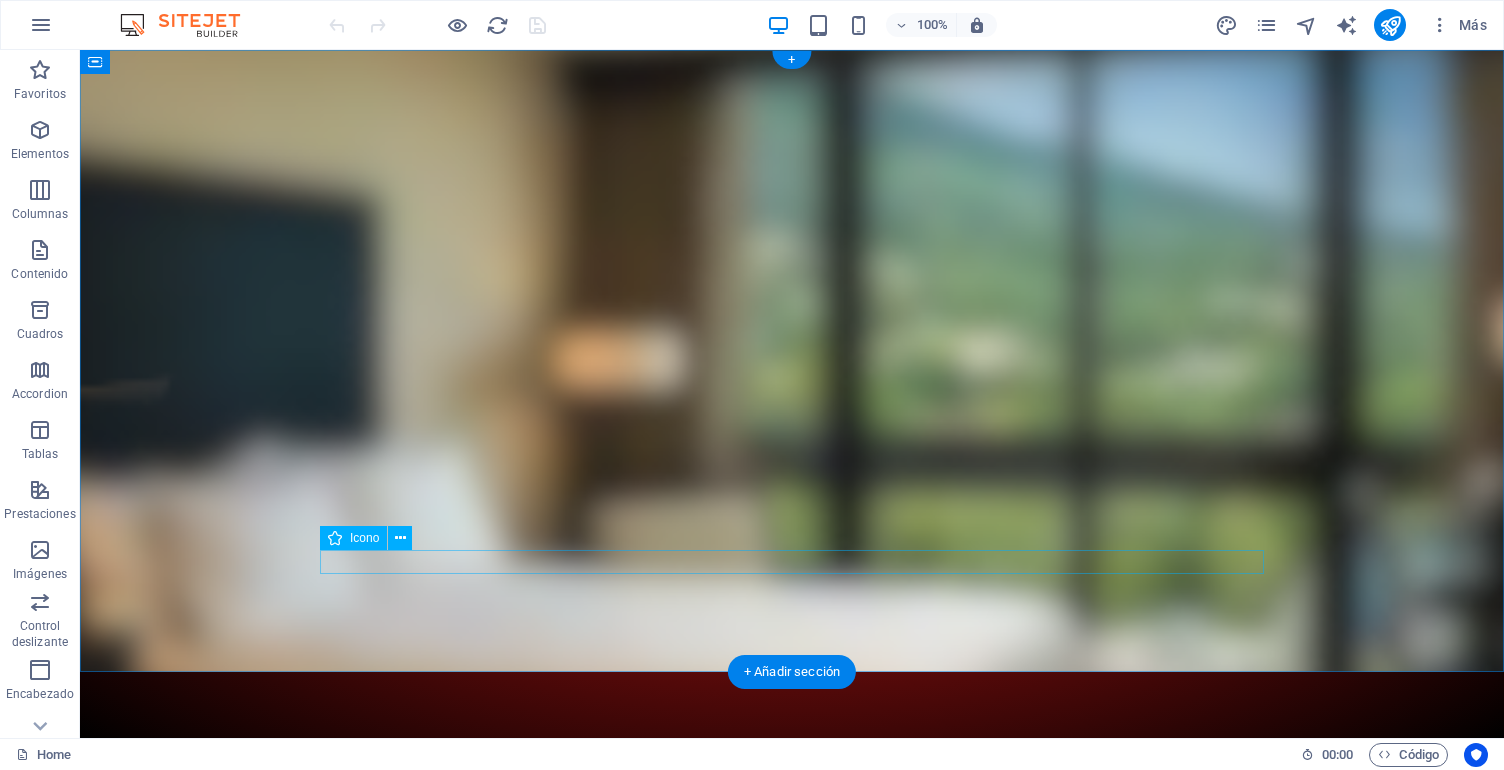 click at bounding box center [792, 1185] 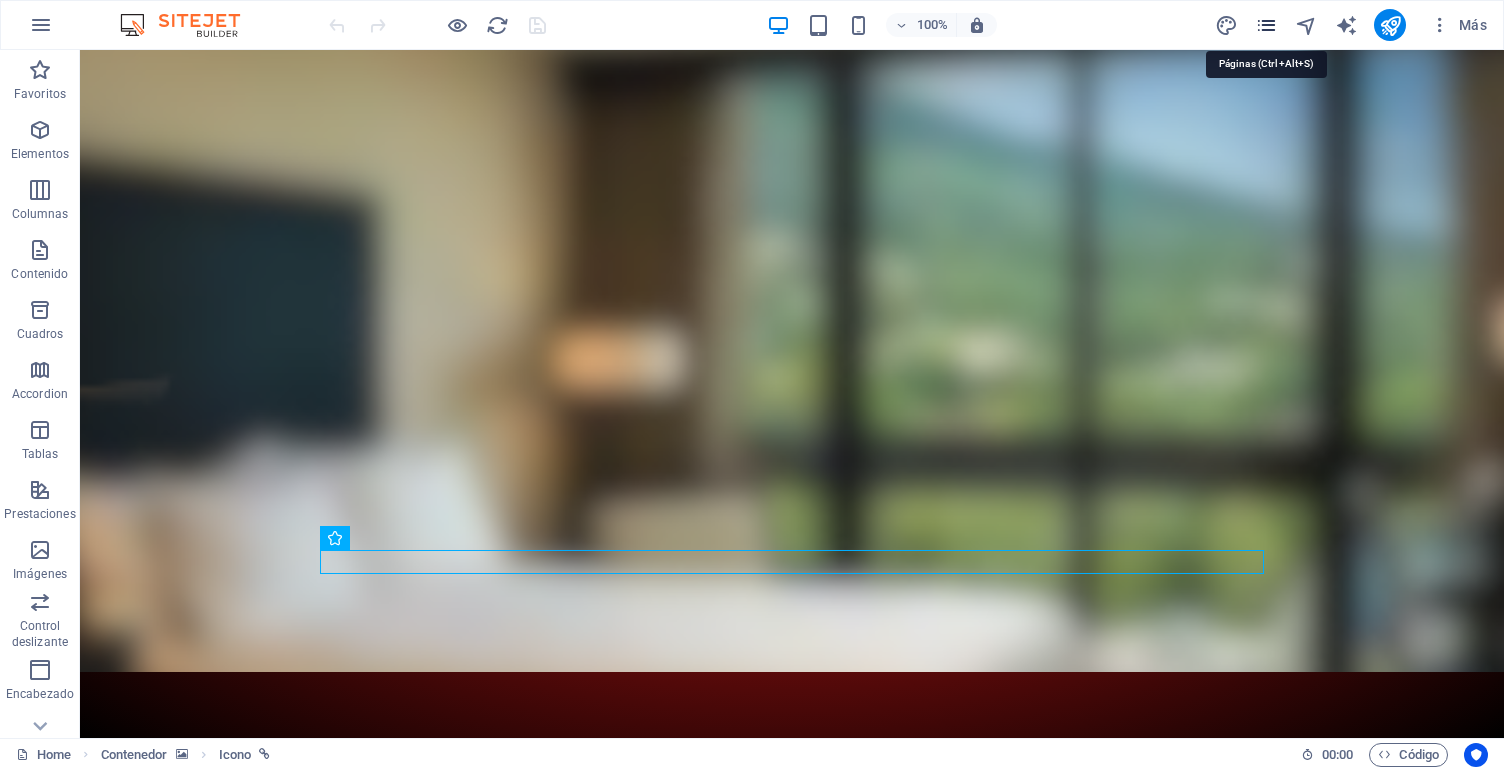 click at bounding box center (1266, 25) 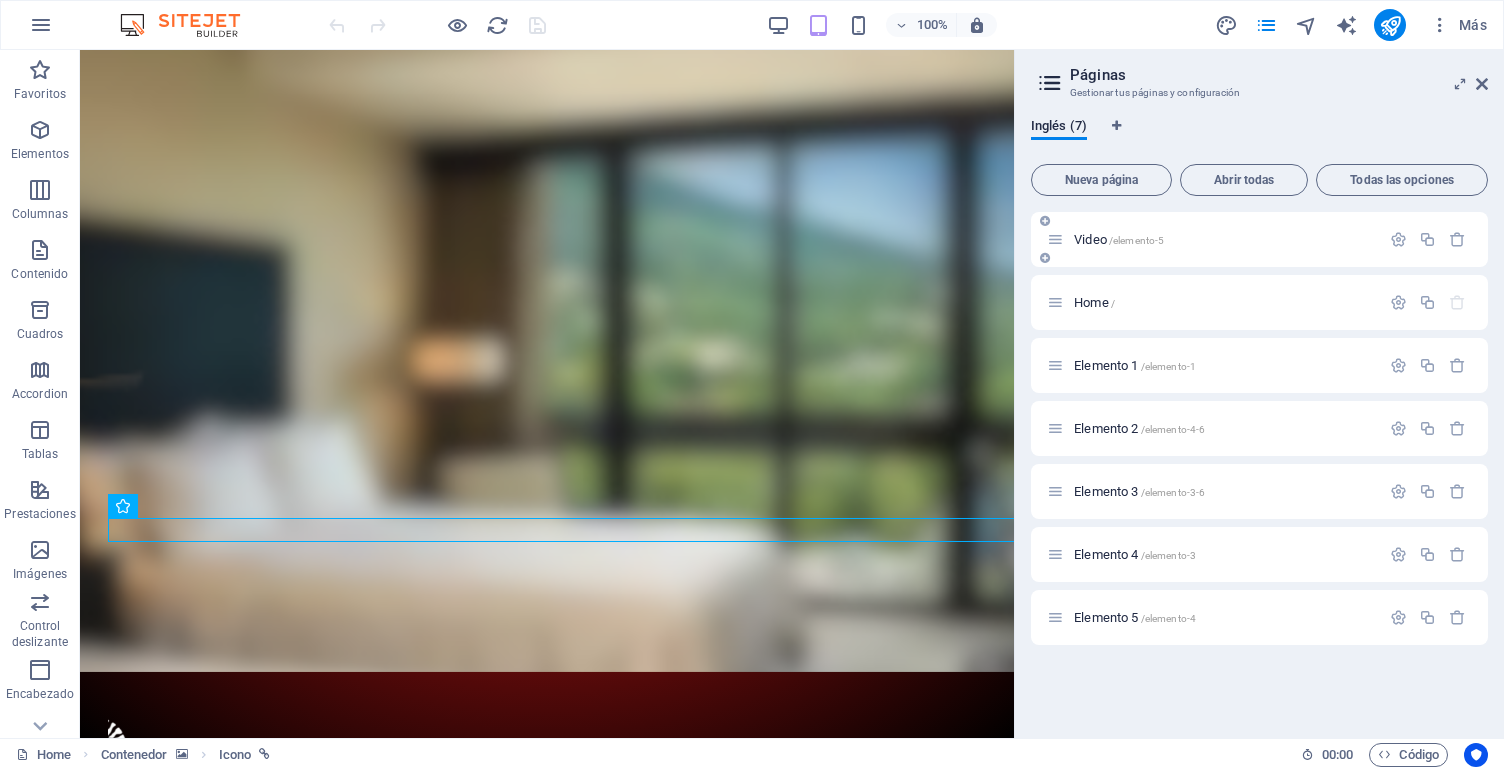 click on "Video /elemento-5" at bounding box center [1224, 239] 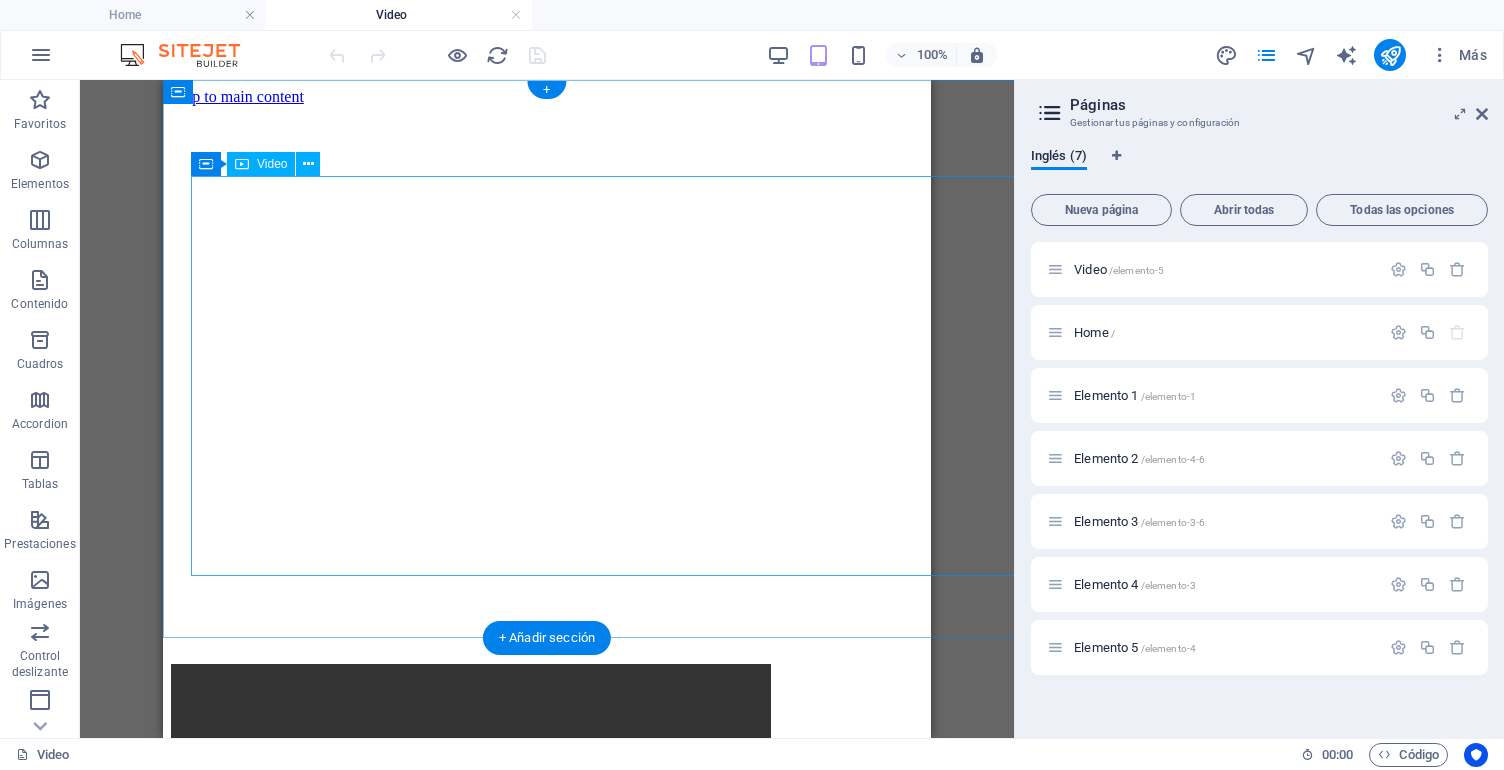 scroll, scrollTop: 0, scrollLeft: 0, axis: both 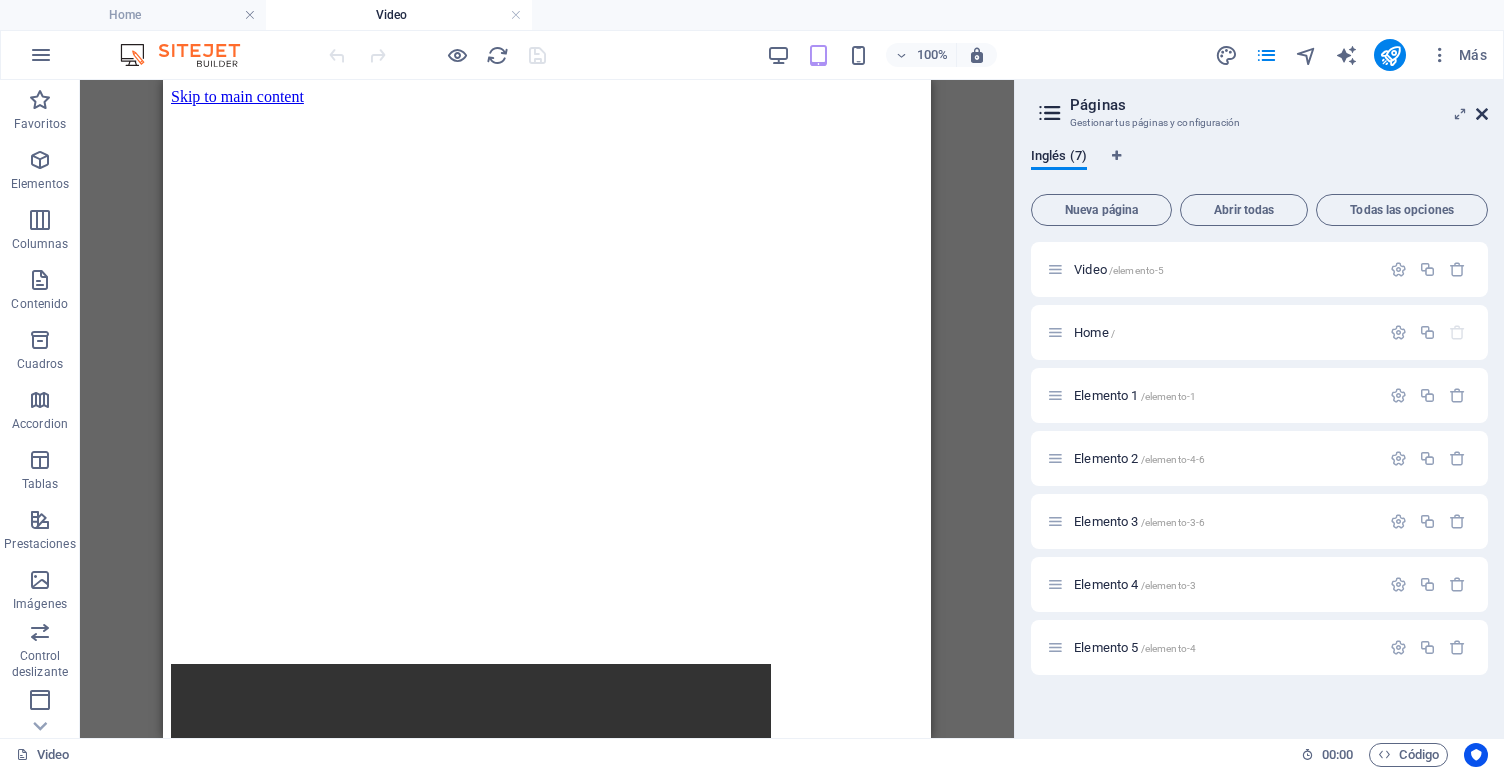 click at bounding box center (1482, 114) 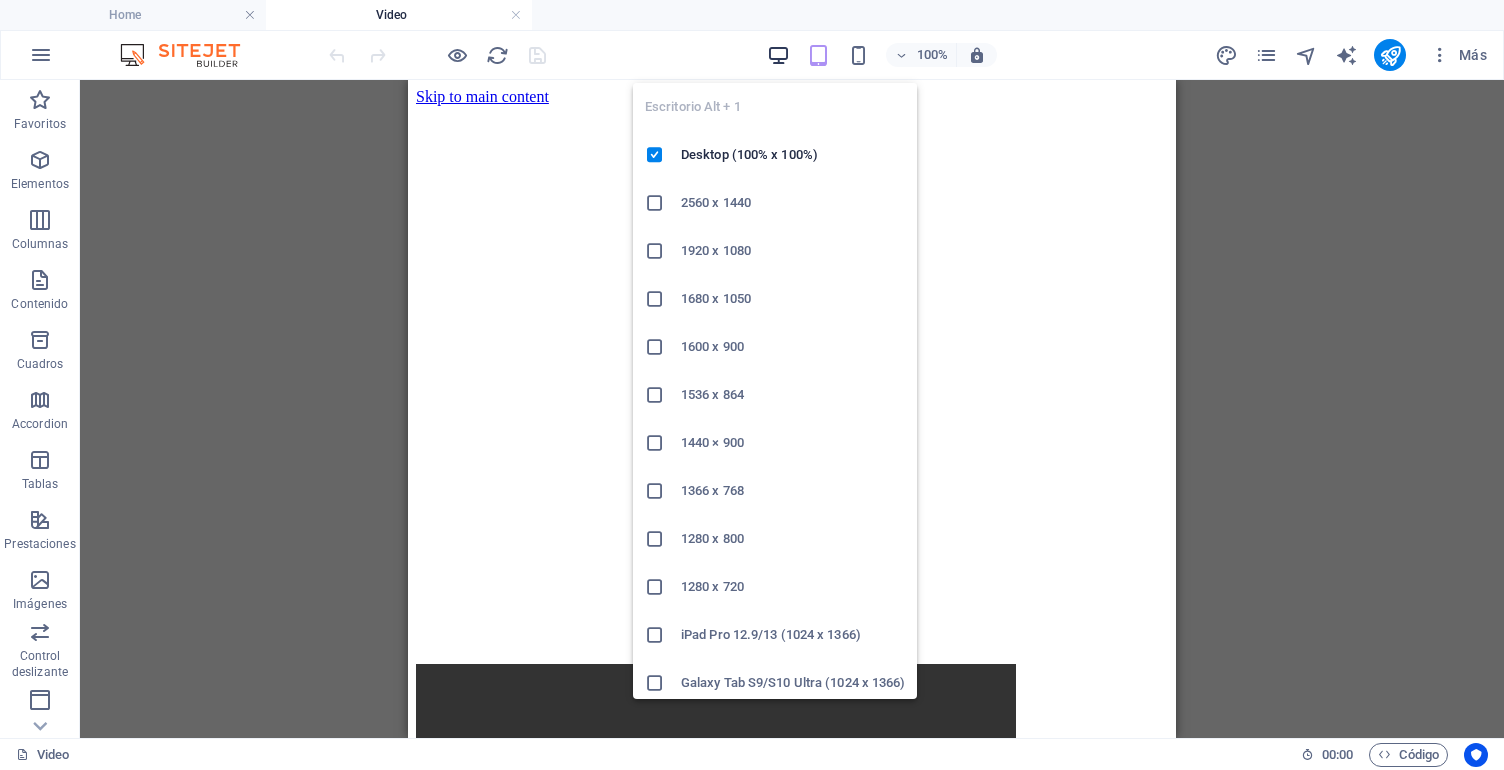 click at bounding box center (778, 55) 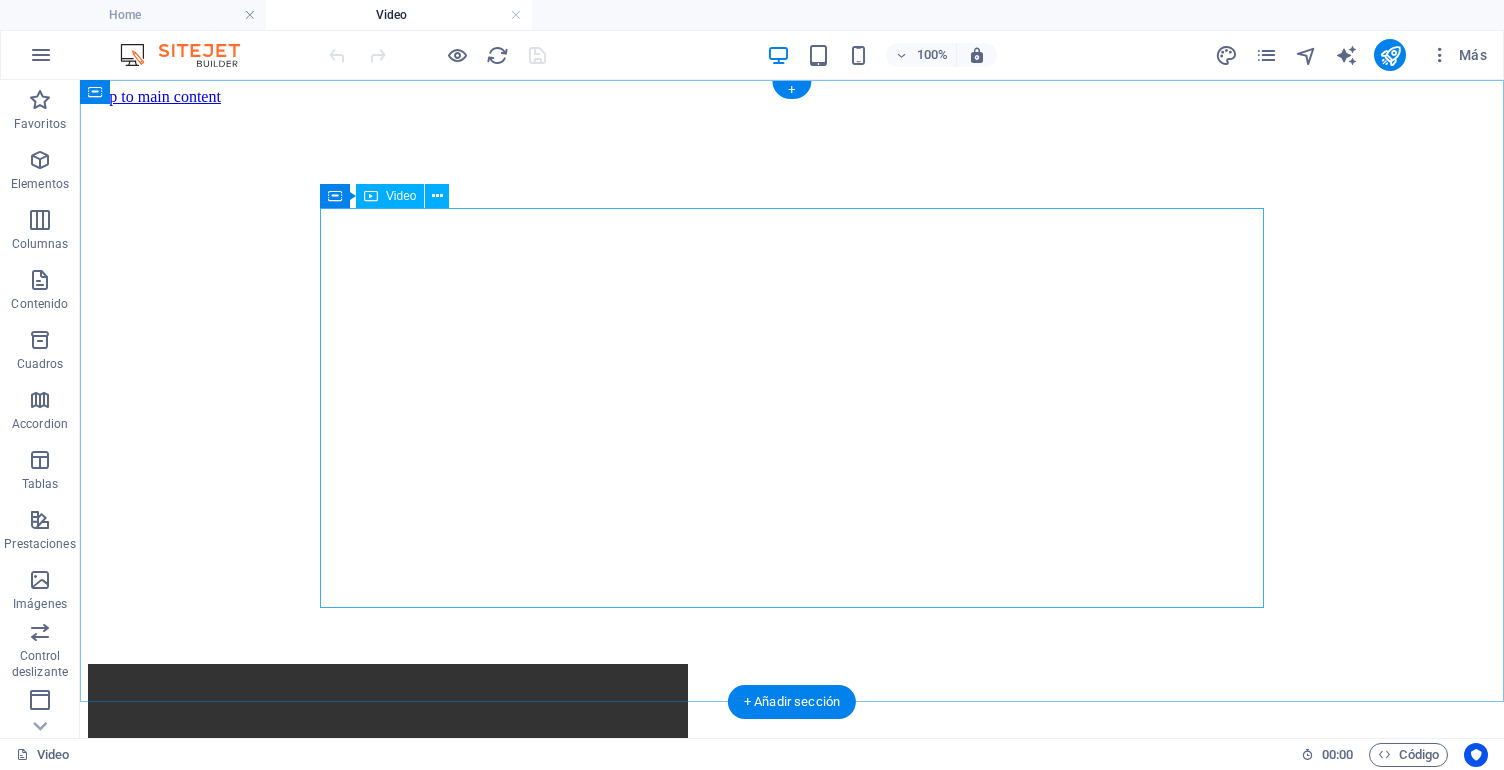 click at bounding box center [560, 866] 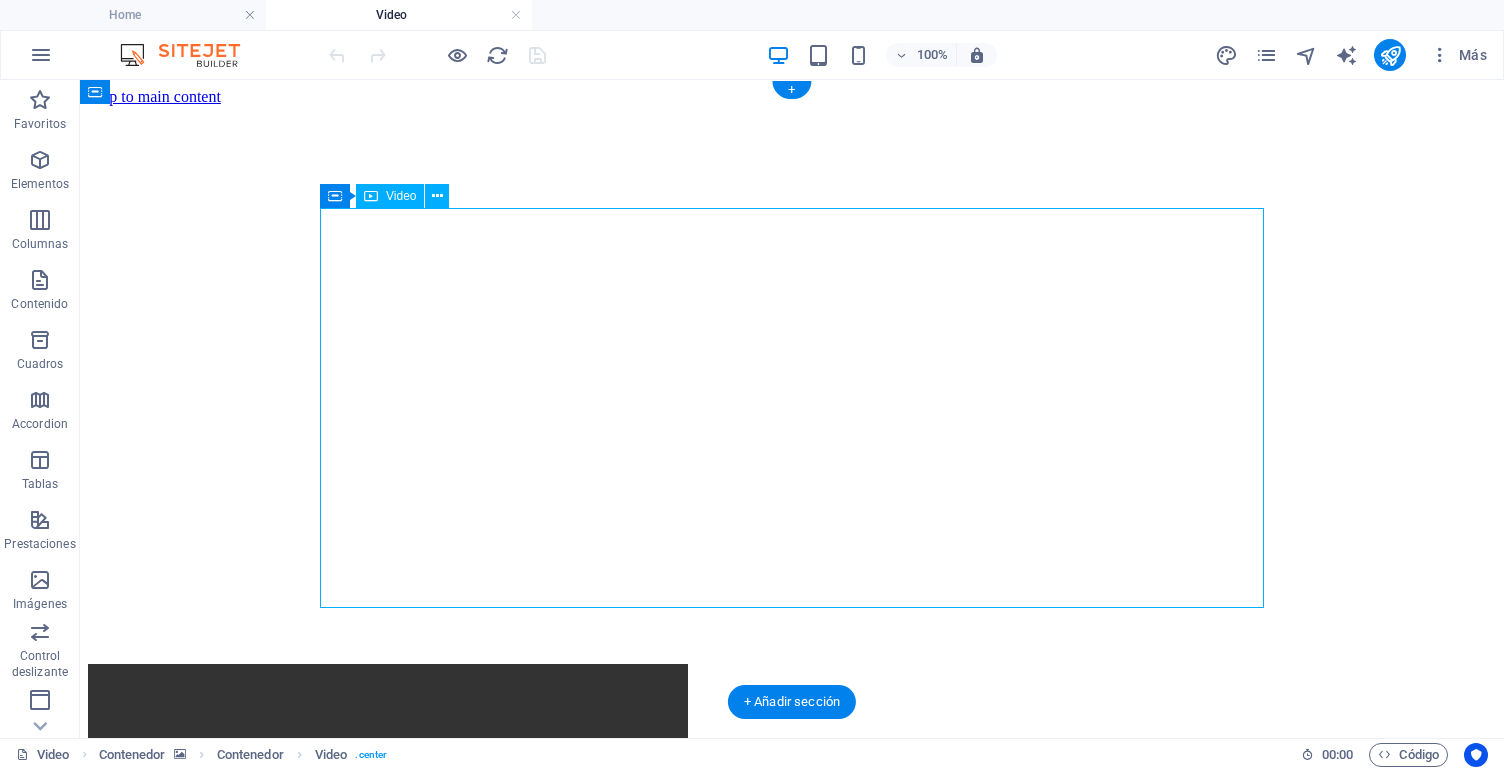 click at bounding box center [560, 866] 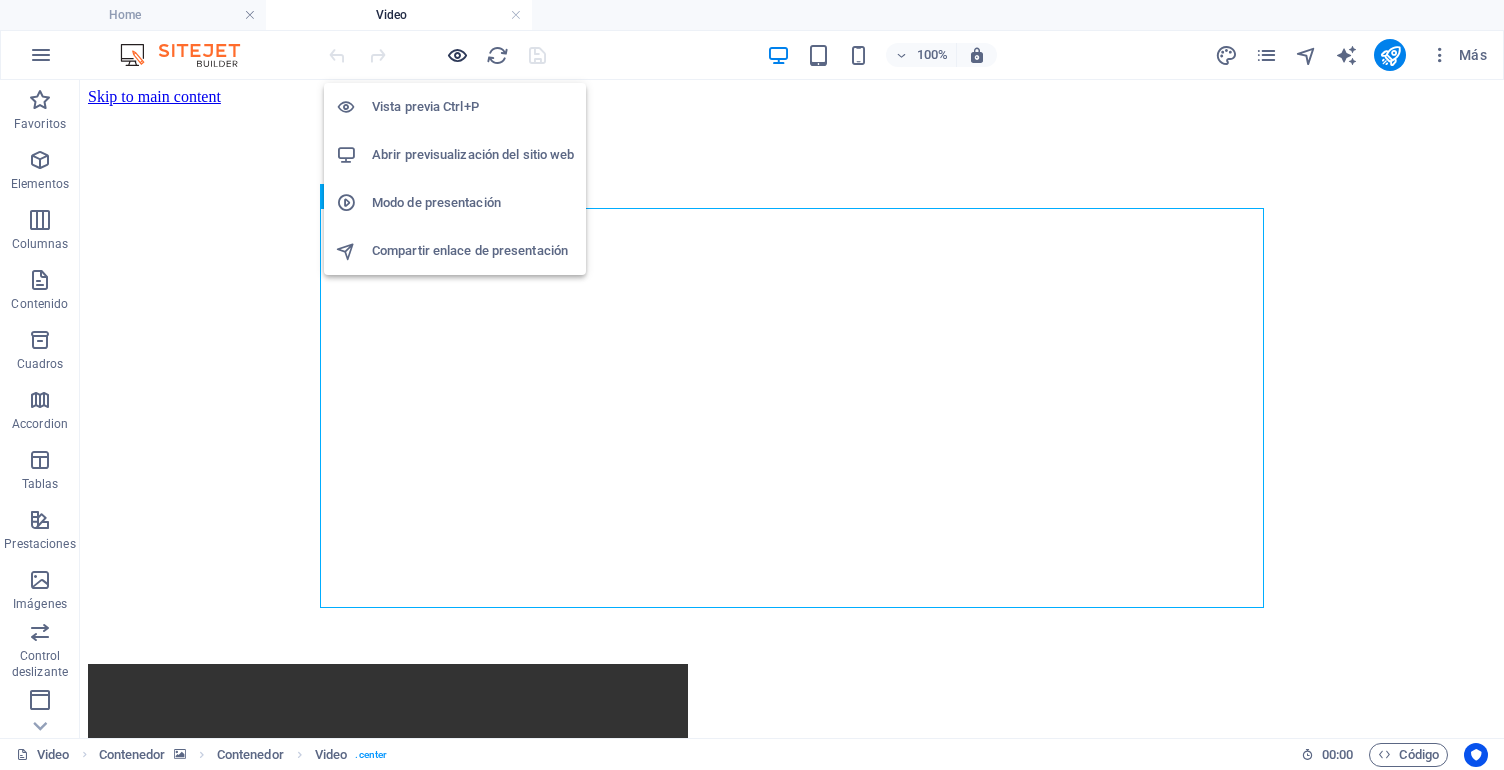 click at bounding box center [457, 55] 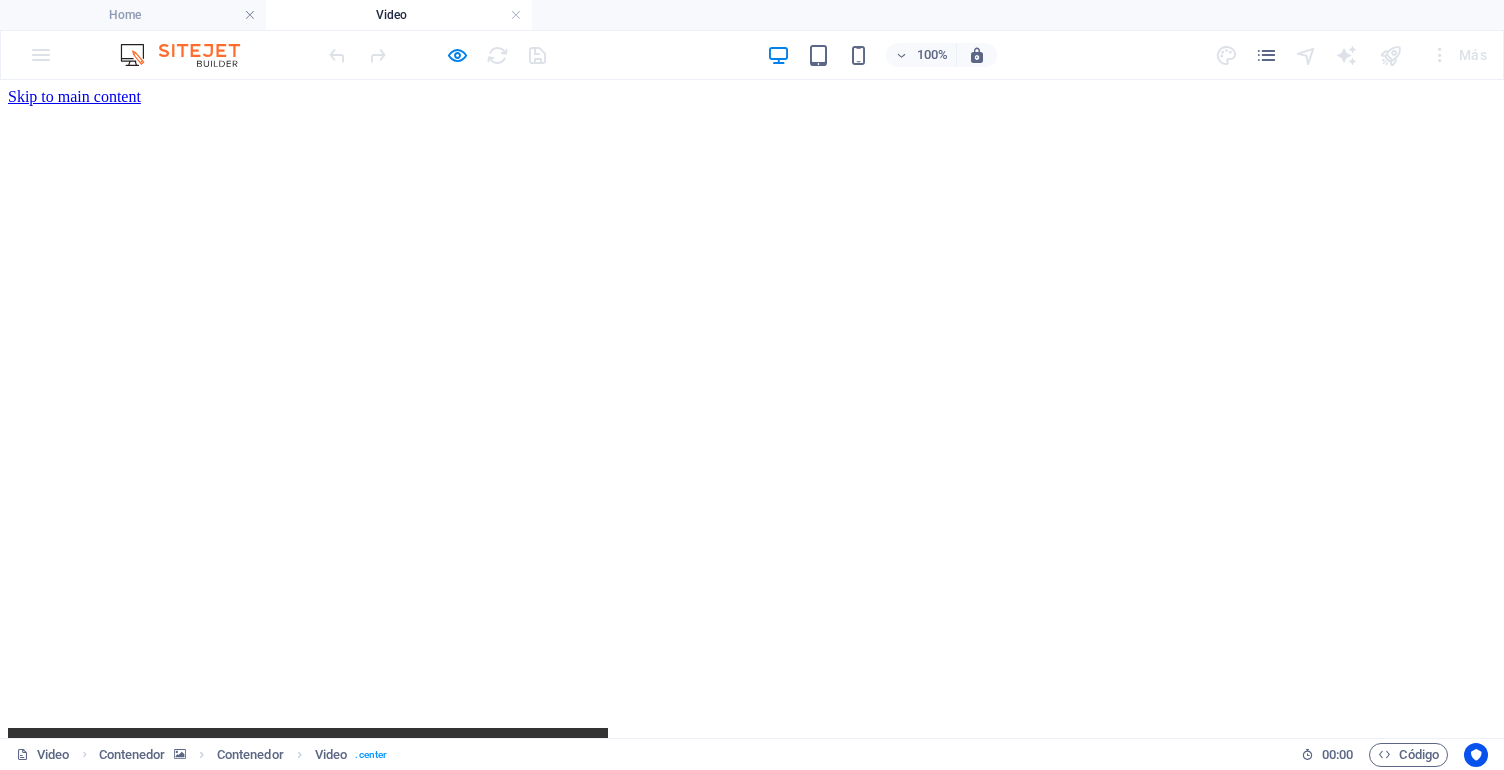 click at bounding box center [308, 928] 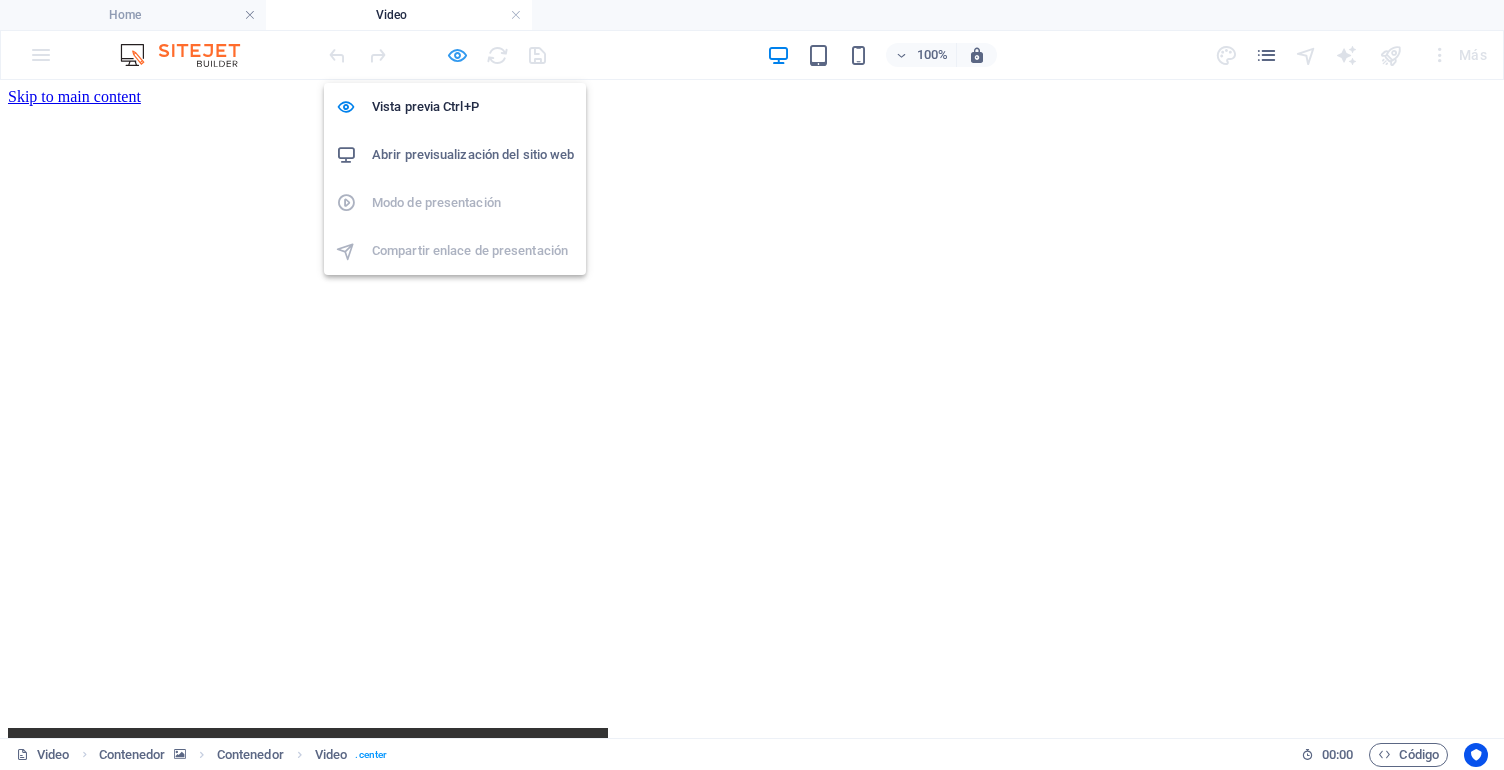 click at bounding box center [457, 55] 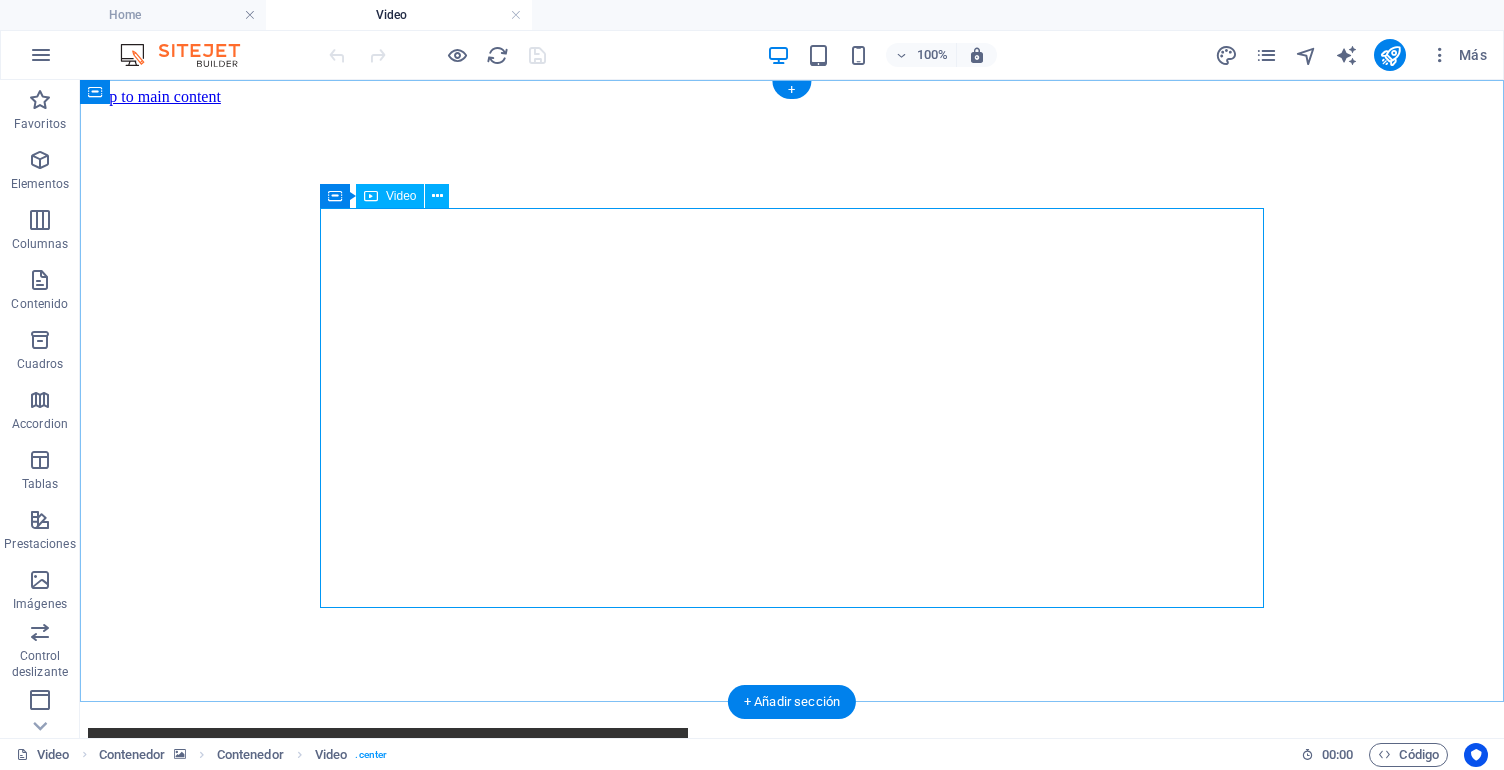 click on "Video" at bounding box center [401, 196] 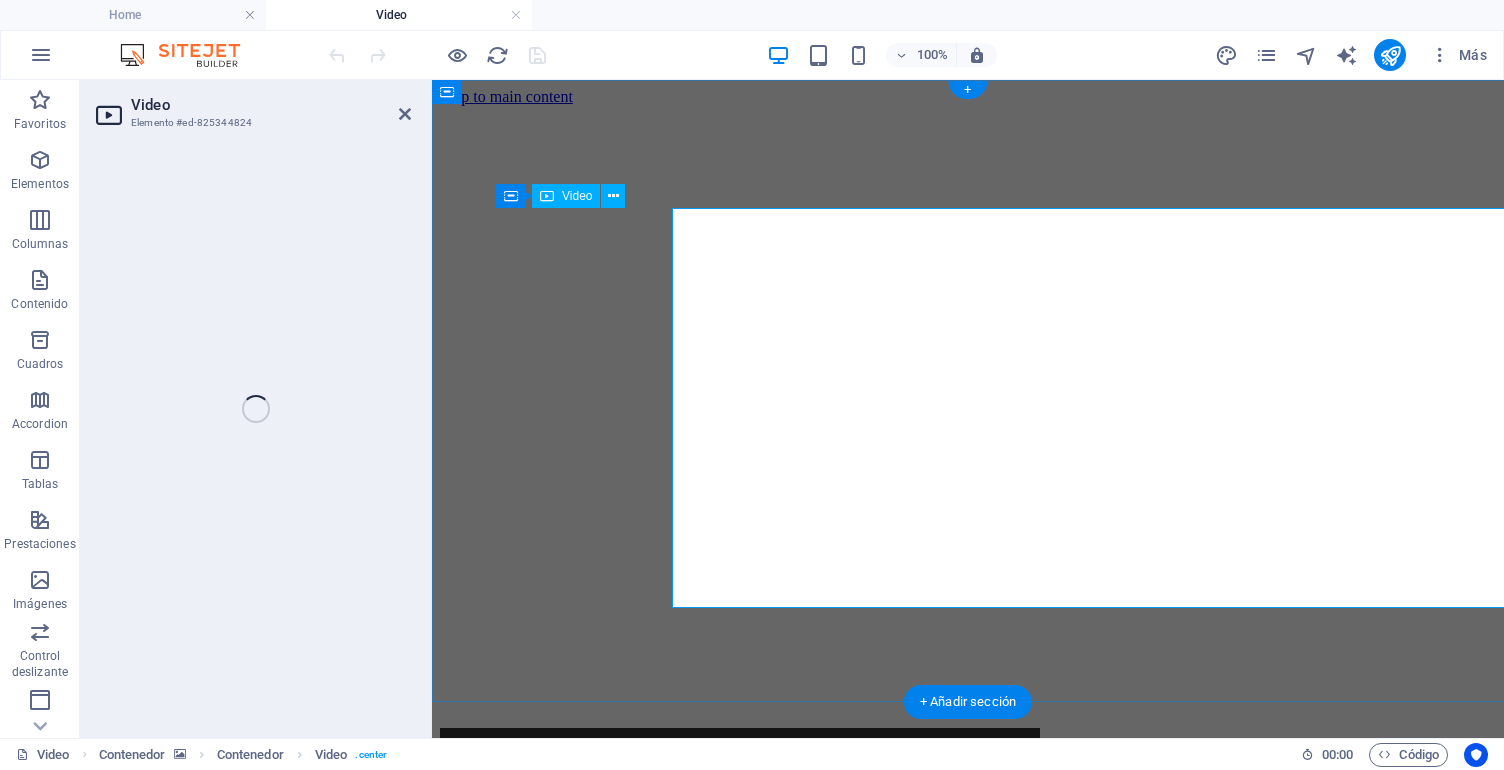 select on "px" 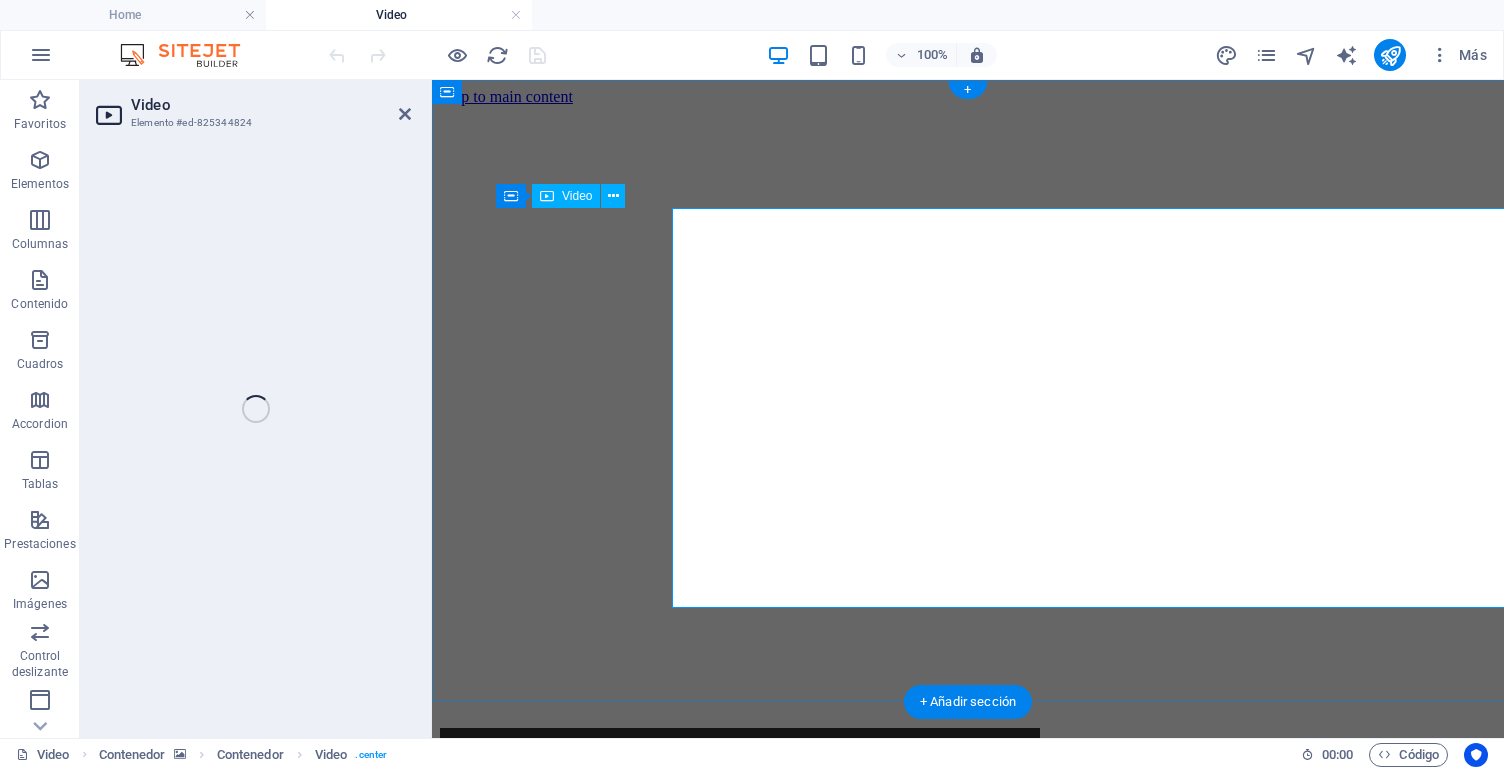 select on "px" 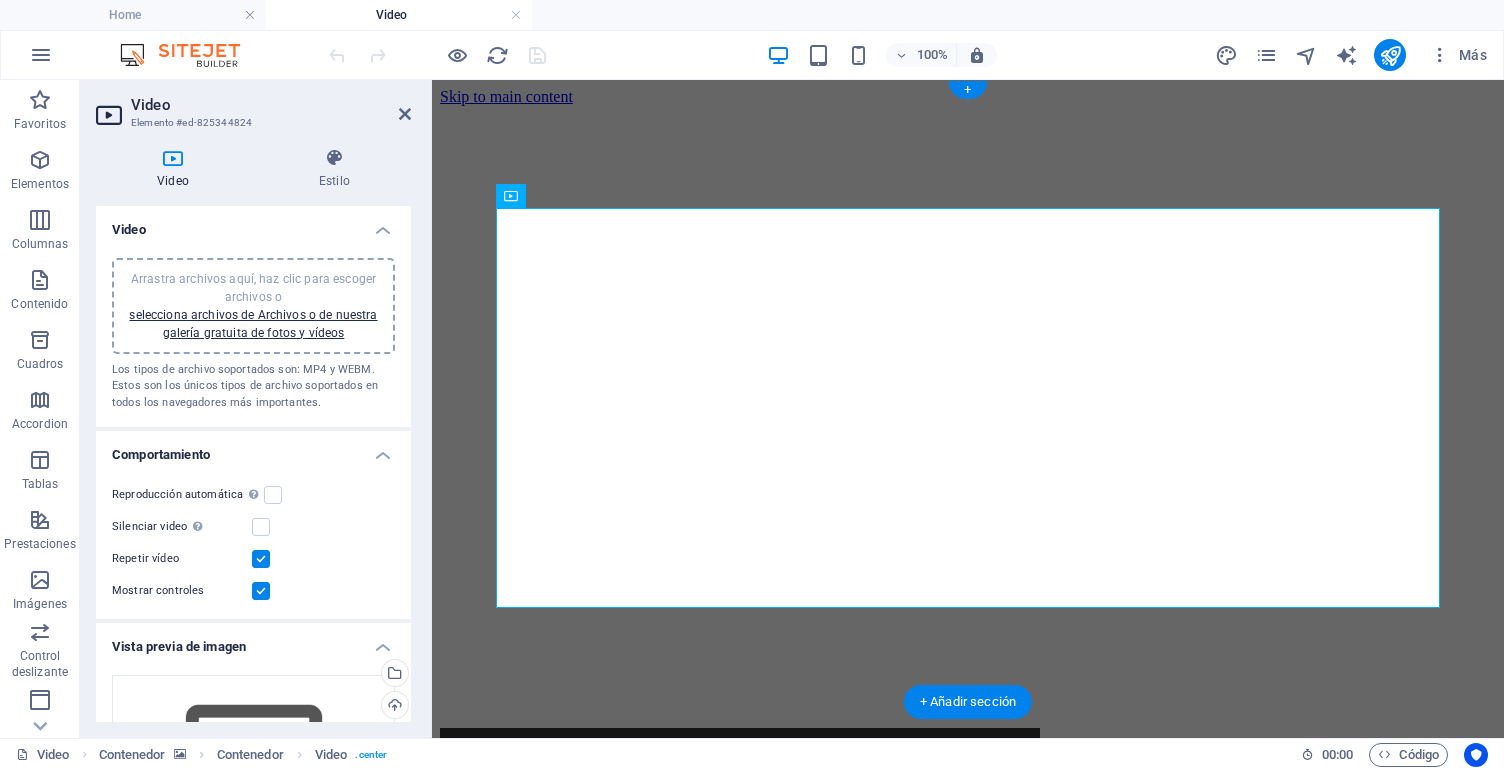 click at bounding box center (273, 495) 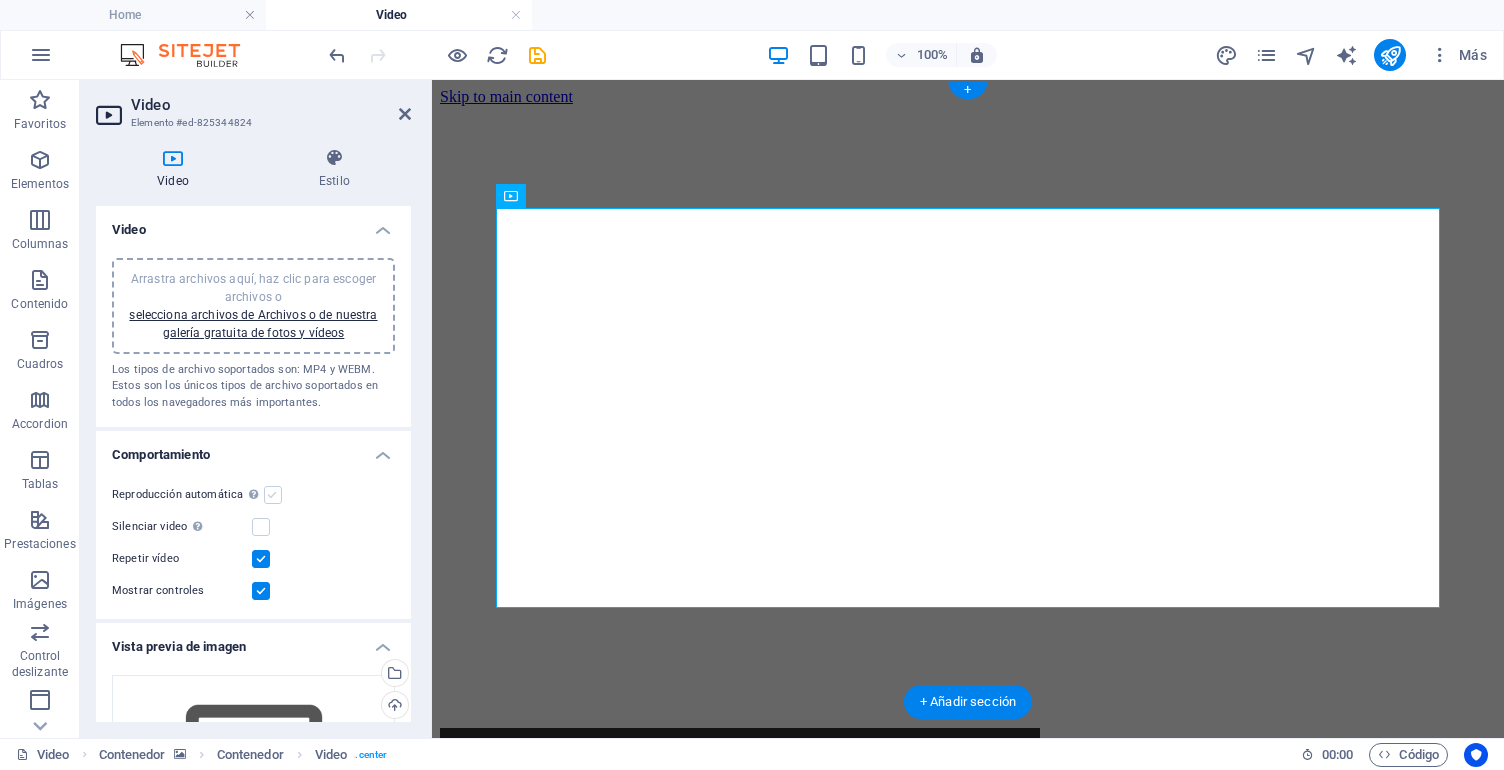 click at bounding box center [273, 495] 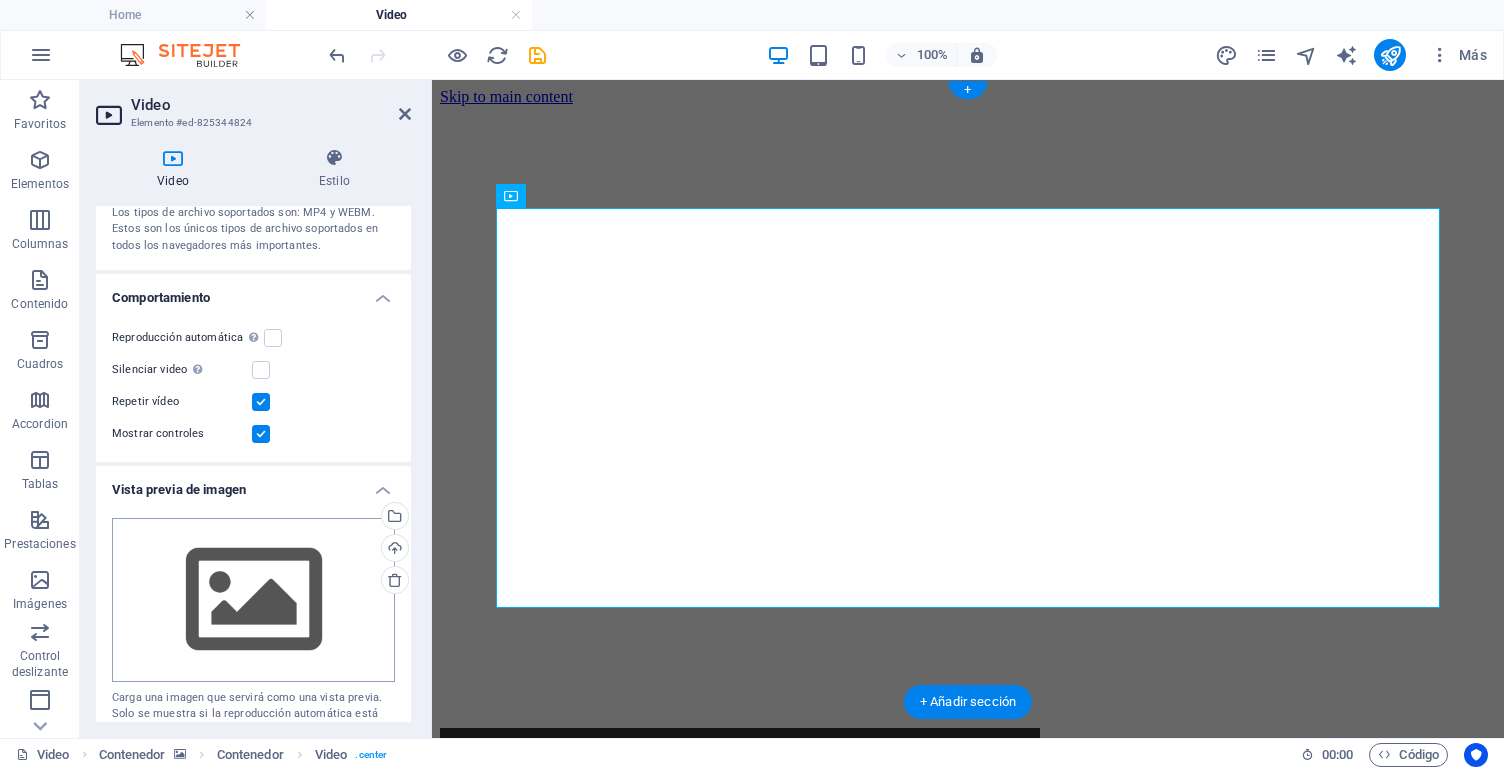 scroll, scrollTop: 171, scrollLeft: 0, axis: vertical 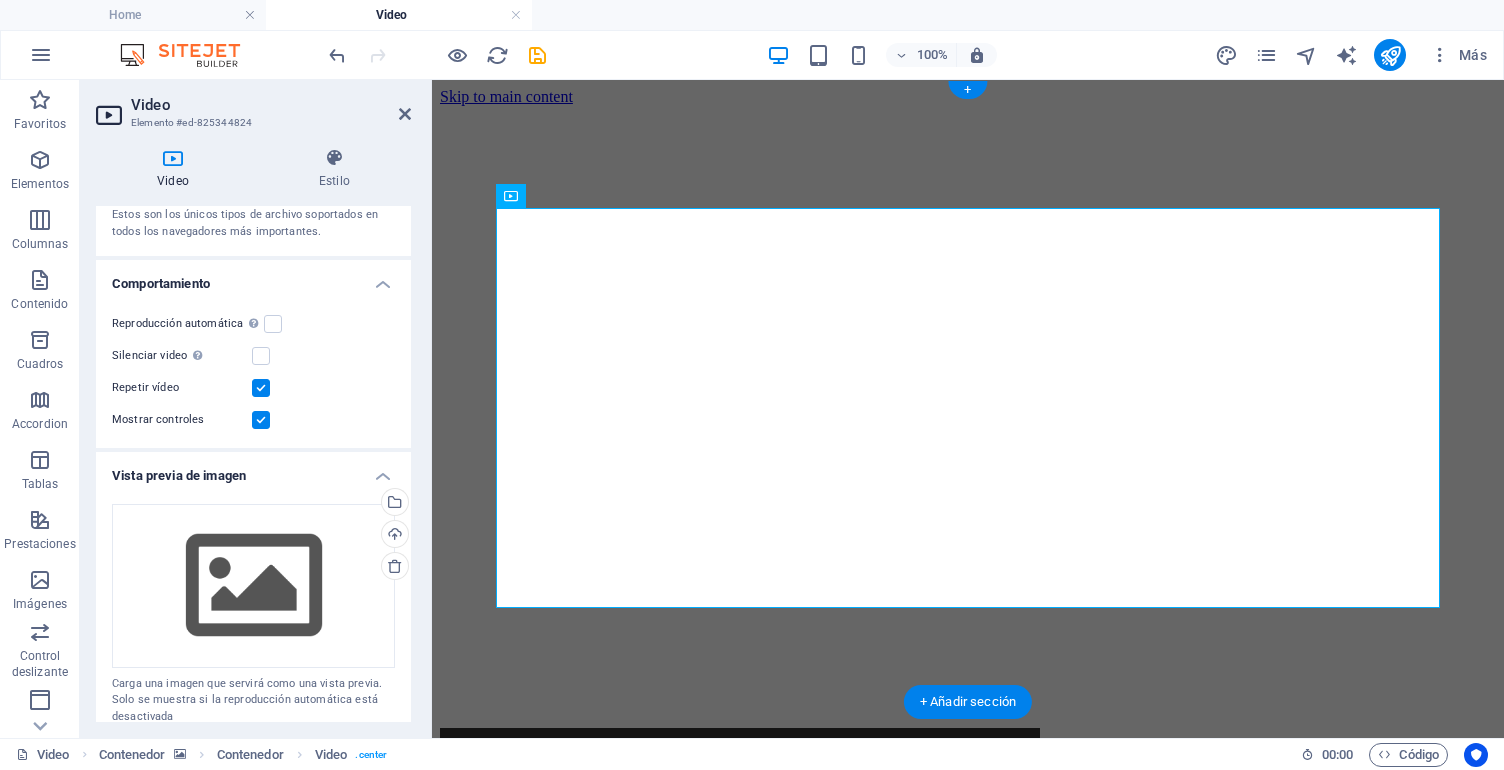 click on "Vista previa de imagen" at bounding box center [253, 470] 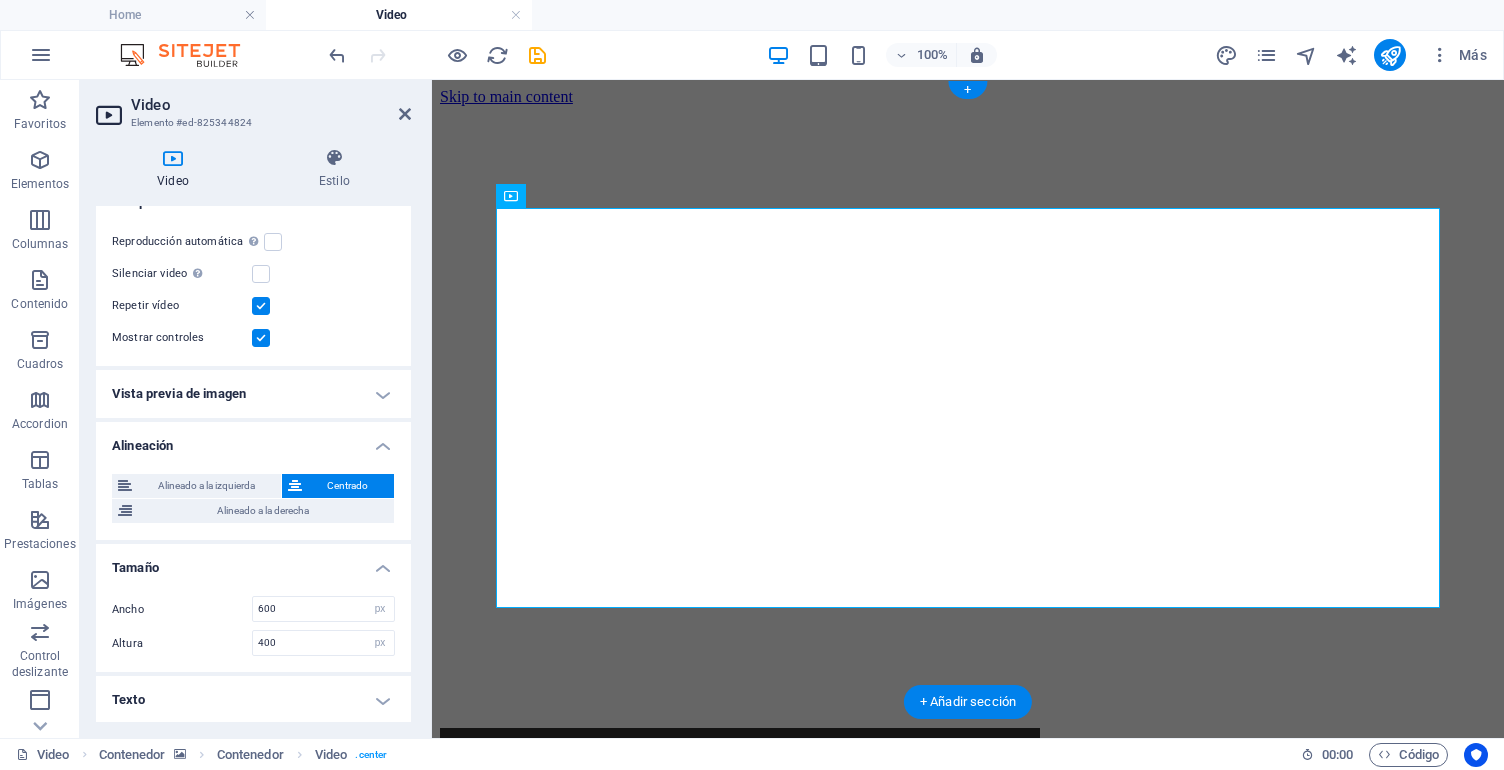 click on "Tamaño" at bounding box center (253, 562) 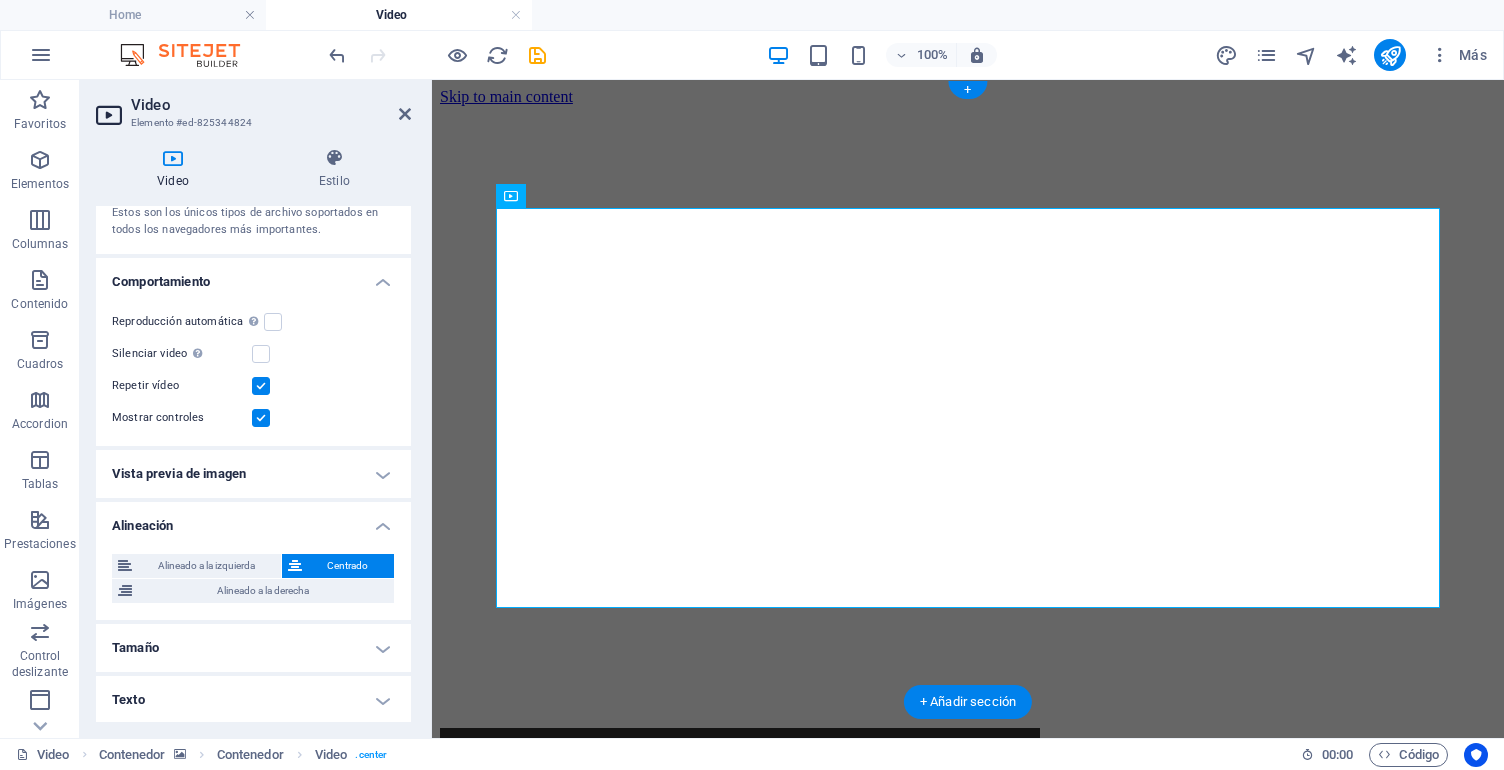 click on "Alineación" at bounding box center [253, 520] 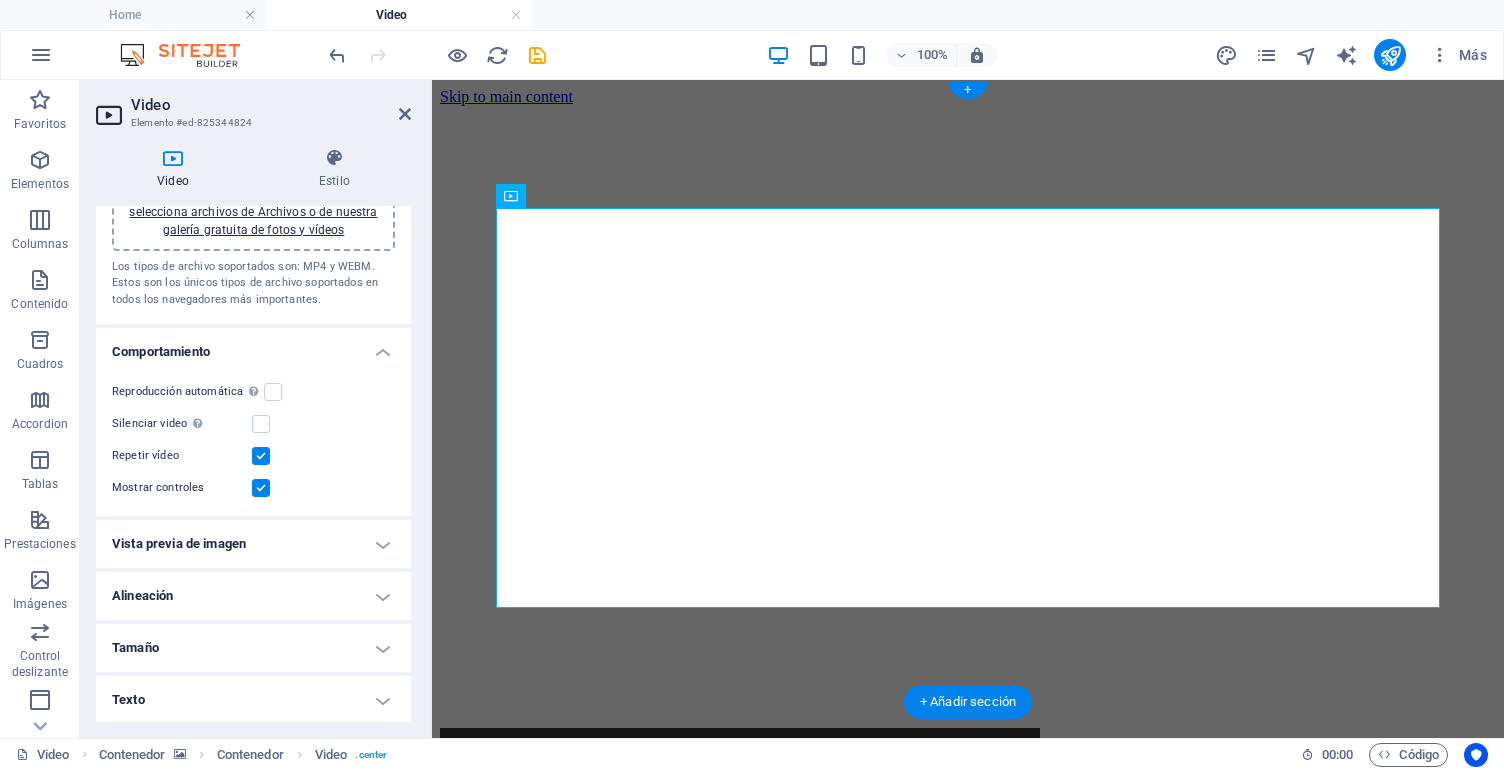 click on "Texto" at bounding box center (253, 700) 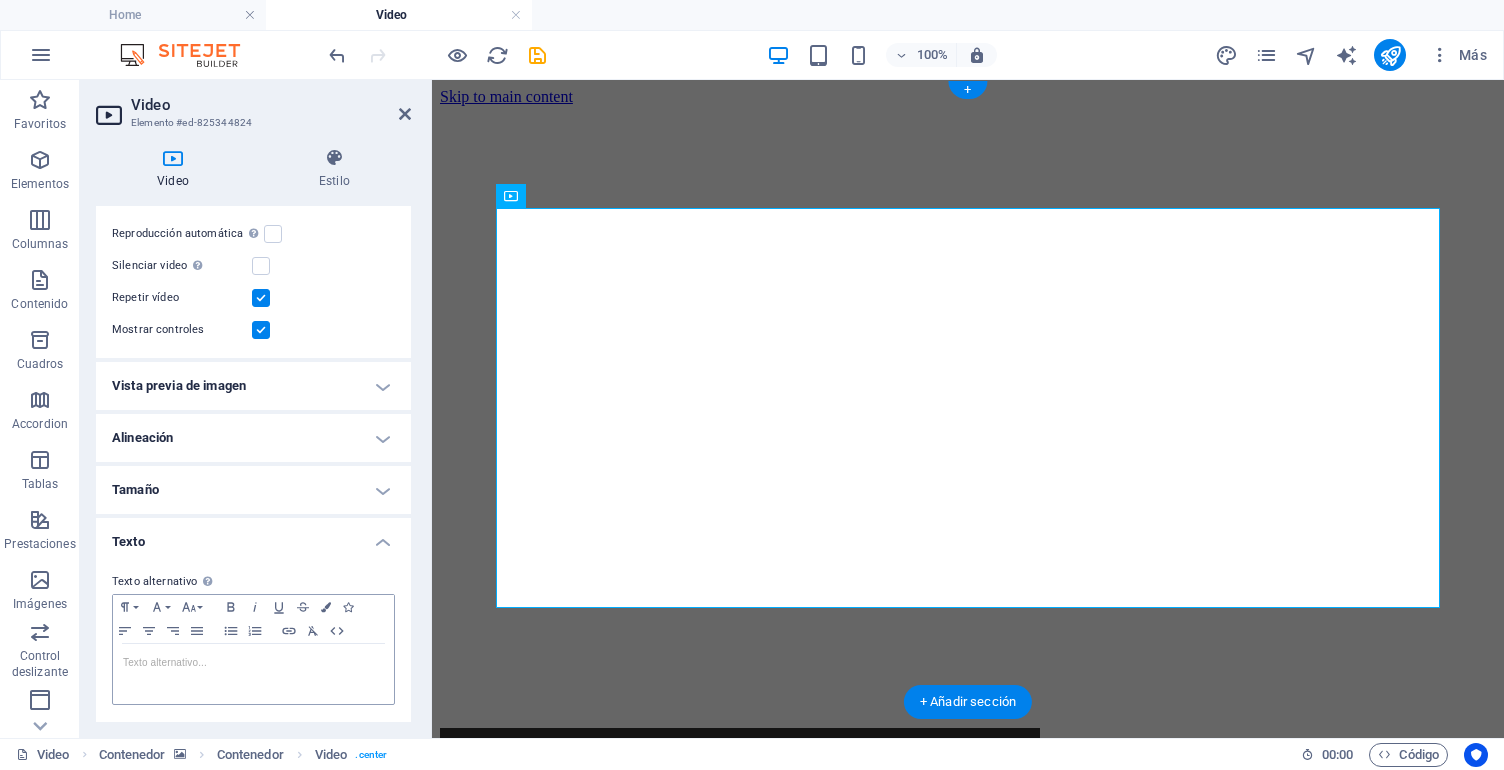 scroll, scrollTop: 259, scrollLeft: 0, axis: vertical 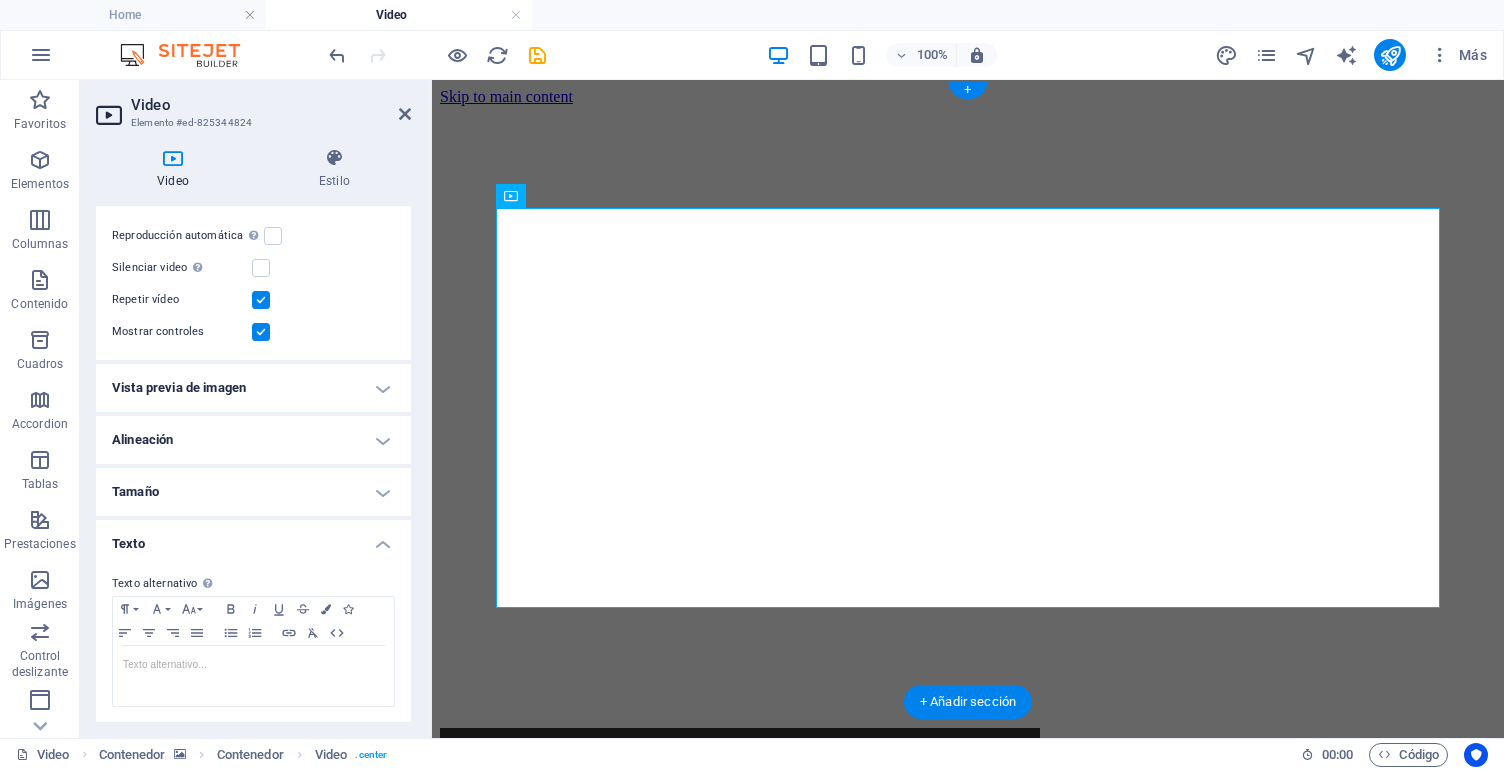 click on "Texto" at bounding box center (253, 538) 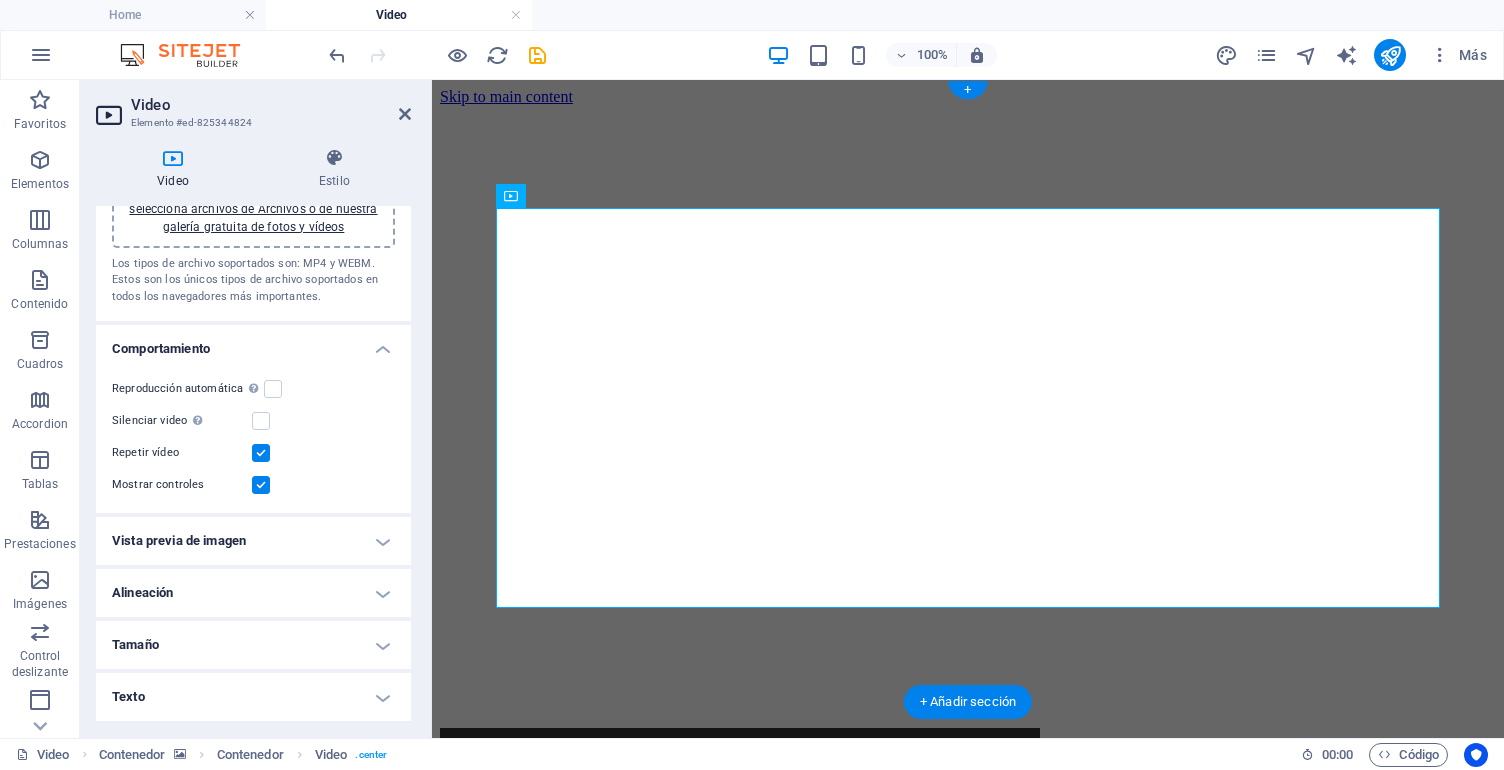 scroll, scrollTop: 103, scrollLeft: 0, axis: vertical 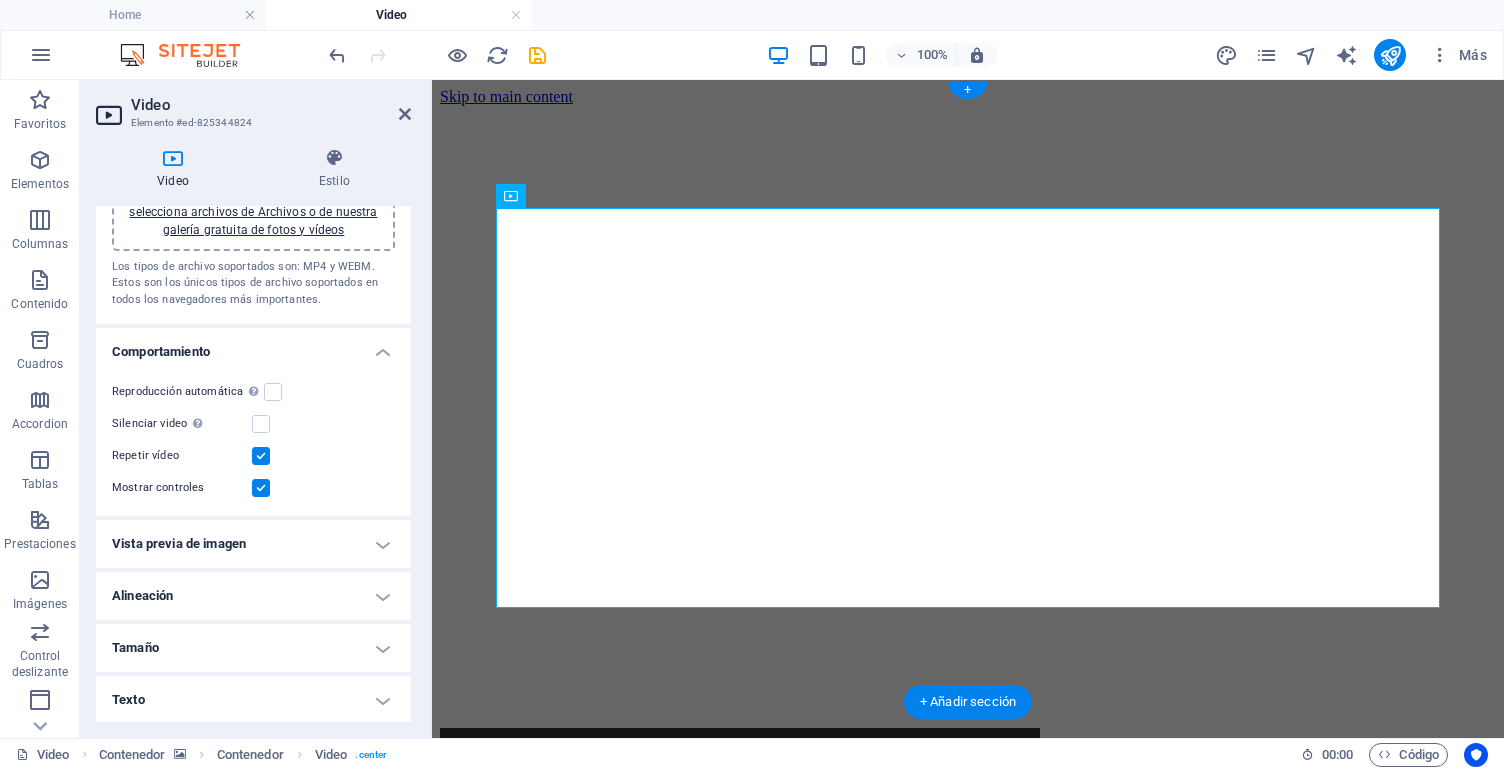 click on "Tamaño" at bounding box center [253, 648] 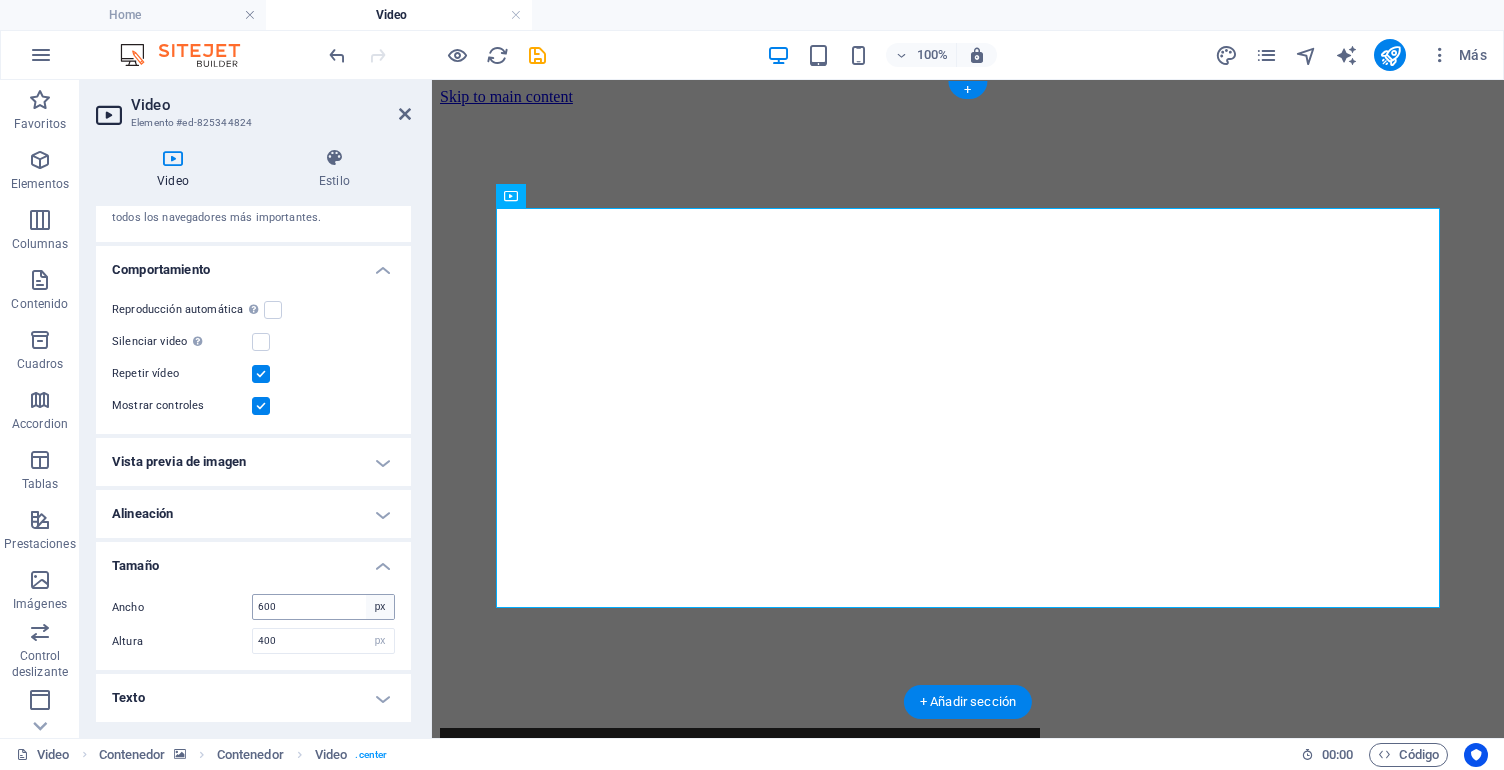 scroll, scrollTop: 183, scrollLeft: 0, axis: vertical 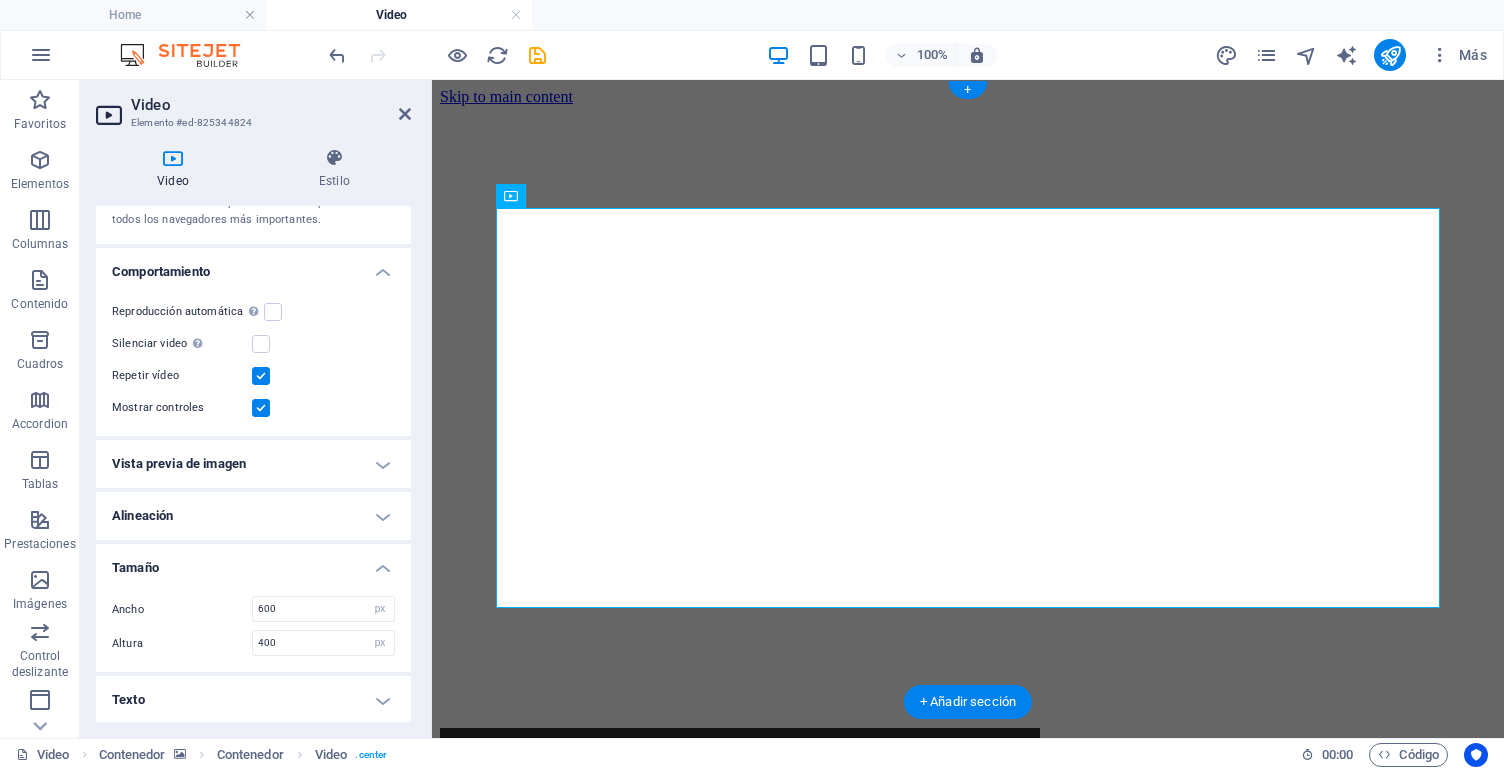 click on "Tamaño" at bounding box center [253, 562] 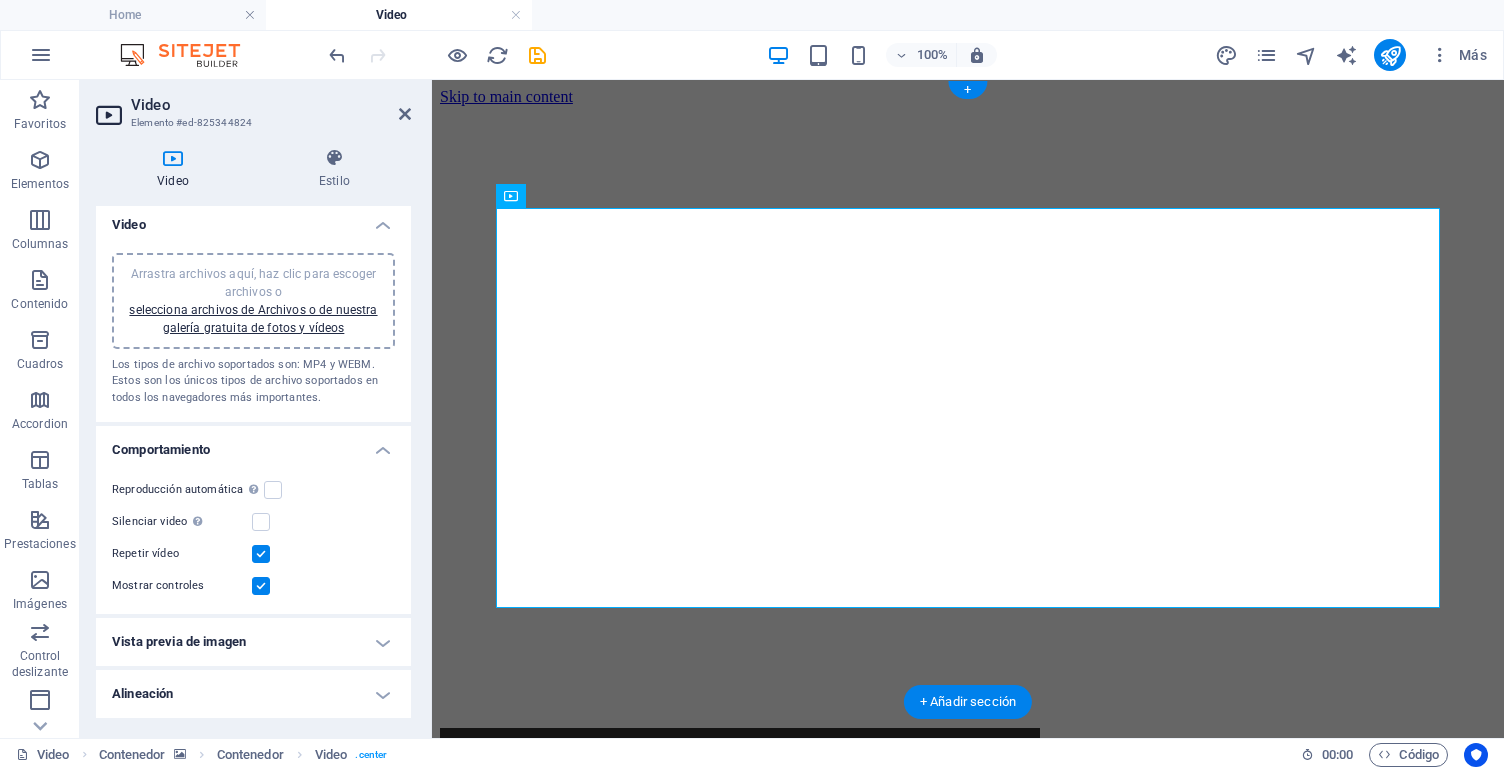 scroll, scrollTop: 6, scrollLeft: 0, axis: vertical 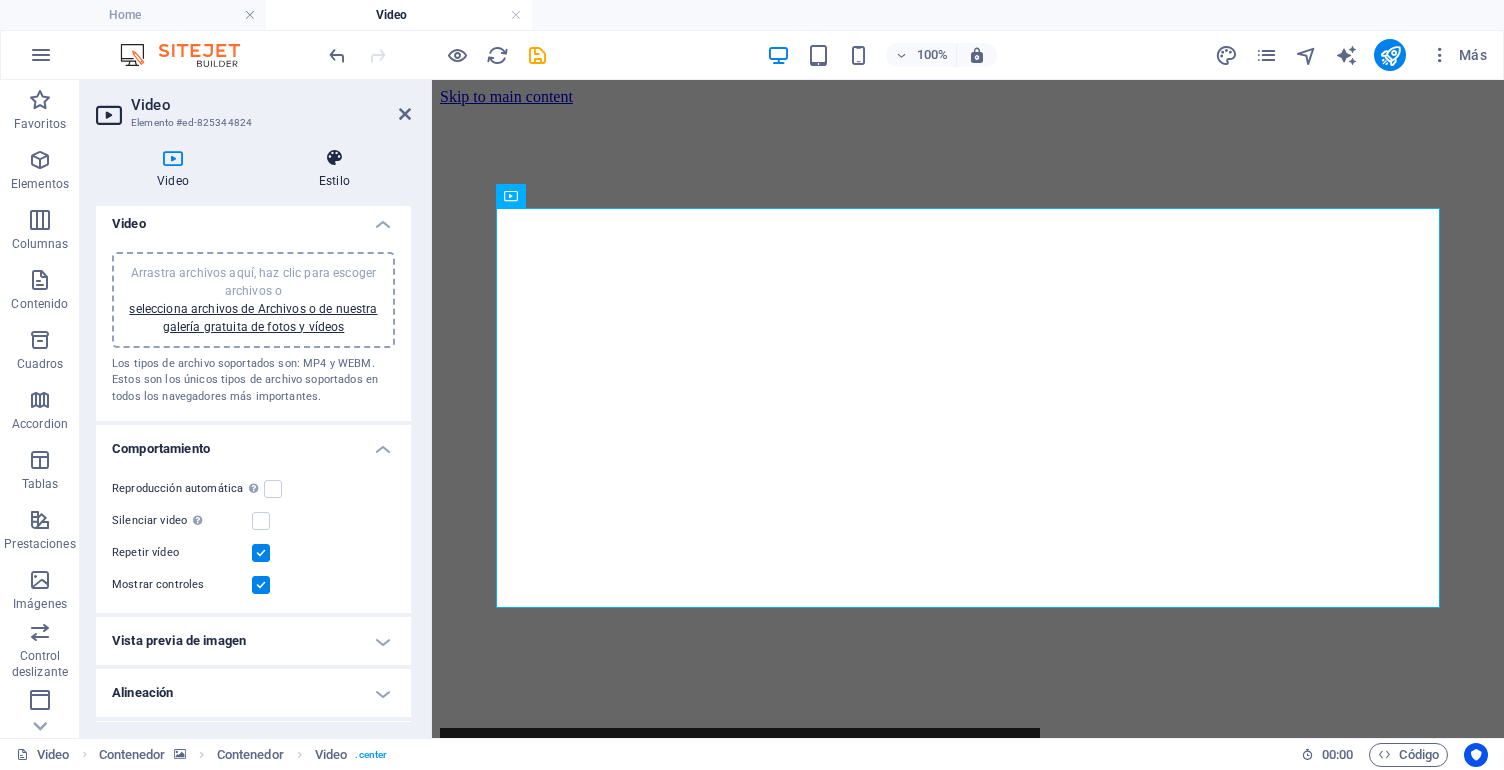 click on "Estilo" at bounding box center [334, 169] 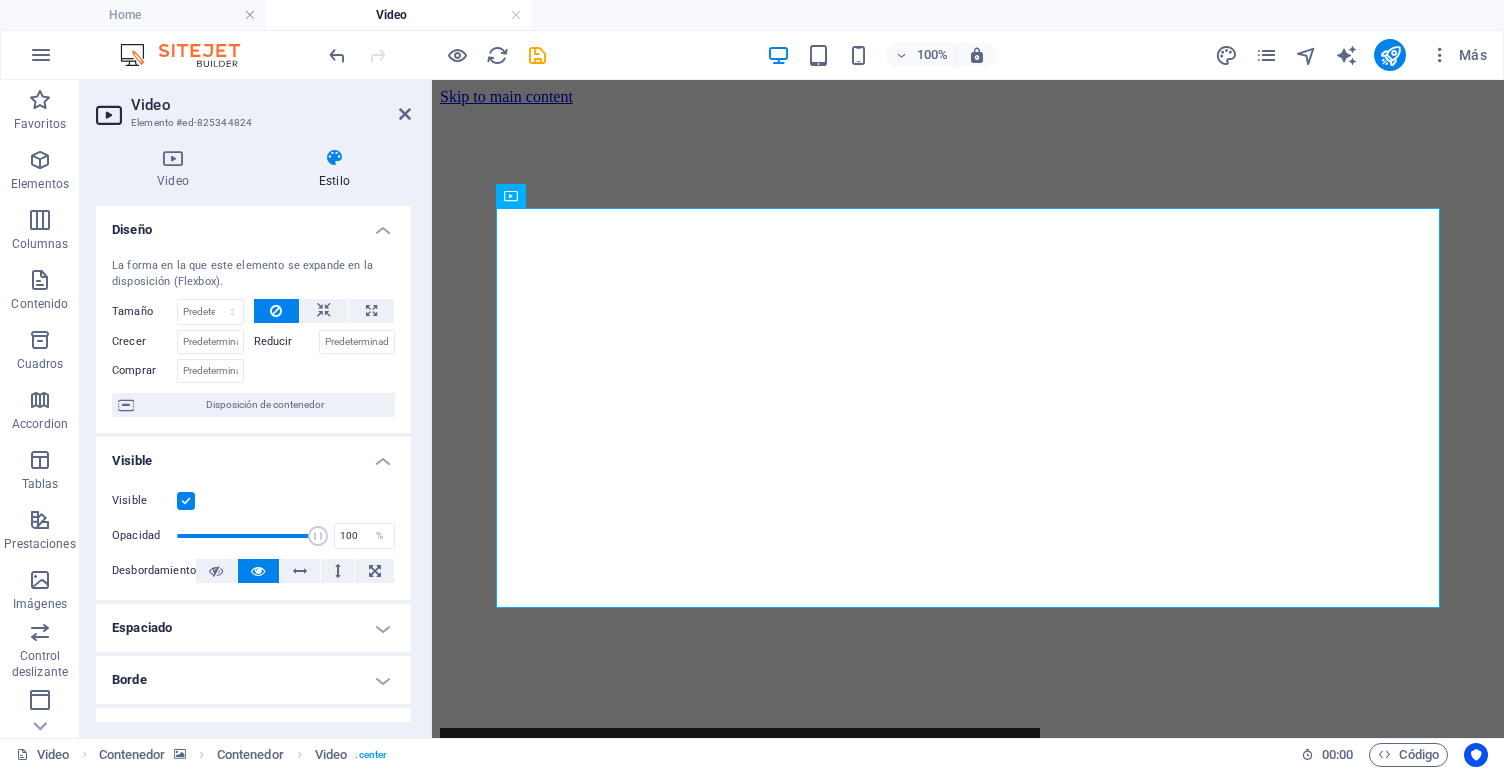 click on "Visible" at bounding box center [253, 455] 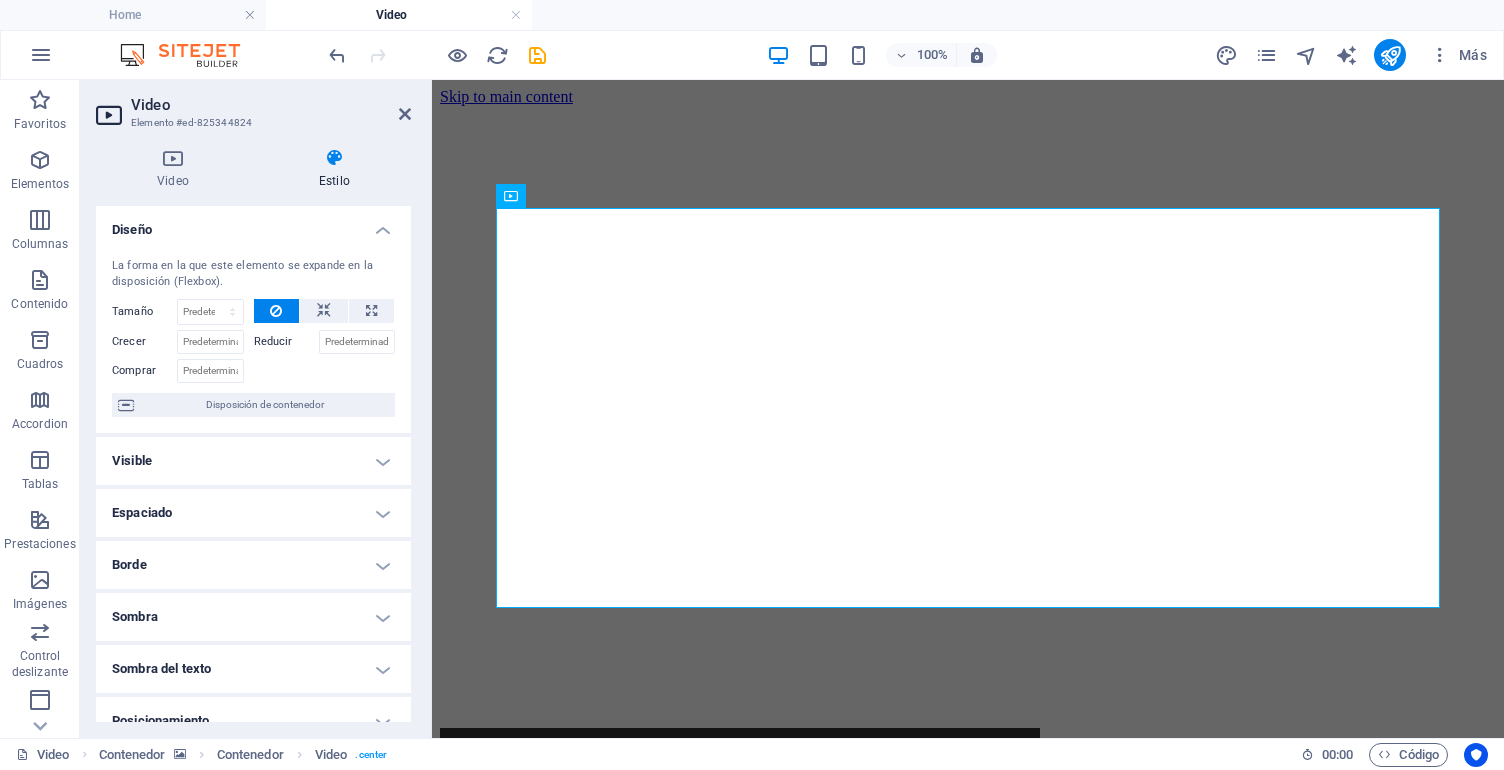 click on "Diseño" at bounding box center [253, 224] 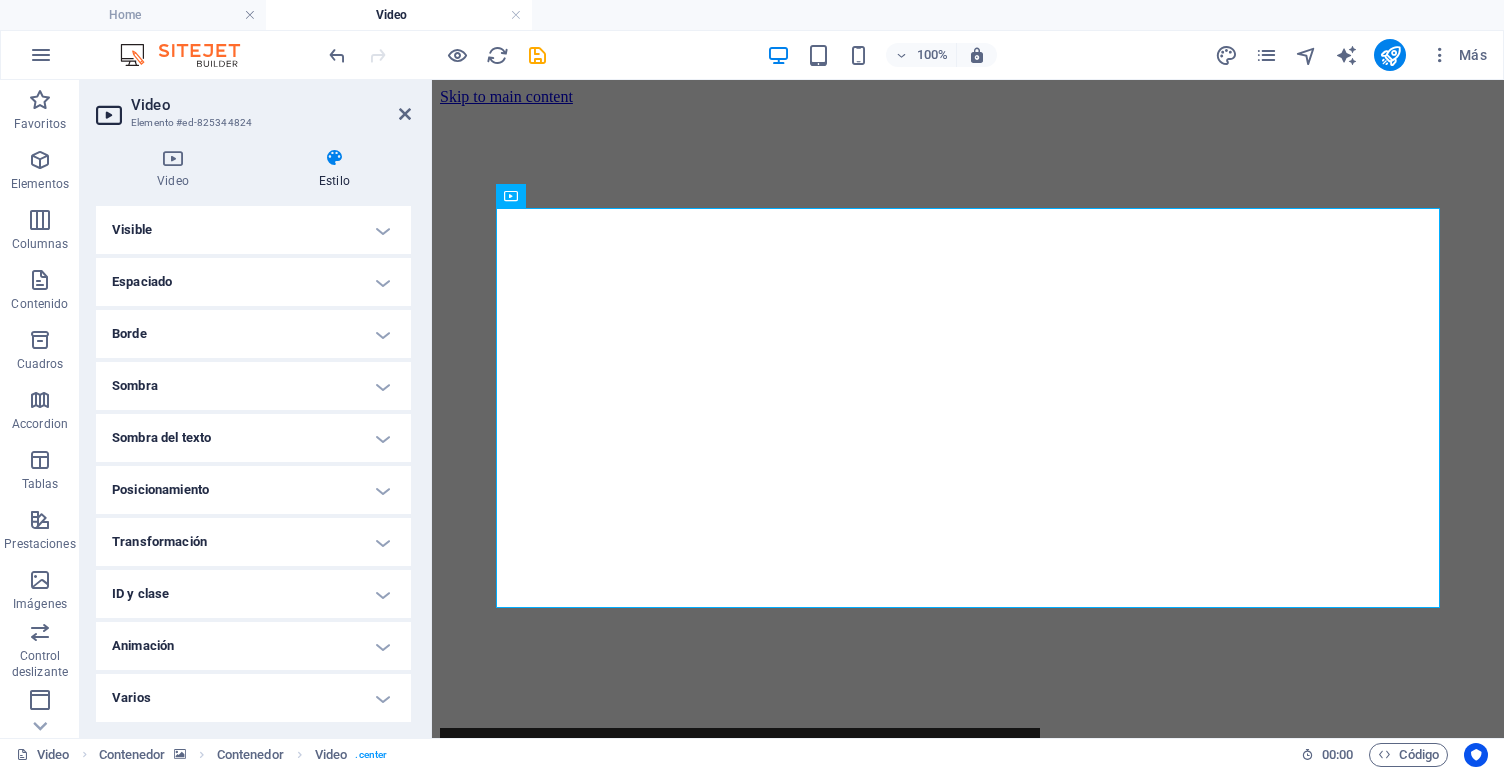 scroll, scrollTop: 51, scrollLeft: 0, axis: vertical 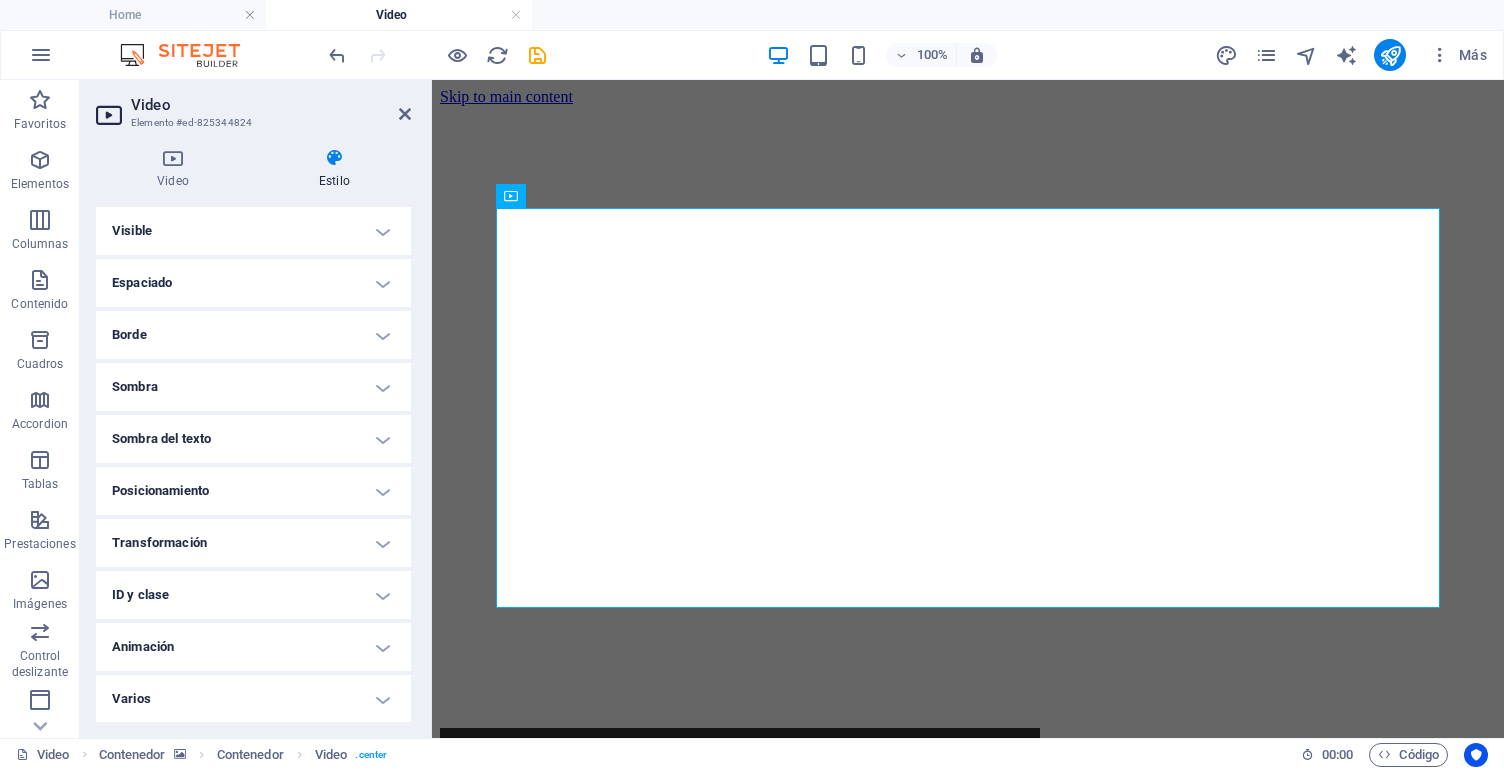 click on "Animación" at bounding box center [253, 647] 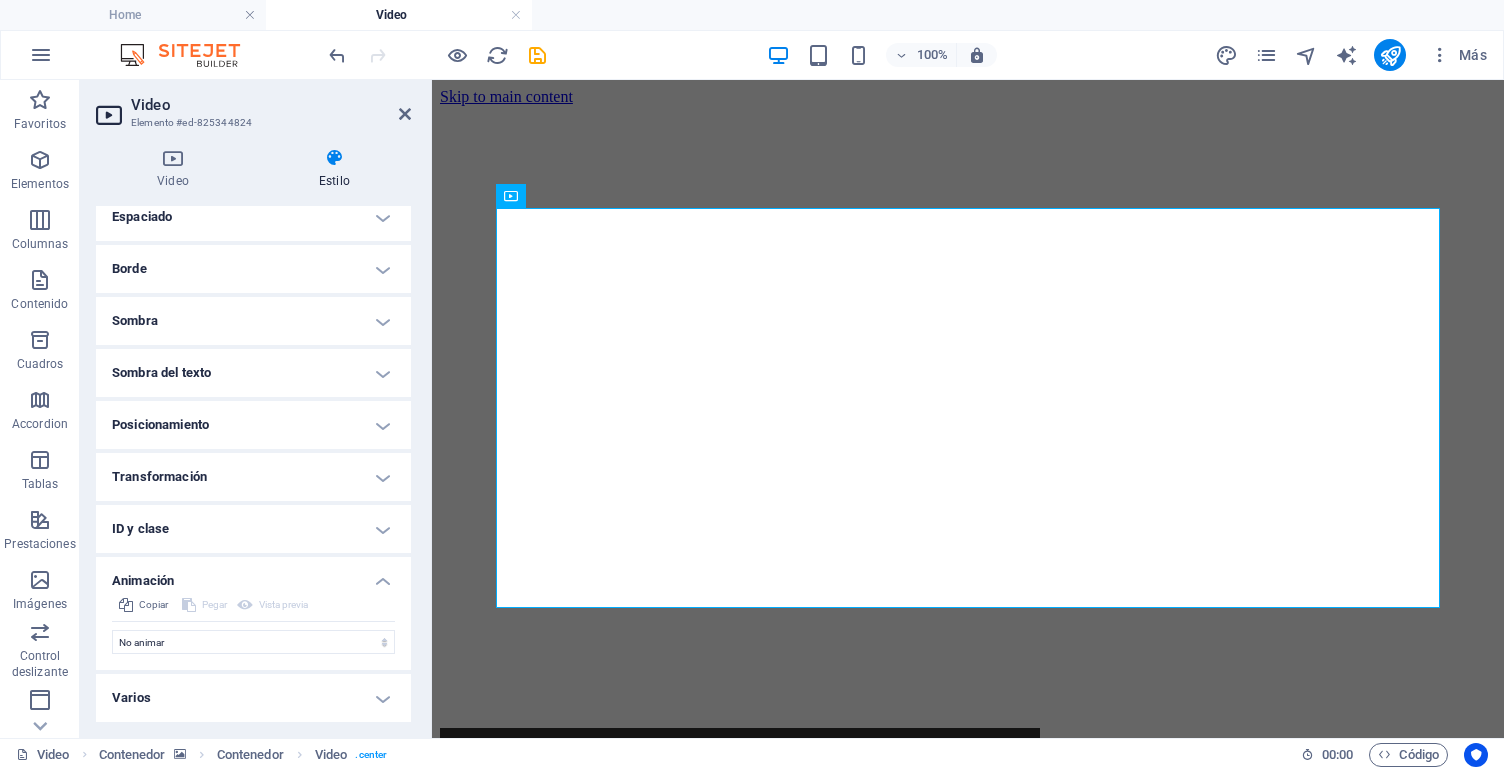 scroll, scrollTop: 116, scrollLeft: 0, axis: vertical 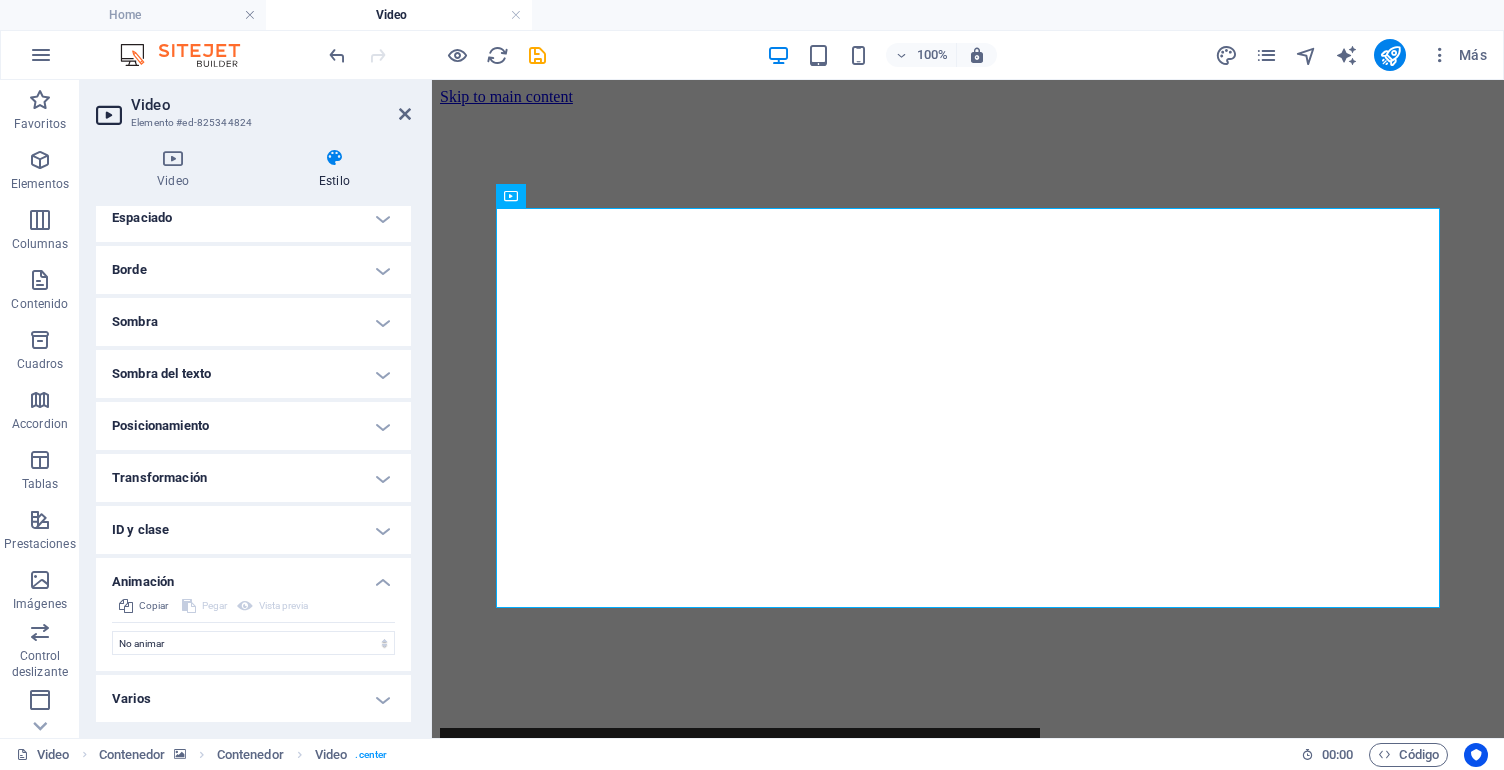 click on "Animación" at bounding box center [253, 576] 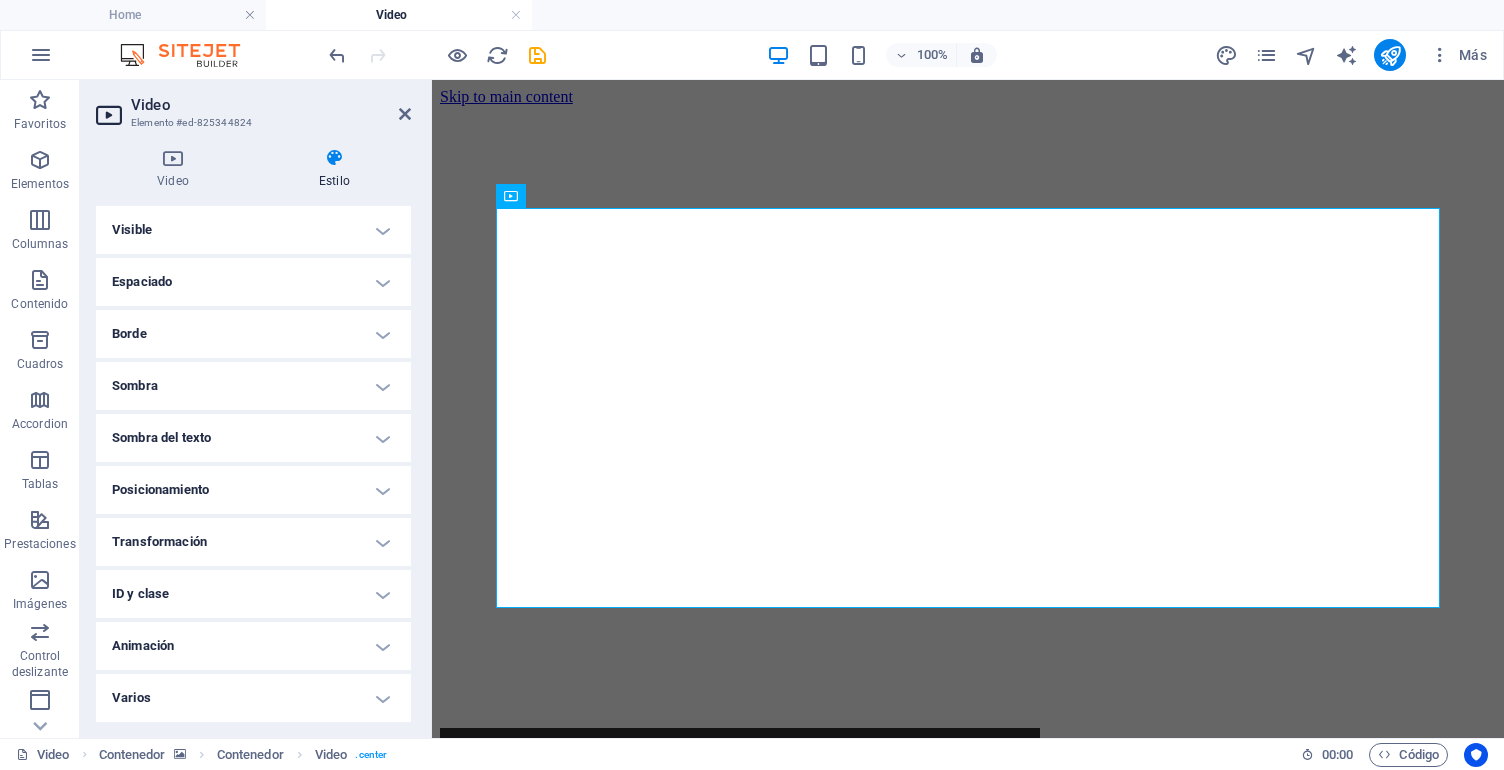 scroll, scrollTop: 51, scrollLeft: 0, axis: vertical 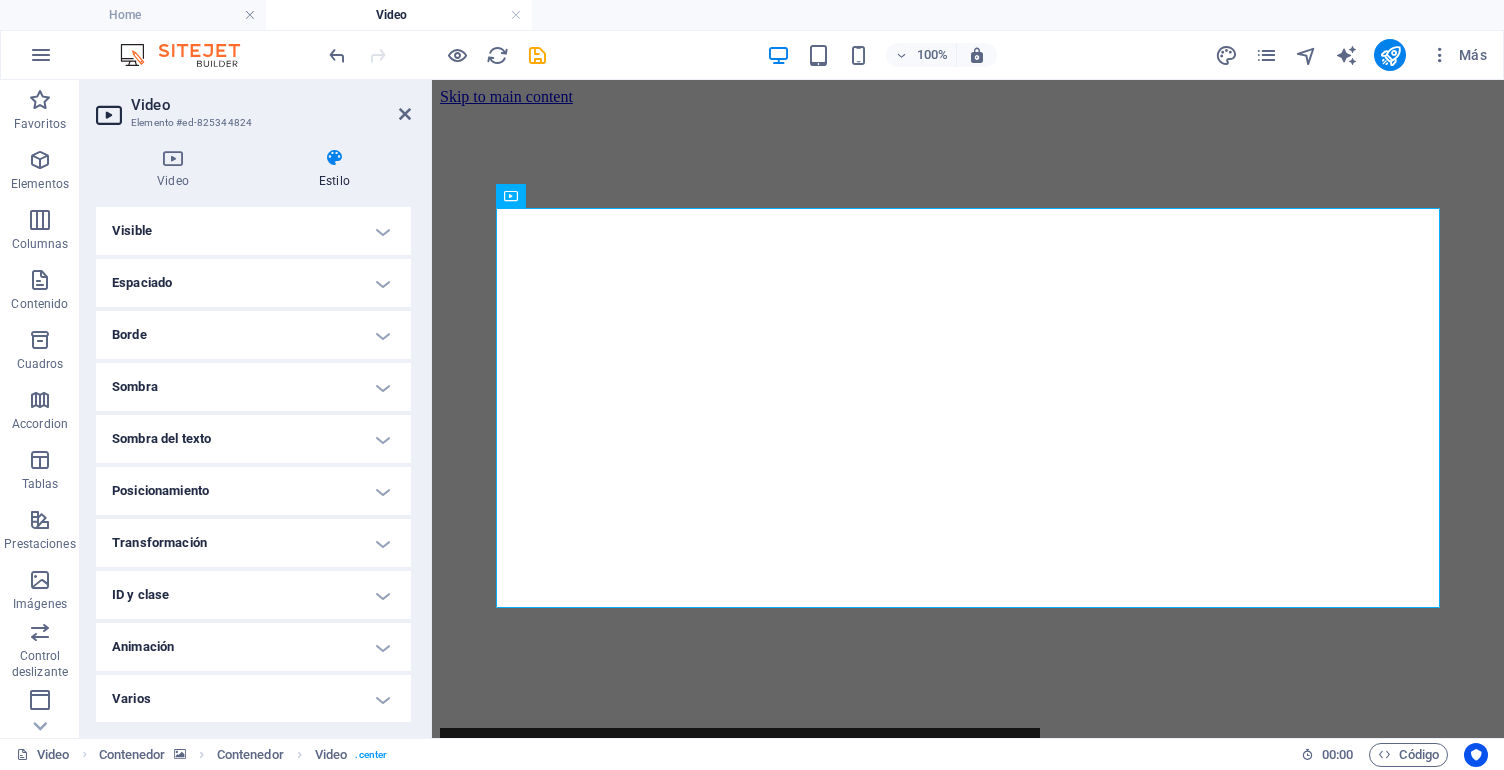 click on "Varios" at bounding box center (253, 699) 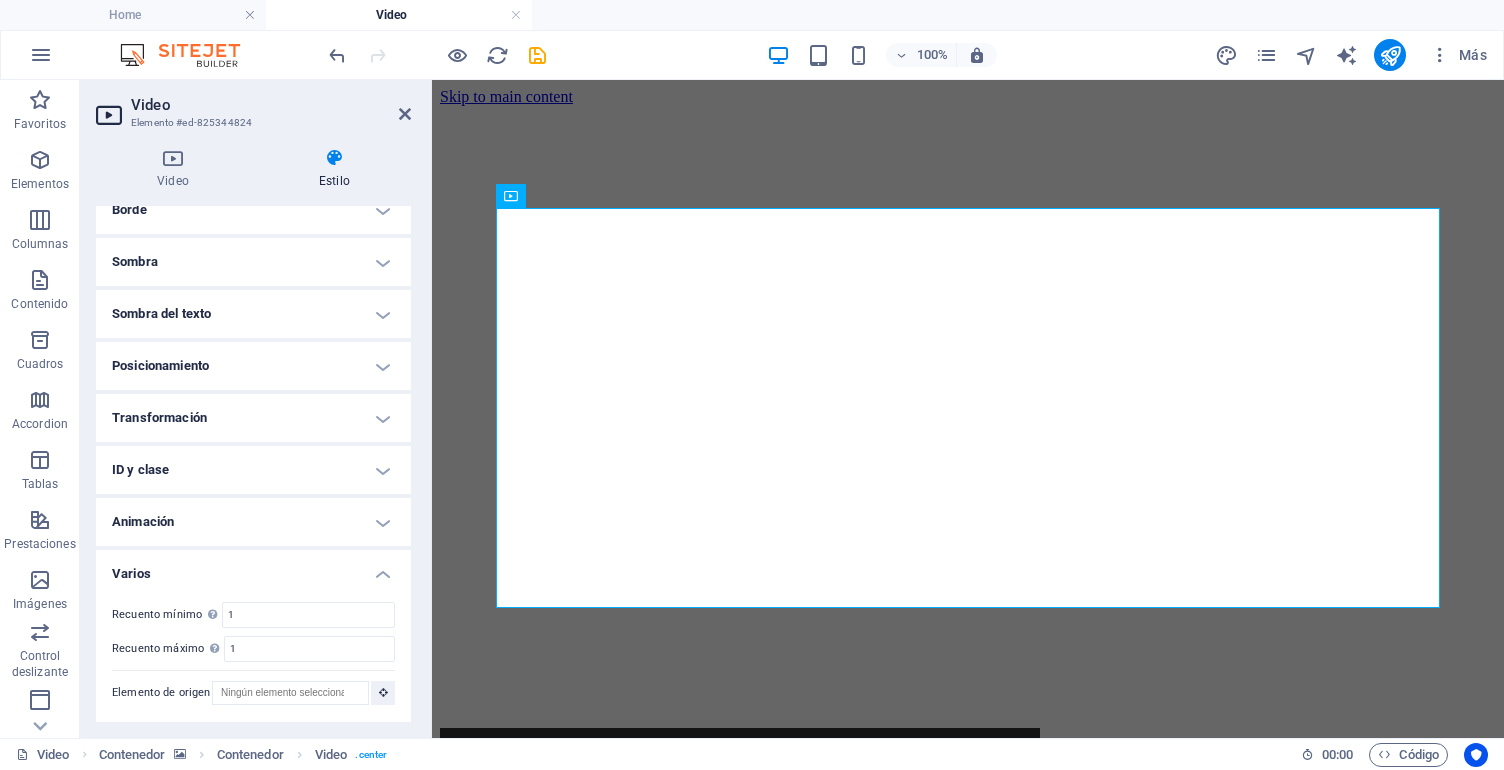 scroll, scrollTop: 175, scrollLeft: 0, axis: vertical 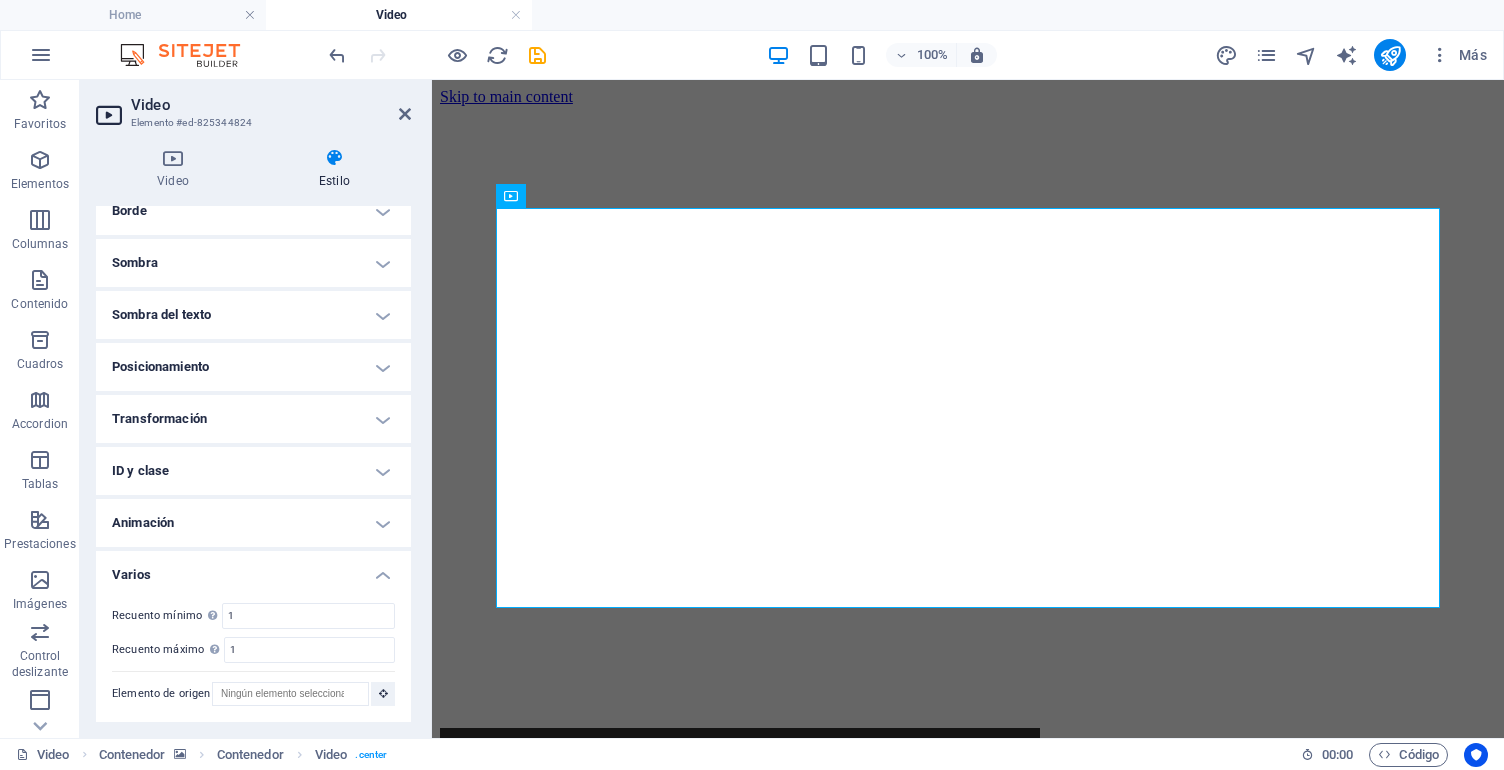 click on "Varios" at bounding box center [253, 569] 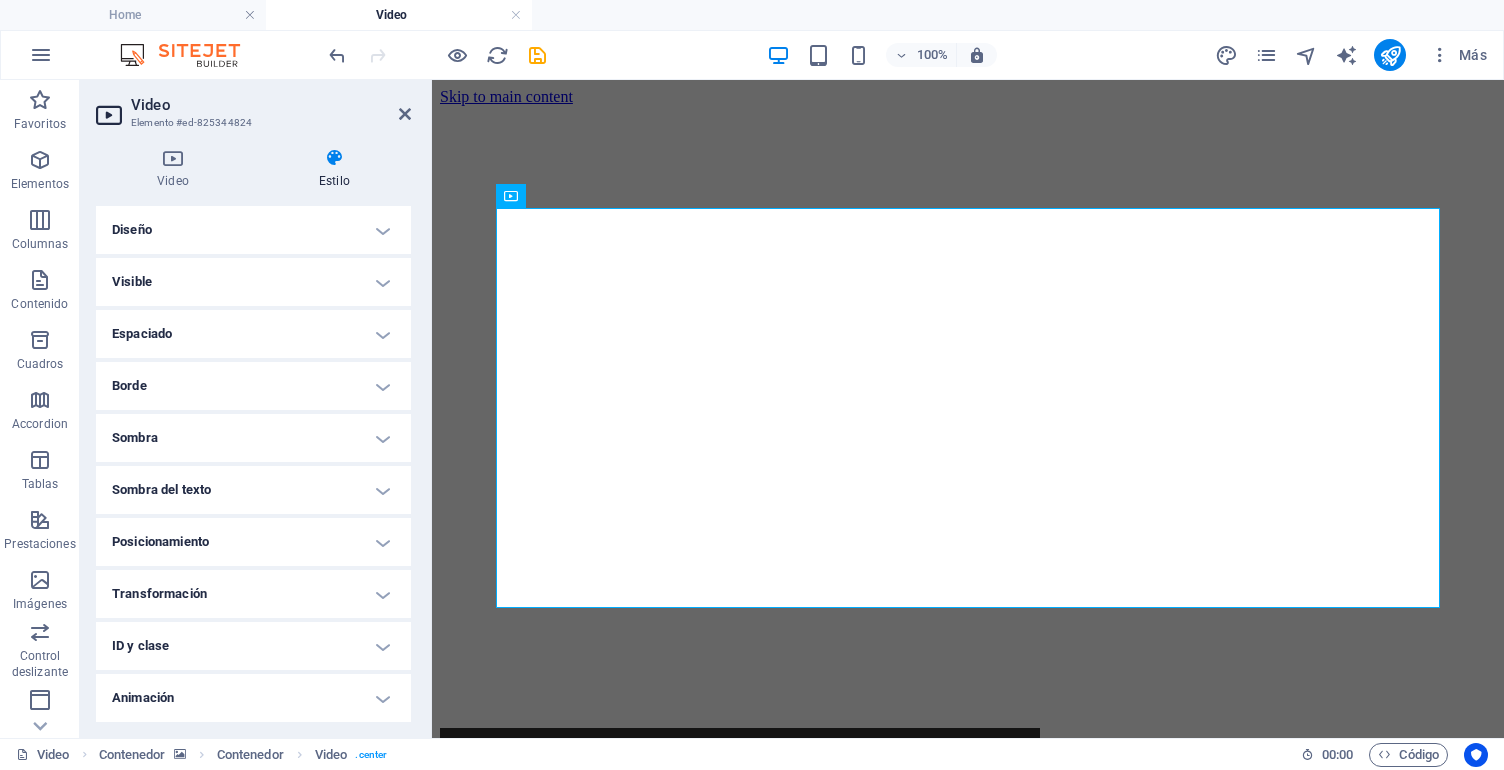 scroll, scrollTop: 0, scrollLeft: 0, axis: both 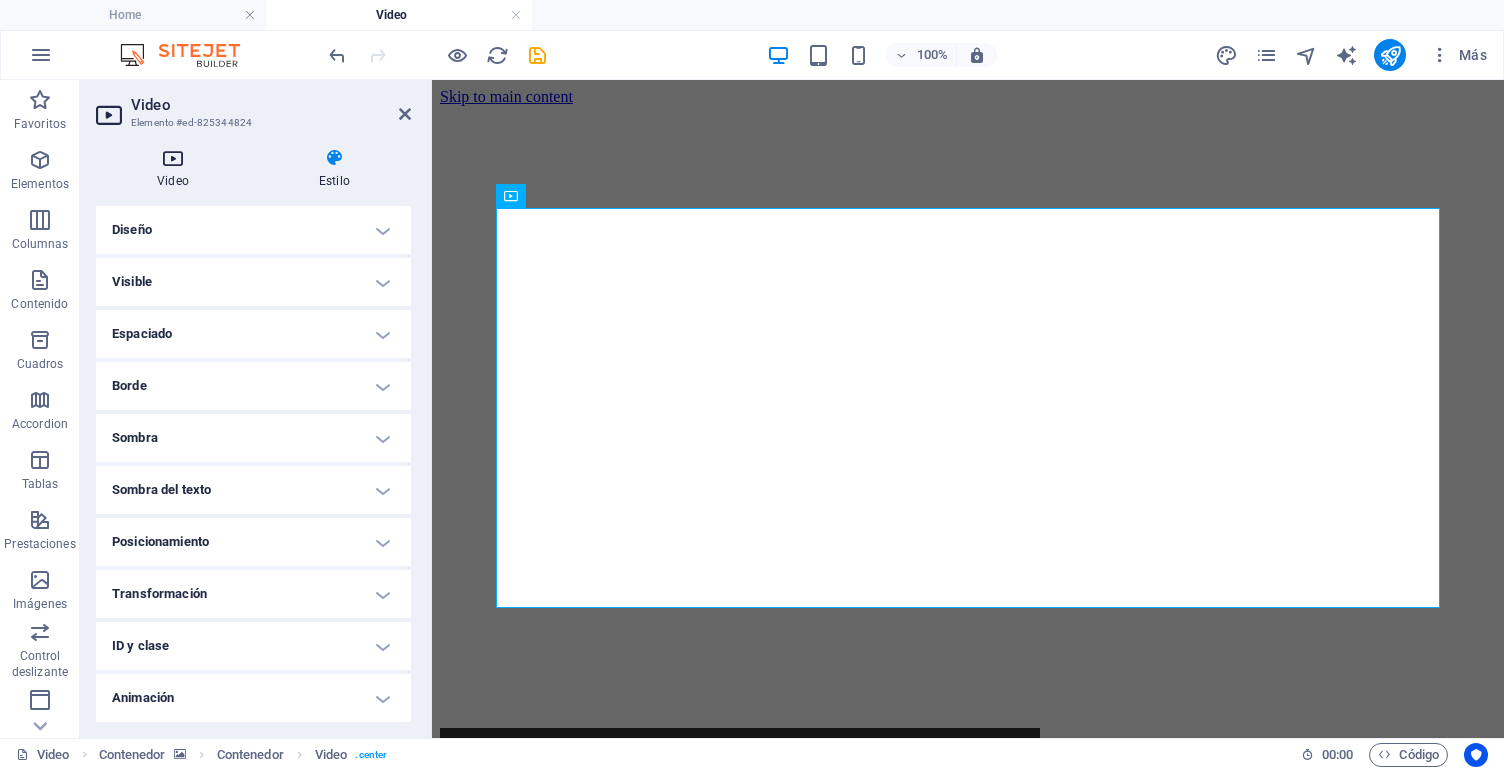 click at bounding box center [173, 158] 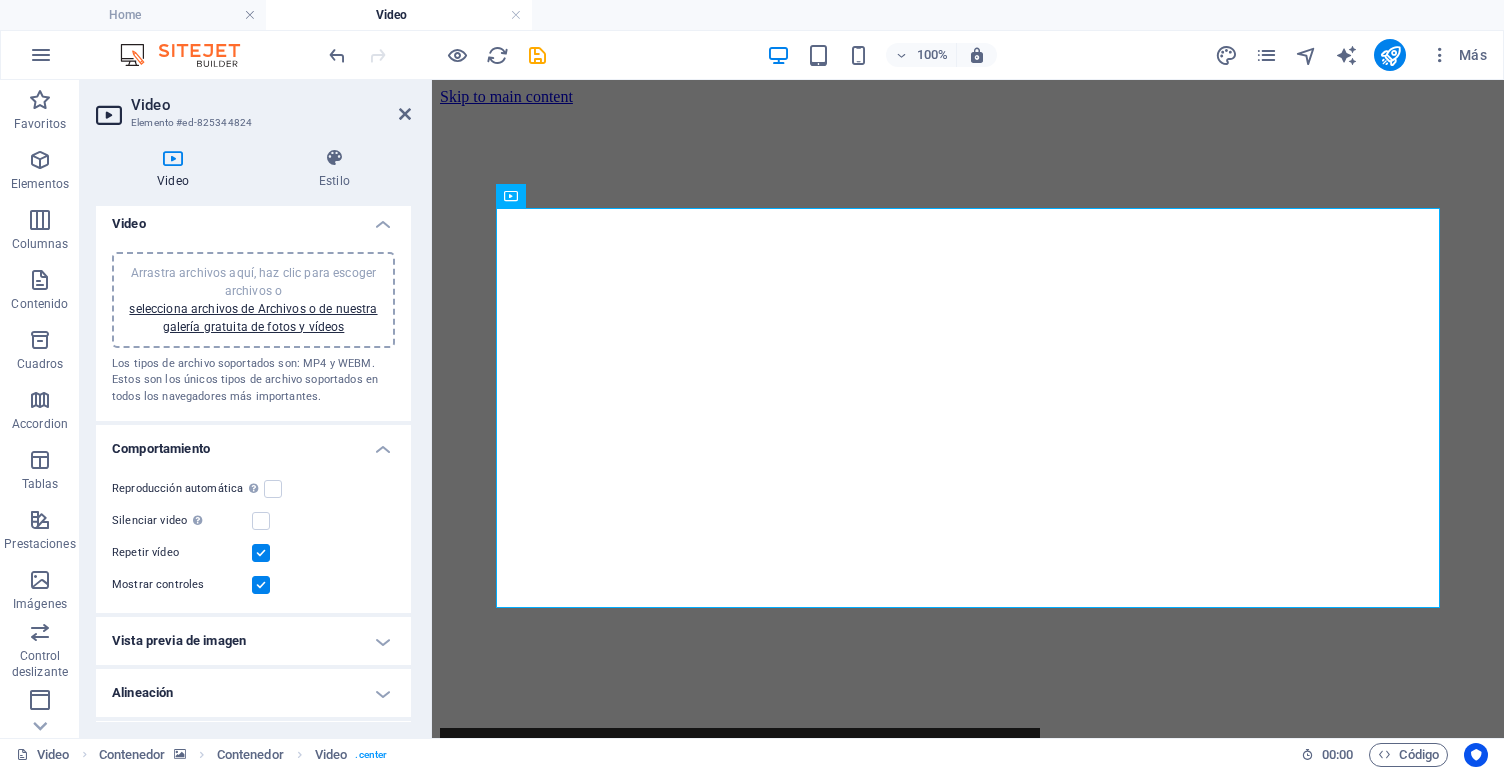click on "Video" at bounding box center (253, 218) 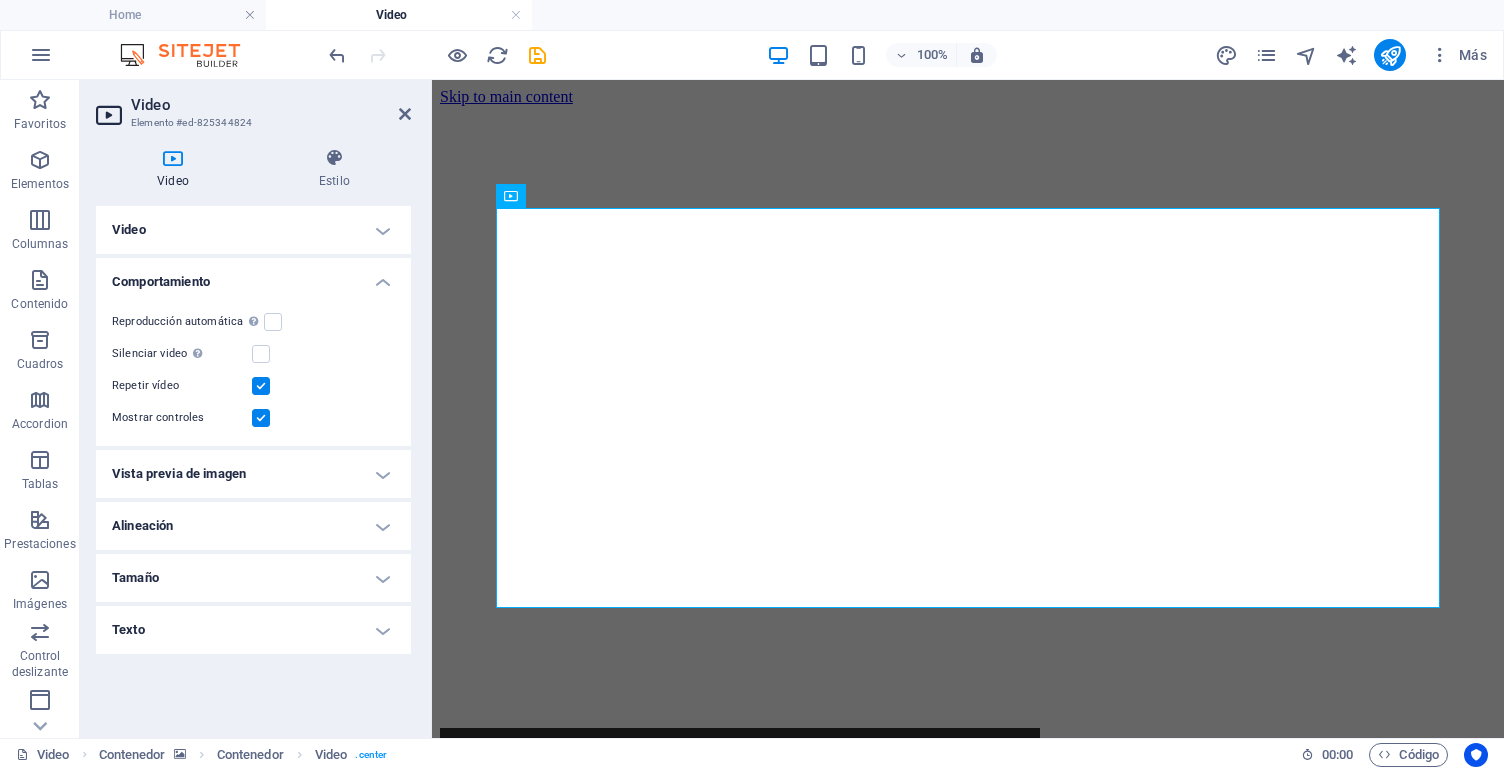 scroll, scrollTop: 0, scrollLeft: 0, axis: both 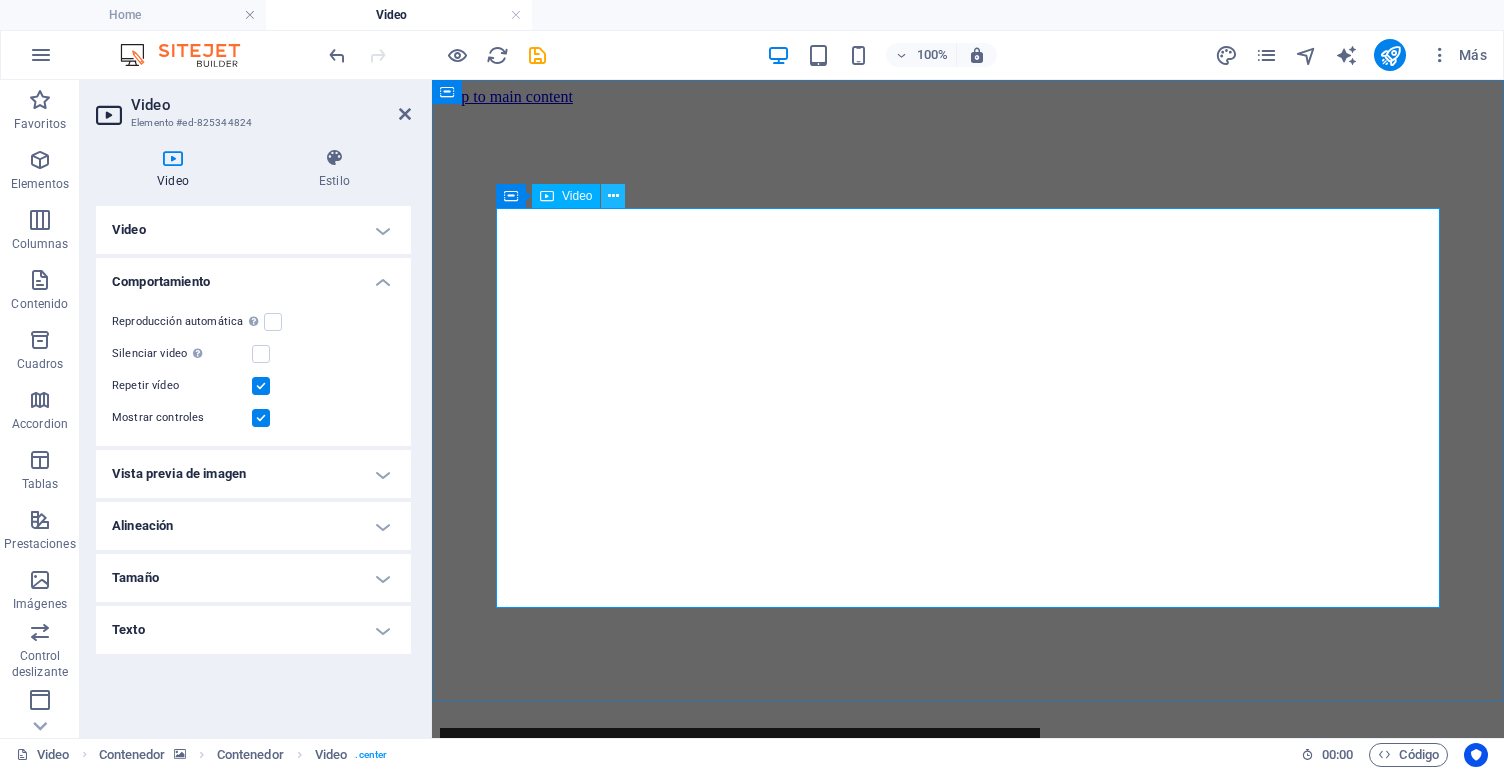 click at bounding box center (613, 196) 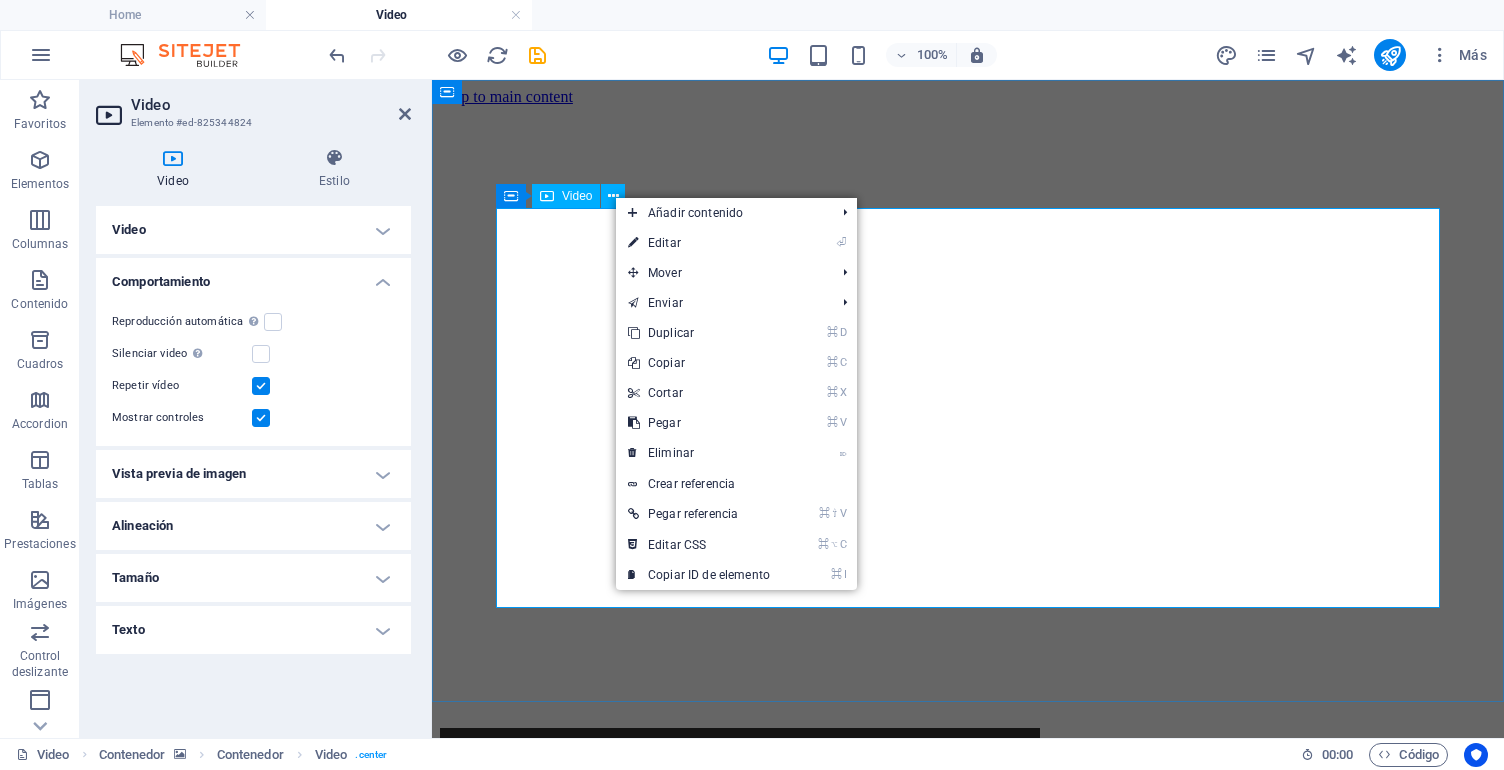 click at bounding box center (912, 930) 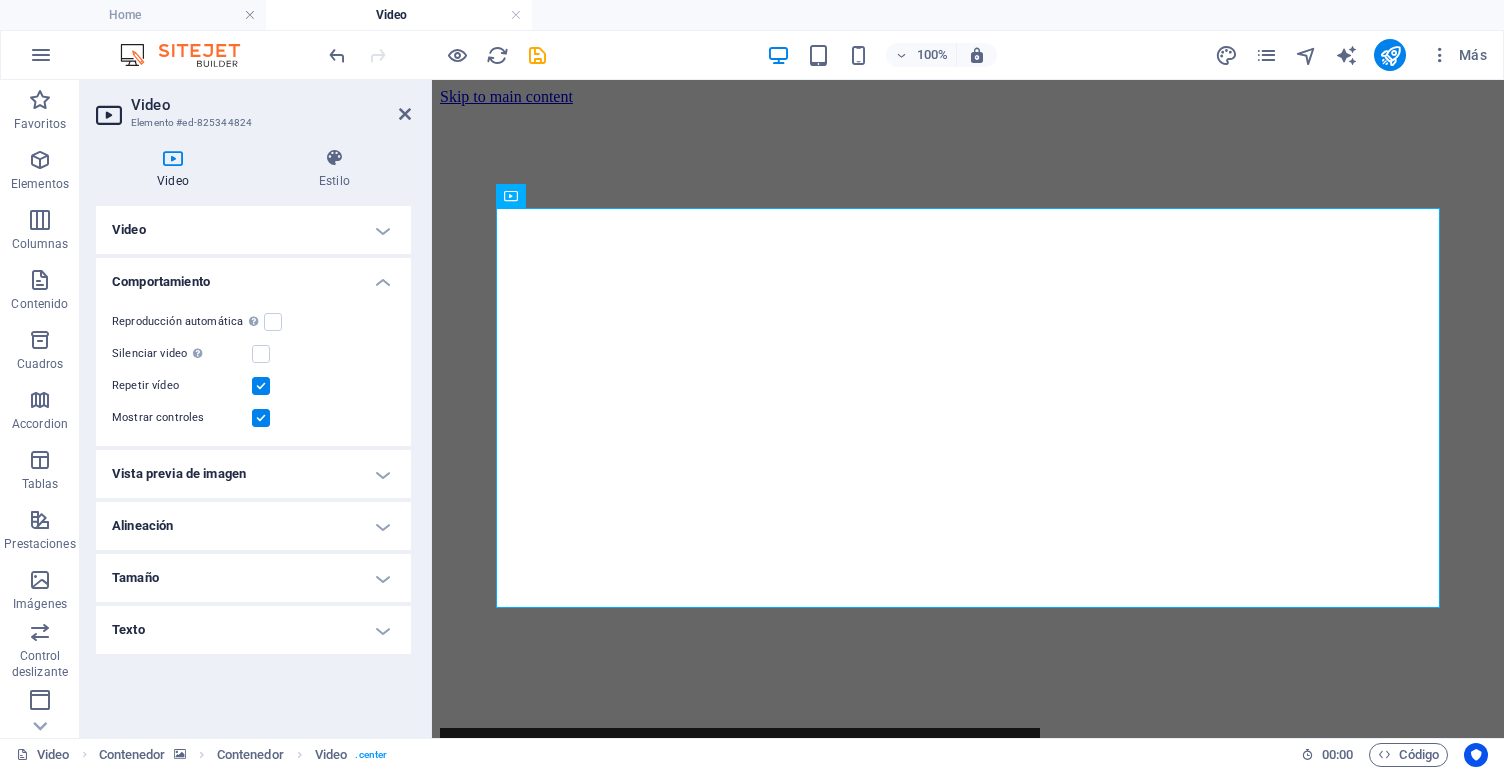 click at bounding box center (261, 418) 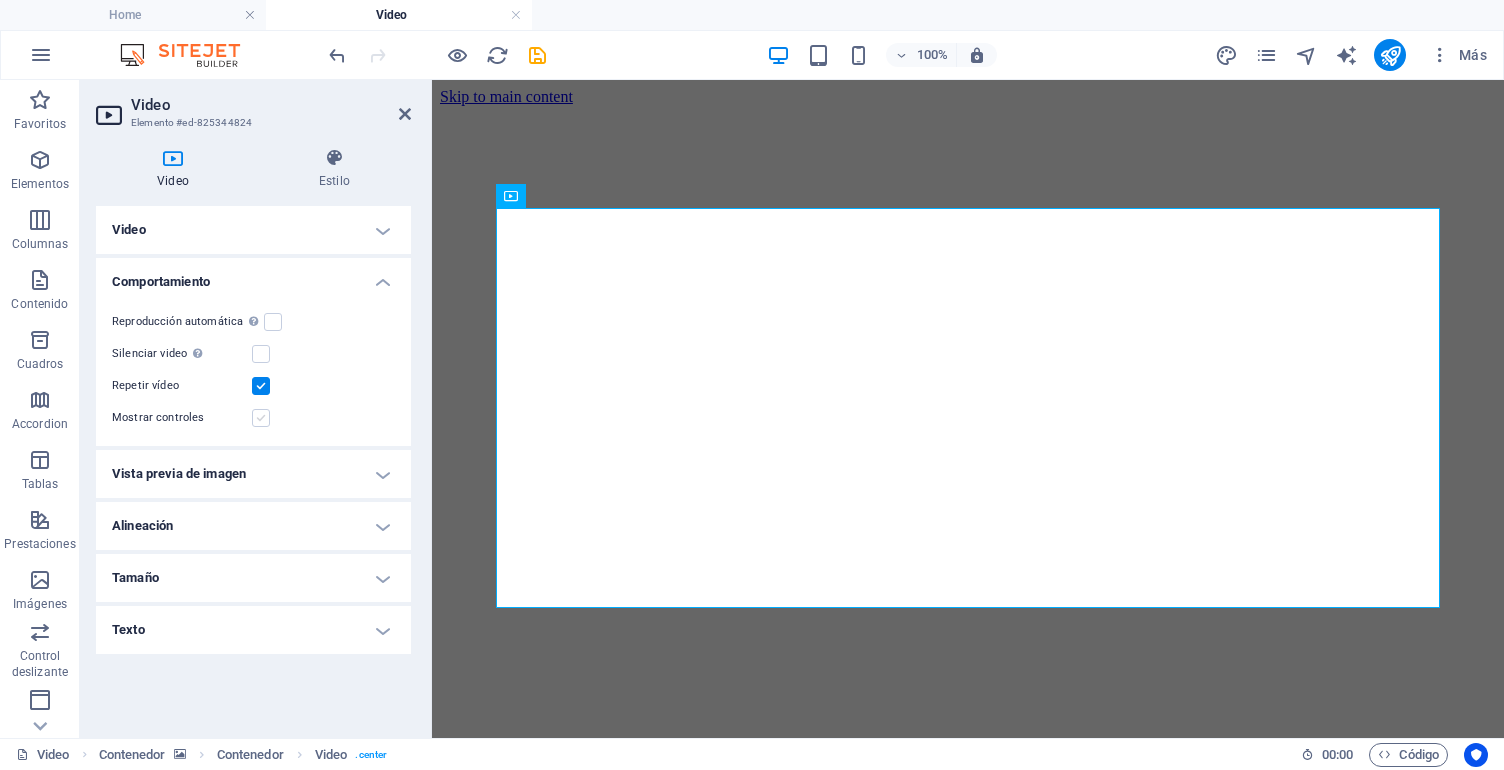 click at bounding box center [261, 418] 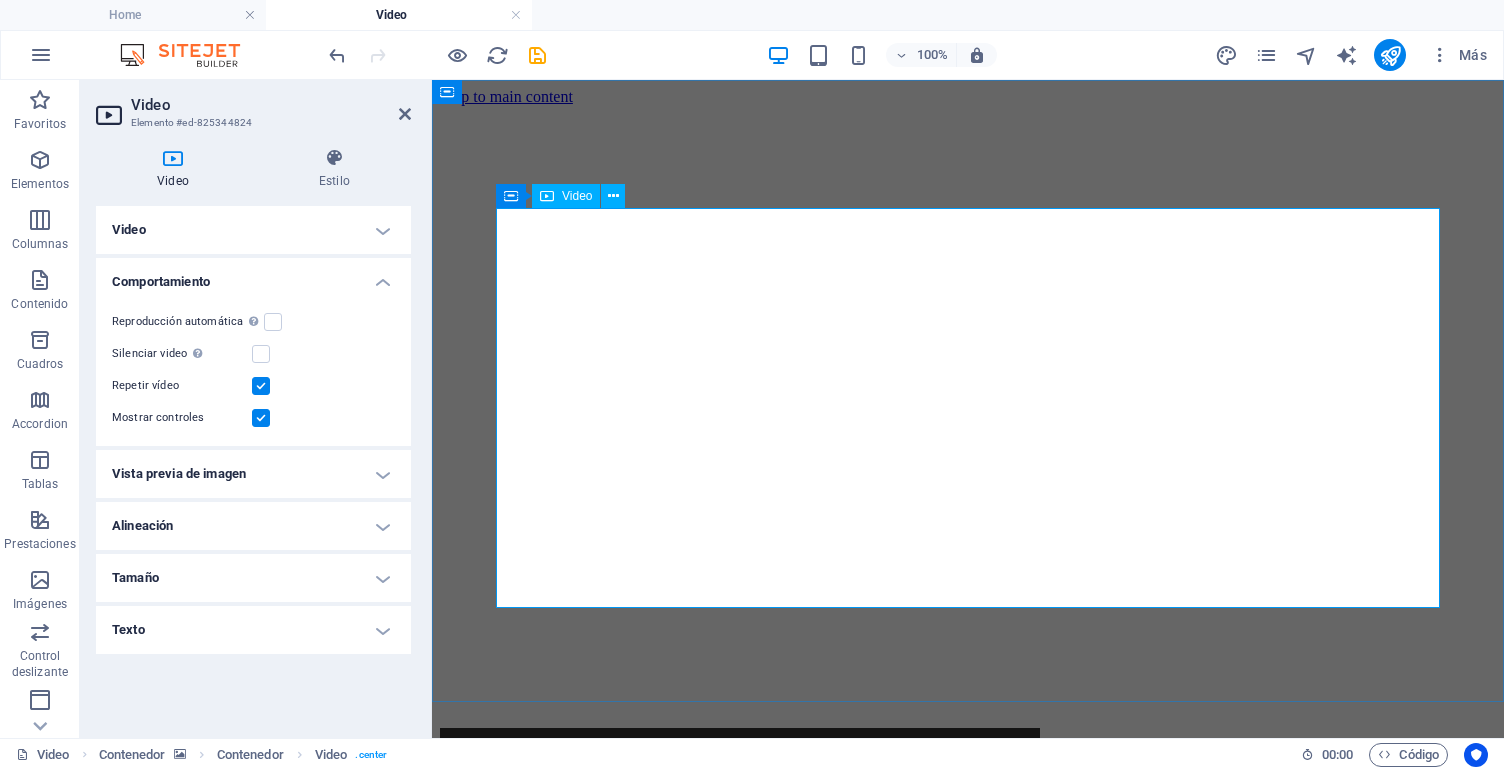 click at bounding box center (912, 930) 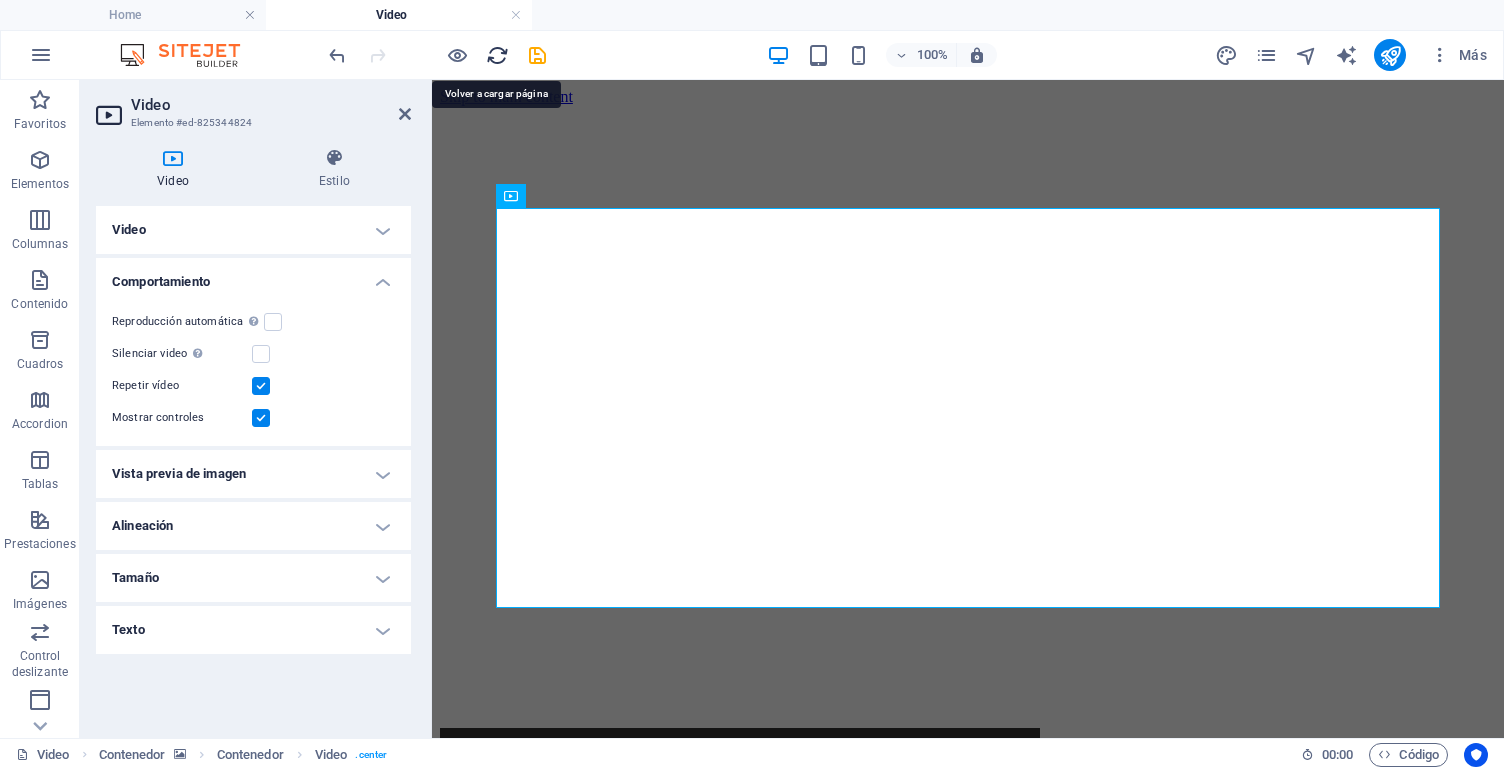 click at bounding box center [497, 55] 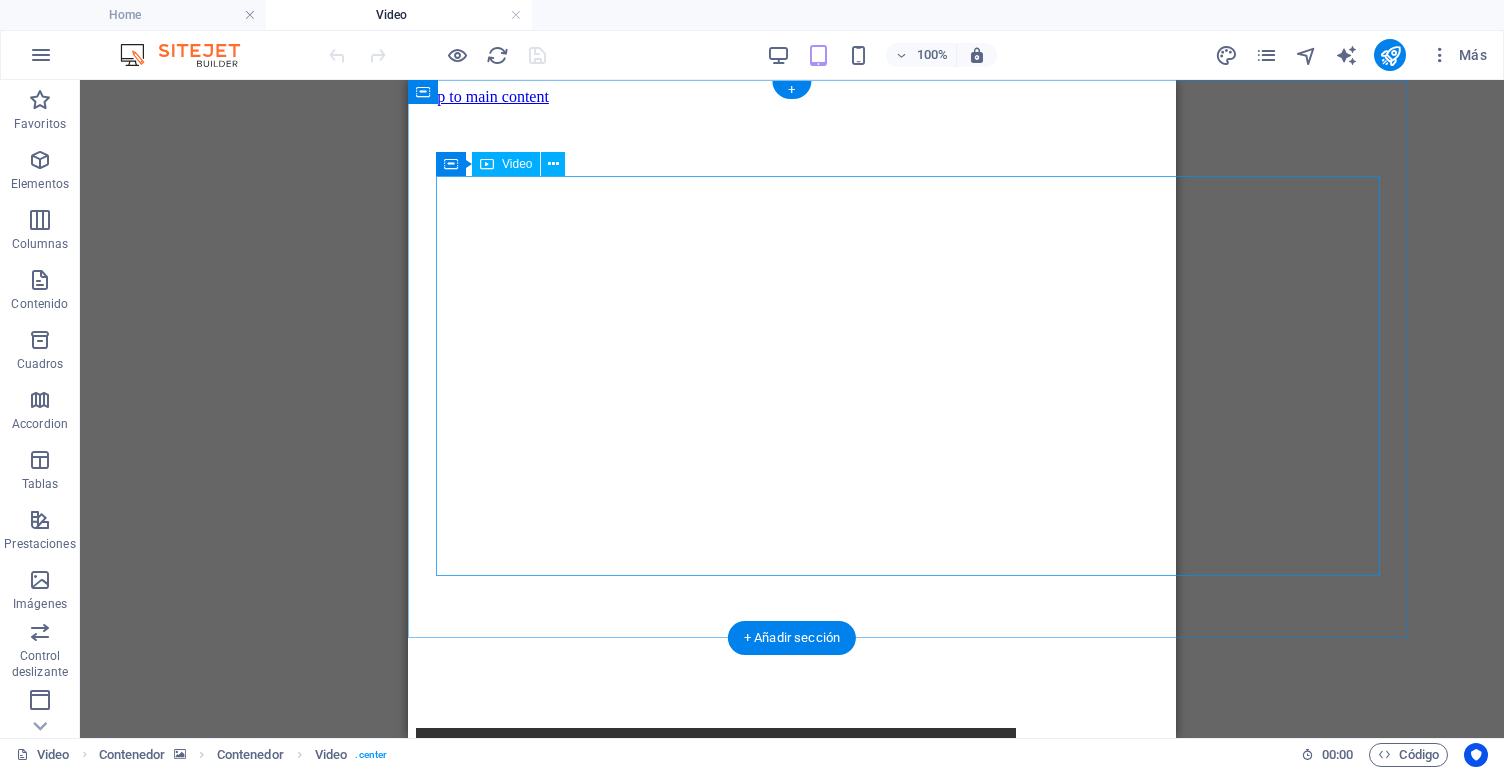 scroll, scrollTop: 0, scrollLeft: 0, axis: both 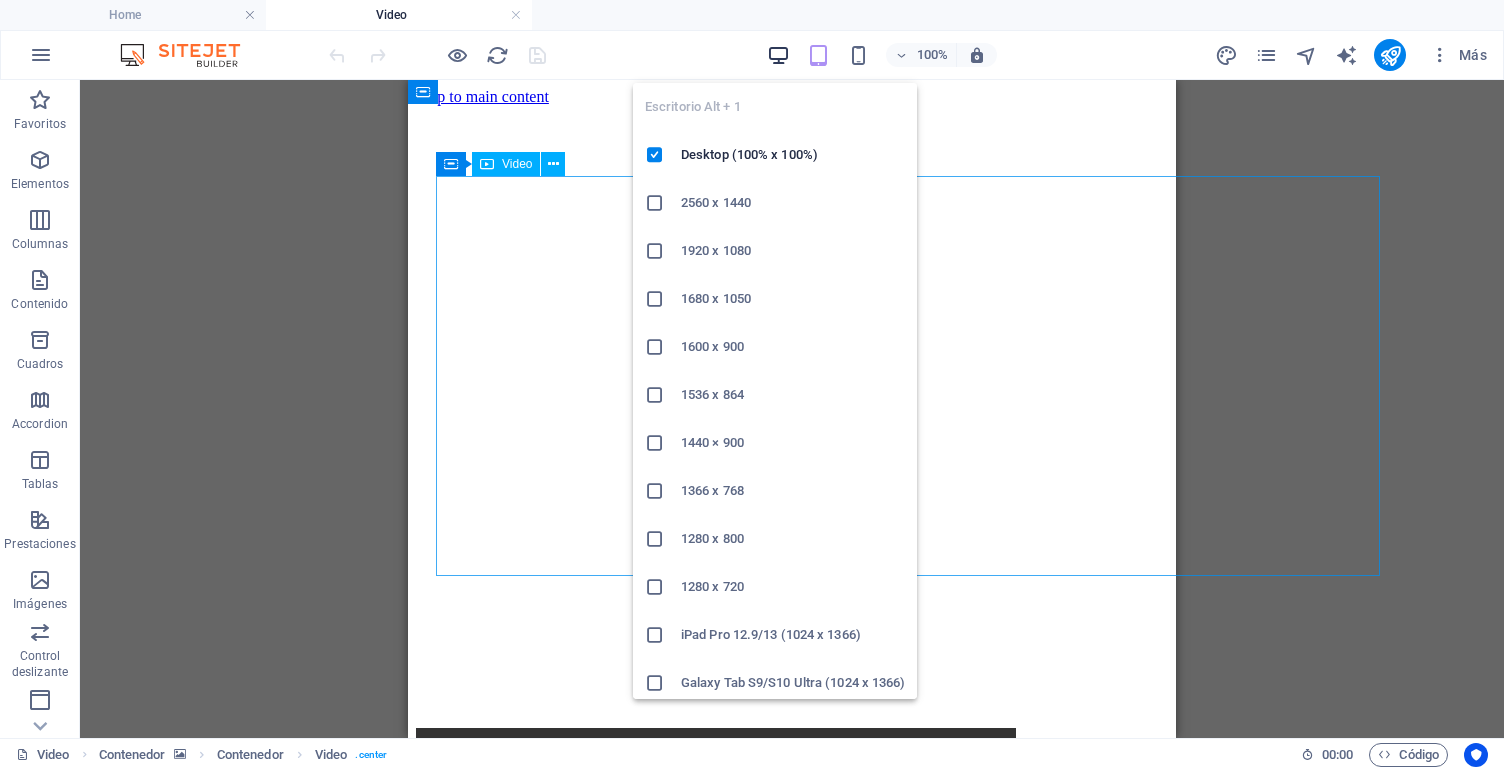 click at bounding box center (778, 55) 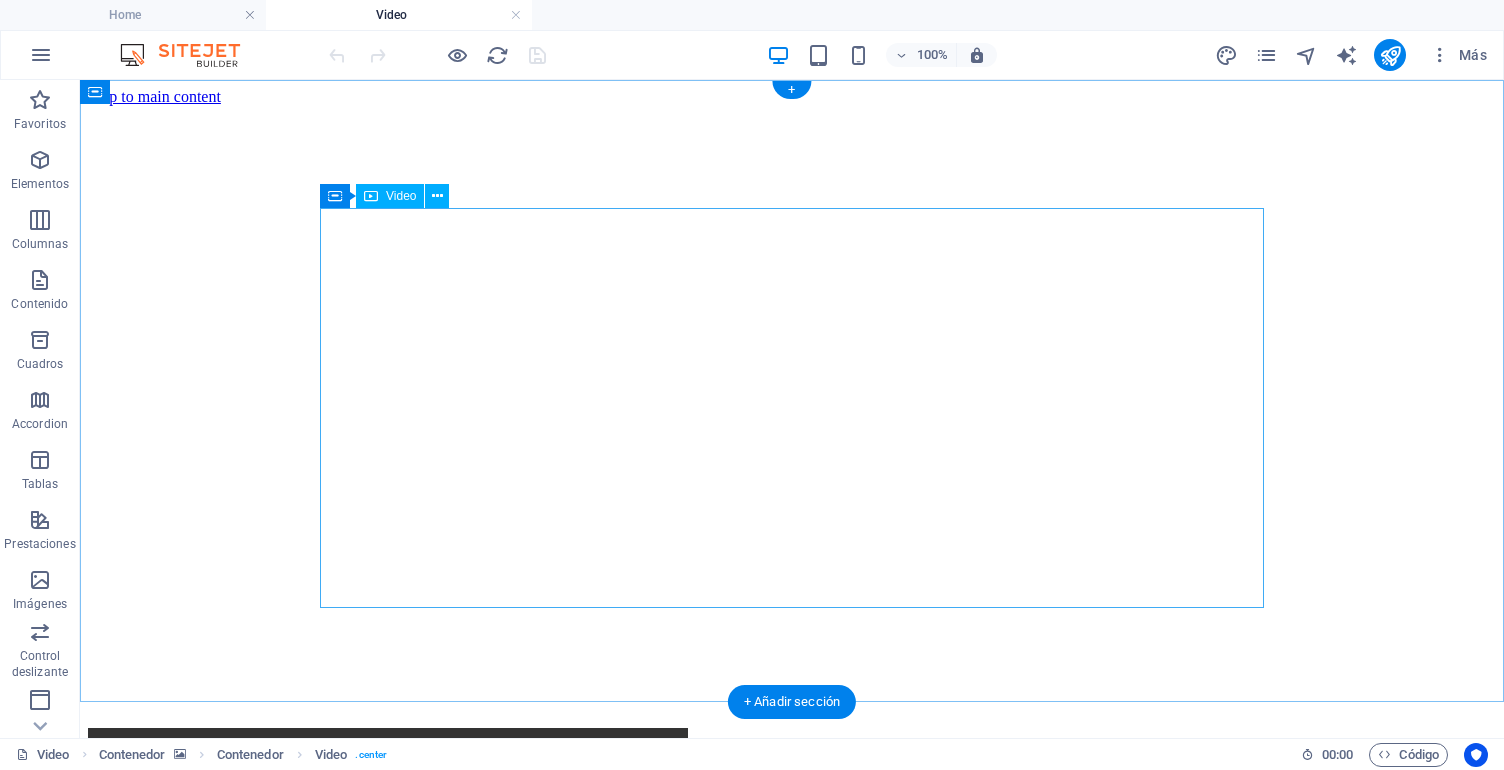 click at bounding box center (560, 930) 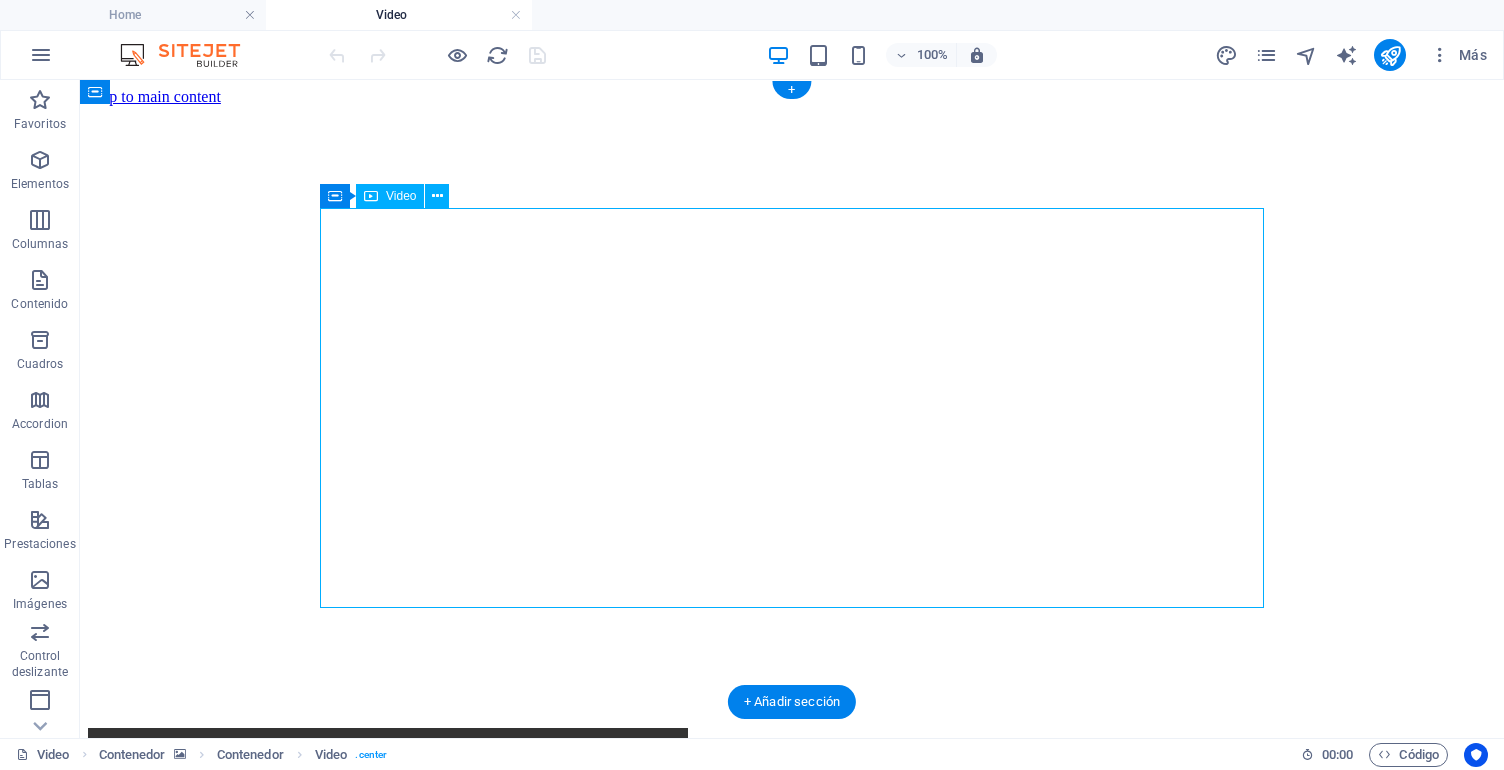 click at bounding box center (560, 930) 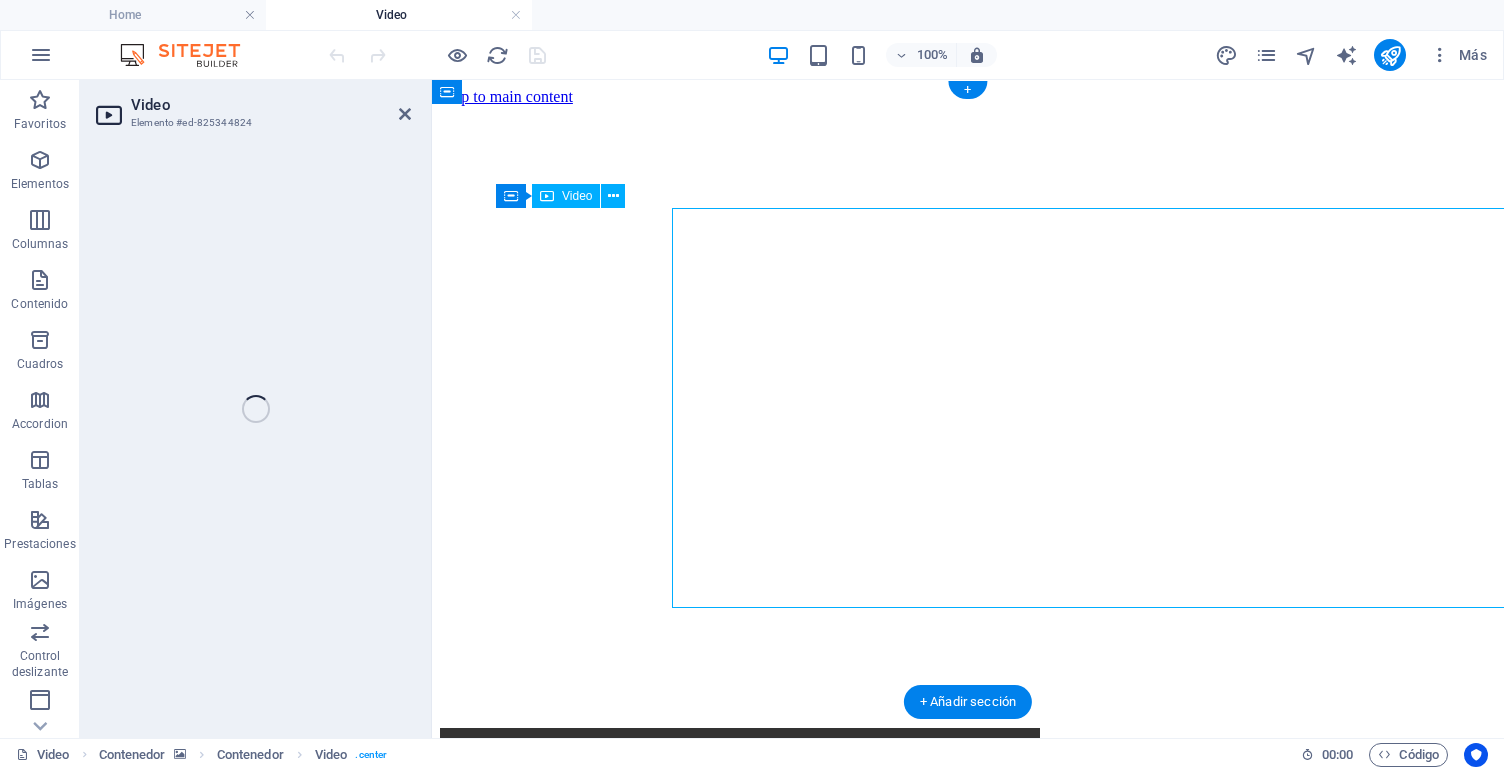 select on "px" 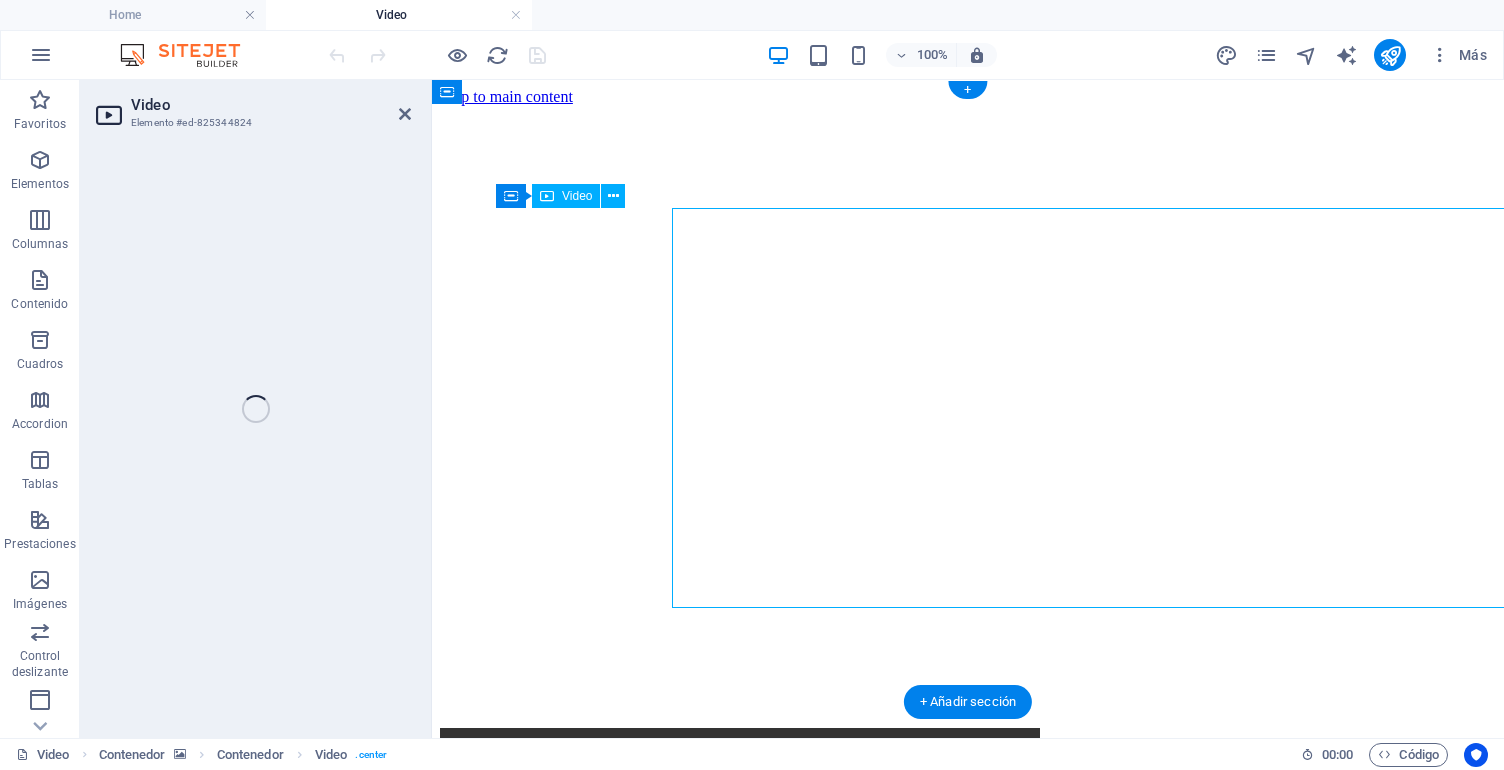 select on "px" 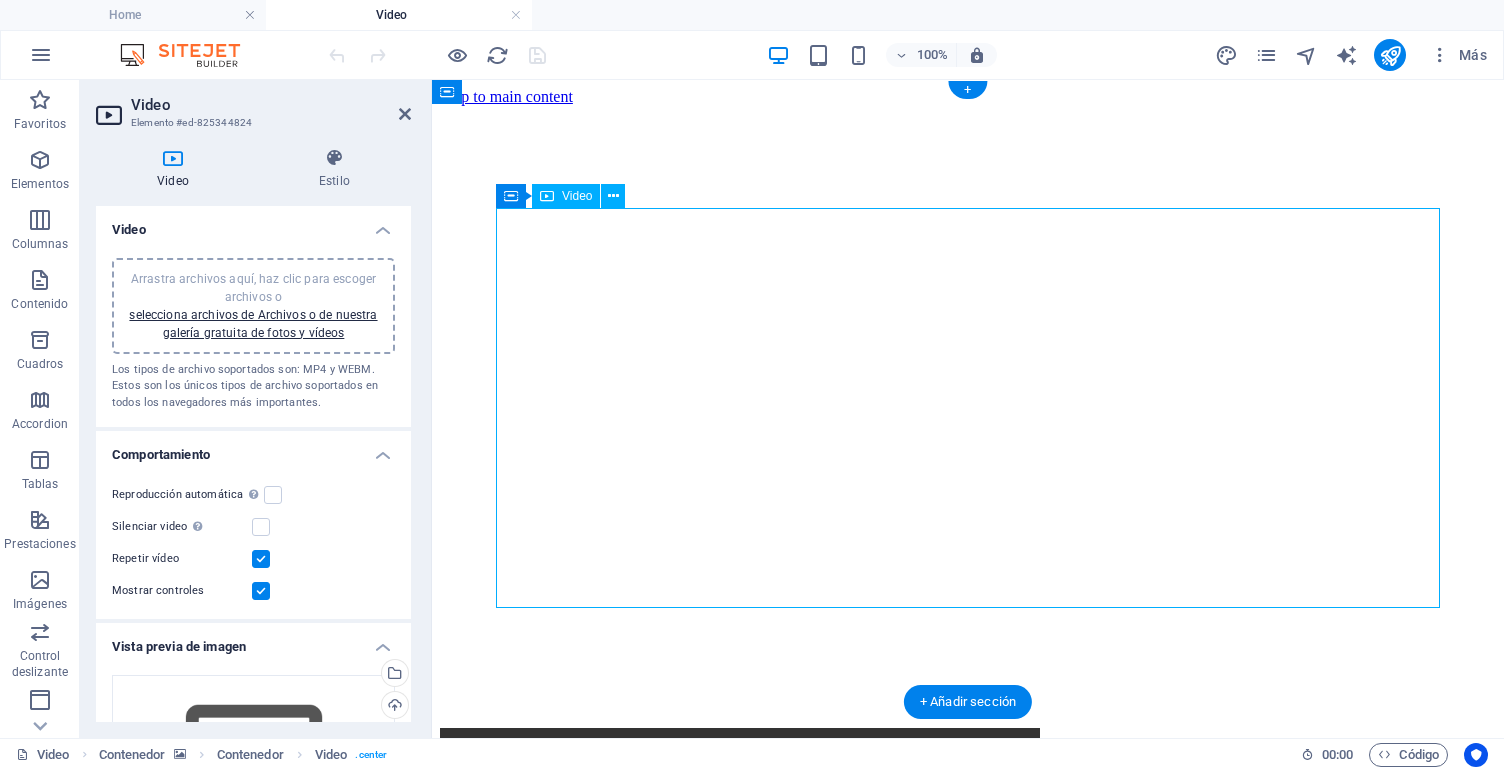 click at bounding box center [912, 930] 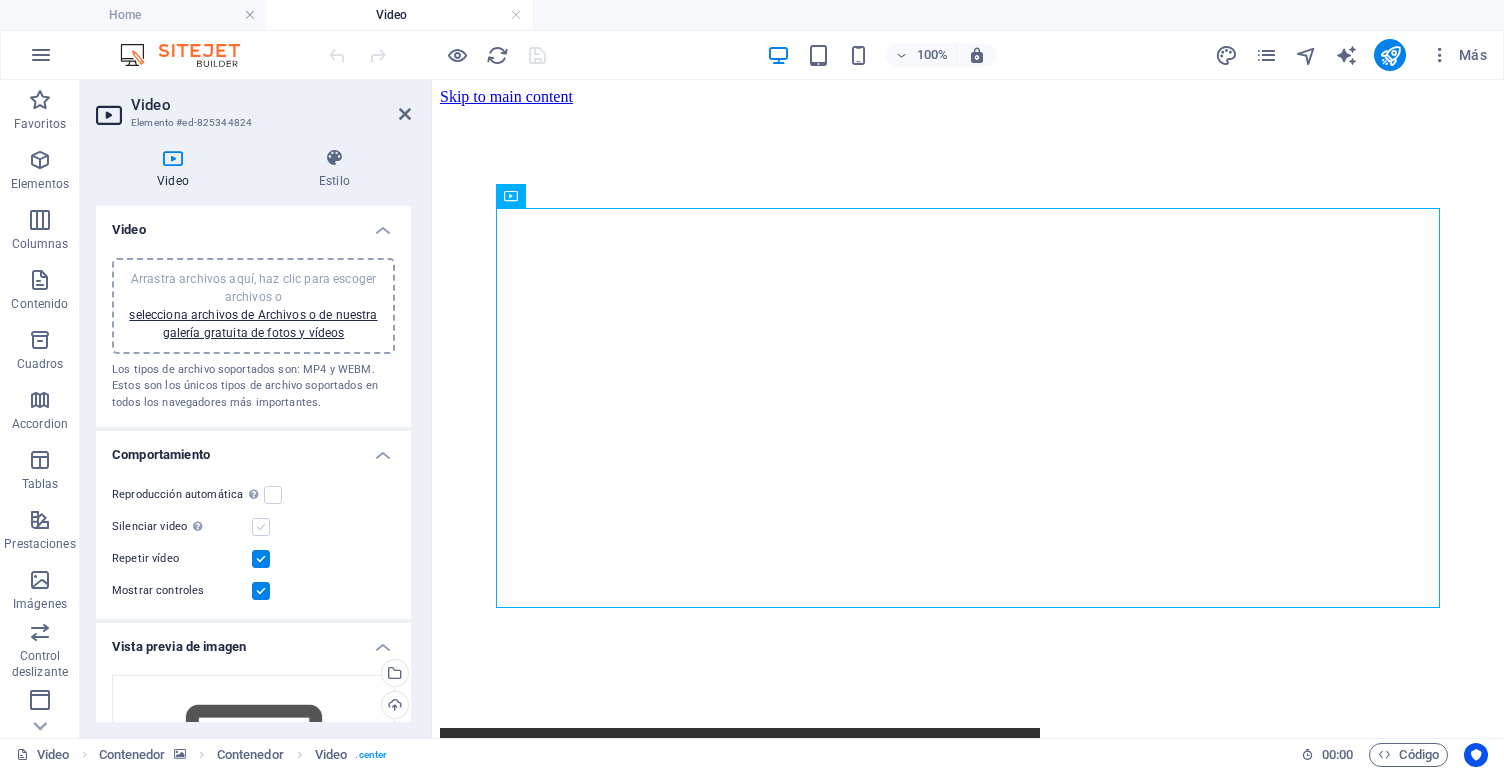 click at bounding box center [261, 527] 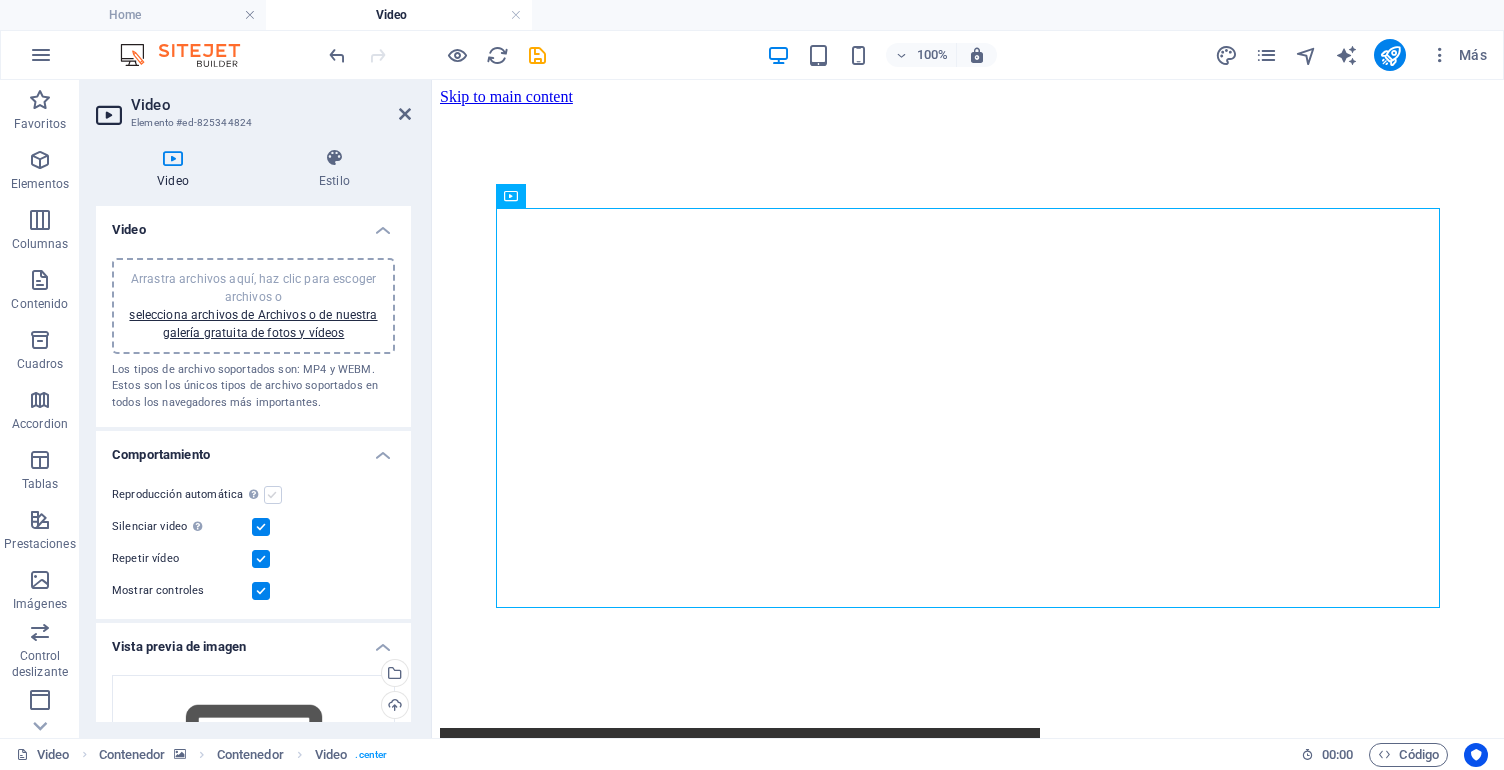 click at bounding box center (273, 495) 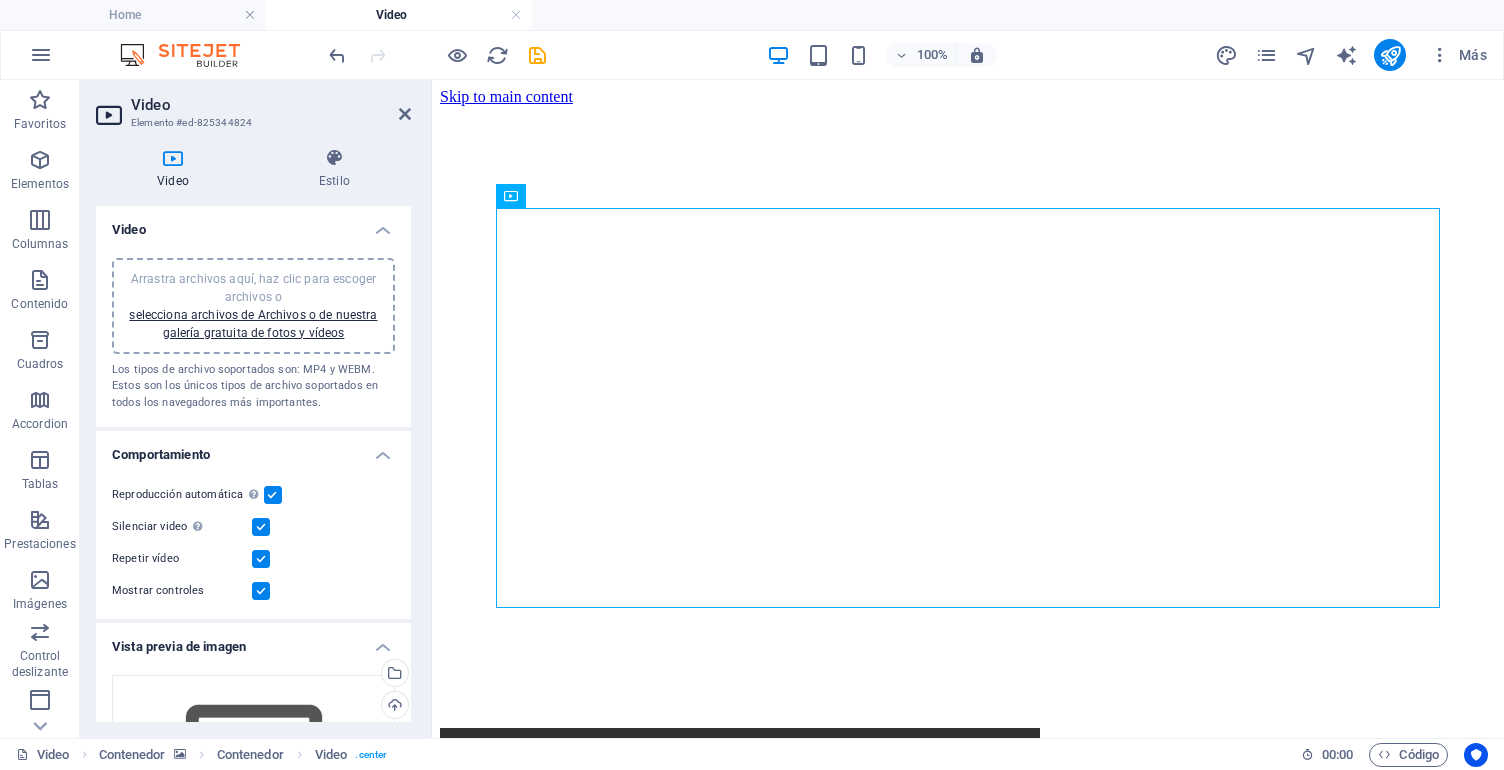 drag, startPoint x: 271, startPoint y: 574, endPoint x: 281, endPoint y: 542, distance: 33.526108 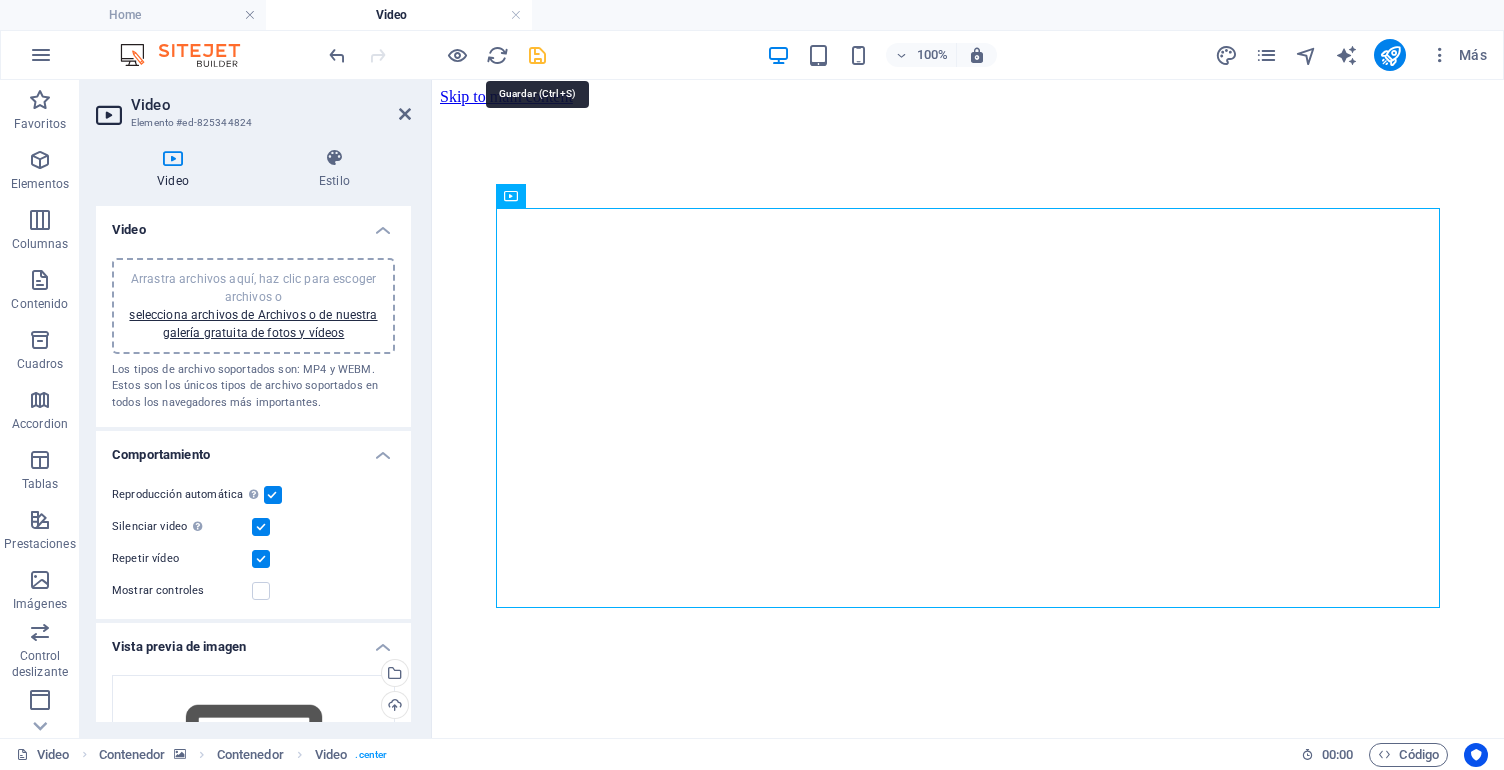 click at bounding box center (537, 55) 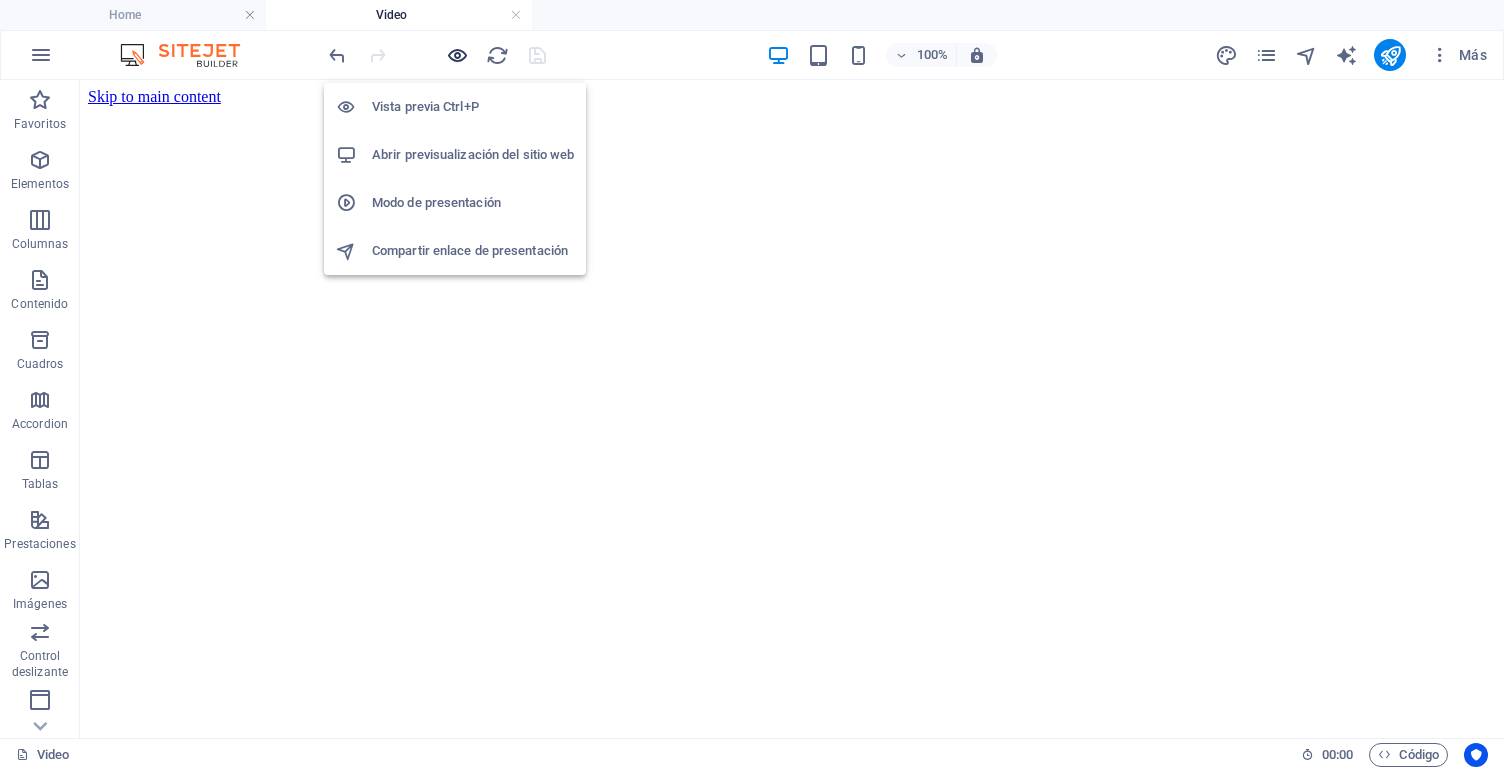 click at bounding box center [457, 55] 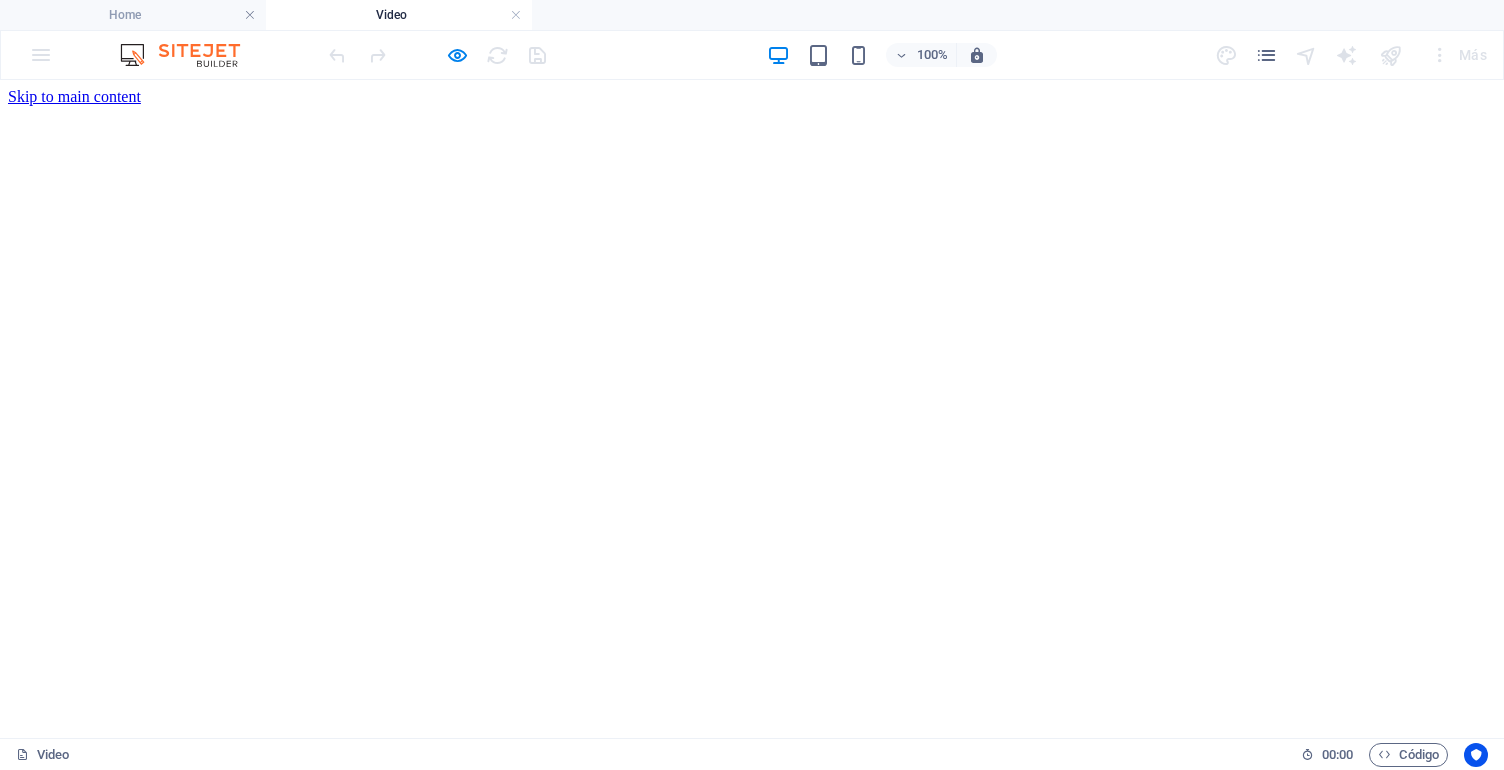 click at bounding box center (308, 928) 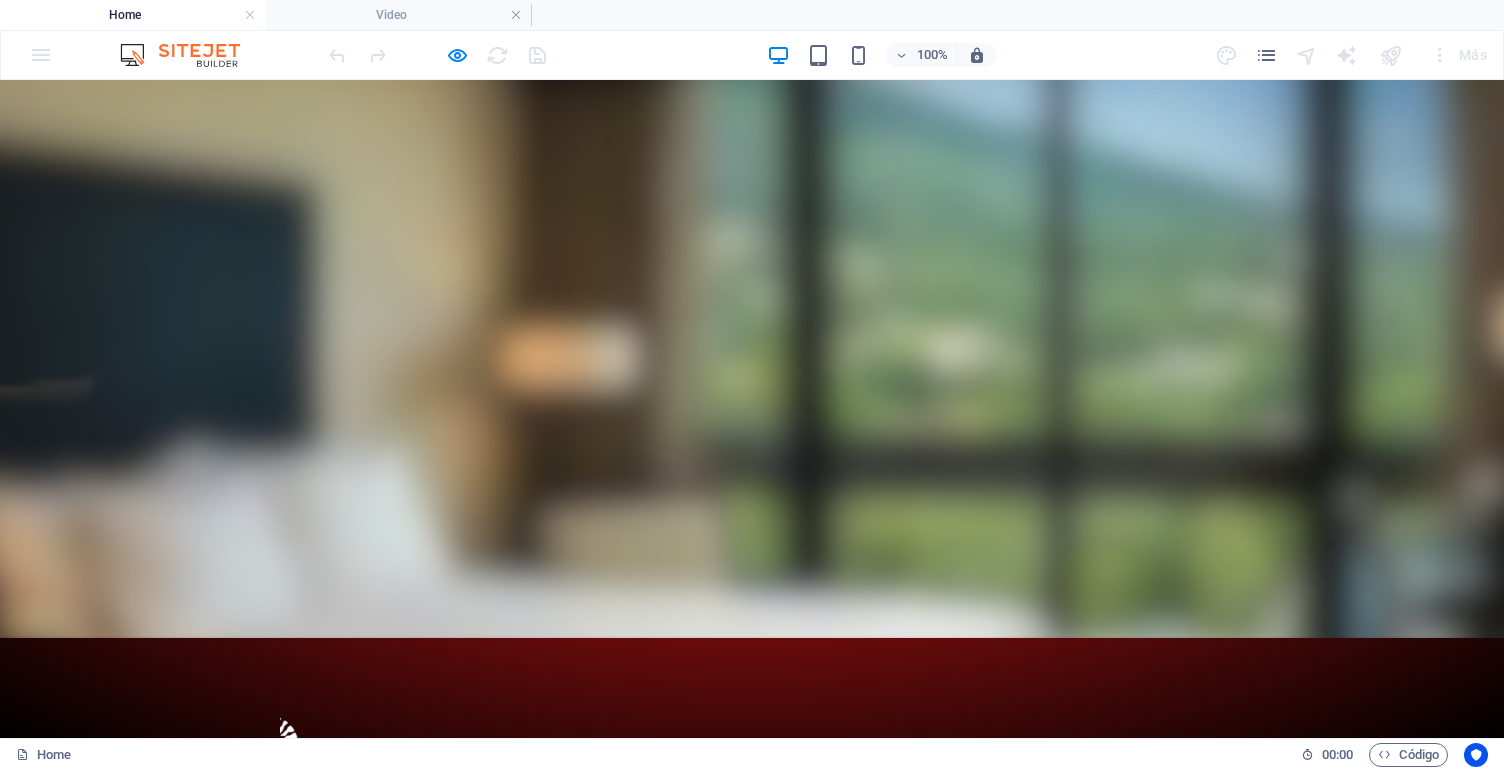 click 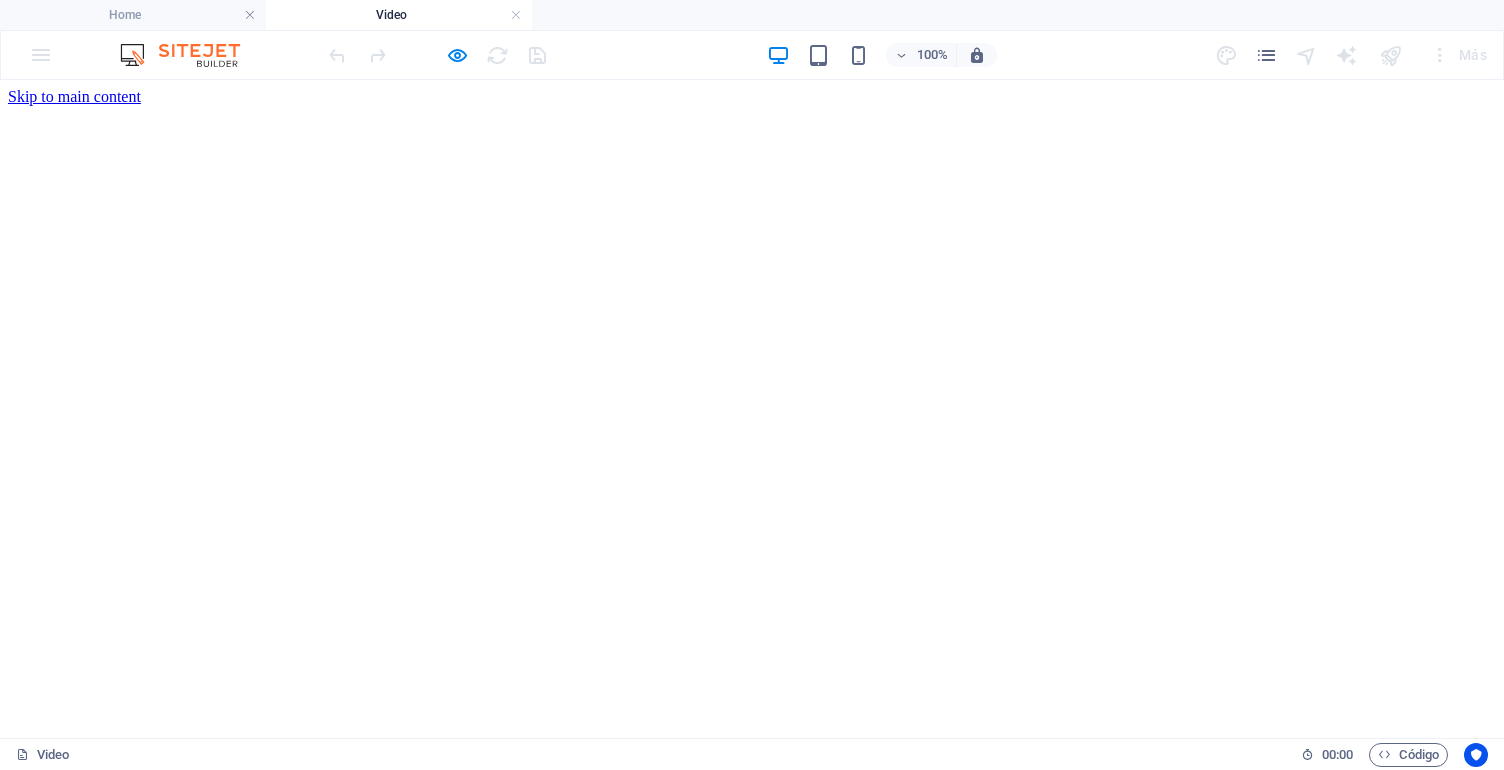 click at bounding box center [308, 928] 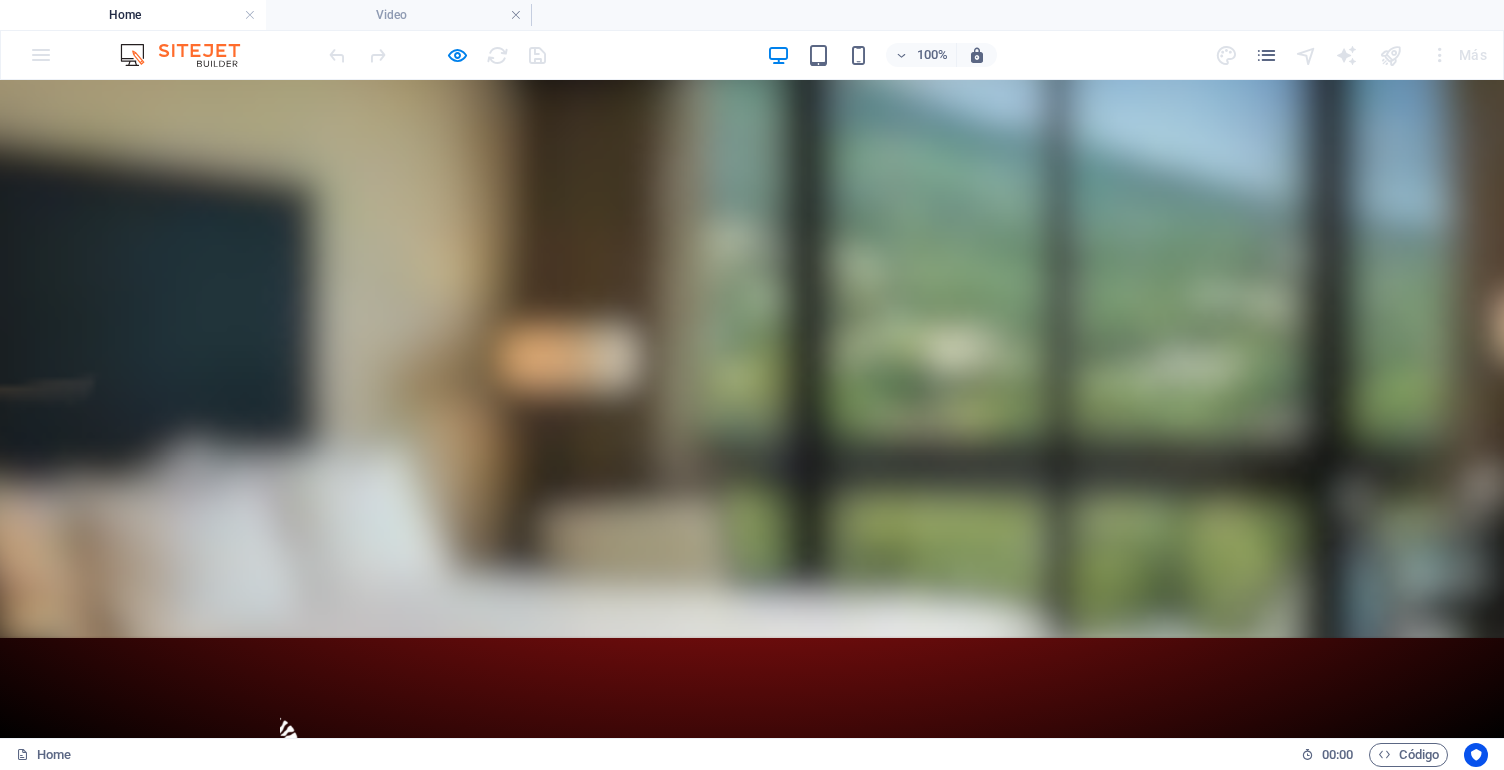 click 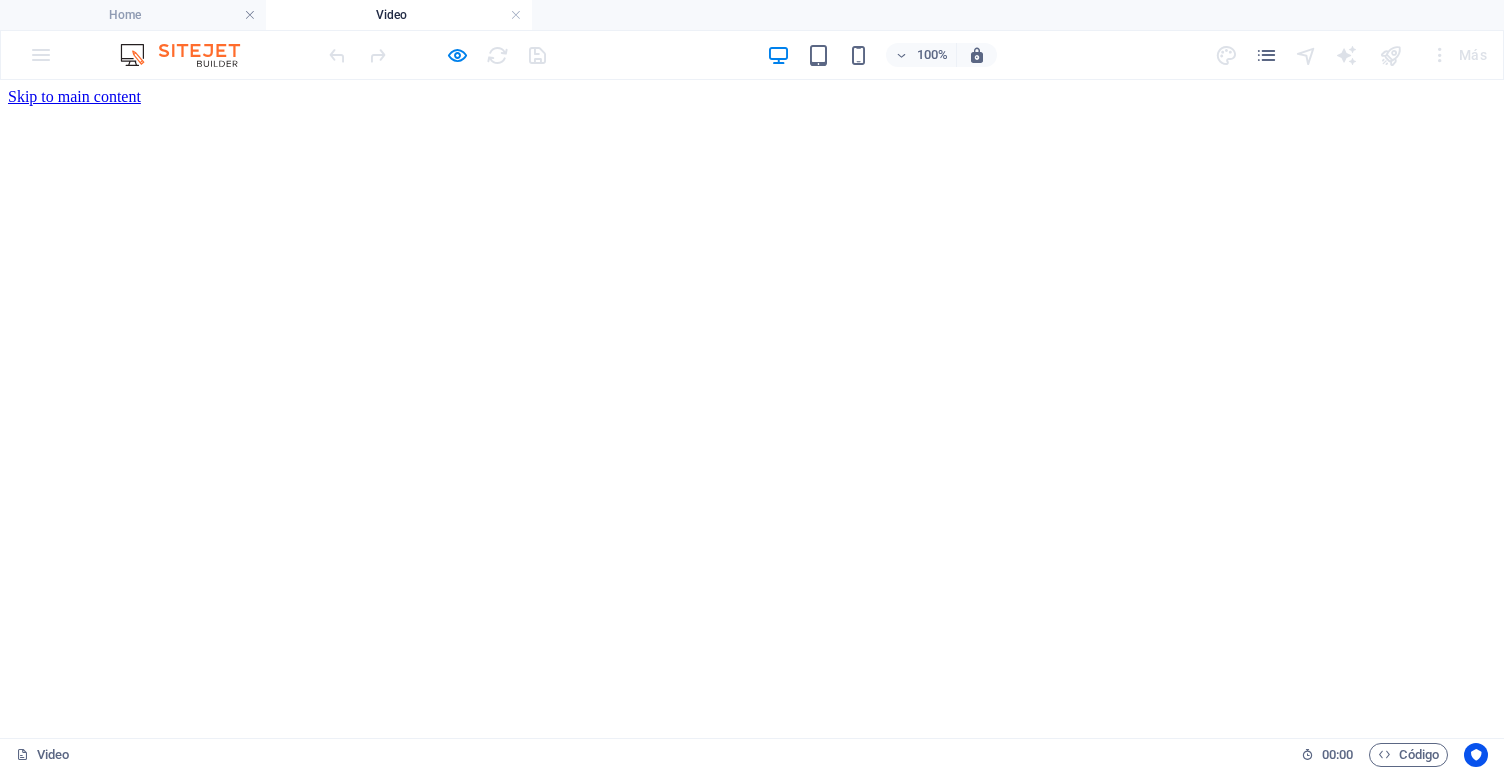 click at bounding box center [308, 928] 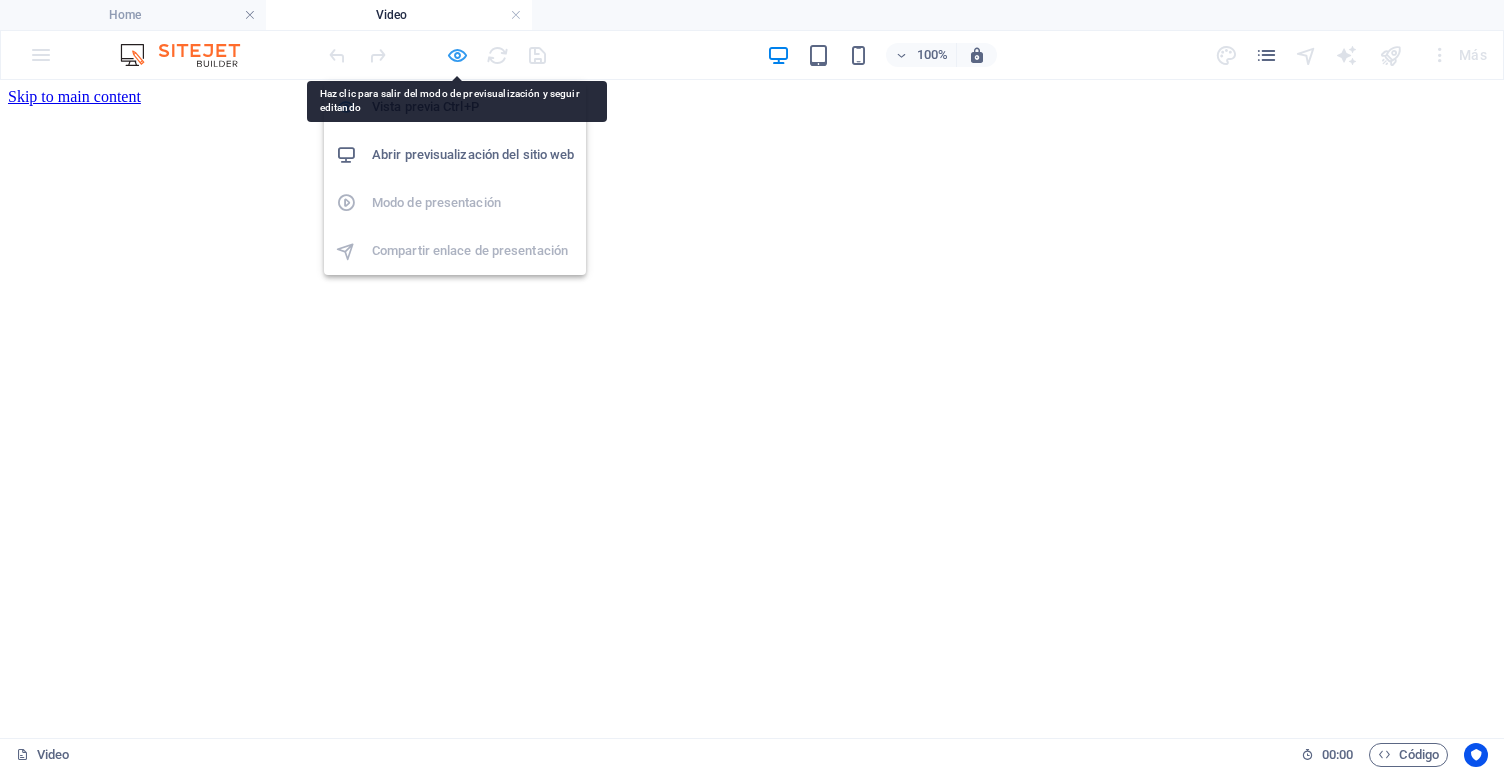 click at bounding box center [457, 55] 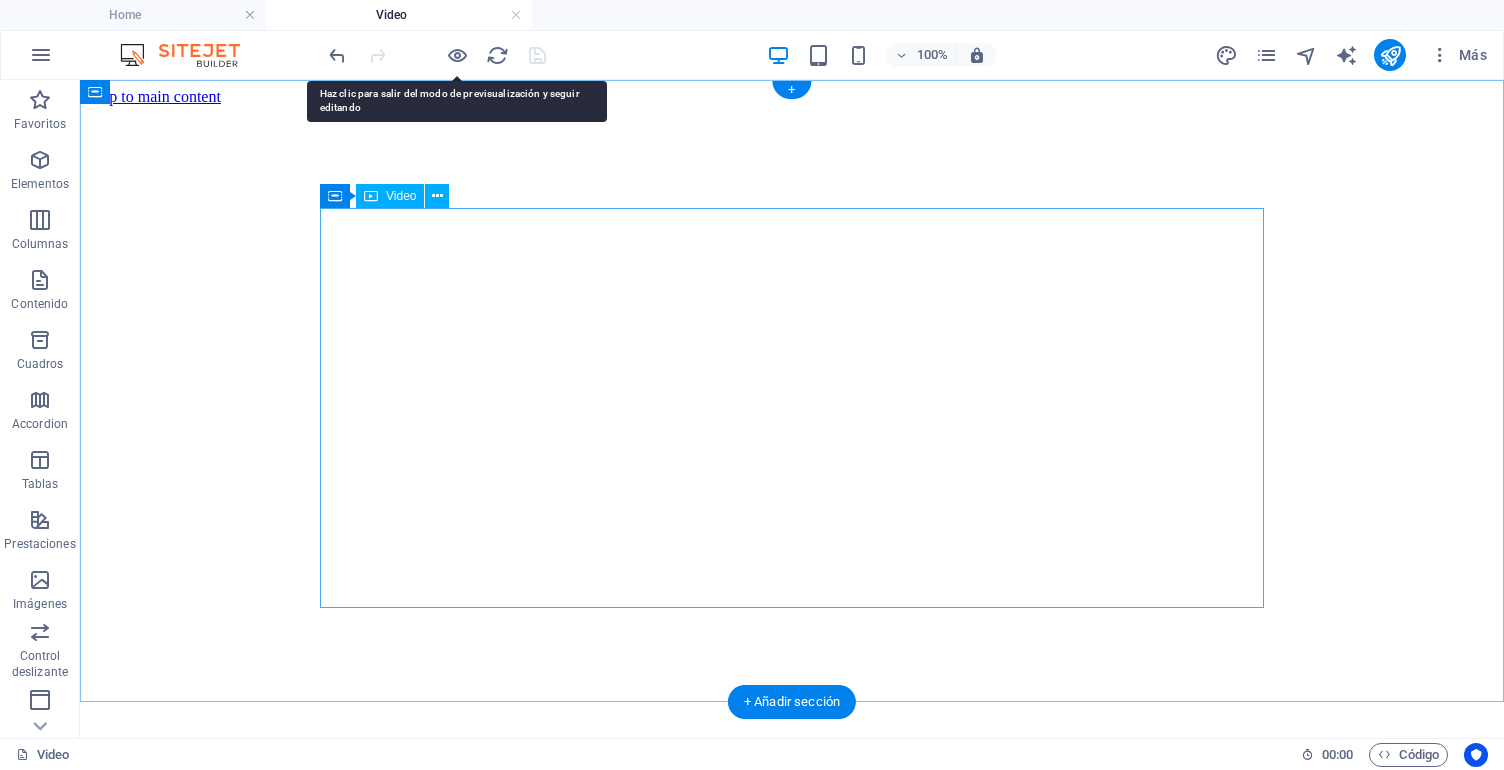 click at bounding box center [560, 930] 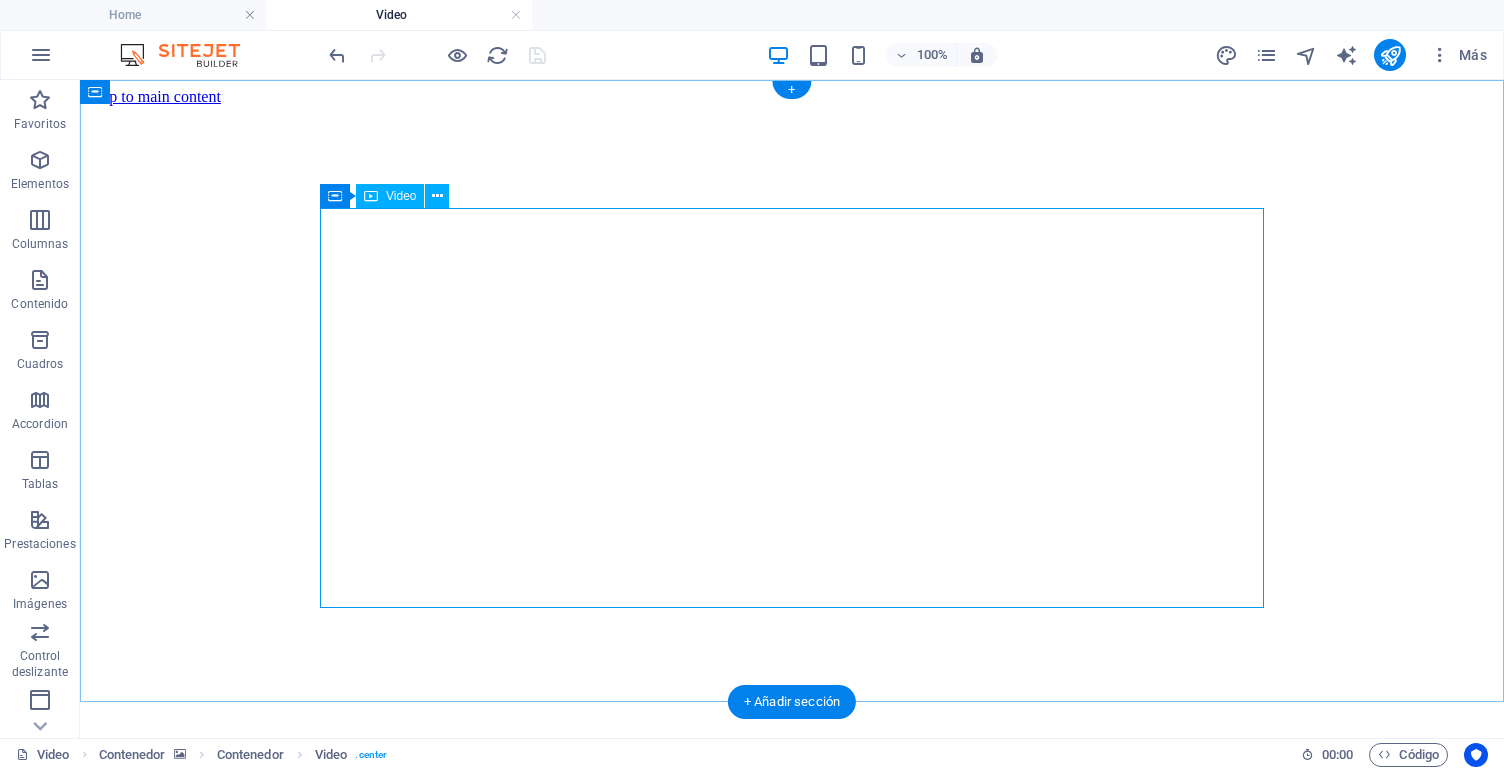 click on "Video" at bounding box center (390, 196) 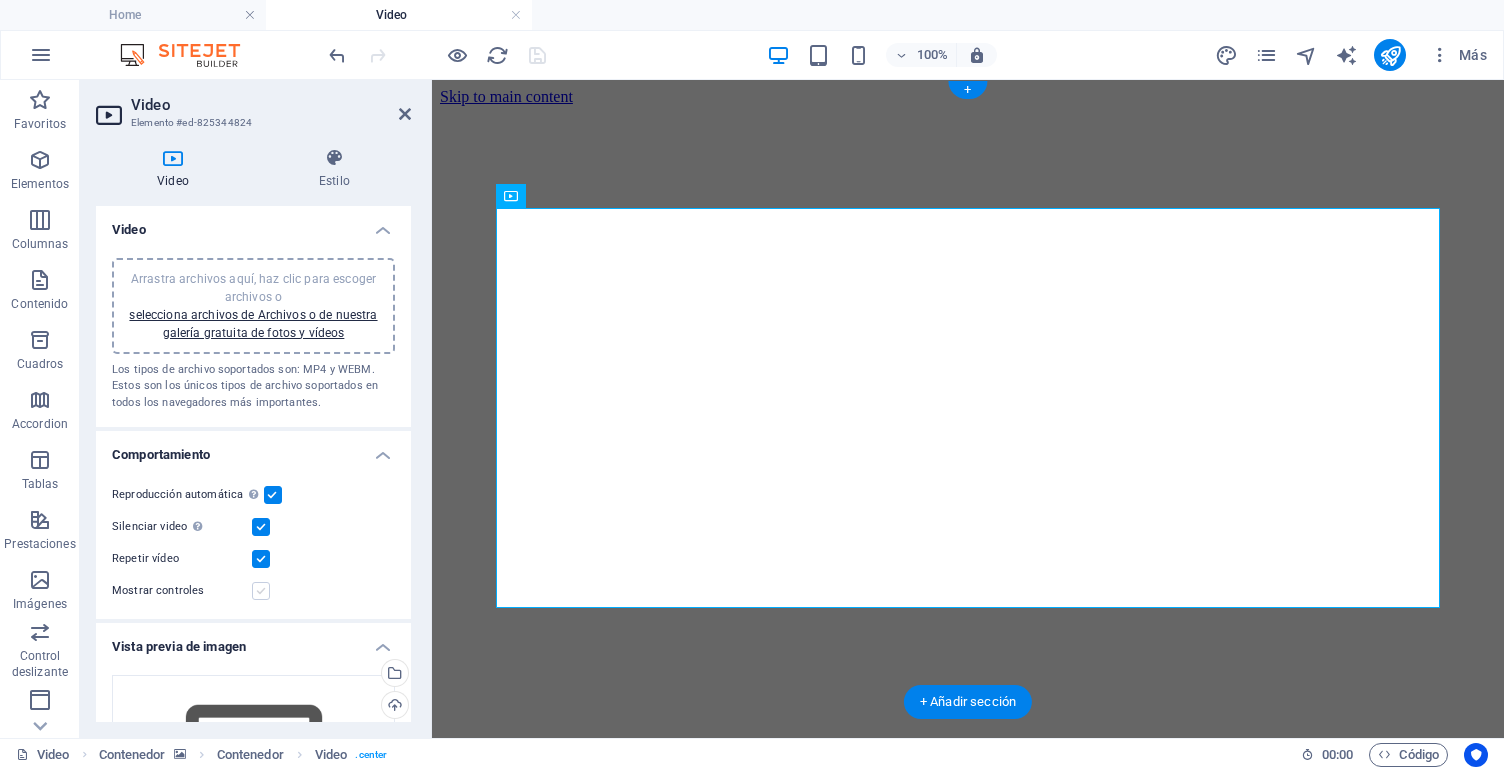 click at bounding box center (261, 591) 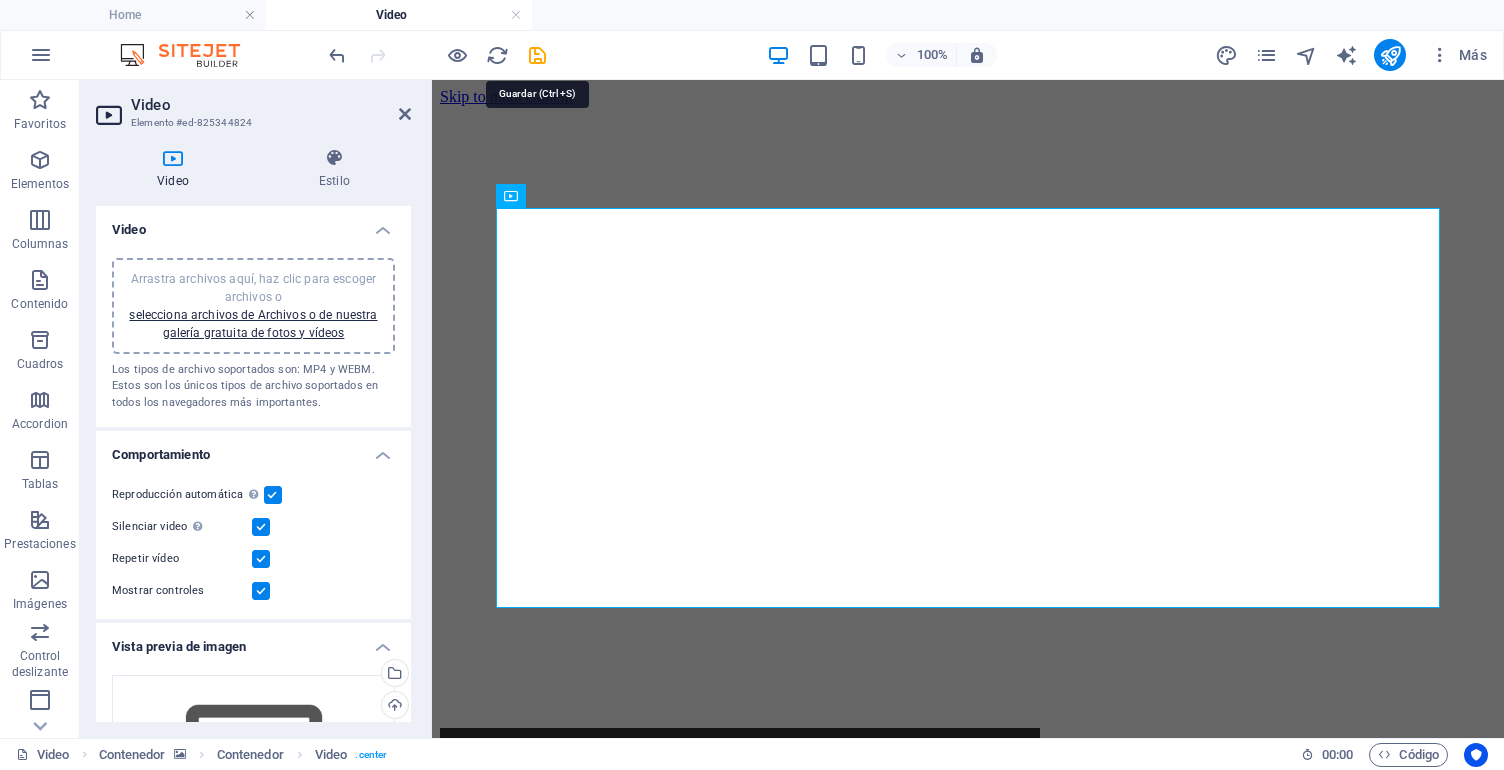 click at bounding box center [537, 55] 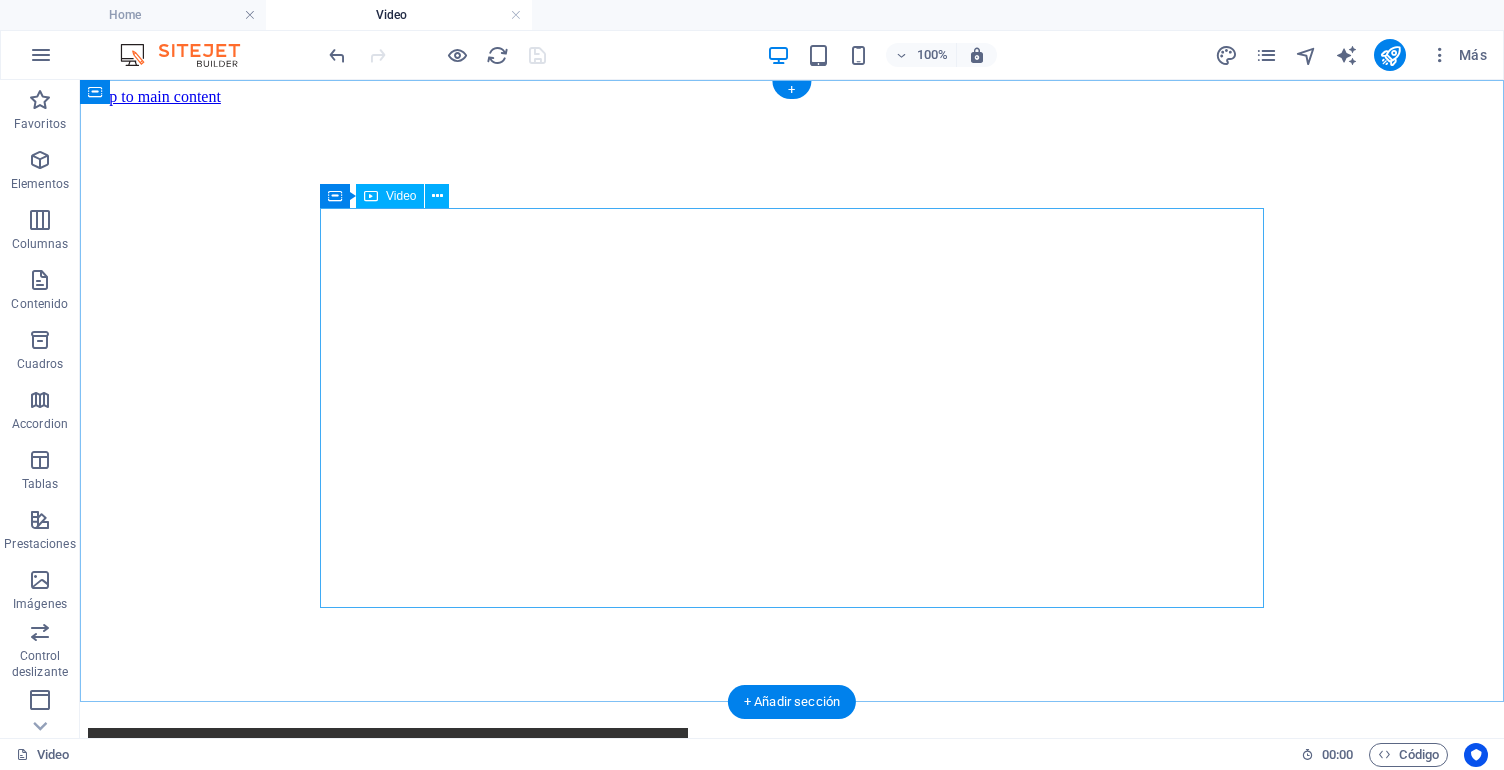 click at bounding box center [560, 930] 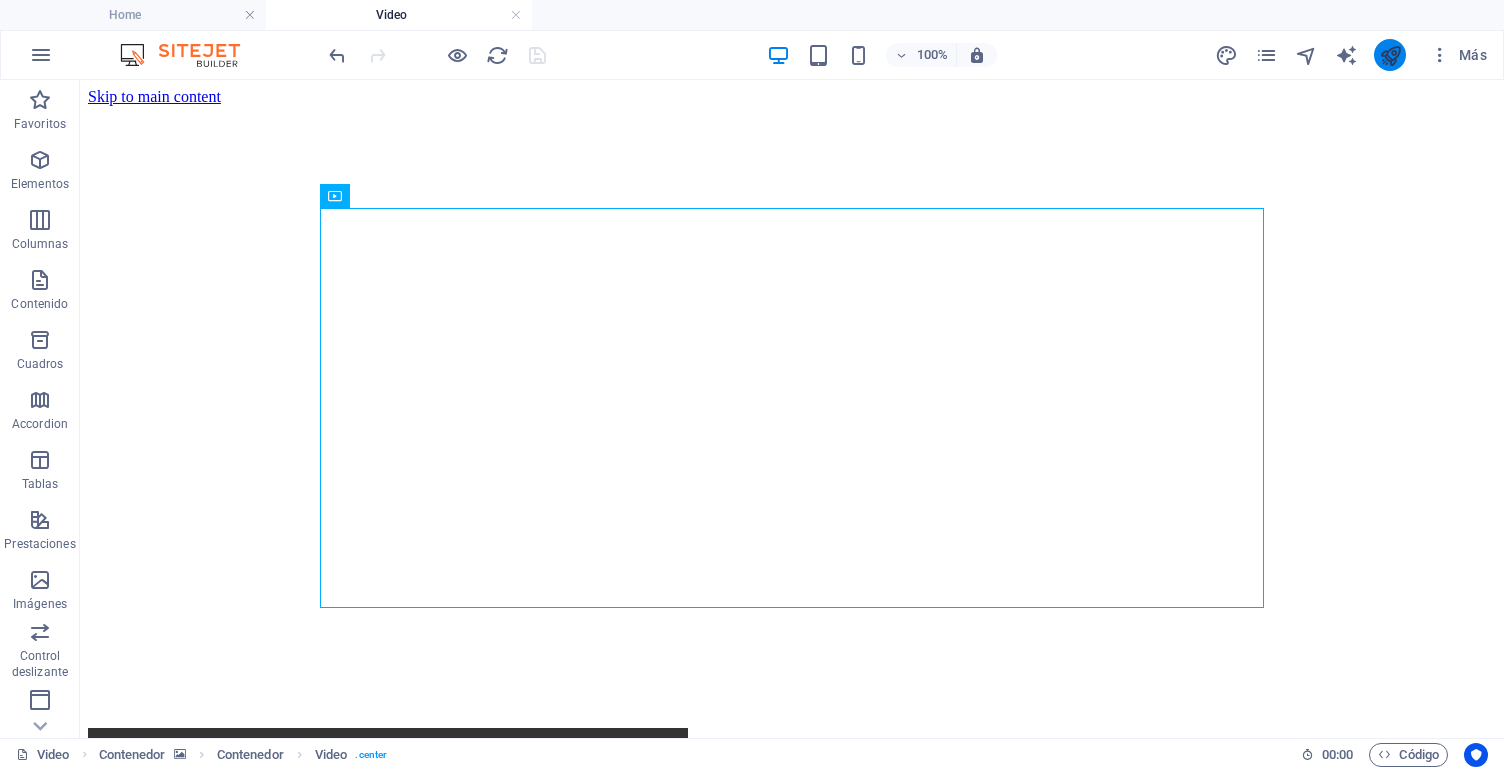 click at bounding box center (1390, 55) 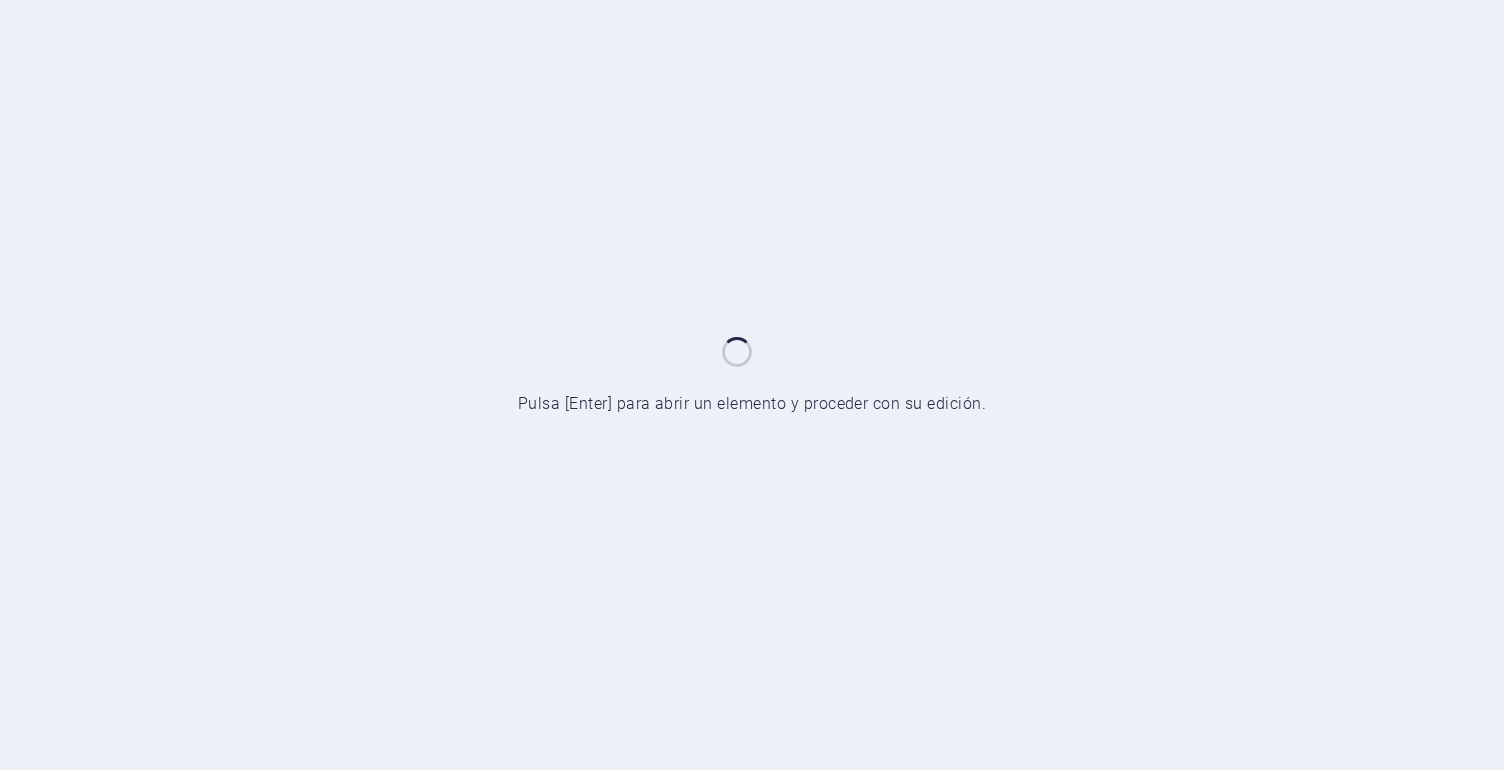 scroll, scrollTop: 0, scrollLeft: 0, axis: both 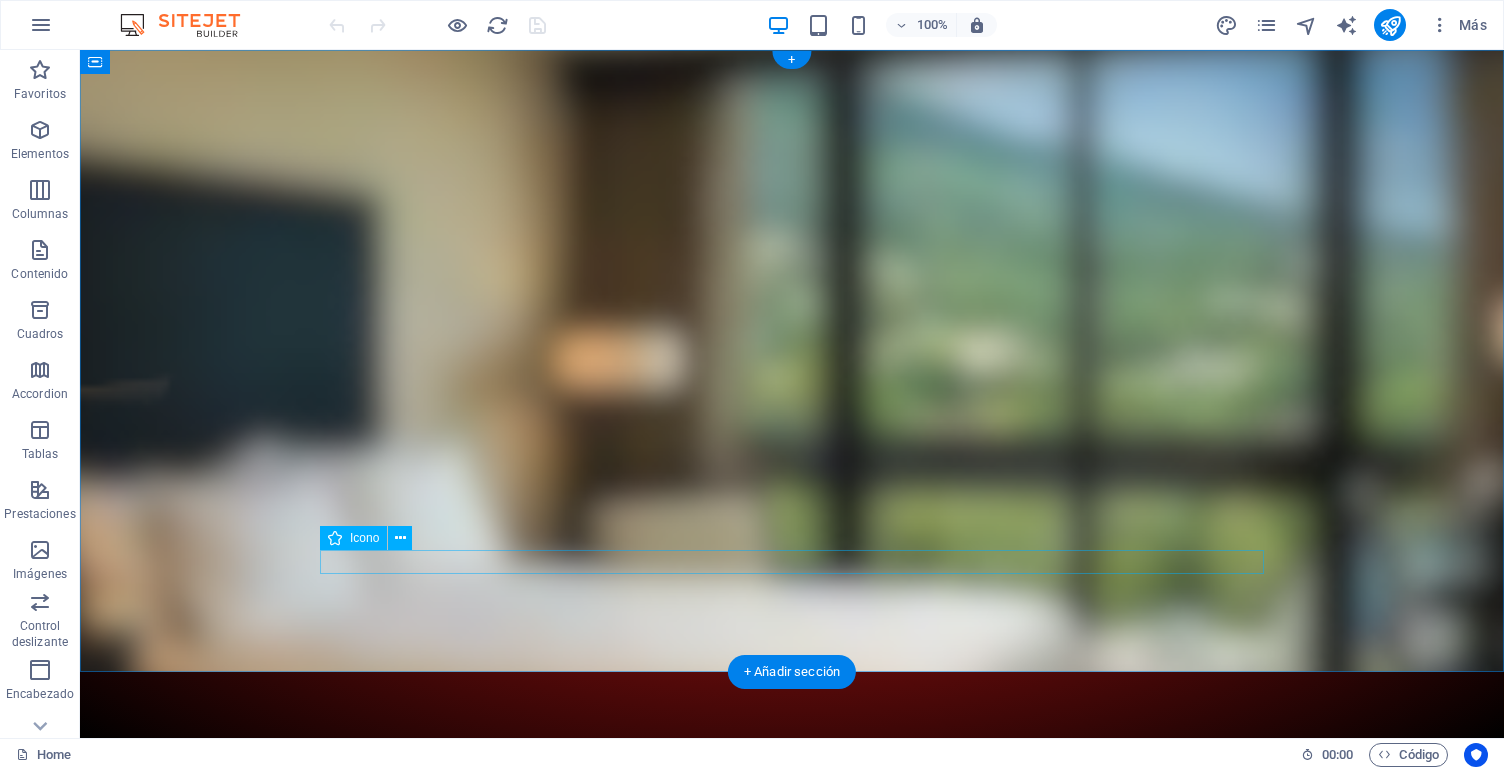 click at bounding box center [792, 1185] 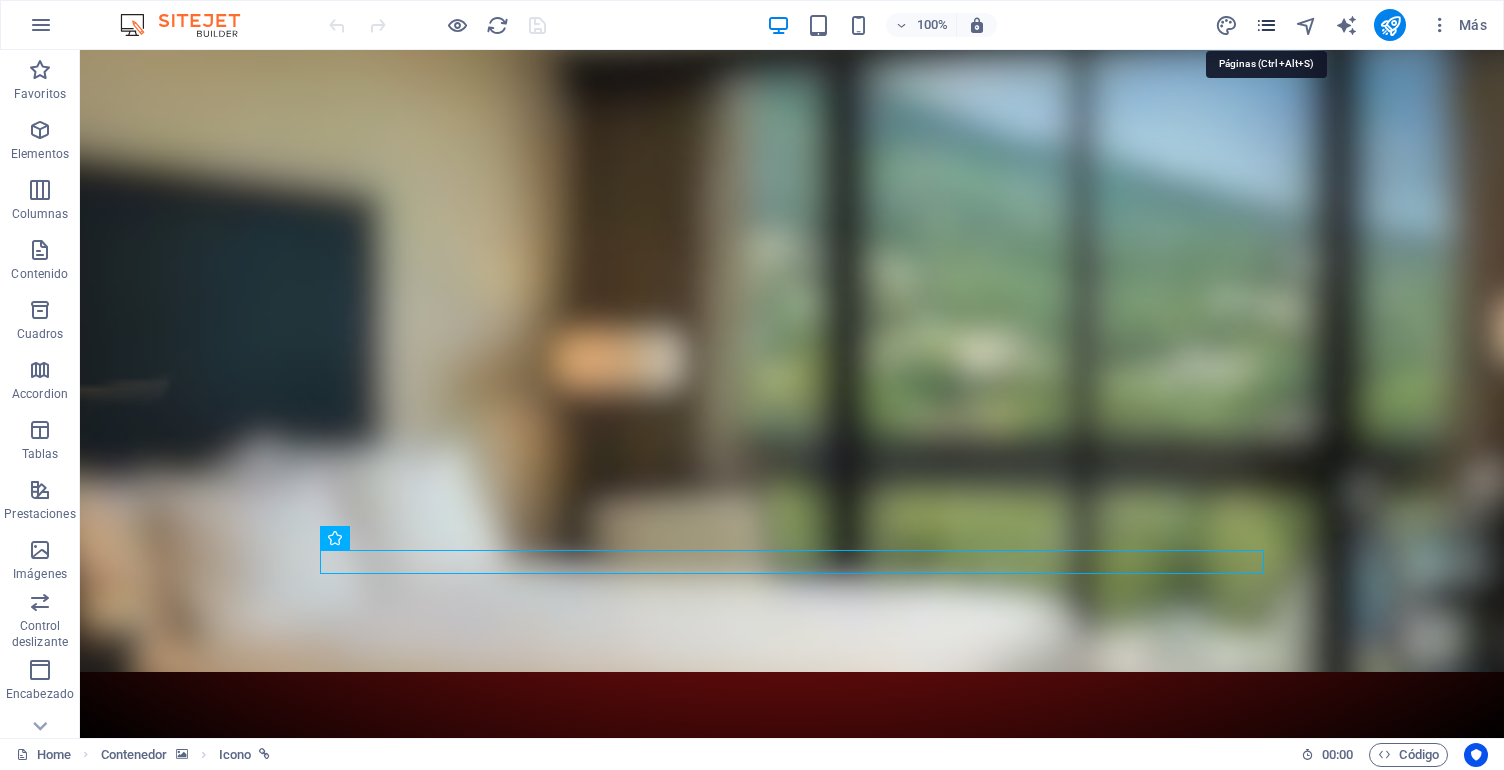 click at bounding box center (1266, 25) 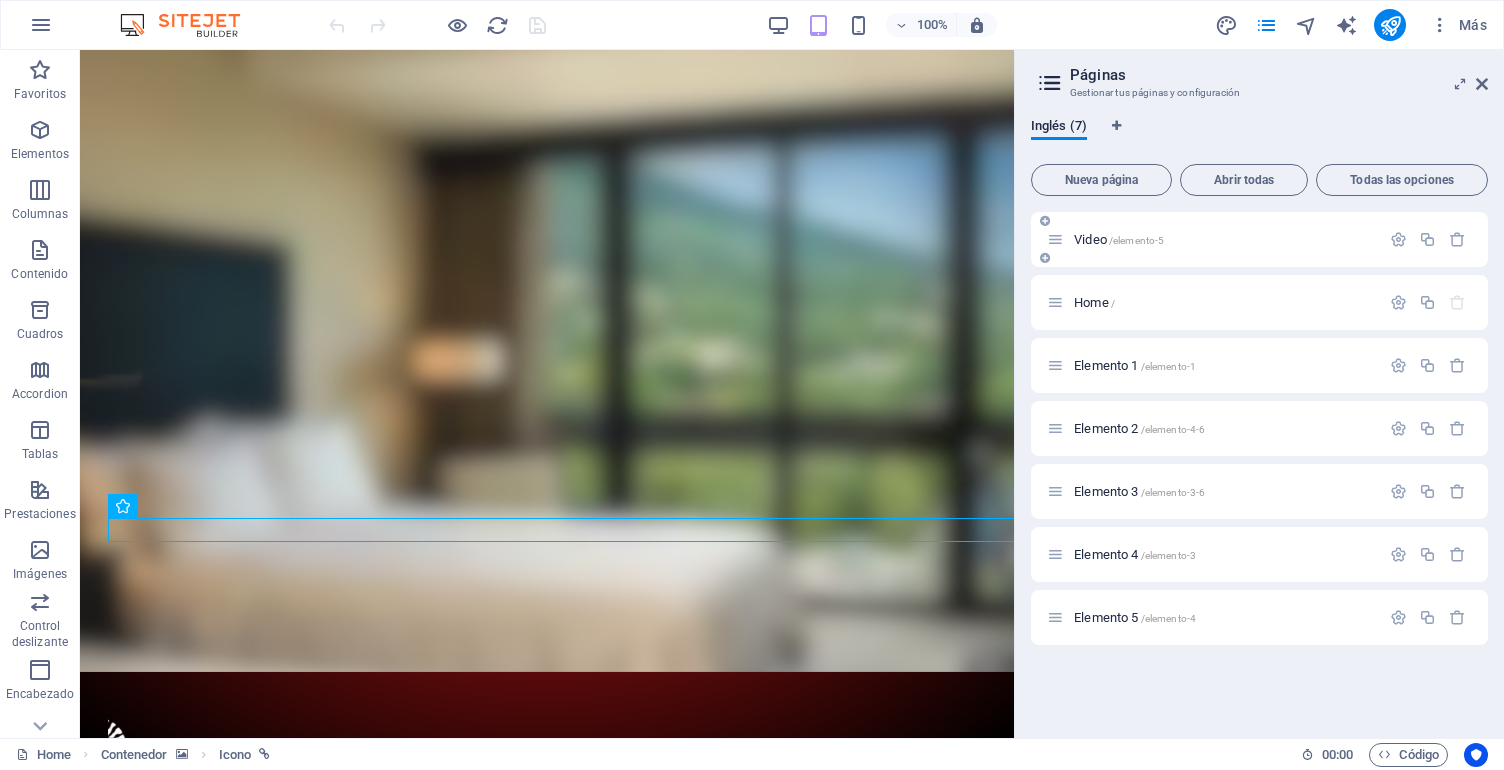 click on "Video /elemento-5" at bounding box center [1213, 239] 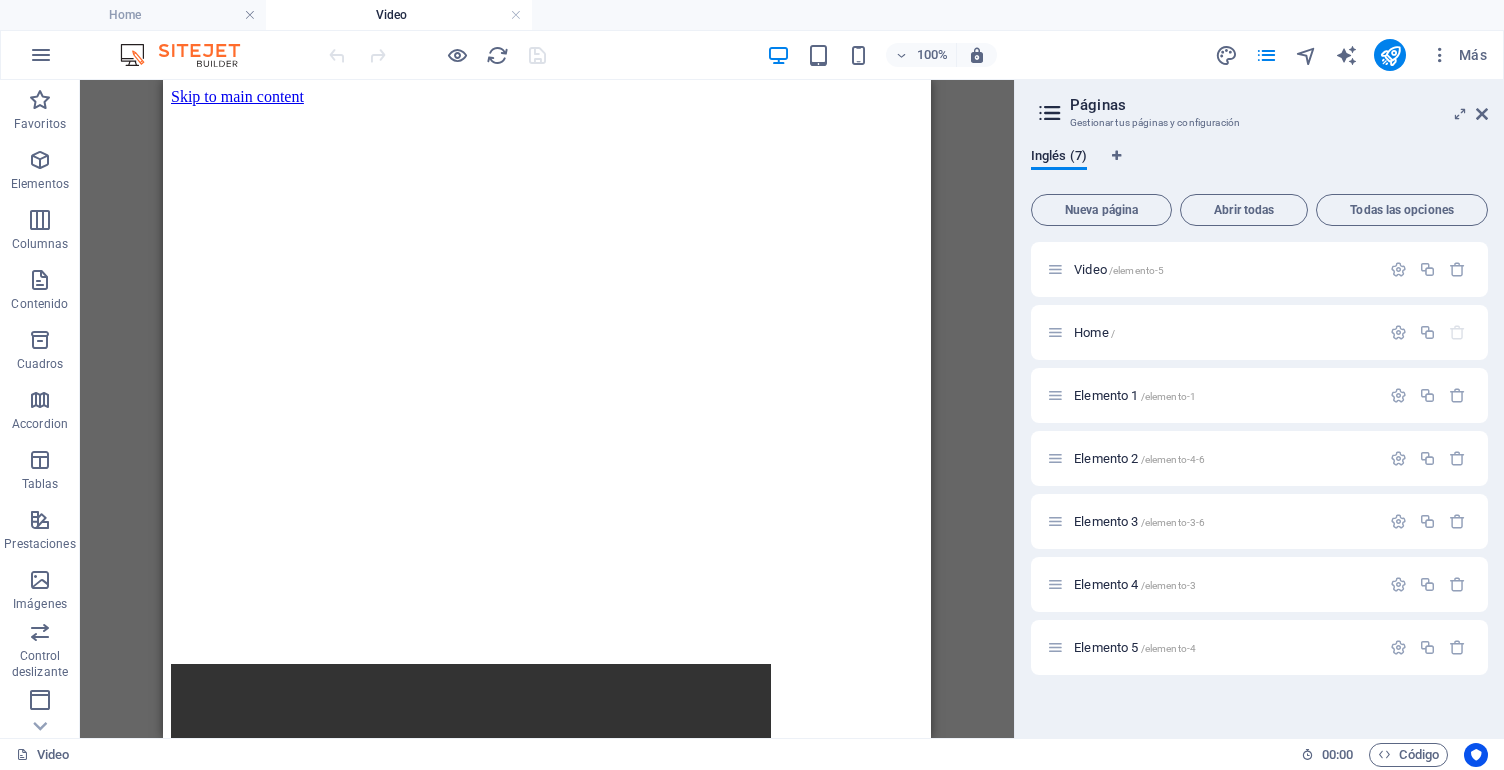 scroll, scrollTop: 0, scrollLeft: 0, axis: both 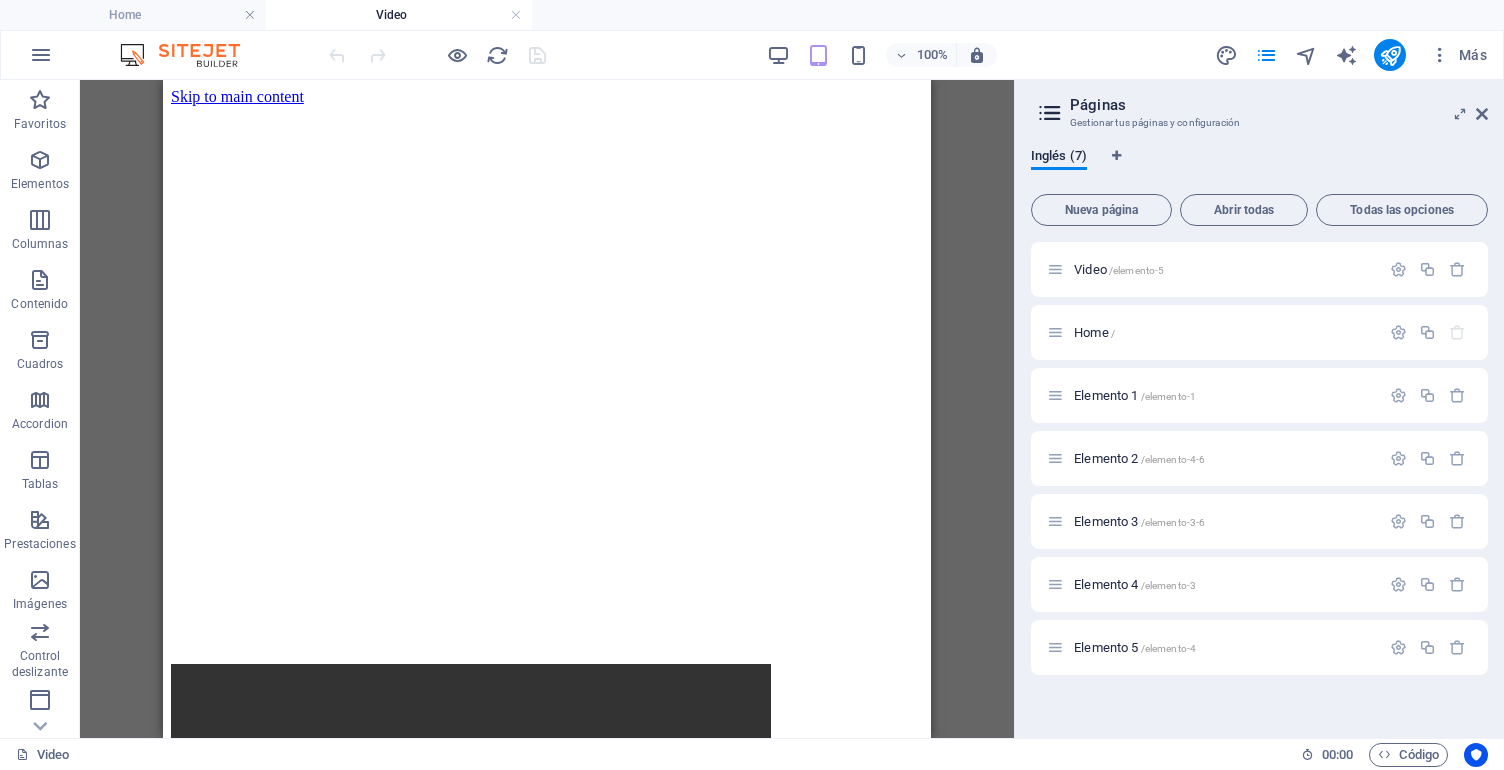 click at bounding box center [1482, 114] 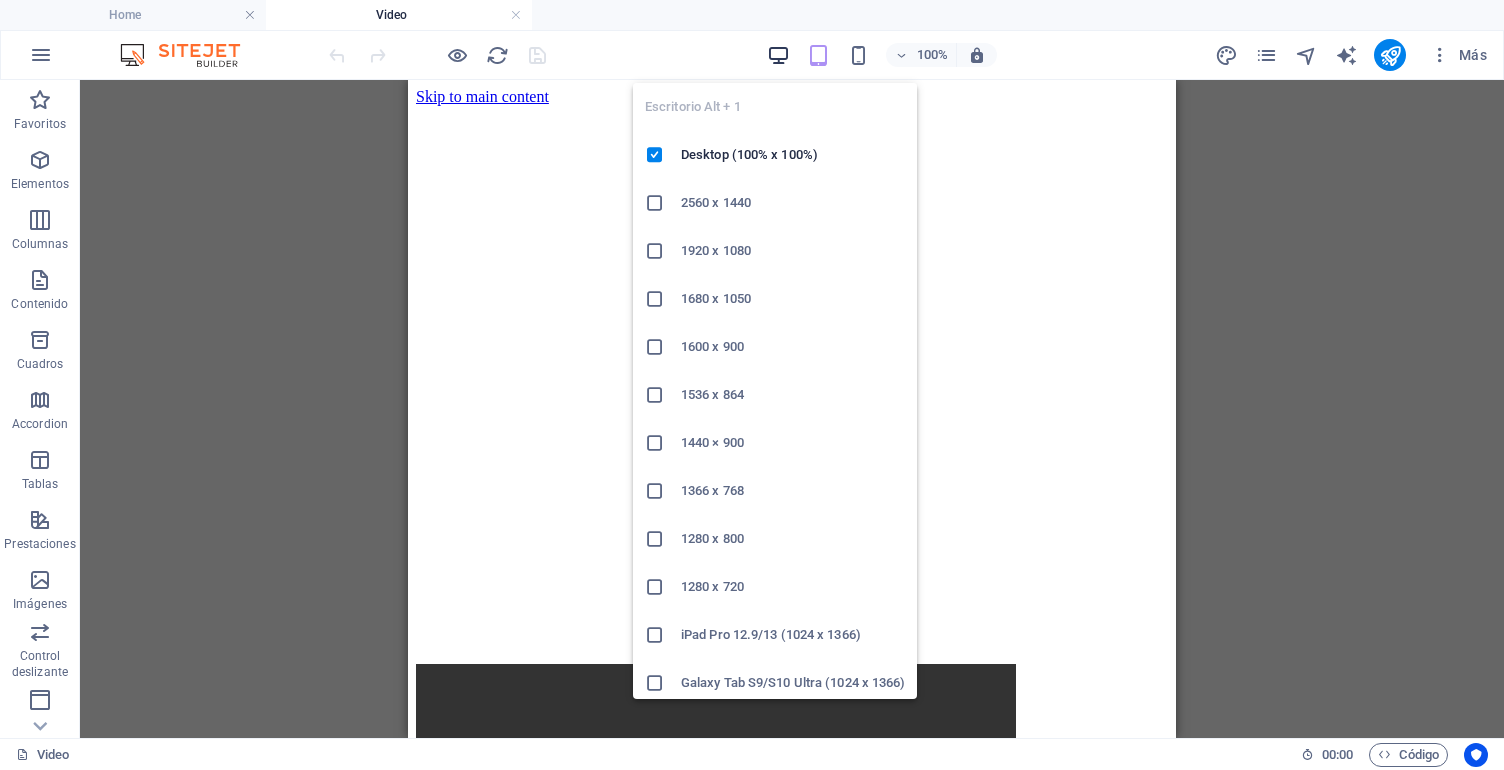 click at bounding box center [778, 55] 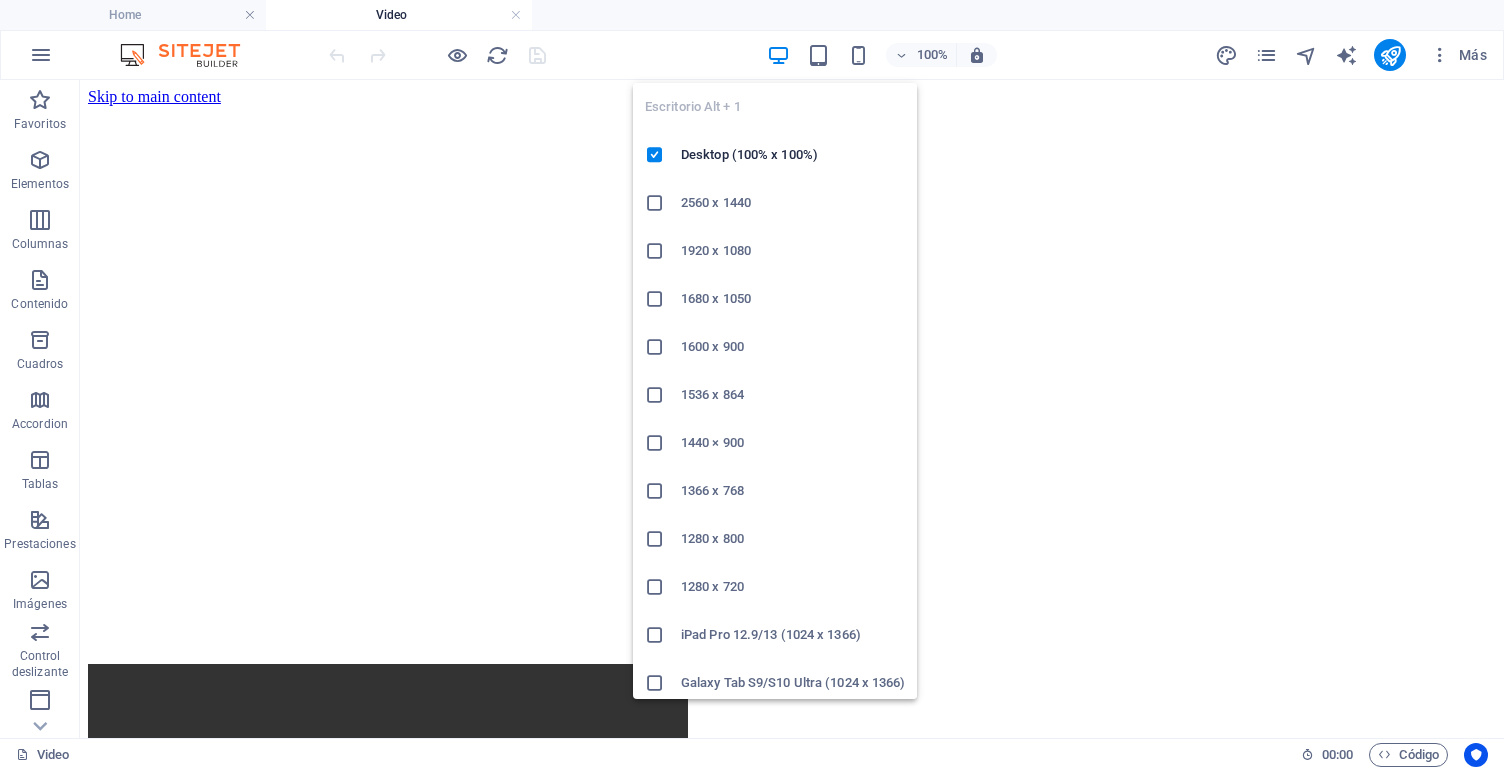 scroll, scrollTop: 2, scrollLeft: 0, axis: vertical 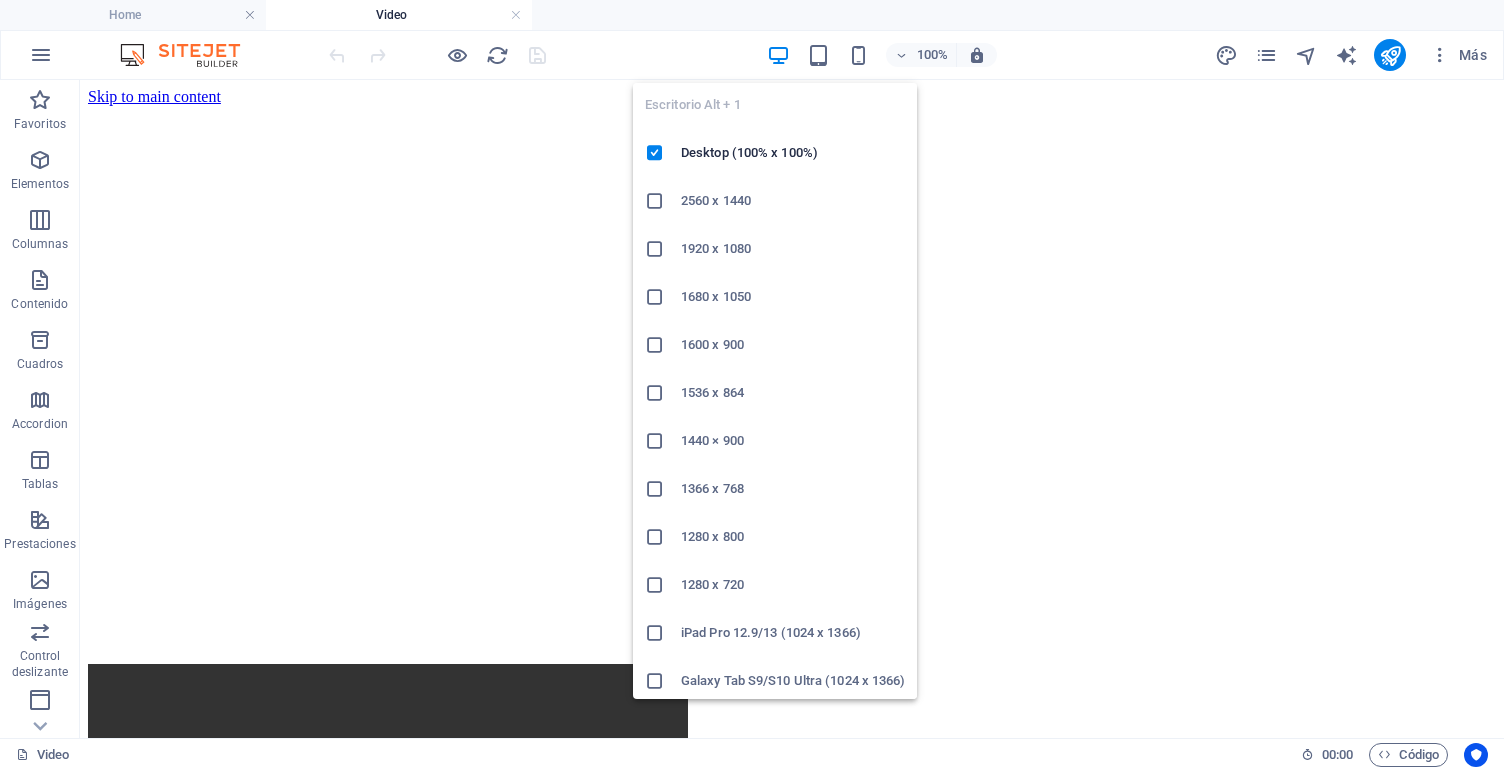 click on "iPad Pro 12.9/13 (1024 x 1366)" at bounding box center [793, 633] 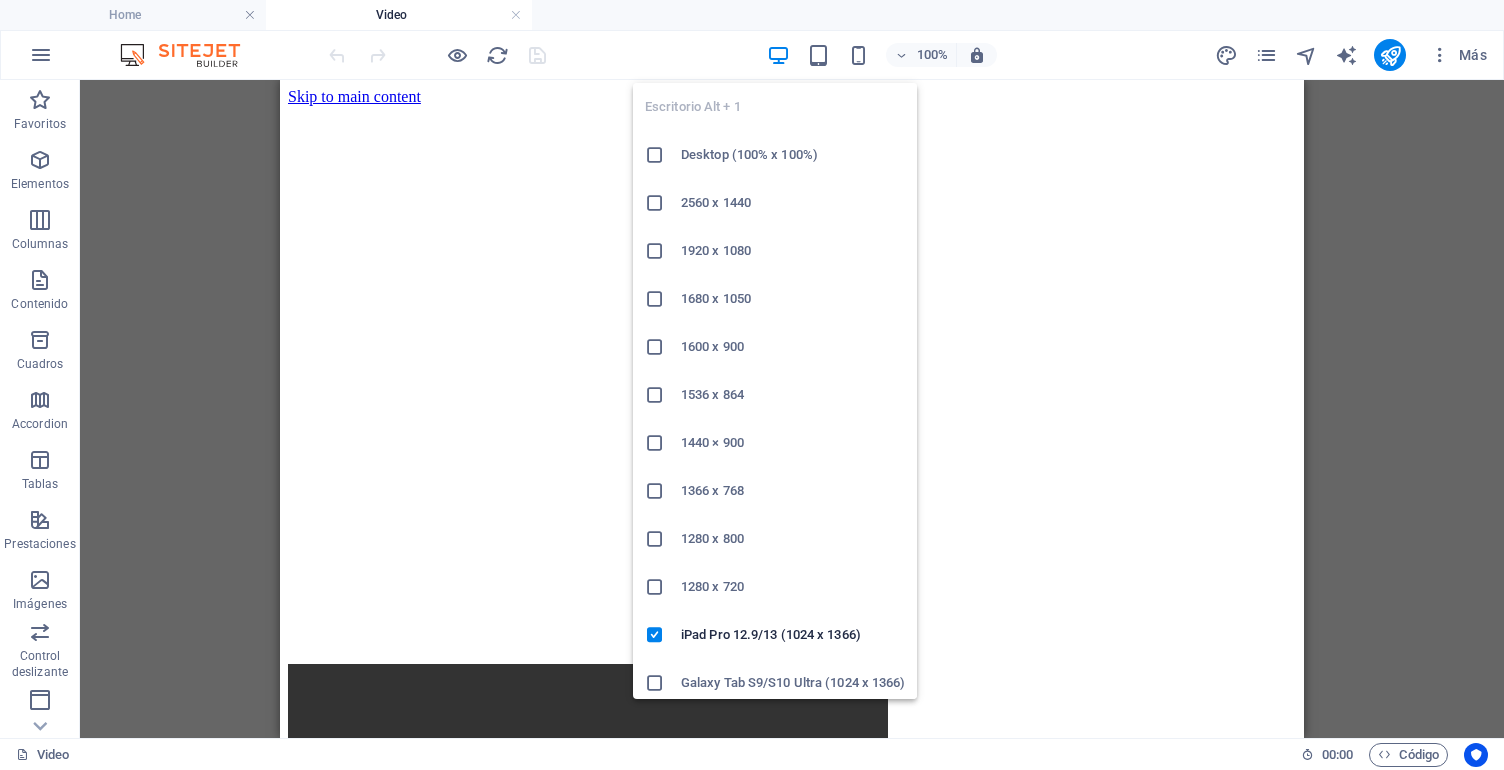 drag, startPoint x: 782, startPoint y: 51, endPoint x: 775, endPoint y: 61, distance: 12.206555 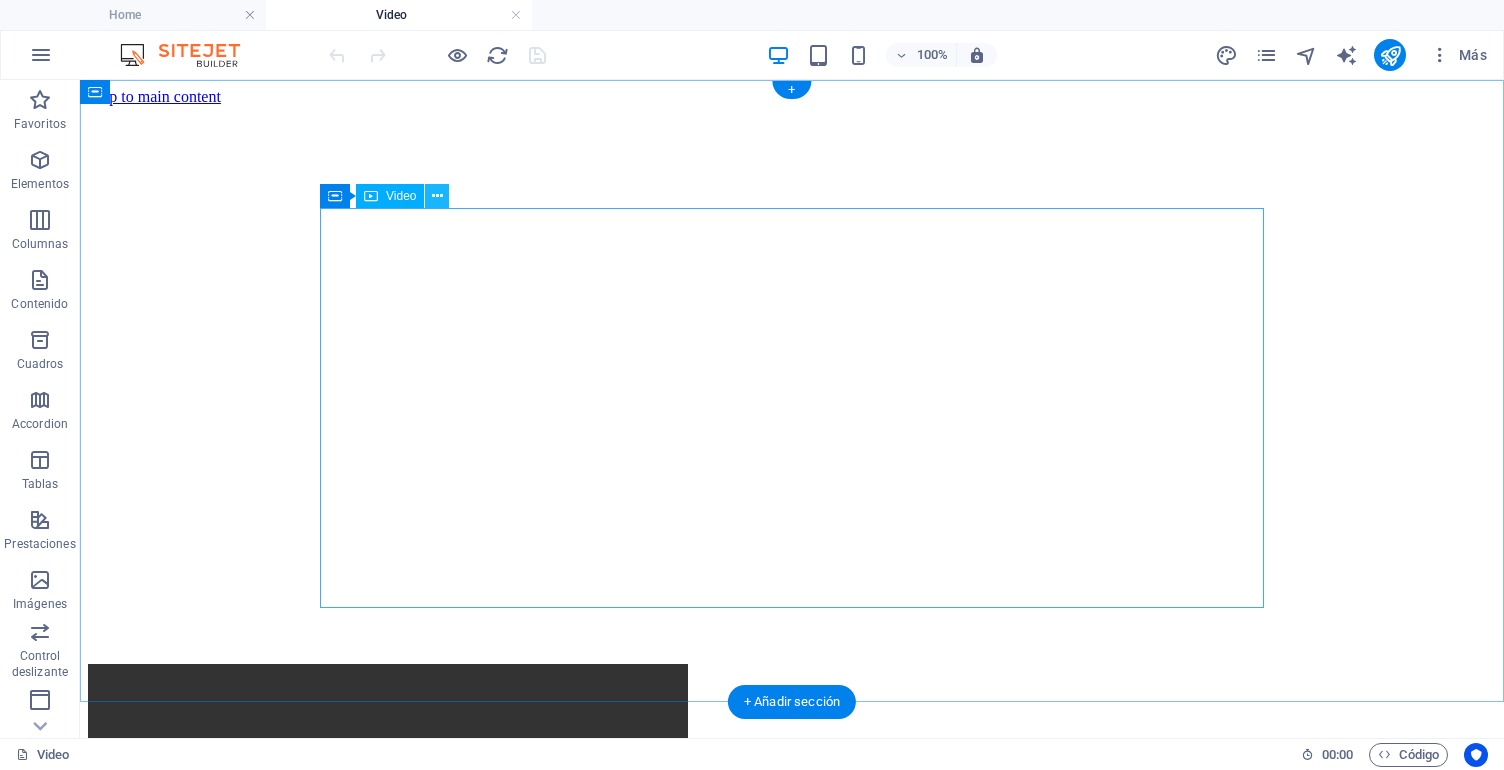click at bounding box center (437, 196) 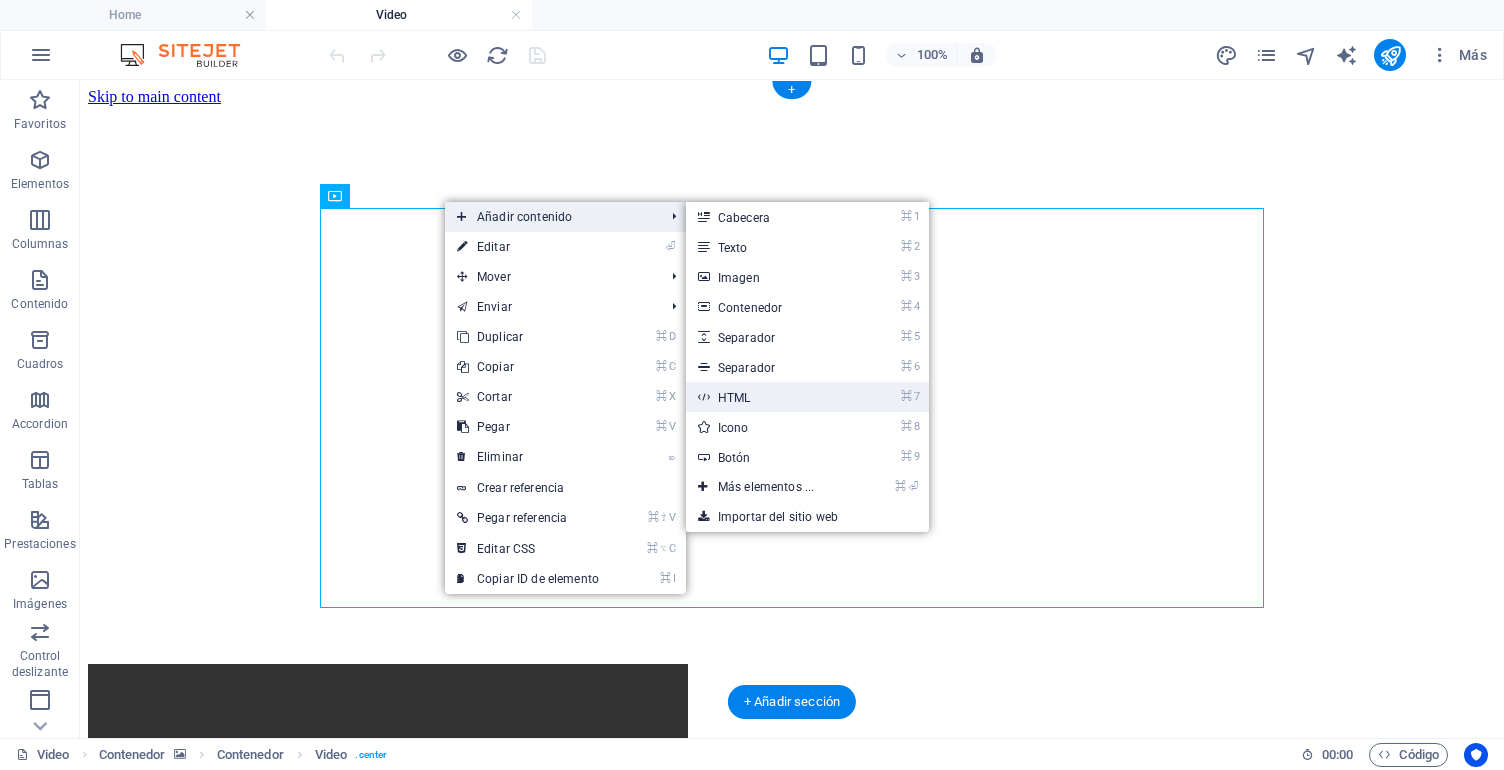 click on "⌘ 7  HTML" at bounding box center [770, 397] 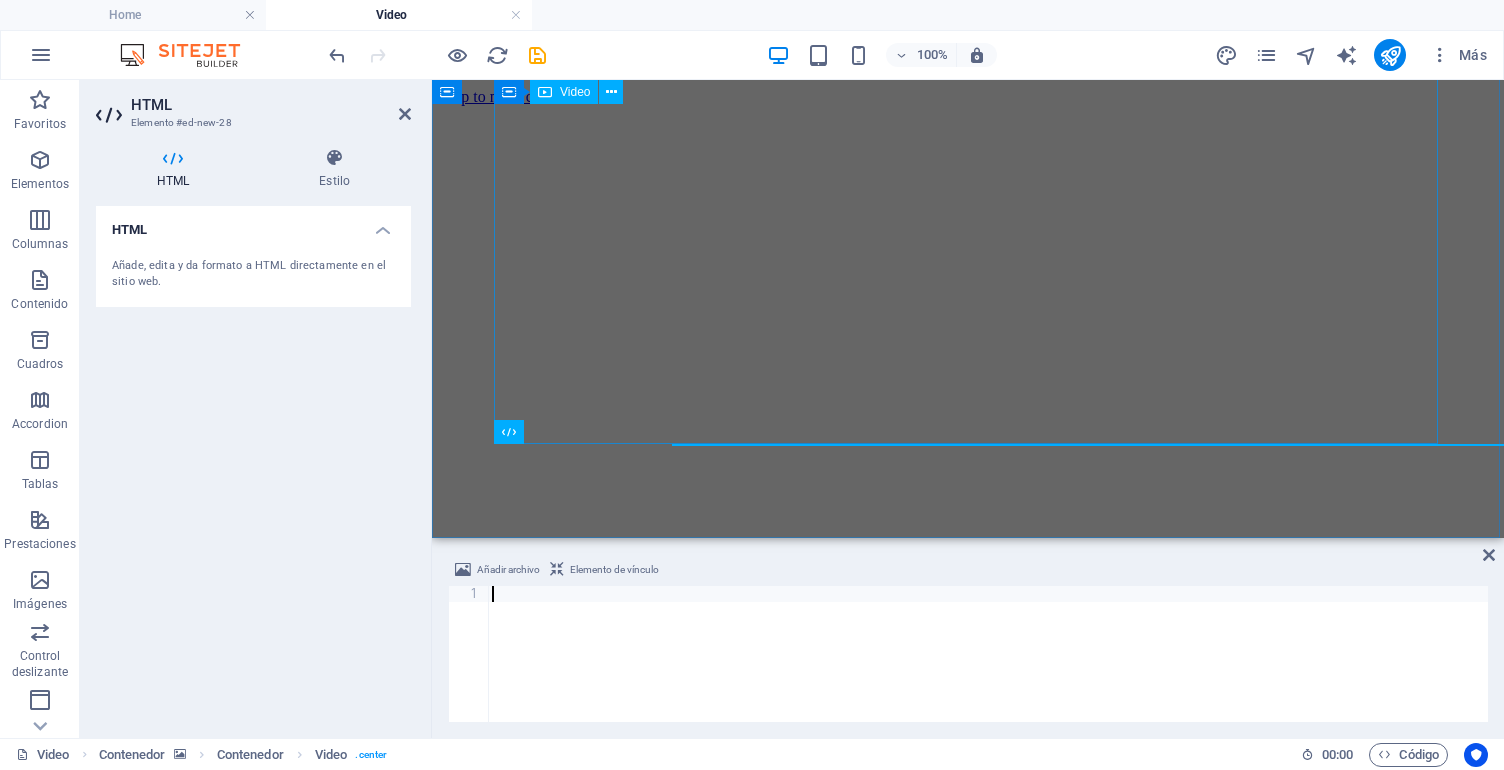 scroll, scrollTop: 164, scrollLeft: 0, axis: vertical 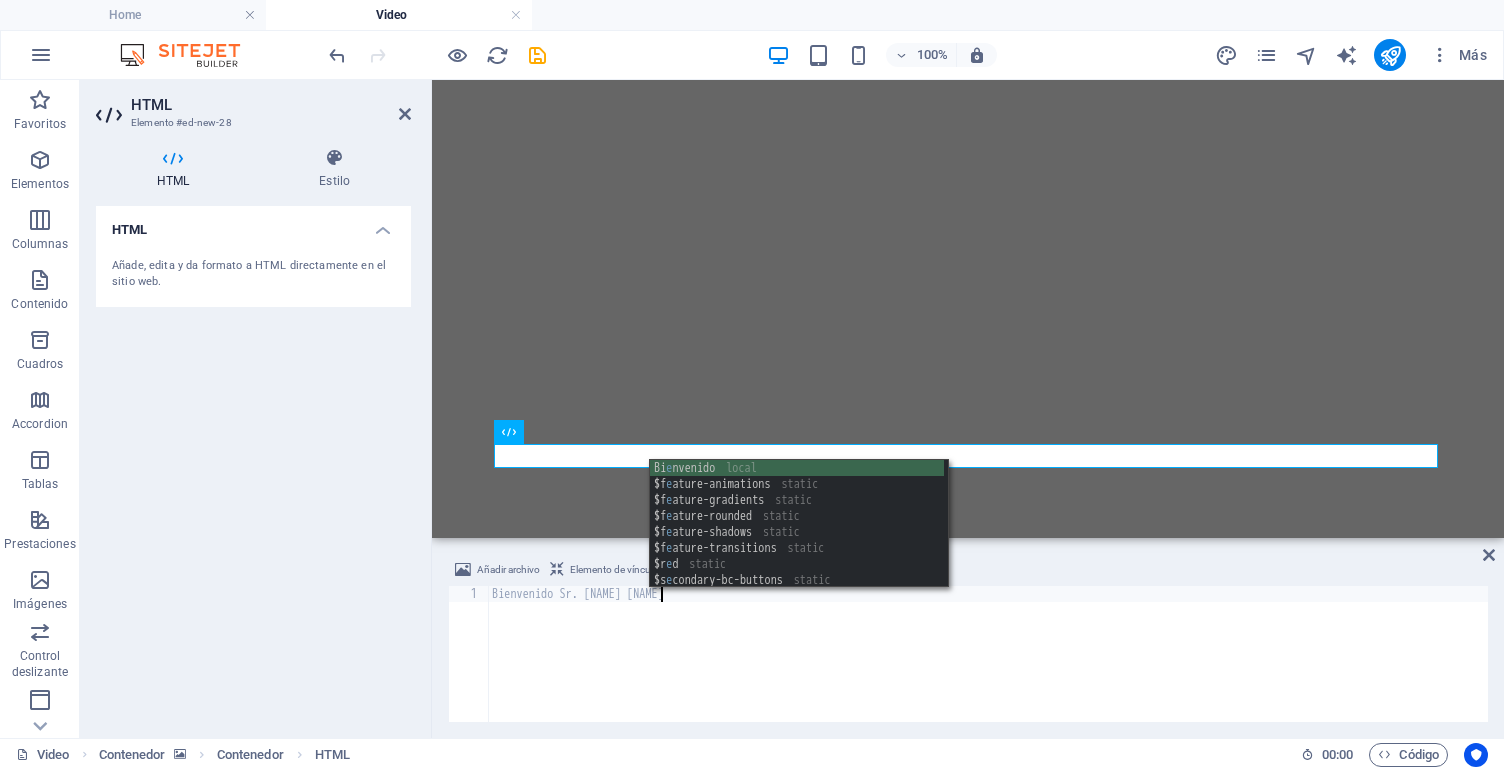 type on "Bienvenido Sr. [NAME] [NAME]" 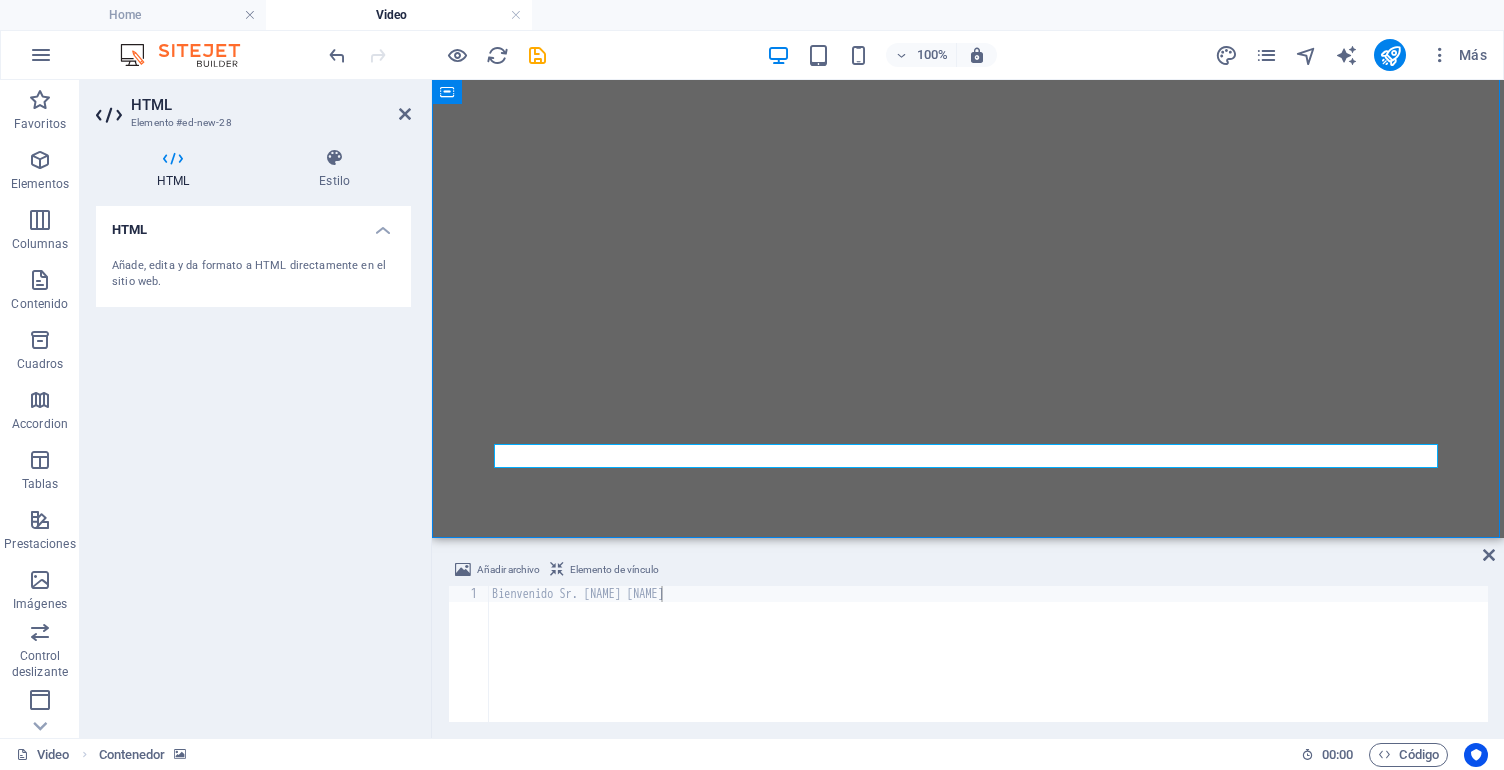scroll, scrollTop: 0, scrollLeft: 0, axis: both 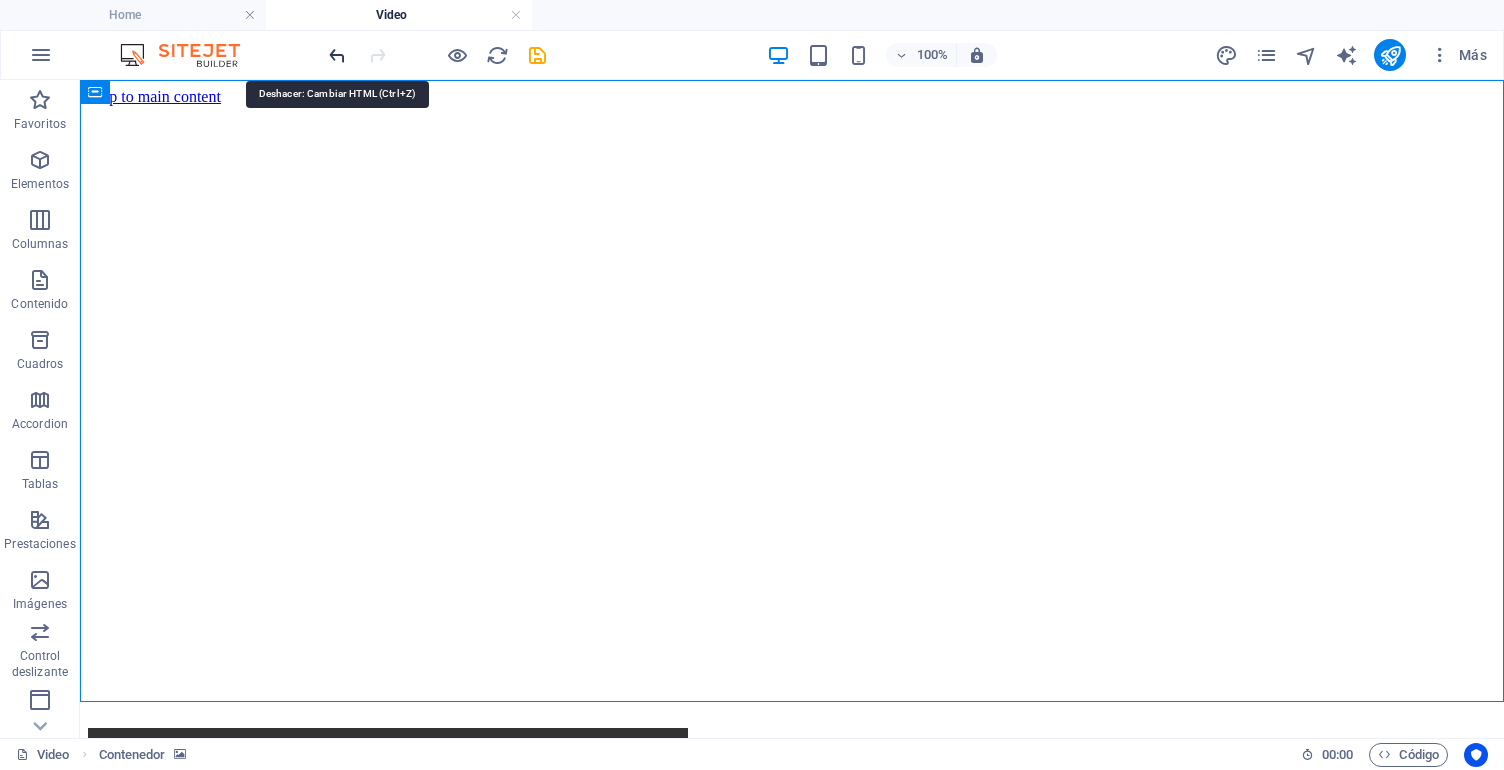 click at bounding box center [337, 55] 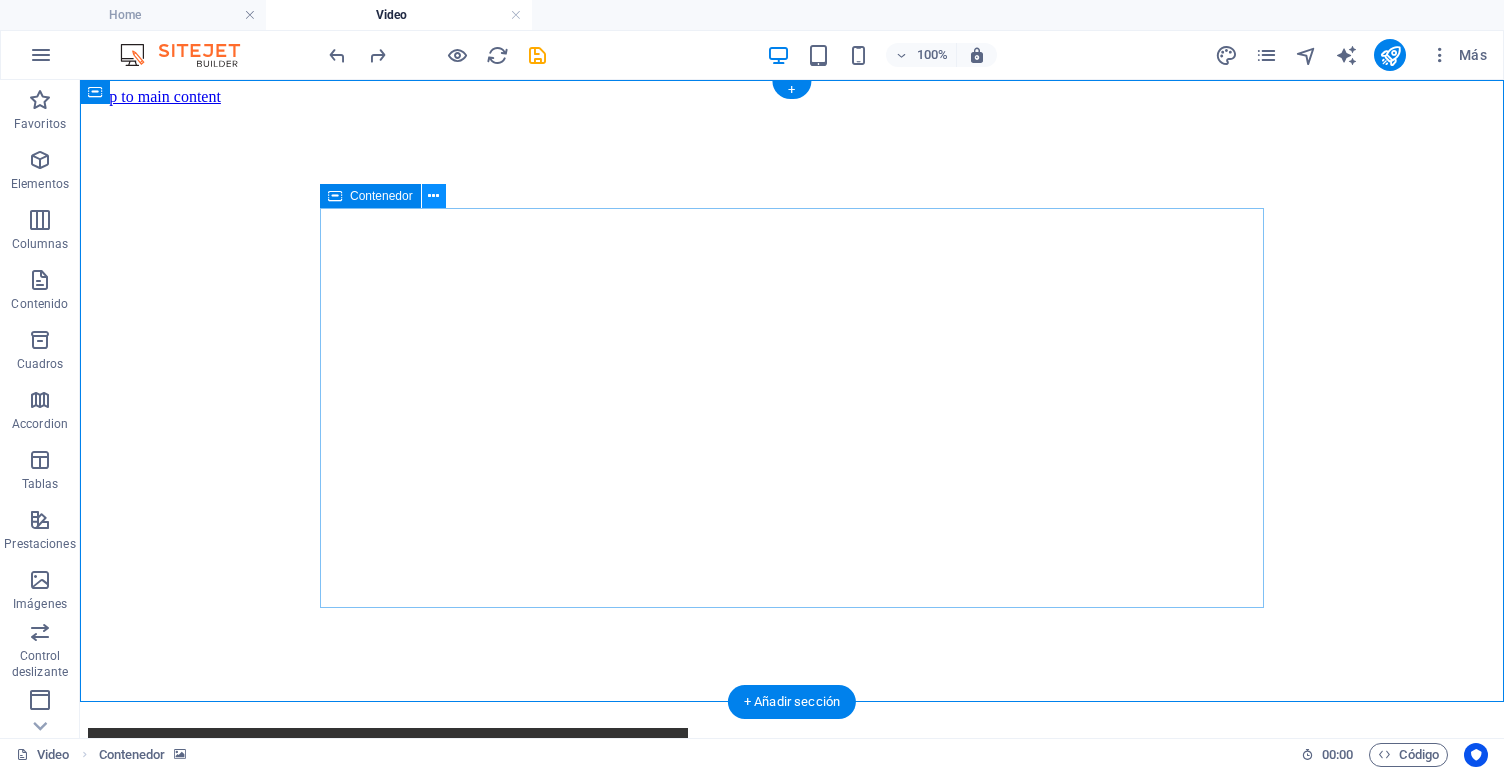 click at bounding box center [433, 196] 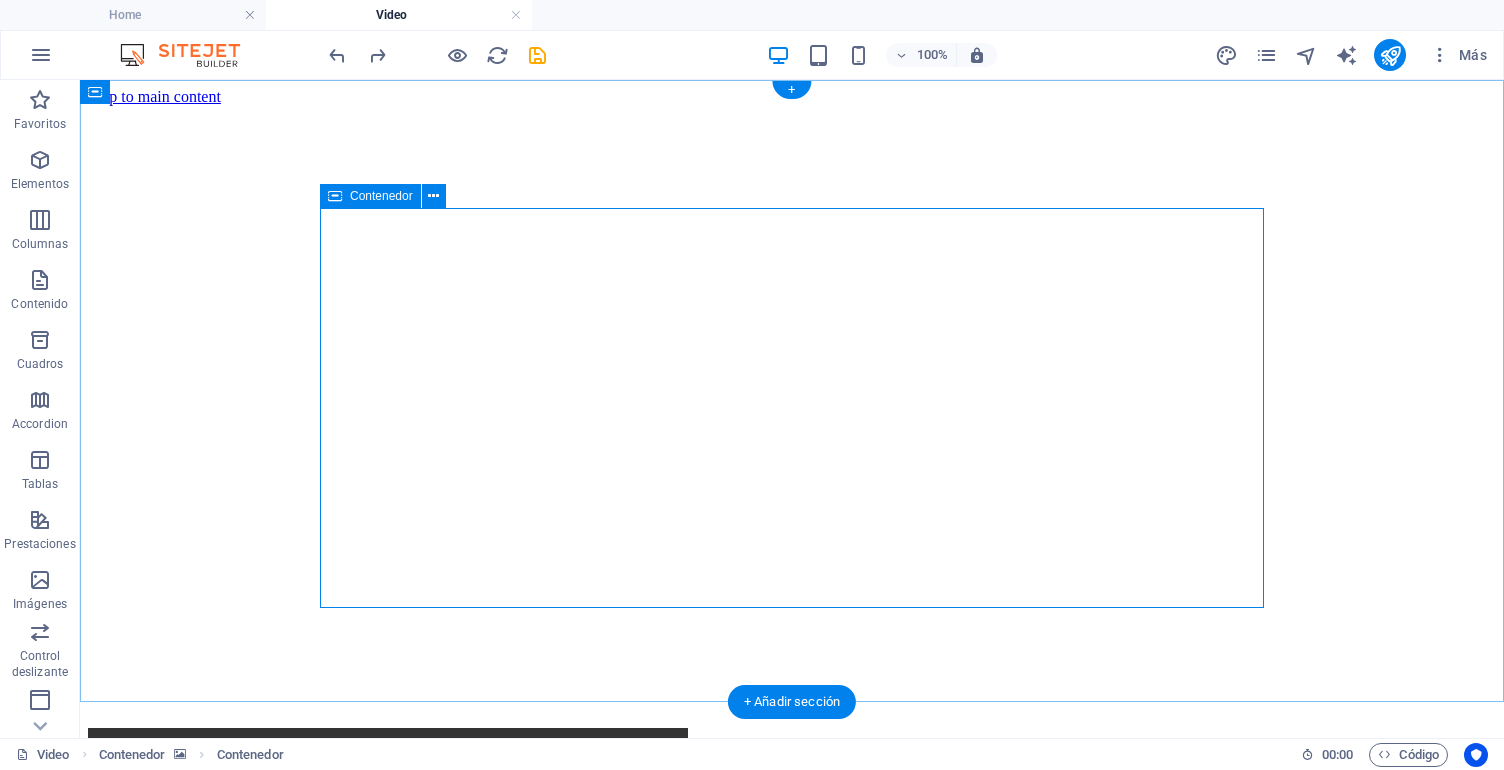 click on "Contenedor" at bounding box center [370, 196] 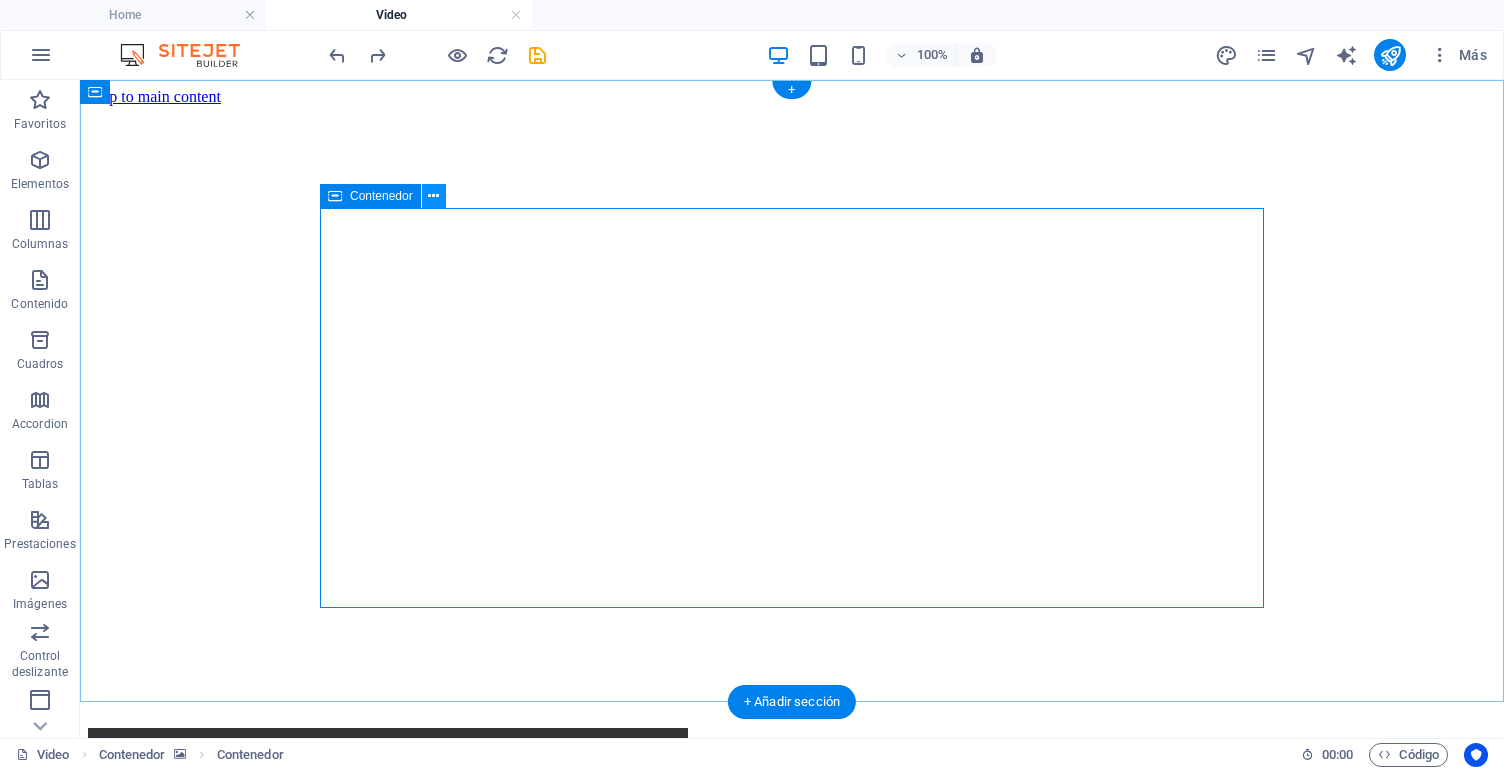 click at bounding box center (433, 196) 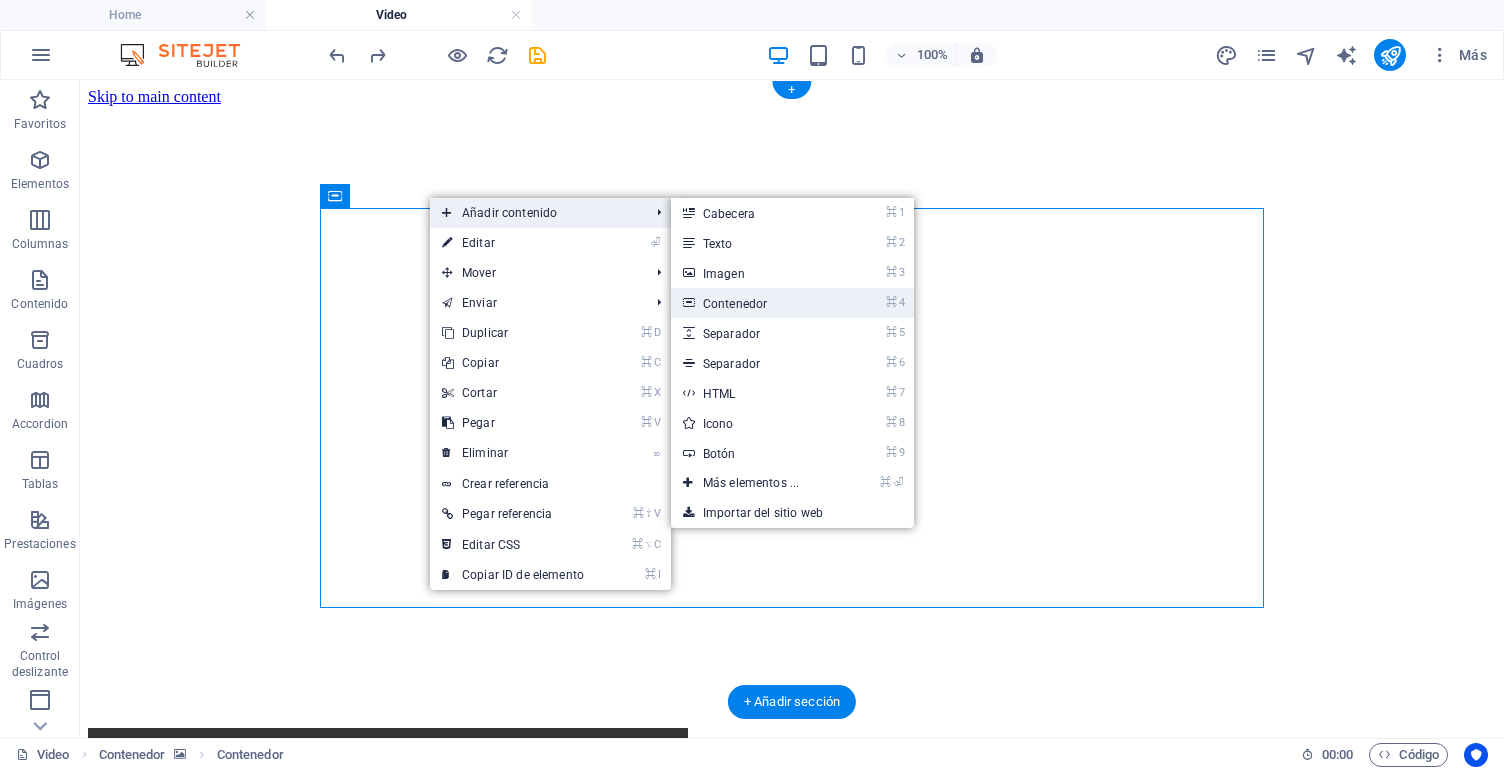 click on "⌘ 4  Contenedor" at bounding box center (755, 303) 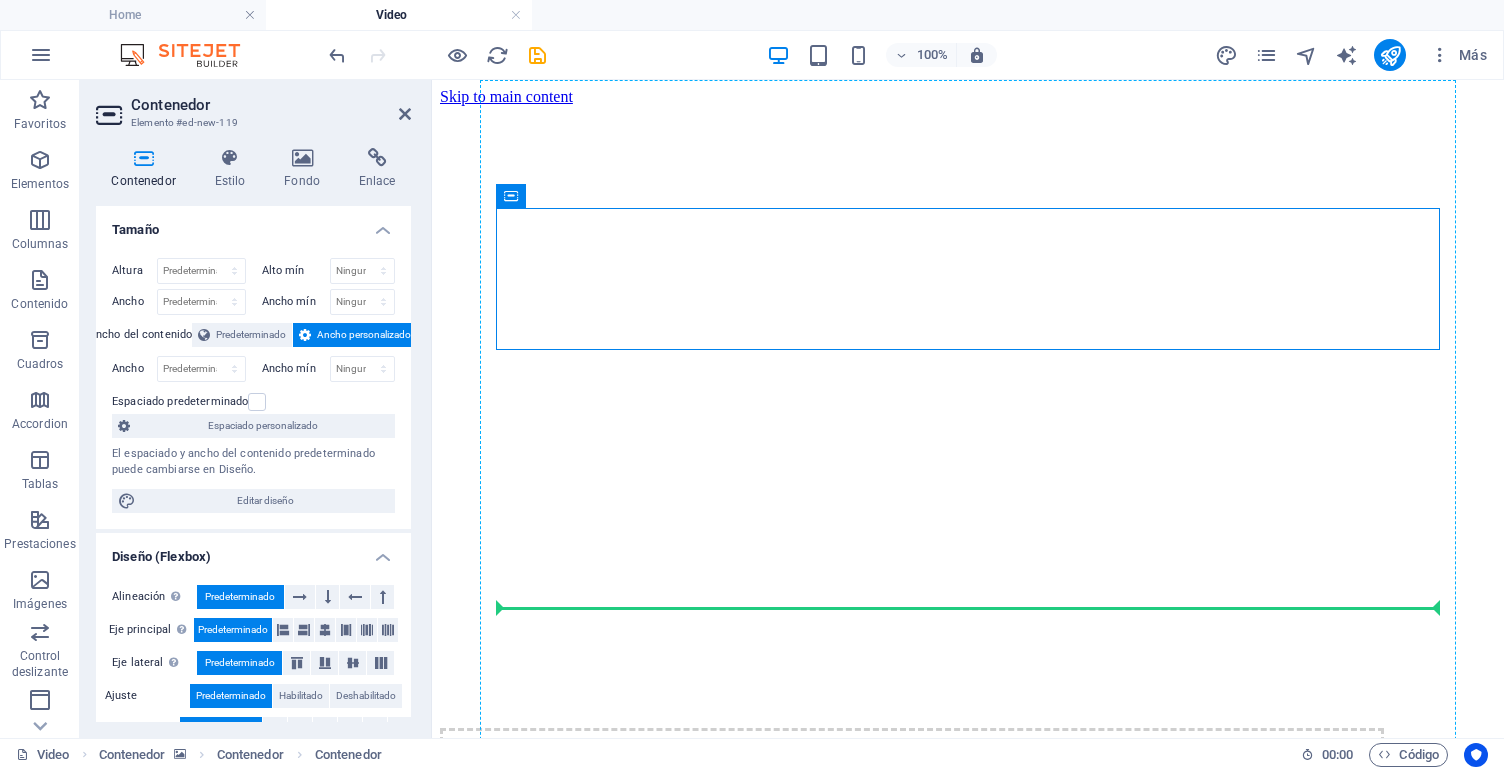 drag, startPoint x: 1010, startPoint y: 277, endPoint x: 632, endPoint y: 611, distance: 504.42047 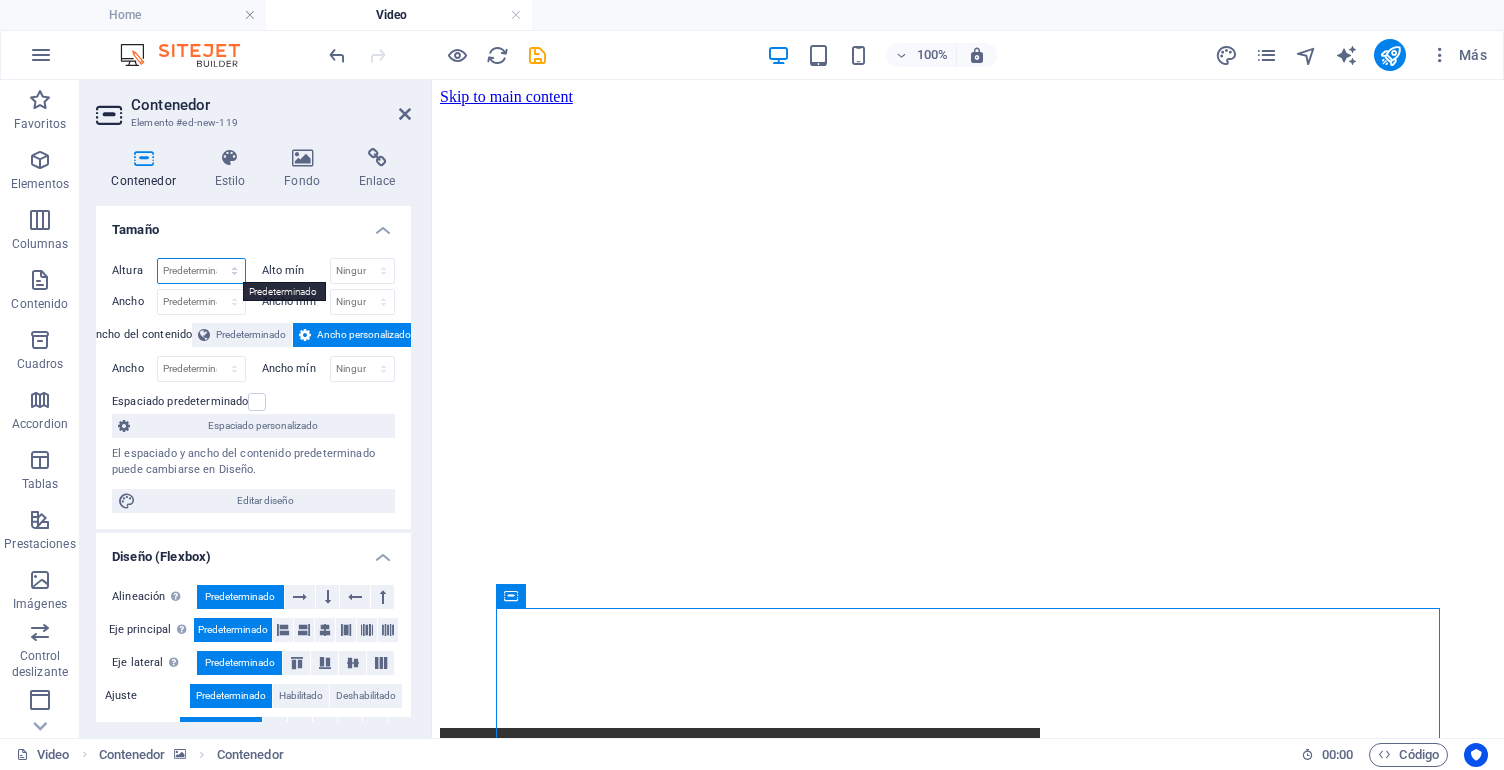 select on "px" 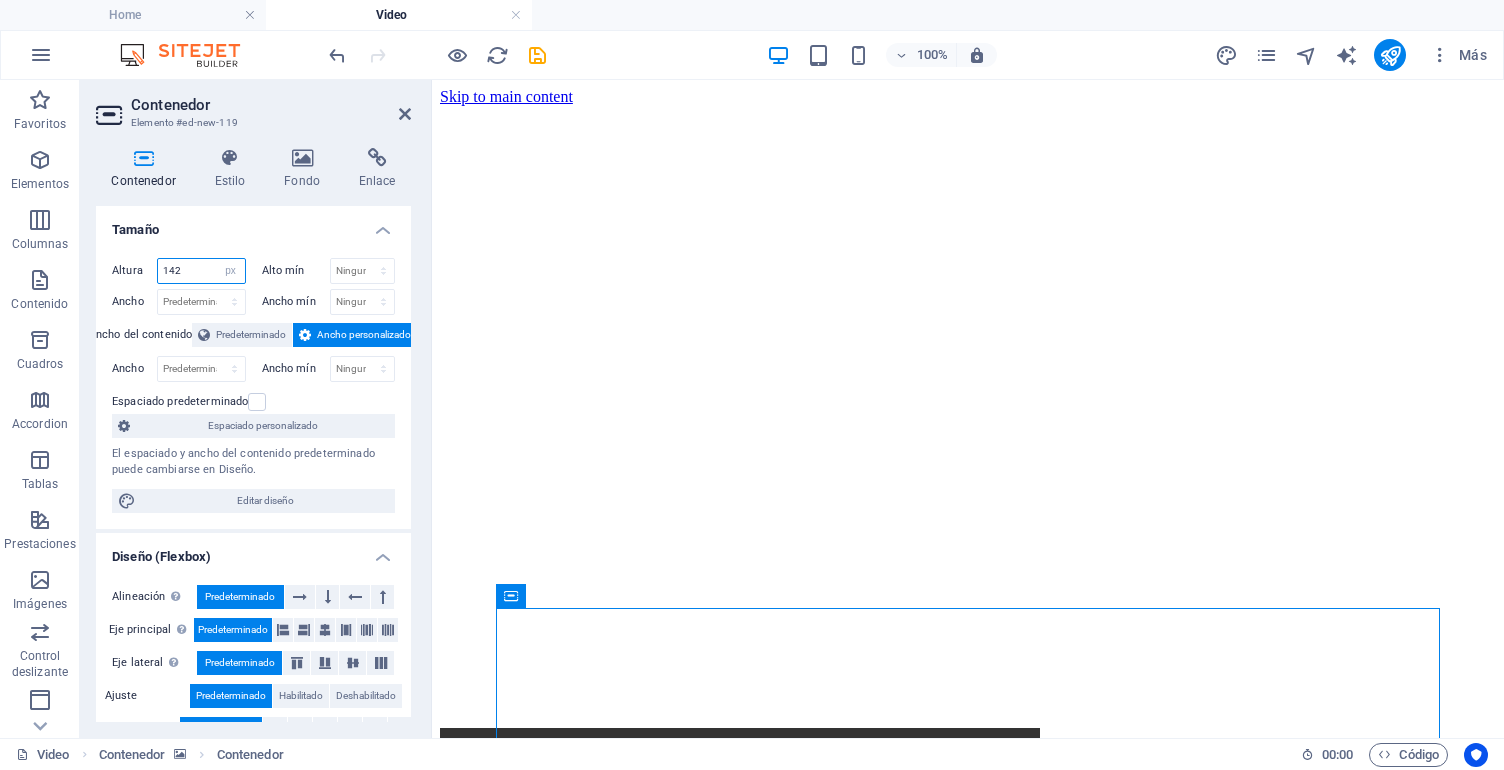 drag, startPoint x: 196, startPoint y: 271, endPoint x: 161, endPoint y: 270, distance: 35.014282 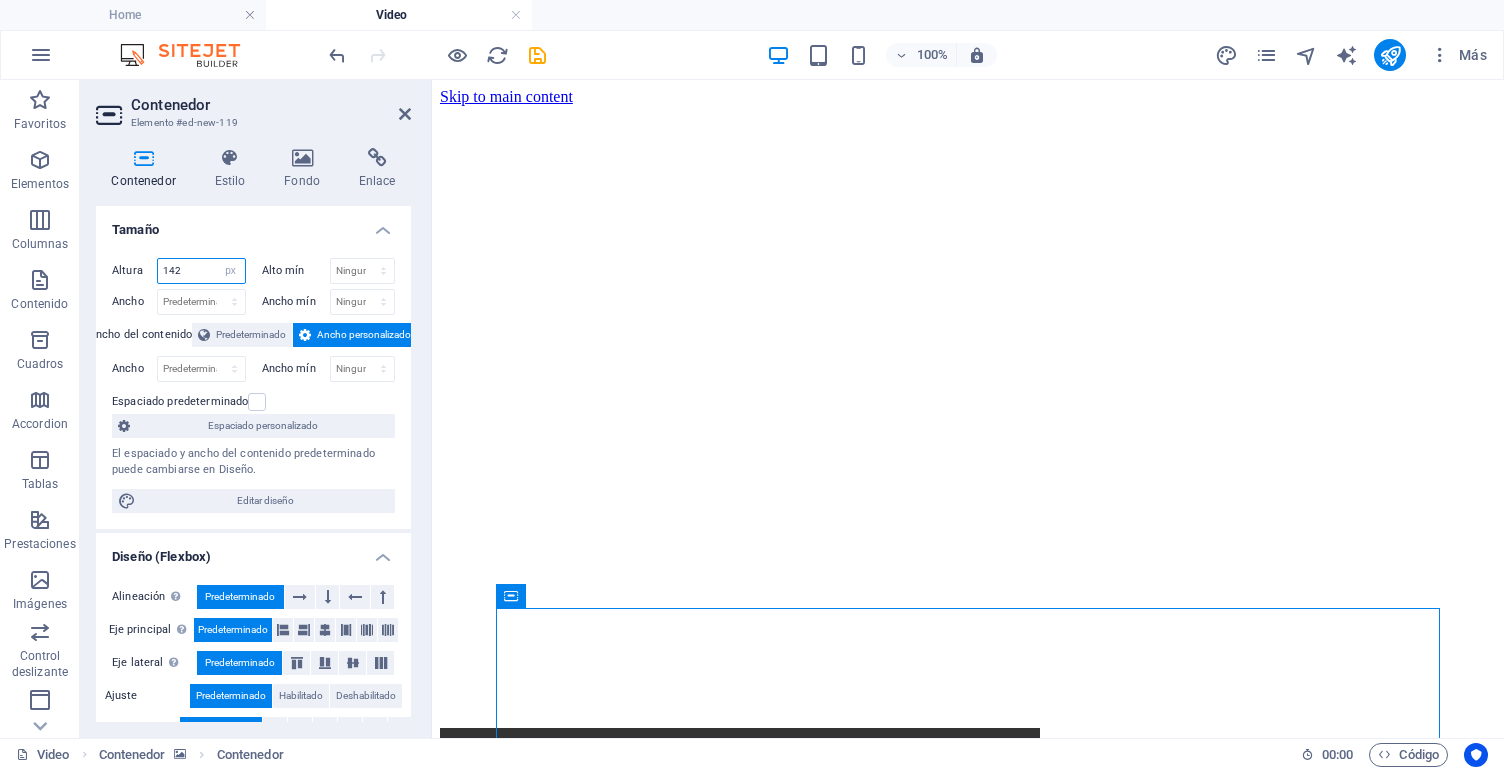 click on "142" at bounding box center [201, 271] 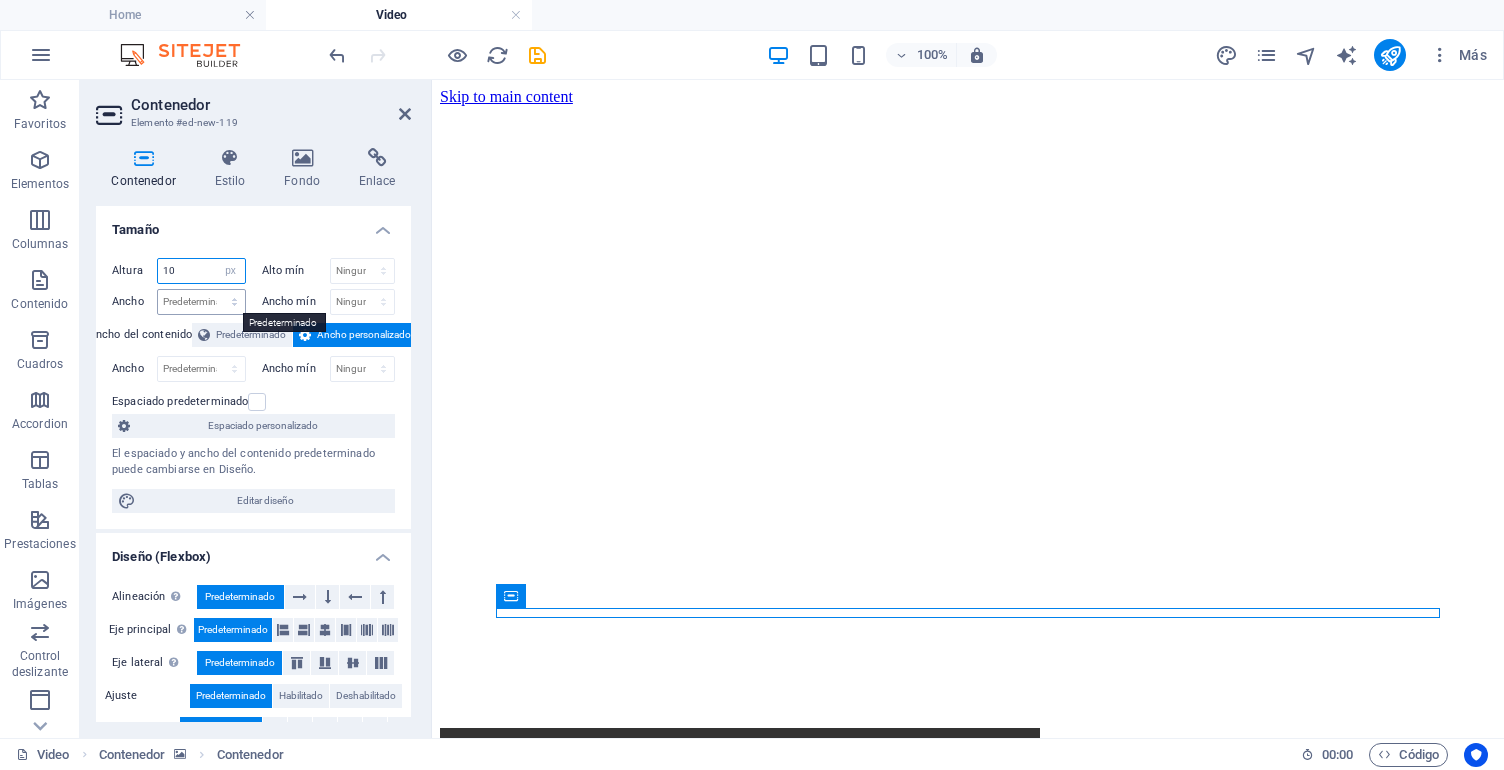 type on "10" 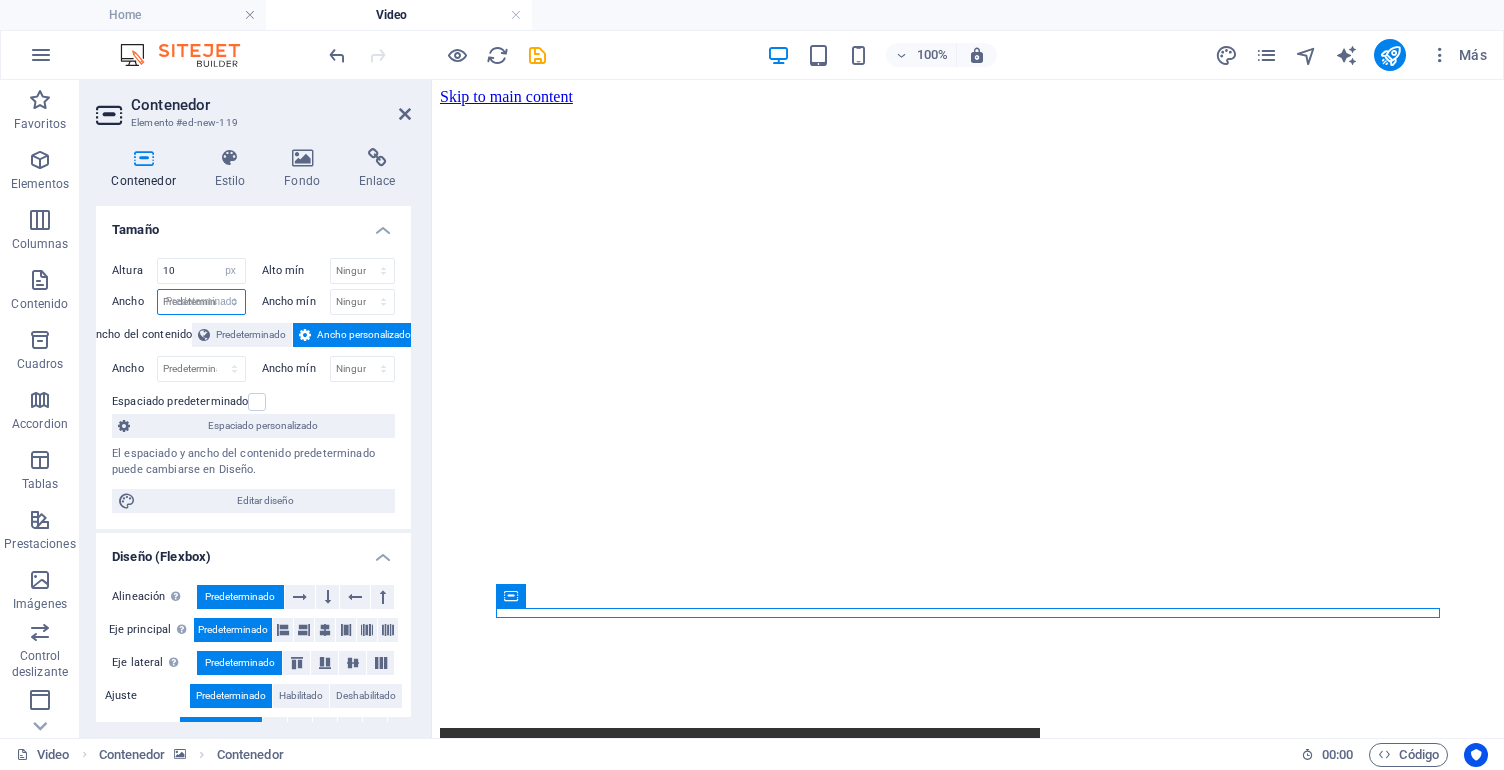 select on "DISABLED_OPTION_VALUE" 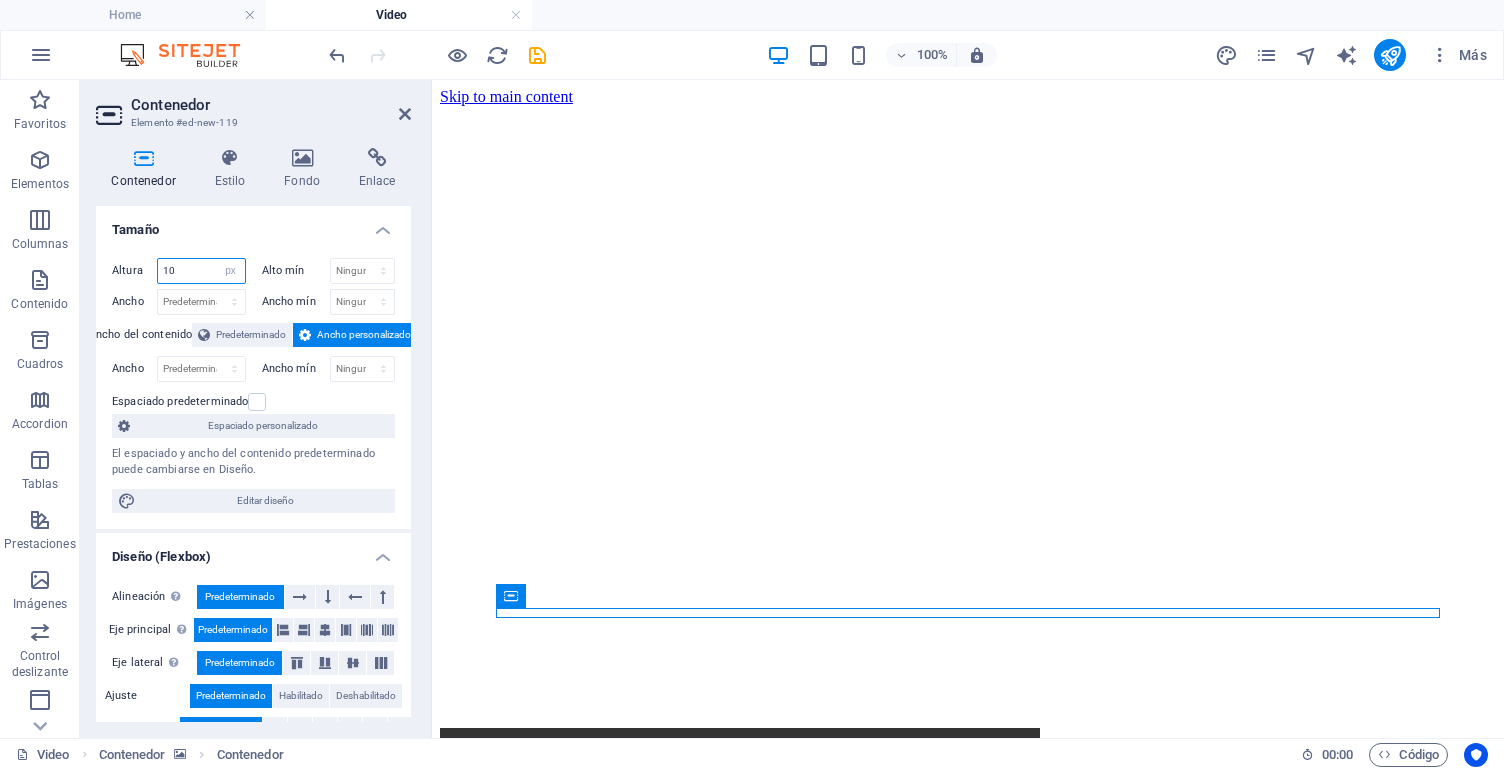 drag, startPoint x: 176, startPoint y: 273, endPoint x: 132, endPoint y: 272, distance: 44.011364 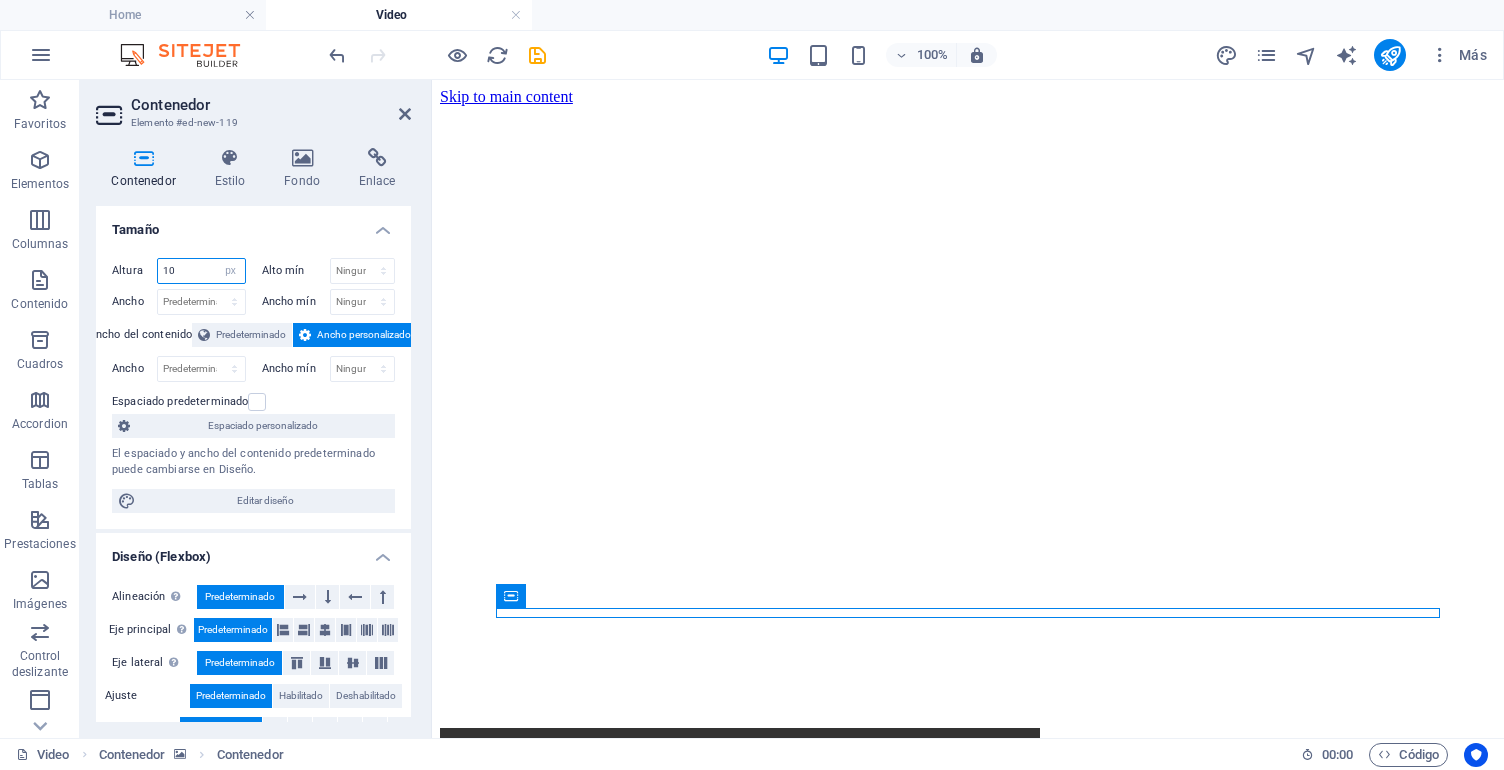 click on "Altura 10 Predeterminado px rem % vh vw" at bounding box center (179, 271) 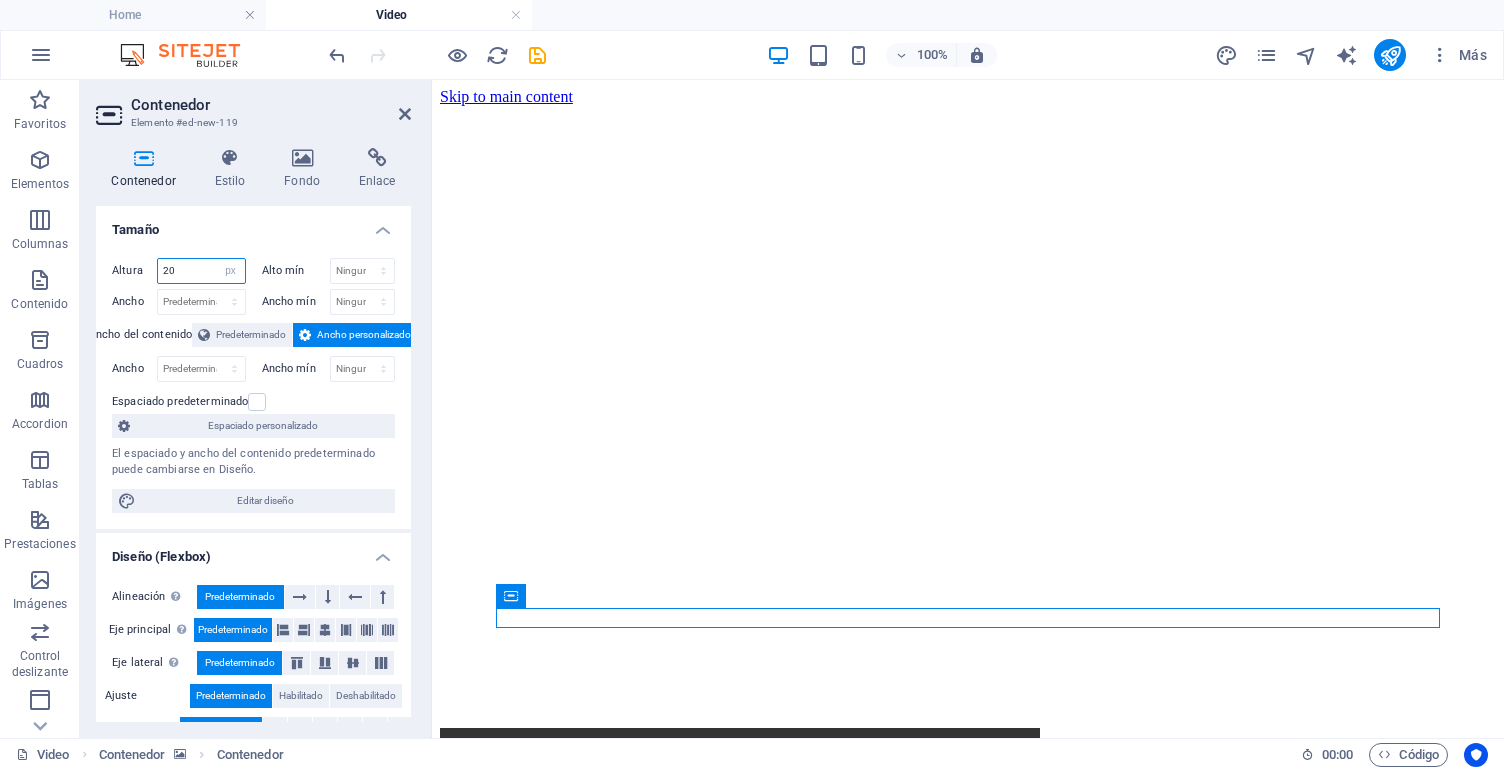 type on "20" 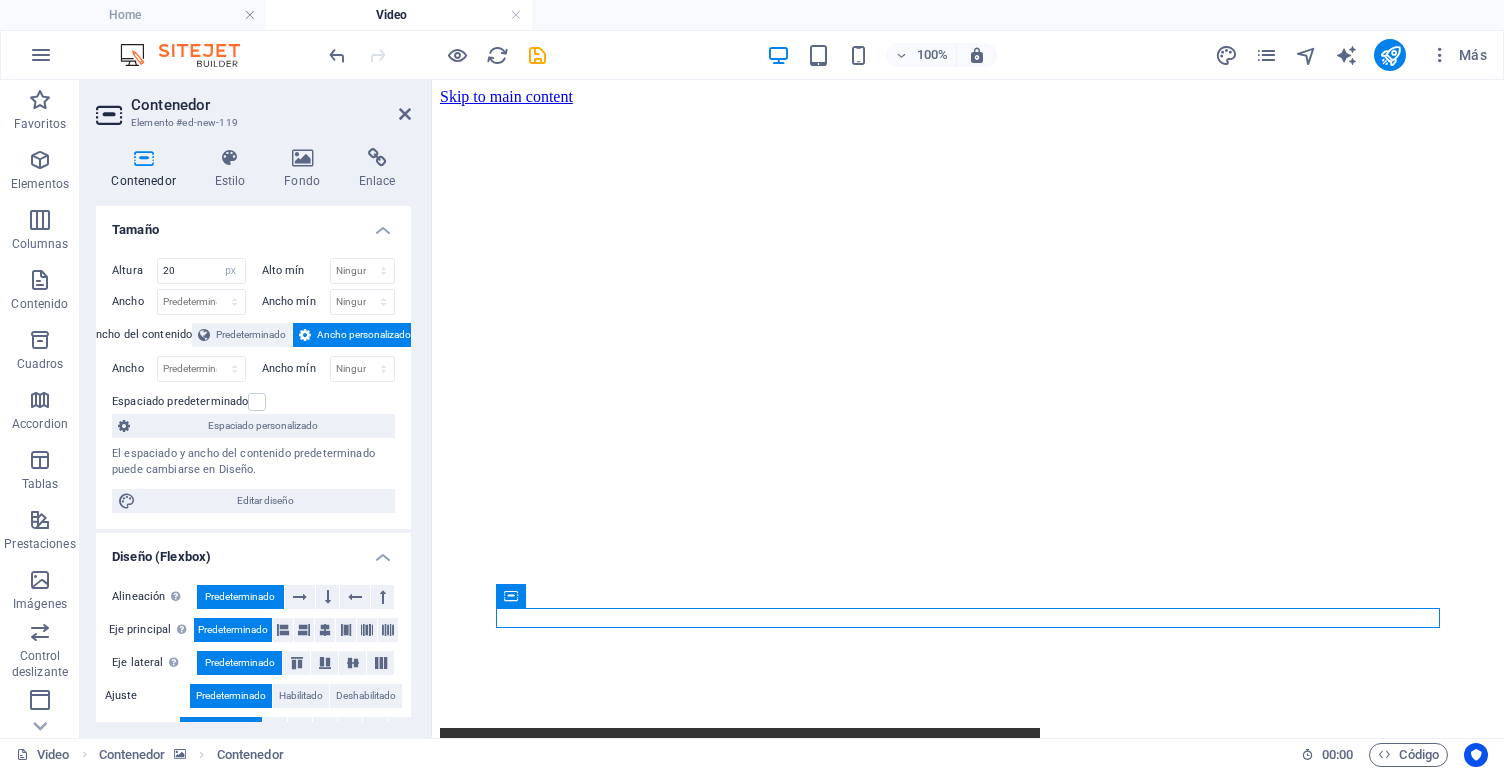click at bounding box center (968, 106) 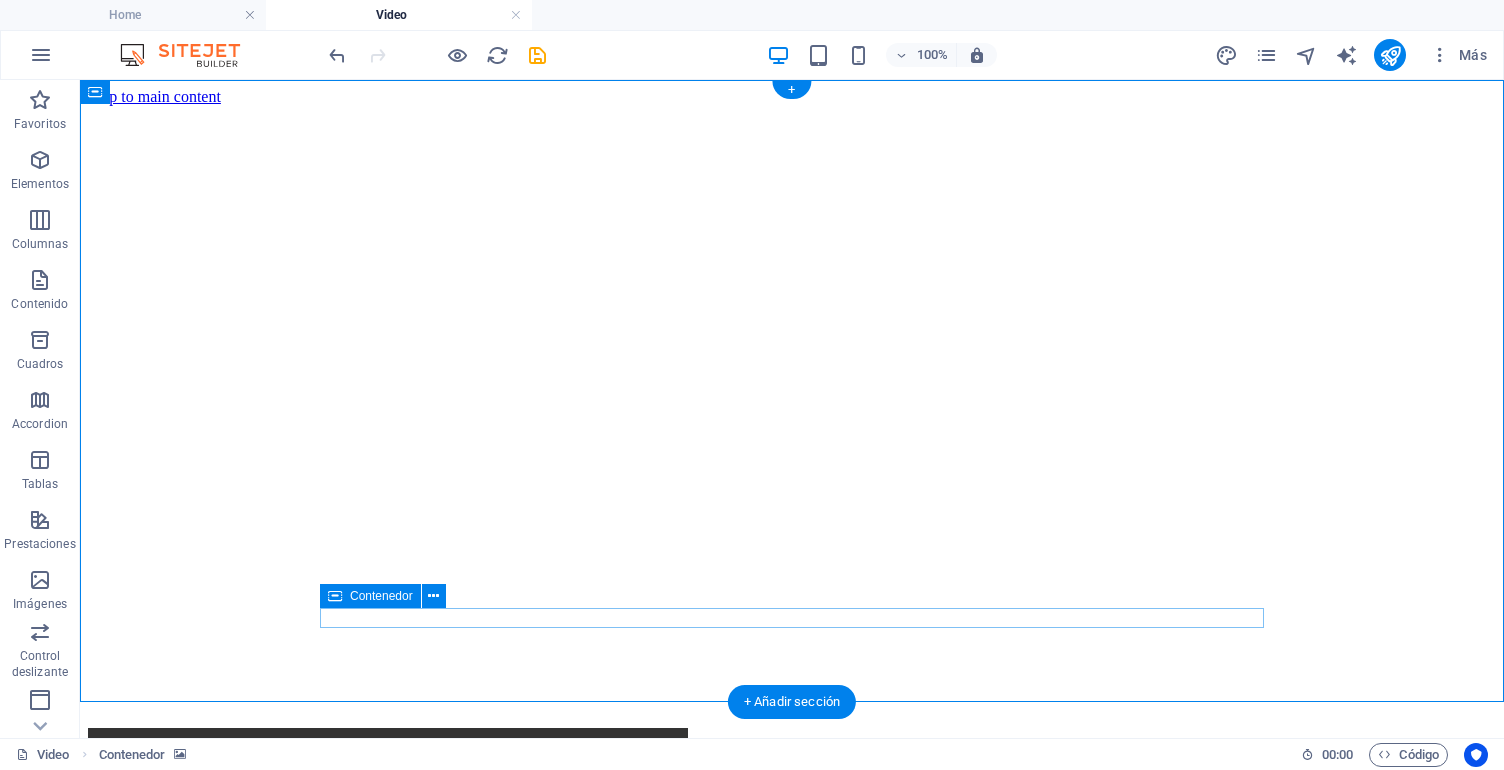 click on "Suelta el contenido aquí o  Añadir elementos  Pegar portapapeles" at bounding box center (792, 1199) 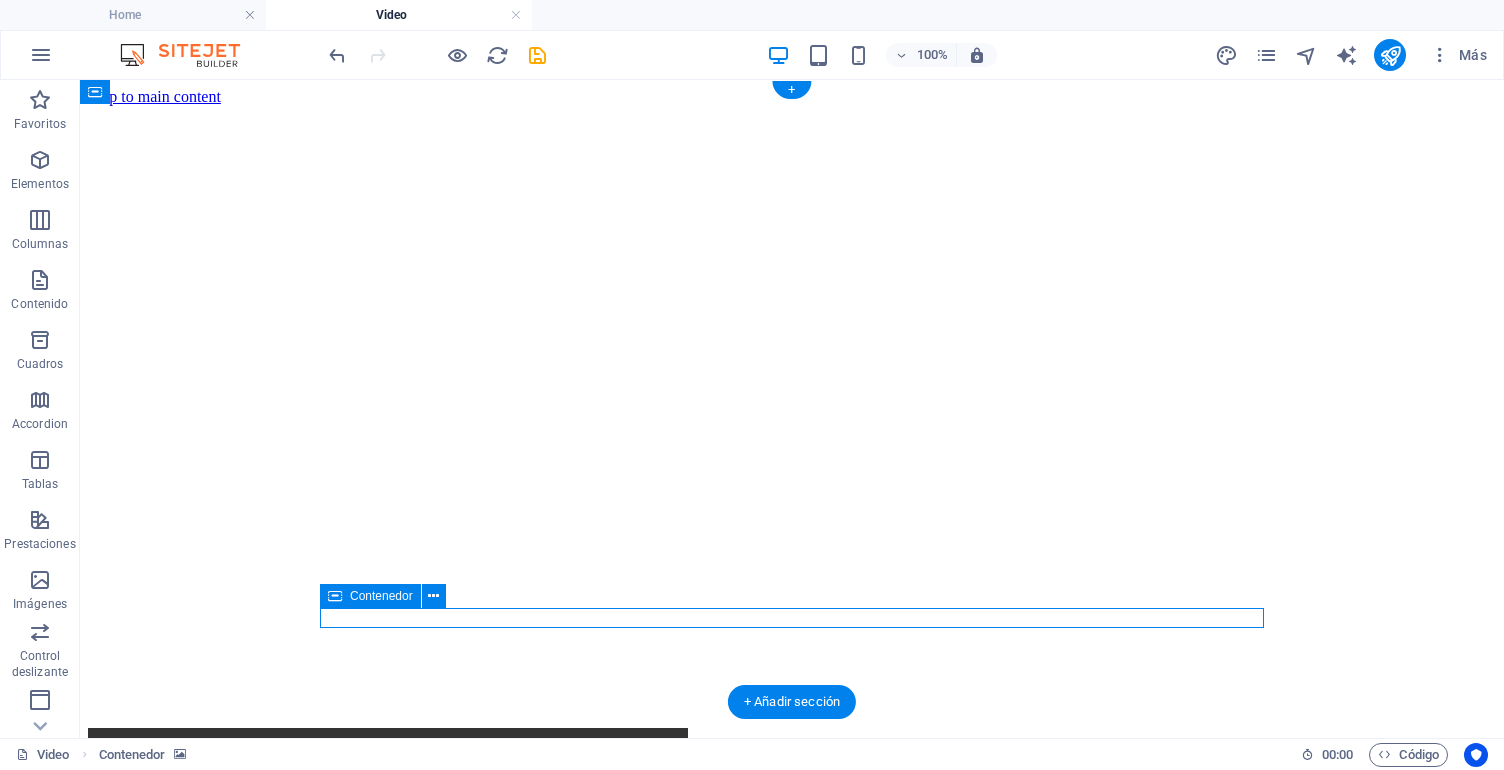 click on "Suelta el contenido aquí o  Añadir elementos  Pegar portapapeles" at bounding box center (792, 1199) 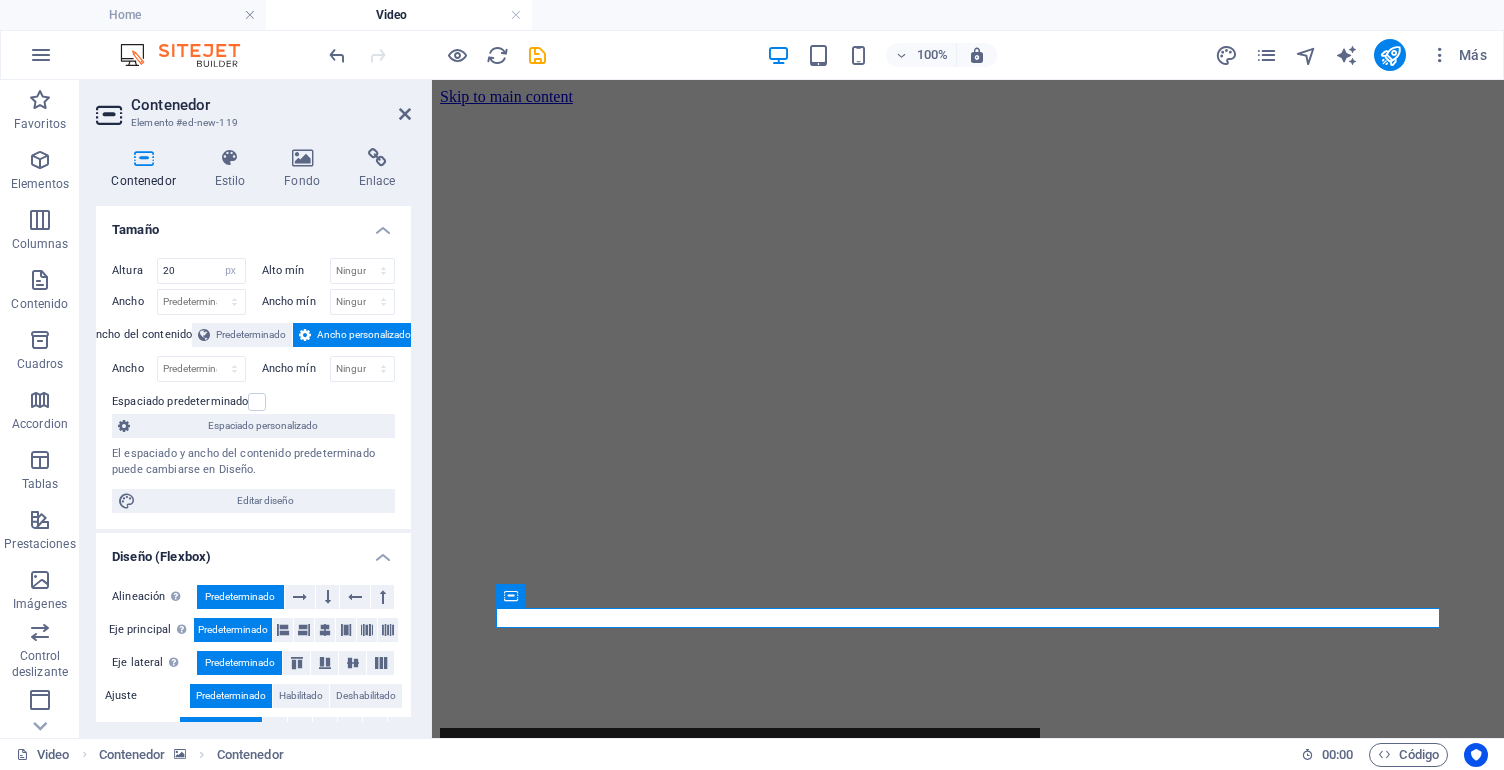 click on "Tamaño" at bounding box center [253, 224] 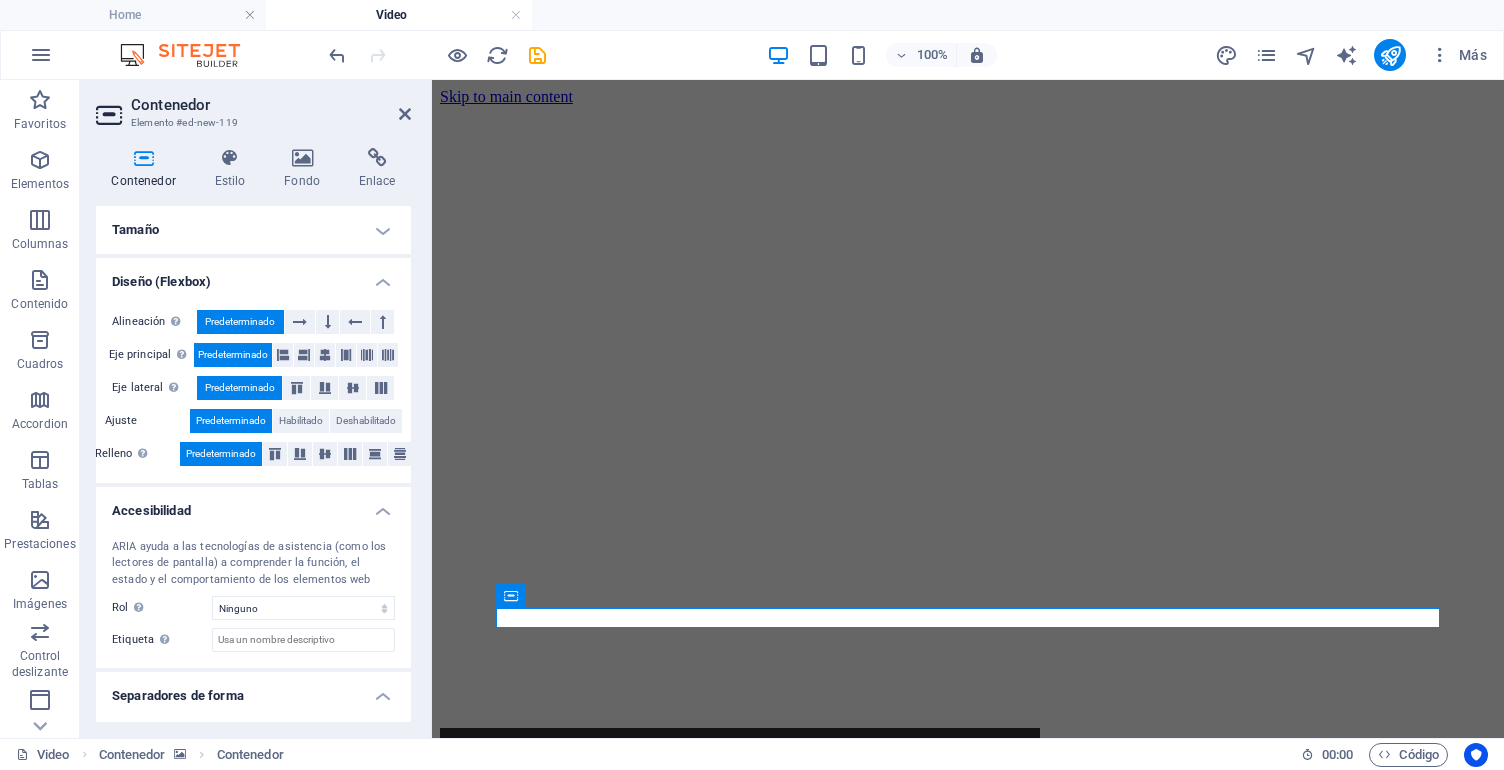 click on "Diseño (Flexbox)" at bounding box center [253, 276] 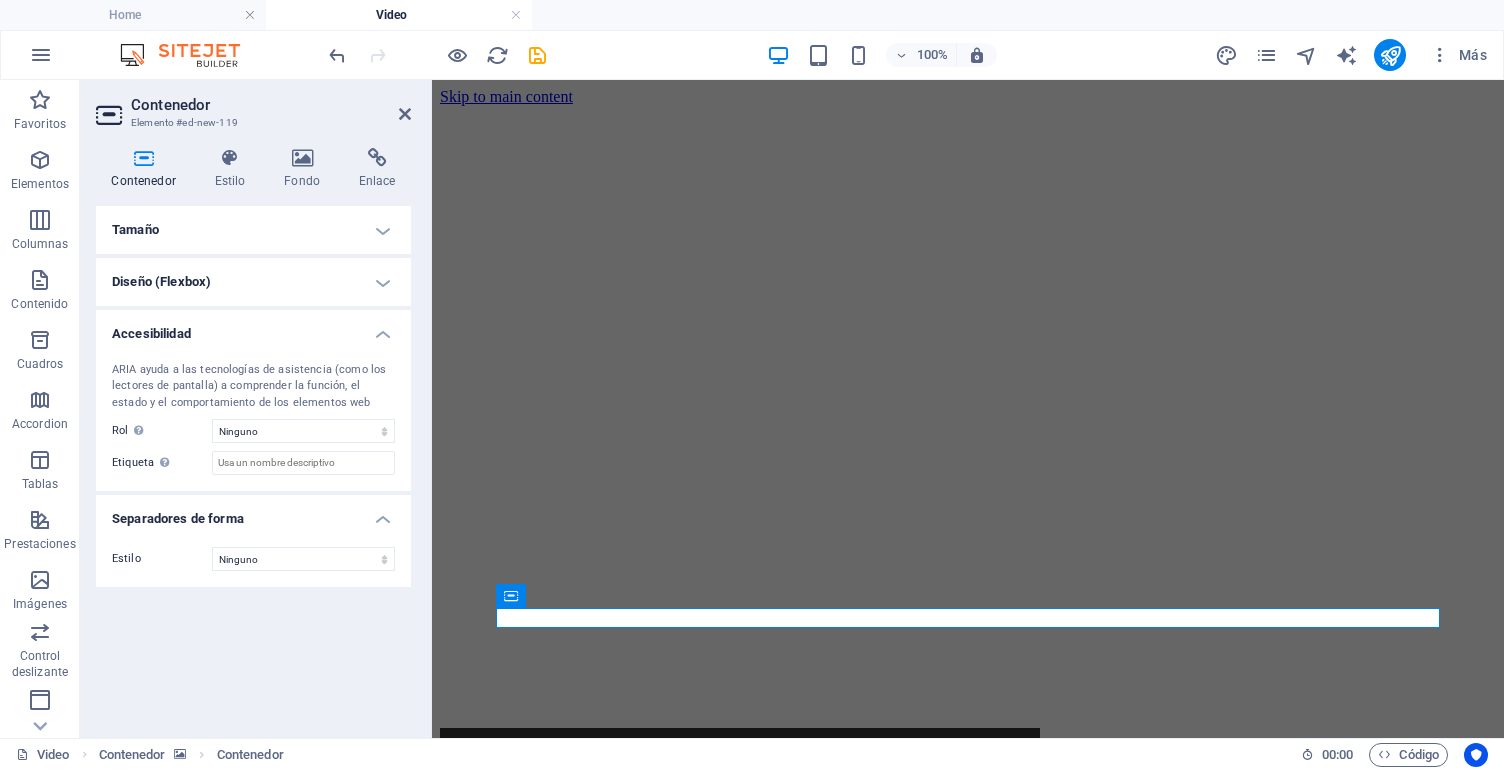 click on "Accesibilidad" at bounding box center [253, 328] 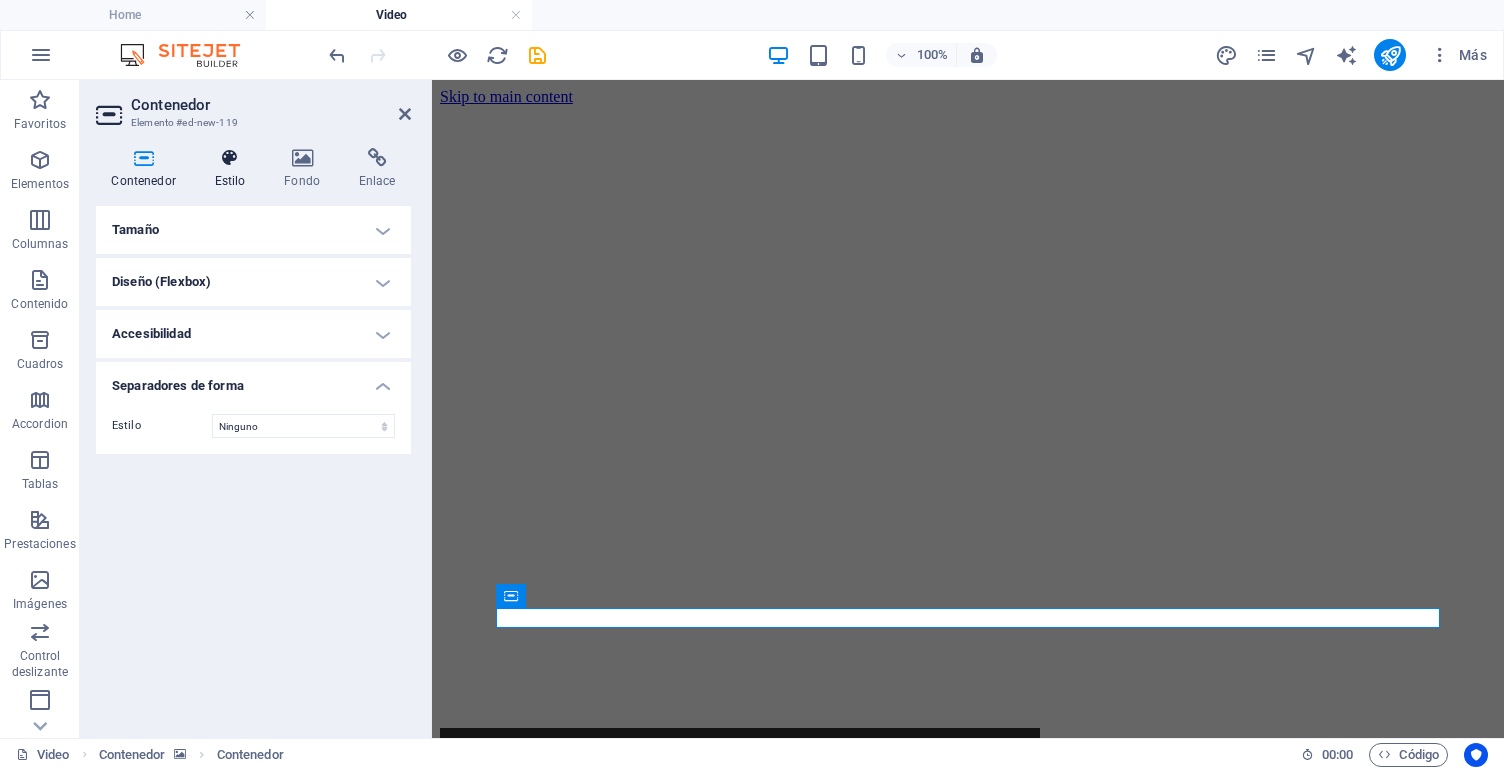 click on "Estilo" at bounding box center [234, 169] 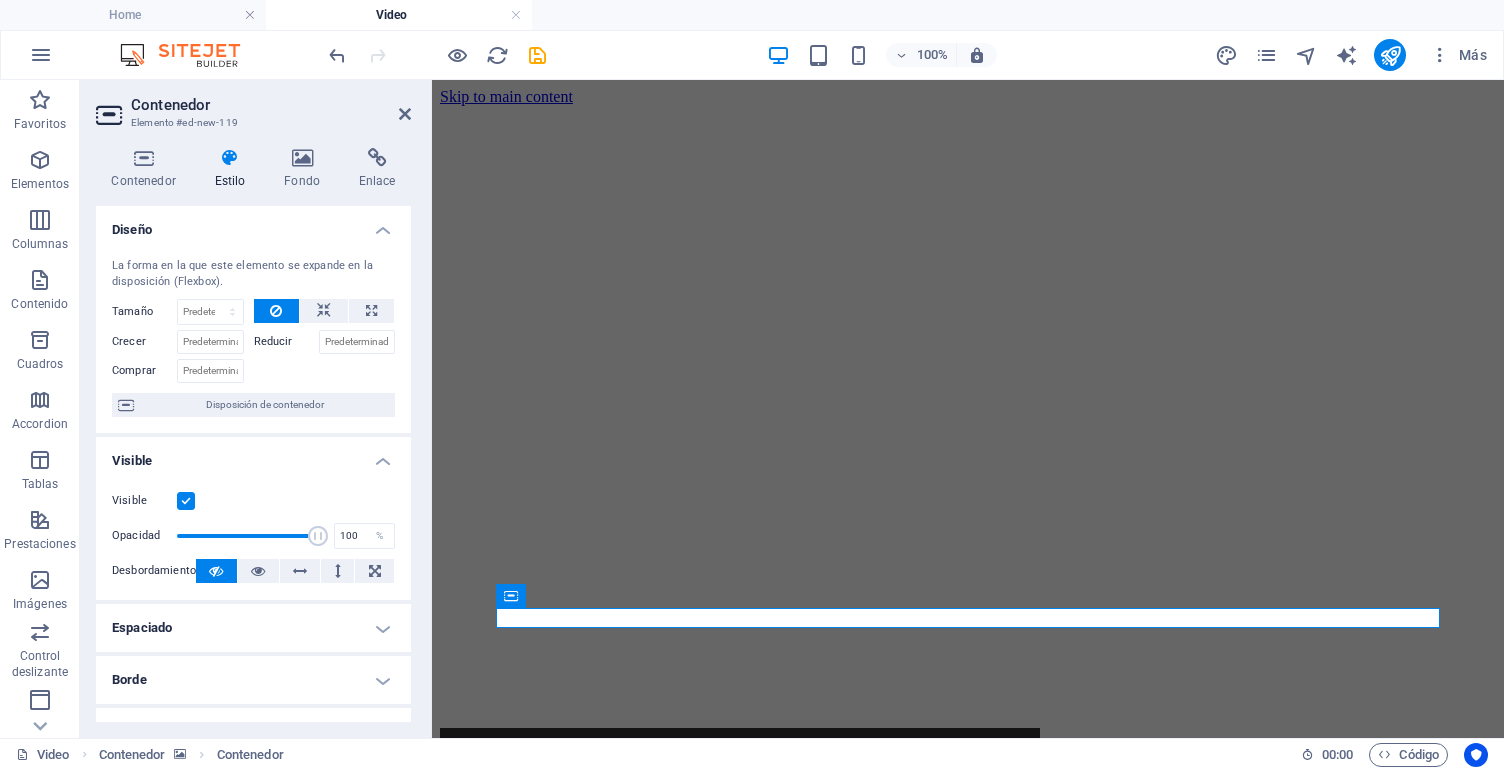 click on "Diseño" at bounding box center (253, 224) 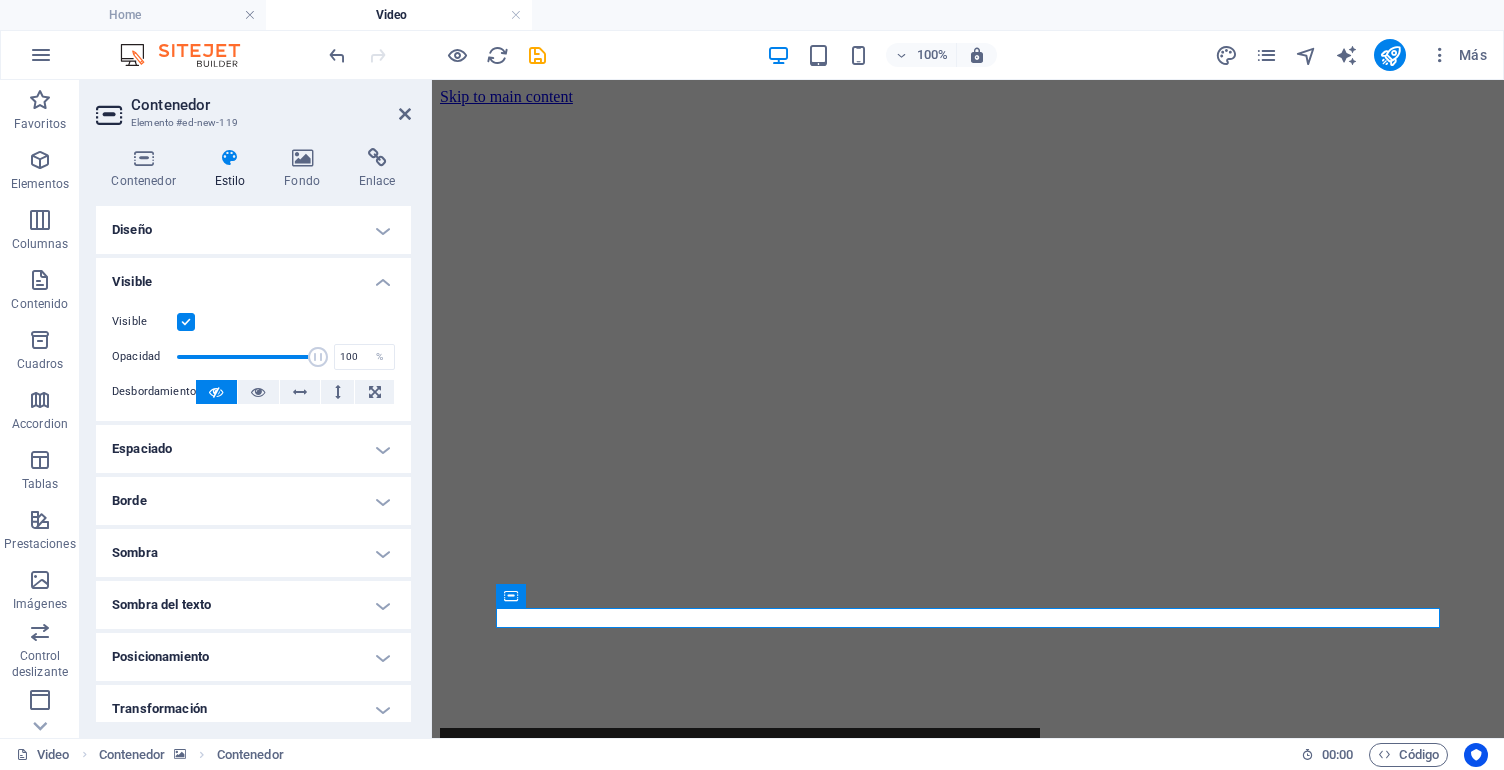 click on "Visible" at bounding box center [253, 276] 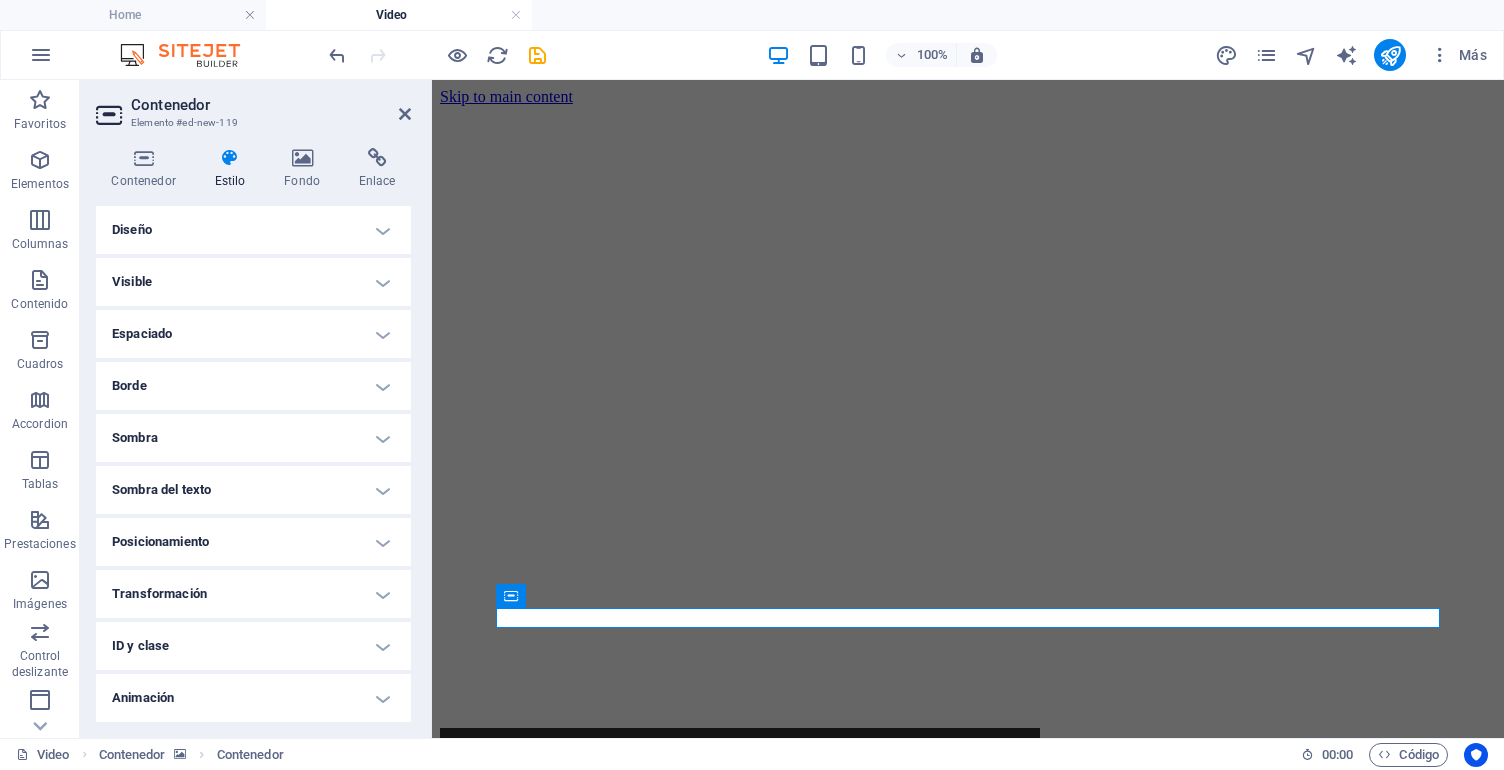 scroll, scrollTop: 0, scrollLeft: 0, axis: both 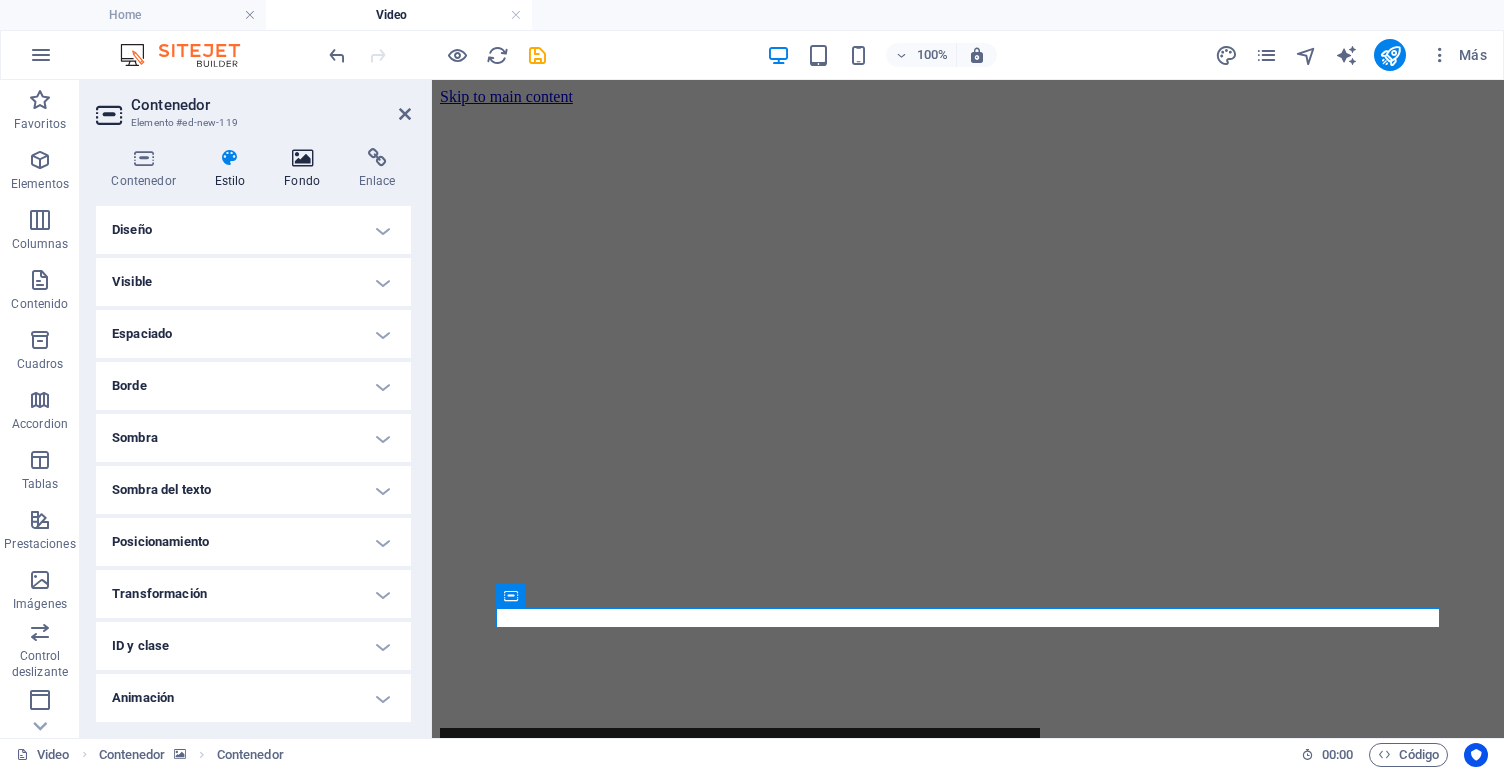 click on "Fondo" at bounding box center (306, 169) 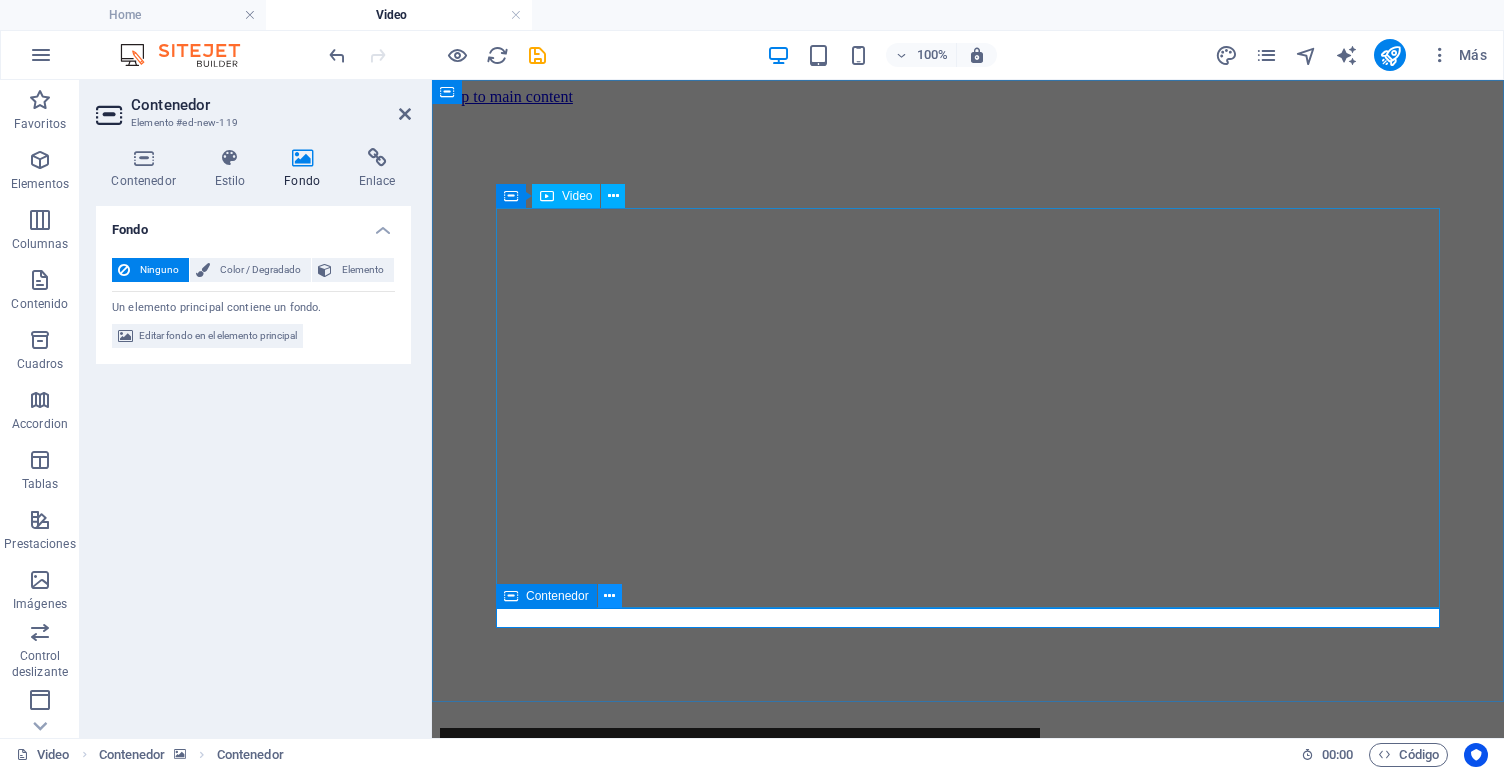 click at bounding box center [609, 596] 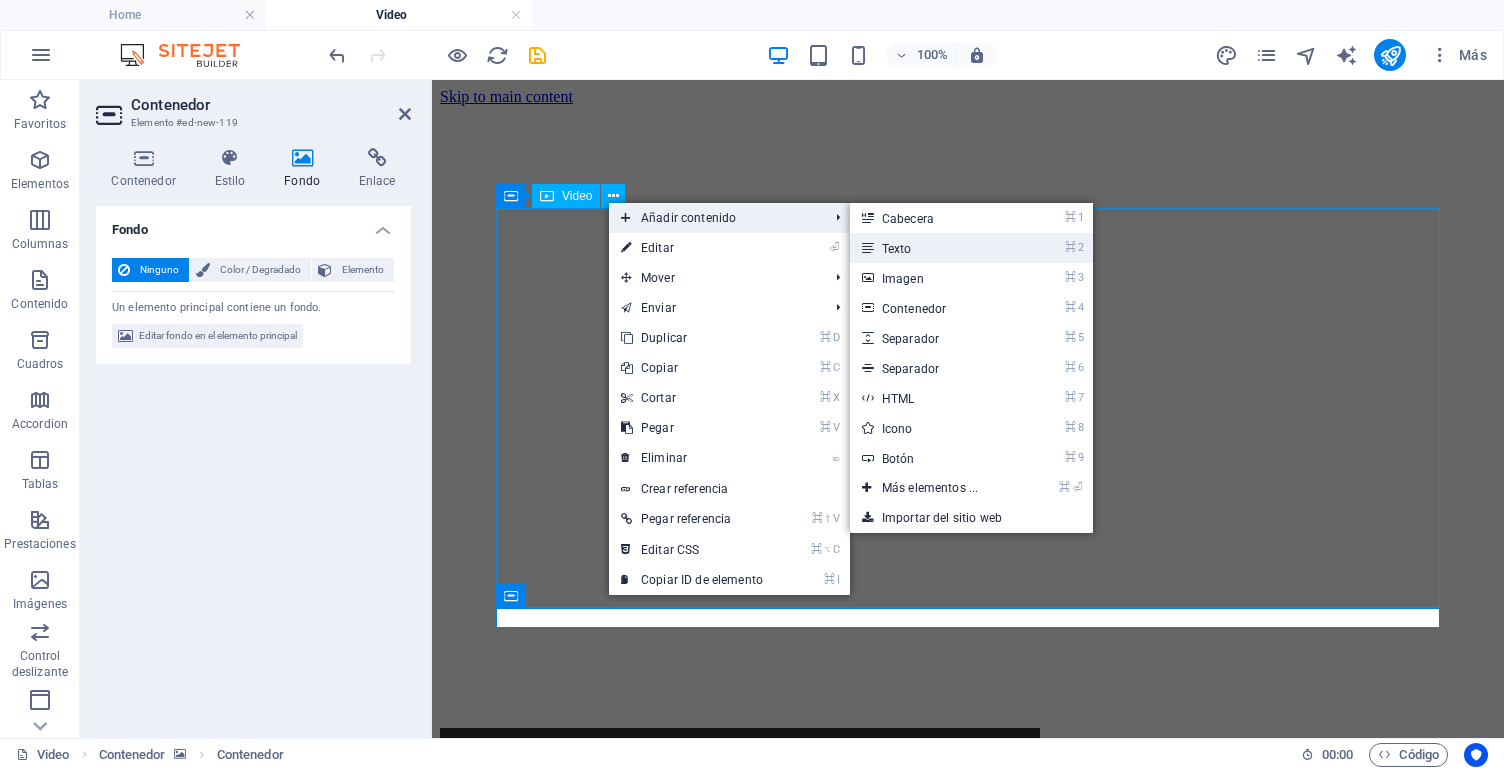 click on "⌘ 2  Texto" at bounding box center (934, 248) 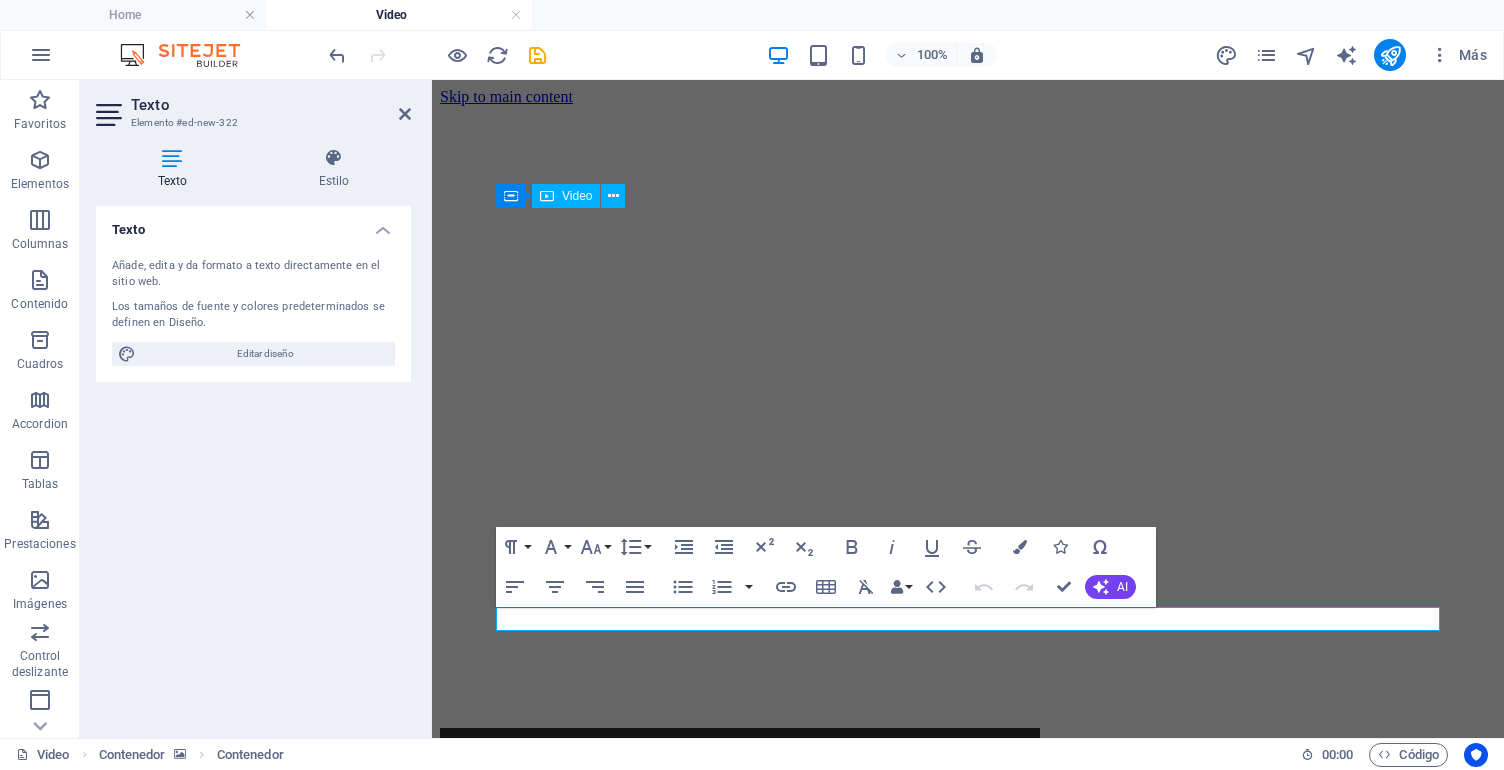 scroll, scrollTop: 1, scrollLeft: 0, axis: vertical 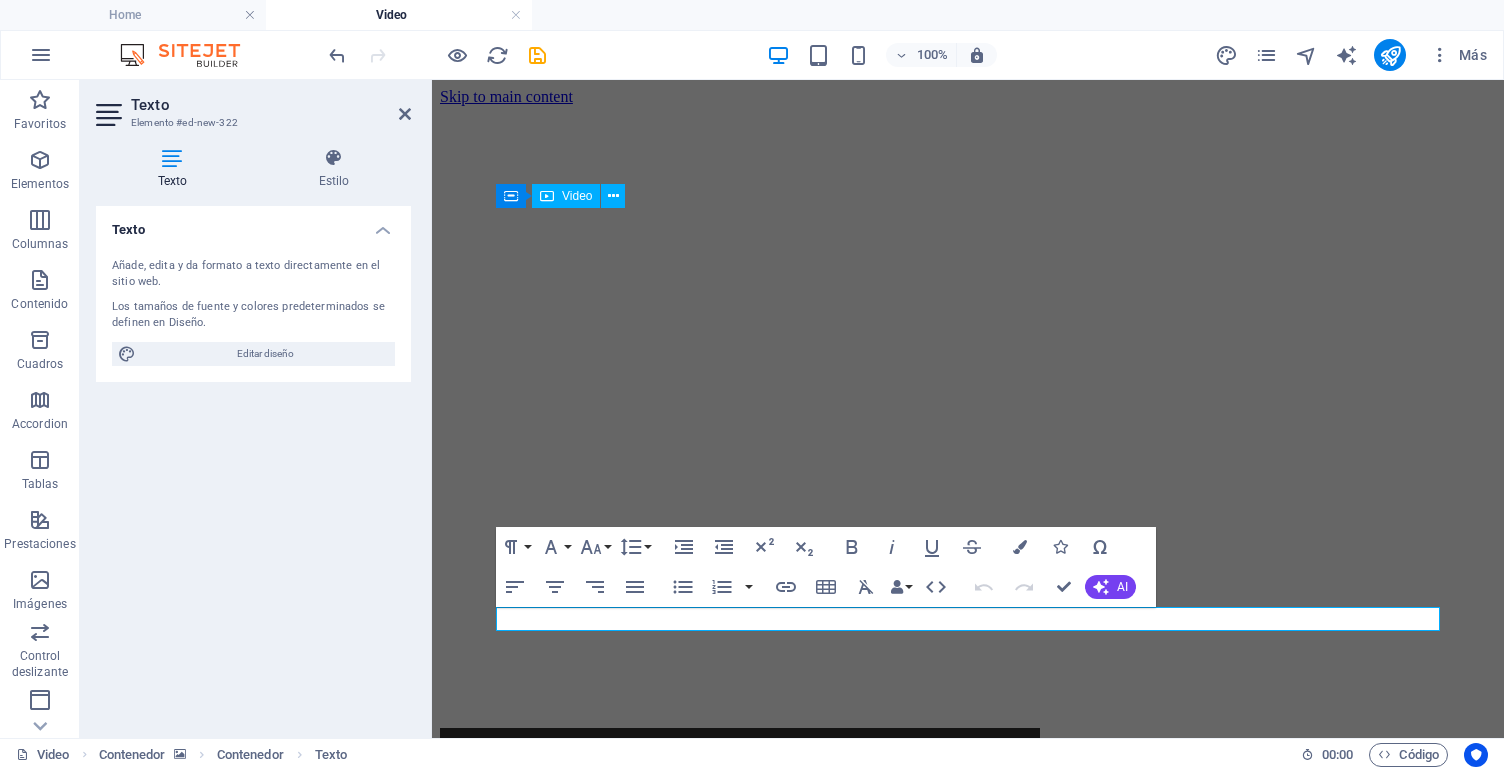 type 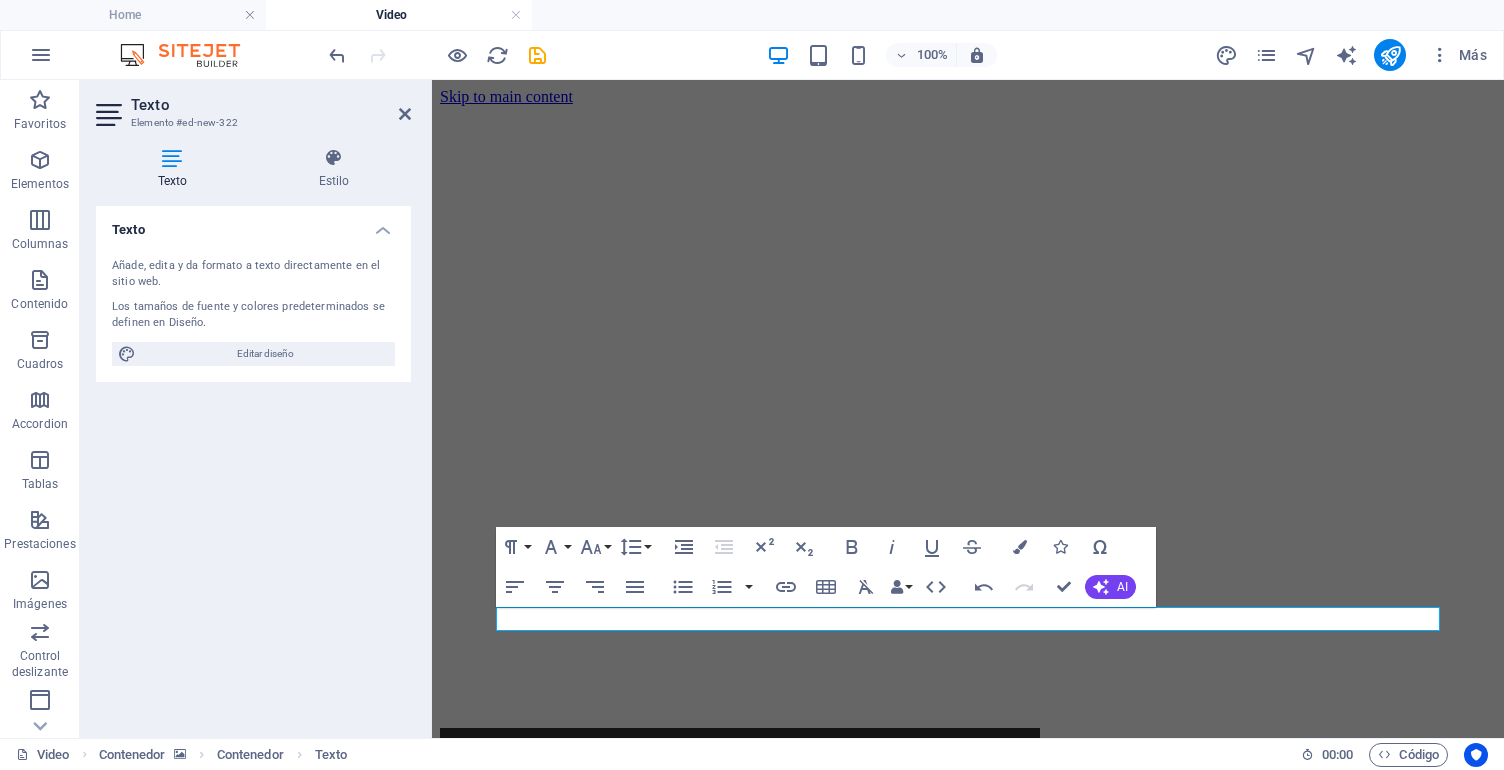 click at bounding box center (968, 106) 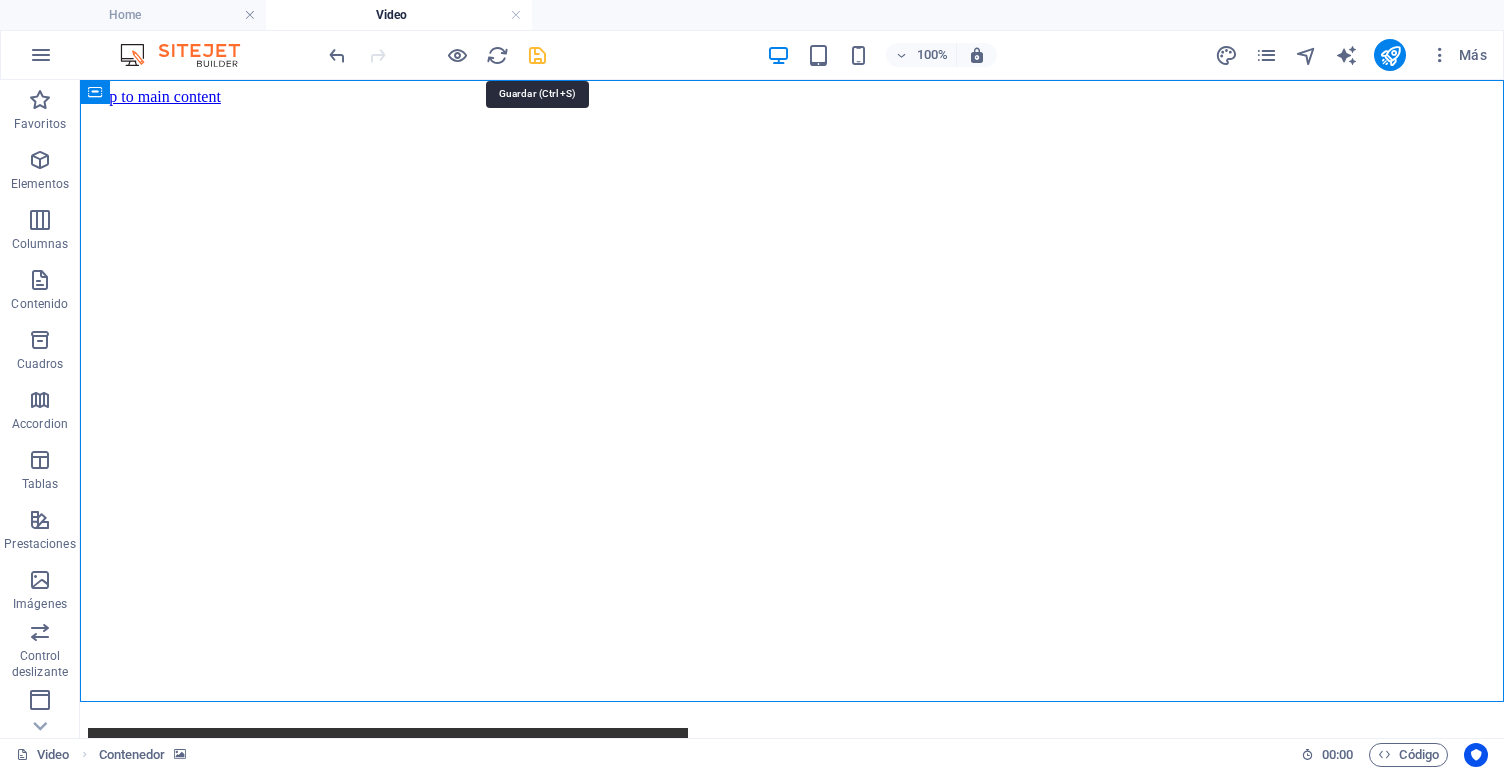 click at bounding box center [537, 55] 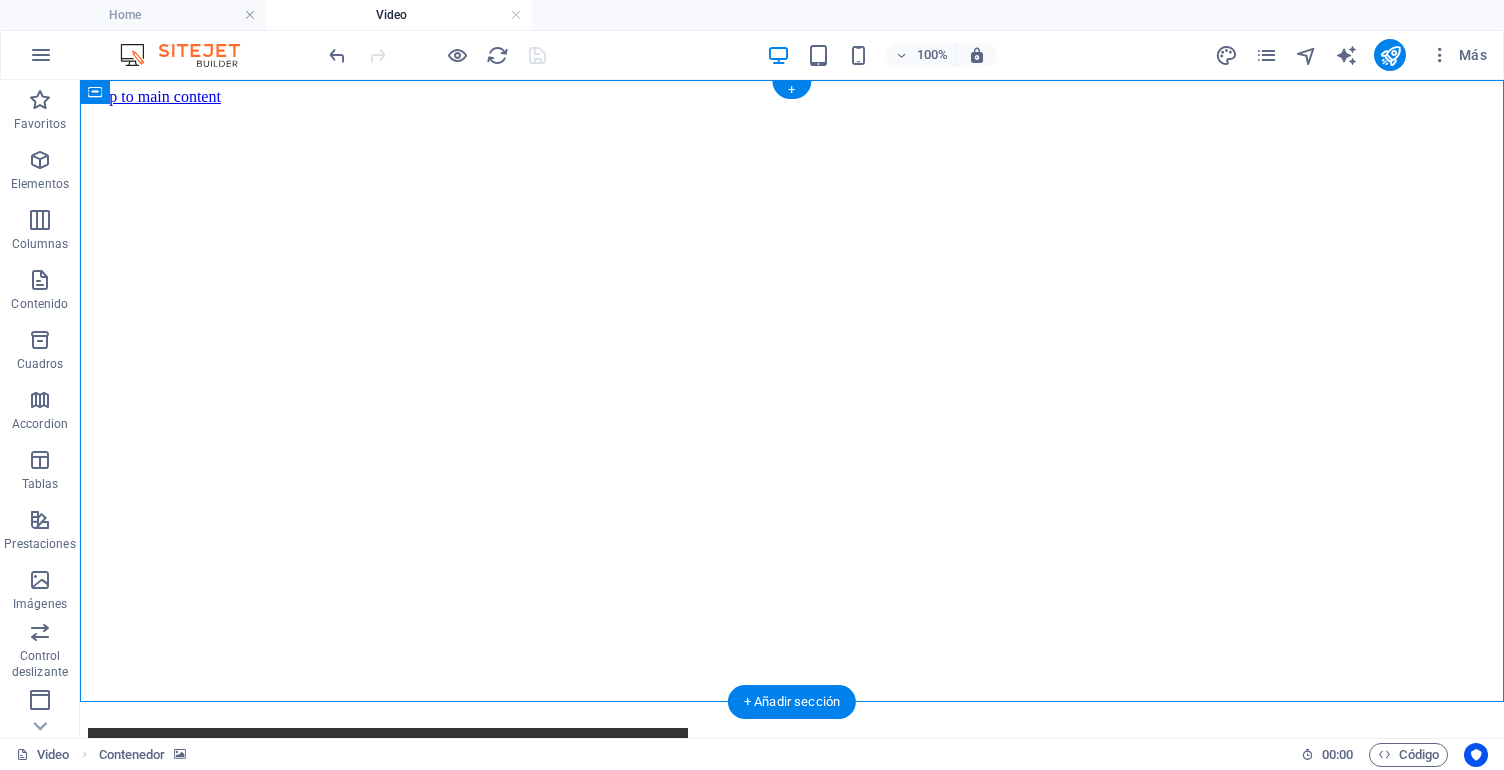 drag, startPoint x: 414, startPoint y: 678, endPoint x: 341, endPoint y: 565, distance: 134.52881 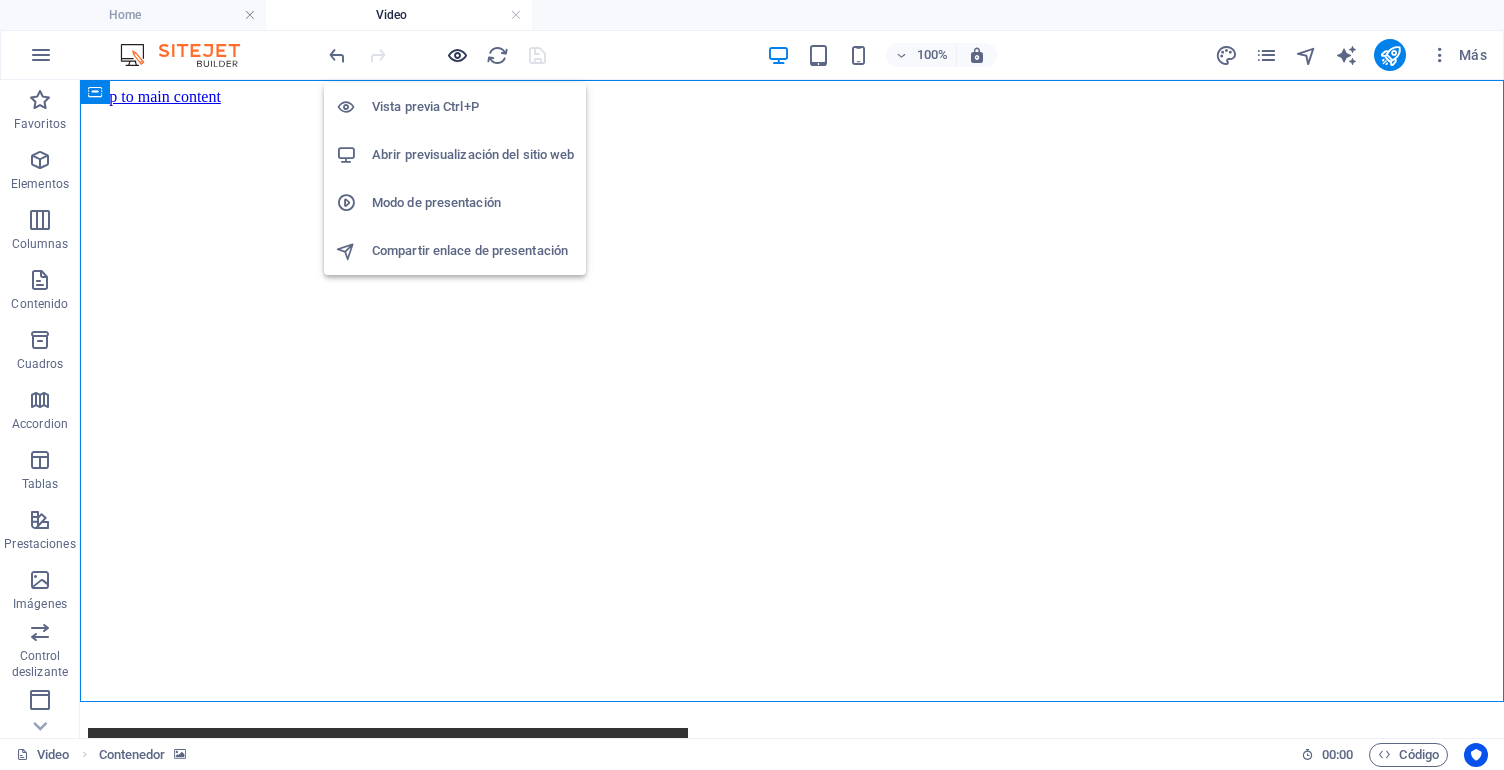 click at bounding box center (457, 55) 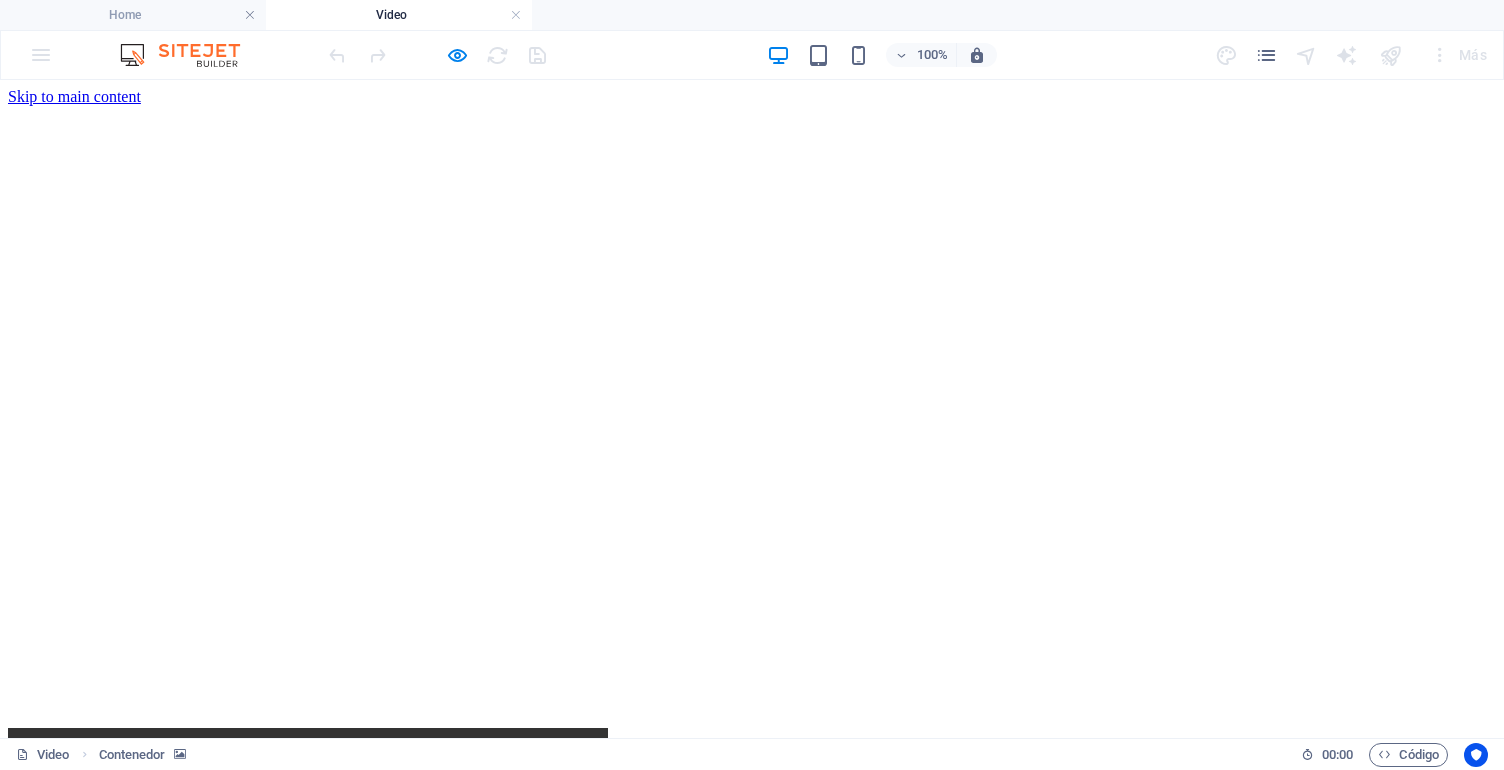 click on "Bienvenido Sr. [NAME] [NAME]" at bounding box center [752, 1153] 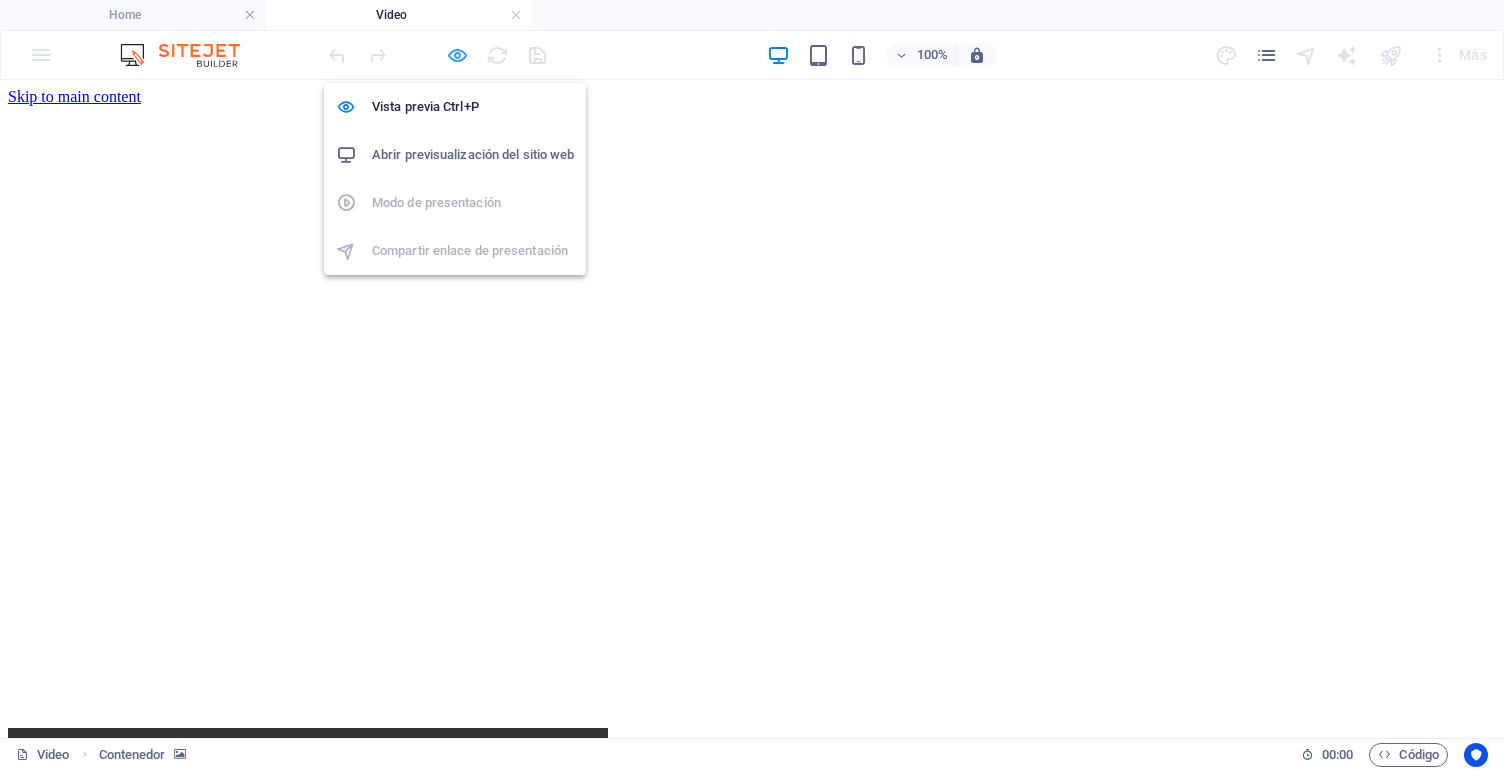 click at bounding box center [457, 55] 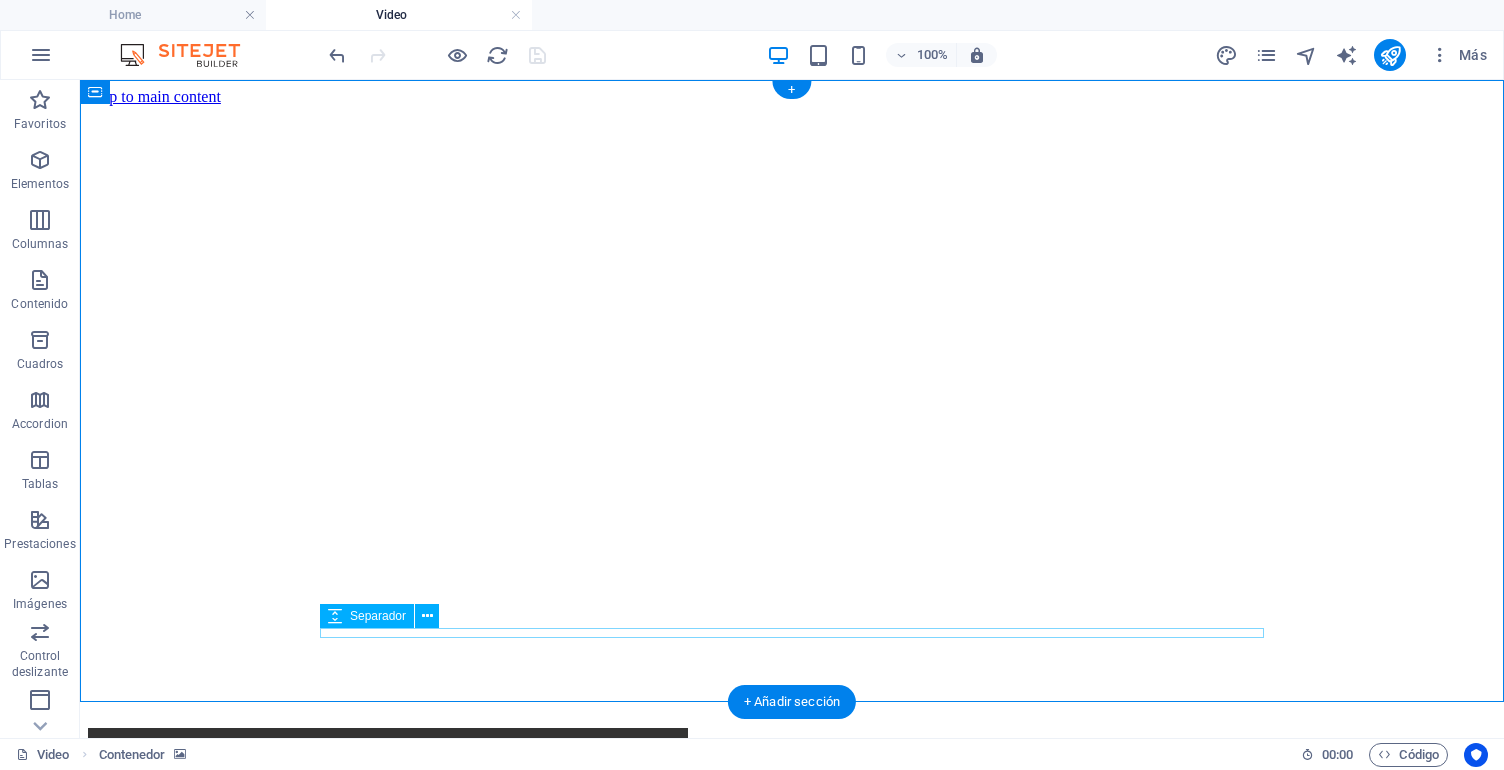click on "Separador" at bounding box center [367, 616] 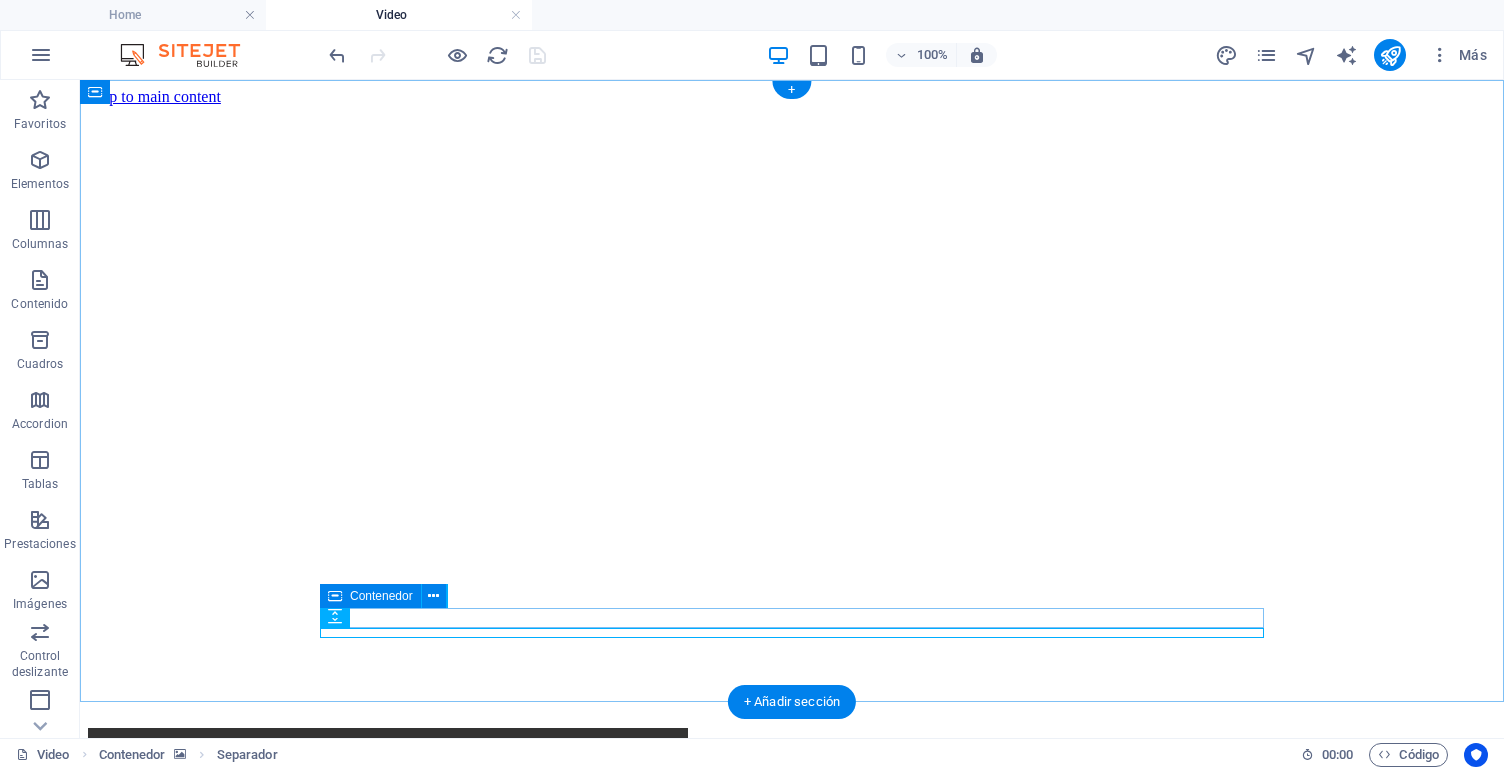 click at bounding box center [335, 596] 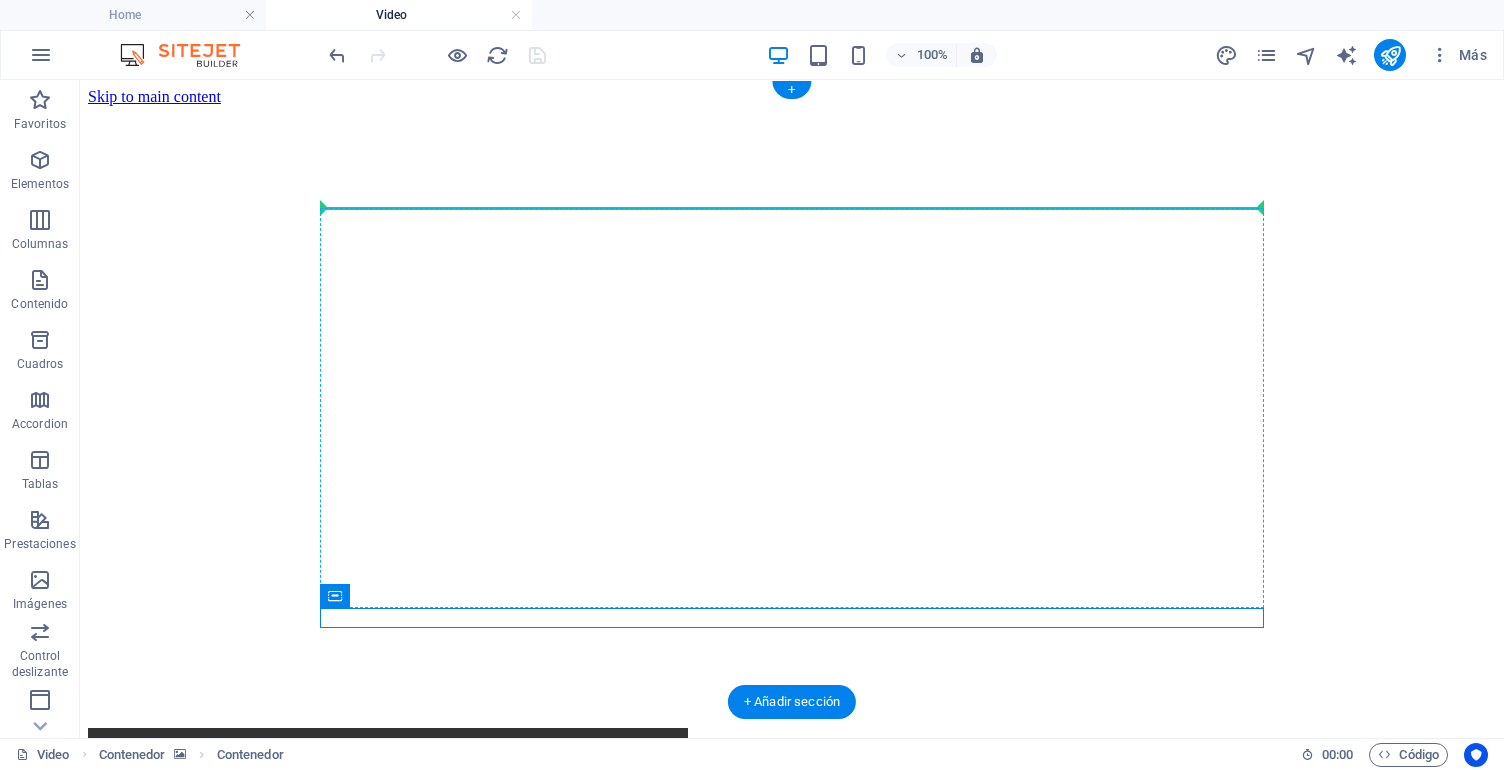 drag, startPoint x: 413, startPoint y: 675, endPoint x: 361, endPoint y: 212, distance: 465.91095 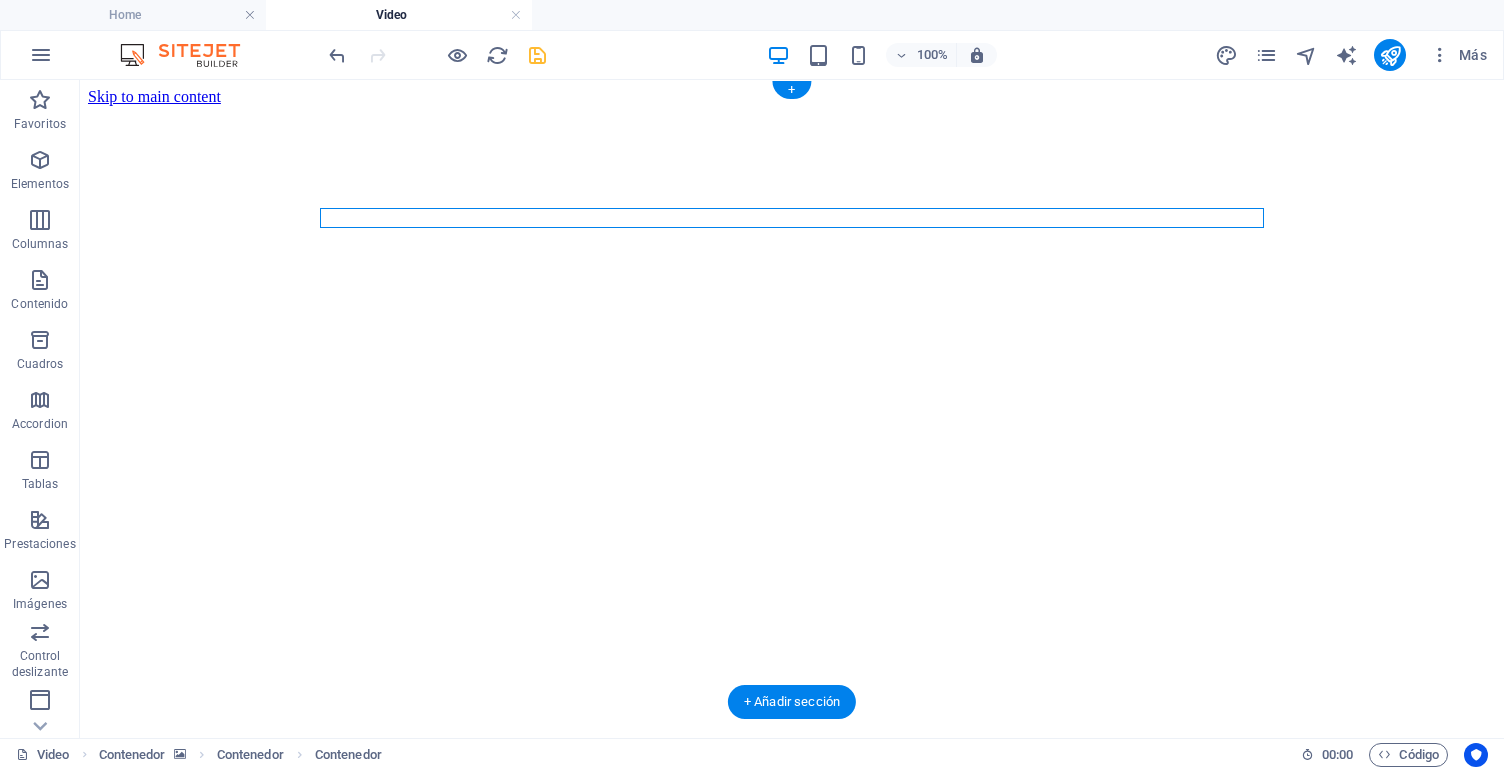 click at bounding box center [792, 106] 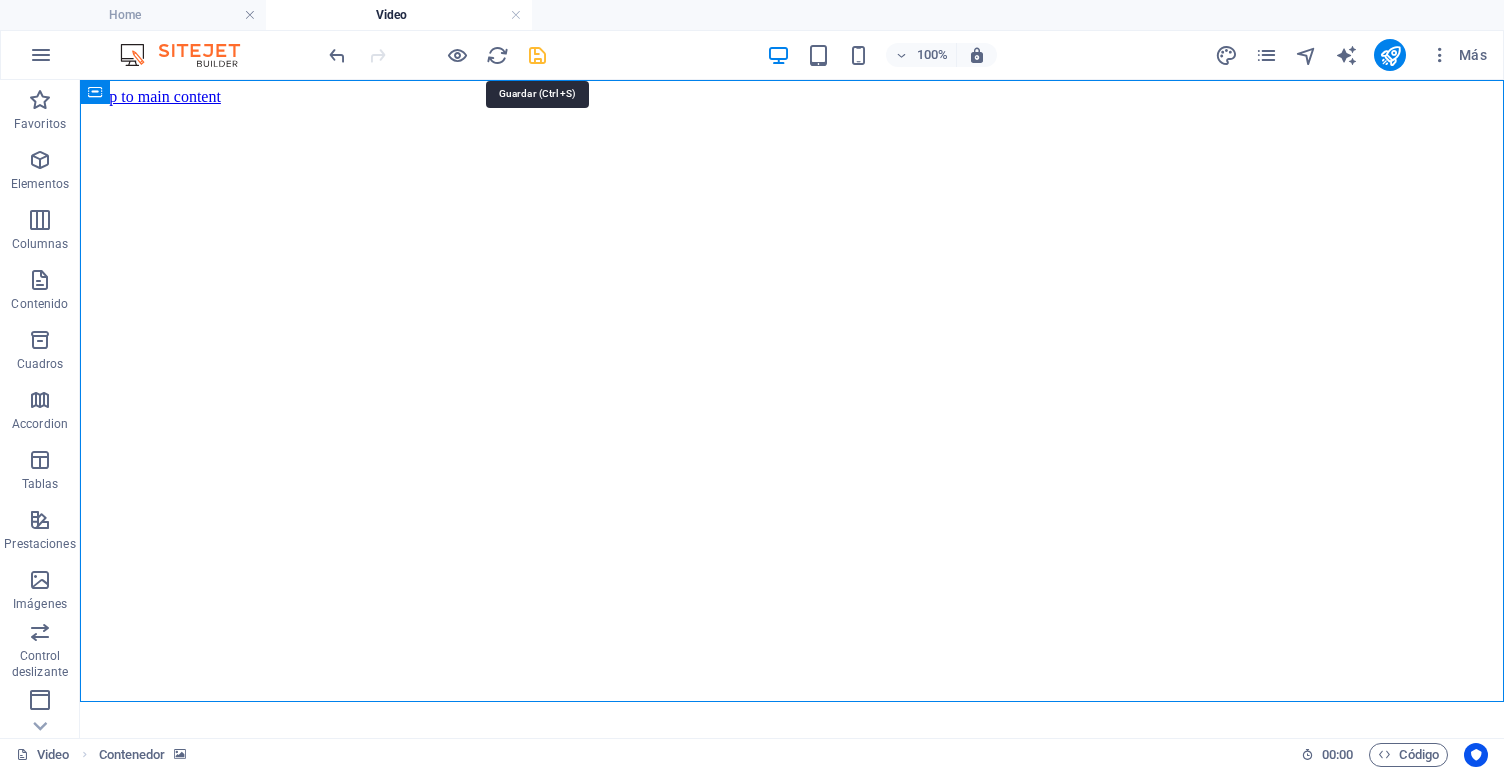 click at bounding box center [537, 55] 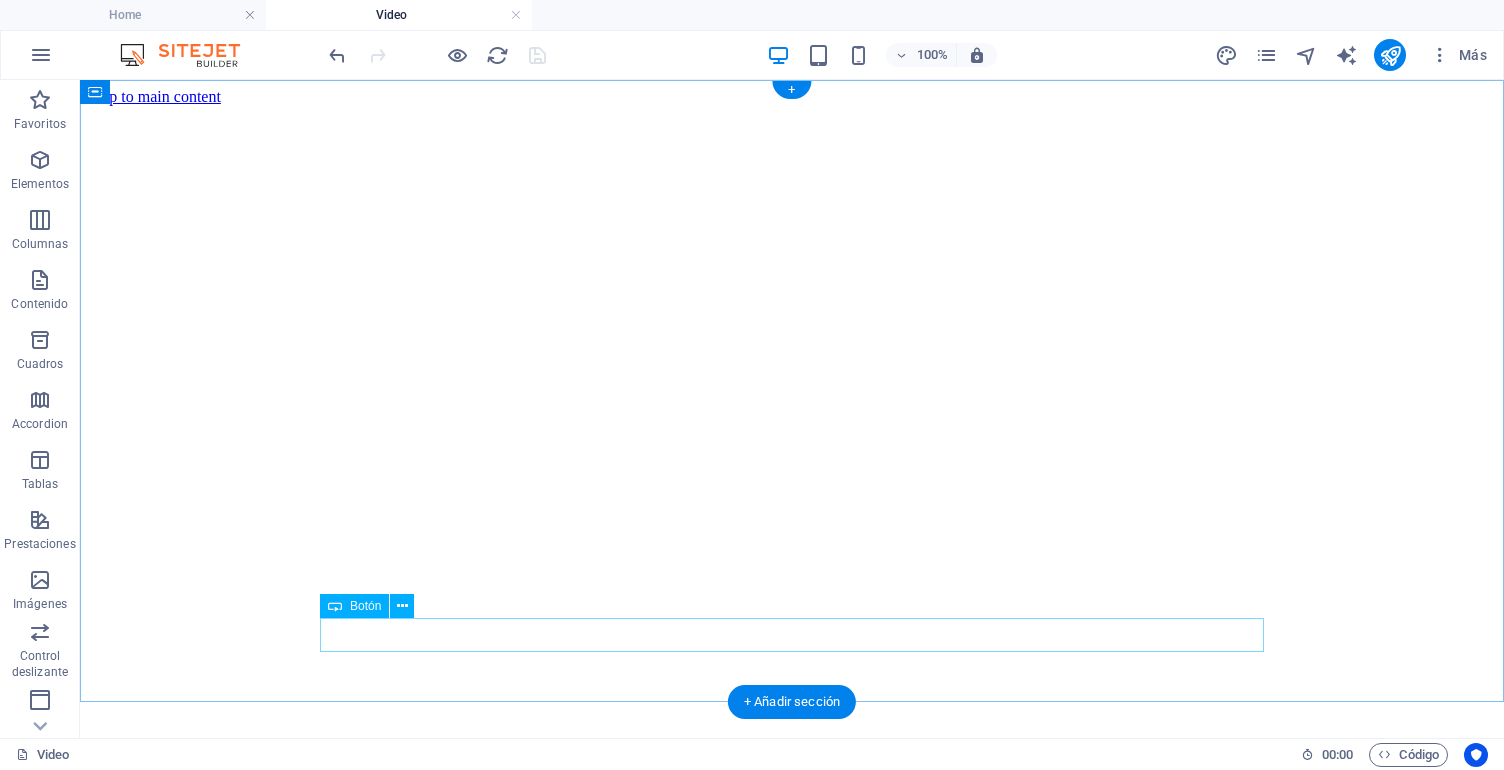 click on "Etiqueta del botón" at bounding box center [792, 1163] 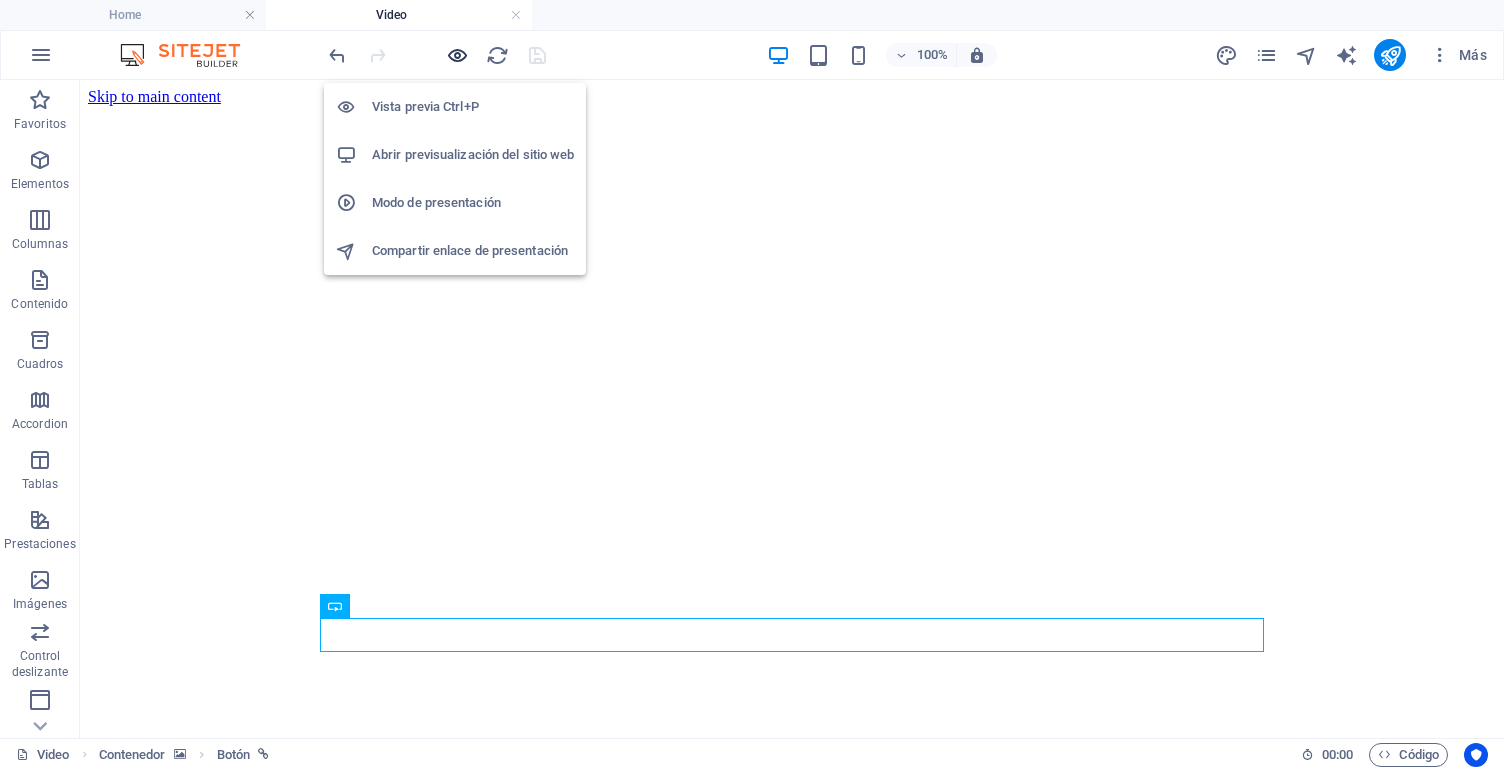 click at bounding box center (457, 55) 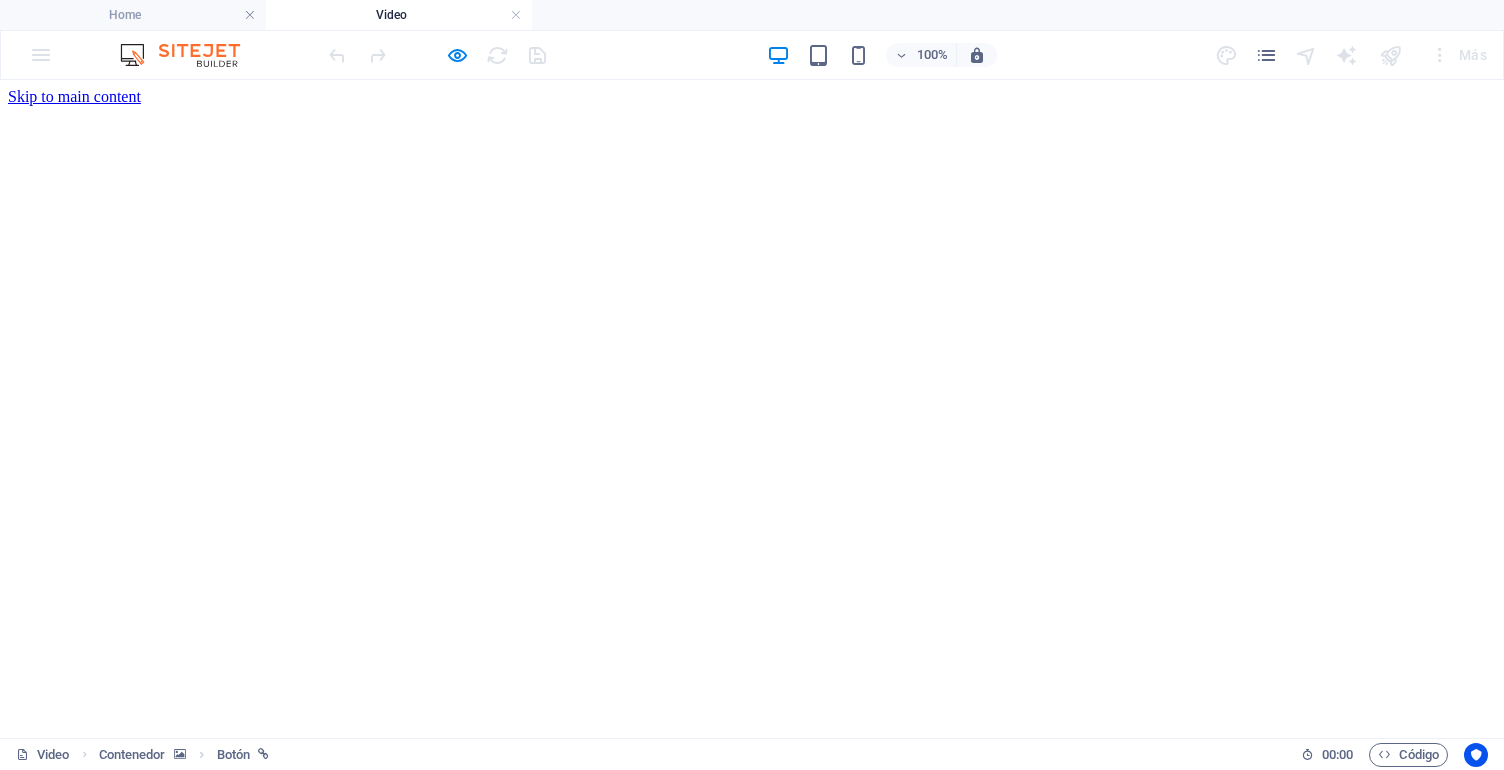 click on "Etiqueta del botón" at bounding box center [751, 1162] 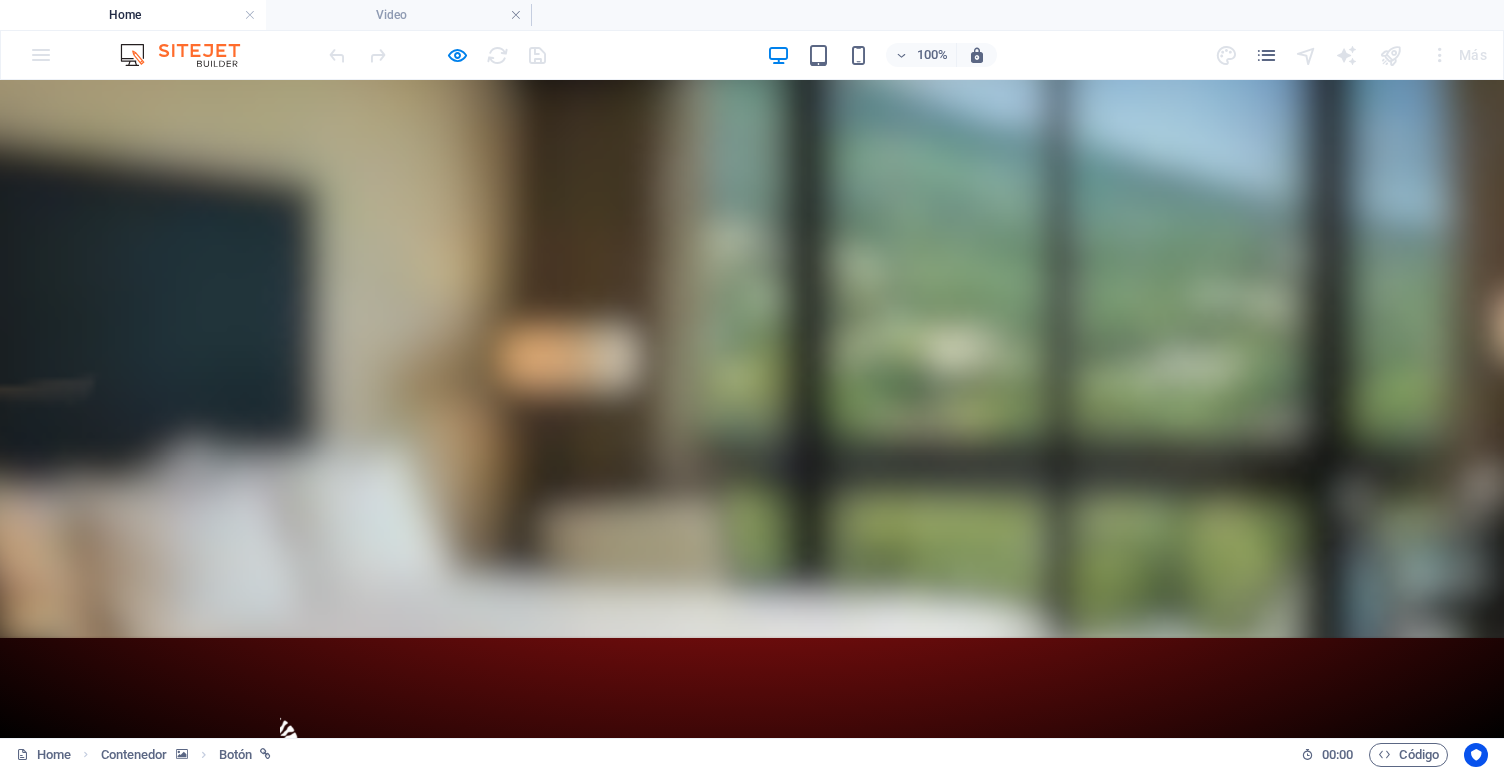 click at bounding box center [1209, 1152] 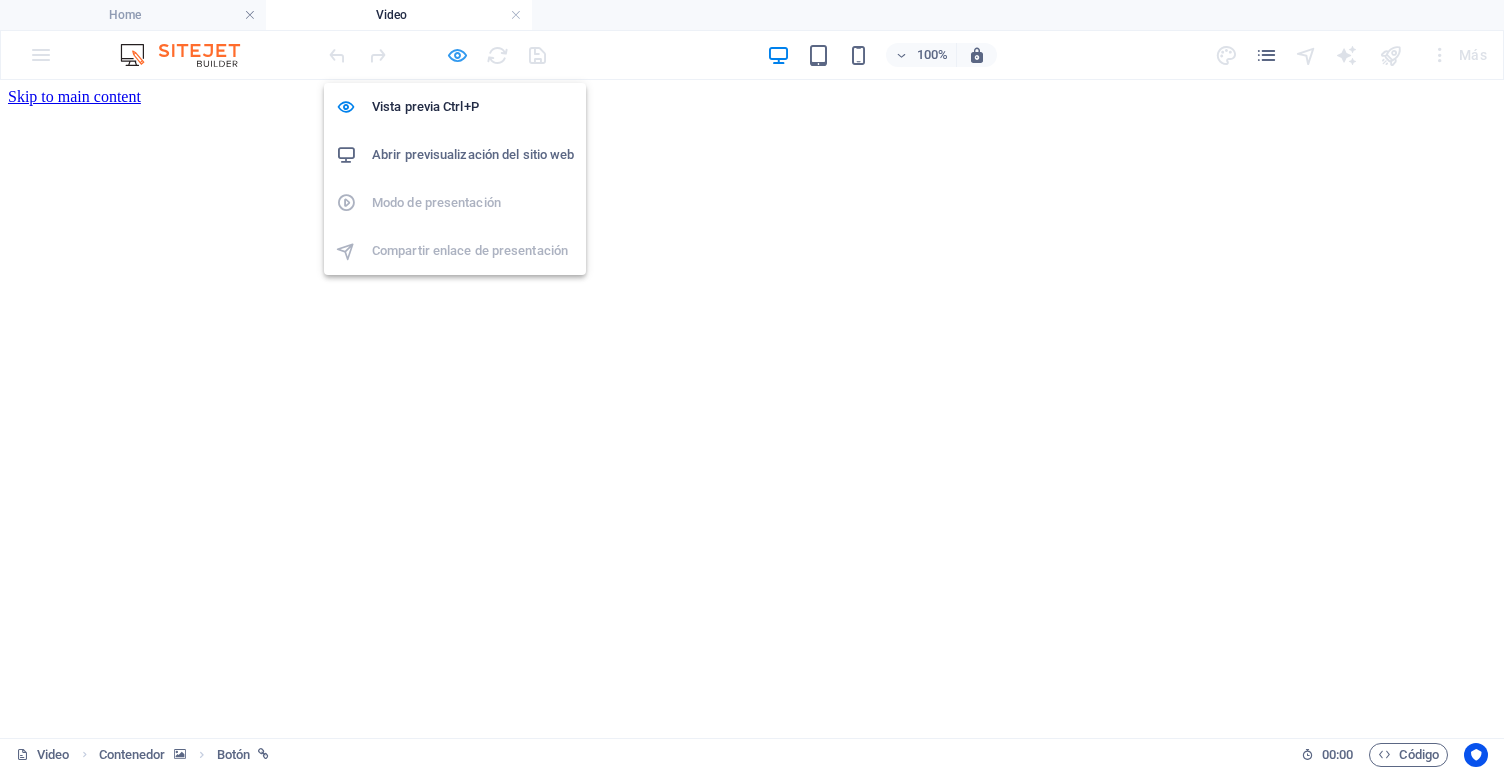 click at bounding box center (457, 55) 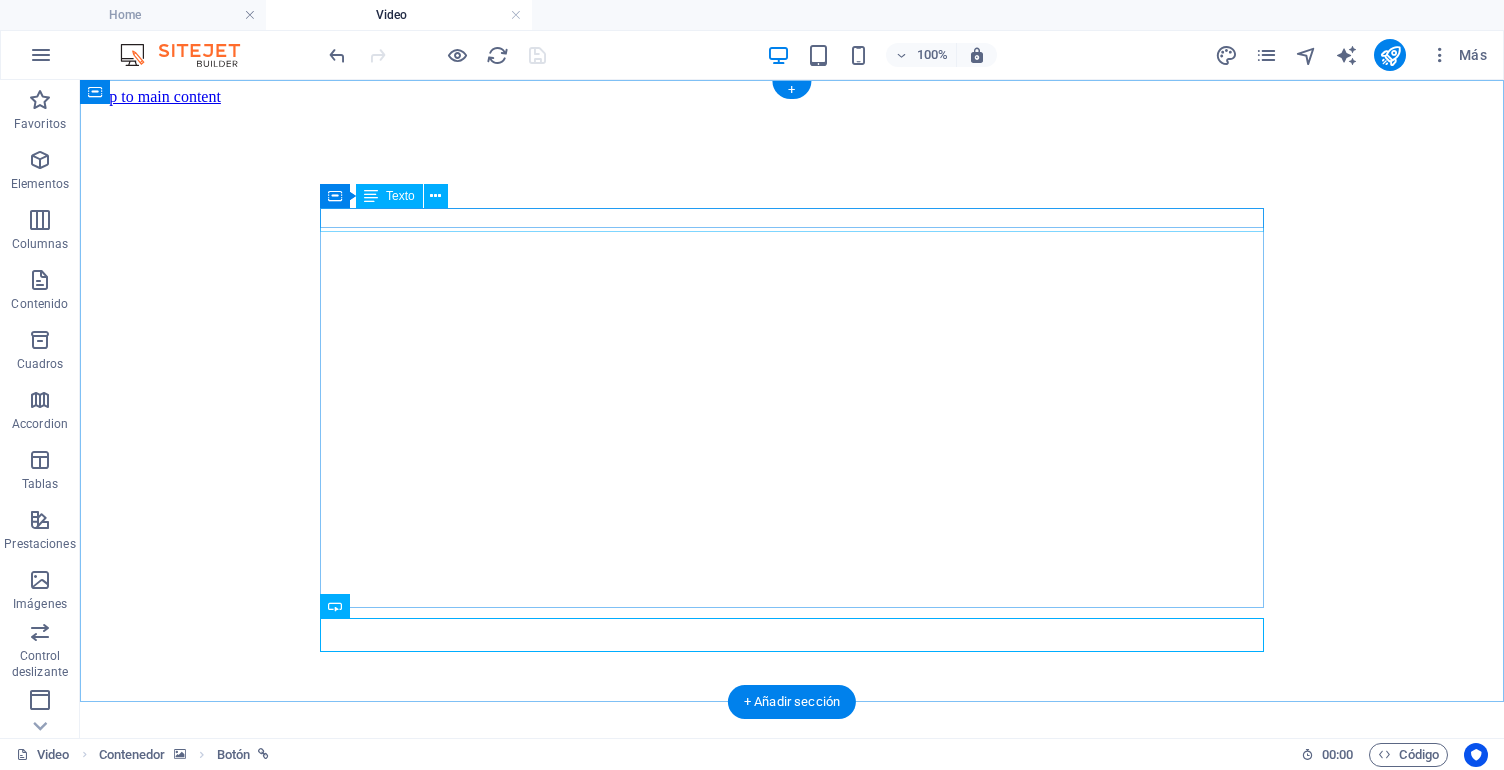 click on "Bienvenido Sr. [NAME] [NAME]" at bounding box center (560, 753) 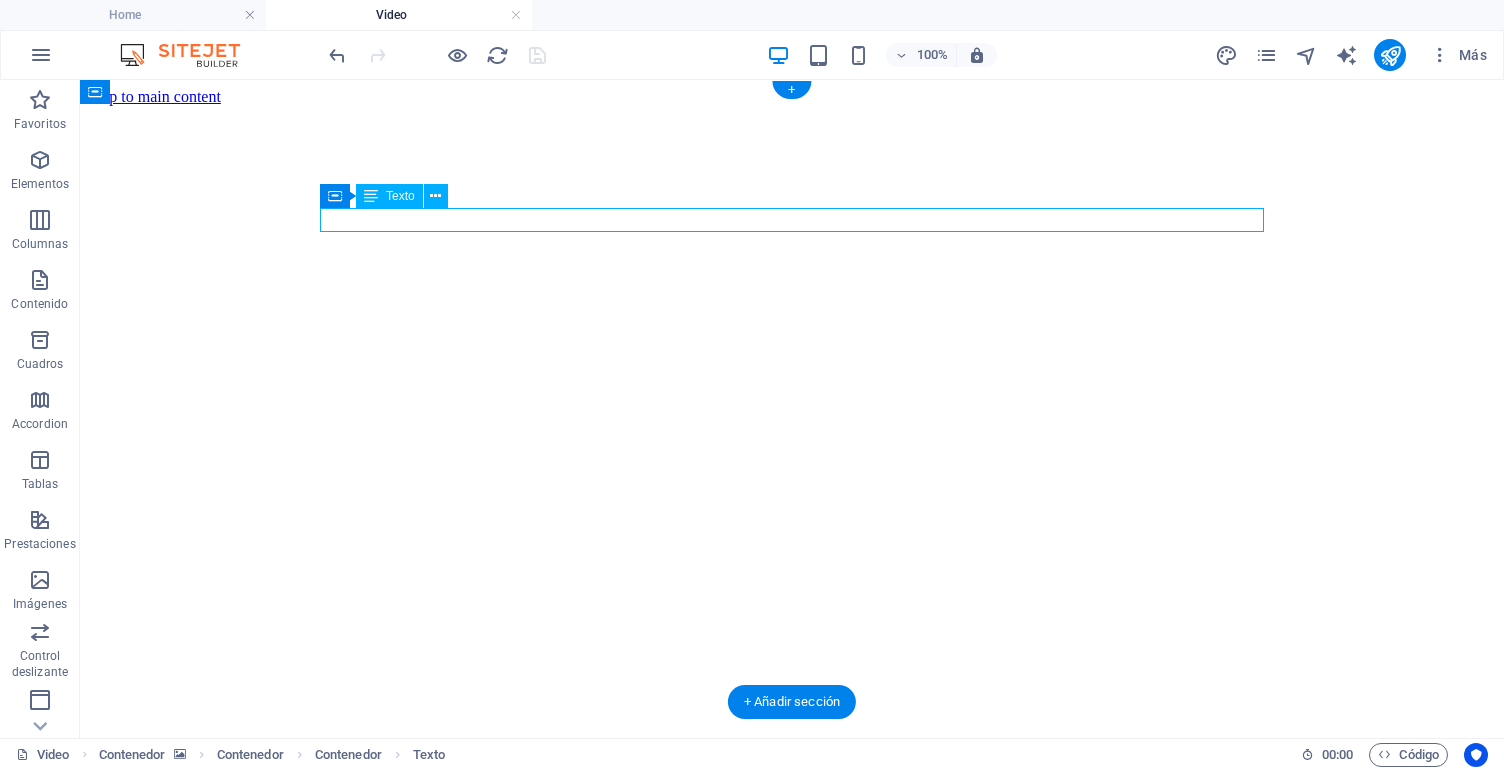 click on "Bienvenido Sr. [NAME] [NAME]" at bounding box center (560, 753) 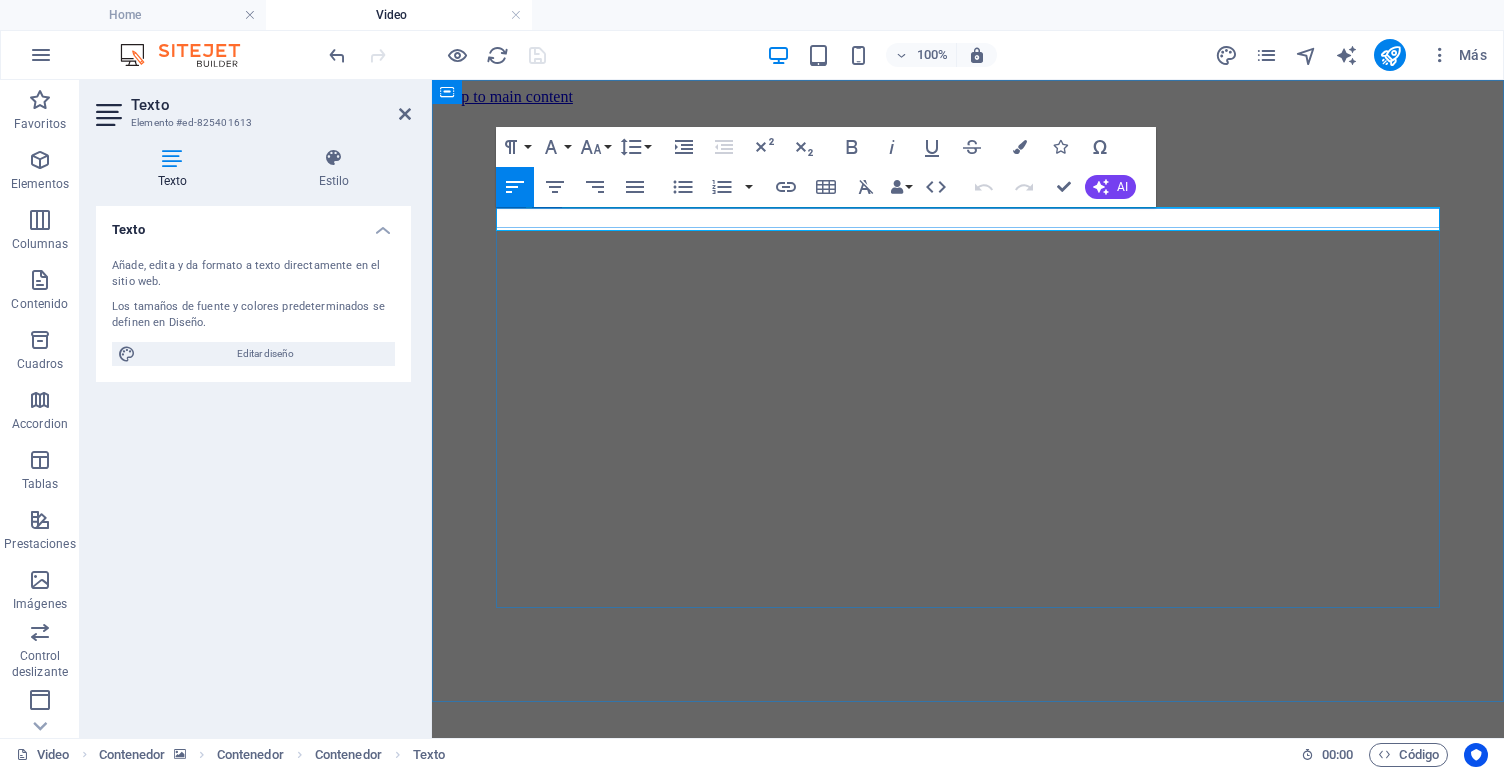 click on "Bienvenido Sr. [NAME] [NAME]" at bounding box center (912, 753) 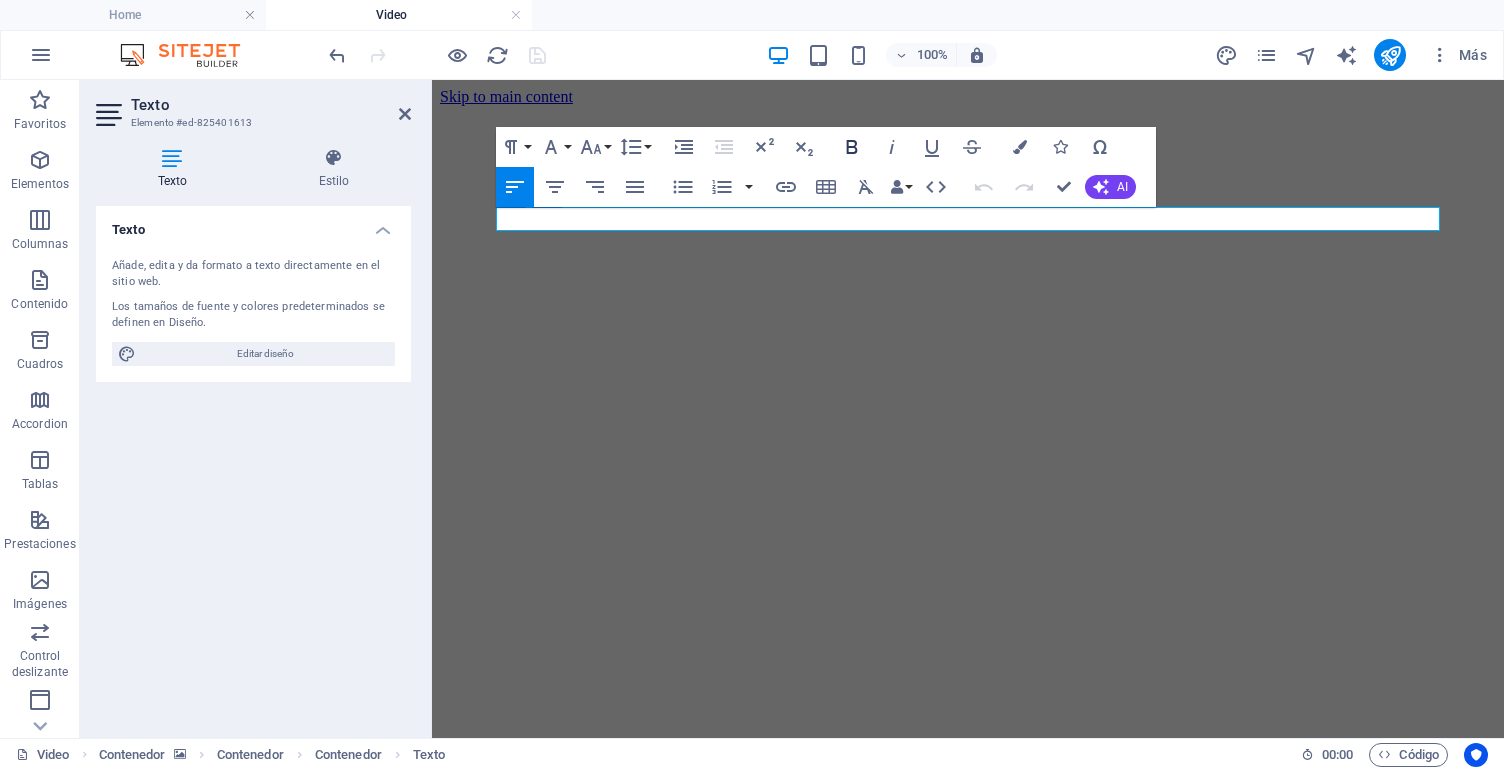 click 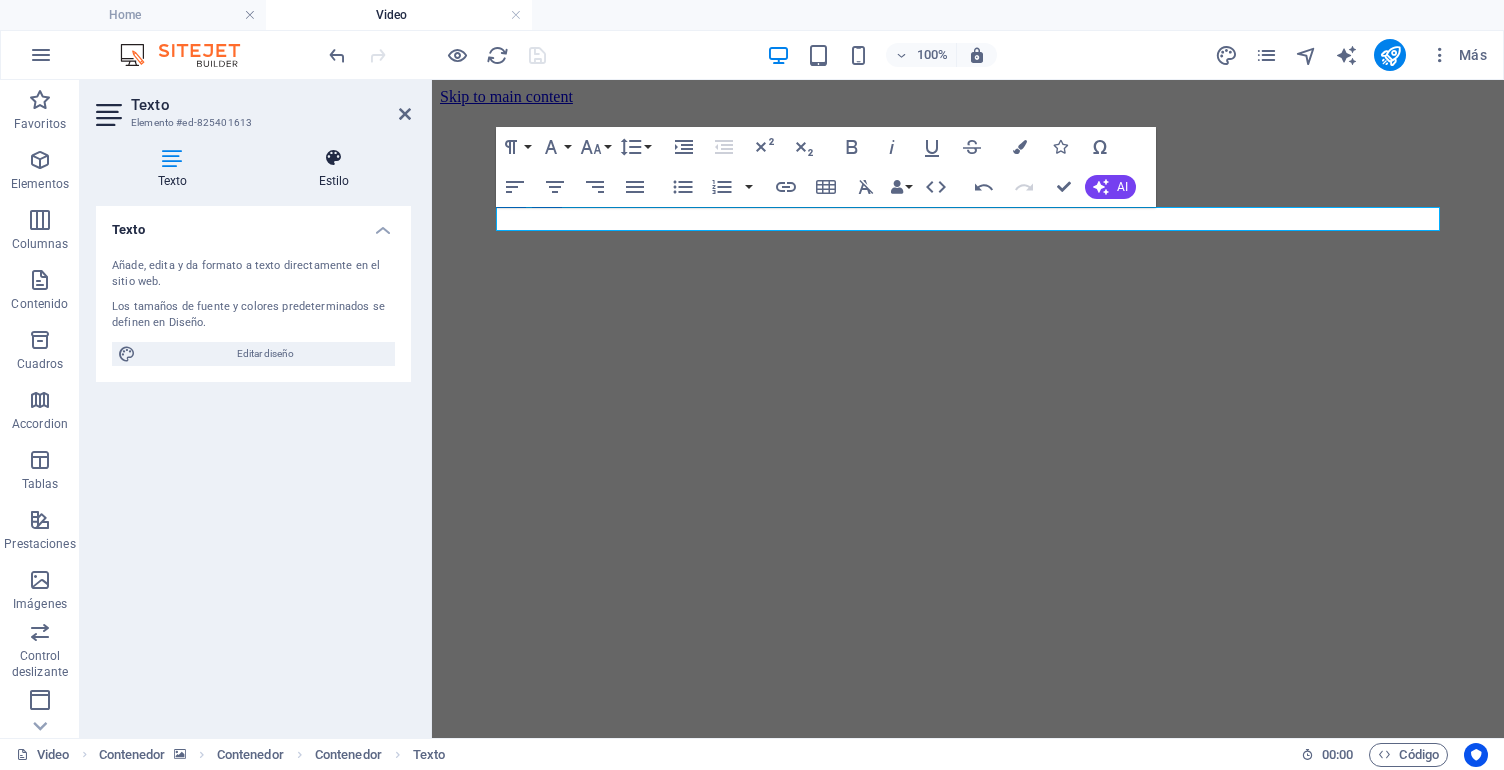 click on "Estilo" at bounding box center (334, 169) 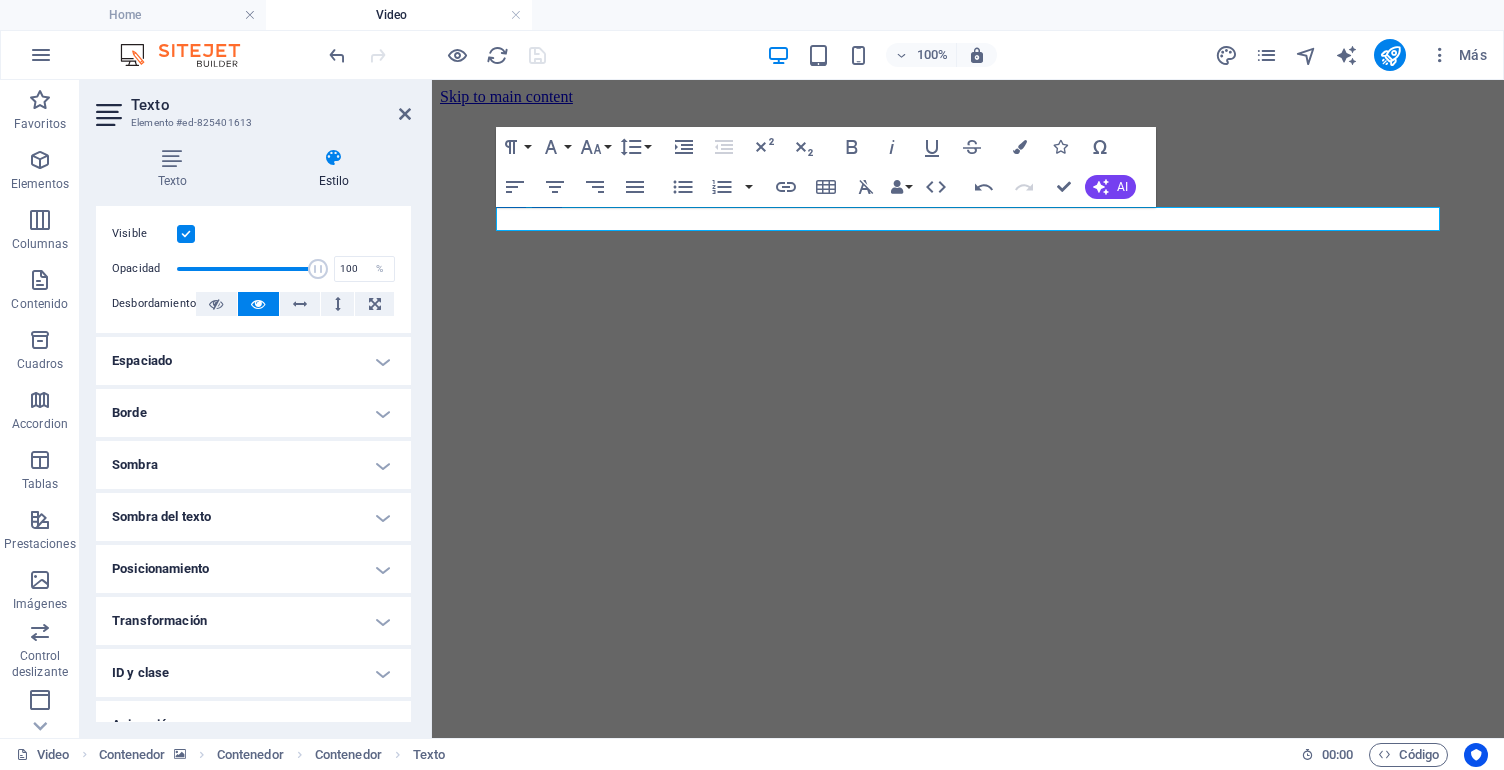 scroll, scrollTop: 269, scrollLeft: 0, axis: vertical 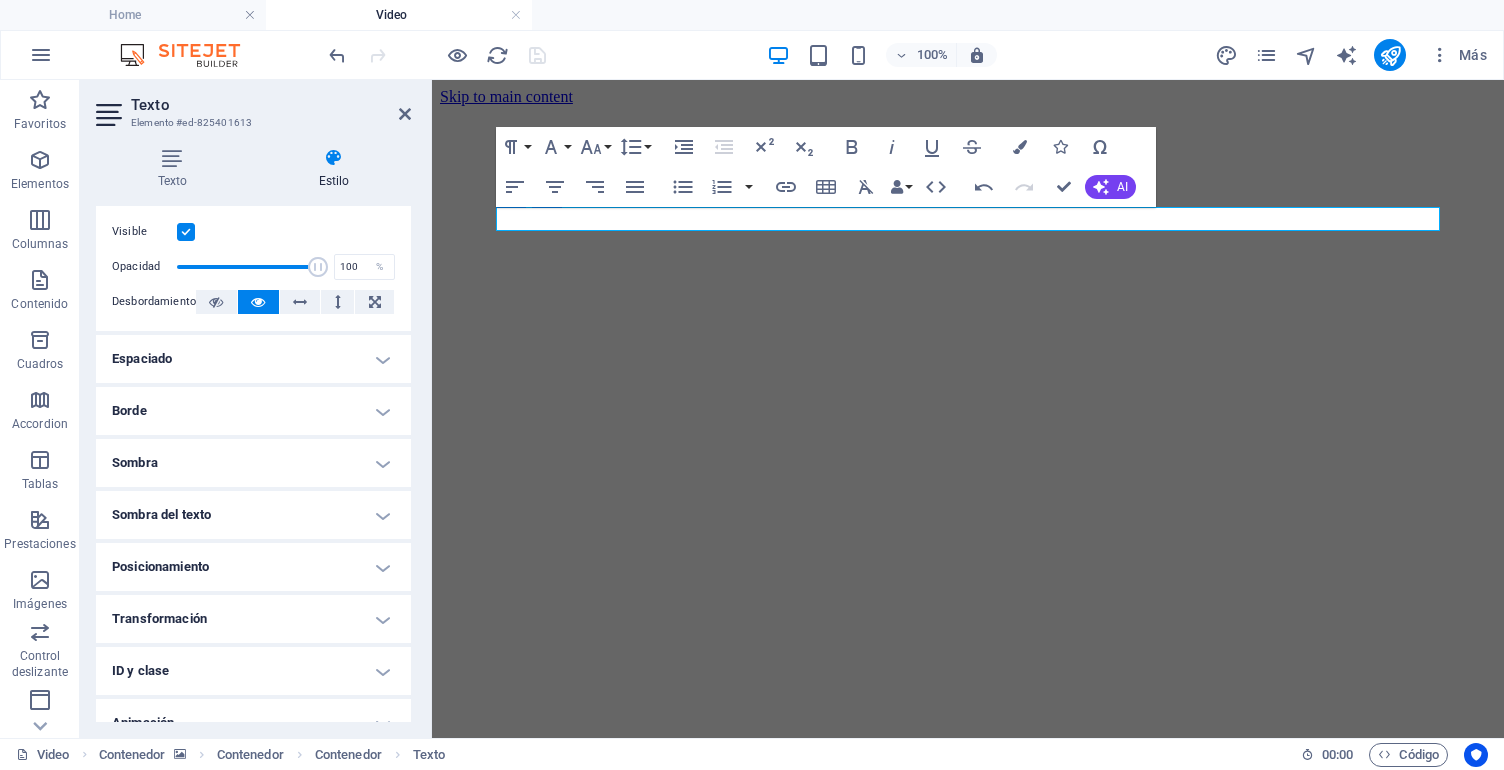 click on "Sombra del texto" at bounding box center [253, 515] 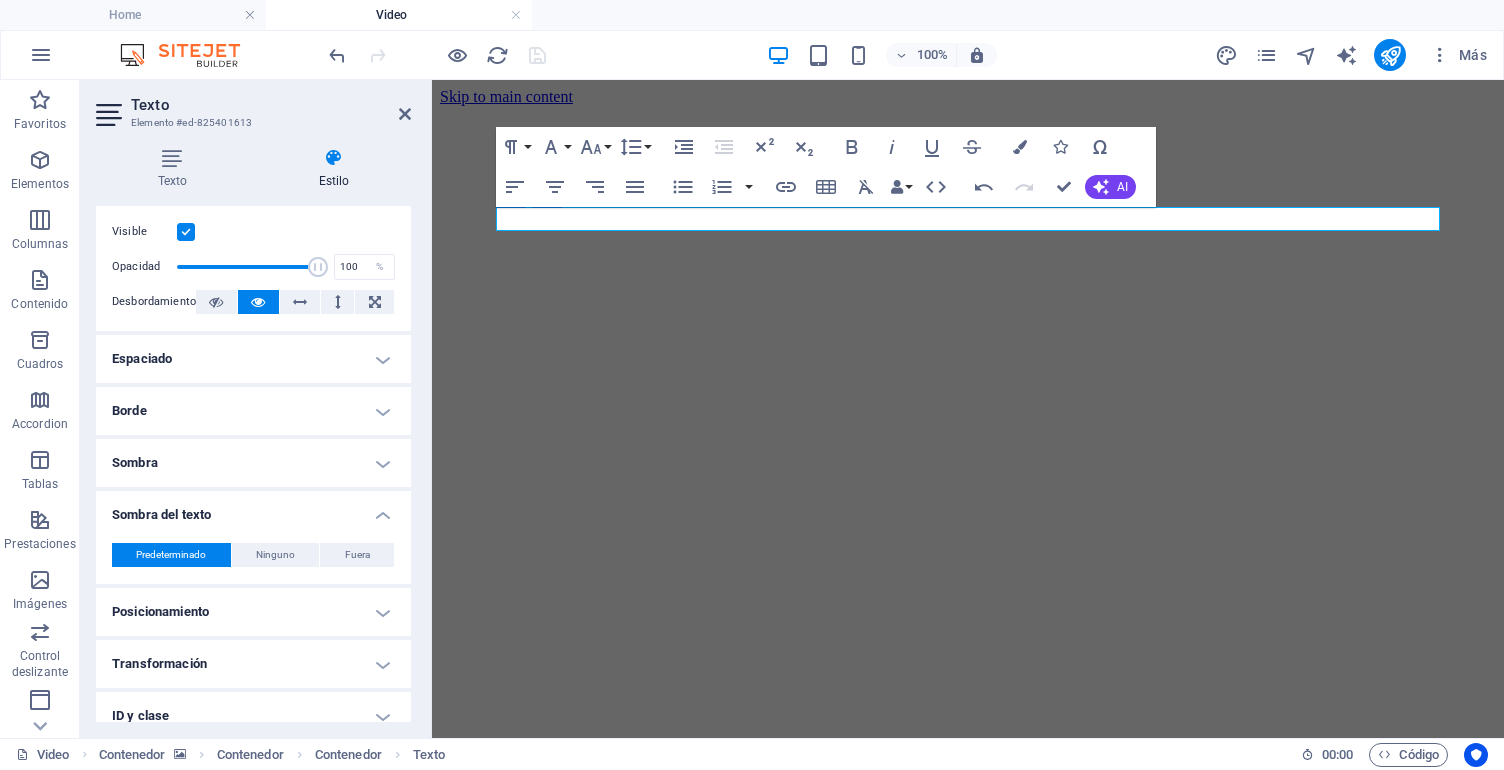 click on "Sombra del texto" at bounding box center [253, 509] 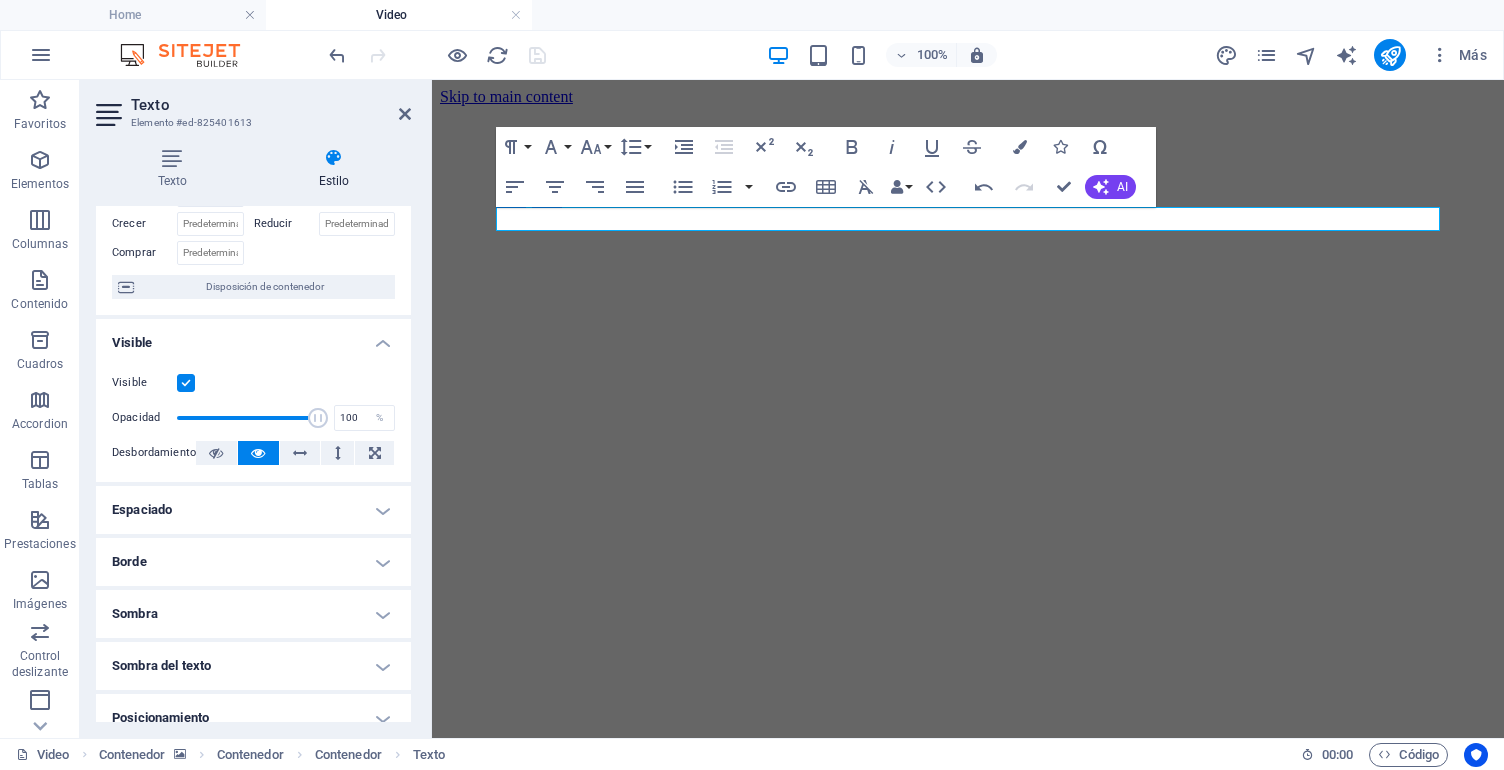 scroll, scrollTop: 115, scrollLeft: 0, axis: vertical 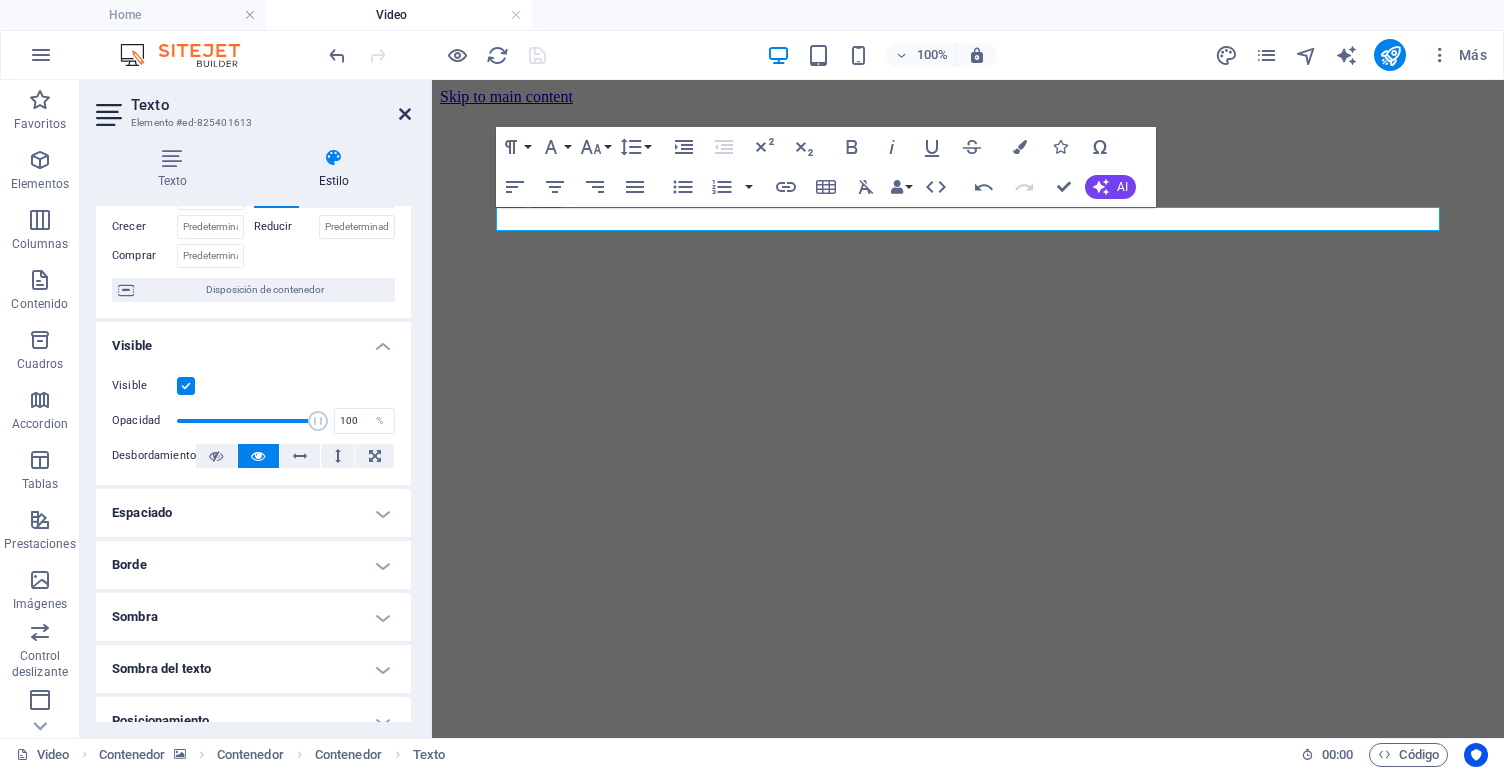 click at bounding box center [405, 114] 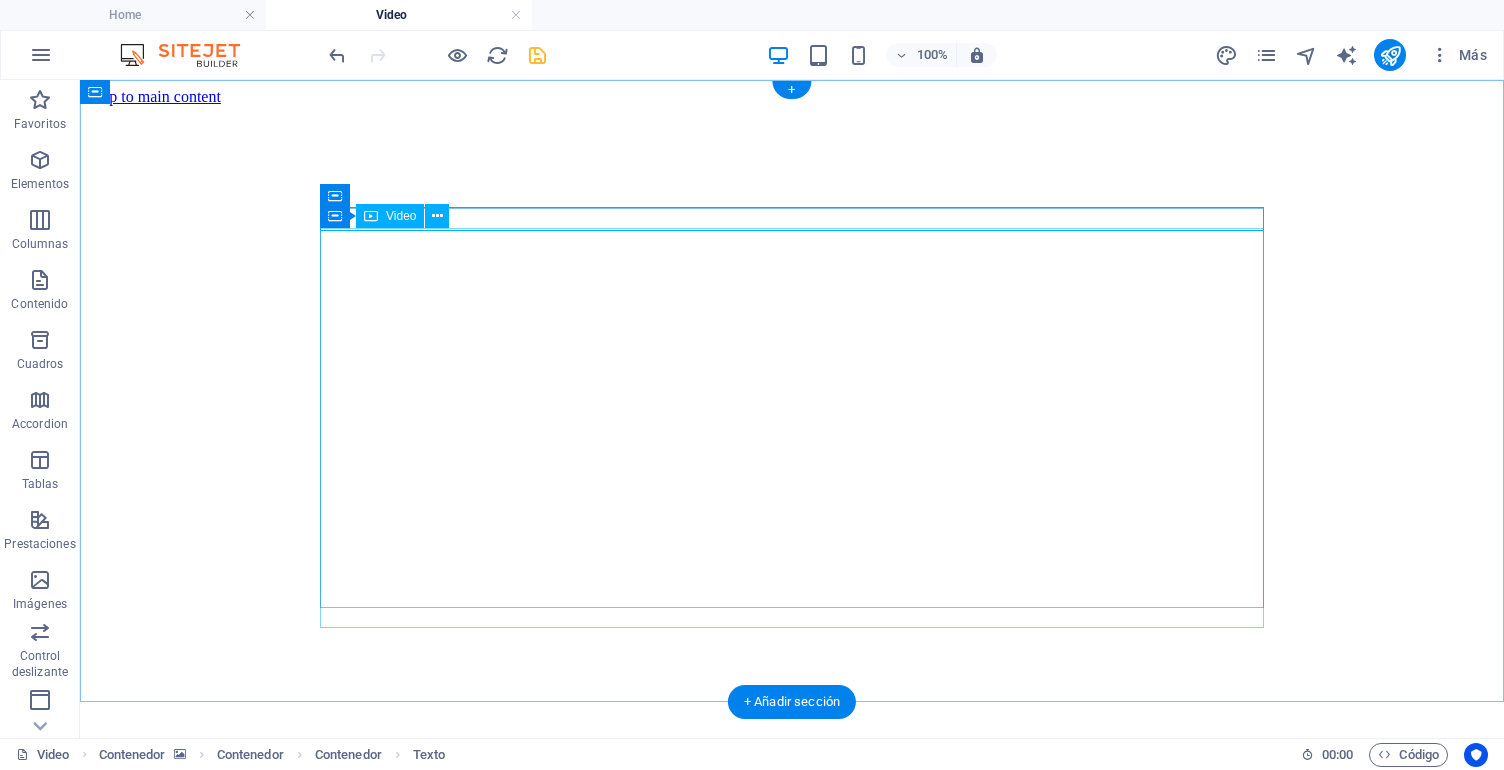 click at bounding box center [560, 966] 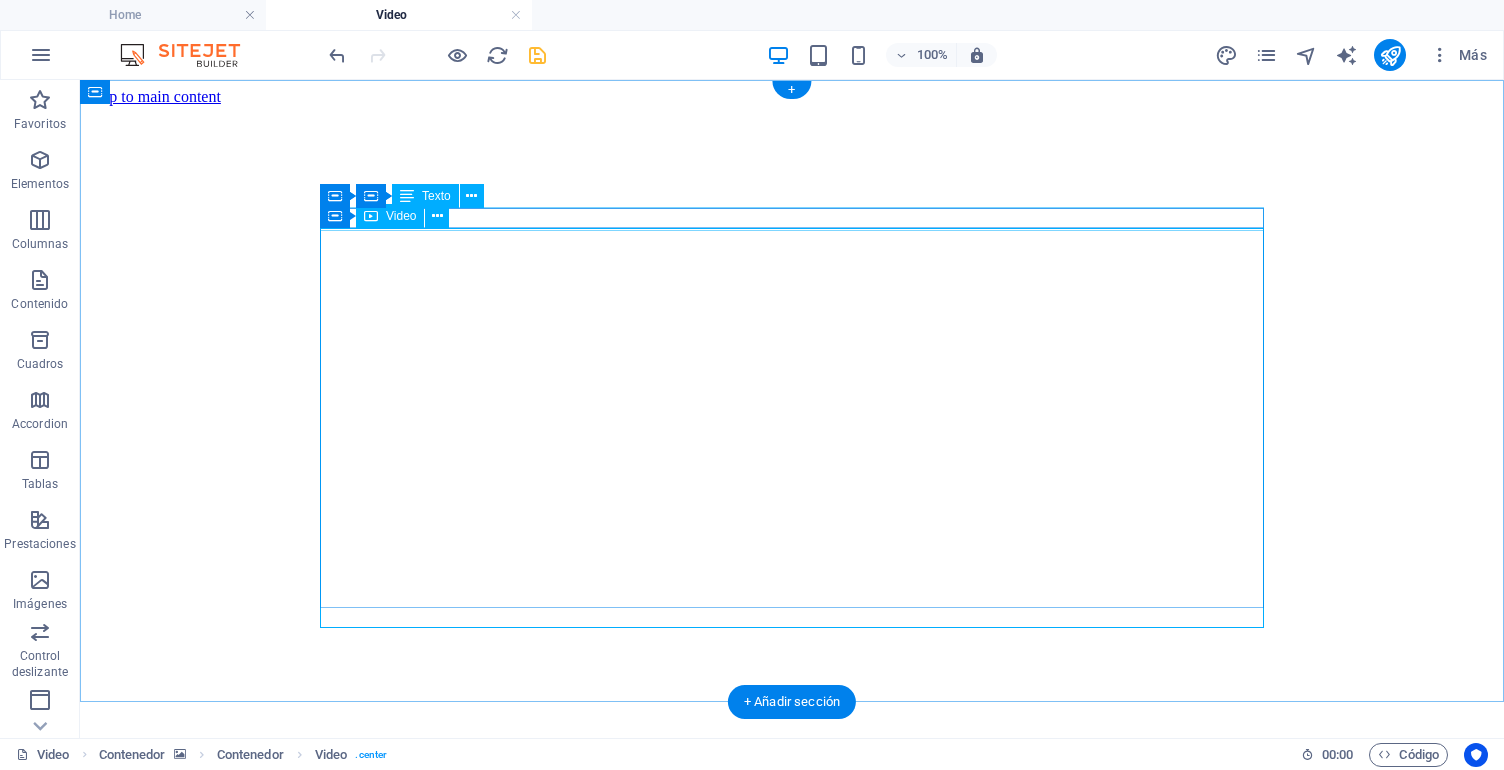 click on "Video" at bounding box center [401, 216] 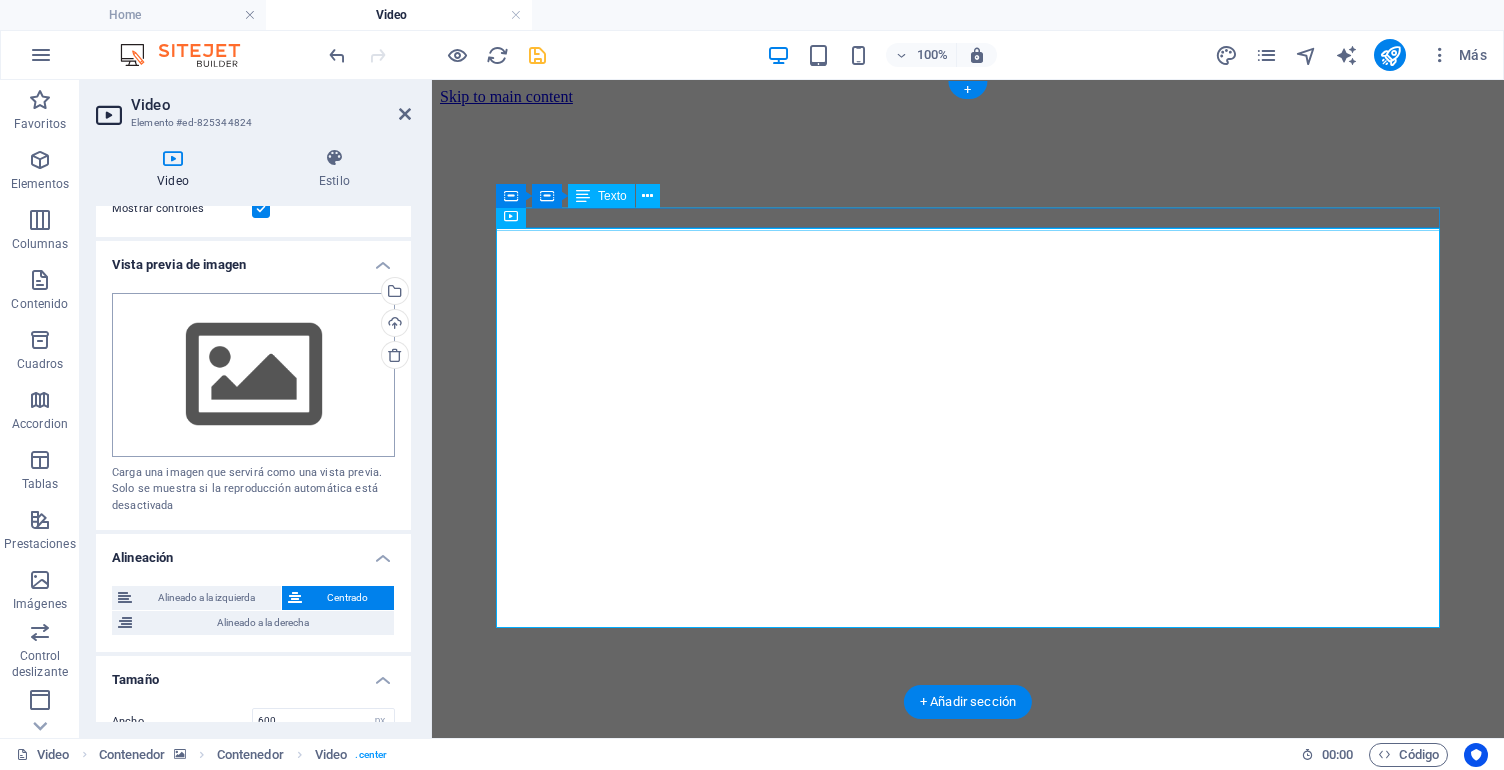 scroll, scrollTop: 391, scrollLeft: 0, axis: vertical 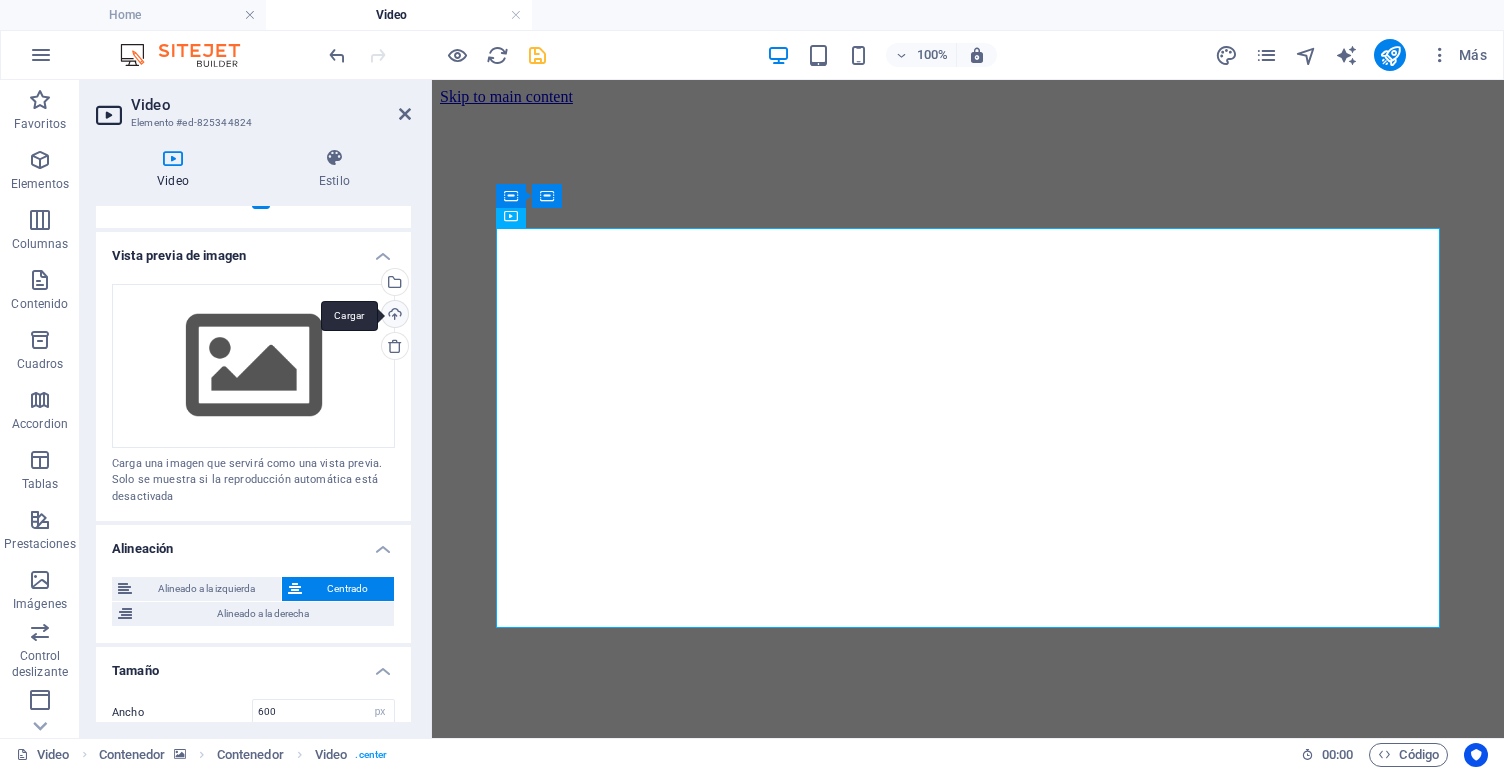 click on "Cargar" at bounding box center [393, 316] 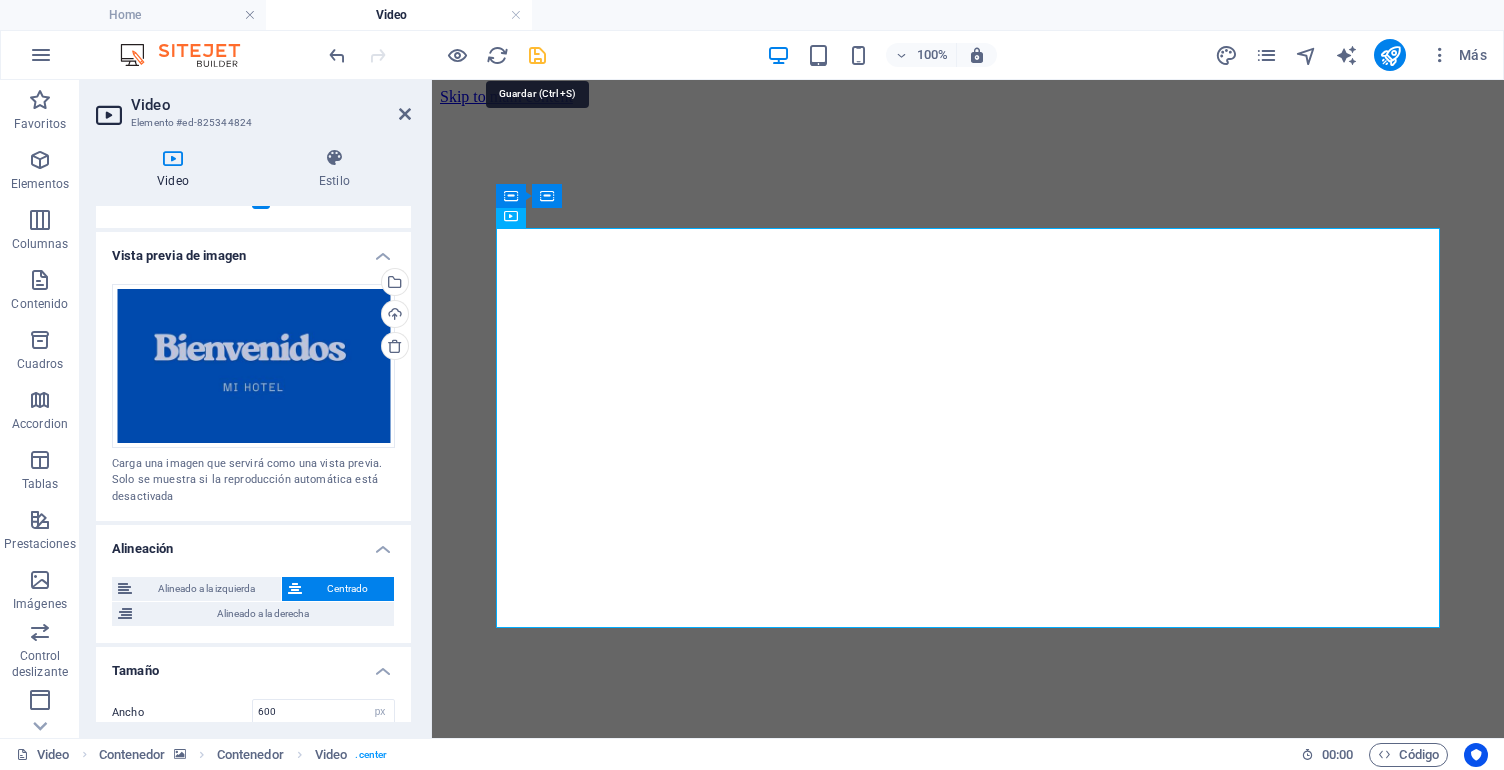 click at bounding box center [537, 55] 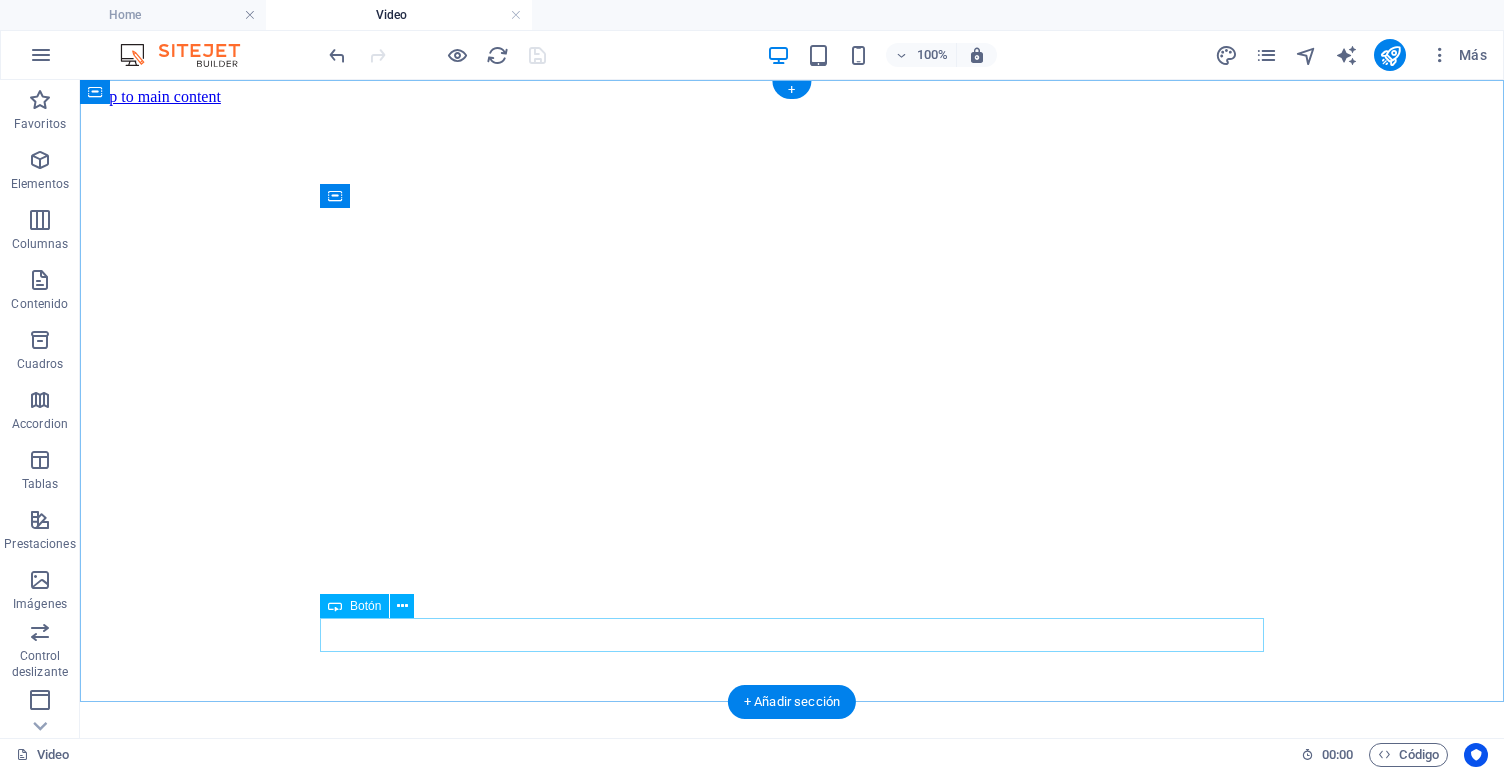 click on "Etiqueta del botón" at bounding box center (792, 1163) 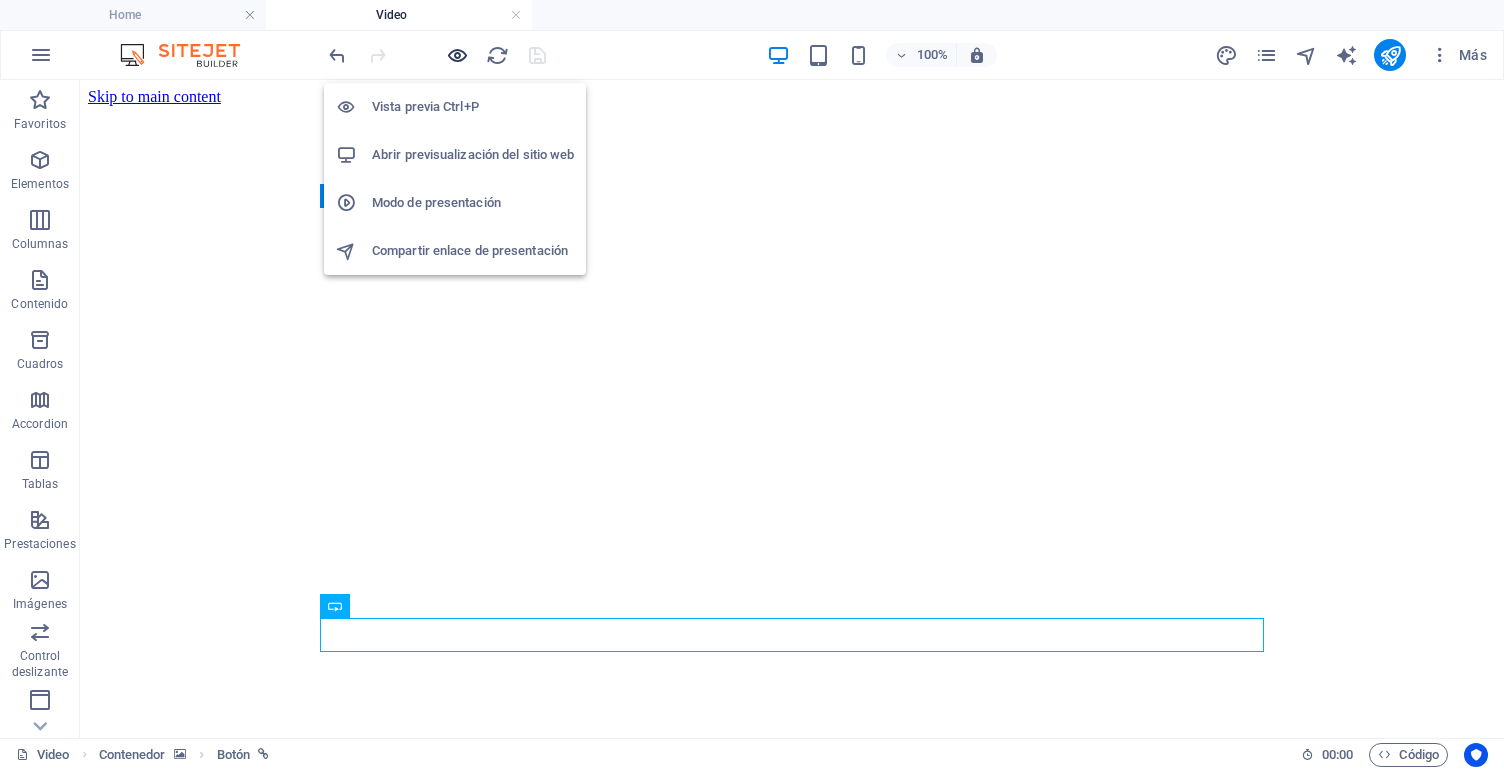 click at bounding box center [457, 55] 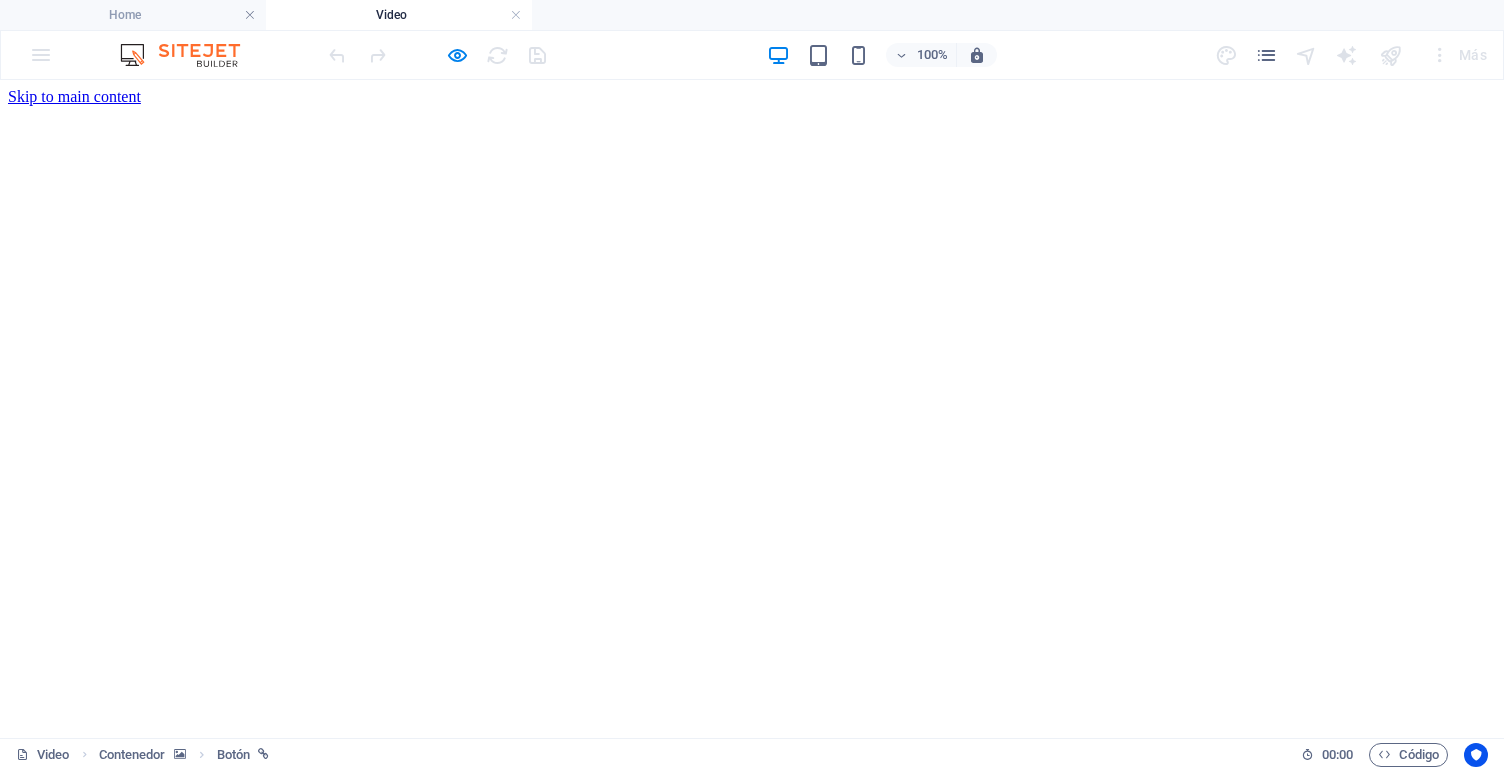 click on "Etiqueta del botón" at bounding box center (751, 1162) 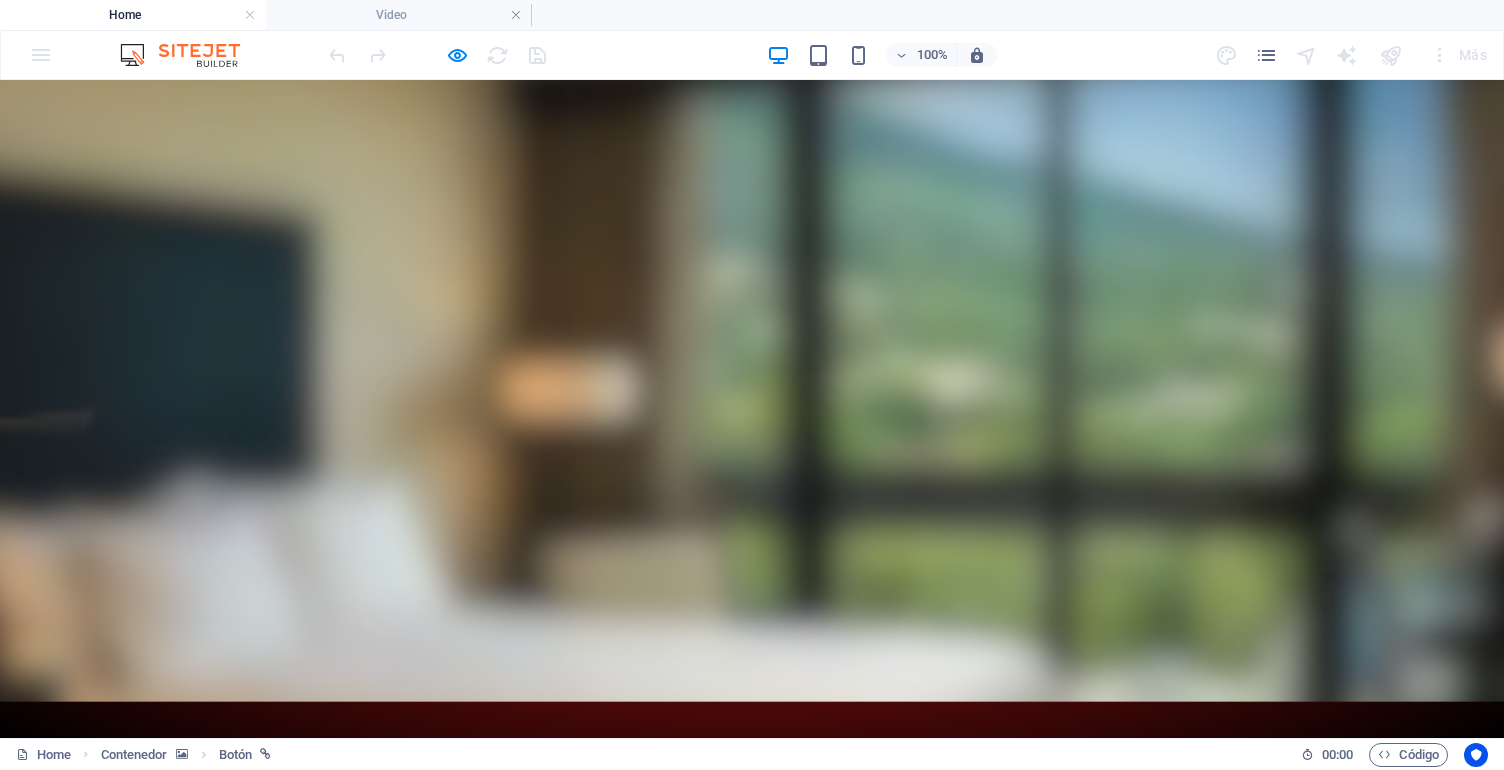 click 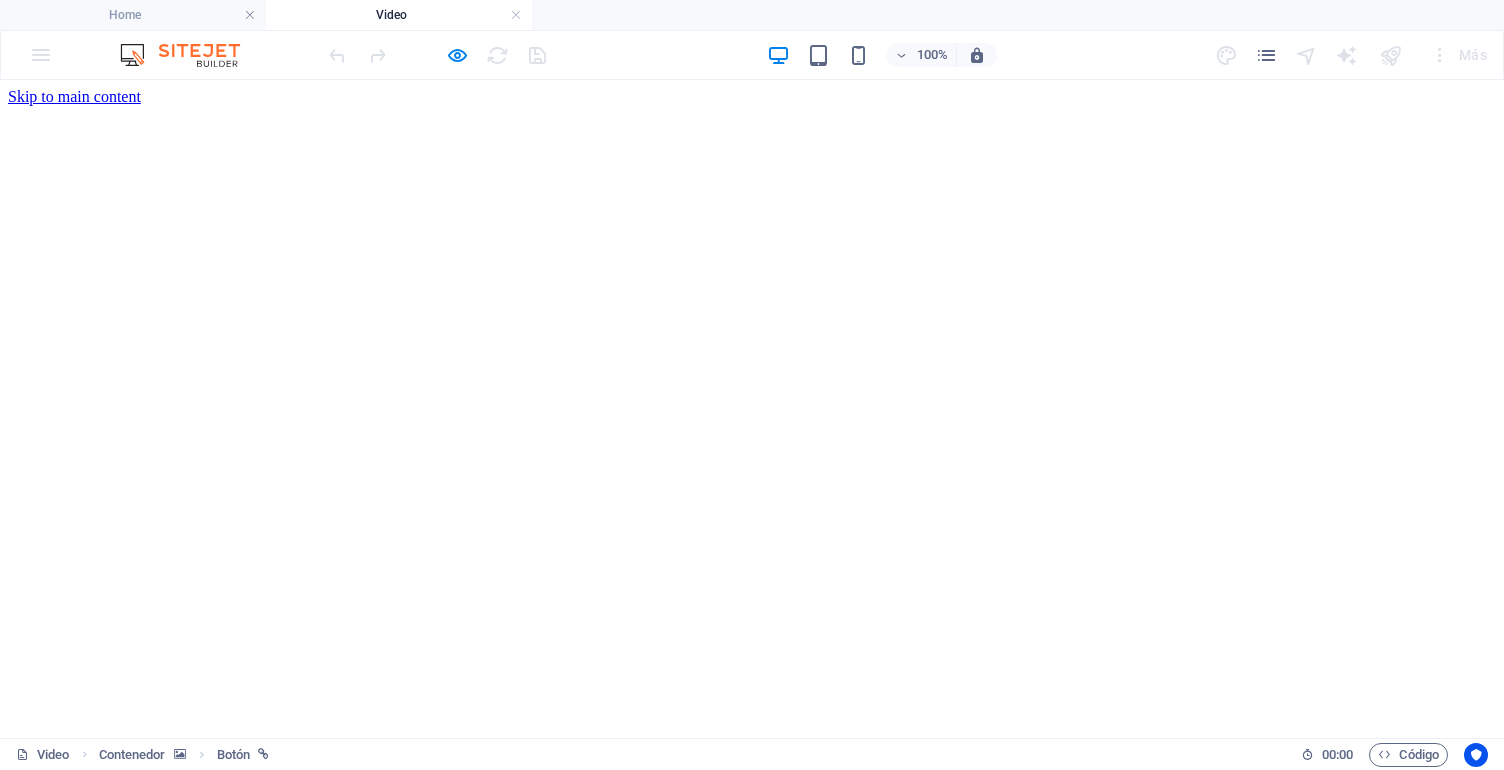 click on "Etiqueta del botón" at bounding box center (751, 1162) 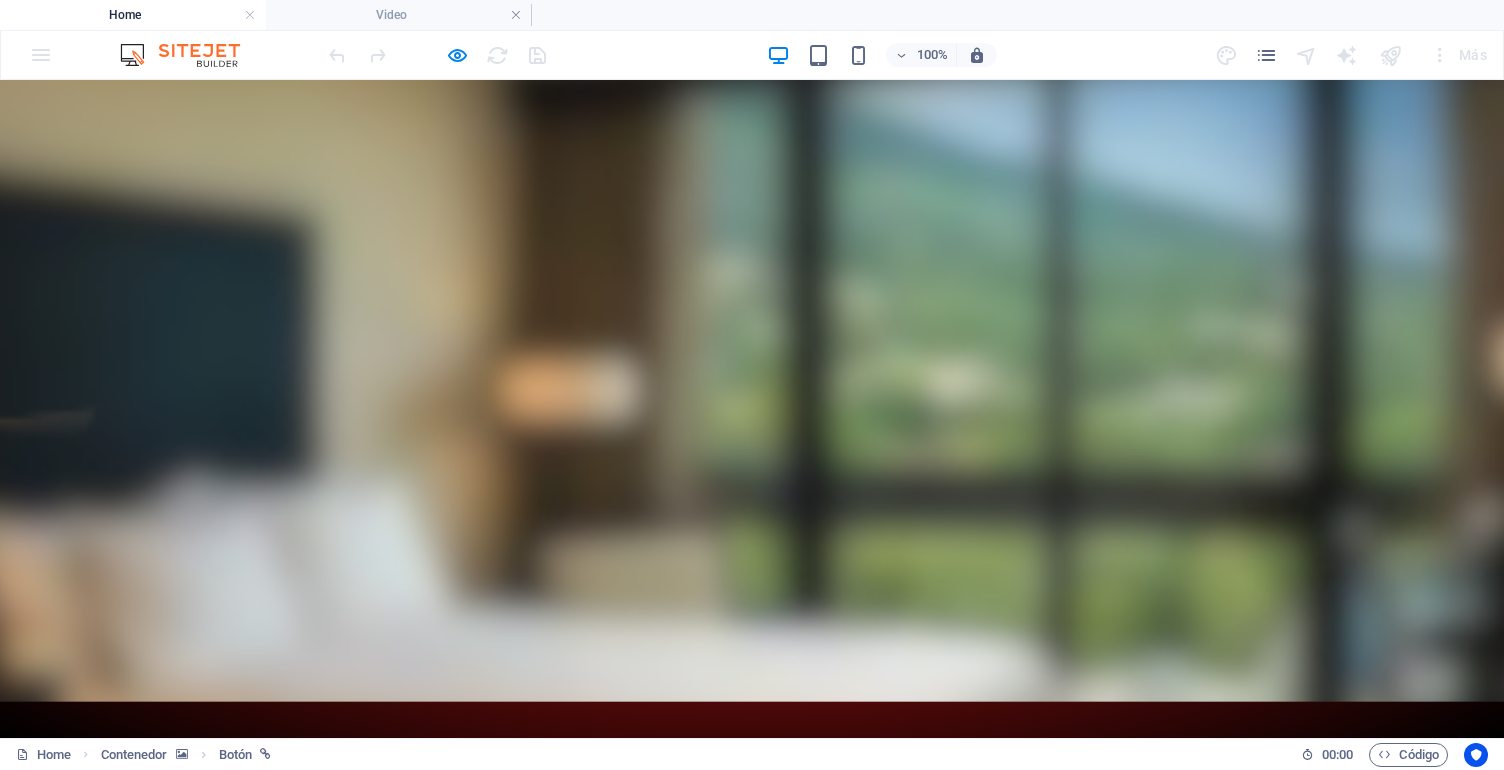 click 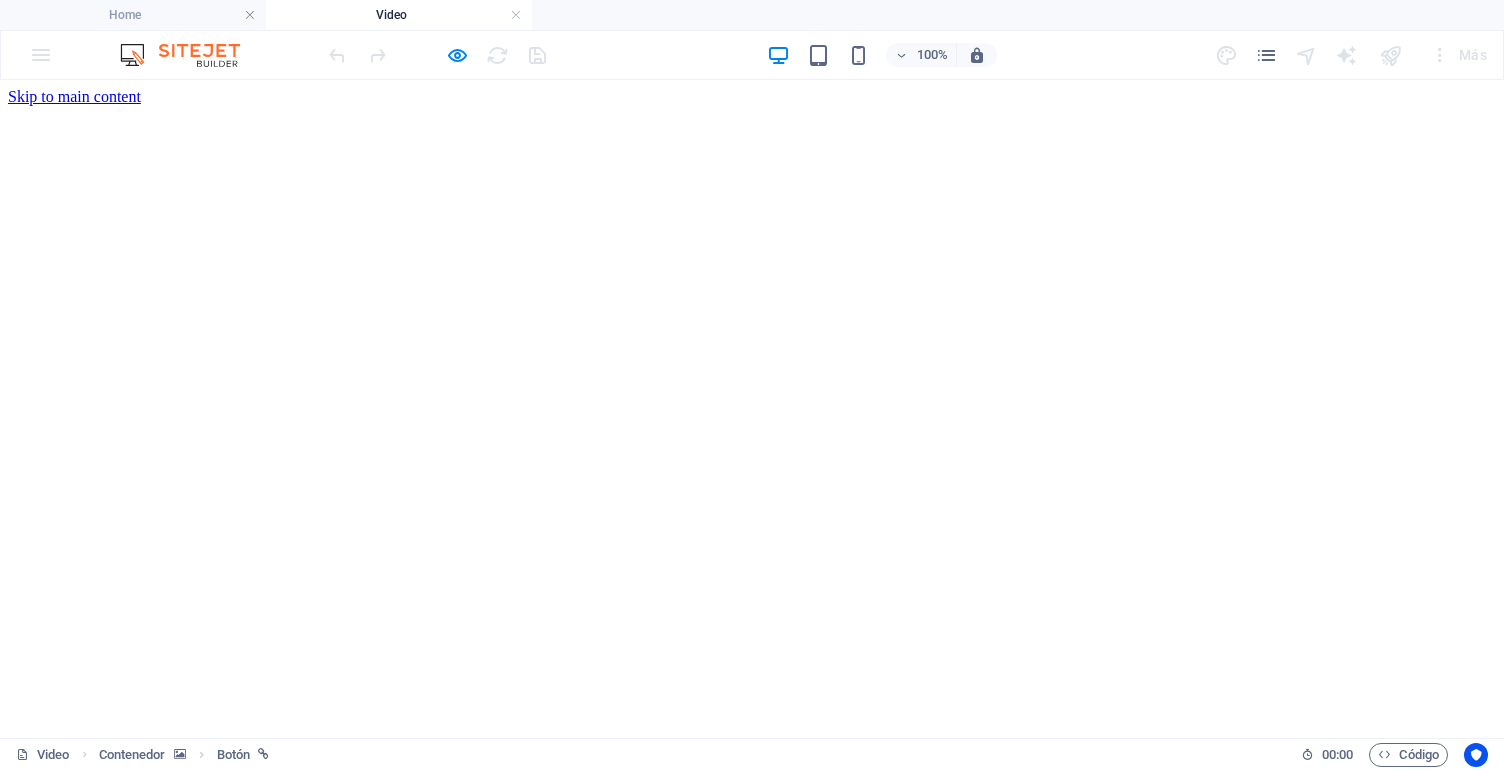 click at bounding box center [308, 964] 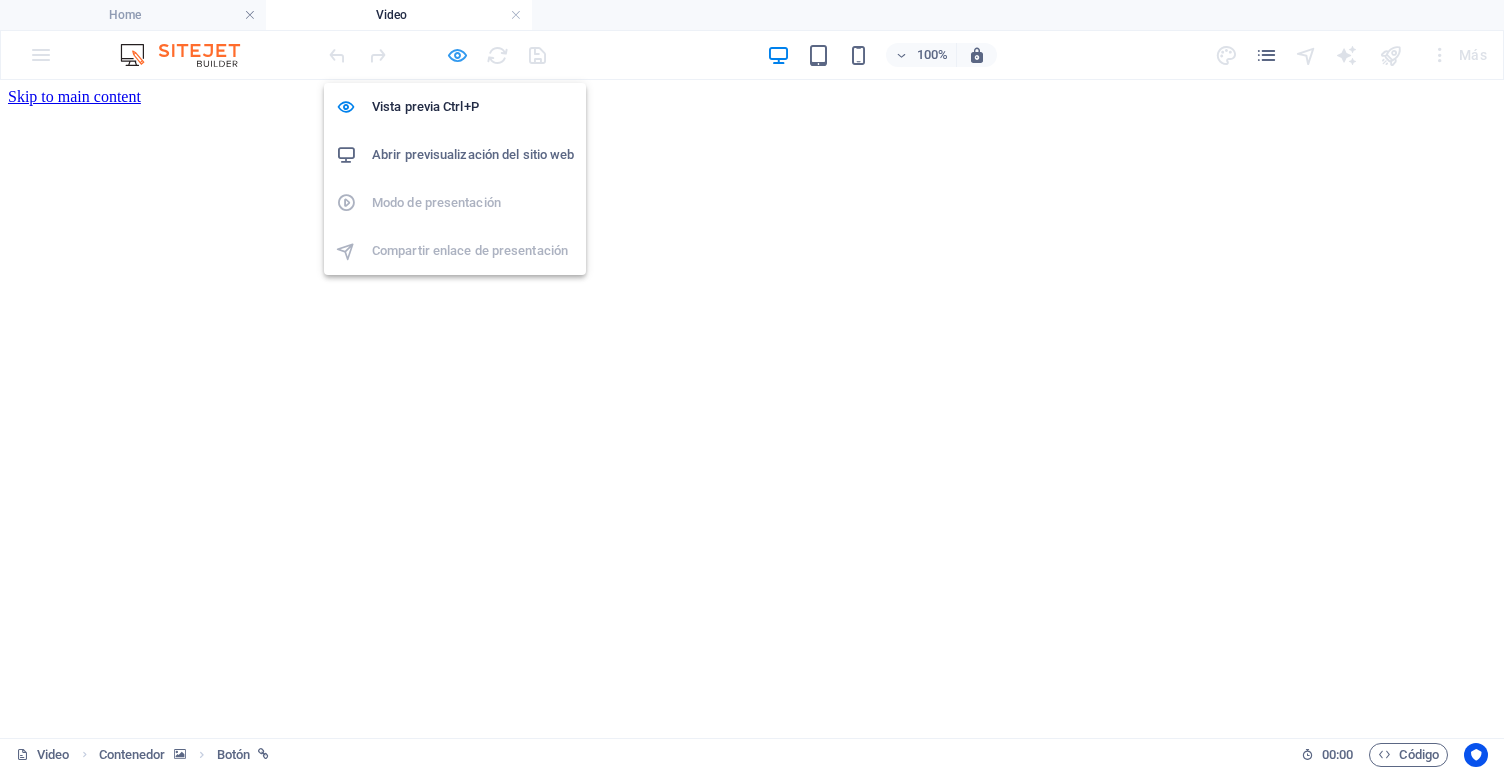 click at bounding box center [457, 55] 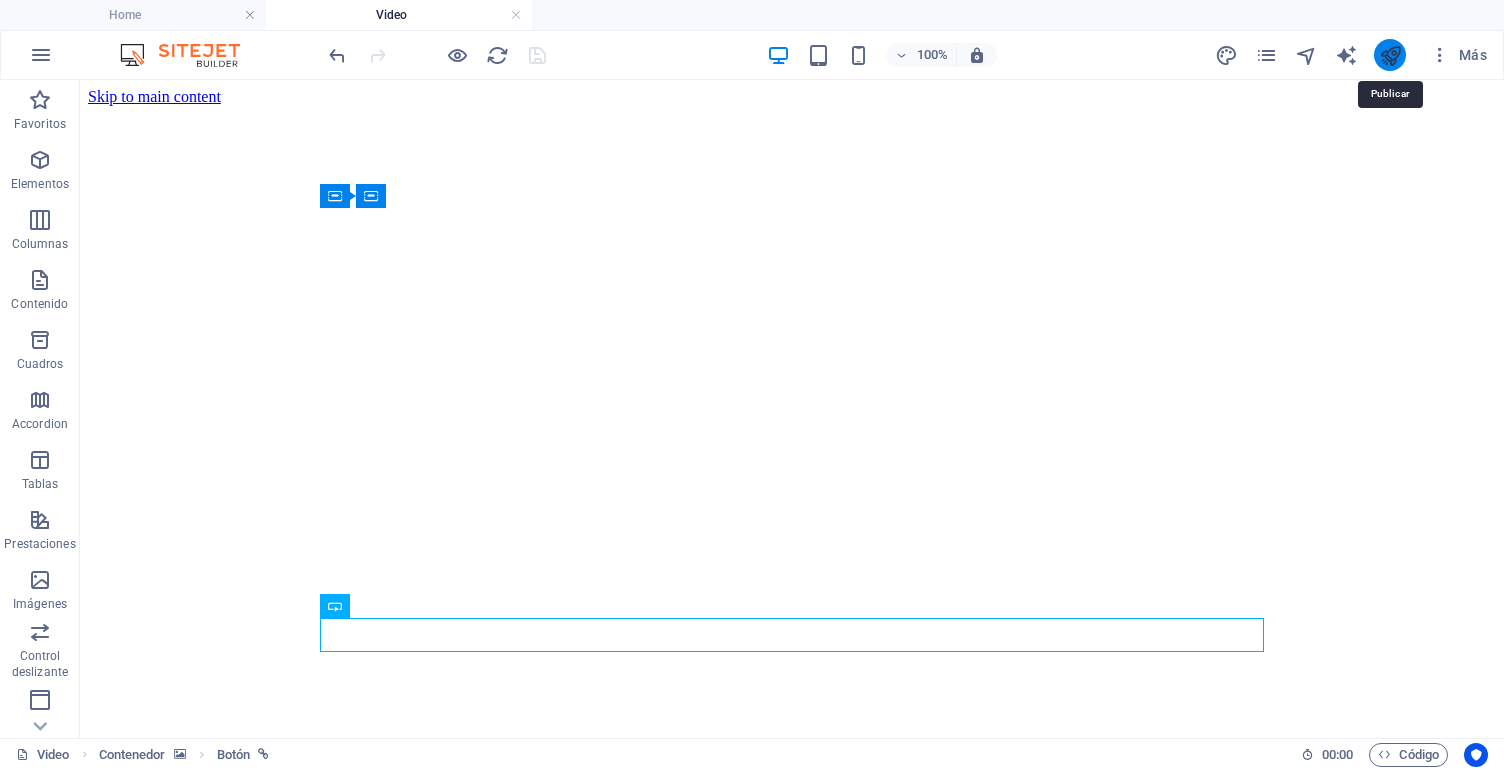 click at bounding box center [1390, 55] 